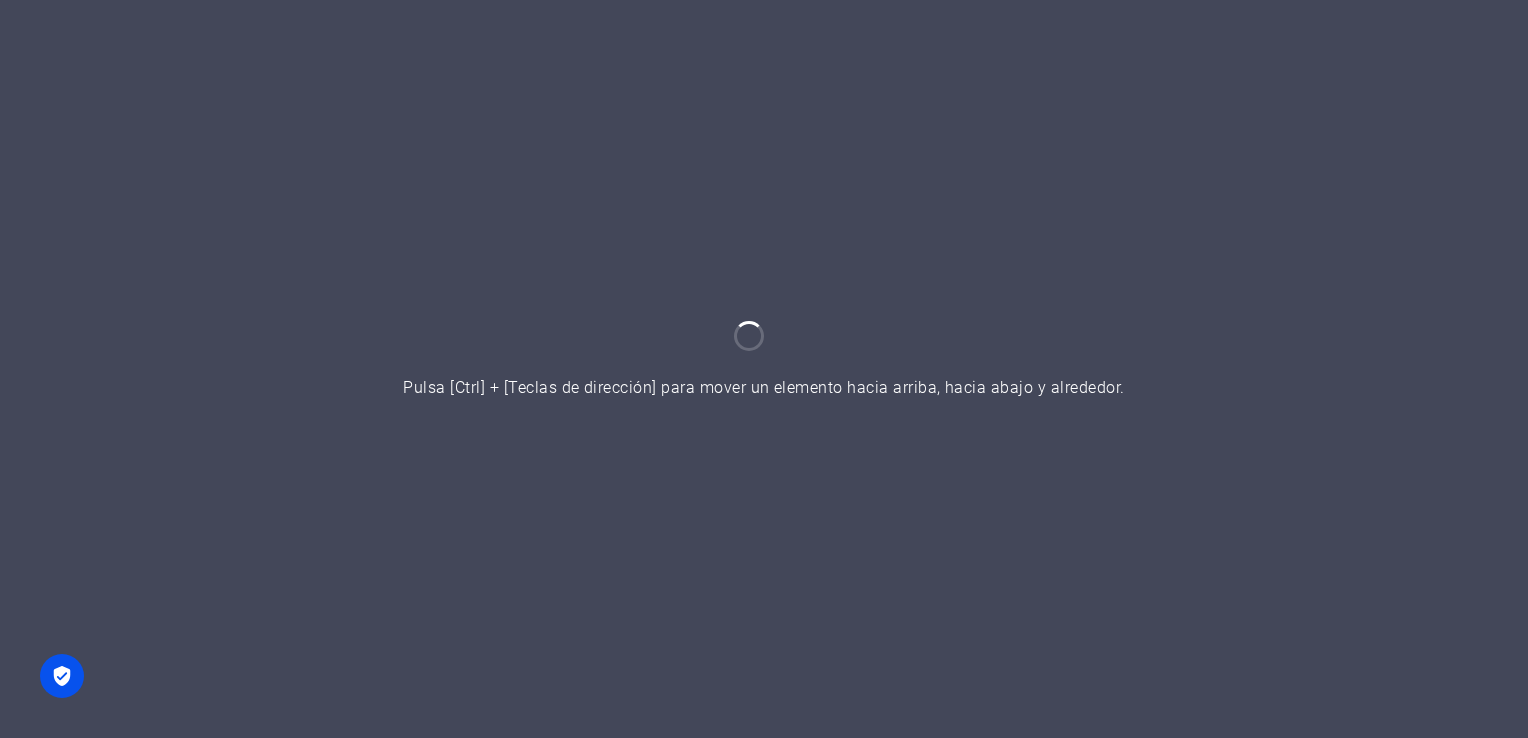 scroll, scrollTop: 0, scrollLeft: 0, axis: both 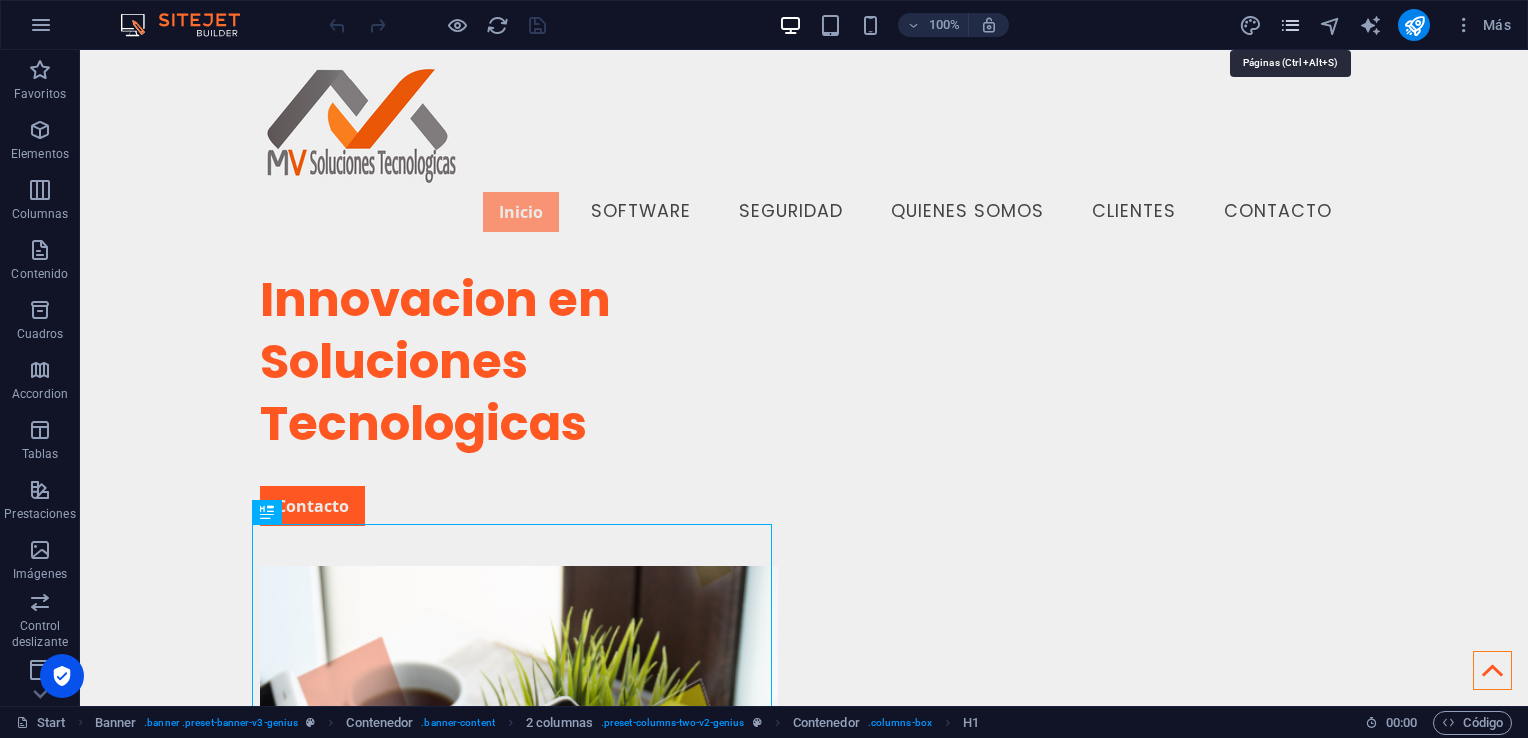 click at bounding box center [1290, 25] 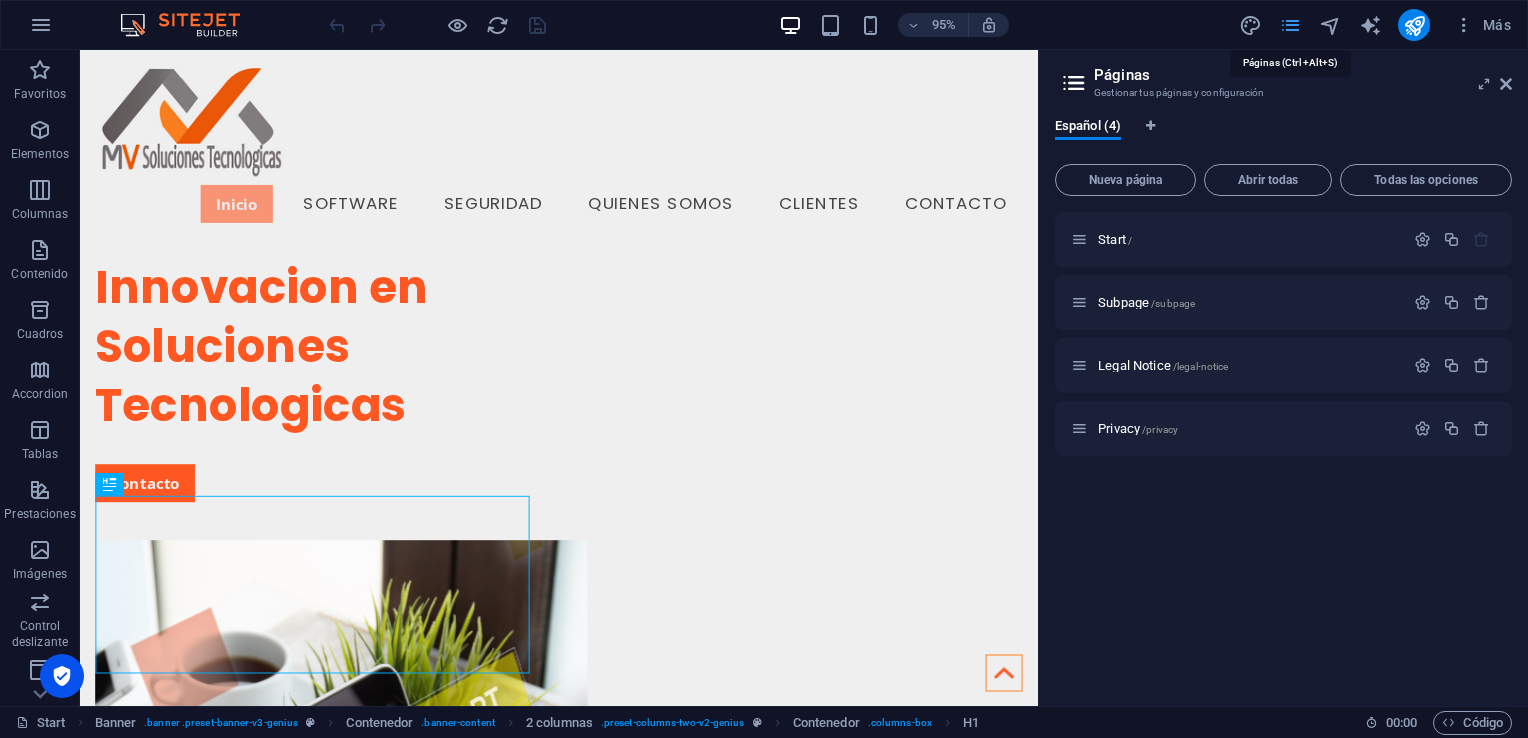 click at bounding box center (1290, 25) 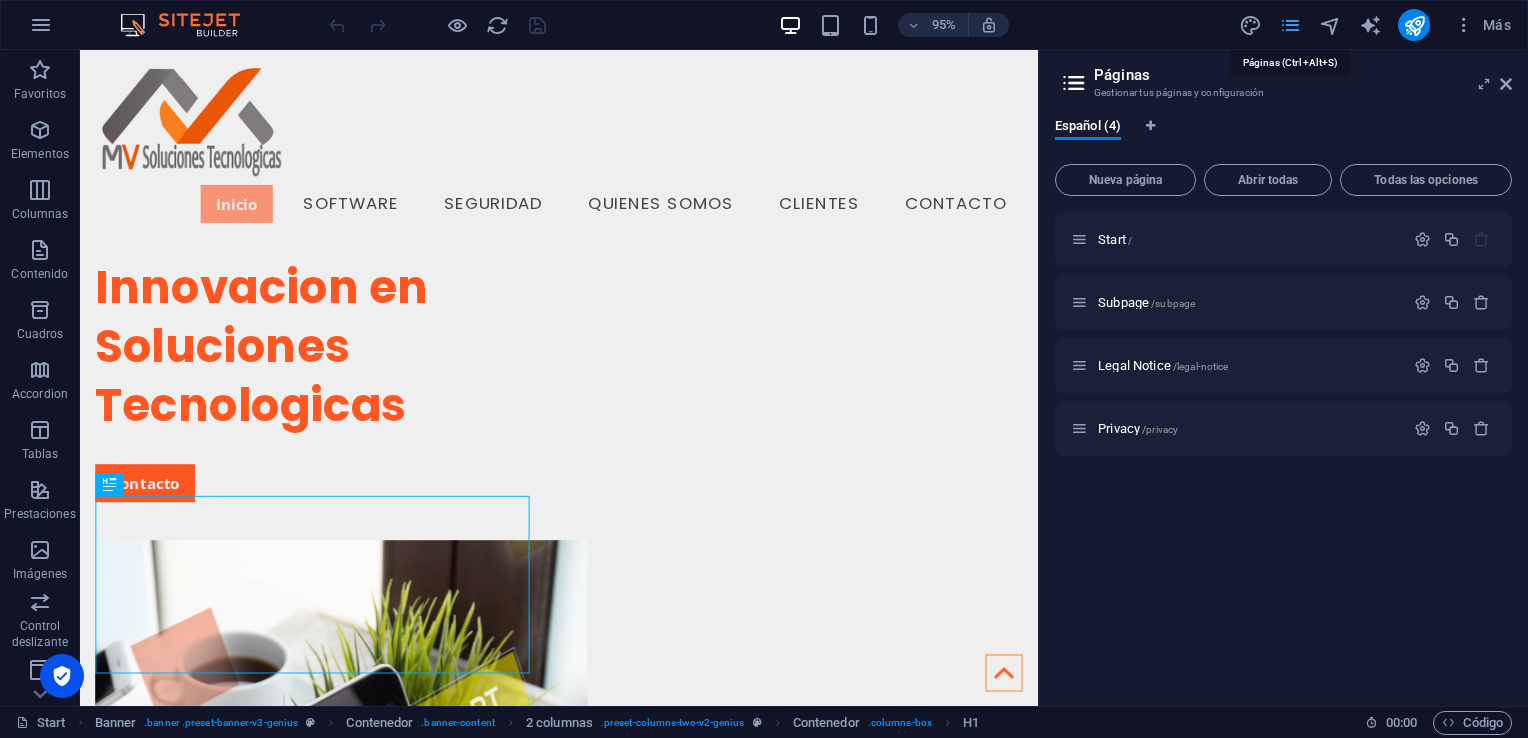 click at bounding box center [1290, 25] 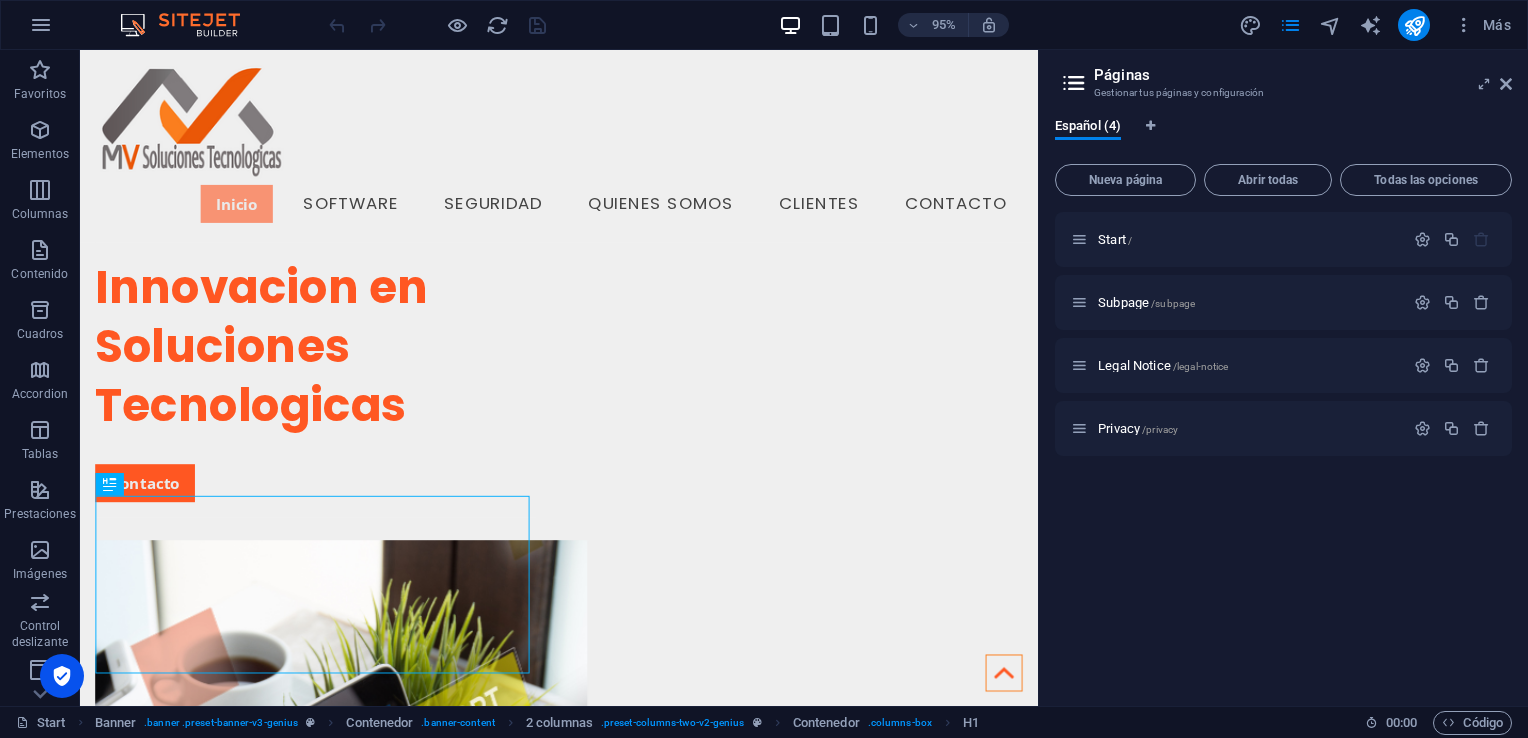 click on "Páginas Gestionar tus páginas y configuración" at bounding box center (1285, 76) 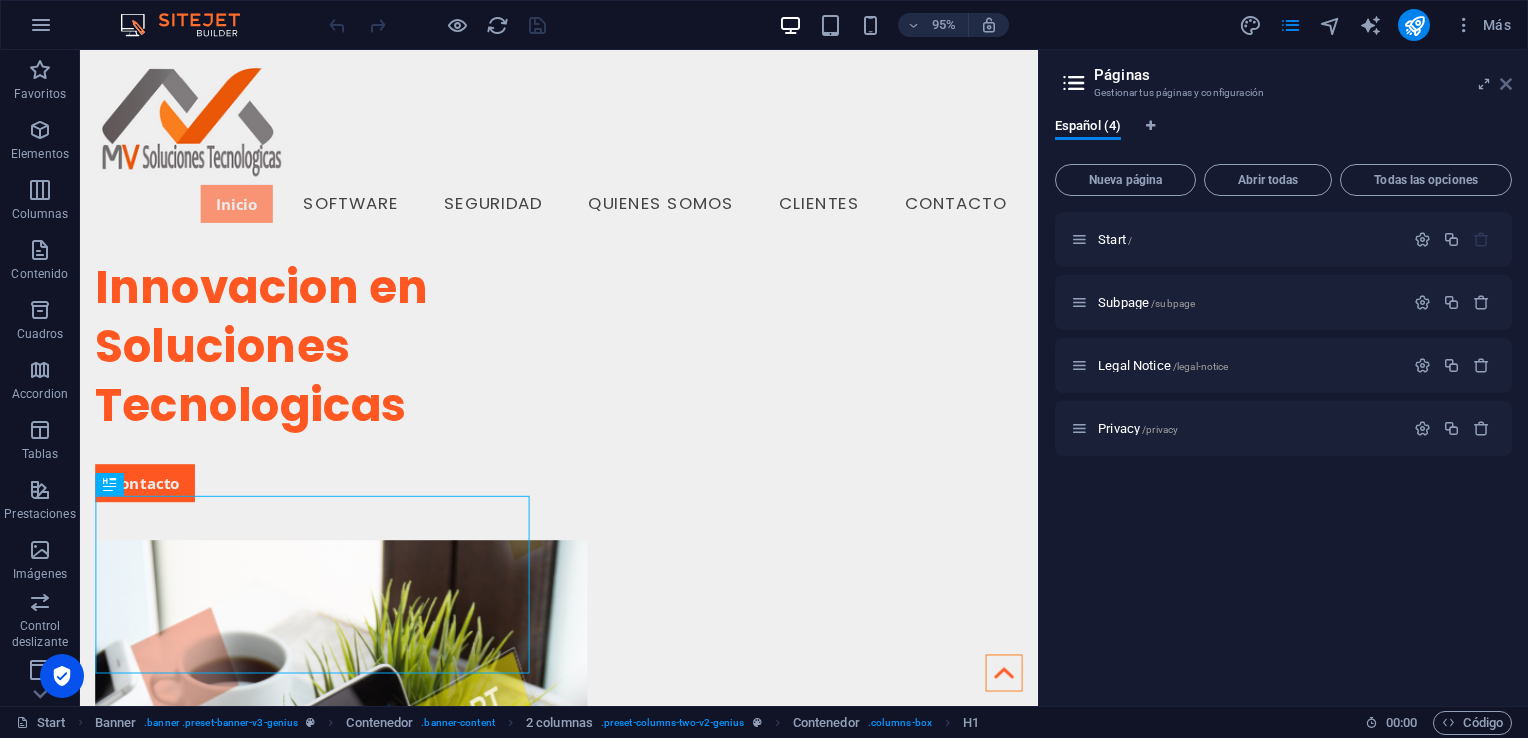 click at bounding box center [1506, 84] 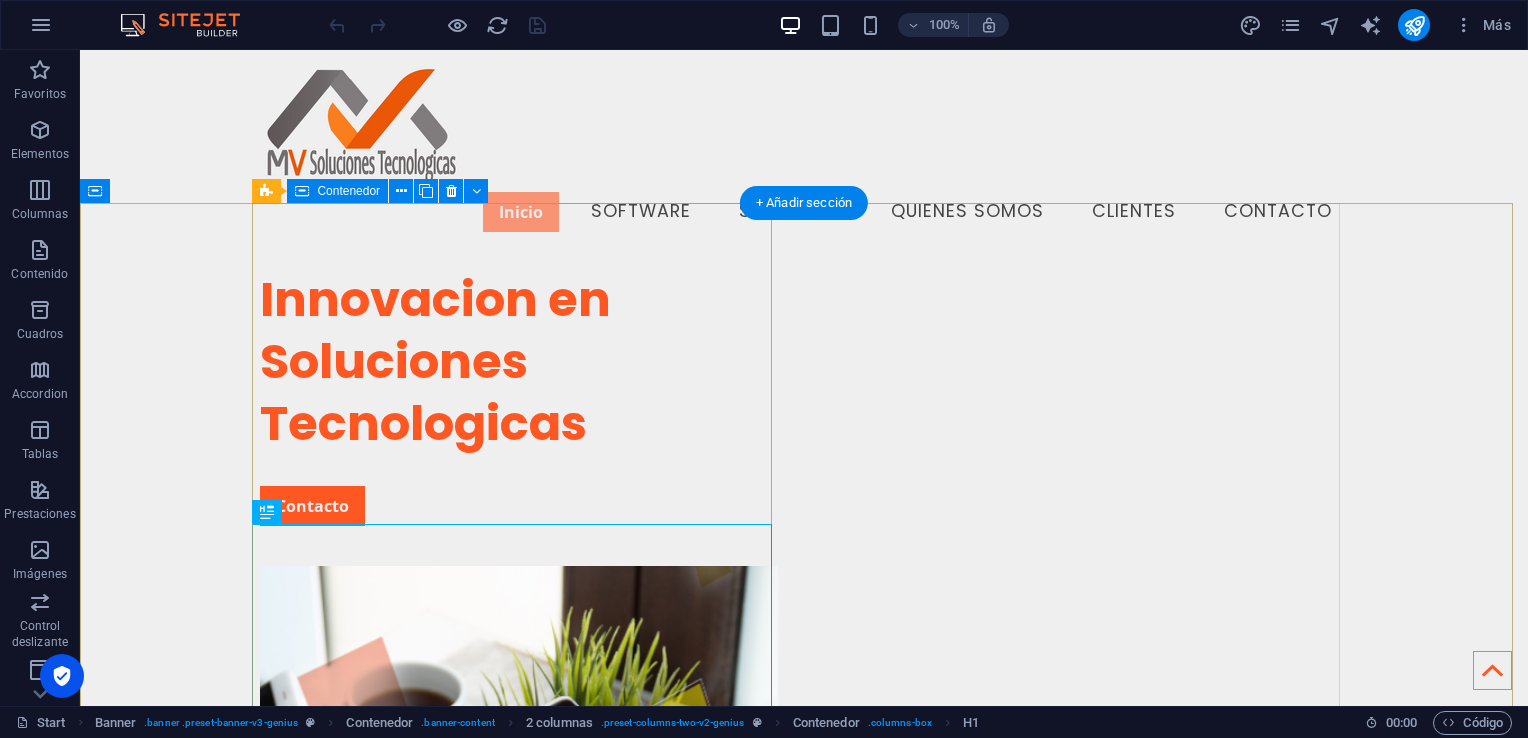click on "Innovacion en Soluciones Tecnologicas Contacto" at bounding box center [520, 397] 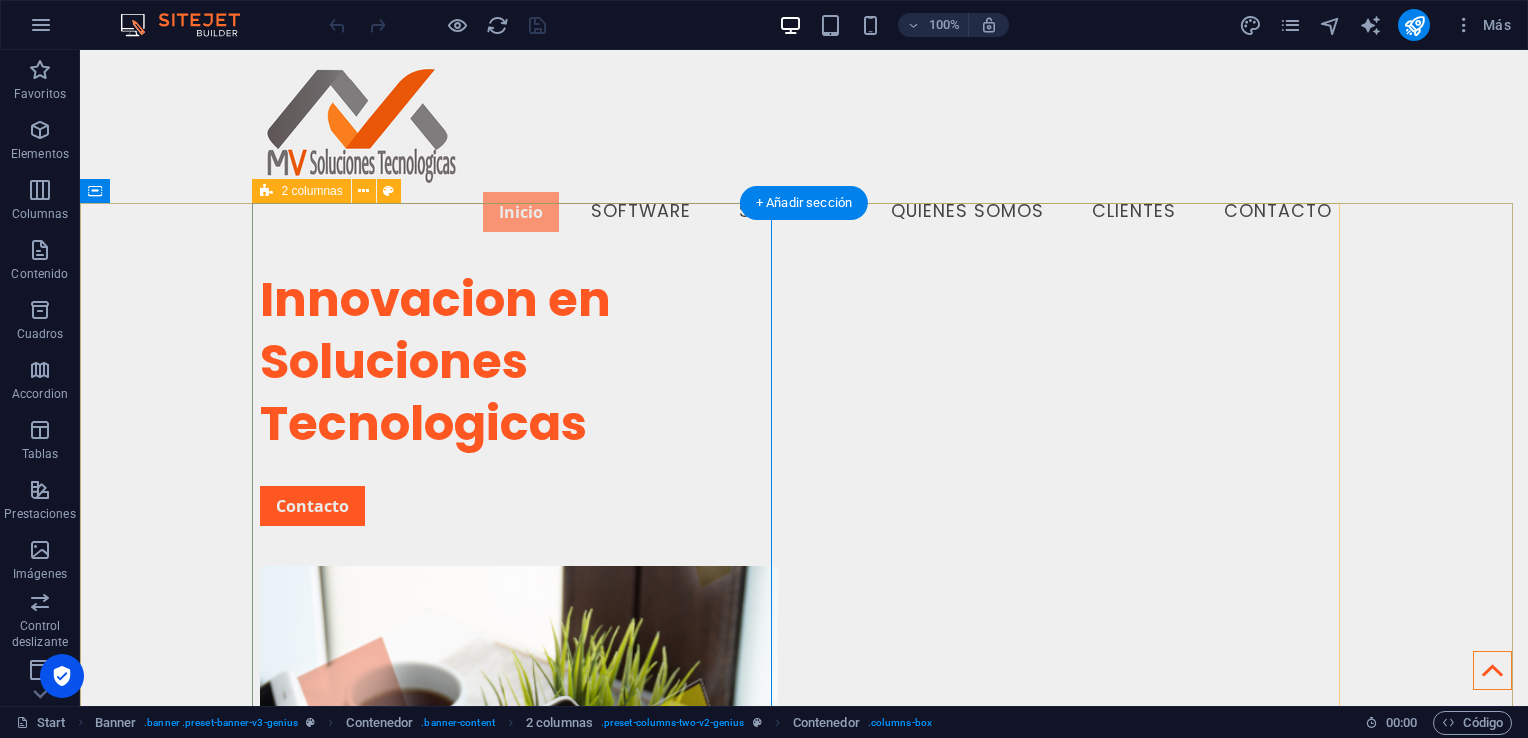 click on "Innovacion en Soluciones Tecnologicas Contacto" at bounding box center (804, 859) 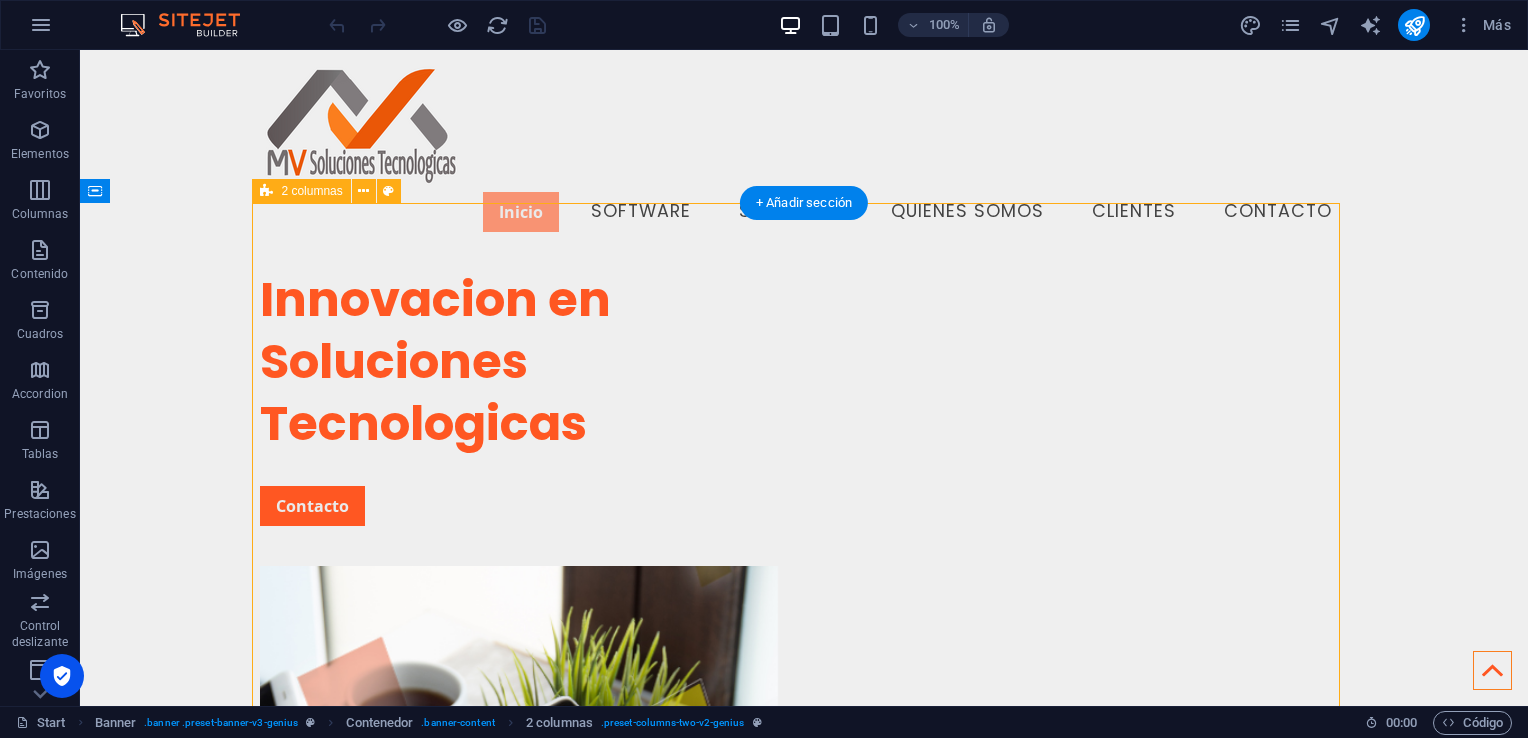 click on "Innovacion en Soluciones Tecnologicas Contacto" at bounding box center (804, 859) 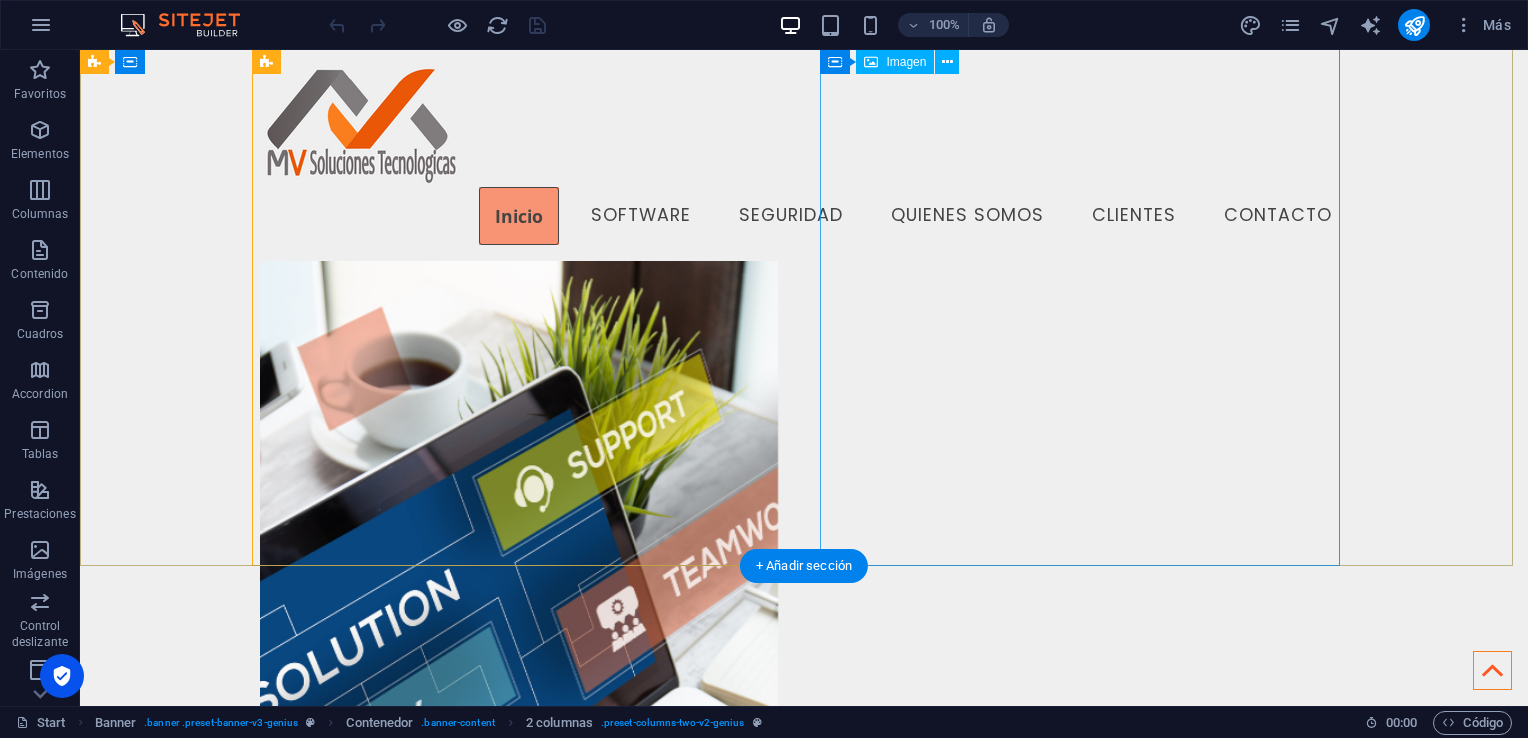 scroll, scrollTop: 200, scrollLeft: 0, axis: vertical 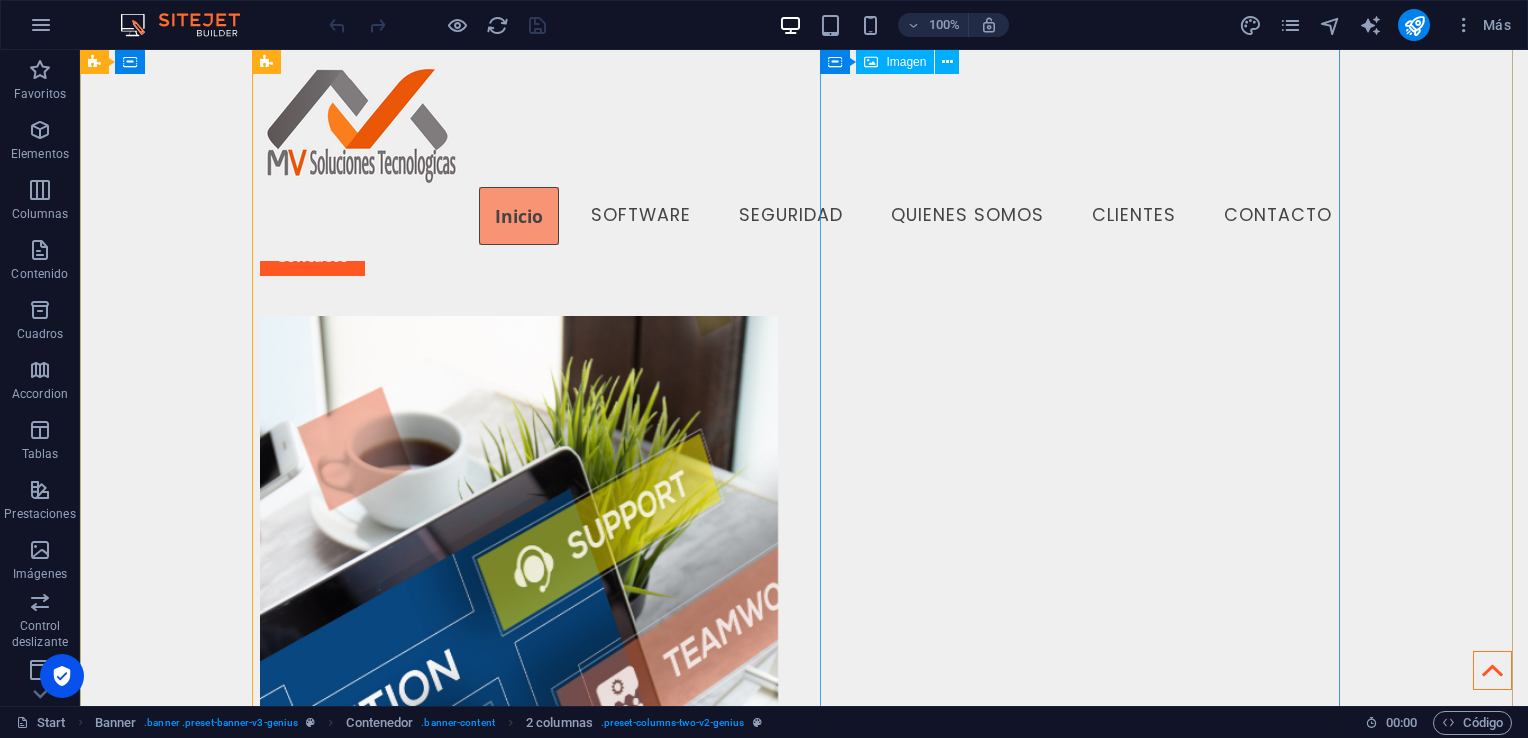 click at bounding box center (520, 765) 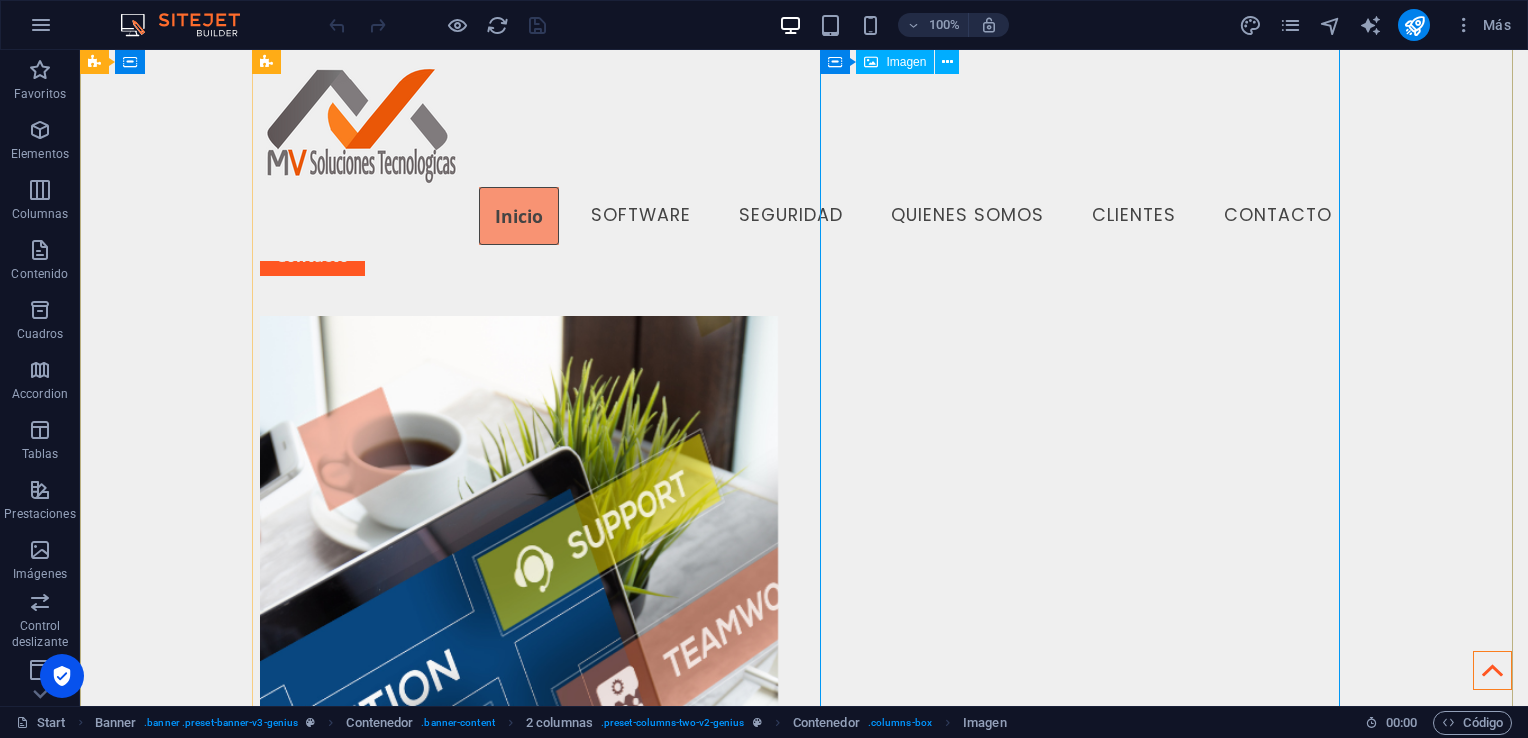 scroll, scrollTop: 100, scrollLeft: 0, axis: vertical 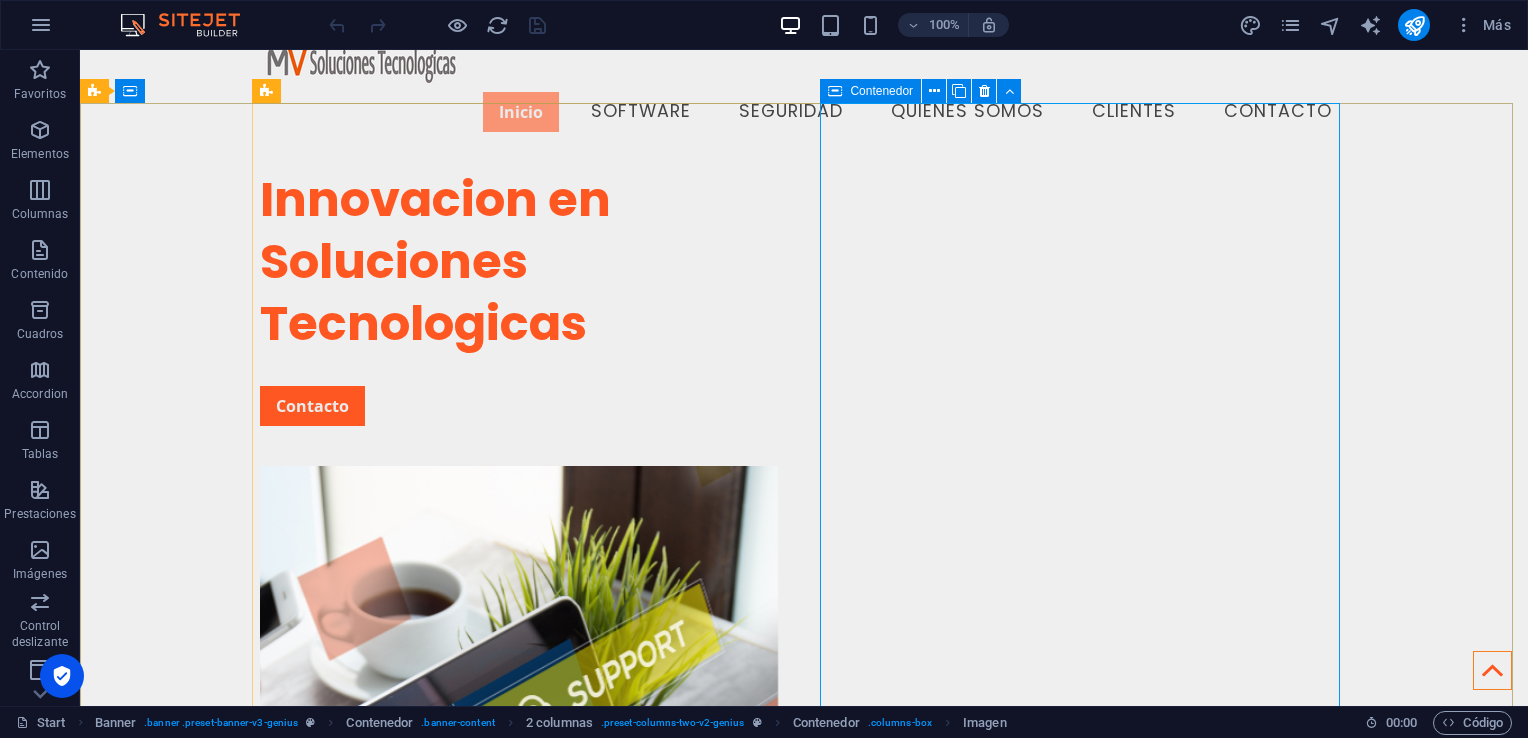 click at bounding box center [835, 91] 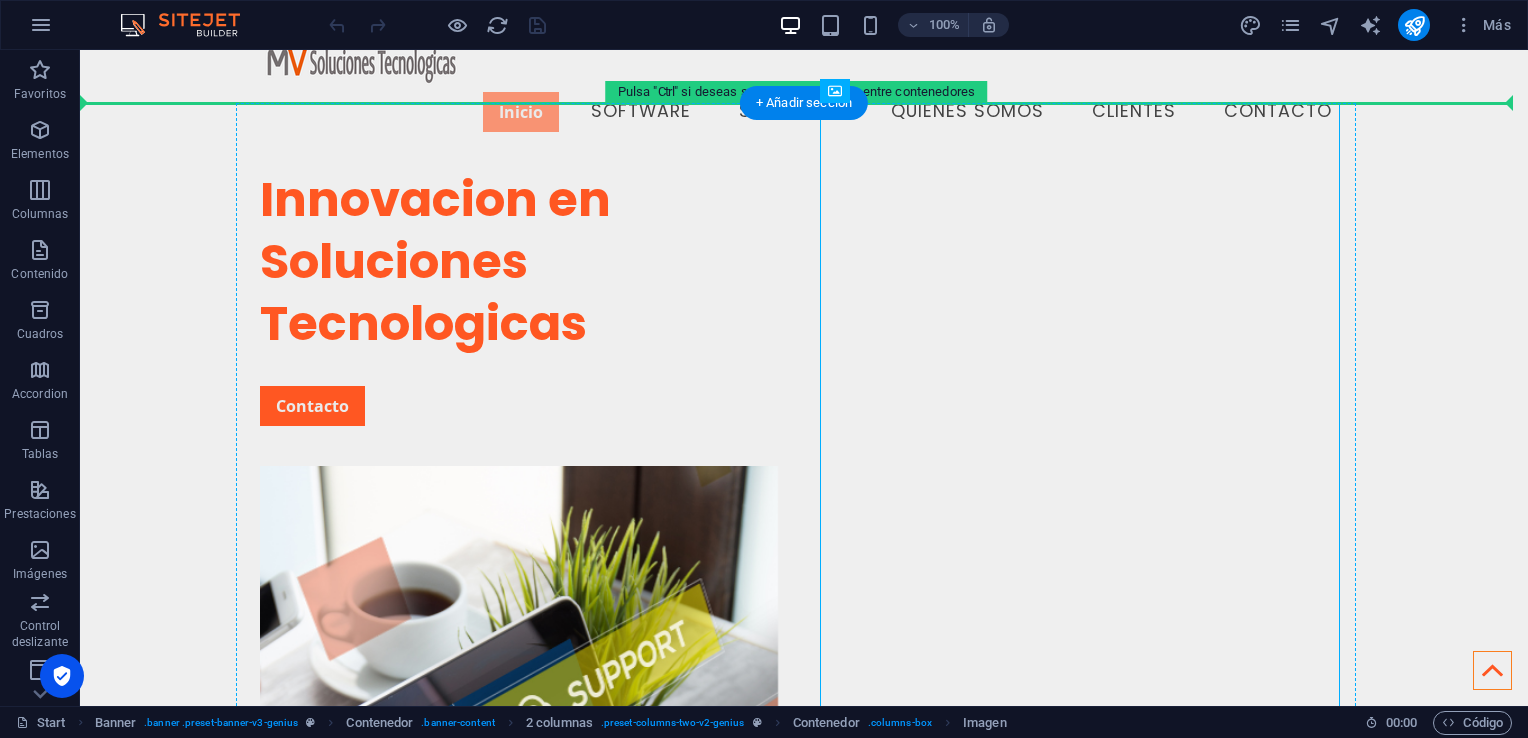 drag, startPoint x: 822, startPoint y: 554, endPoint x: 788, endPoint y: 550, distance: 34.234486 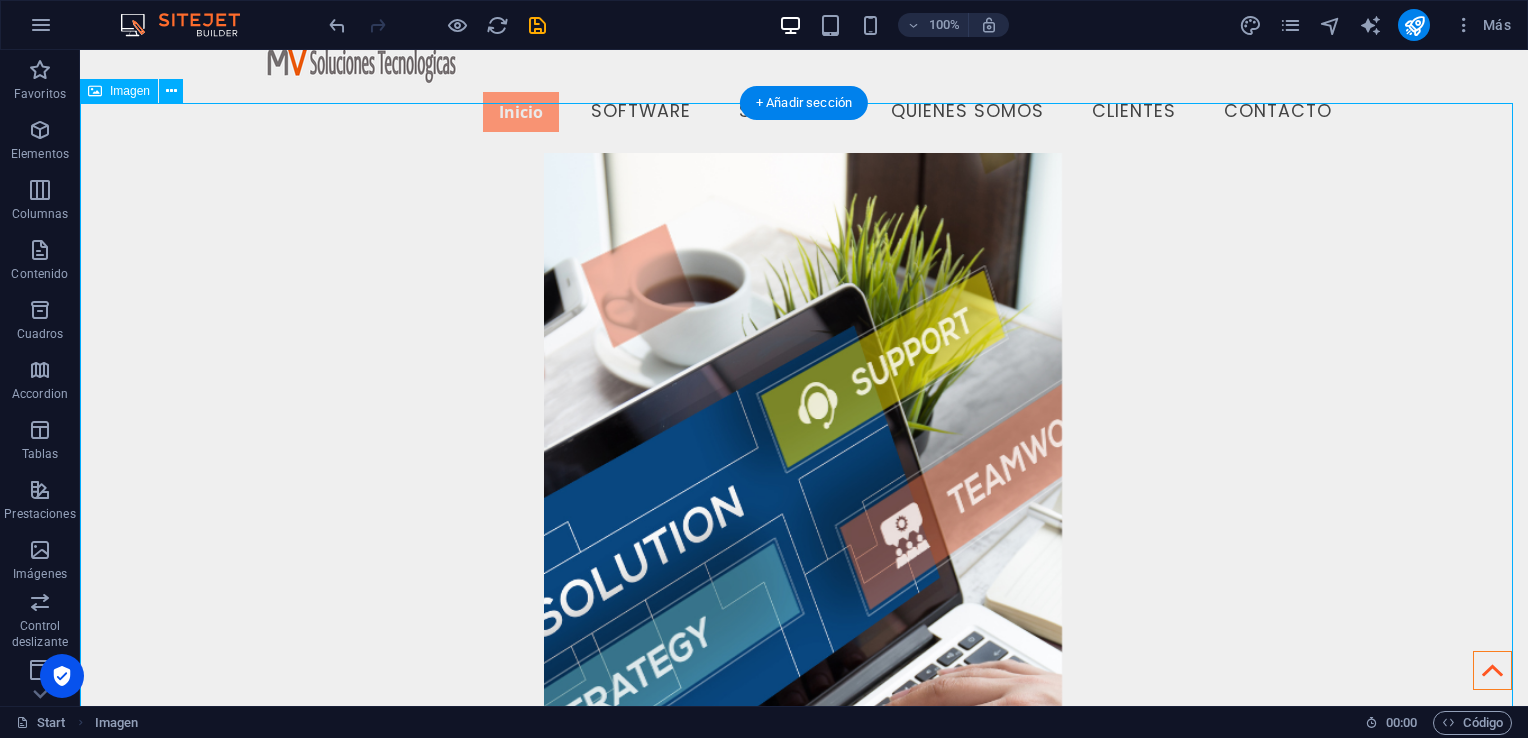 click at bounding box center [804, 602] 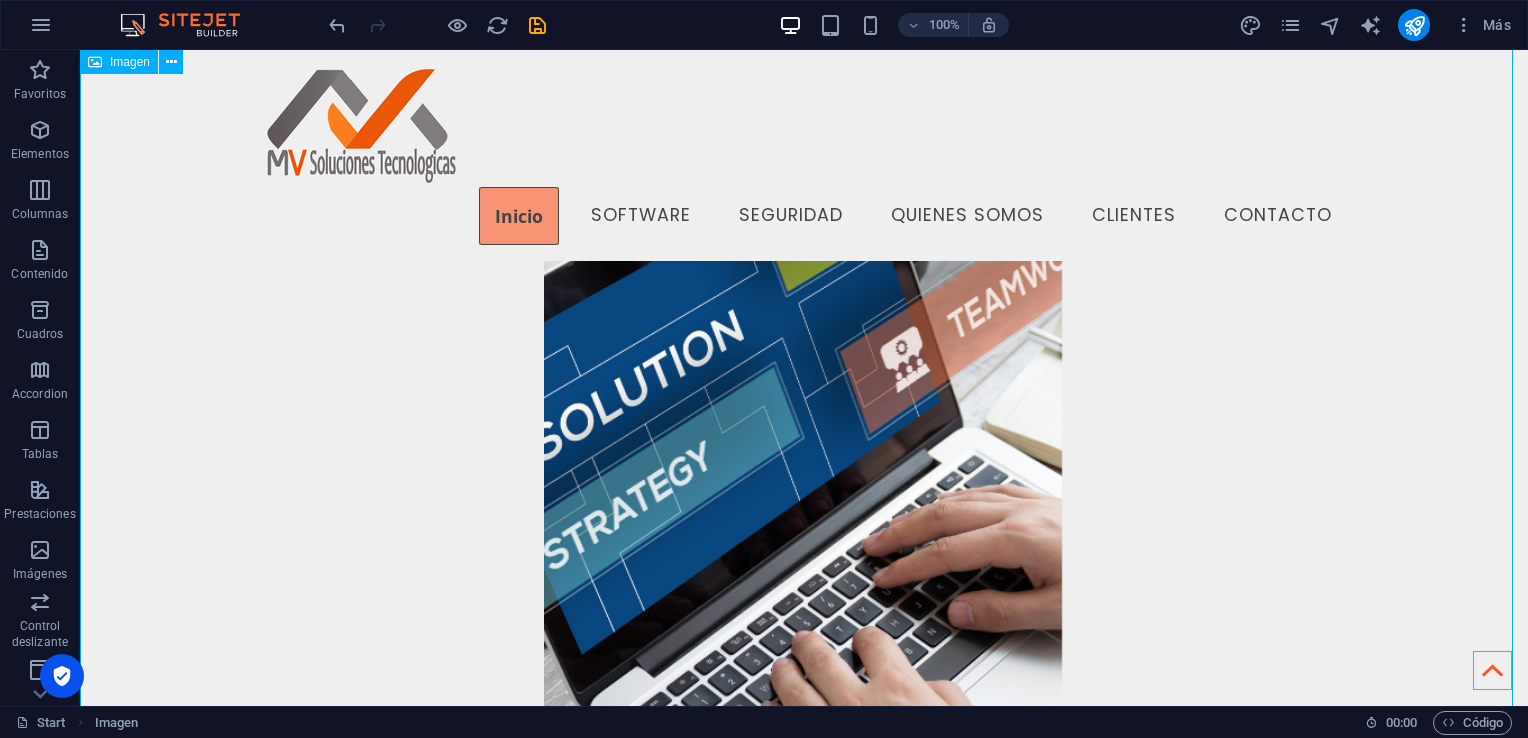 scroll, scrollTop: 200, scrollLeft: 0, axis: vertical 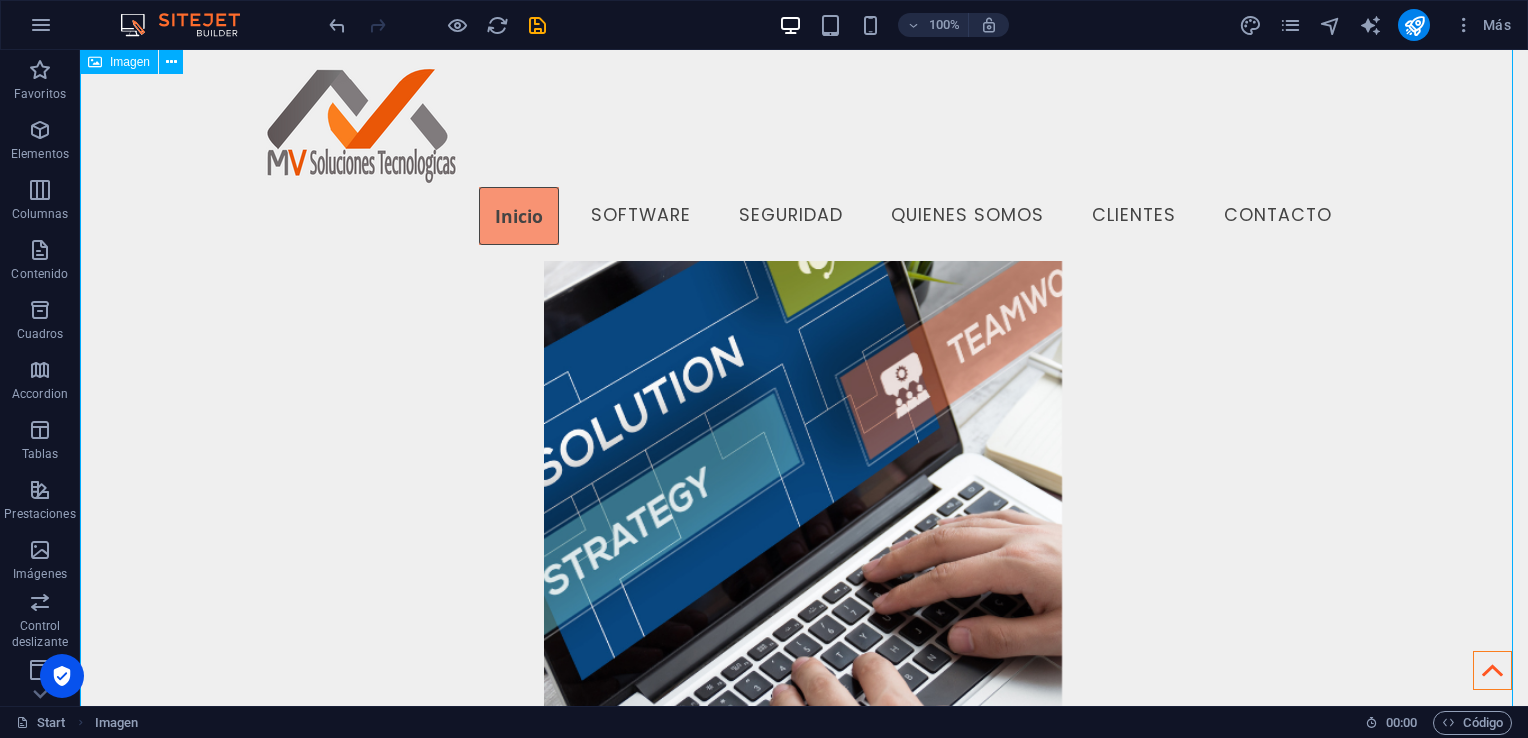 click at bounding box center (804, 375) 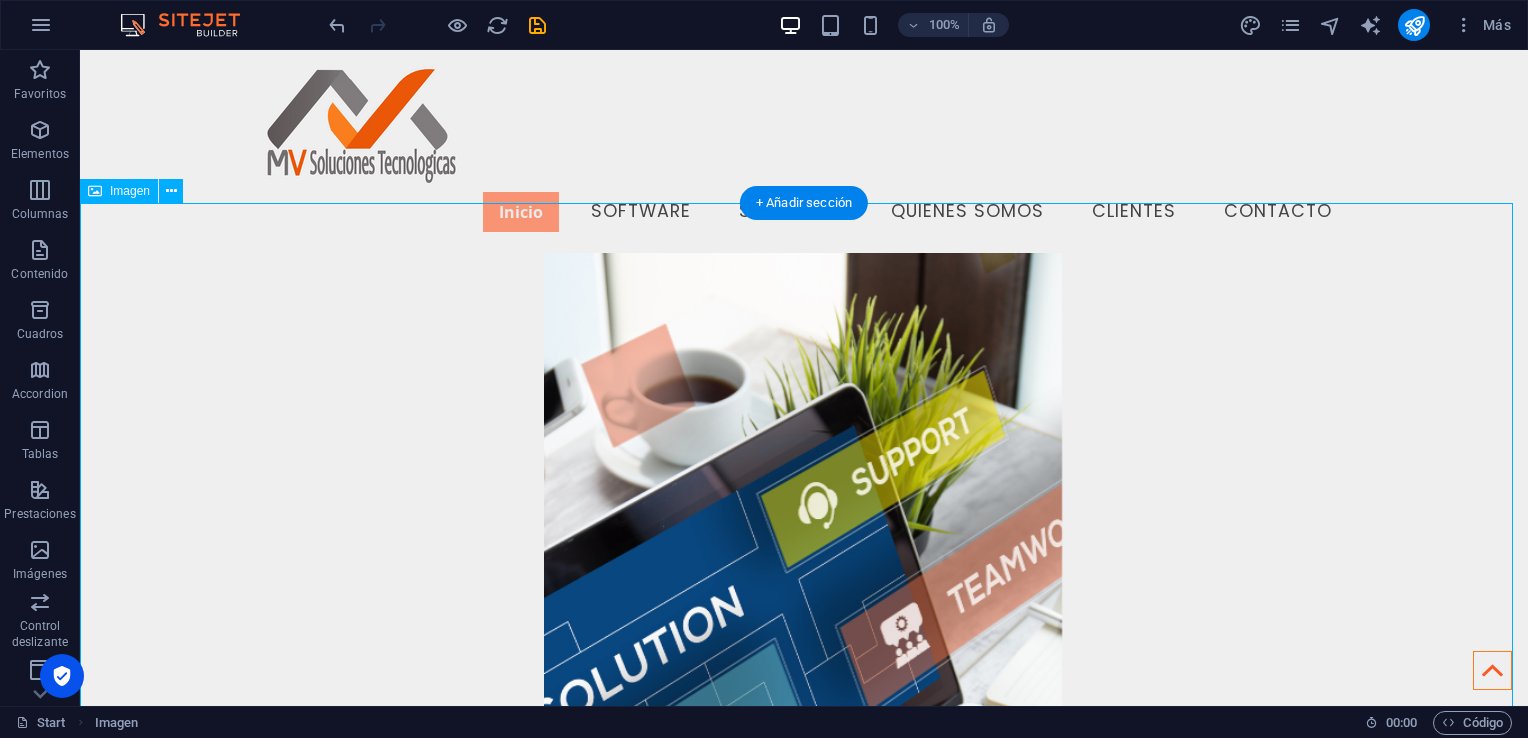 drag, startPoint x: 664, startPoint y: 287, endPoint x: 999, endPoint y: 320, distance: 336.62146 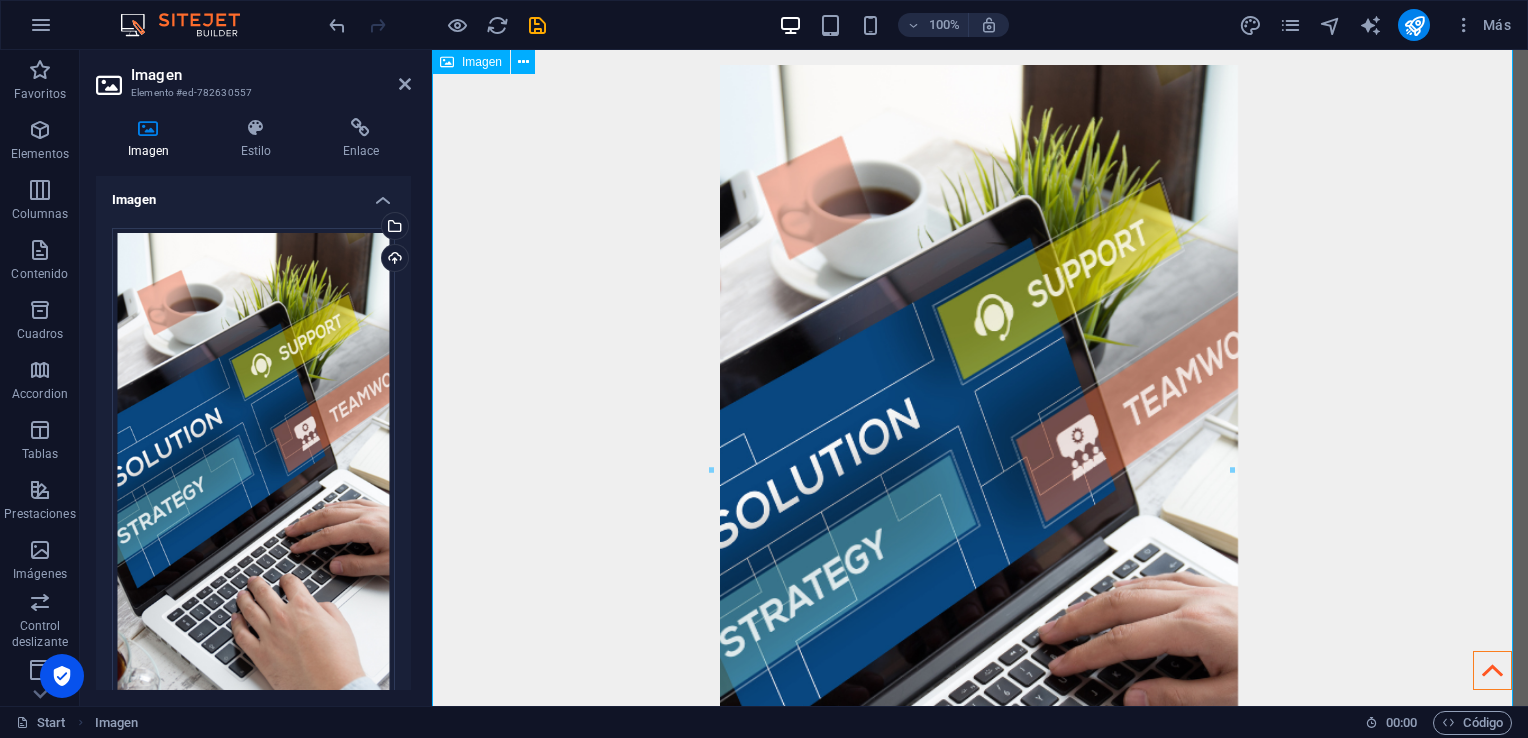 scroll, scrollTop: 97, scrollLeft: 0, axis: vertical 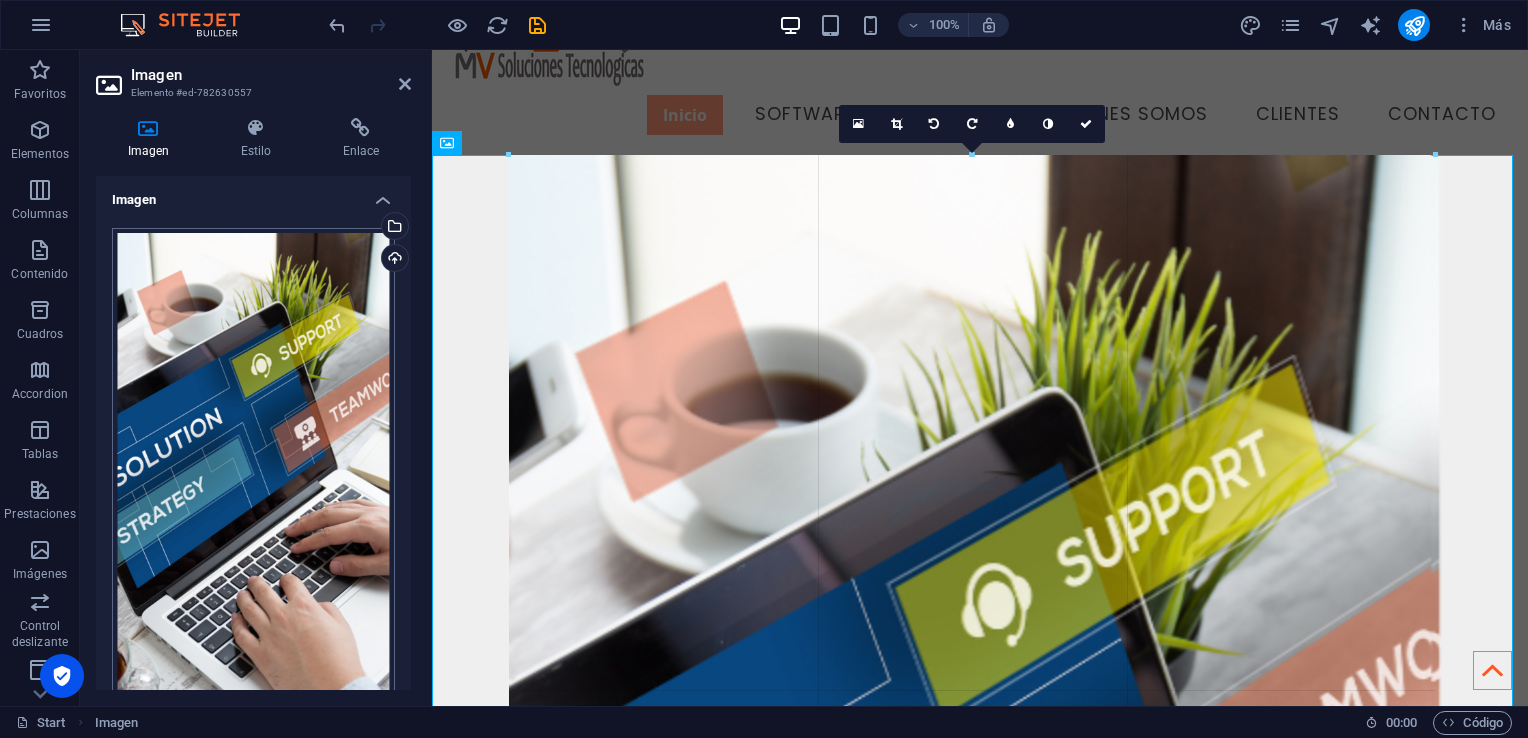 drag, startPoint x: 711, startPoint y: 158, endPoint x: 139, endPoint y: 269, distance: 582.6706 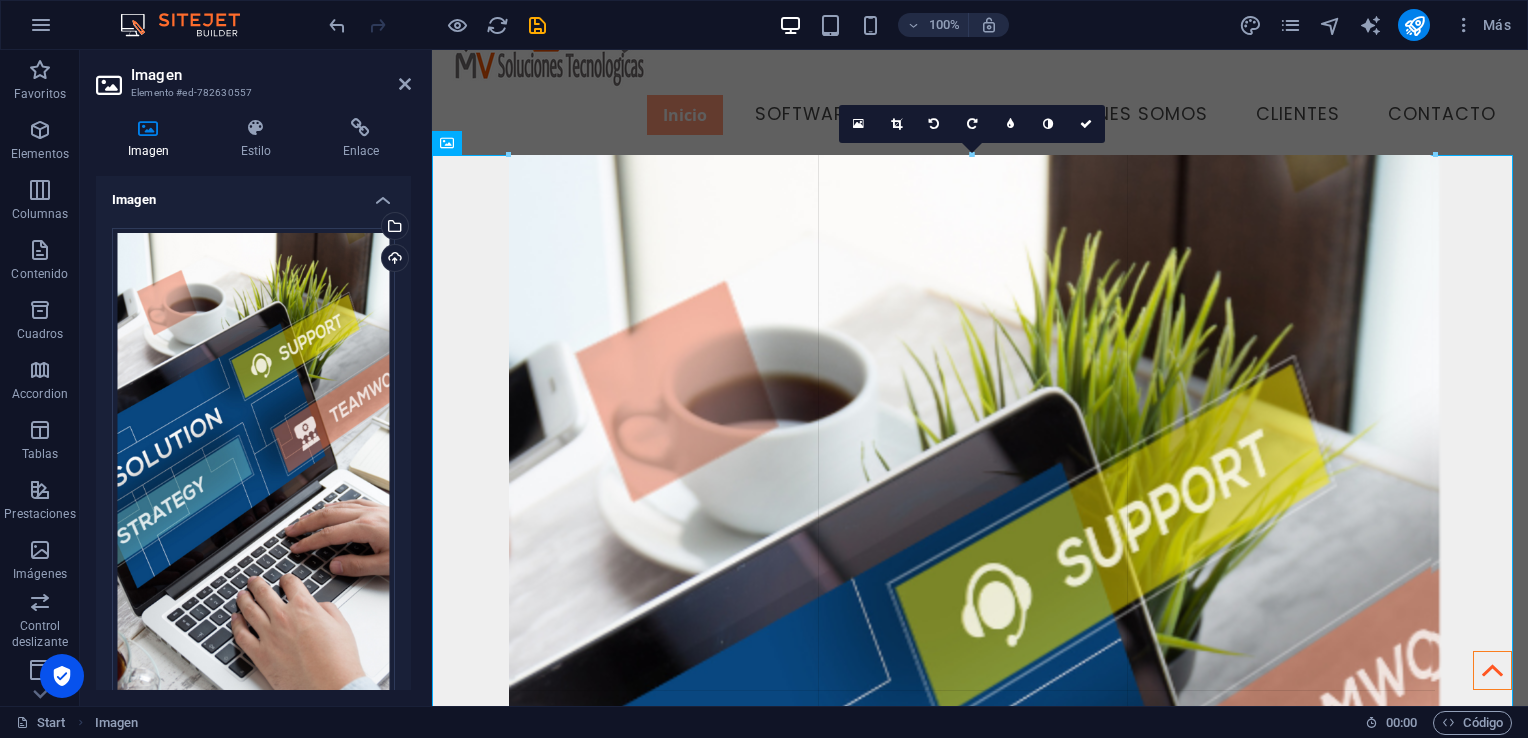 drag, startPoint x: 1432, startPoint y: 154, endPoint x: 1531, endPoint y: 174, distance: 101 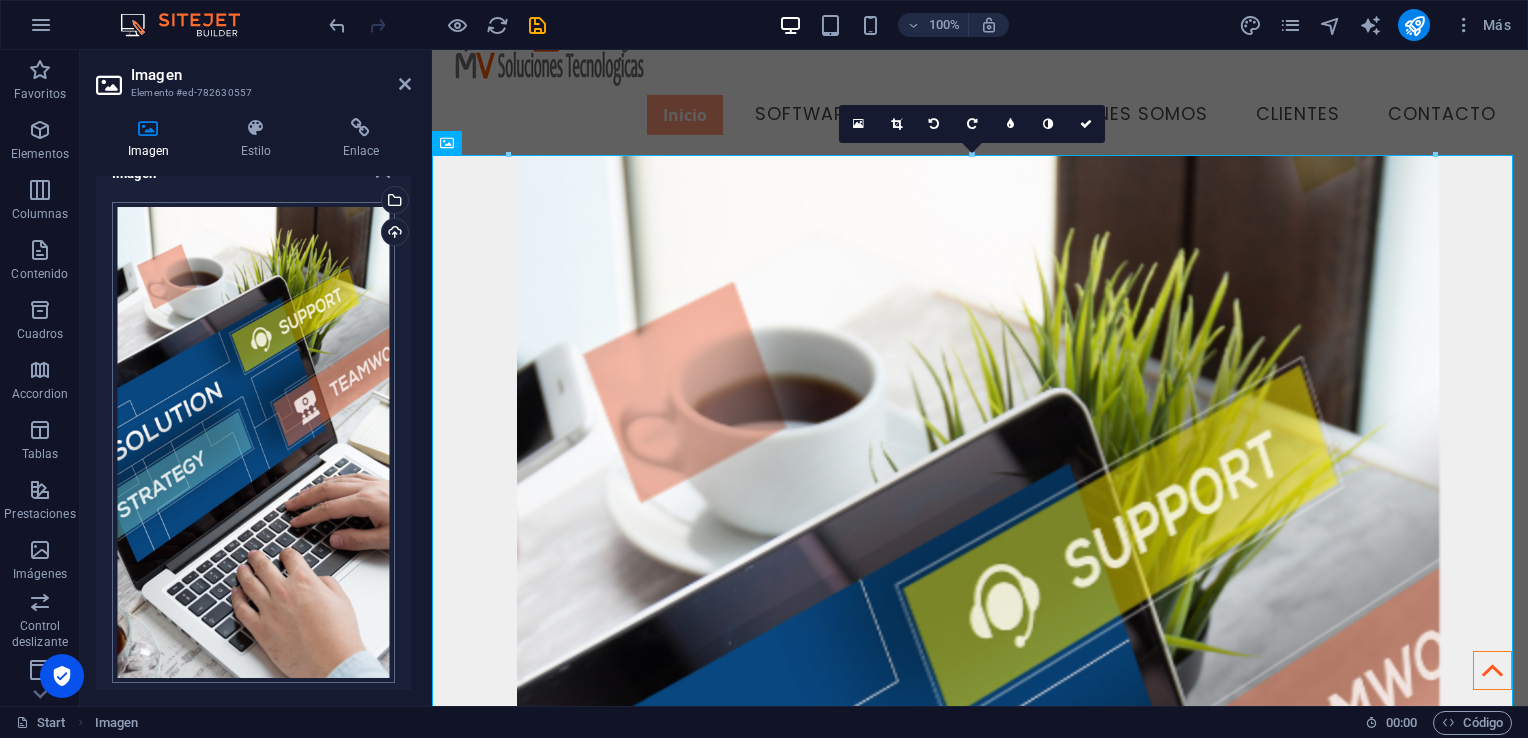 scroll, scrollTop: 0, scrollLeft: 0, axis: both 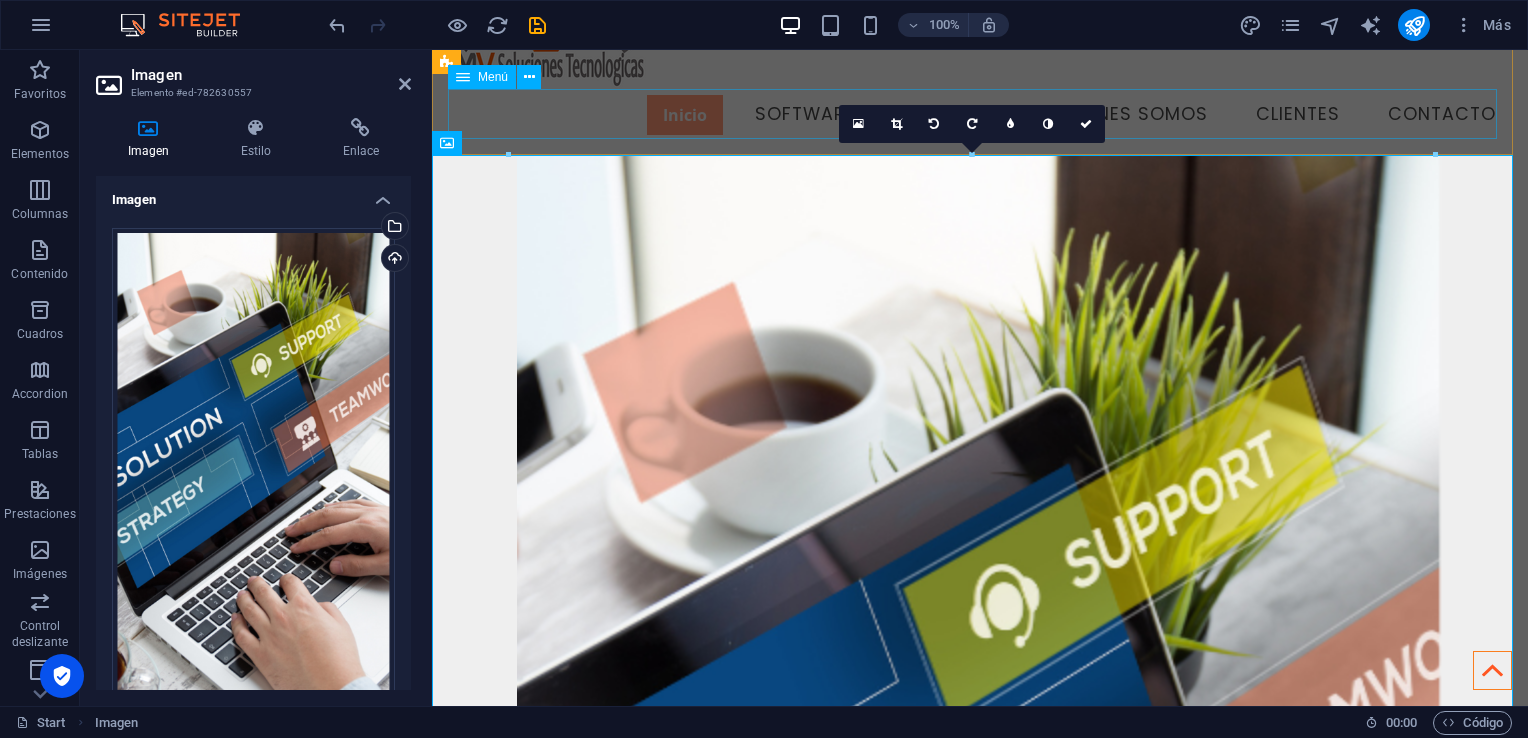 click on "Inicio Software Seguridad Quienes Somos Clientes Contacto" at bounding box center [980, 115] 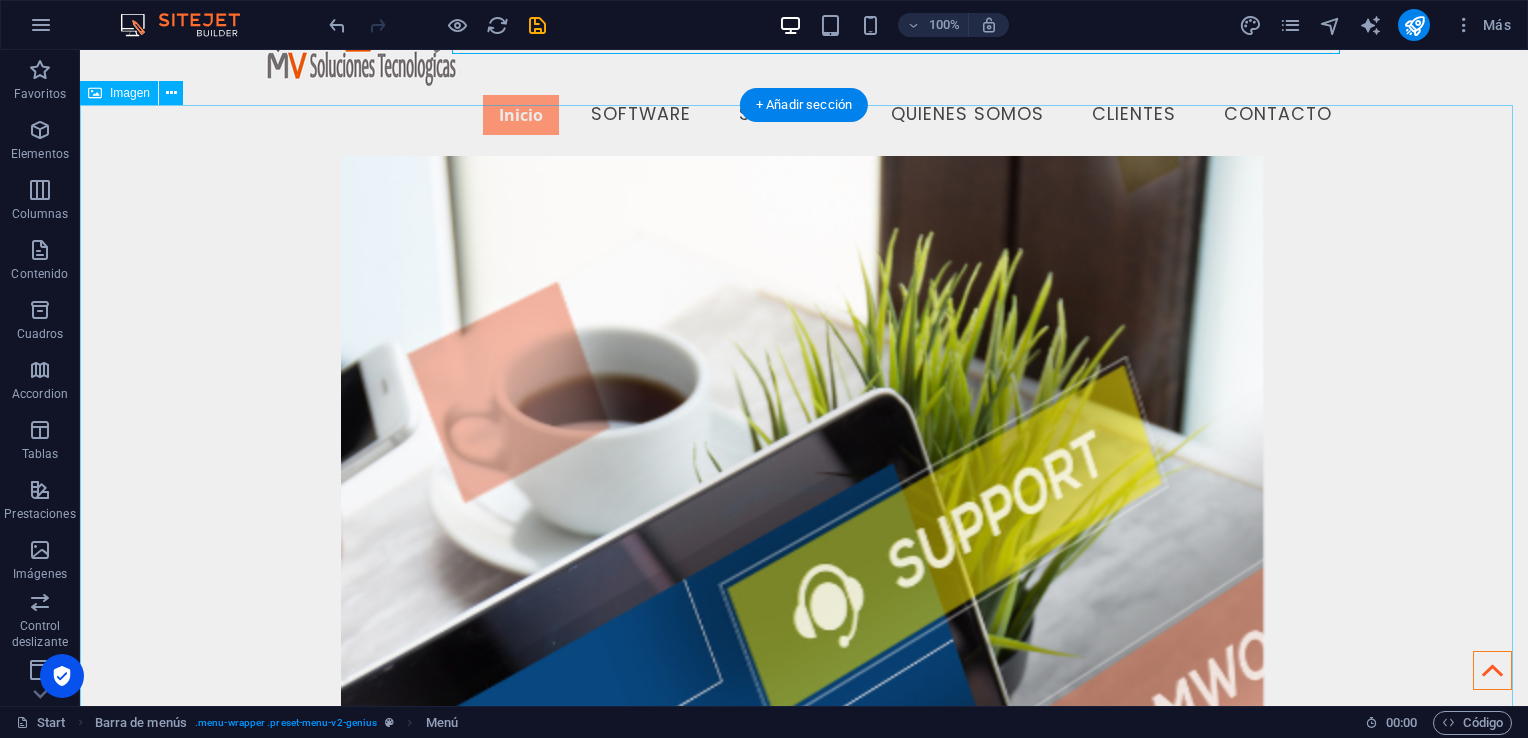 click at bounding box center [804, 956] 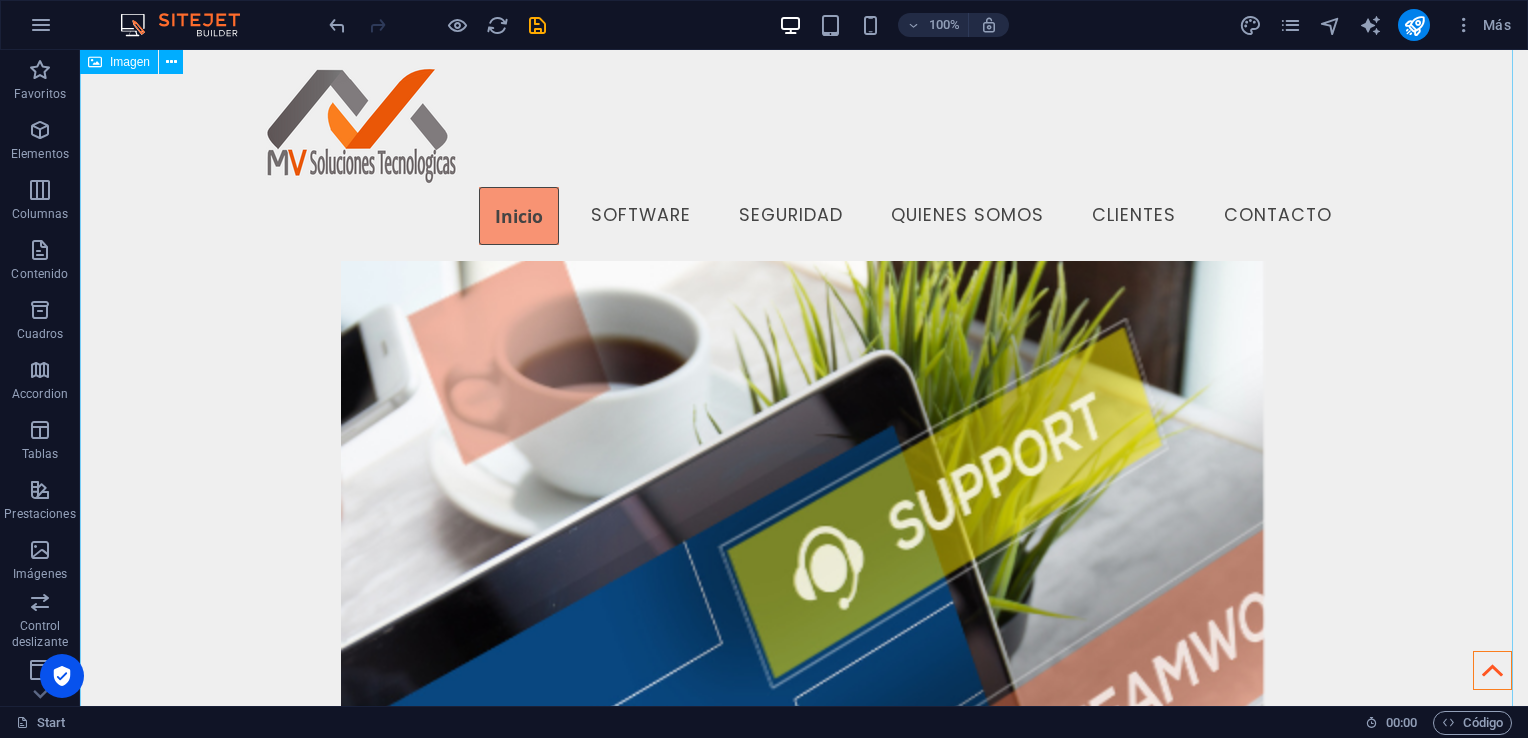 scroll, scrollTop: 0, scrollLeft: 0, axis: both 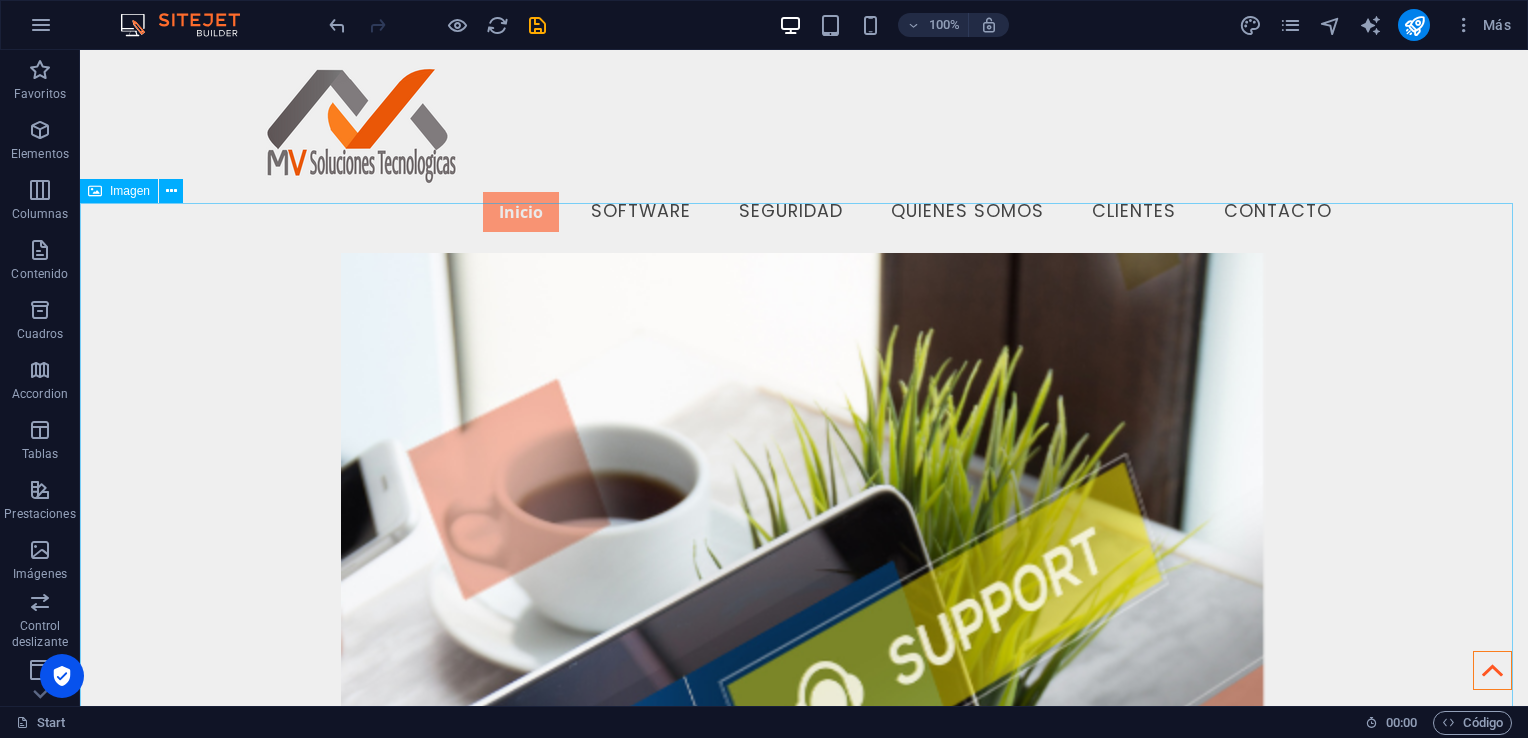 click on "Imagen" at bounding box center [130, 191] 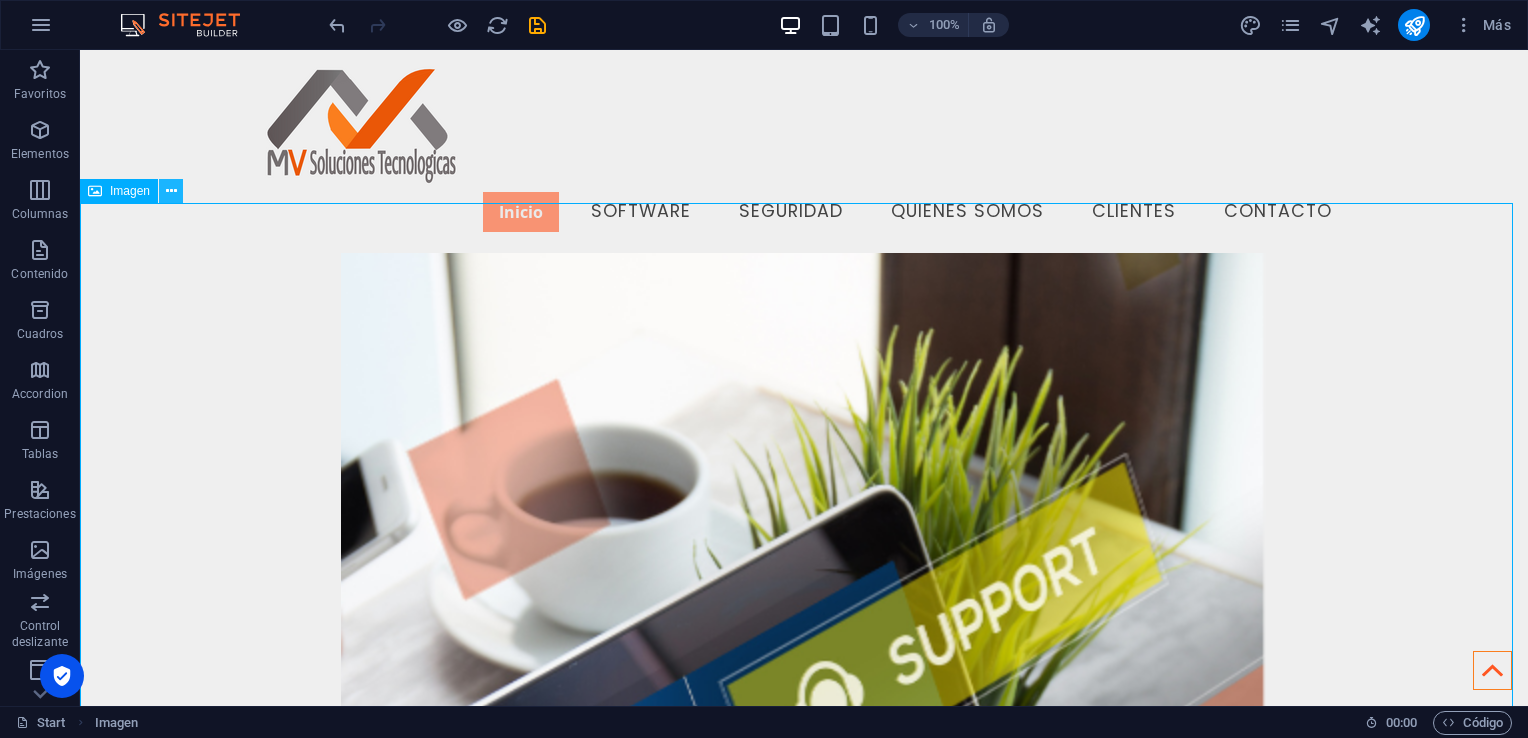 click at bounding box center (171, 191) 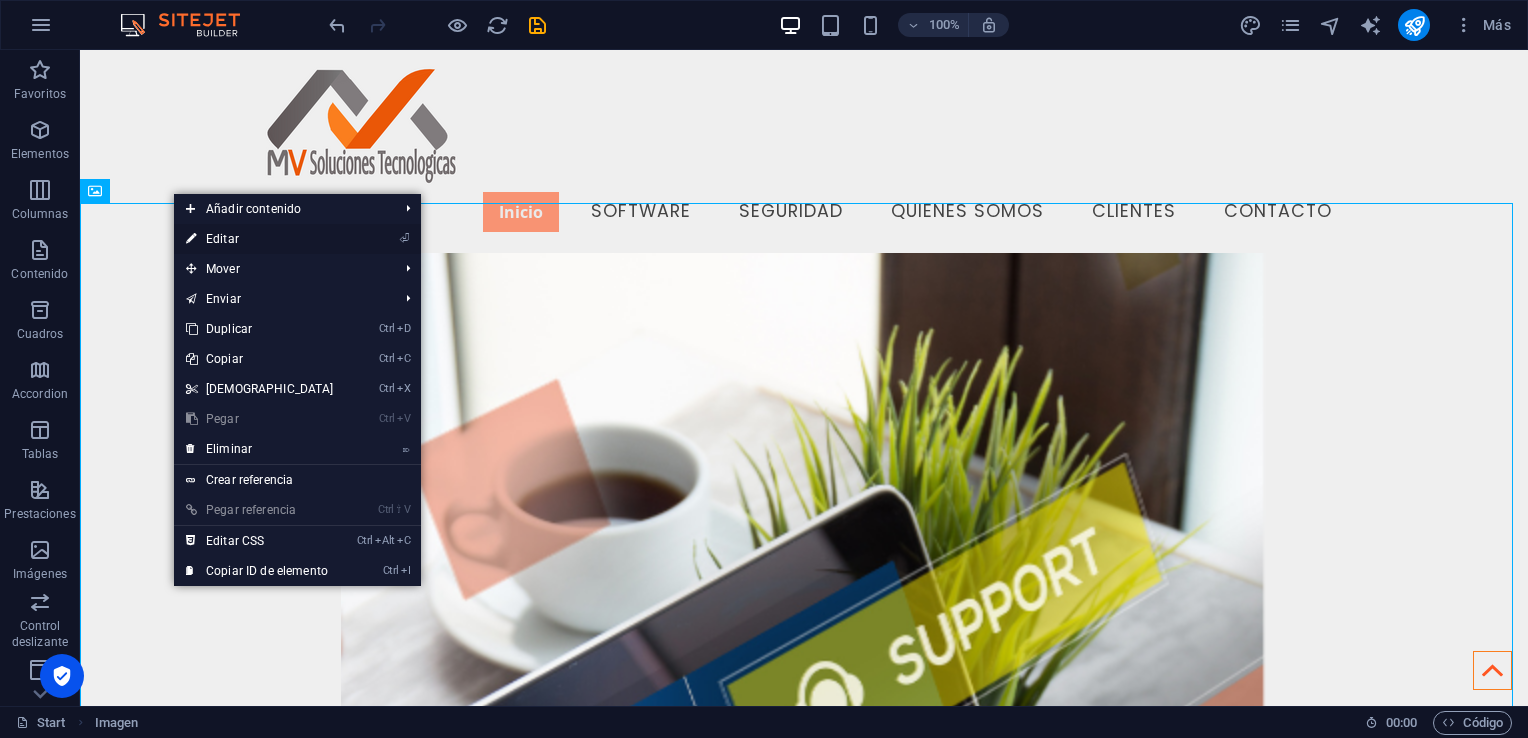 click on "⏎  Editar" at bounding box center [260, 239] 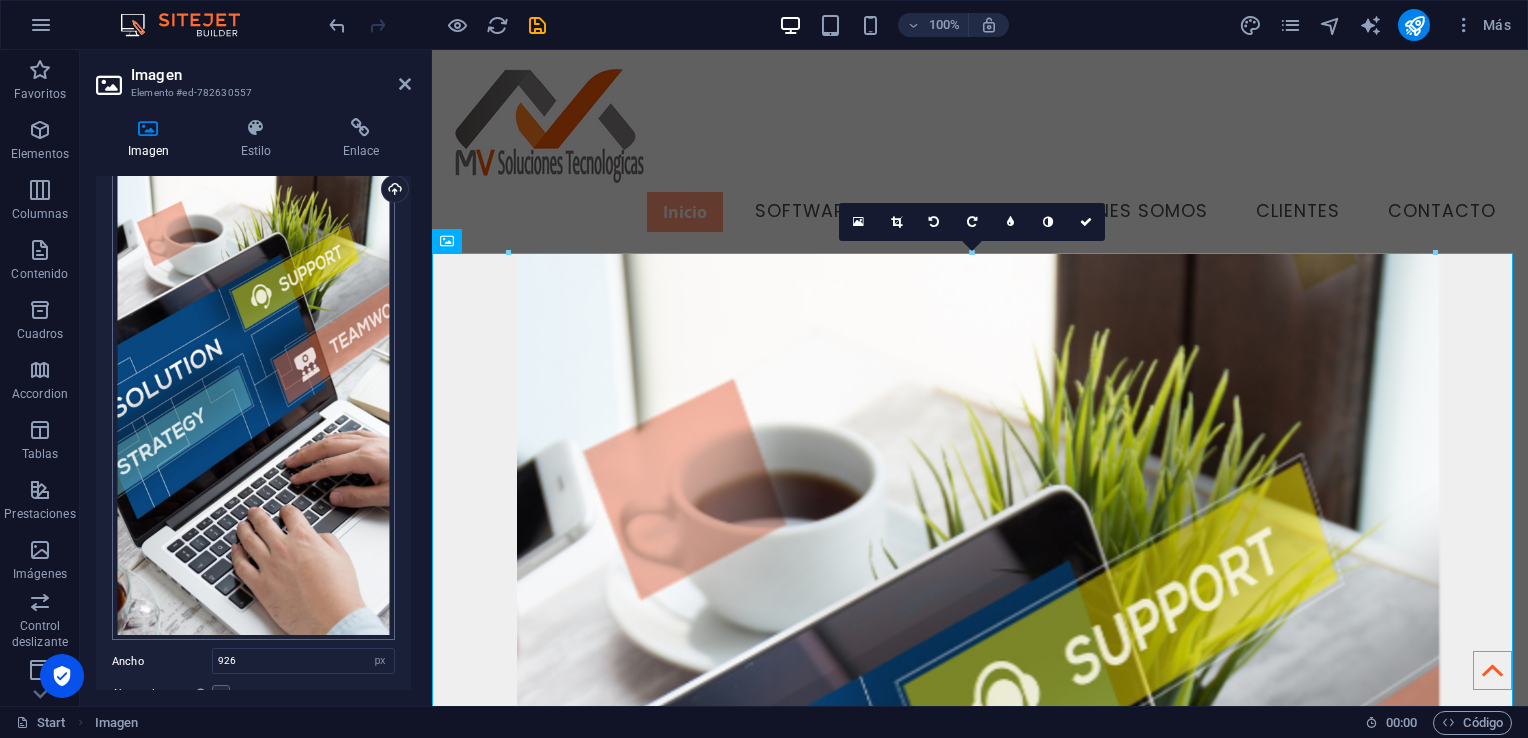 scroll, scrollTop: 0, scrollLeft: 0, axis: both 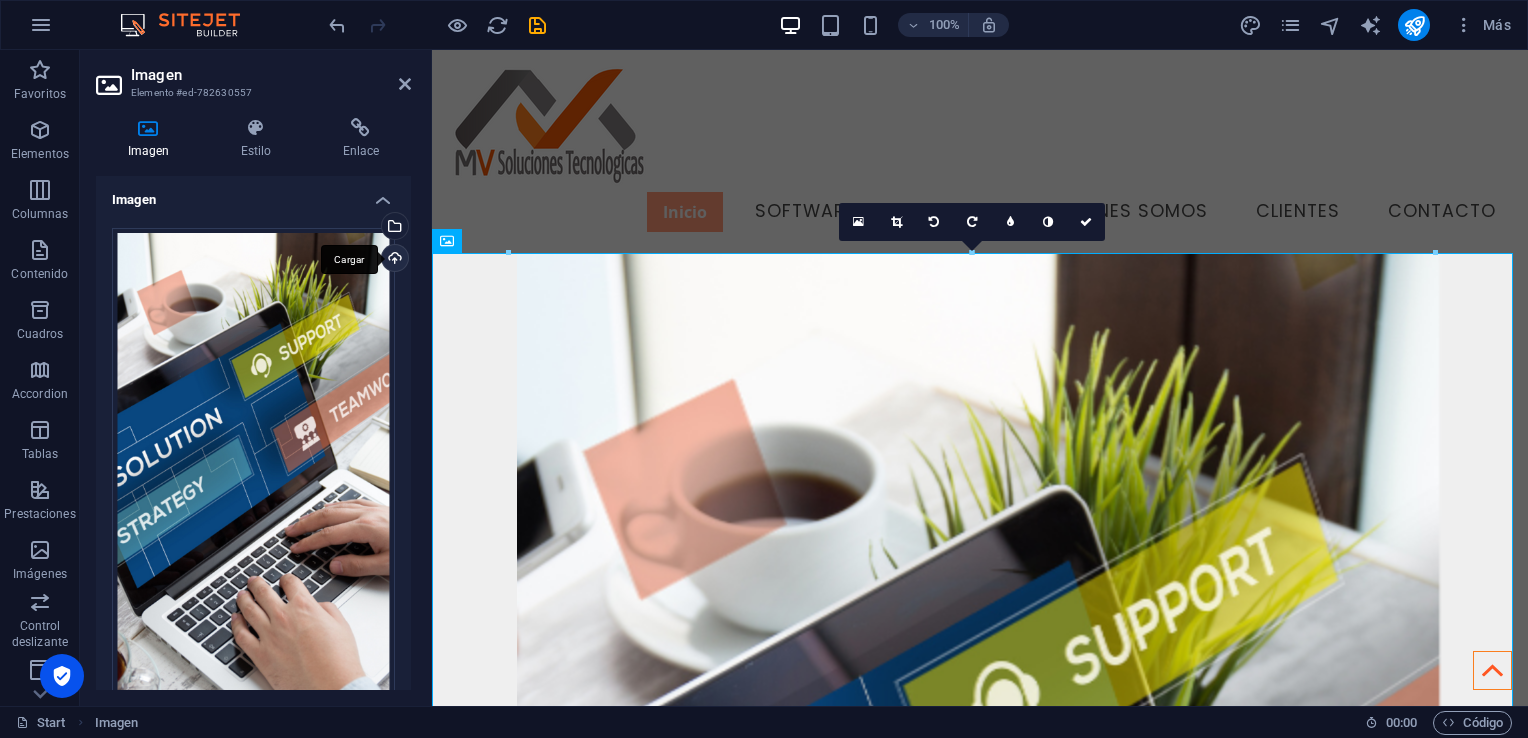 click on "Cargar" at bounding box center (393, 260) 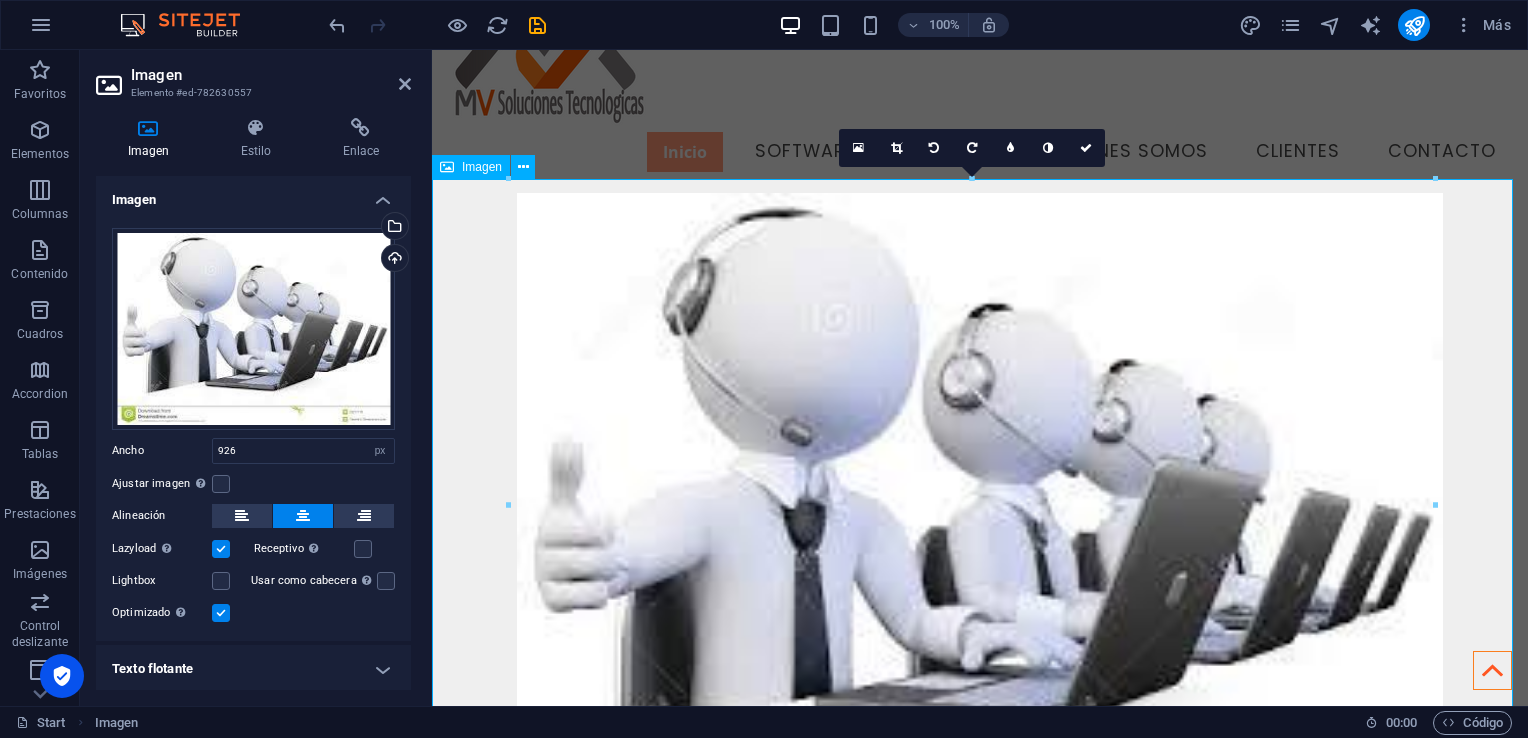 scroll, scrollTop: 0, scrollLeft: 0, axis: both 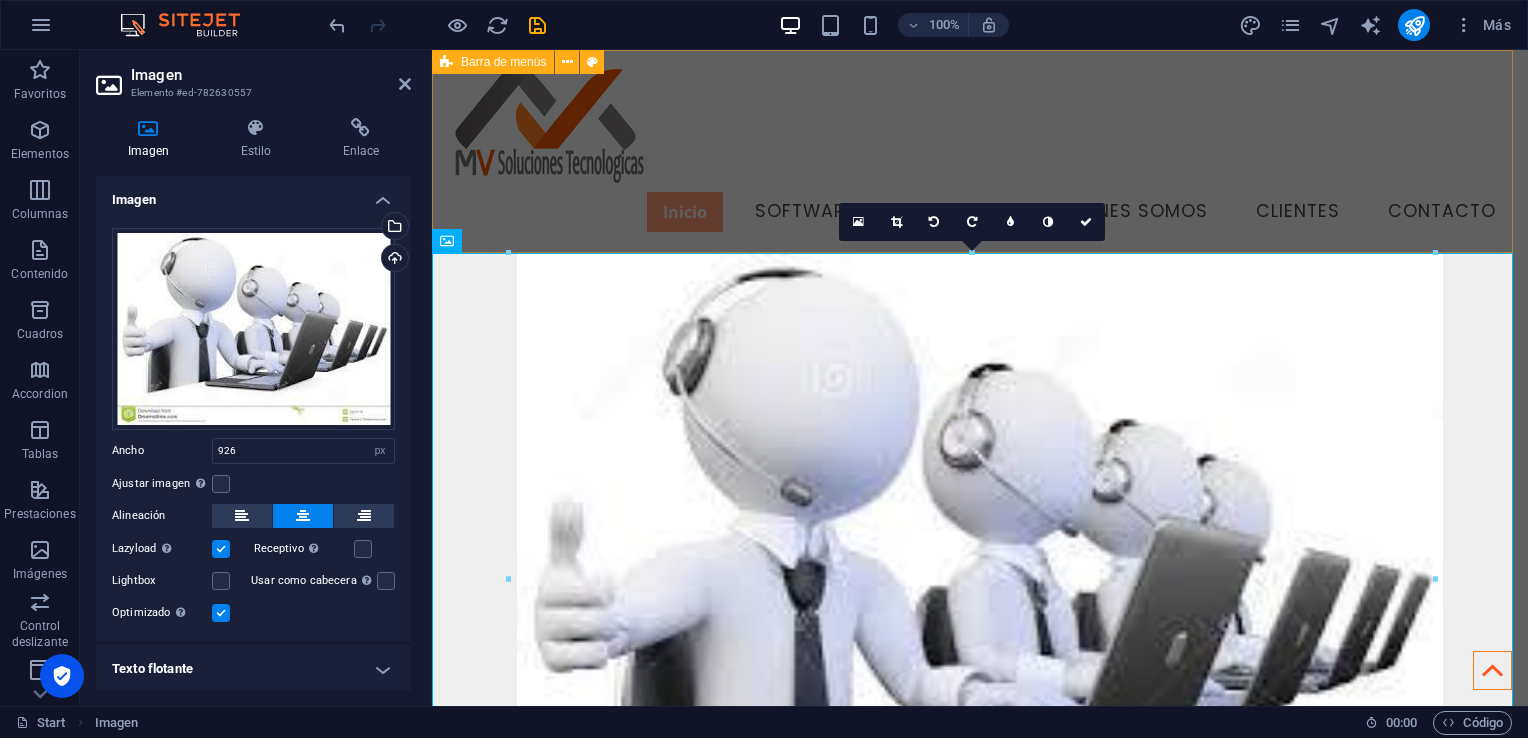click on "Inicio Software Seguridad Quienes Somos Clientes Contacto" at bounding box center (980, 151) 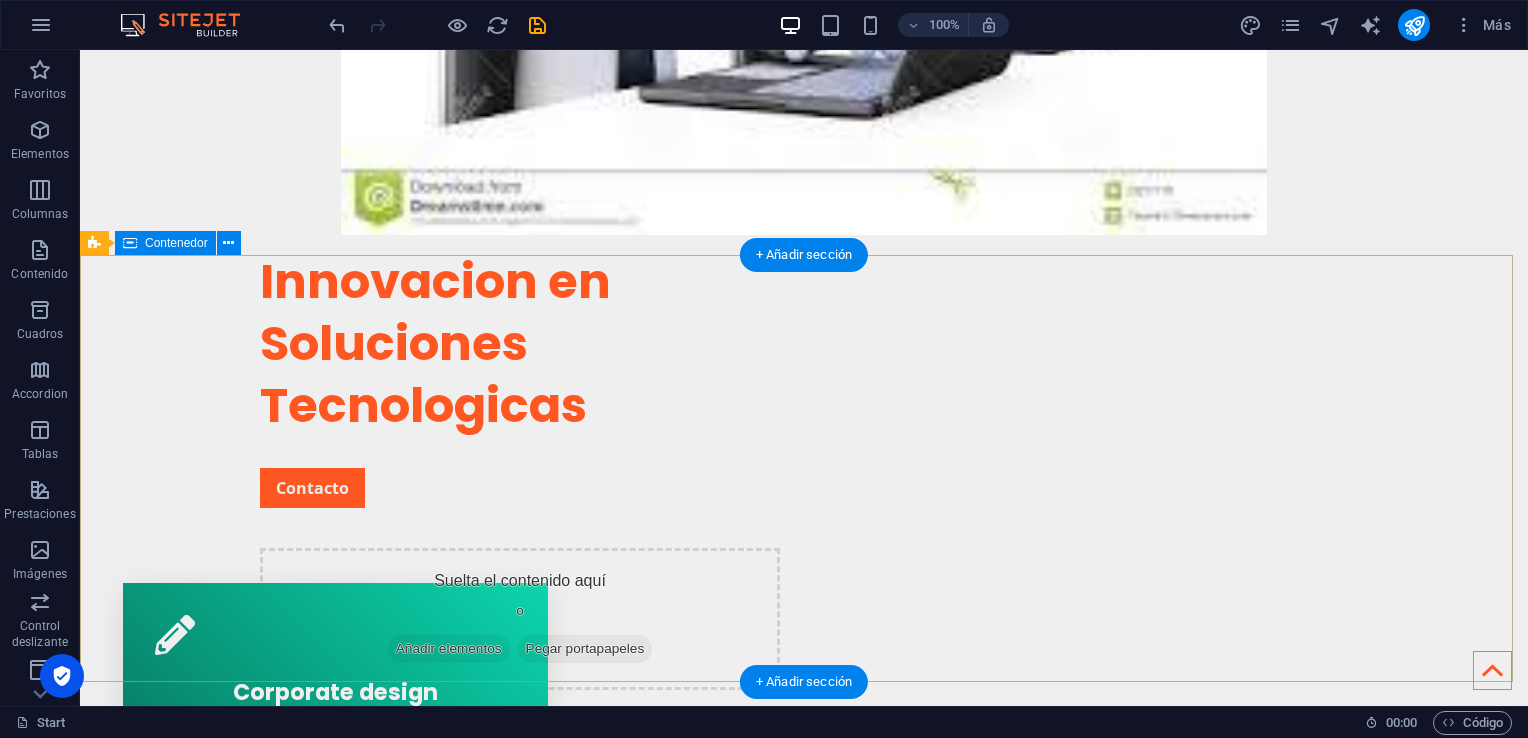 scroll, scrollTop: 700, scrollLeft: 0, axis: vertical 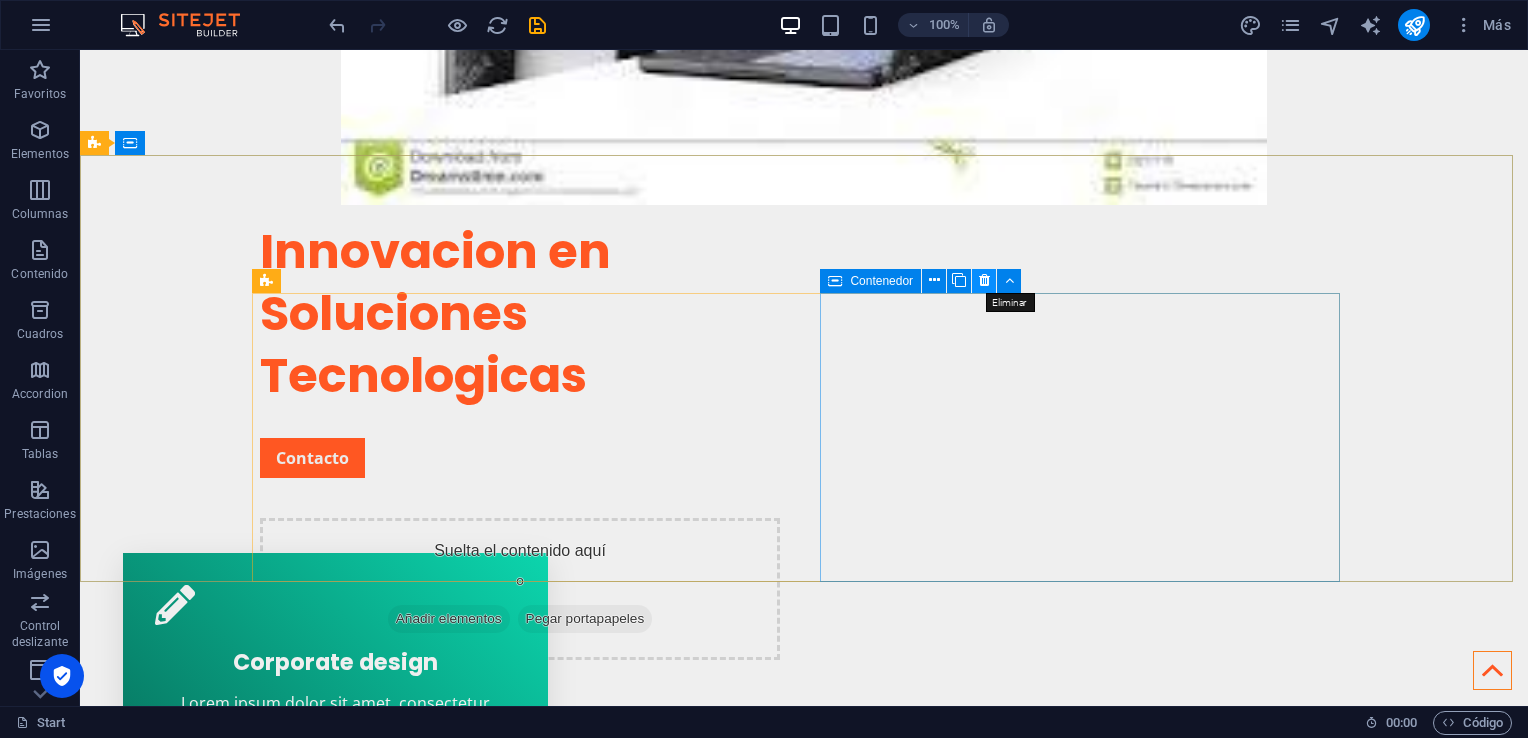 click at bounding box center [984, 280] 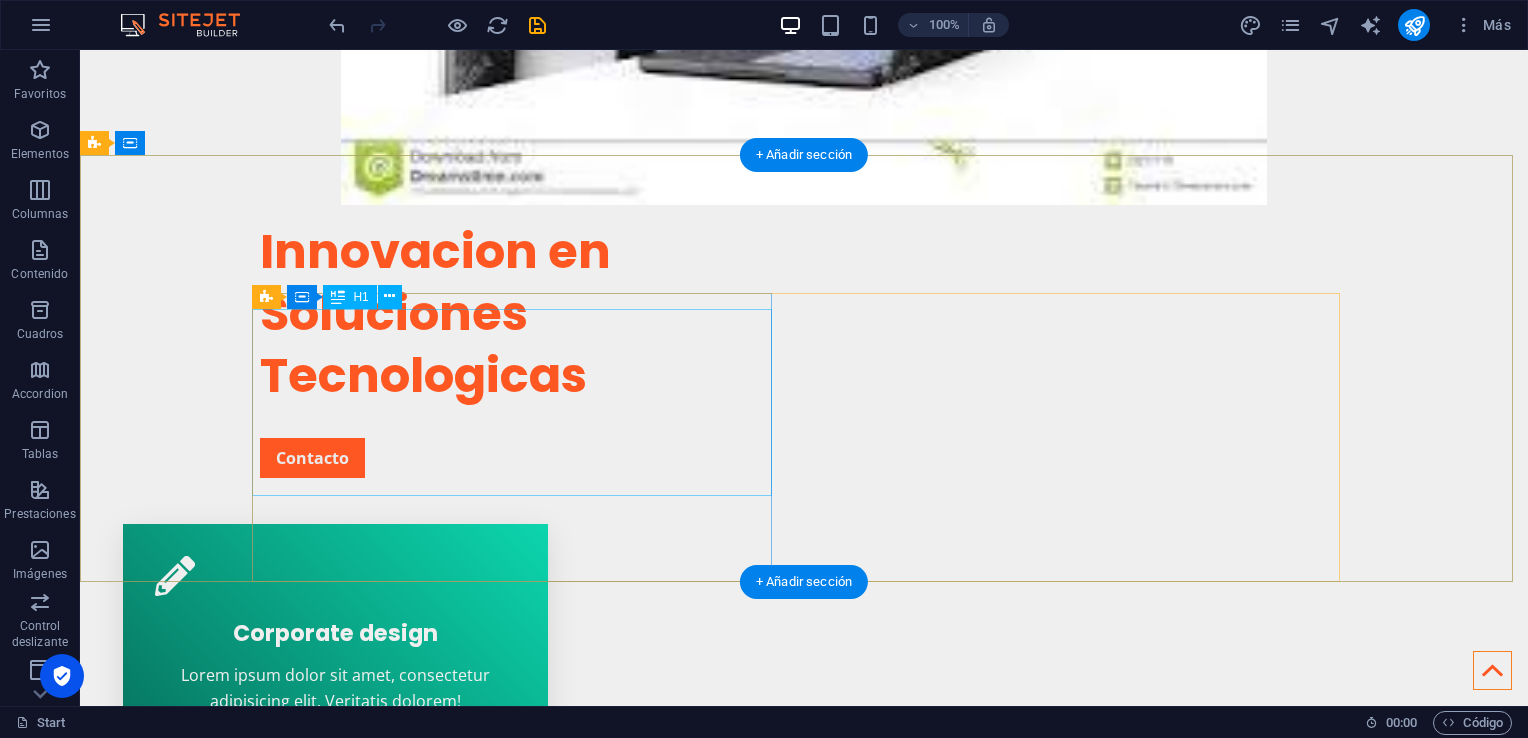 click on "Innovacion en Soluciones Tecnologicas" at bounding box center [520, 314] 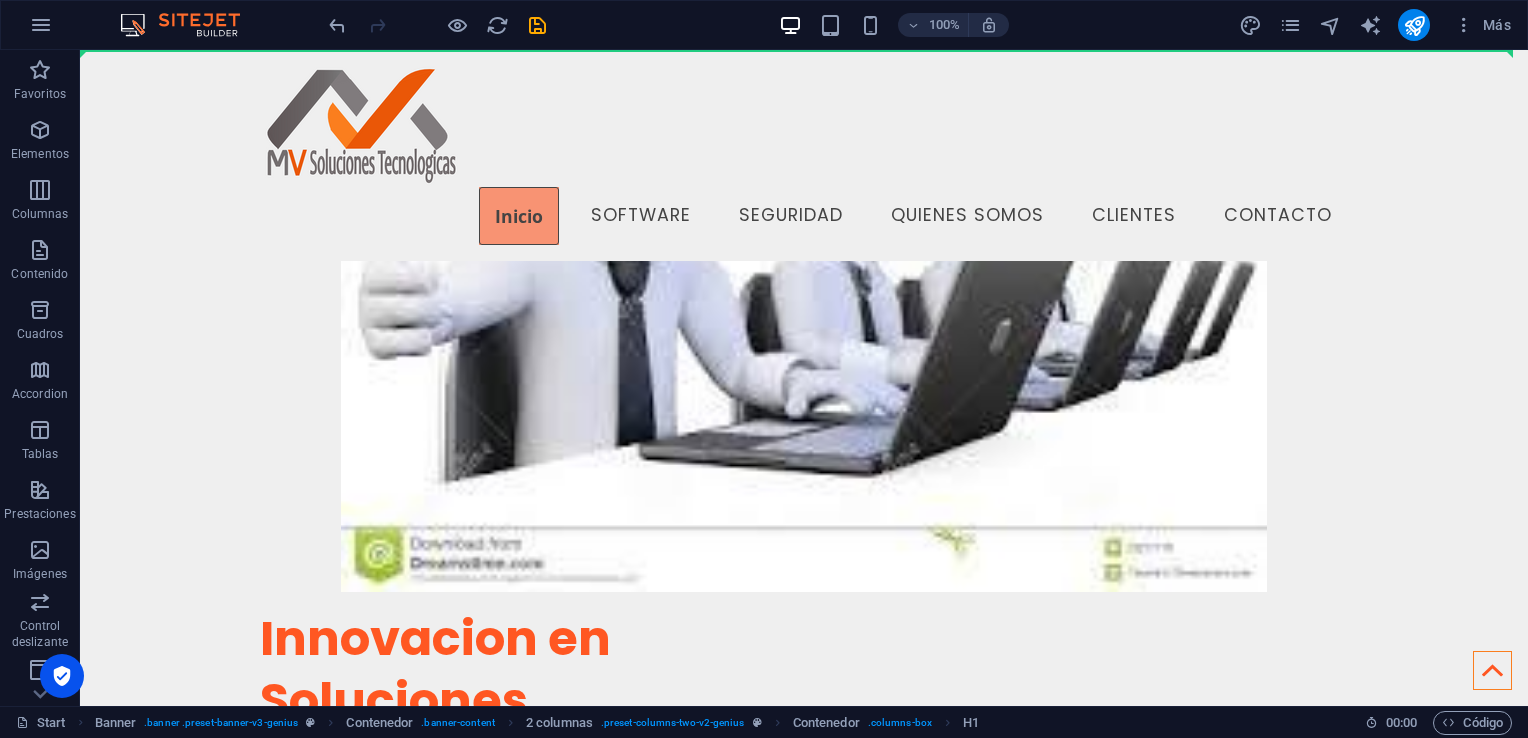 scroll, scrollTop: 172, scrollLeft: 0, axis: vertical 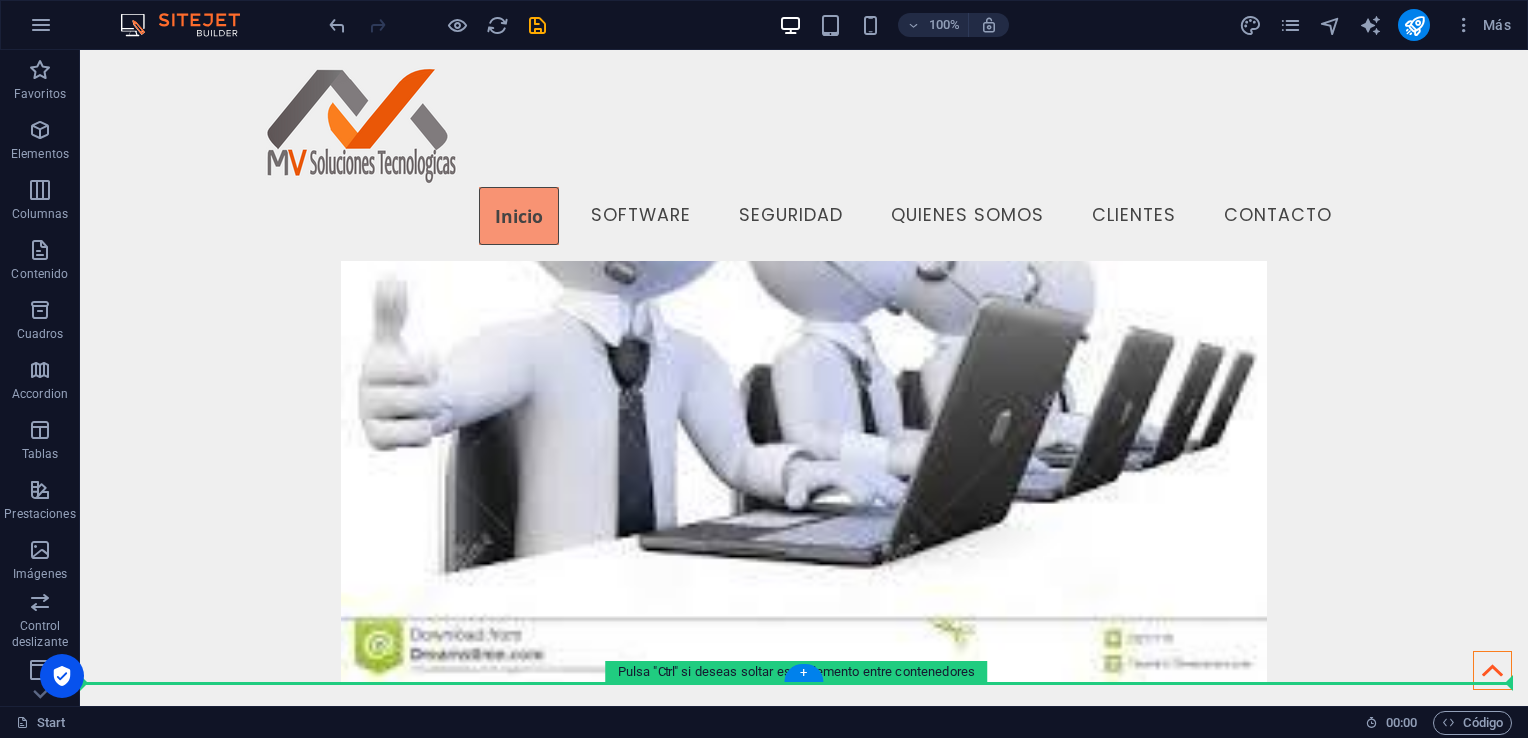 drag, startPoint x: 348, startPoint y: 262, endPoint x: 385, endPoint y: 302, distance: 54.48853 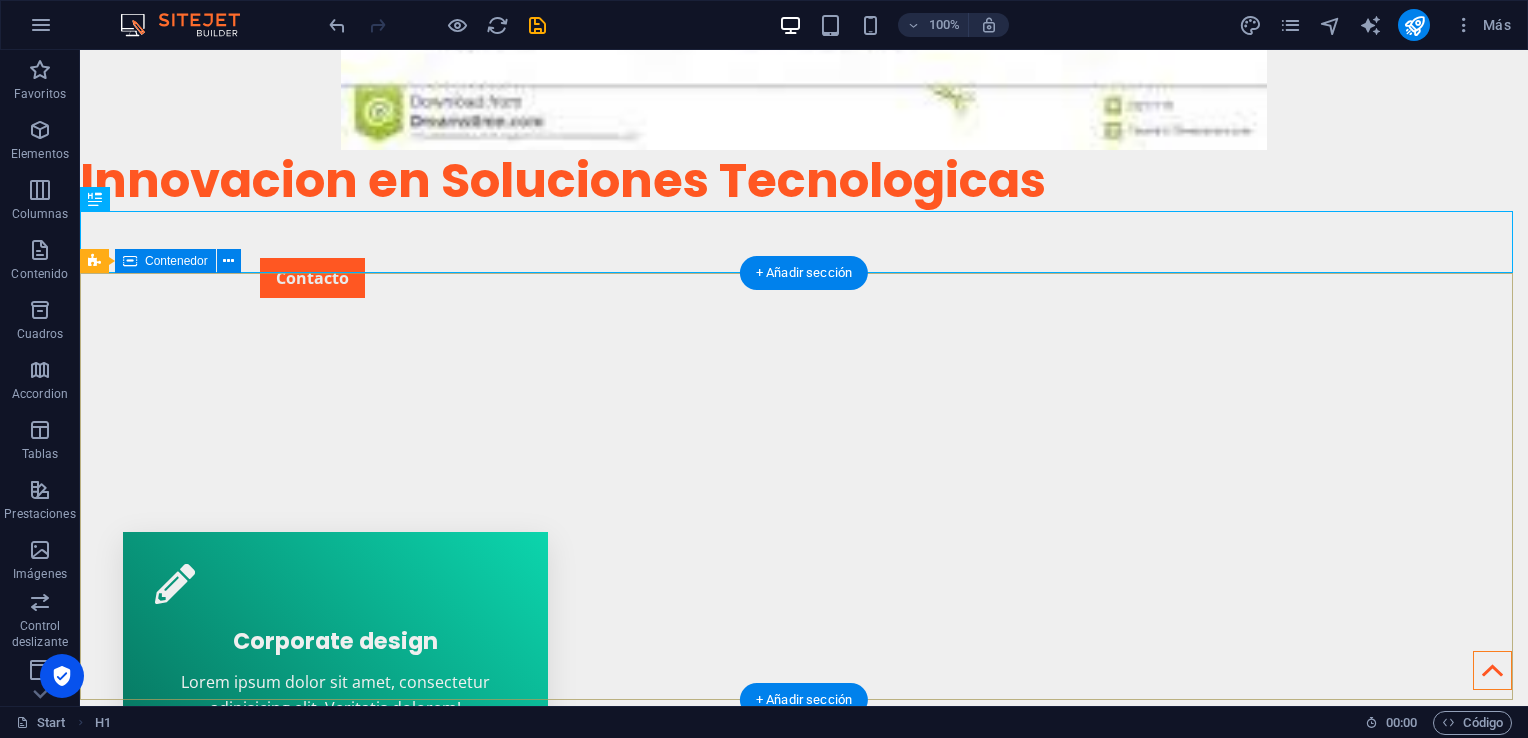 scroll, scrollTop: 872, scrollLeft: 0, axis: vertical 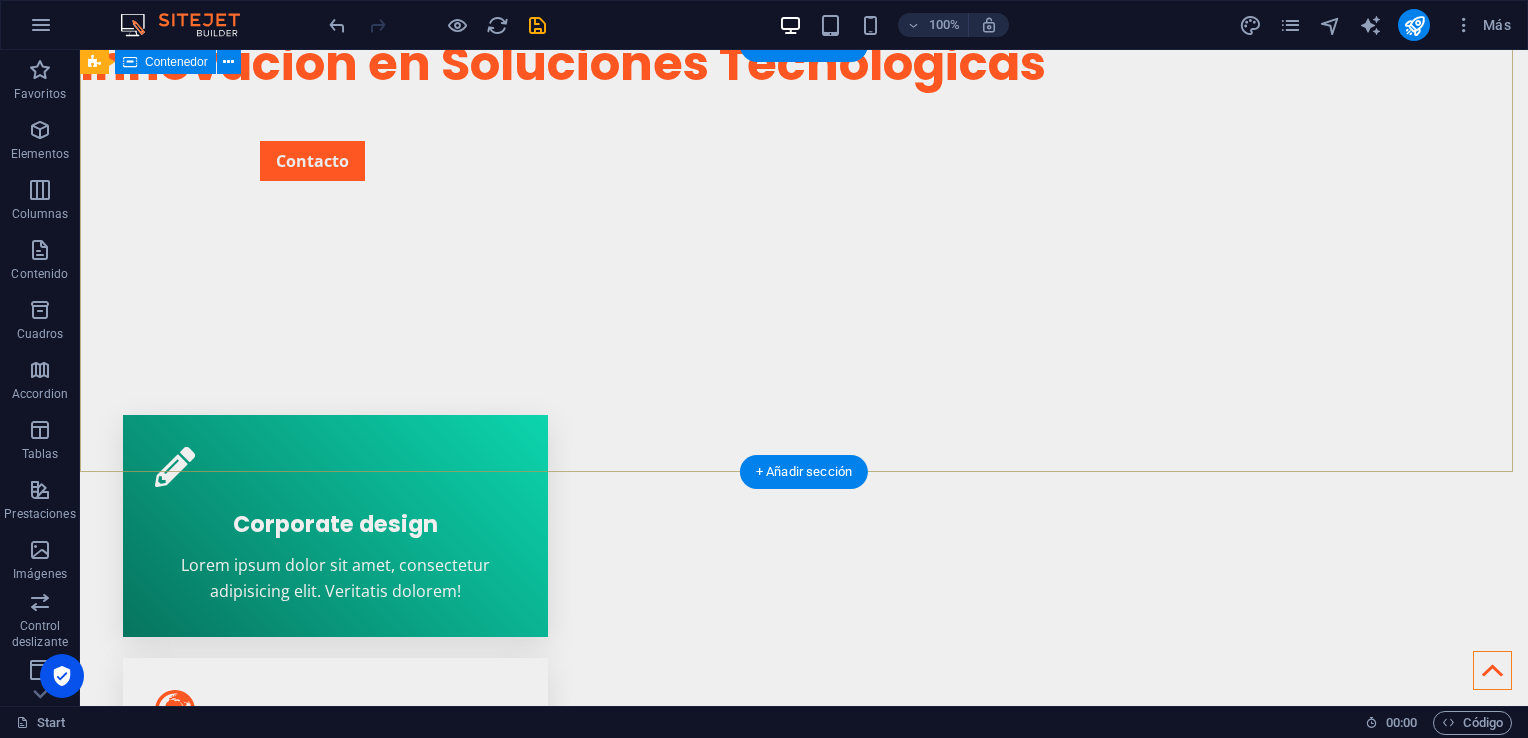 click on "Contacto" at bounding box center (804, 146) 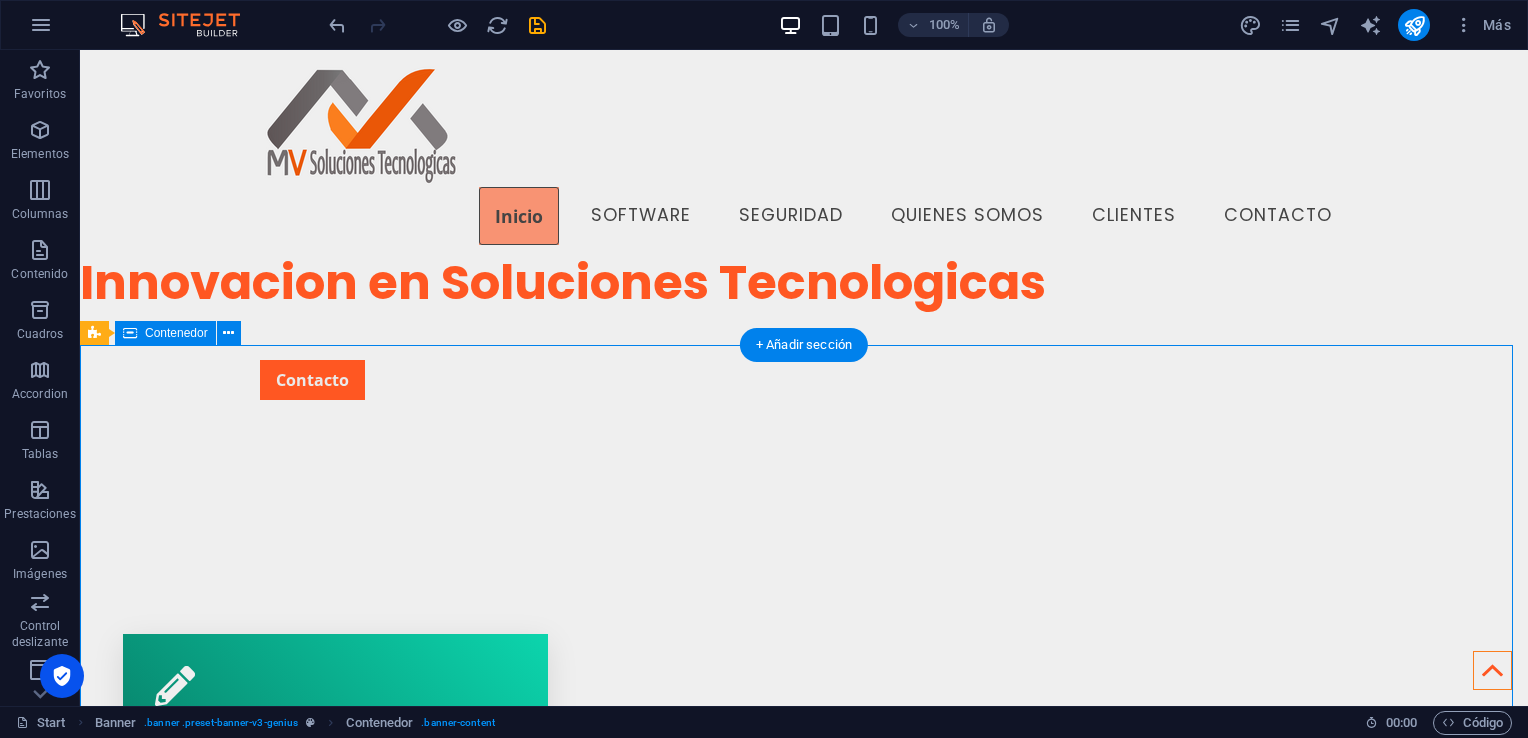 scroll, scrollTop: 572, scrollLeft: 0, axis: vertical 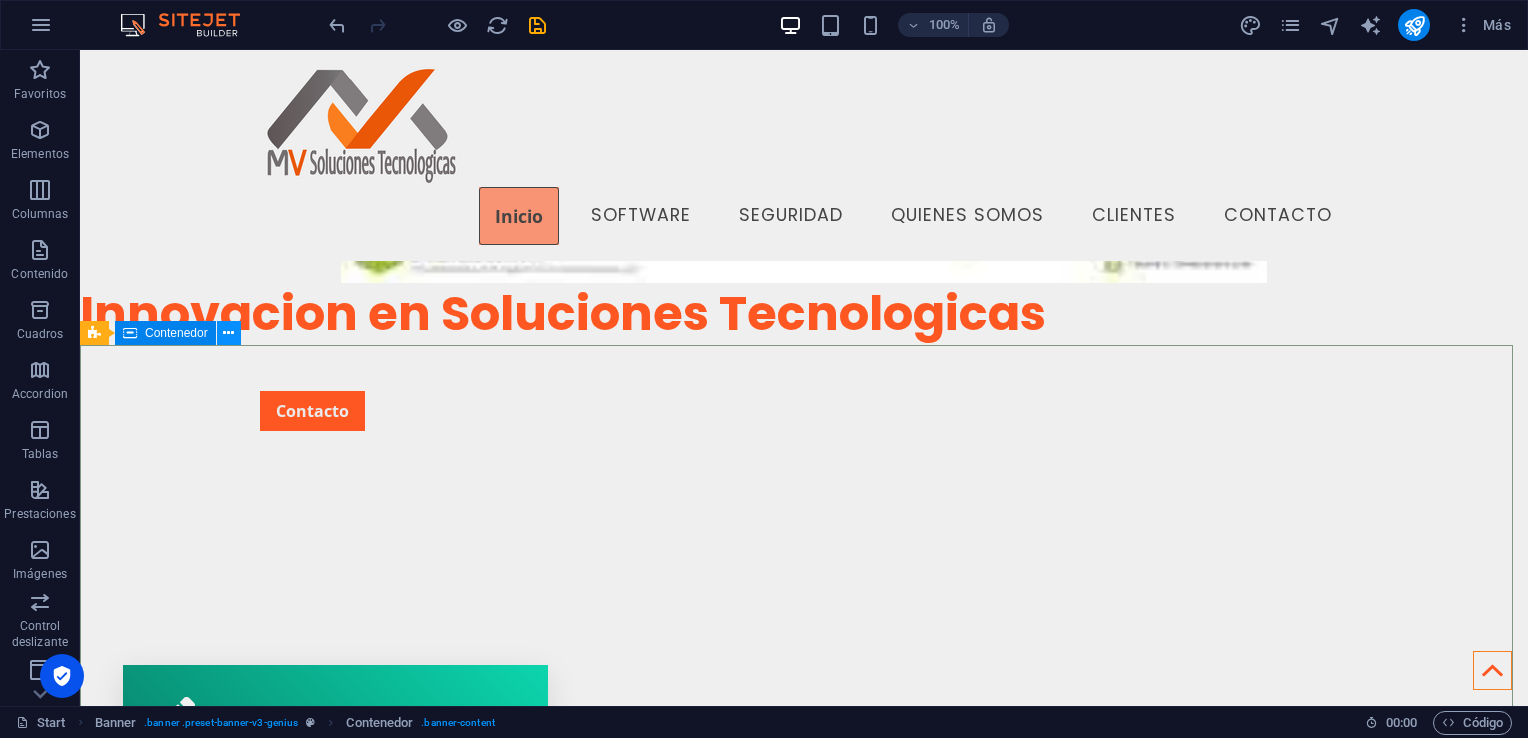 click at bounding box center [228, 333] 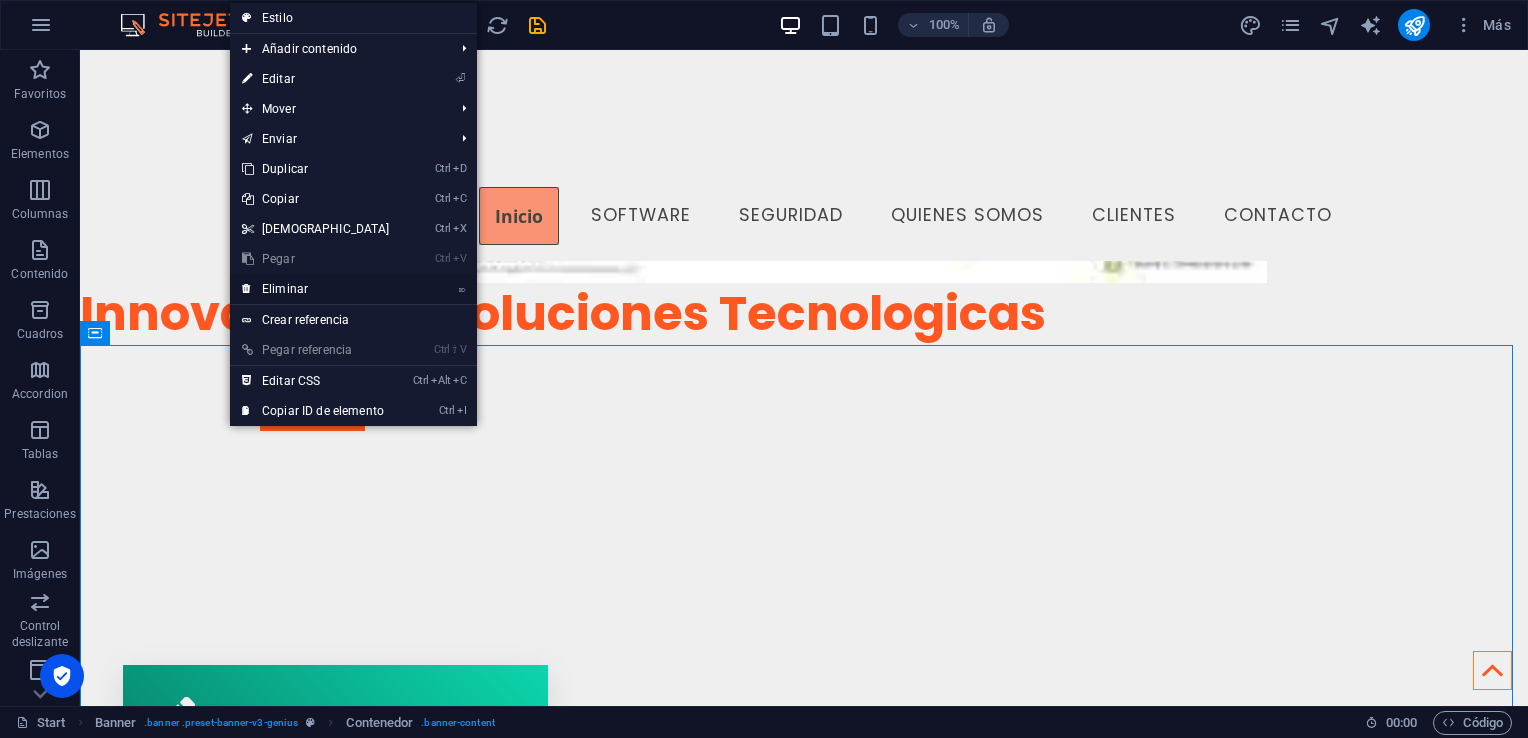 click on "⌦  Eliminar" at bounding box center [316, 289] 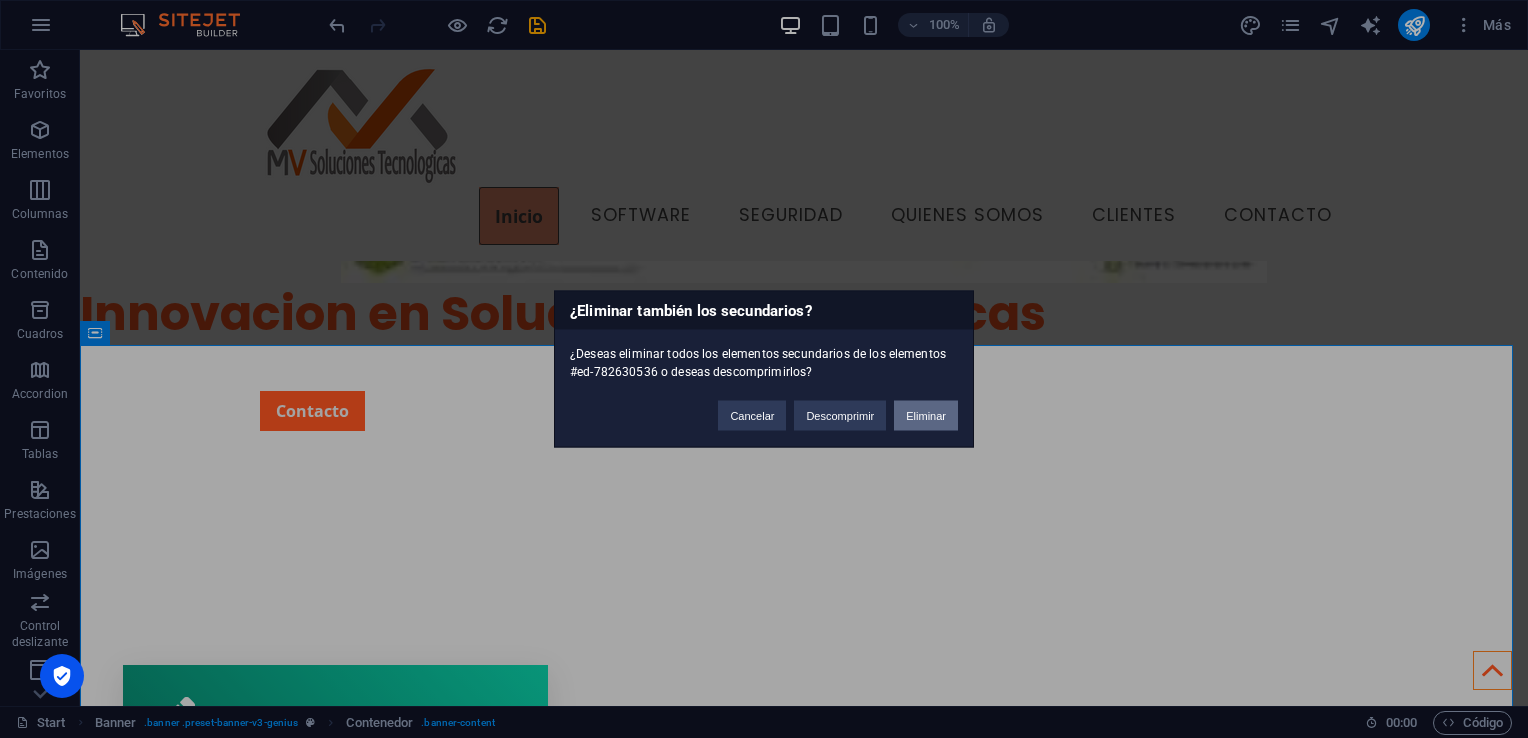 click on "Eliminar" at bounding box center [926, 416] 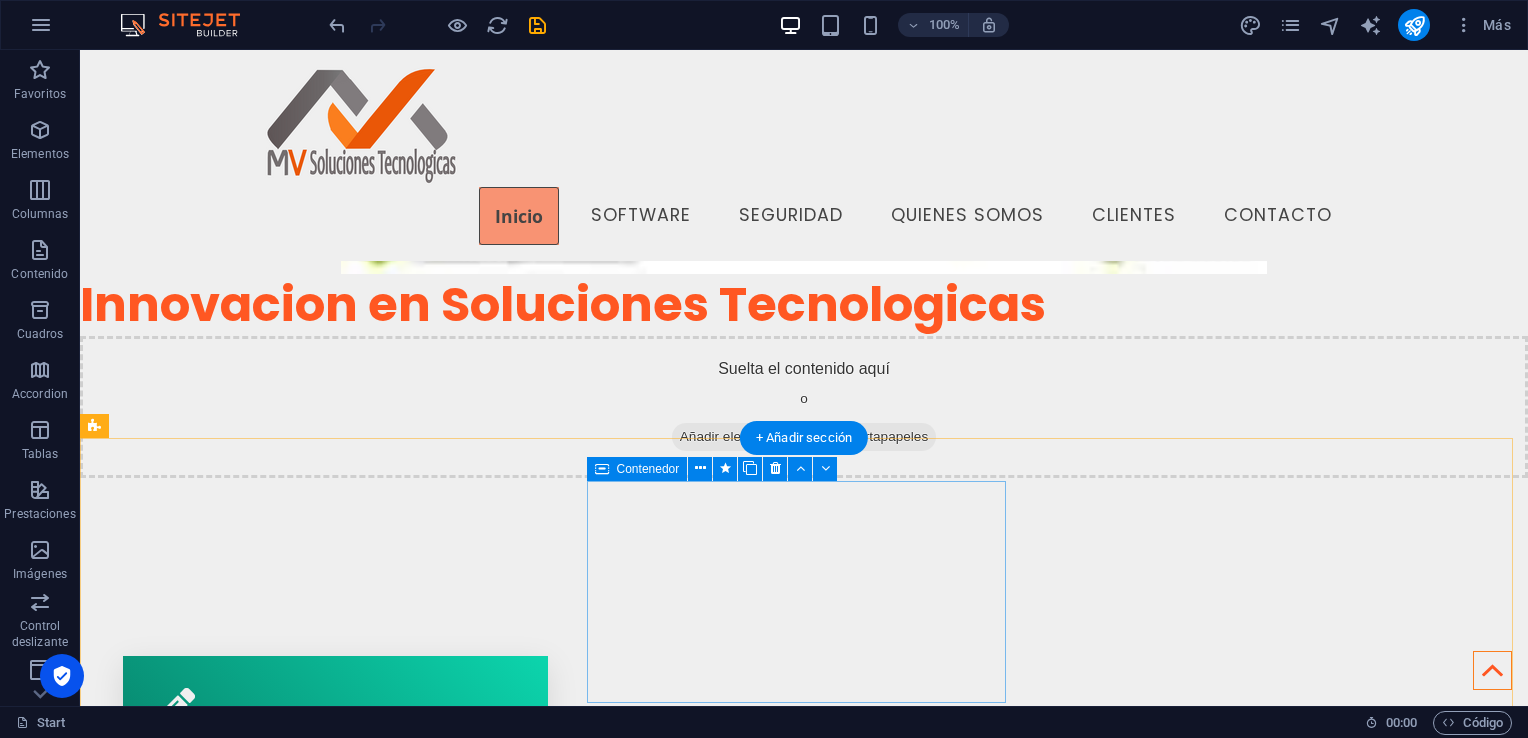 scroll, scrollTop: 572, scrollLeft: 0, axis: vertical 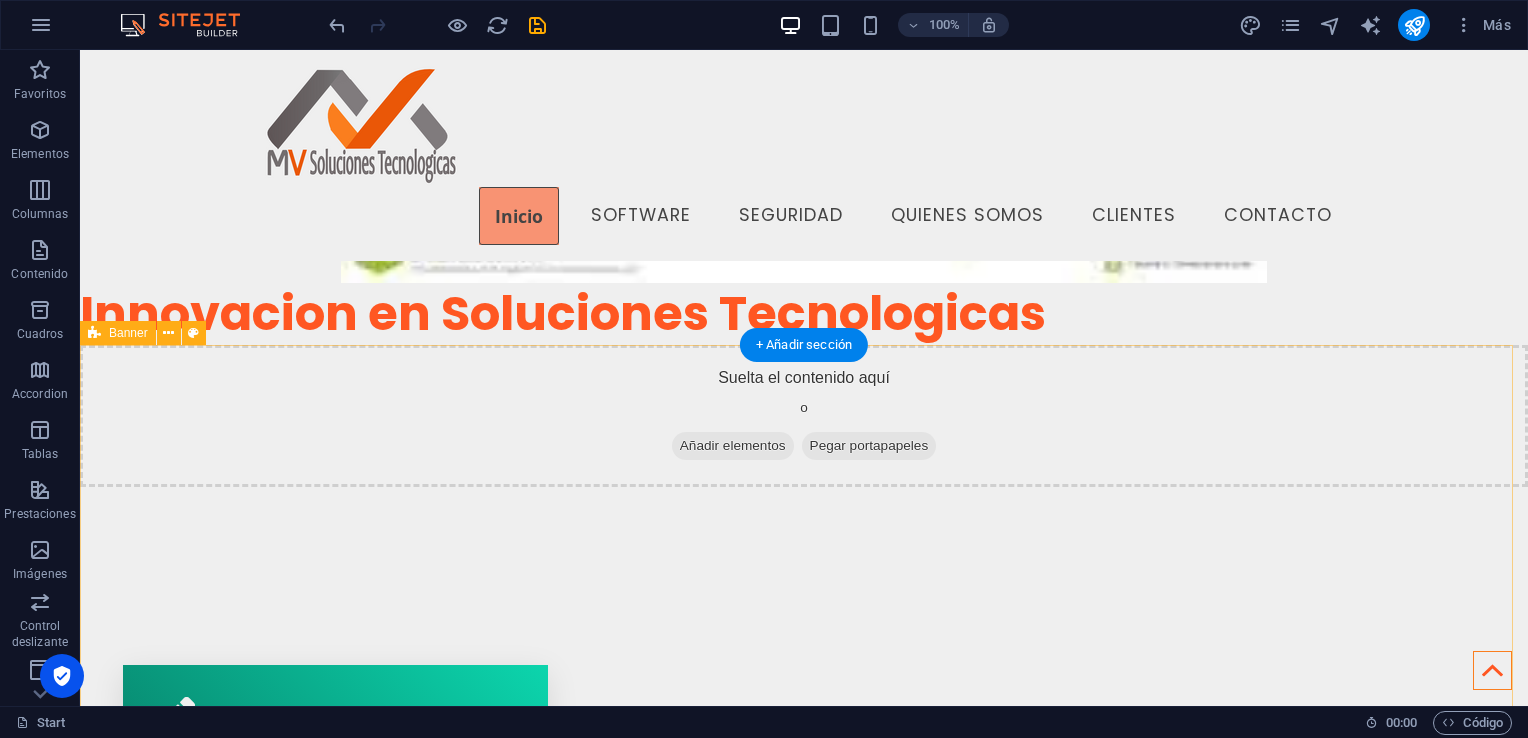 click on "Suelta el contenido aquí o  Añadir elementos  Pegar portapapeles" at bounding box center [804, 416] 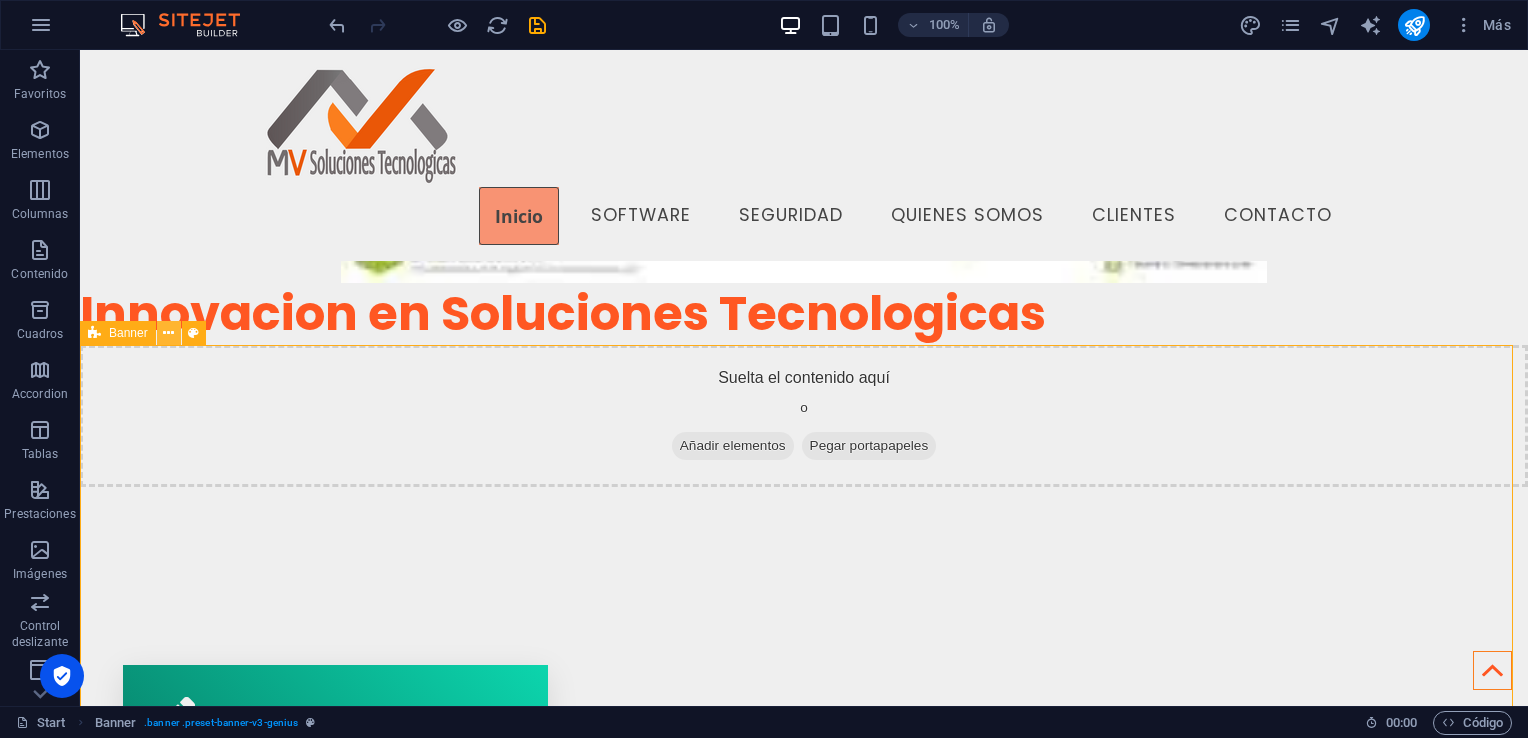 click at bounding box center (168, 333) 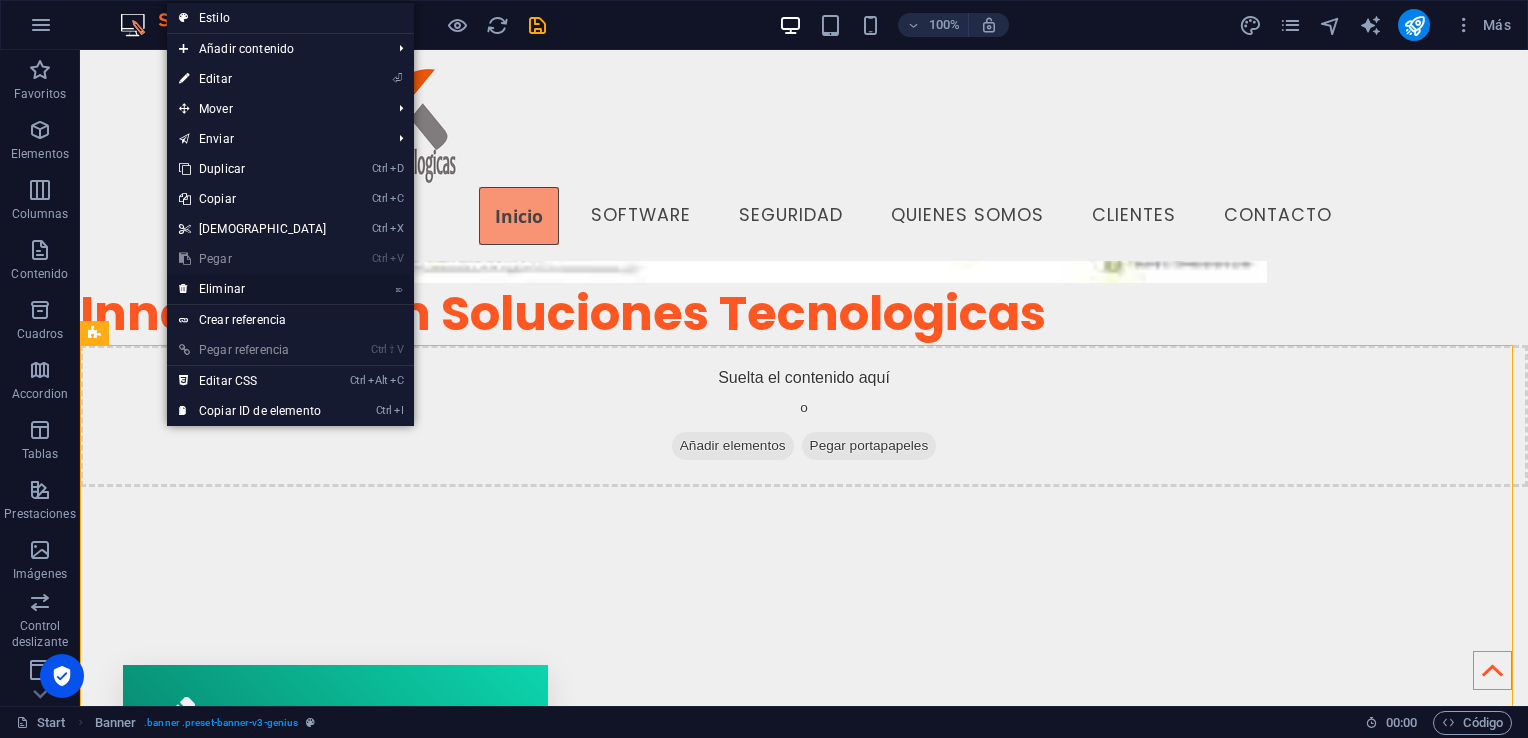 click on "⌦  Eliminar" at bounding box center (253, 289) 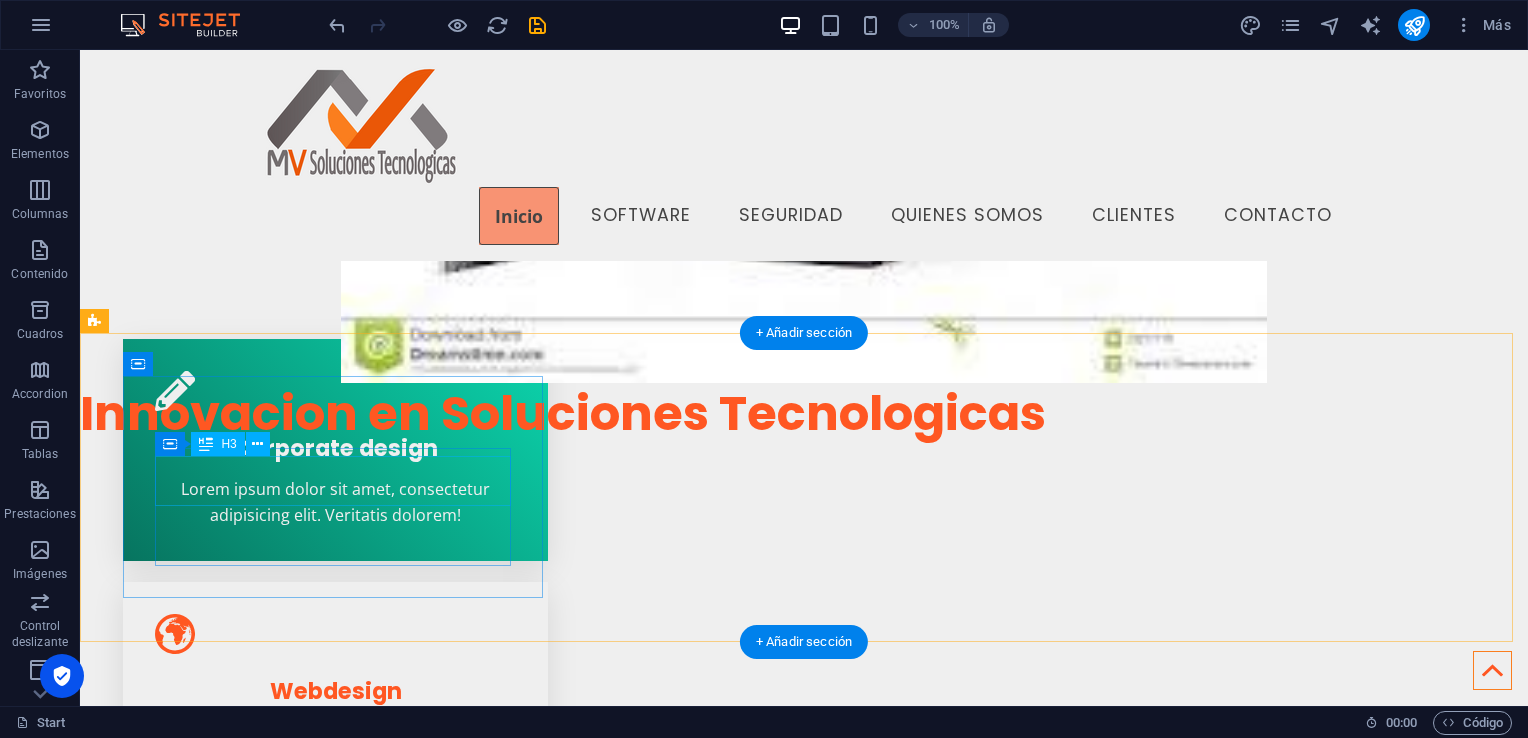 scroll, scrollTop: 372, scrollLeft: 0, axis: vertical 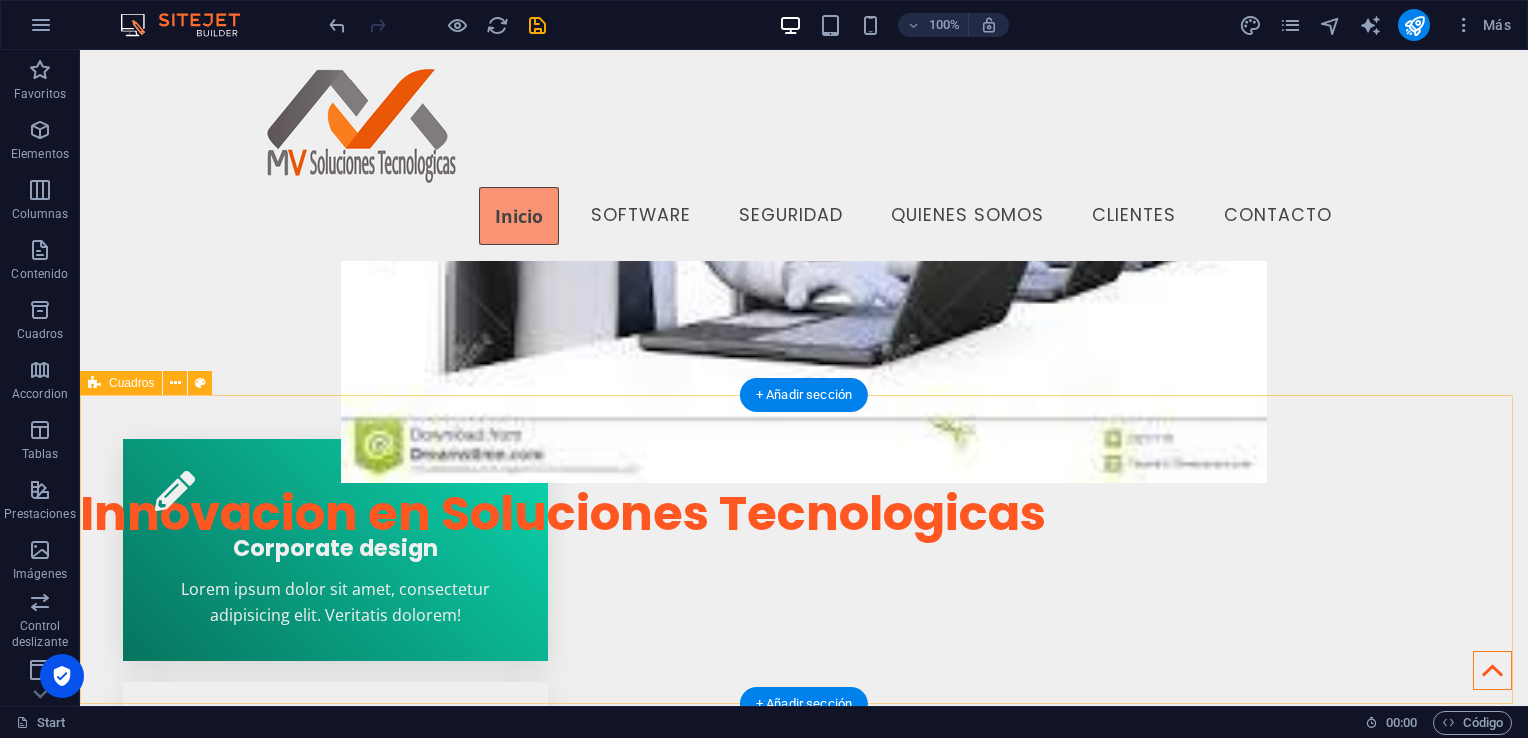 click on "Corporate design Lorem ipsum dolor sit amet, consectetur adipisicing elit. Veritatis dolorem! Webdesign Lorem ipsum dolor sit amet, consectetur adipisicing elit. Veritatis dolorem! Mobile apps Lorem ipsum dolor sit amet, consectetur adipisicing elit. Veritatis dolorem!" at bounding box center (804, 793) 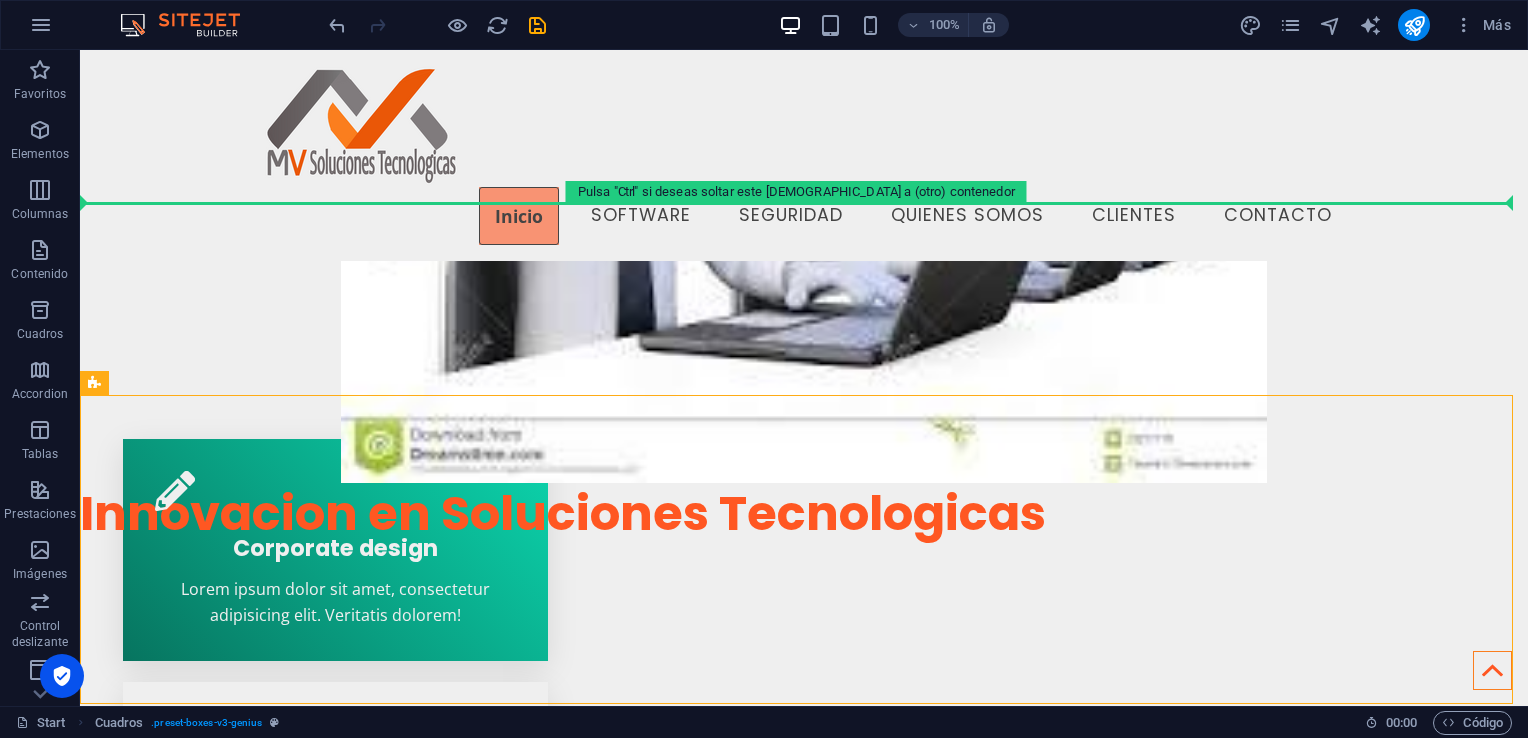 drag, startPoint x: 204, startPoint y: 437, endPoint x: 172, endPoint y: 149, distance: 289.77234 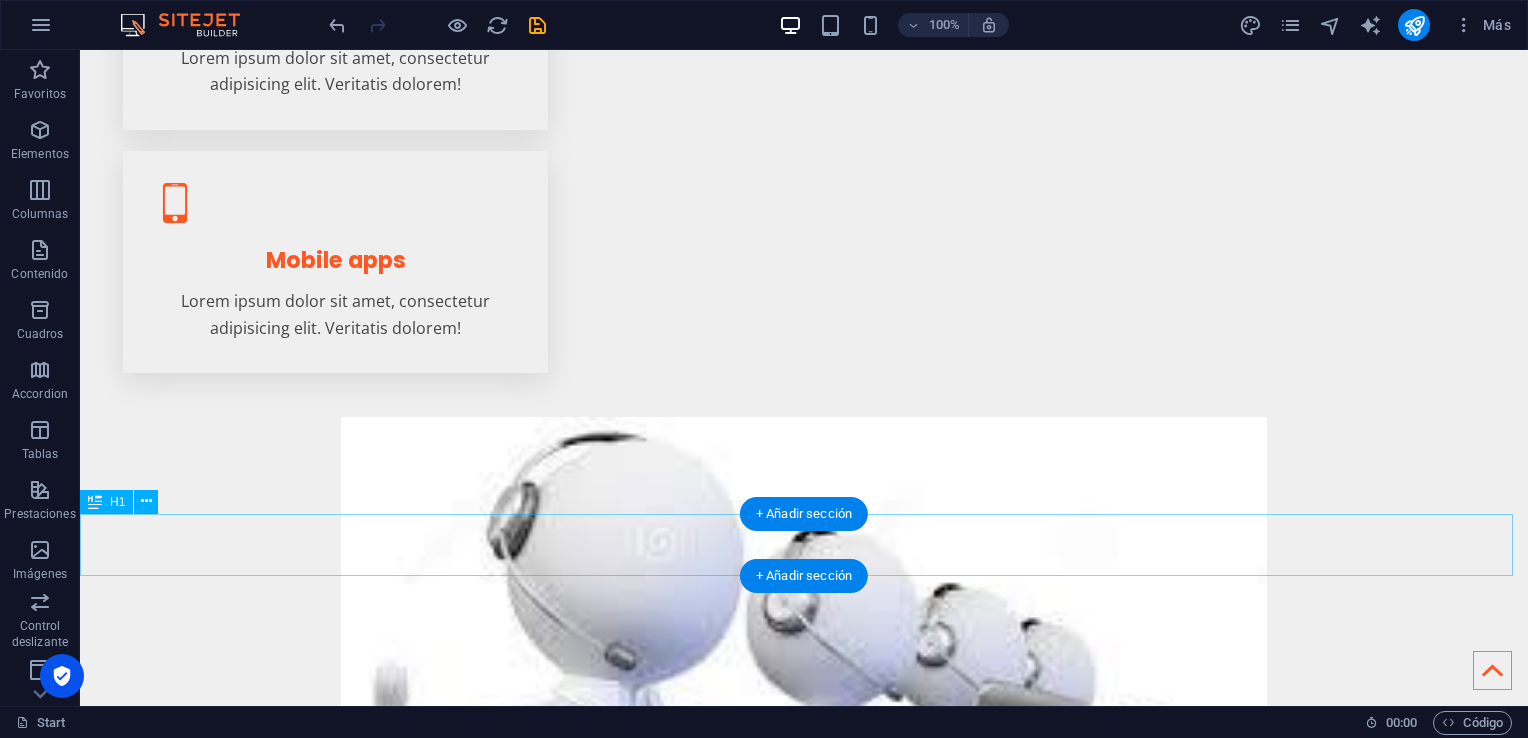 scroll, scrollTop: 500, scrollLeft: 0, axis: vertical 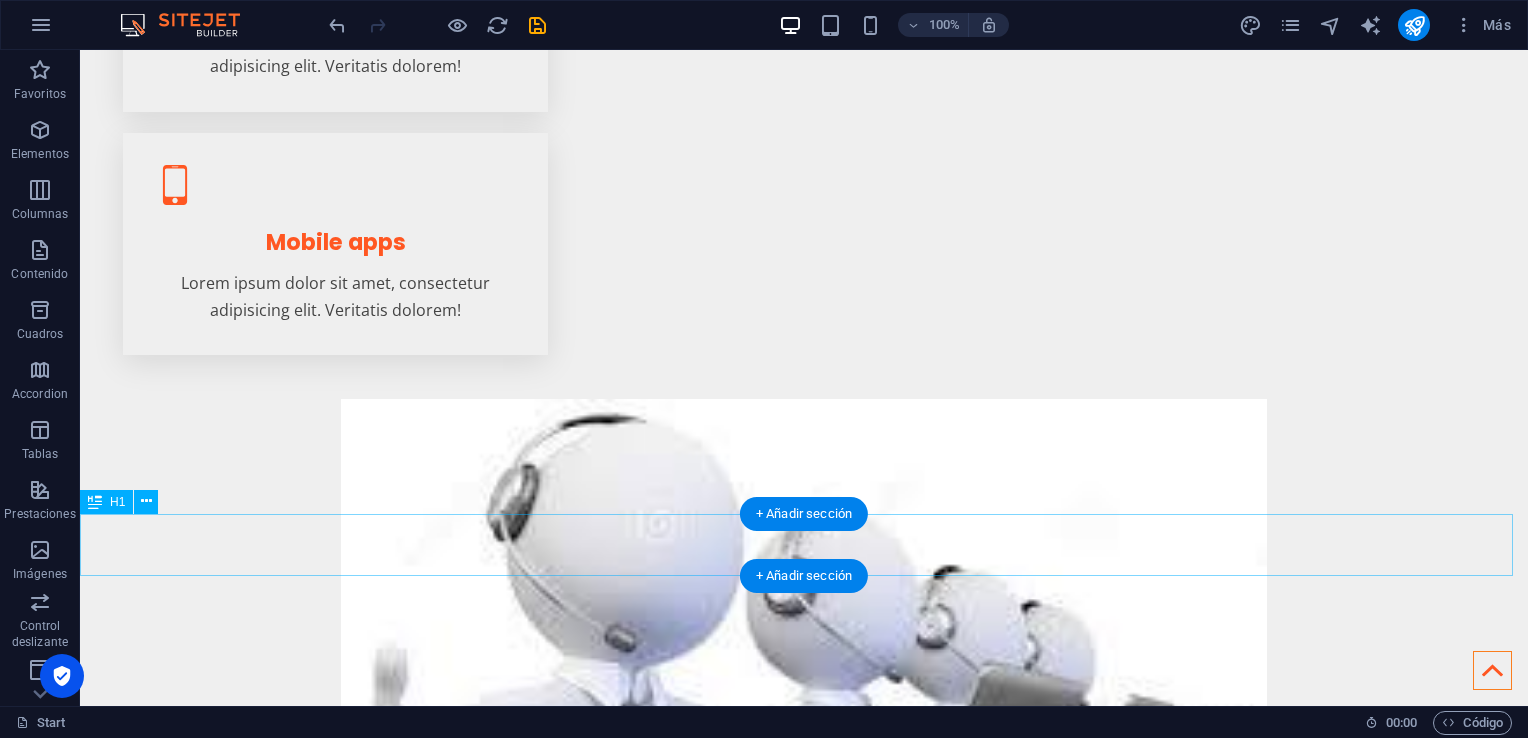 click on "Innovacion en Soluciones Tecnologicas" at bounding box center [804, 1082] 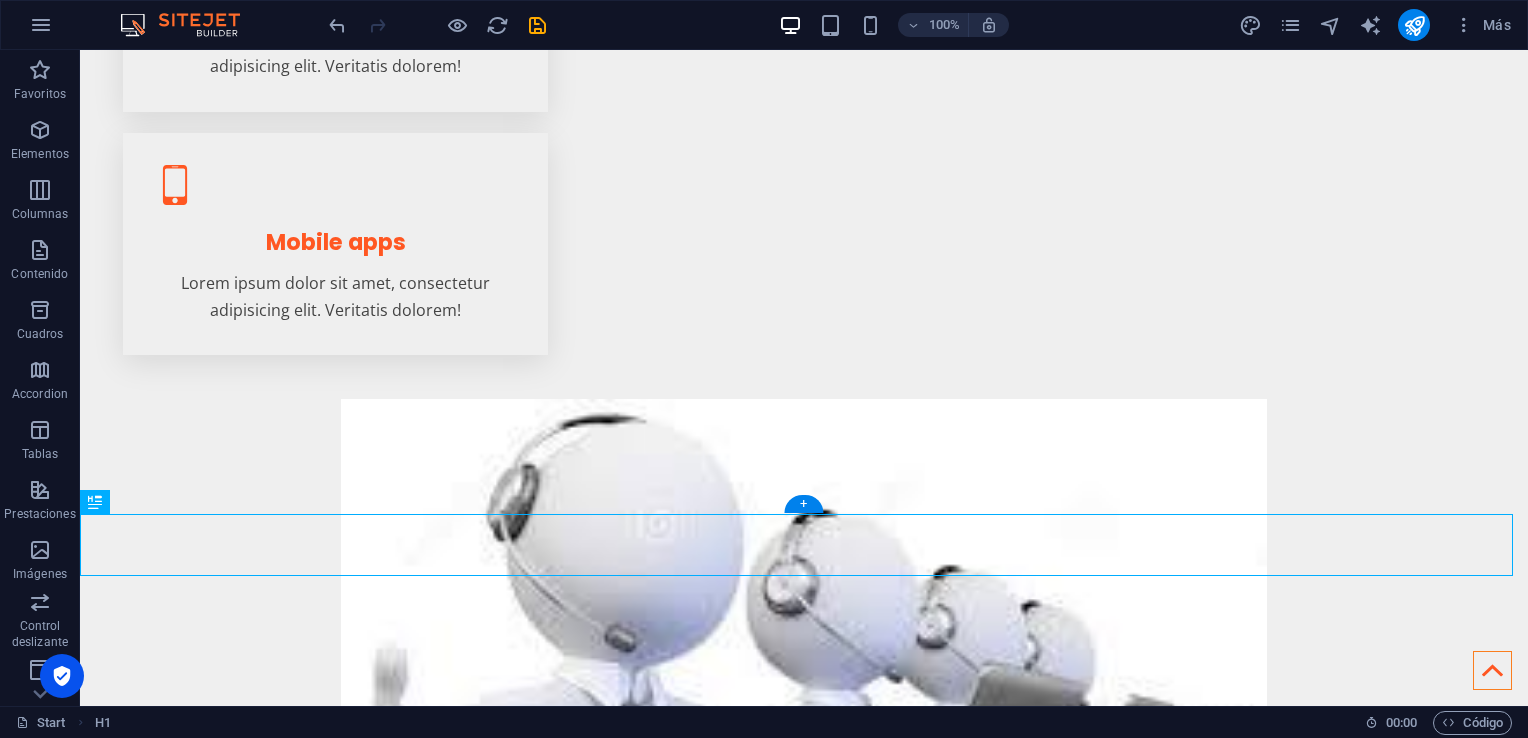 drag, startPoint x: 185, startPoint y: 556, endPoint x: 210, endPoint y: 160, distance: 396.78836 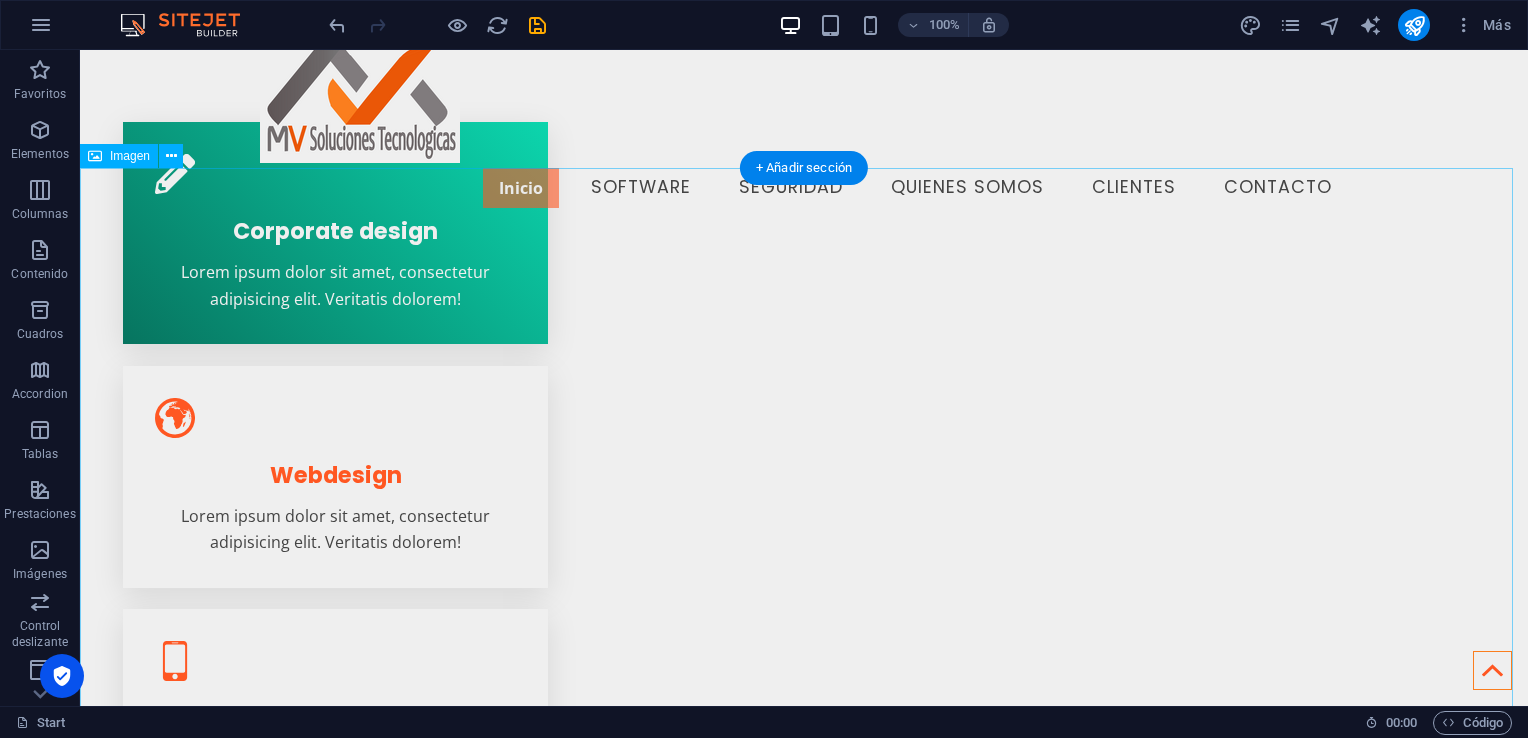 scroll, scrollTop: 14, scrollLeft: 0, axis: vertical 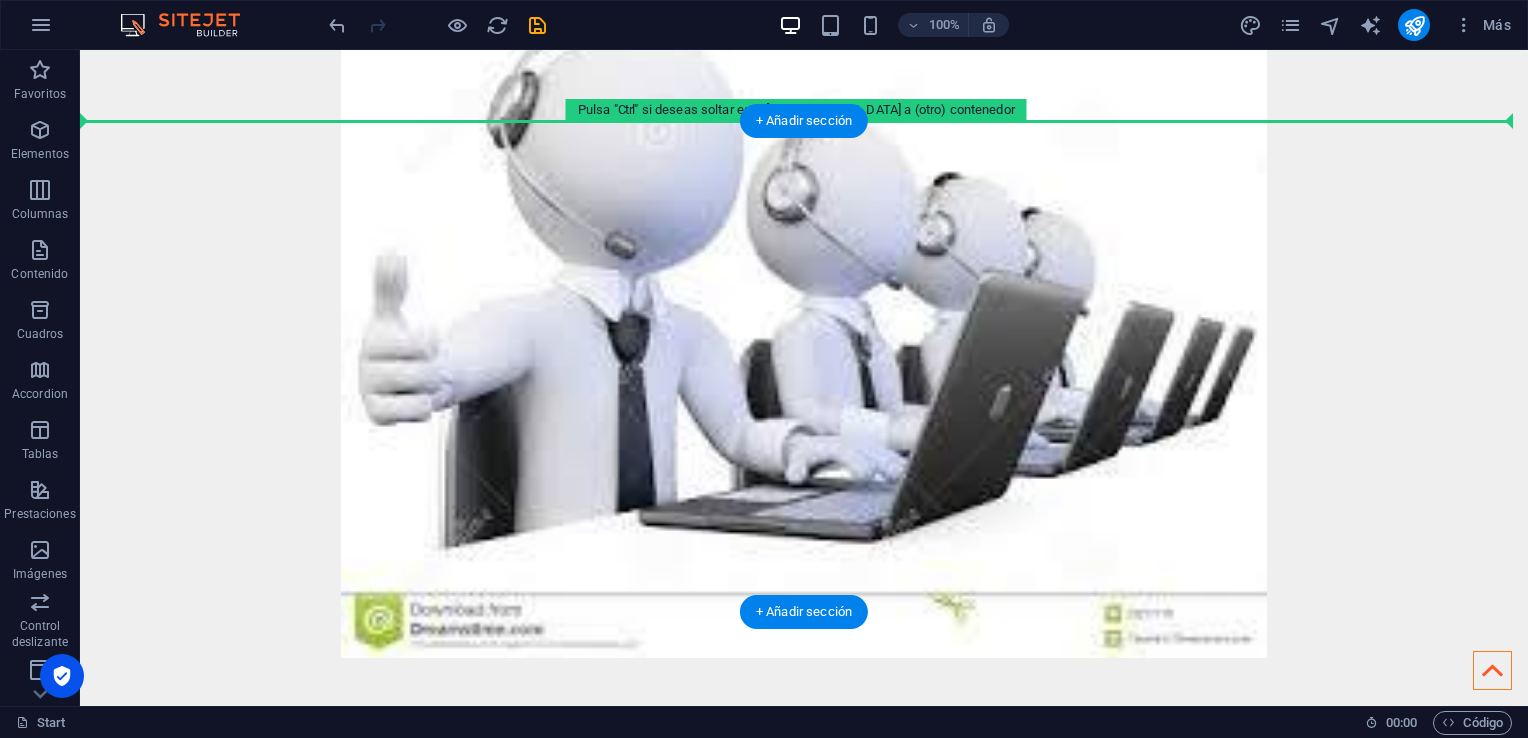 drag, startPoint x: 212, startPoint y: 116, endPoint x: 237, endPoint y: 198, distance: 85.72631 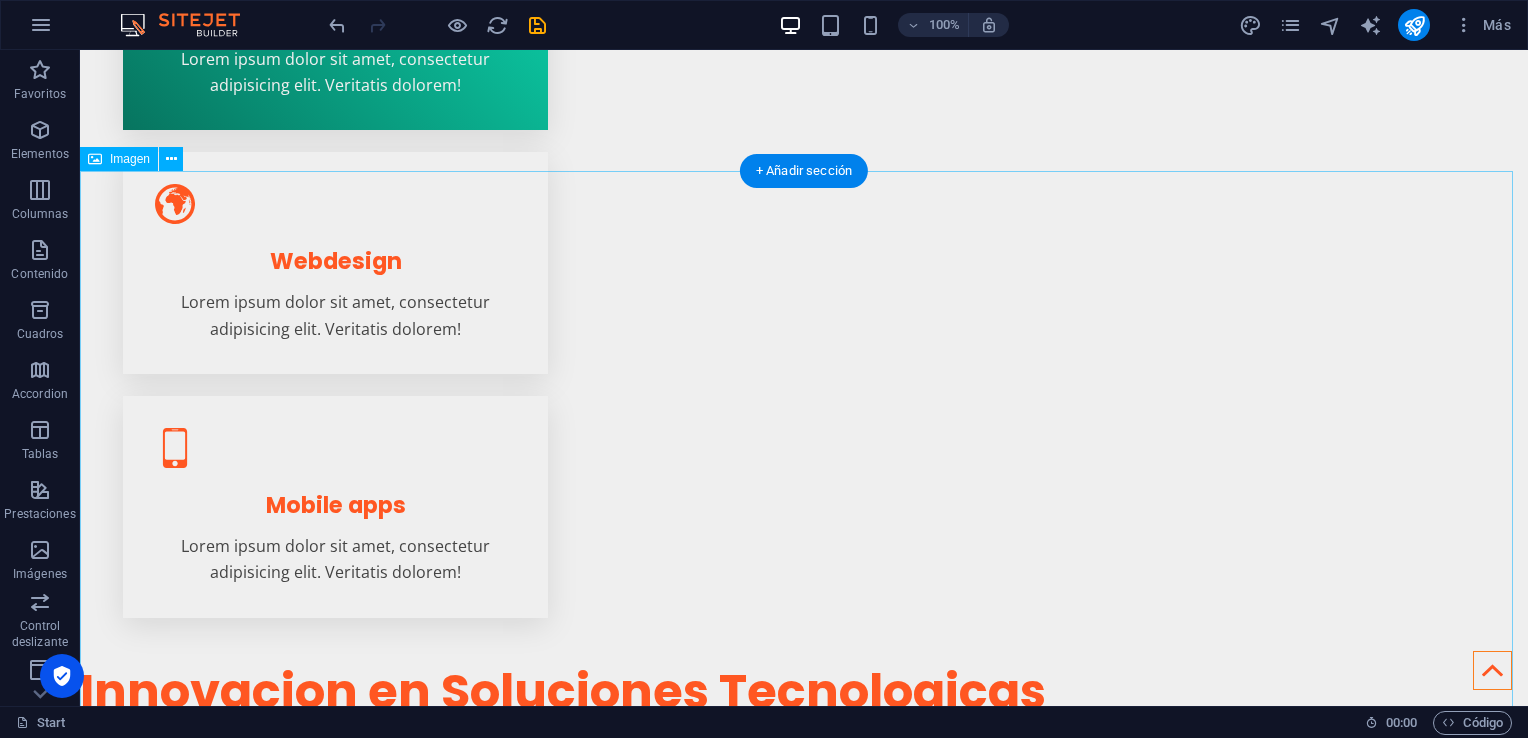 scroll, scrollTop: 0, scrollLeft: 0, axis: both 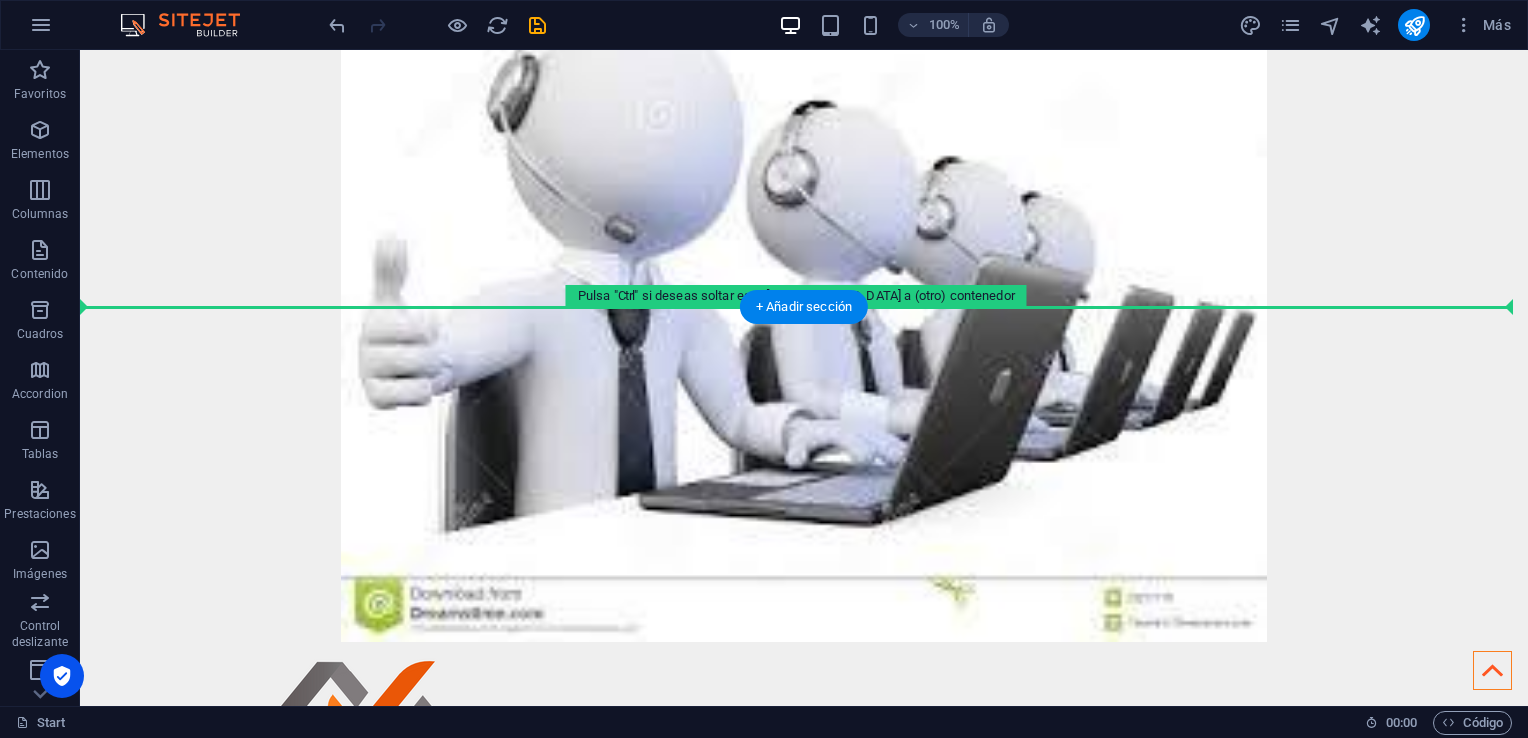 drag, startPoint x: 126, startPoint y: 86, endPoint x: 161, endPoint y: 326, distance: 242.53865 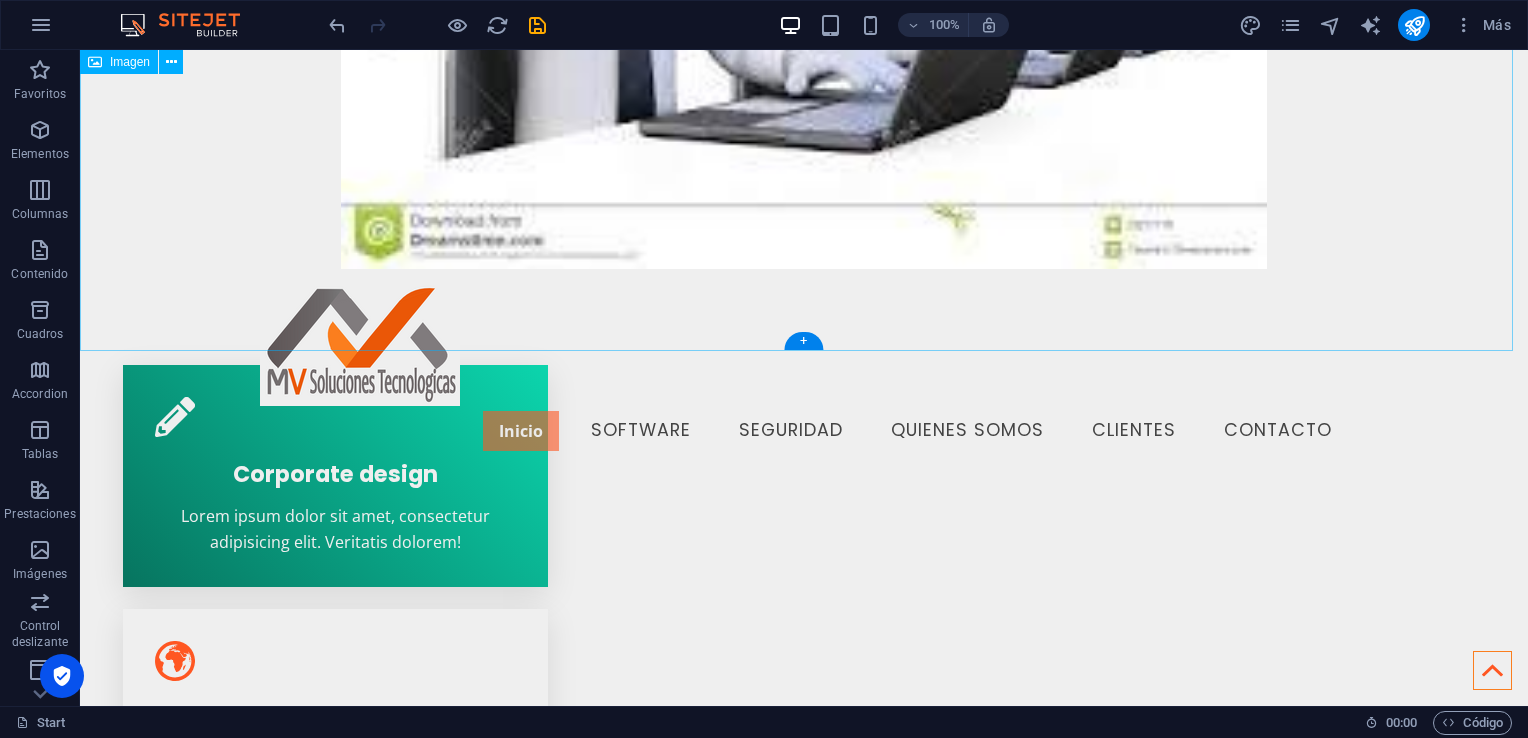 scroll, scrollTop: 600, scrollLeft: 0, axis: vertical 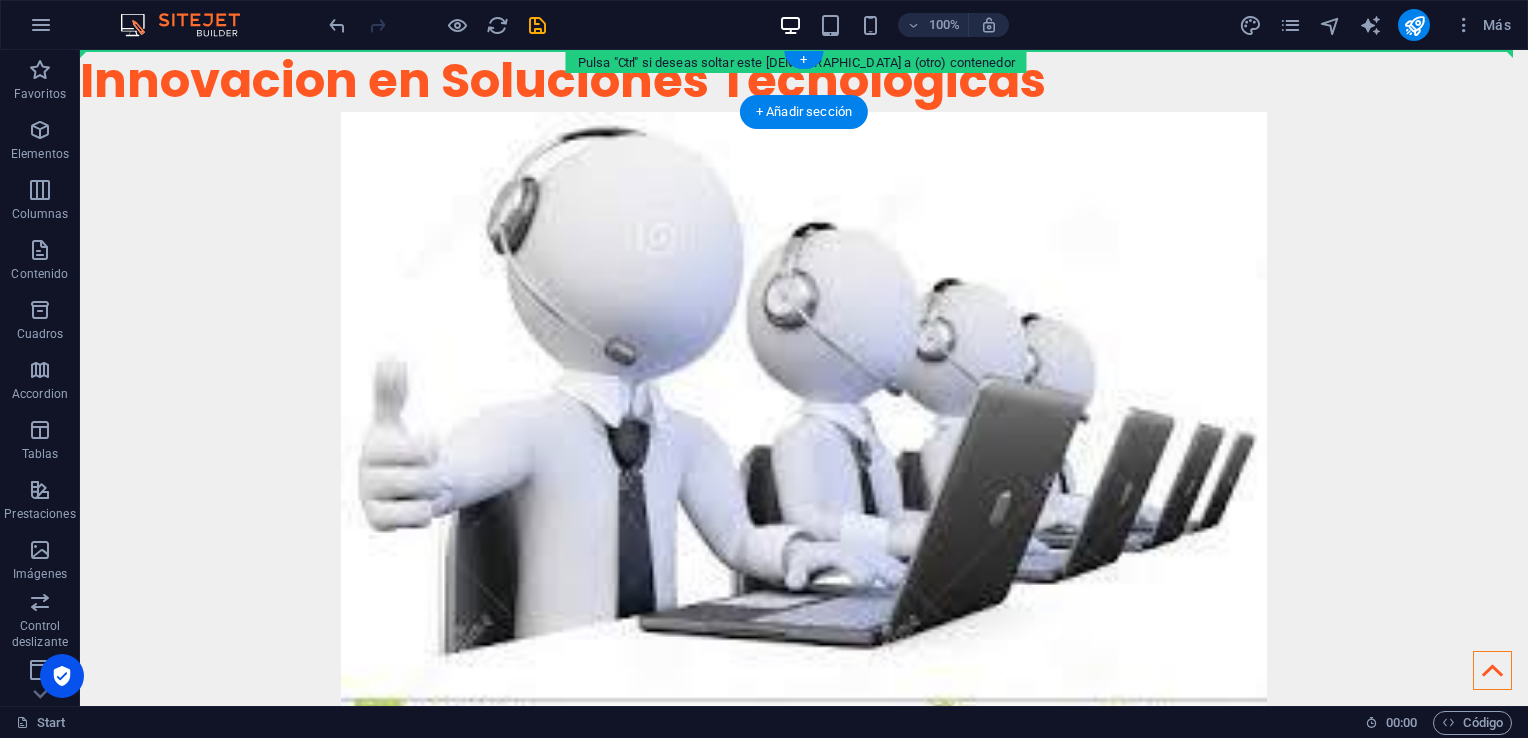 drag, startPoint x: 262, startPoint y: 205, endPoint x: 227, endPoint y: 64, distance: 145.27904 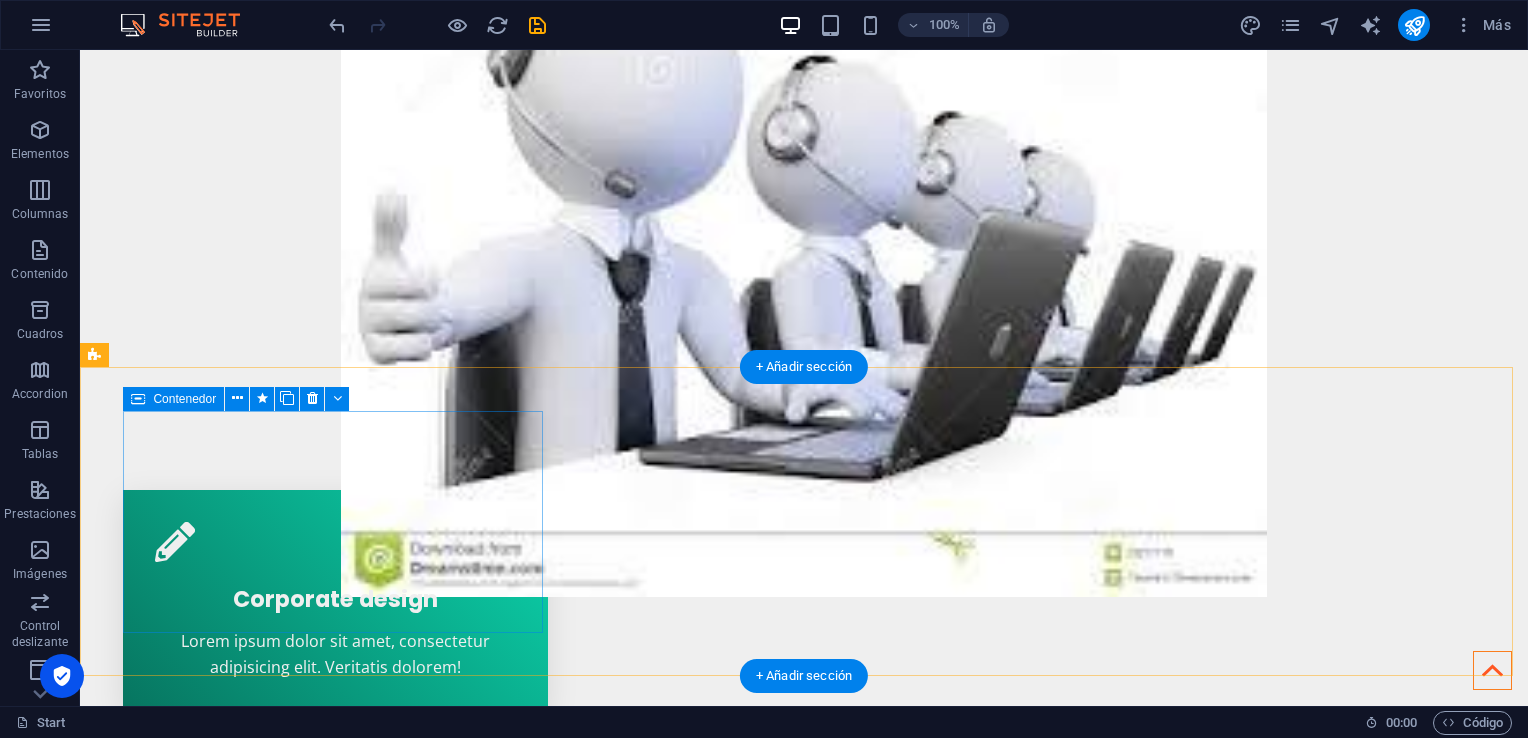 scroll, scrollTop: 400, scrollLeft: 0, axis: vertical 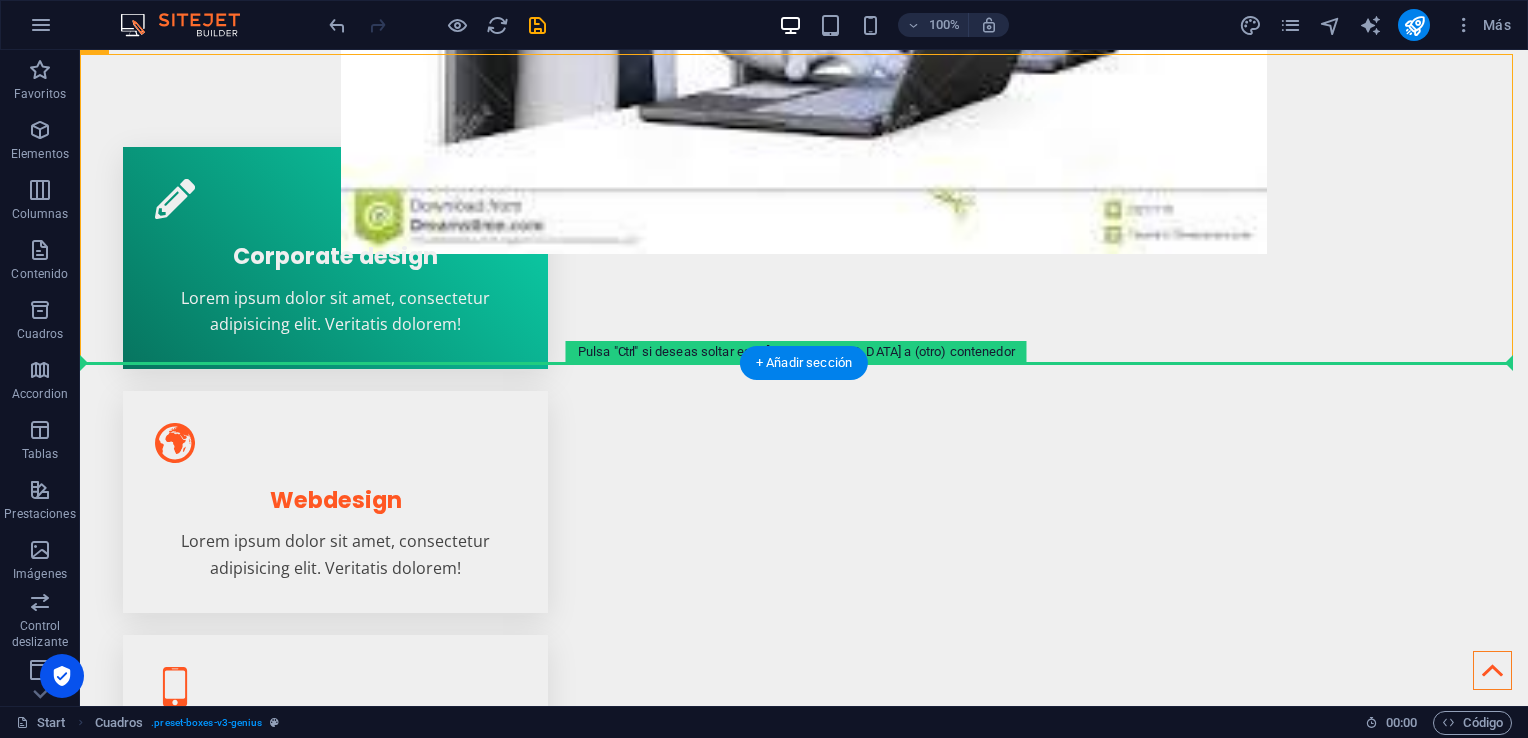 drag, startPoint x: 196, startPoint y: 411, endPoint x: 124, endPoint y: 376, distance: 80.05623 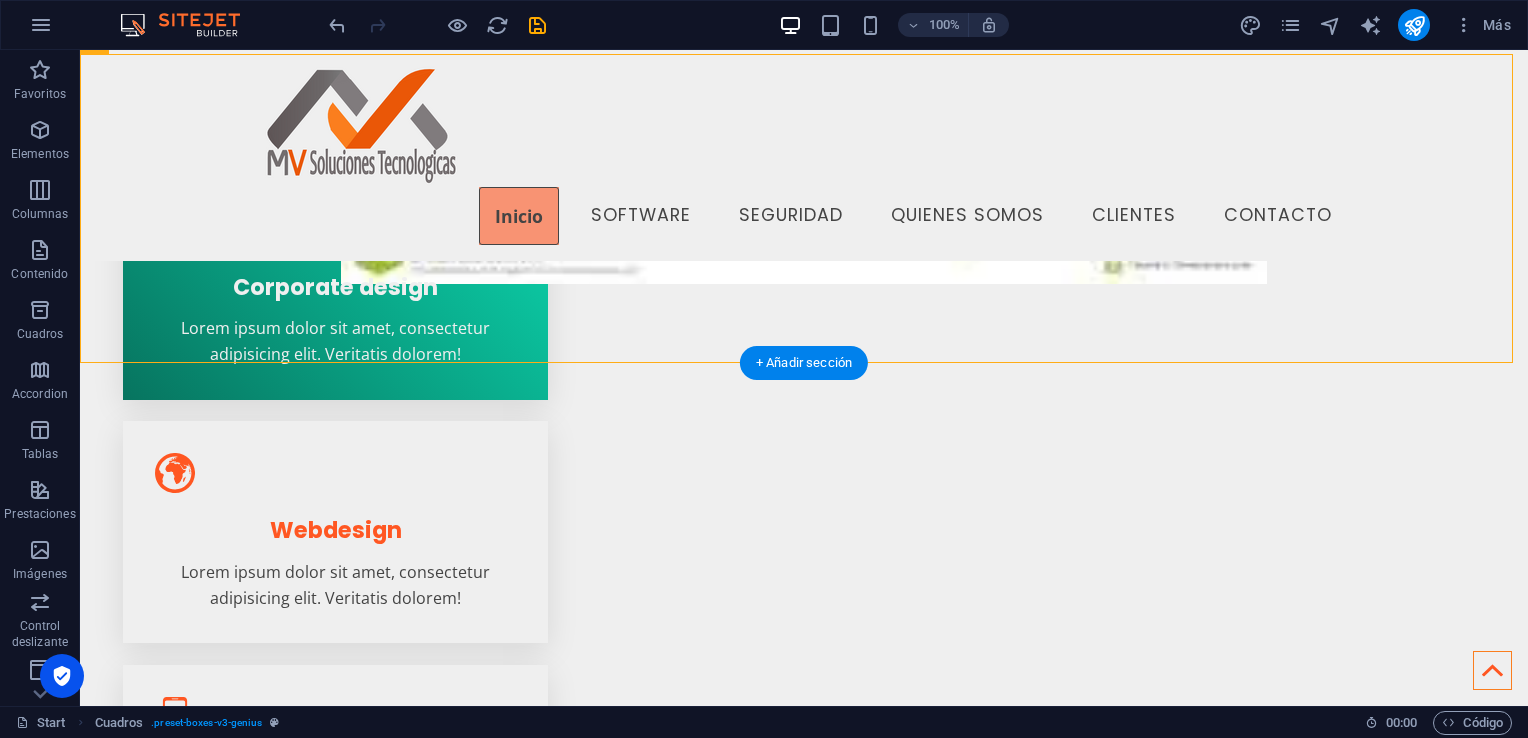scroll, scrollTop: 513, scrollLeft: 0, axis: vertical 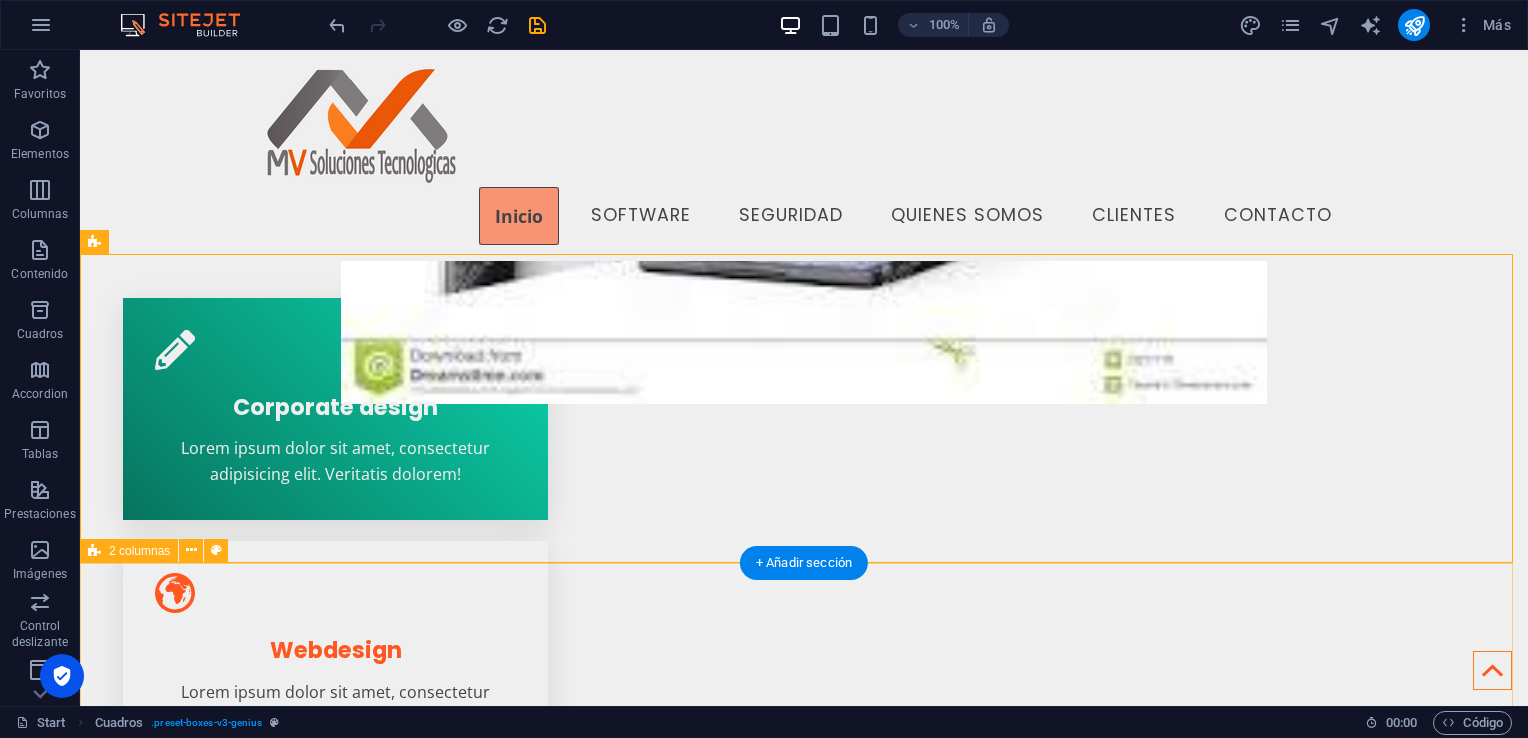 drag, startPoint x: 110, startPoint y: 384, endPoint x: 158, endPoint y: 600, distance: 221.26907 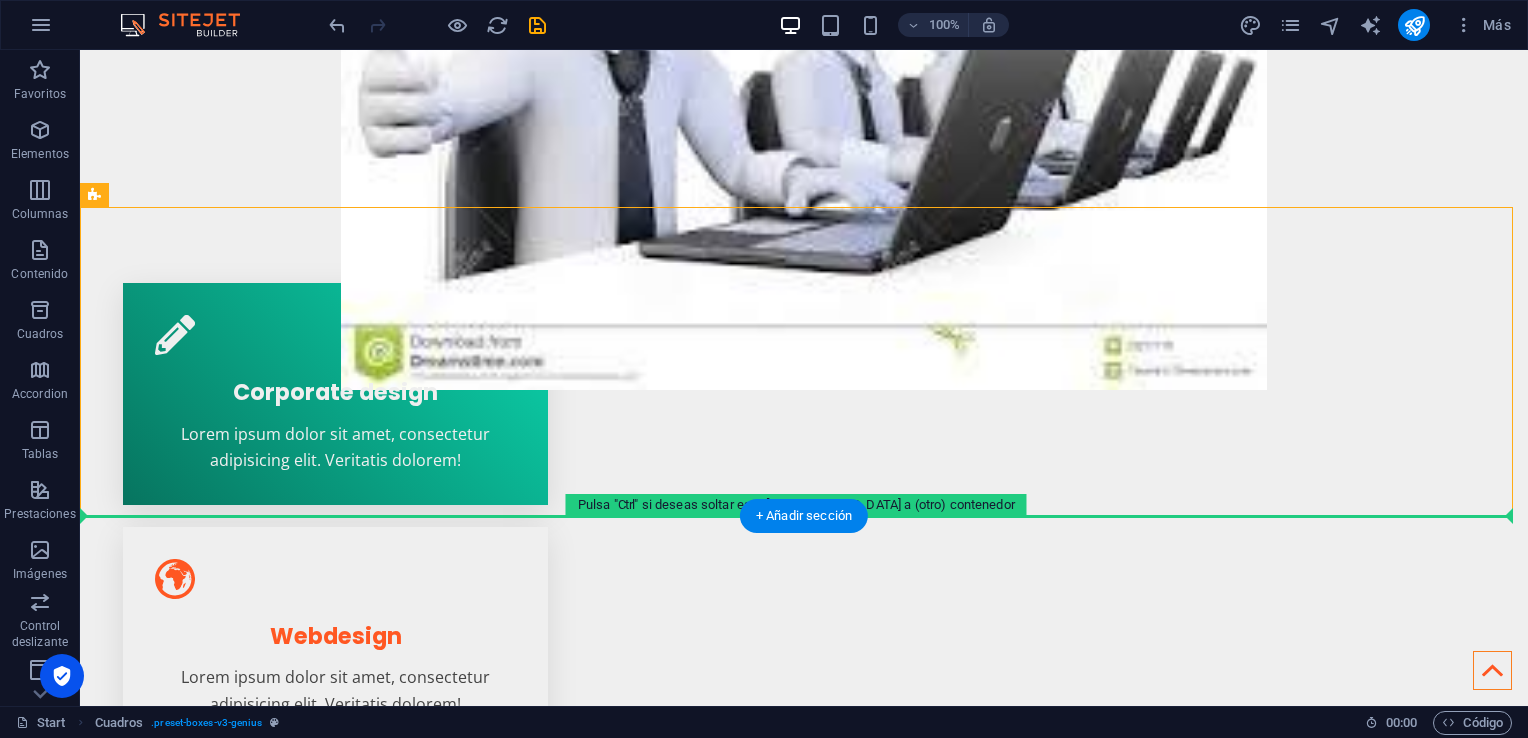 drag, startPoint x: 224, startPoint y: 294, endPoint x: 199, endPoint y: 614, distance: 320.97507 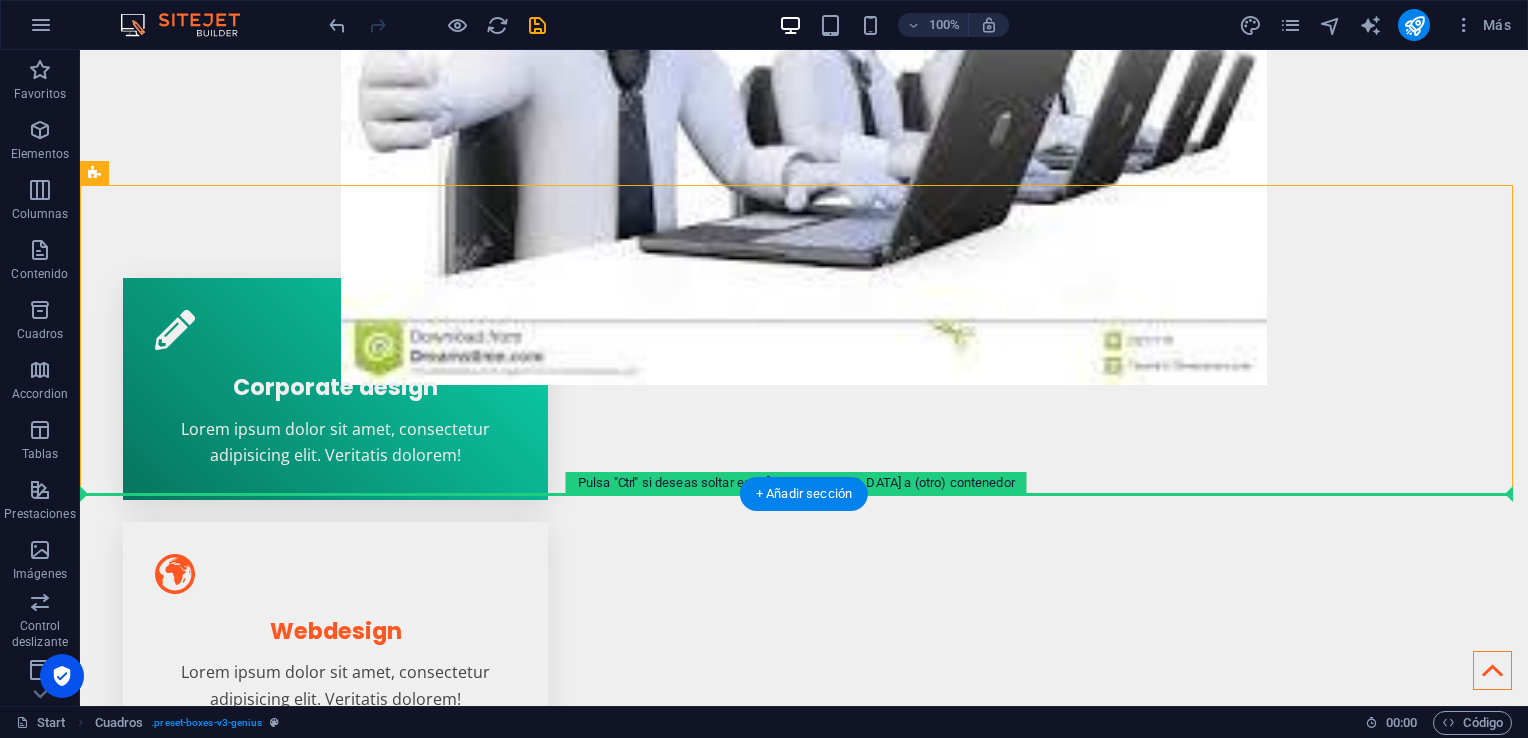 drag, startPoint x: 209, startPoint y: 224, endPoint x: 187, endPoint y: 590, distance: 366.6606 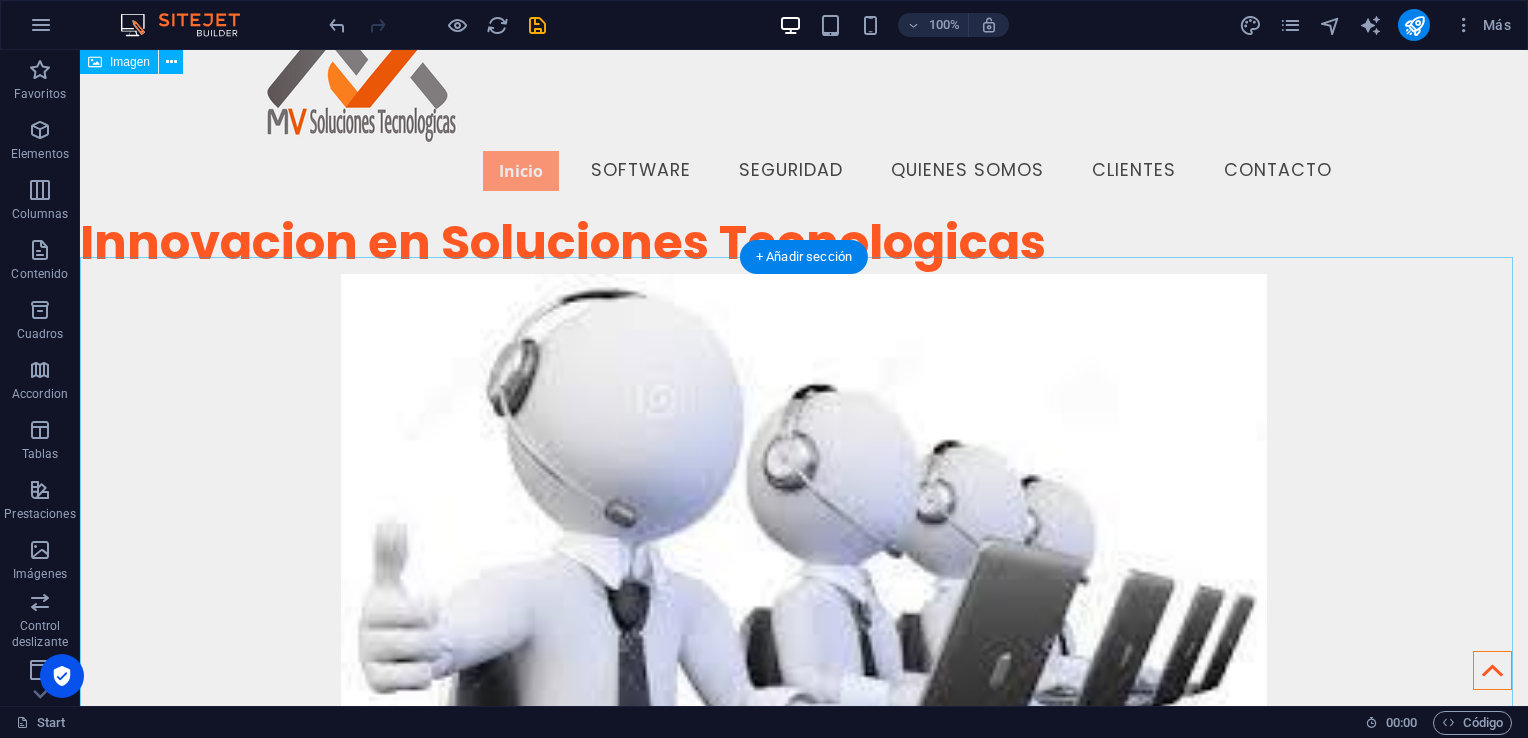 scroll, scrollTop: 0, scrollLeft: 0, axis: both 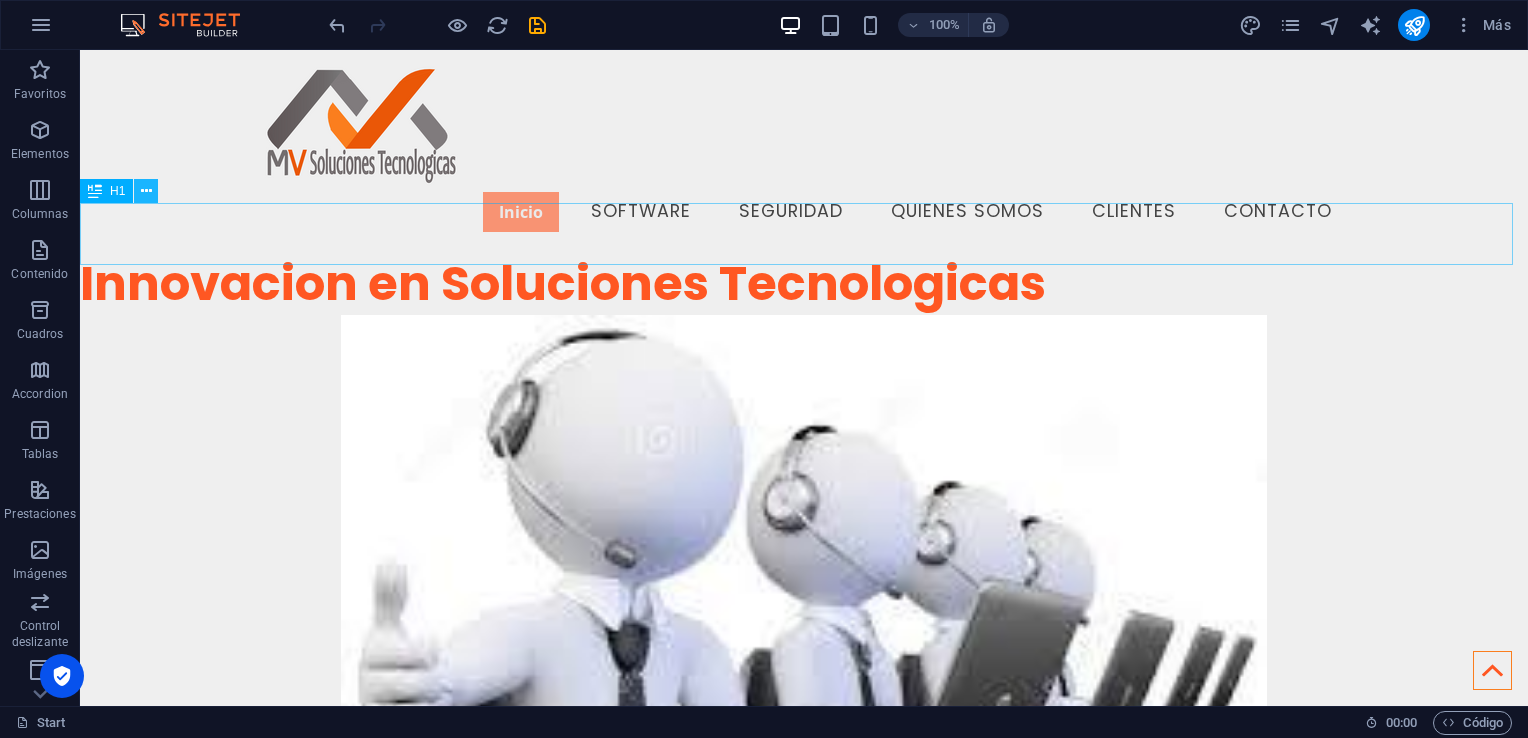 click at bounding box center (146, 191) 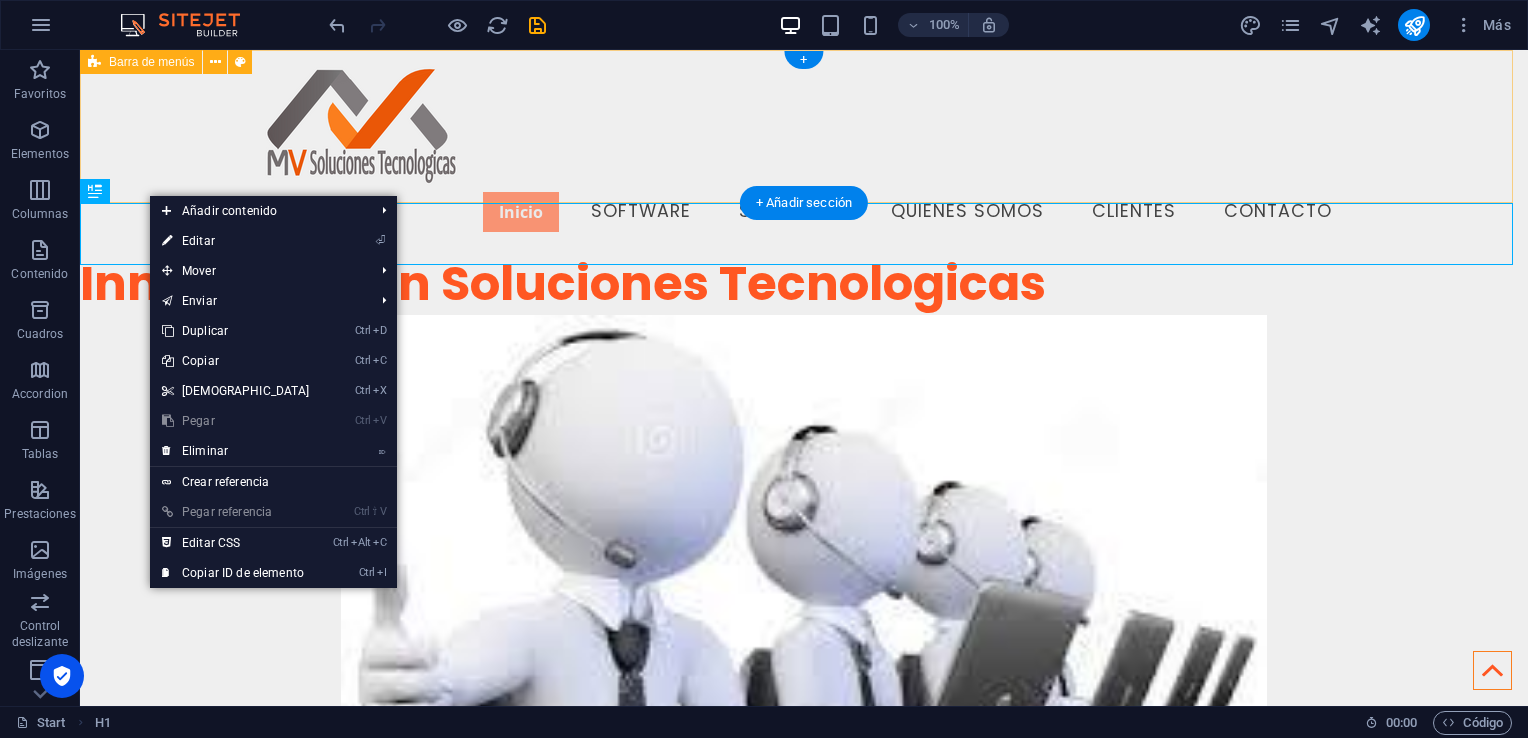 click on "Inicio Software Seguridad Quienes Somos Clientes Contacto" at bounding box center (804, 151) 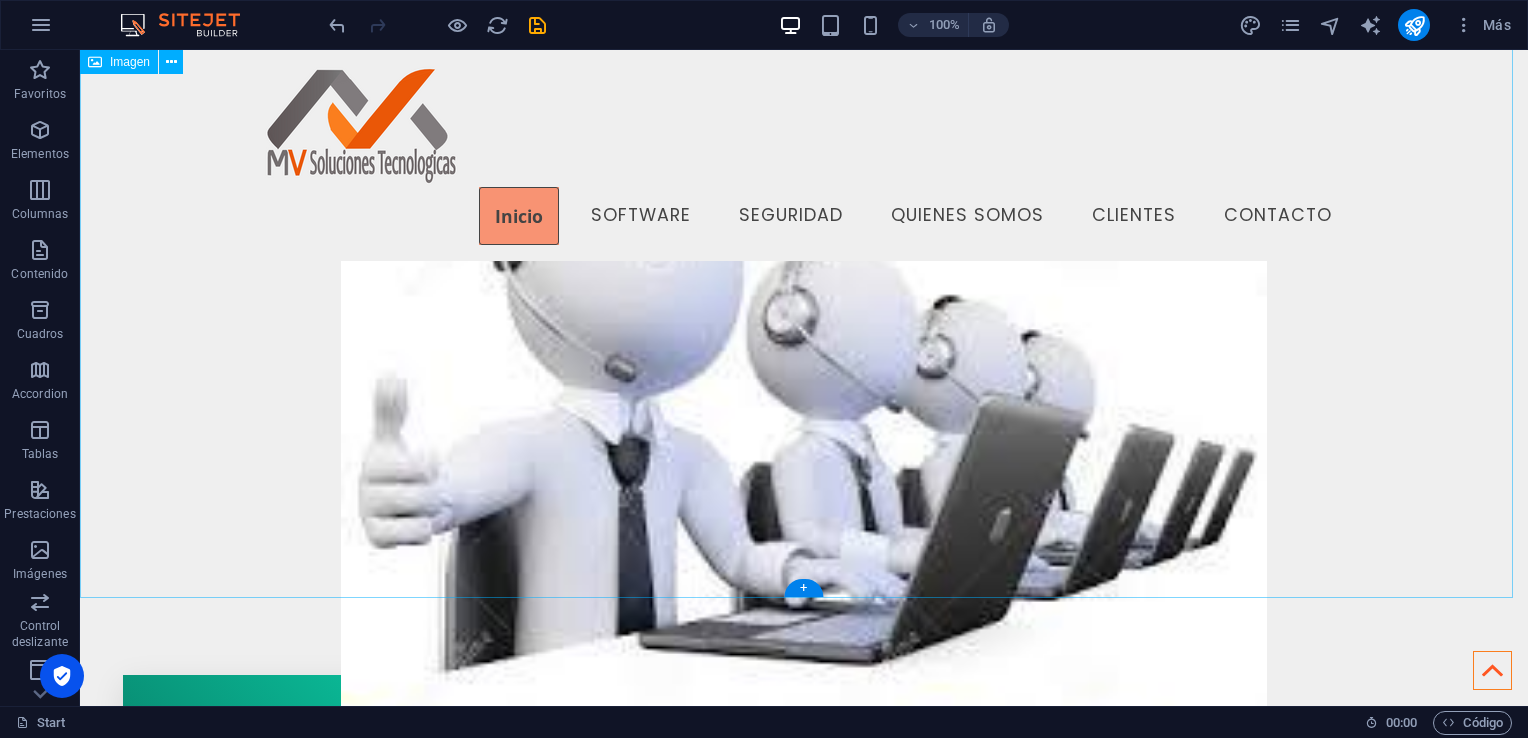 scroll, scrollTop: 100, scrollLeft: 0, axis: vertical 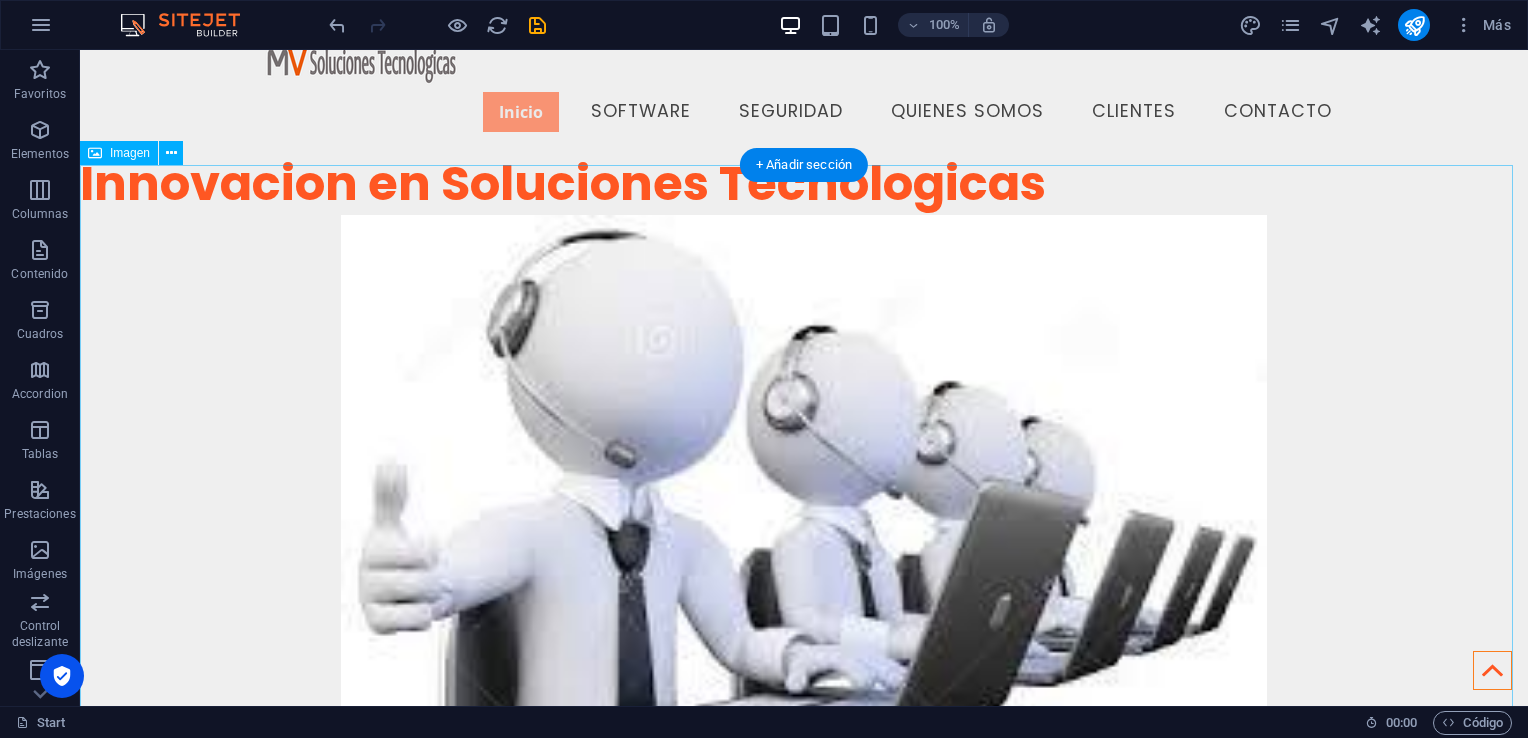 click at bounding box center (804, 541) 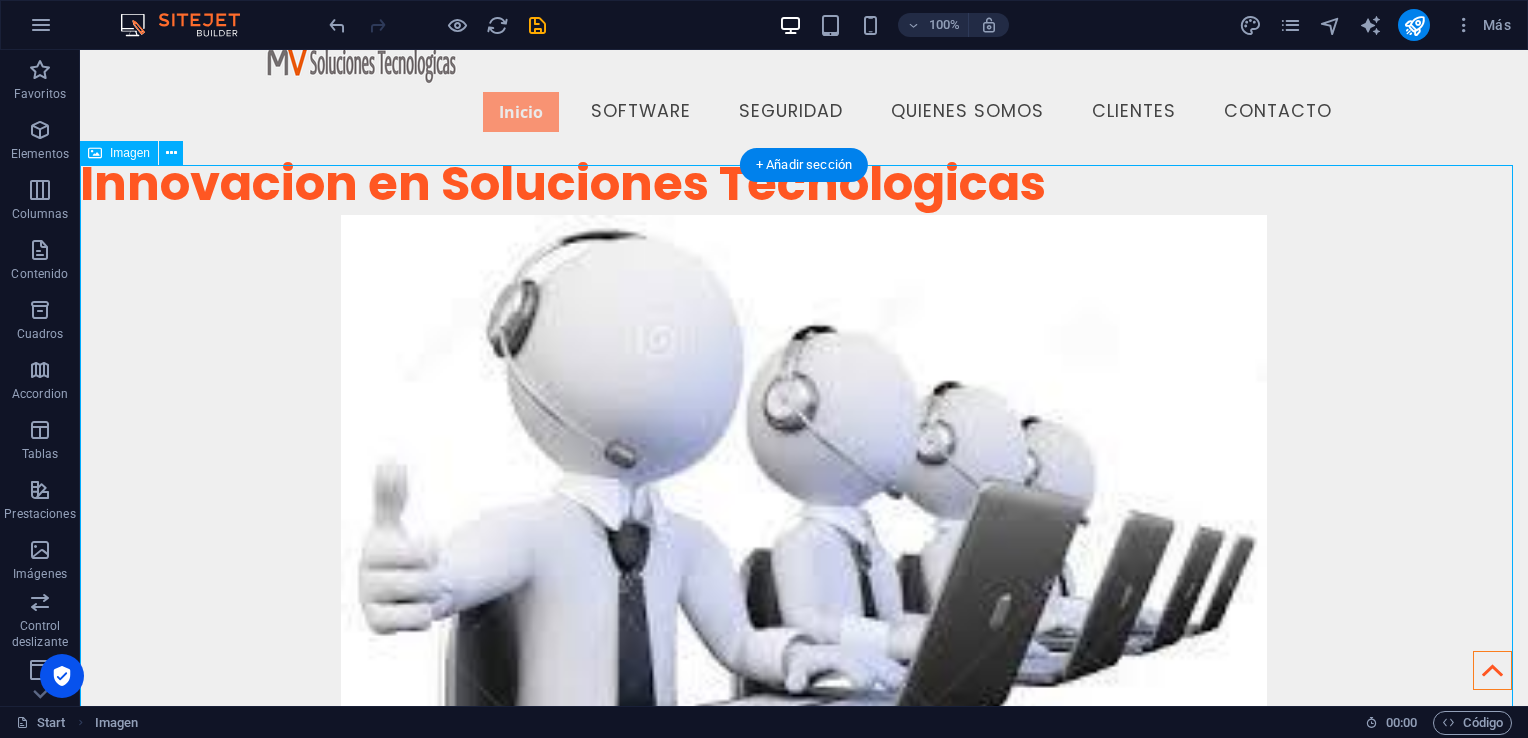 click at bounding box center (804, 541) 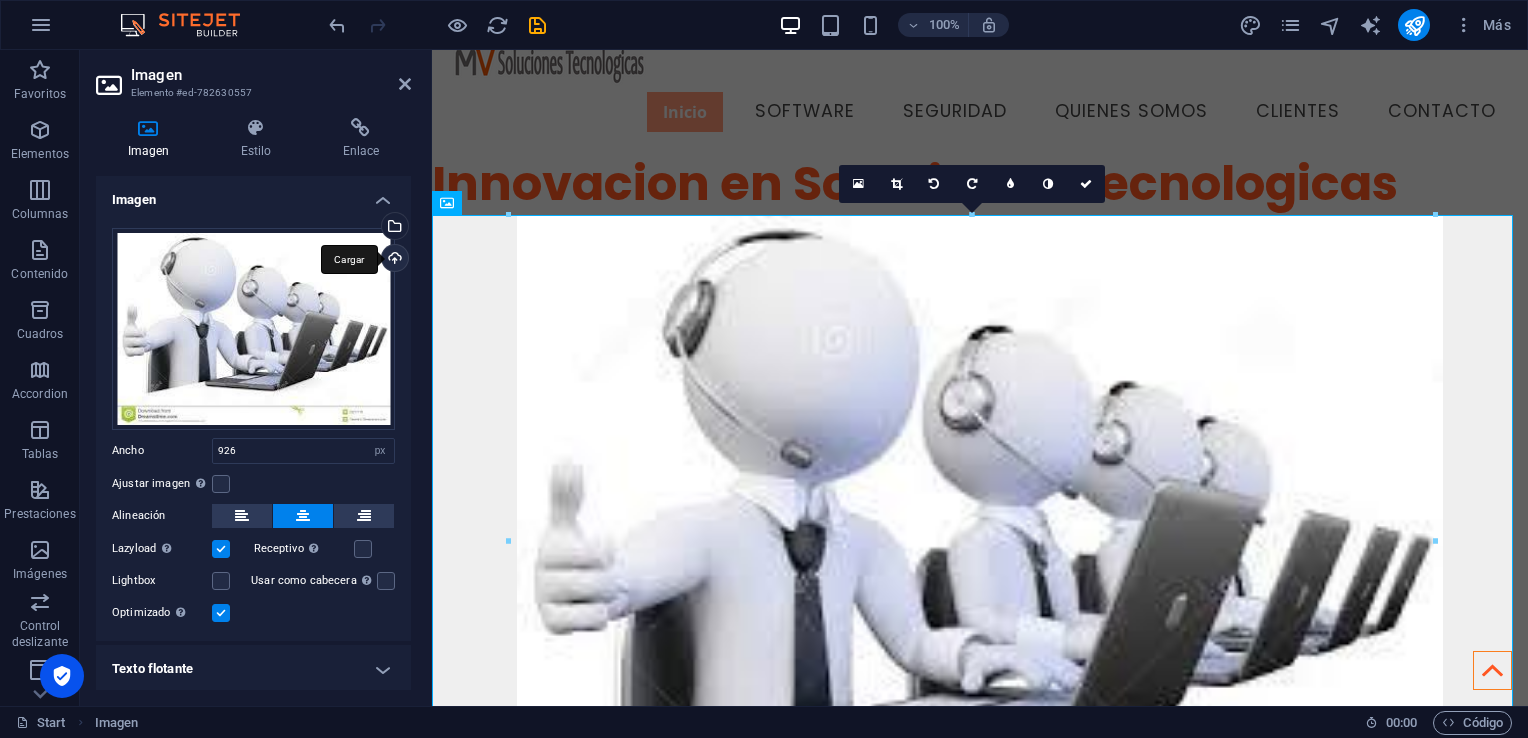 click on "Cargar" at bounding box center [393, 260] 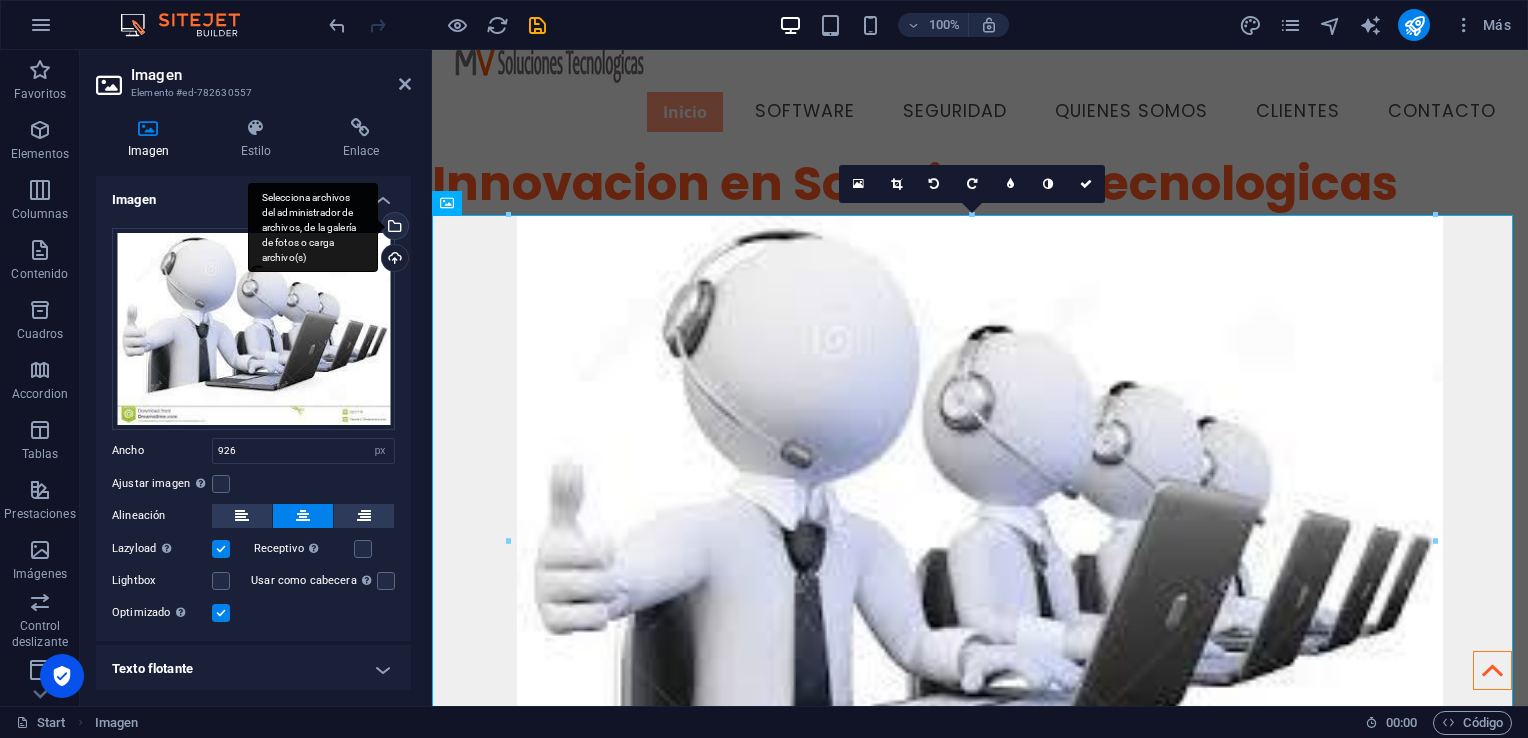 click on "Selecciona archivos del administrador de archivos, de la galería de fotos o carga archivo(s)" at bounding box center (393, 228) 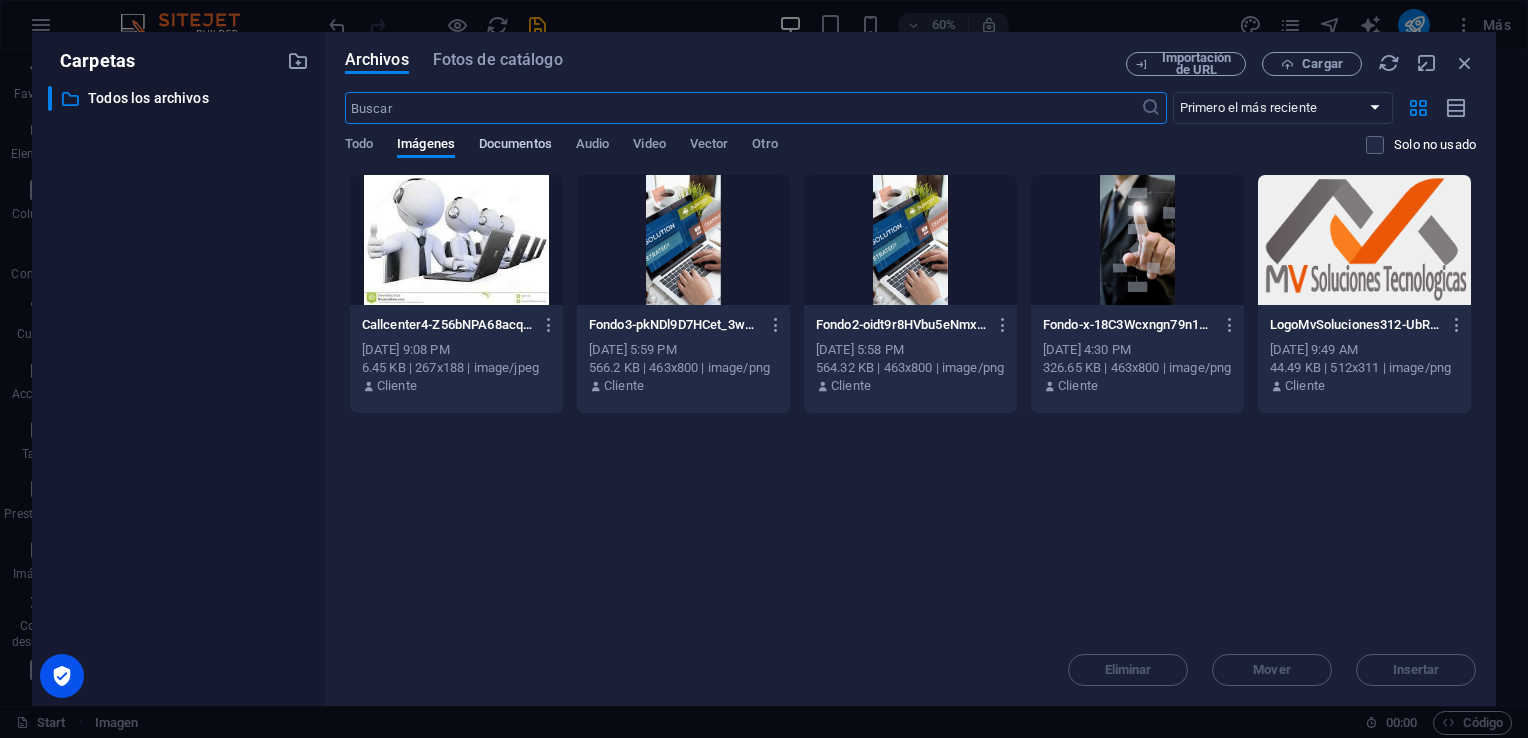 click on "Documentos" at bounding box center (515, 146) 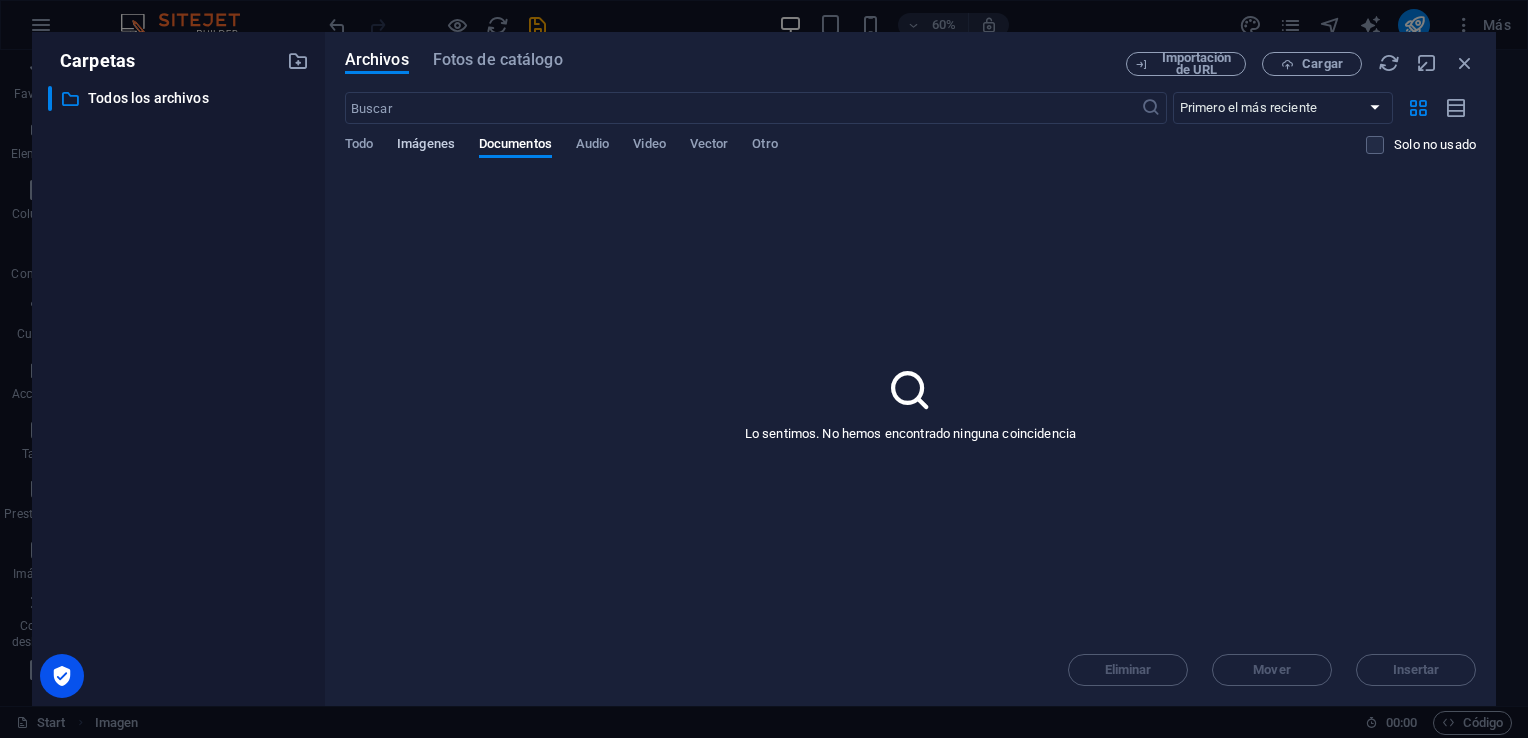 click on "Imágenes" at bounding box center (426, 146) 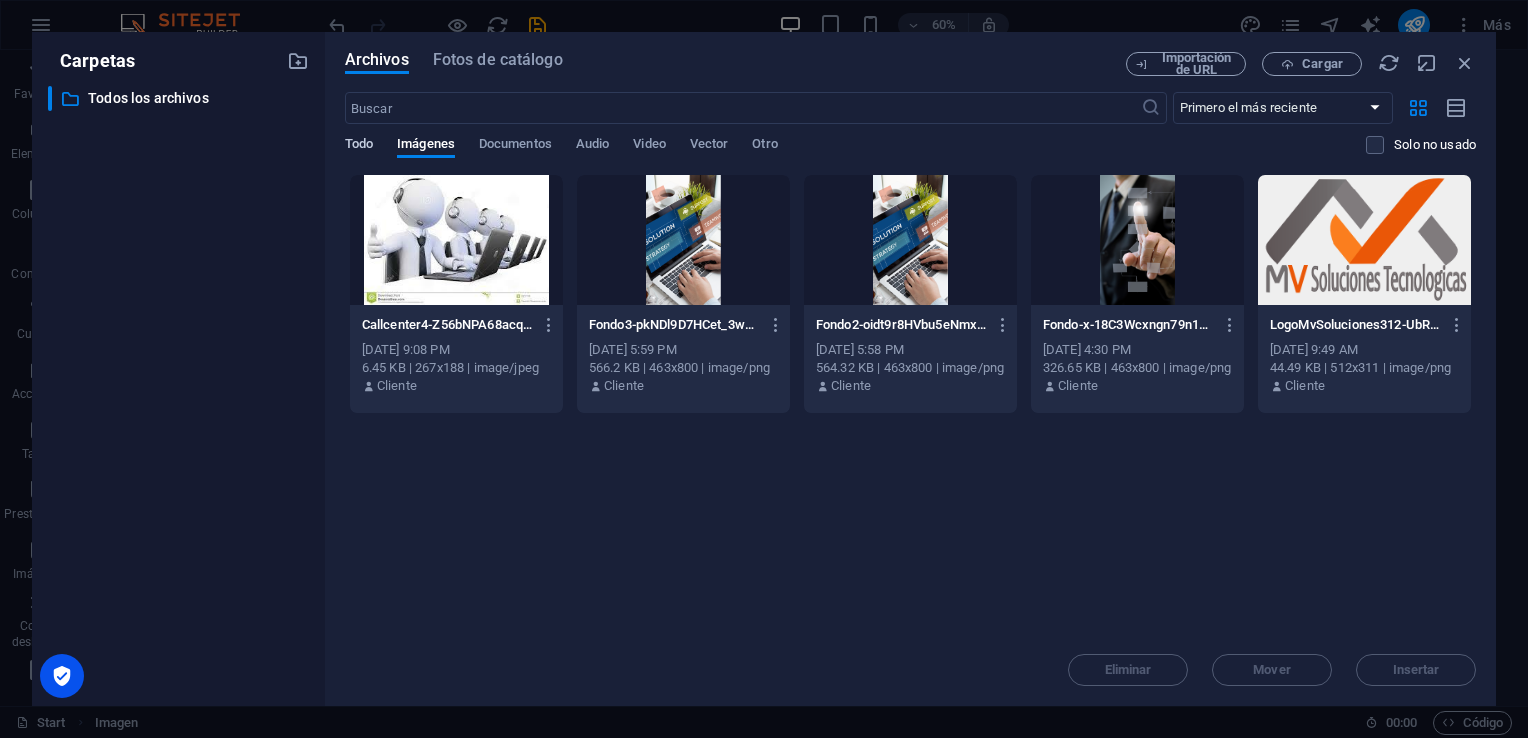 click on "Todo" at bounding box center [359, 146] 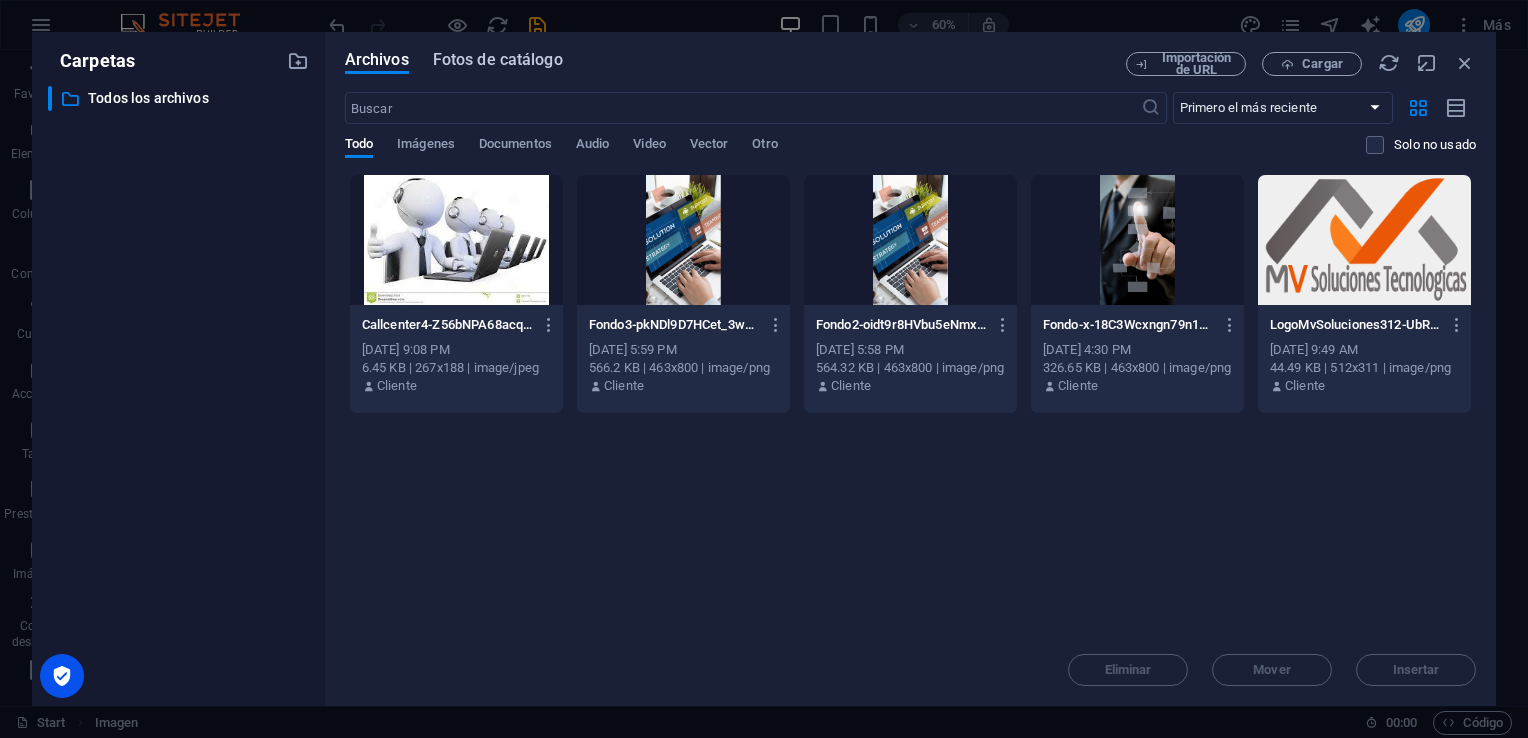 click on "Fotos de catálogo" at bounding box center [498, 60] 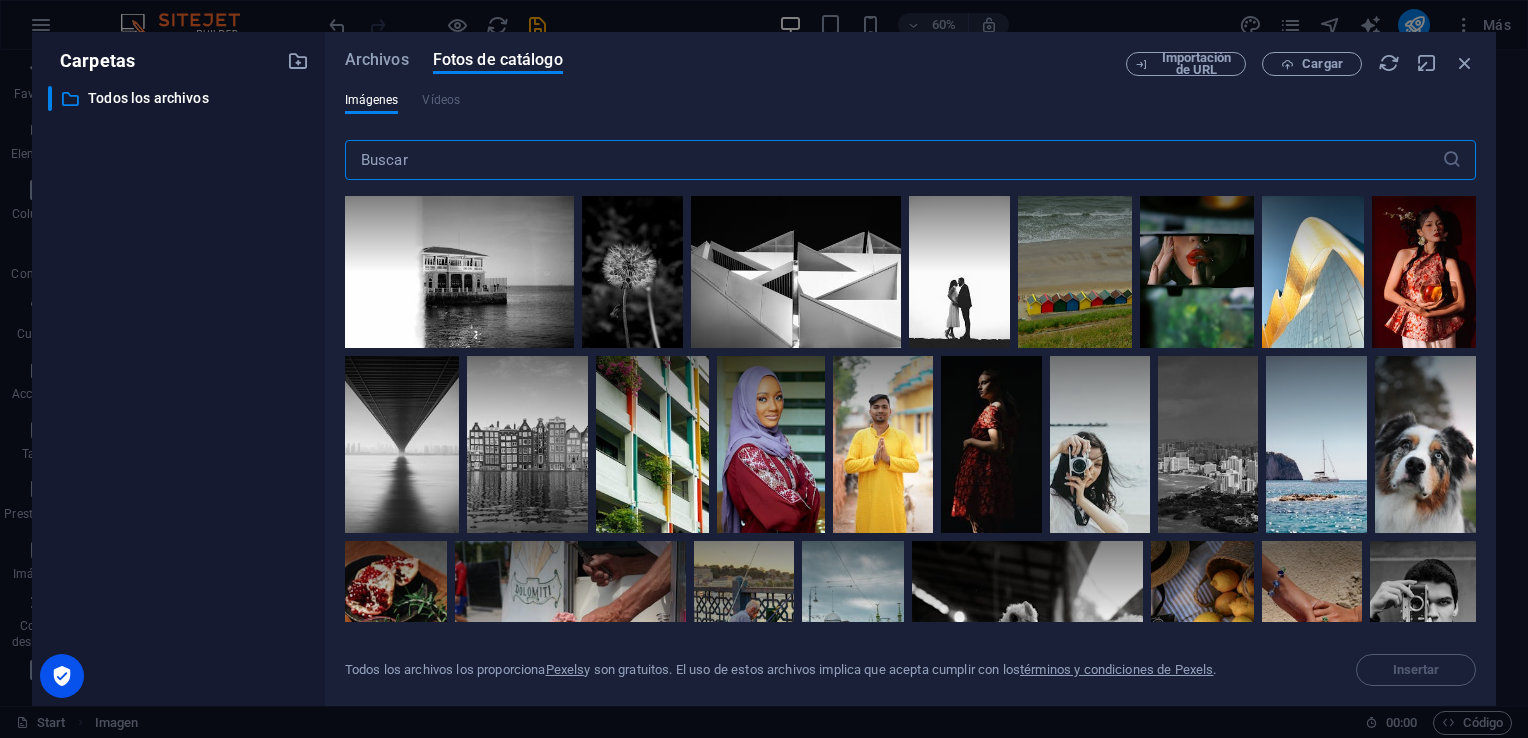 click at bounding box center (893, 160) 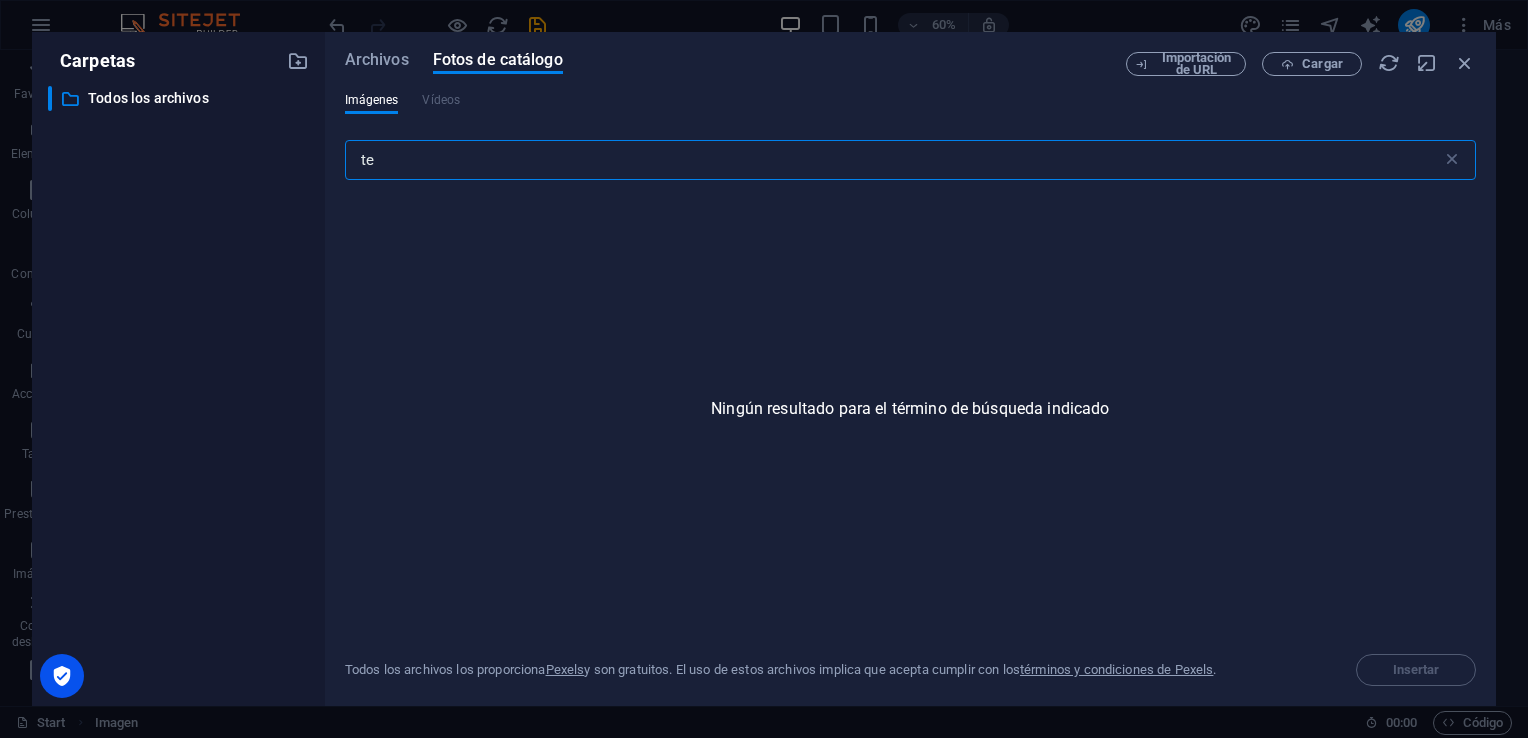 type on "t" 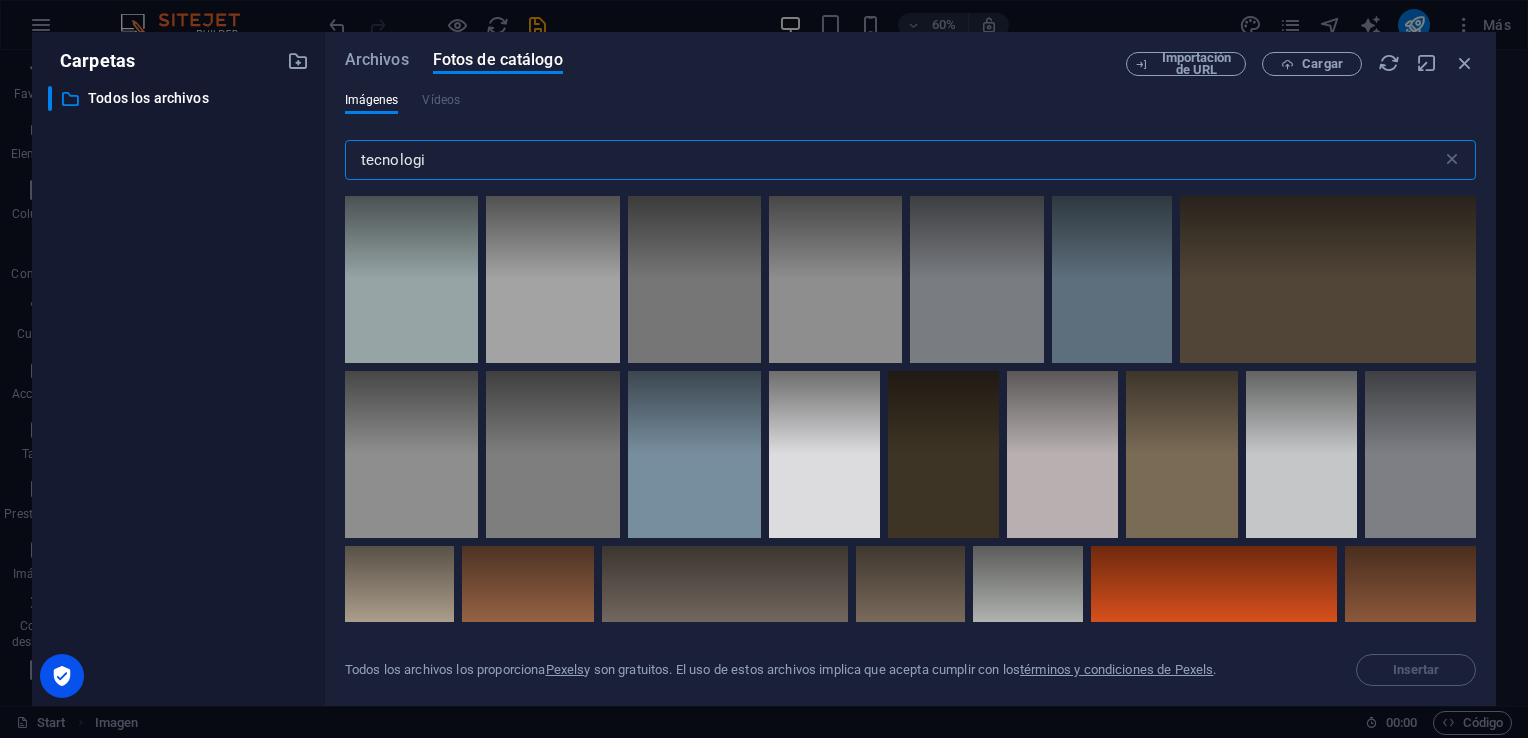 type on "tecnologia" 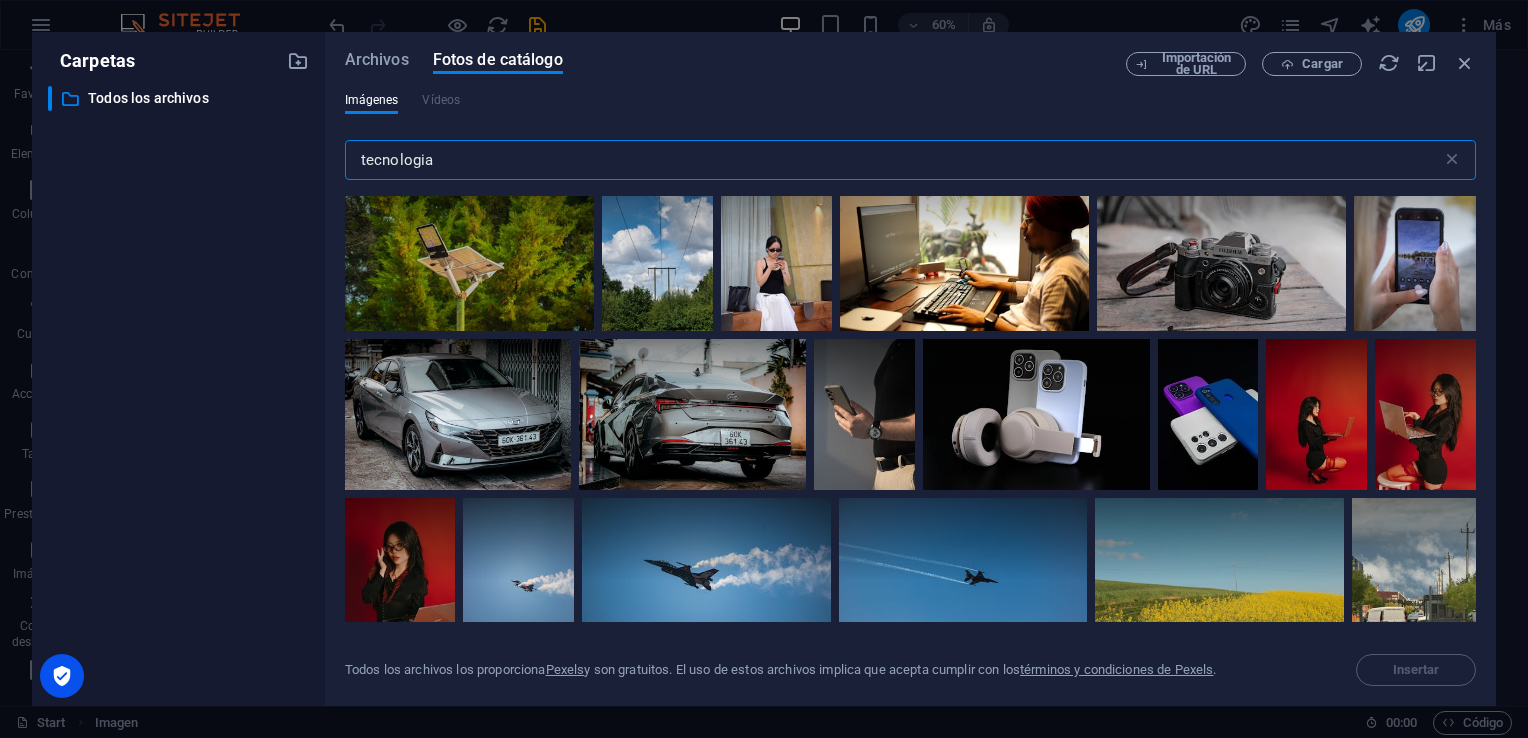 scroll, scrollTop: 1300, scrollLeft: 0, axis: vertical 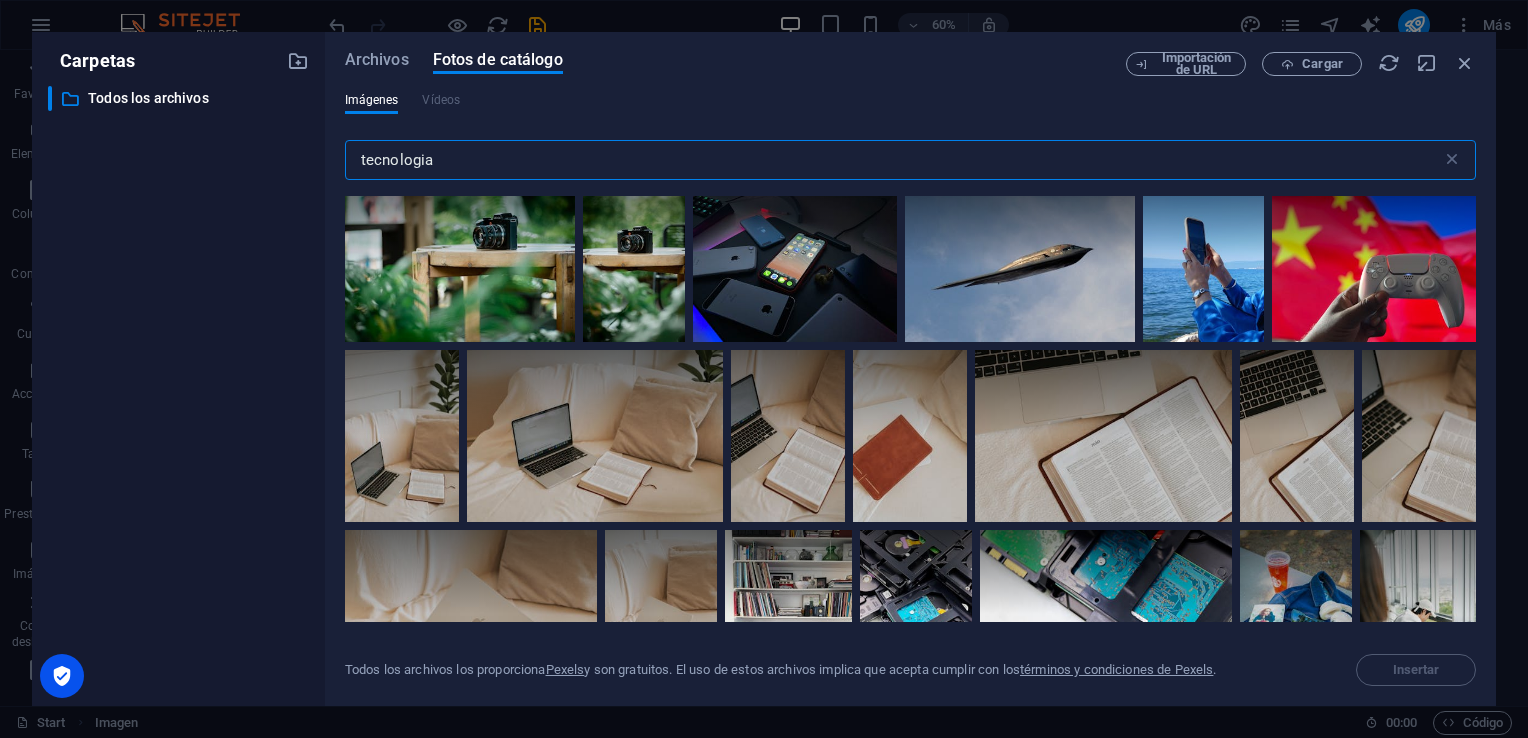 click on "tecnologia" at bounding box center [893, 160] 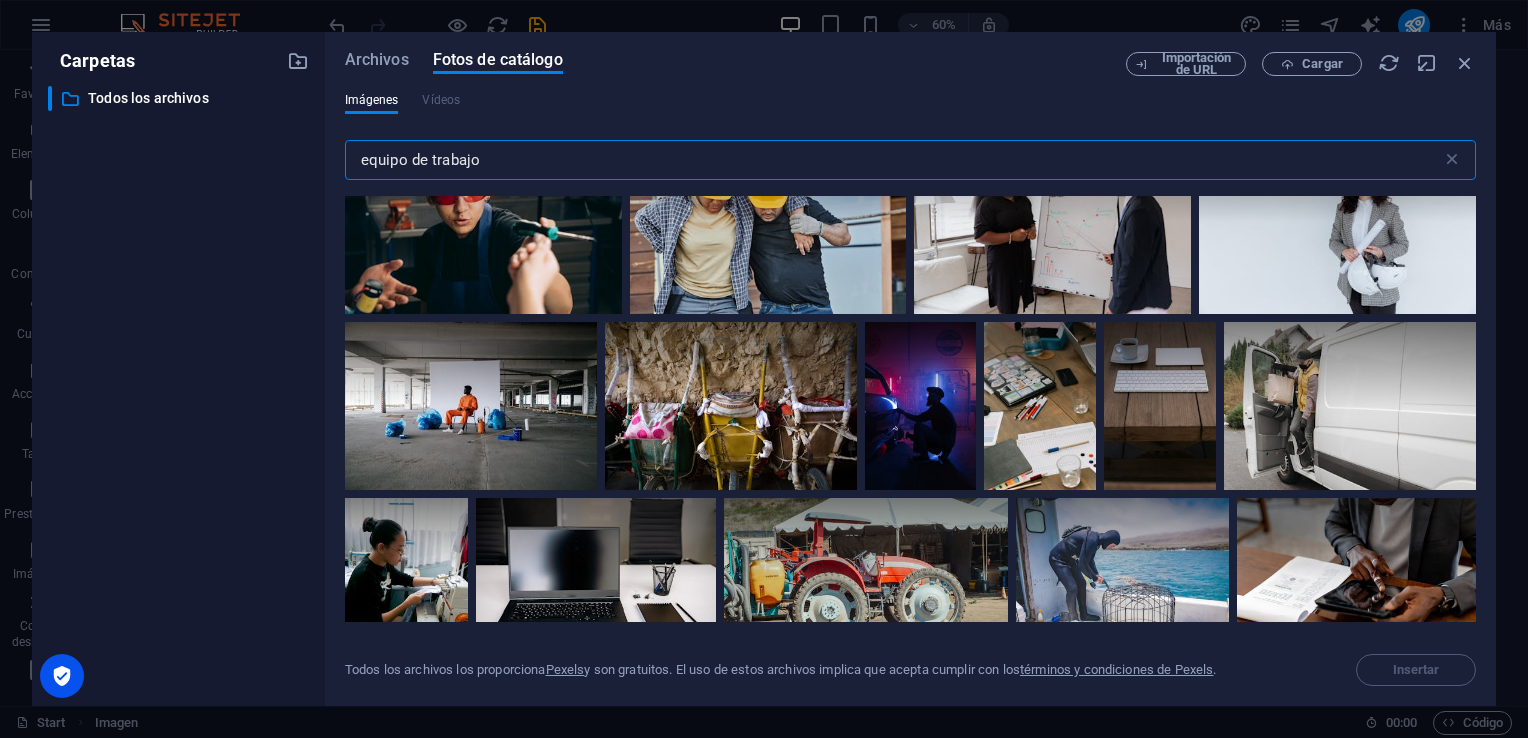 scroll, scrollTop: 1600, scrollLeft: 0, axis: vertical 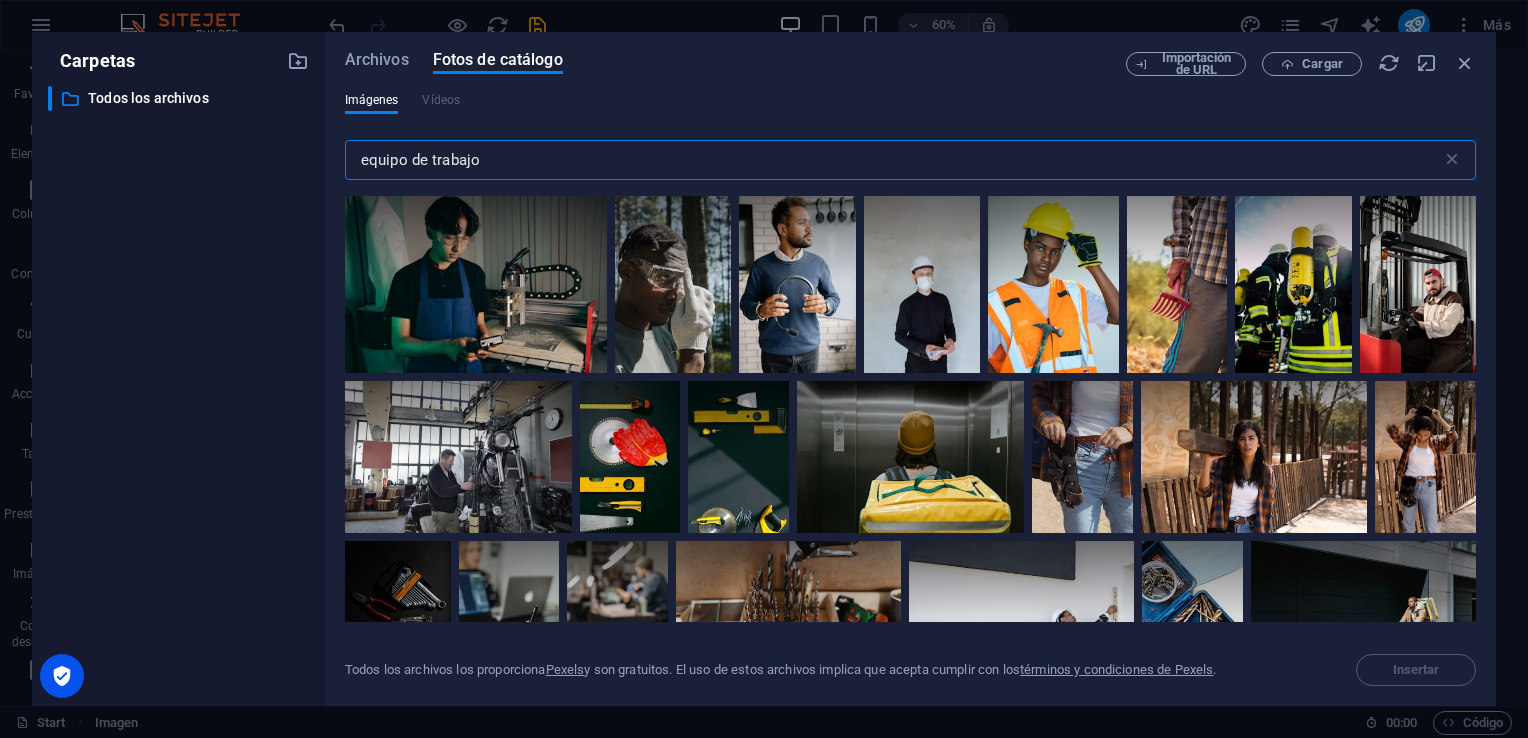 drag, startPoint x: 524, startPoint y: 152, endPoint x: 515, endPoint y: 158, distance: 10.816654 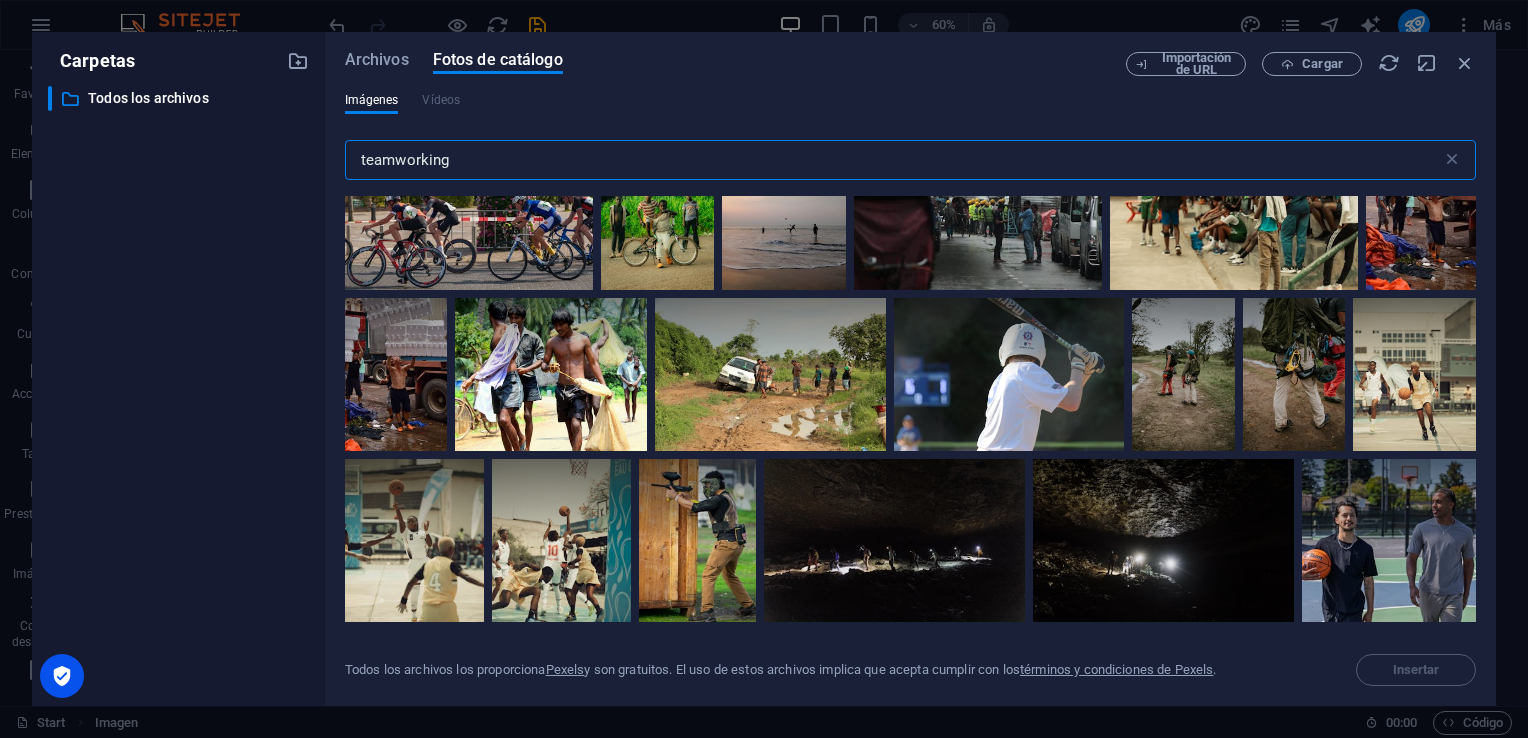 scroll, scrollTop: 1600, scrollLeft: 0, axis: vertical 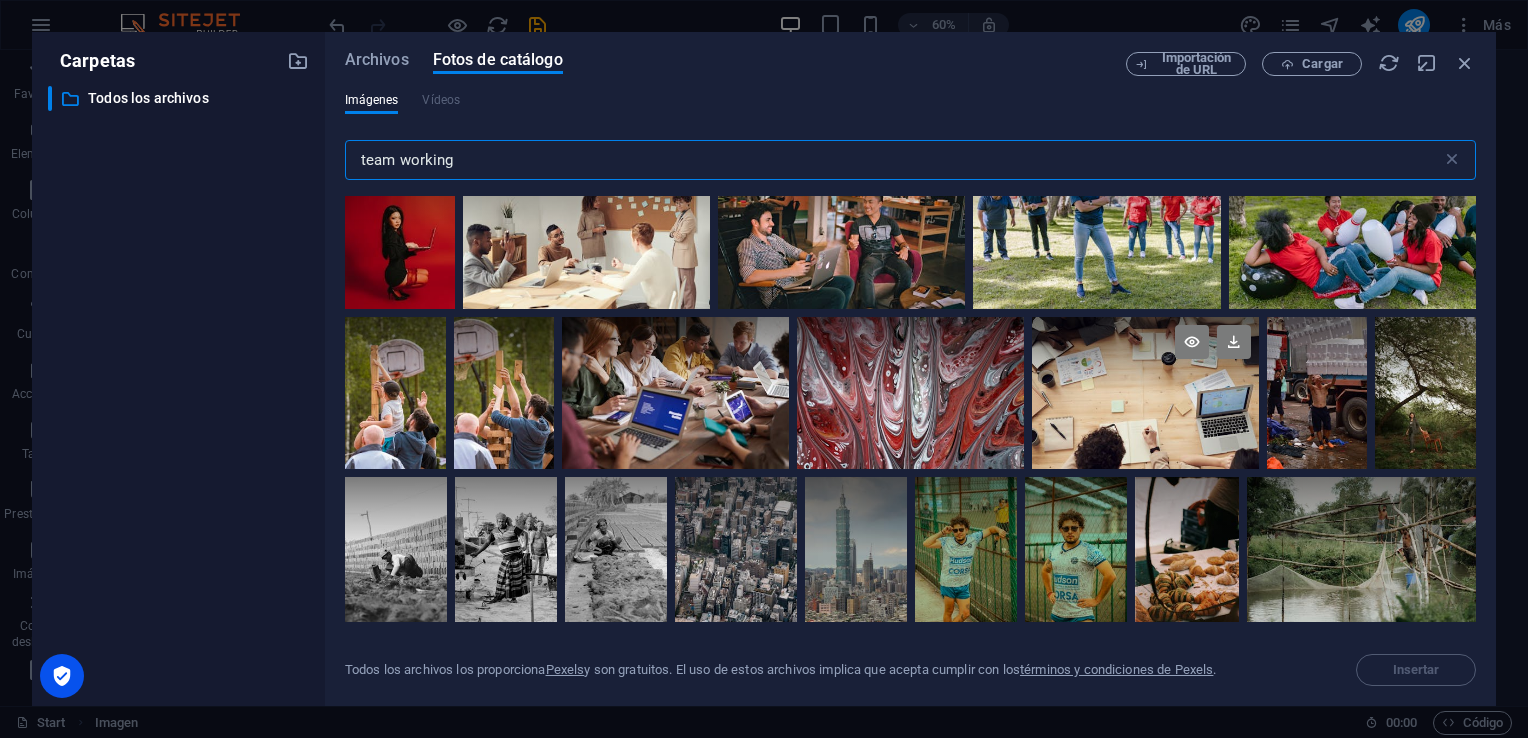 type on "team working" 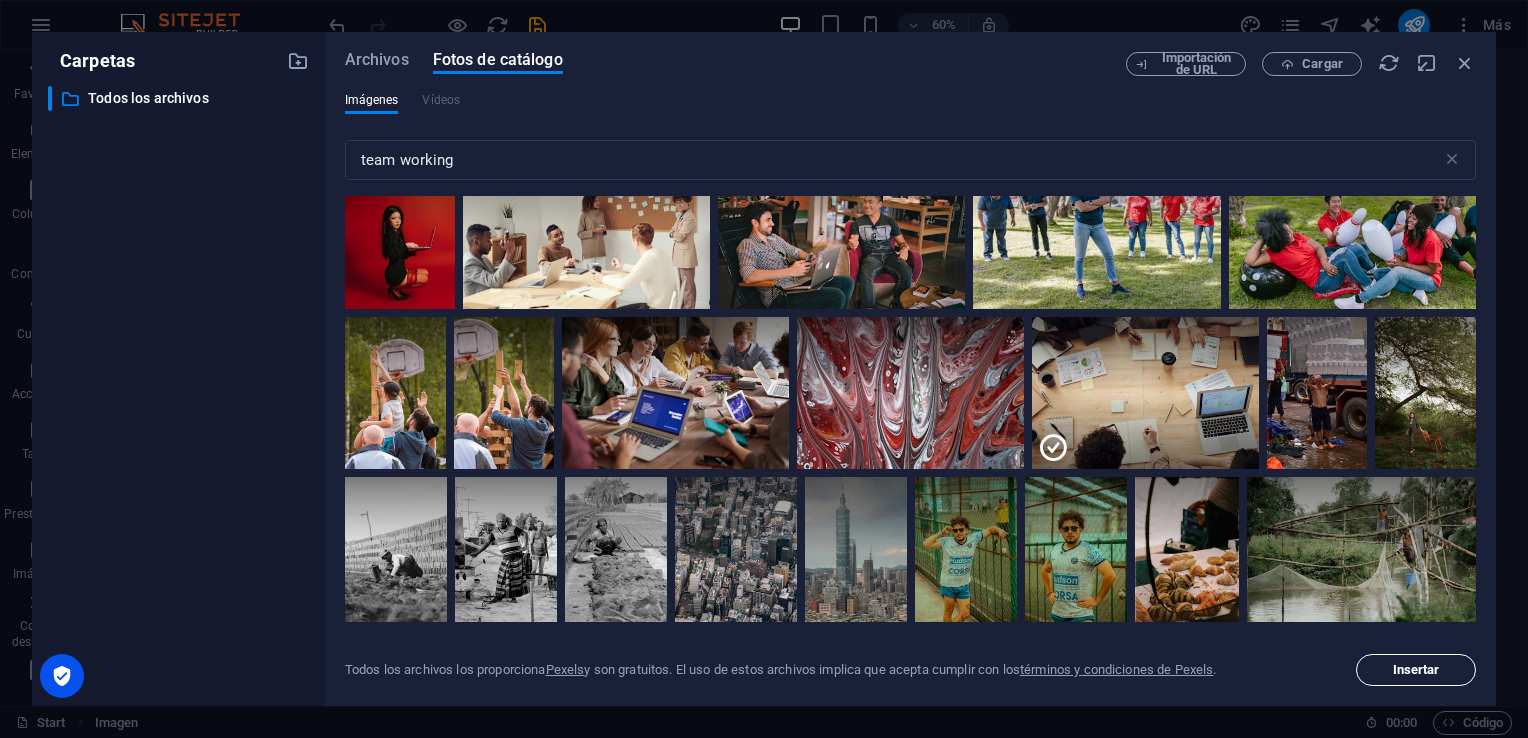 click on "Insertar" at bounding box center (1416, 670) 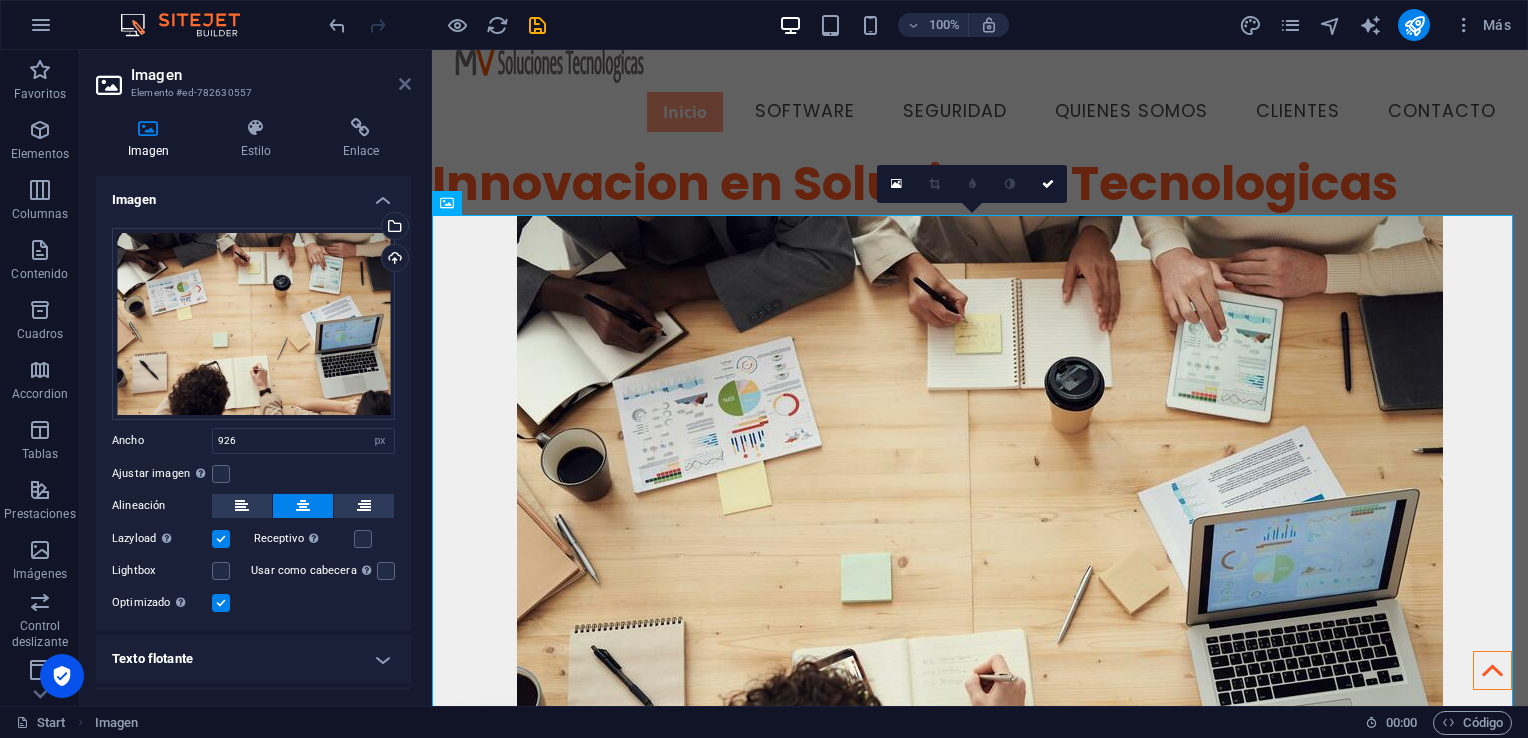 click at bounding box center (405, 84) 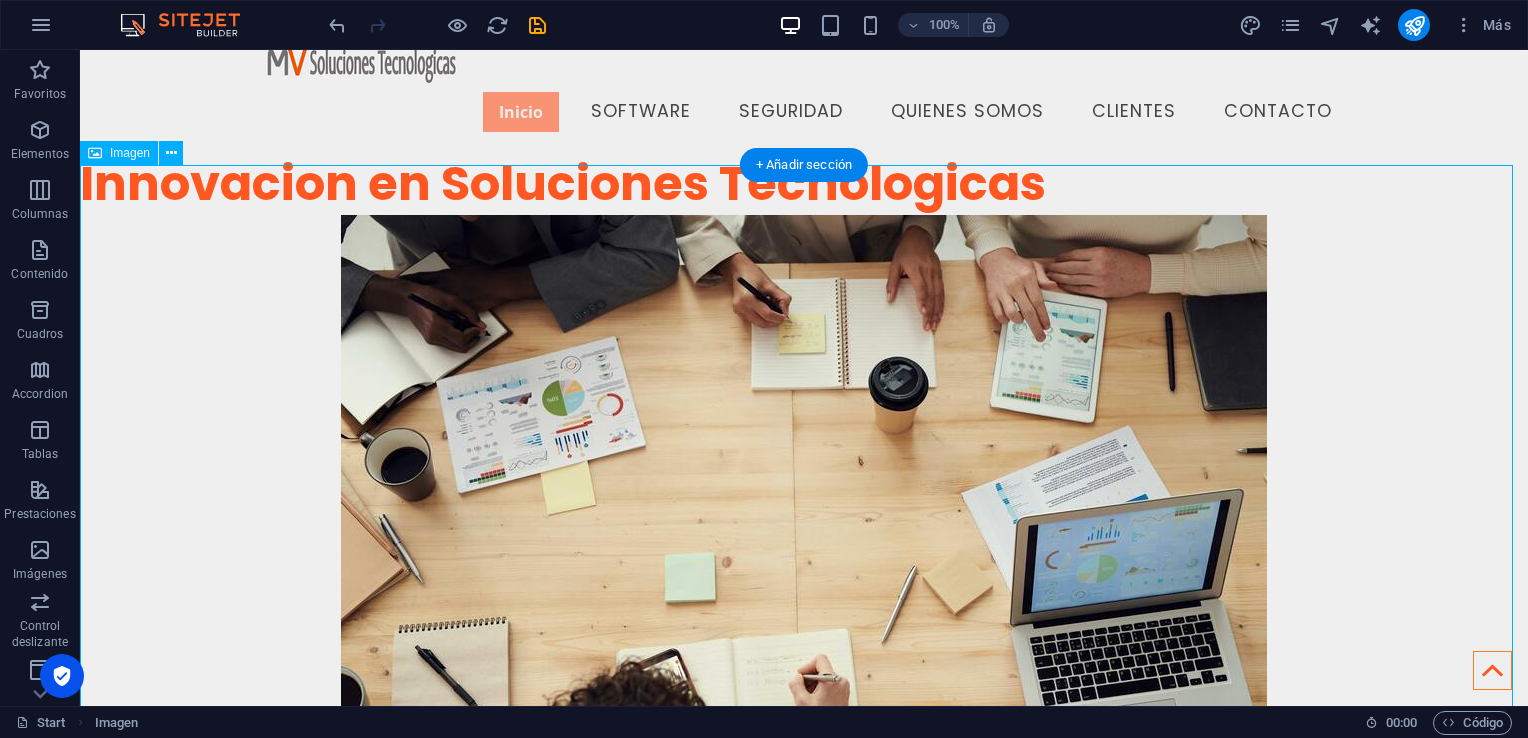 click at bounding box center [804, 523] 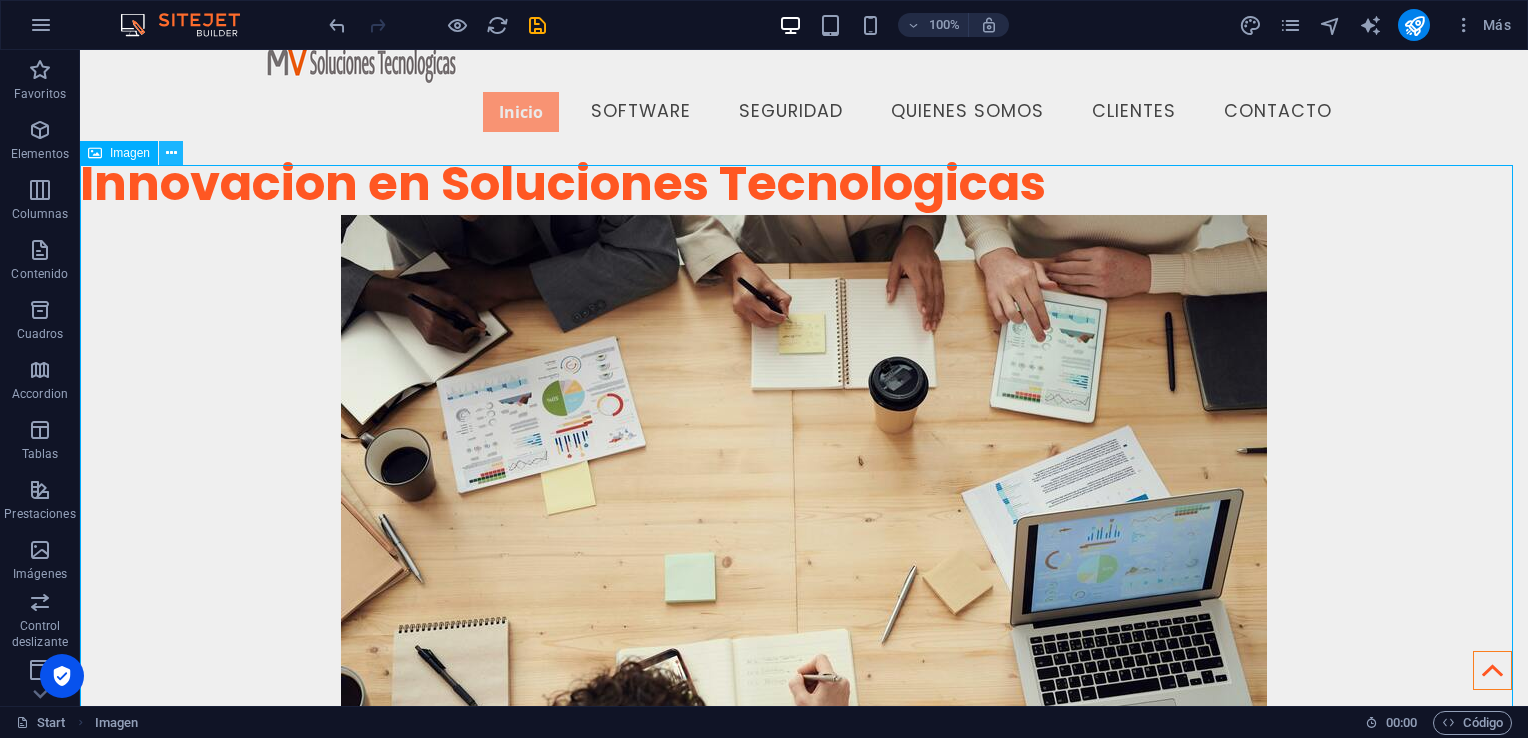 click at bounding box center [171, 153] 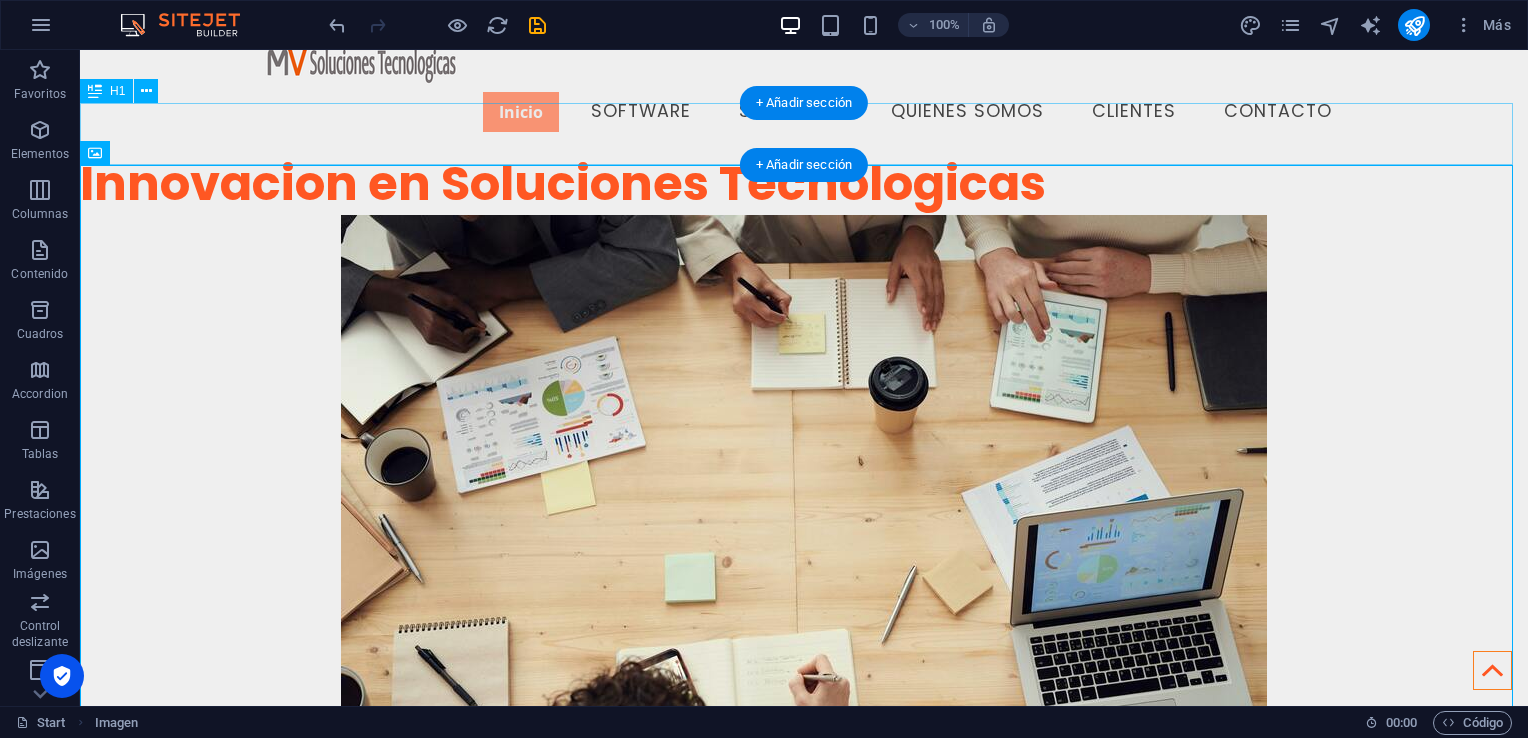 click on "Innovacion en Soluciones Tecnologicas" at bounding box center (804, 184) 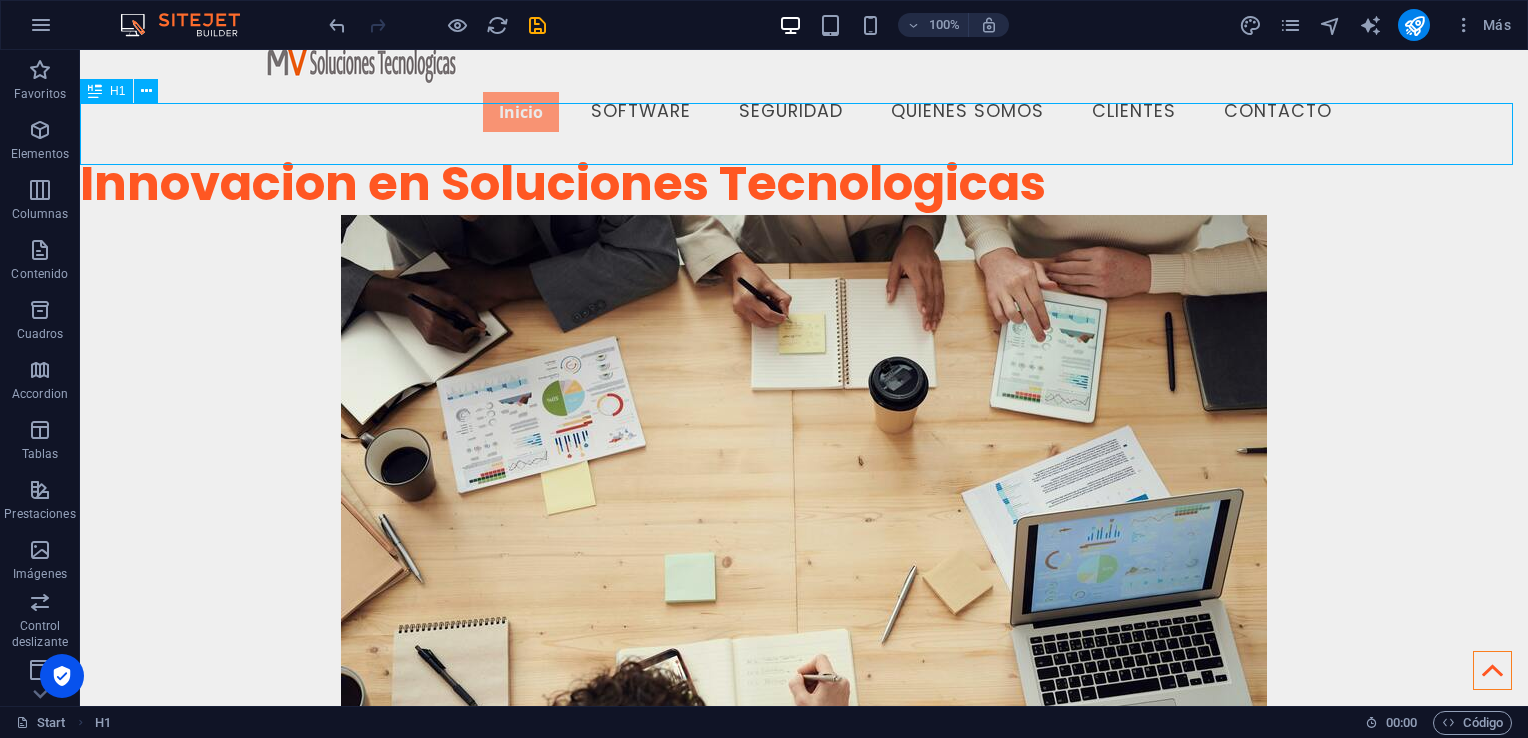 scroll, scrollTop: 66, scrollLeft: 0, axis: vertical 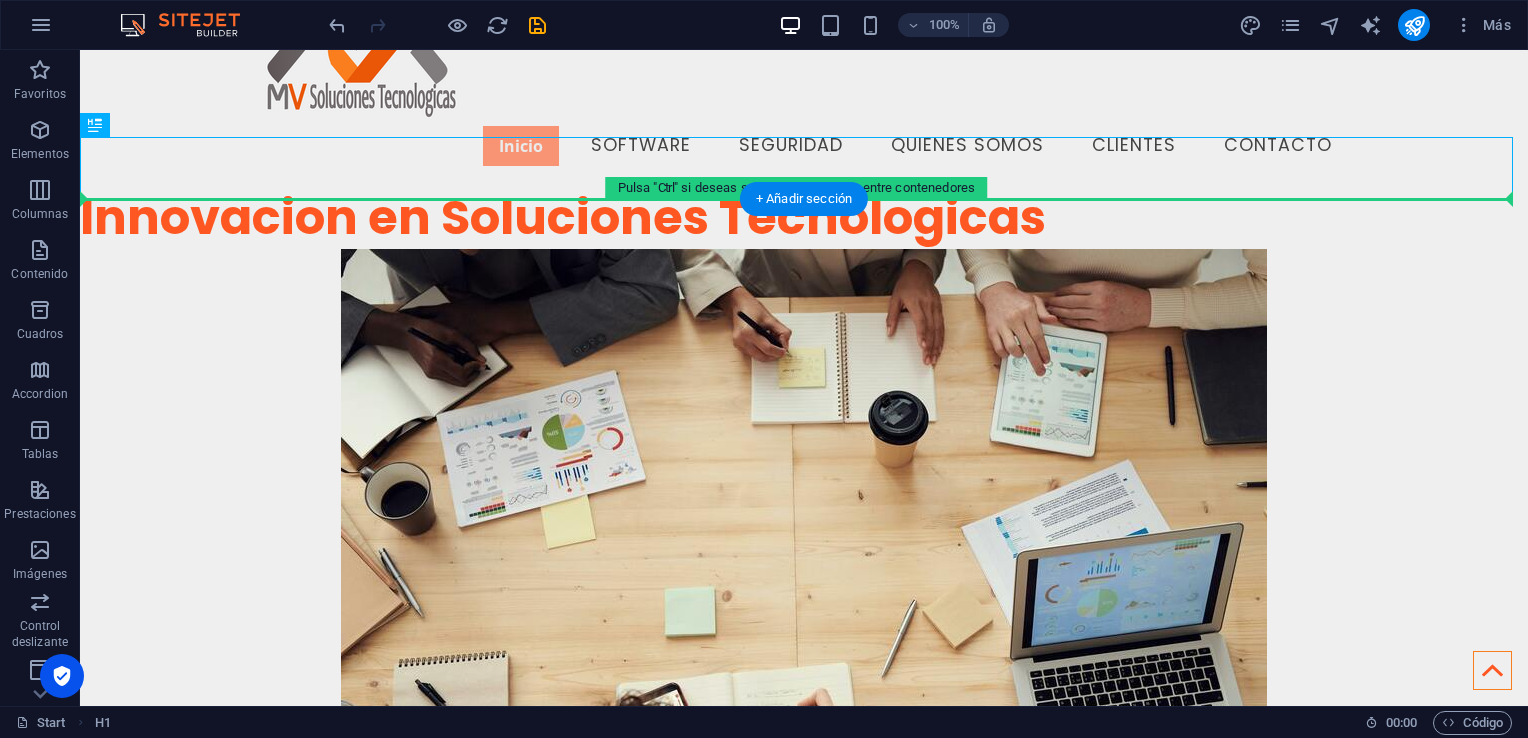 drag, startPoint x: 181, startPoint y: 143, endPoint x: 237, endPoint y: 419, distance: 281.62387 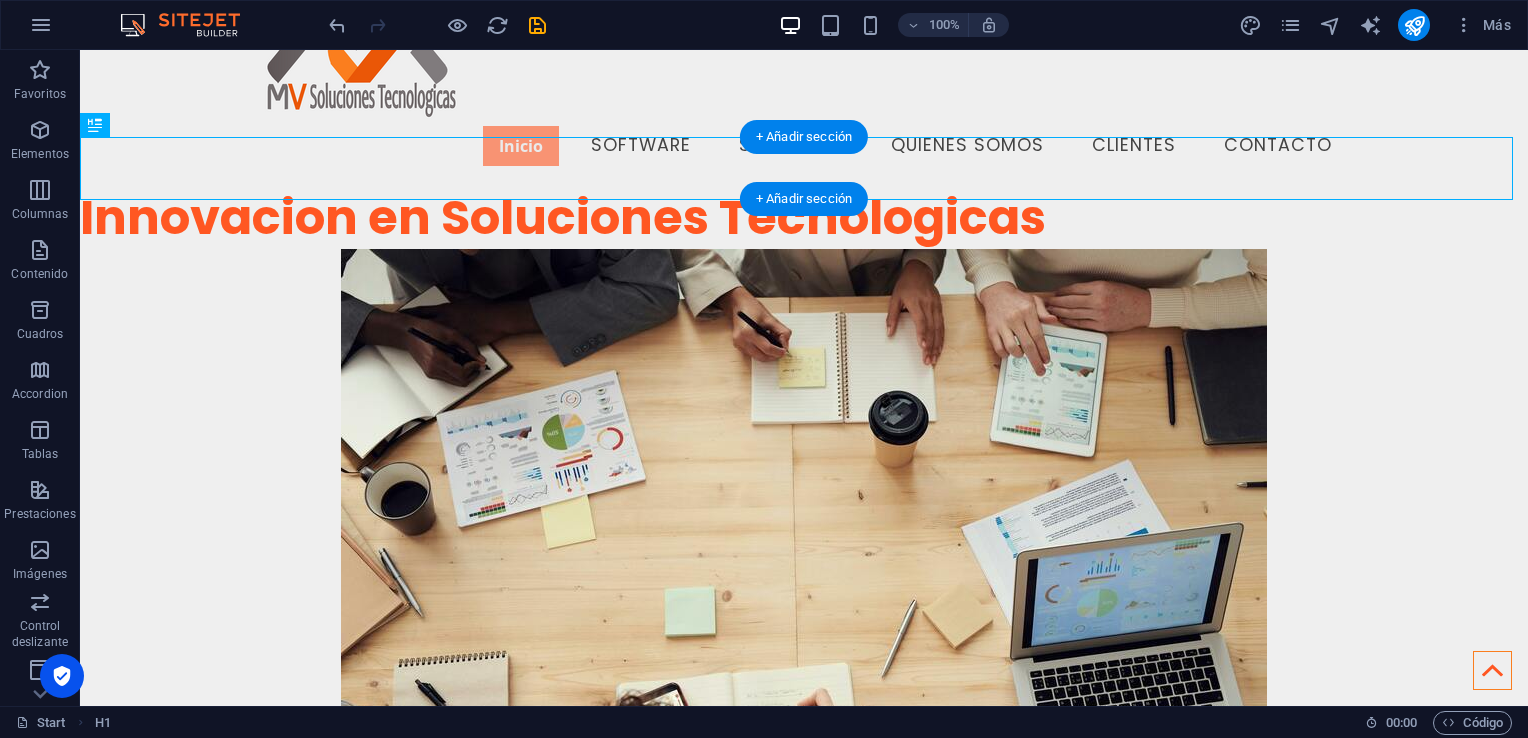scroll, scrollTop: 65, scrollLeft: 0, axis: vertical 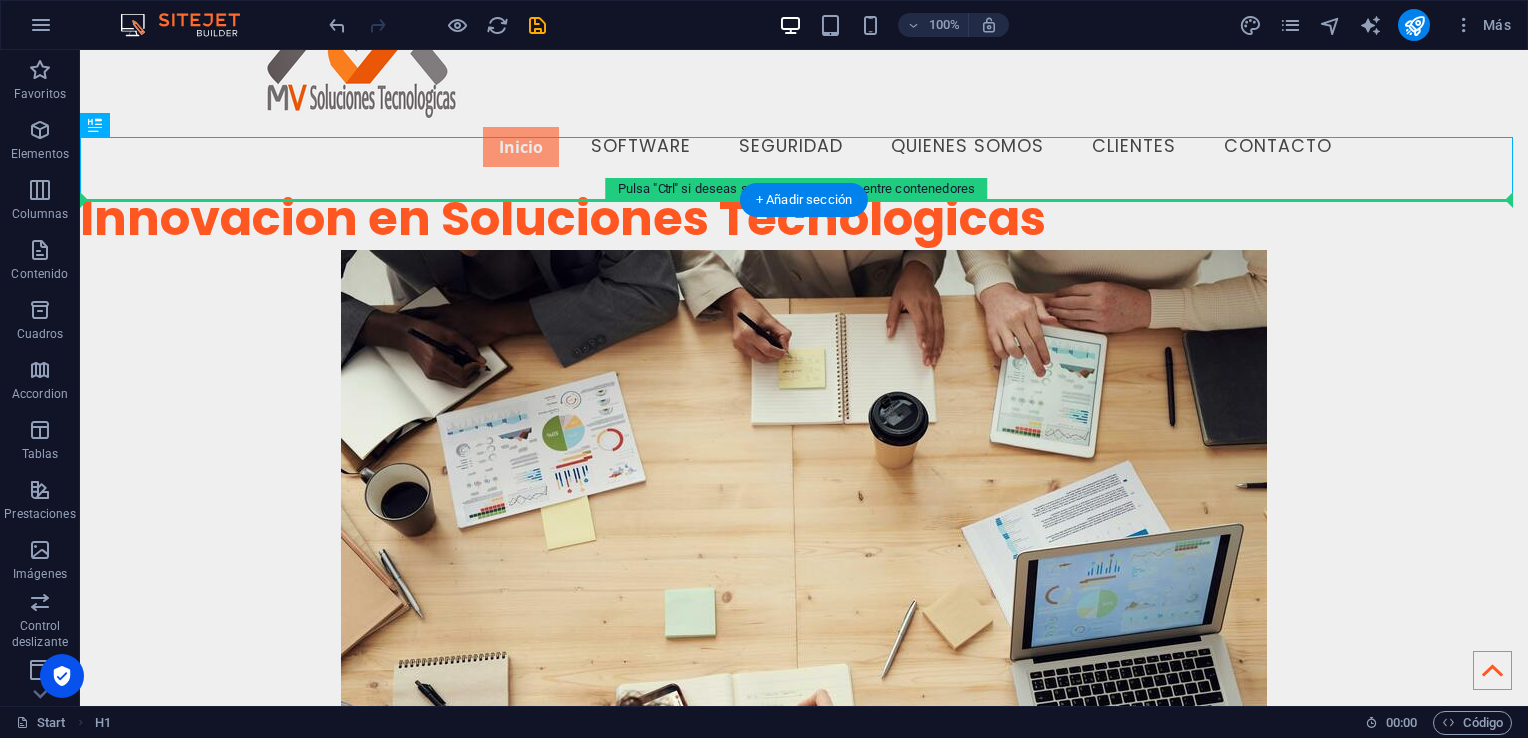 drag, startPoint x: 184, startPoint y: 175, endPoint x: 155, endPoint y: 302, distance: 130.26895 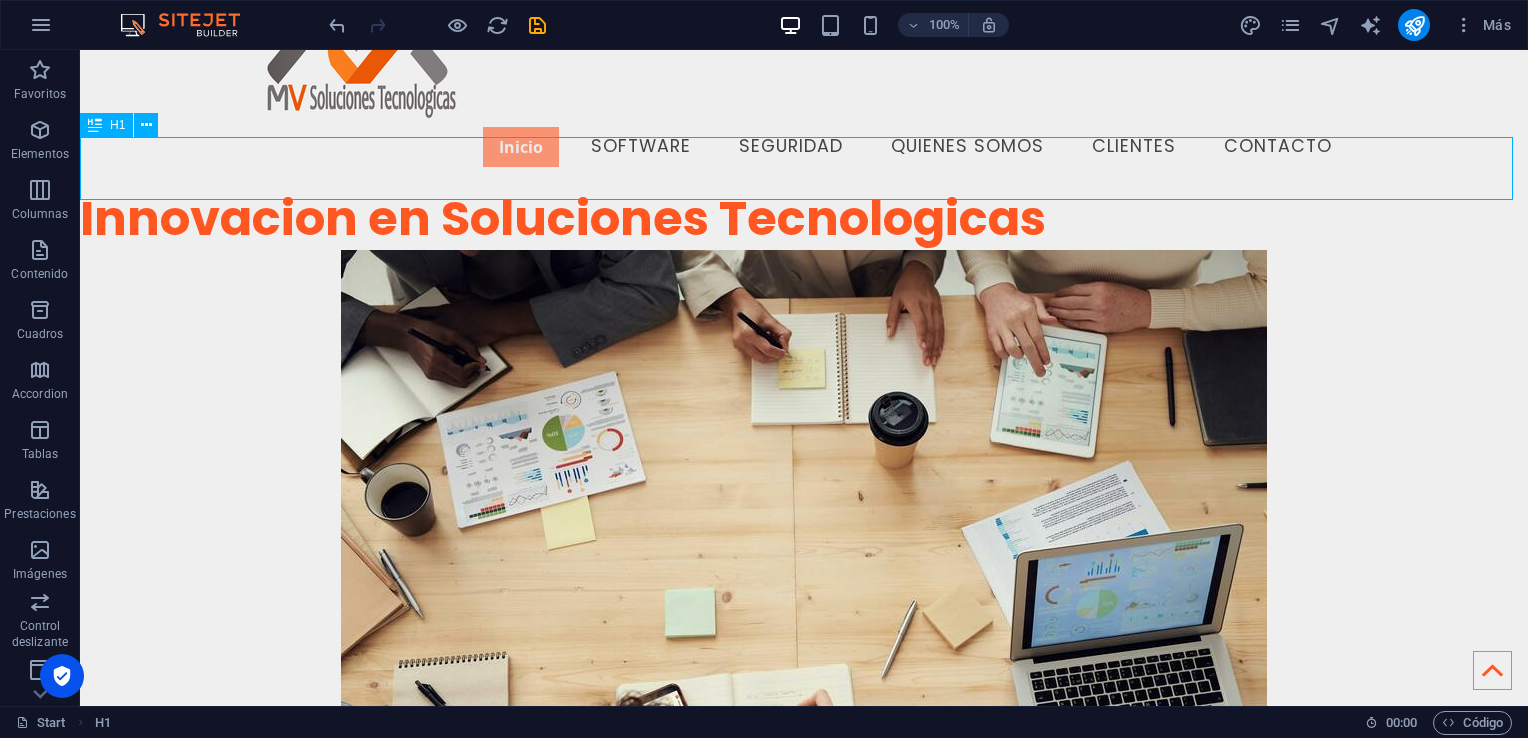 scroll, scrollTop: 64, scrollLeft: 0, axis: vertical 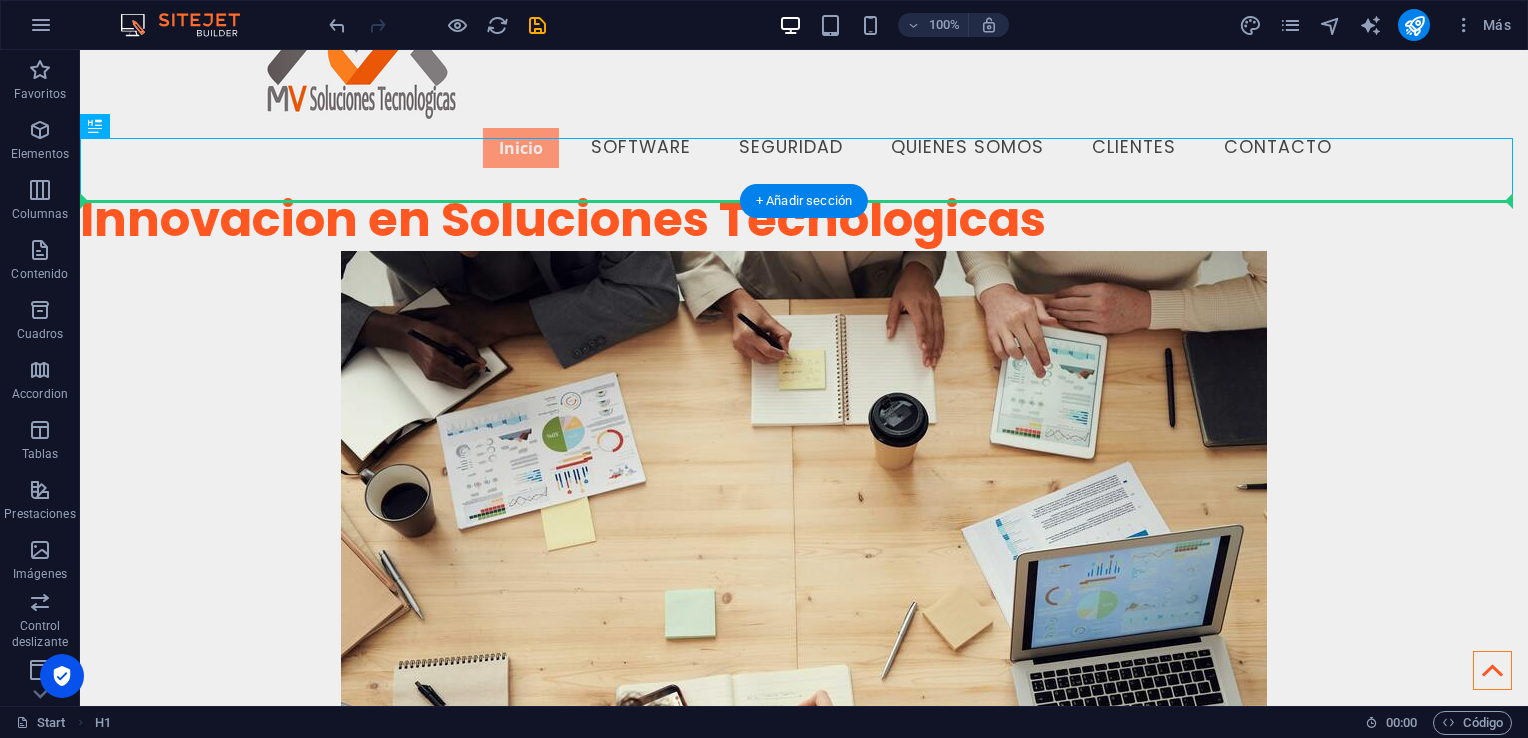 drag, startPoint x: 180, startPoint y: 180, endPoint x: 206, endPoint y: 410, distance: 231.4649 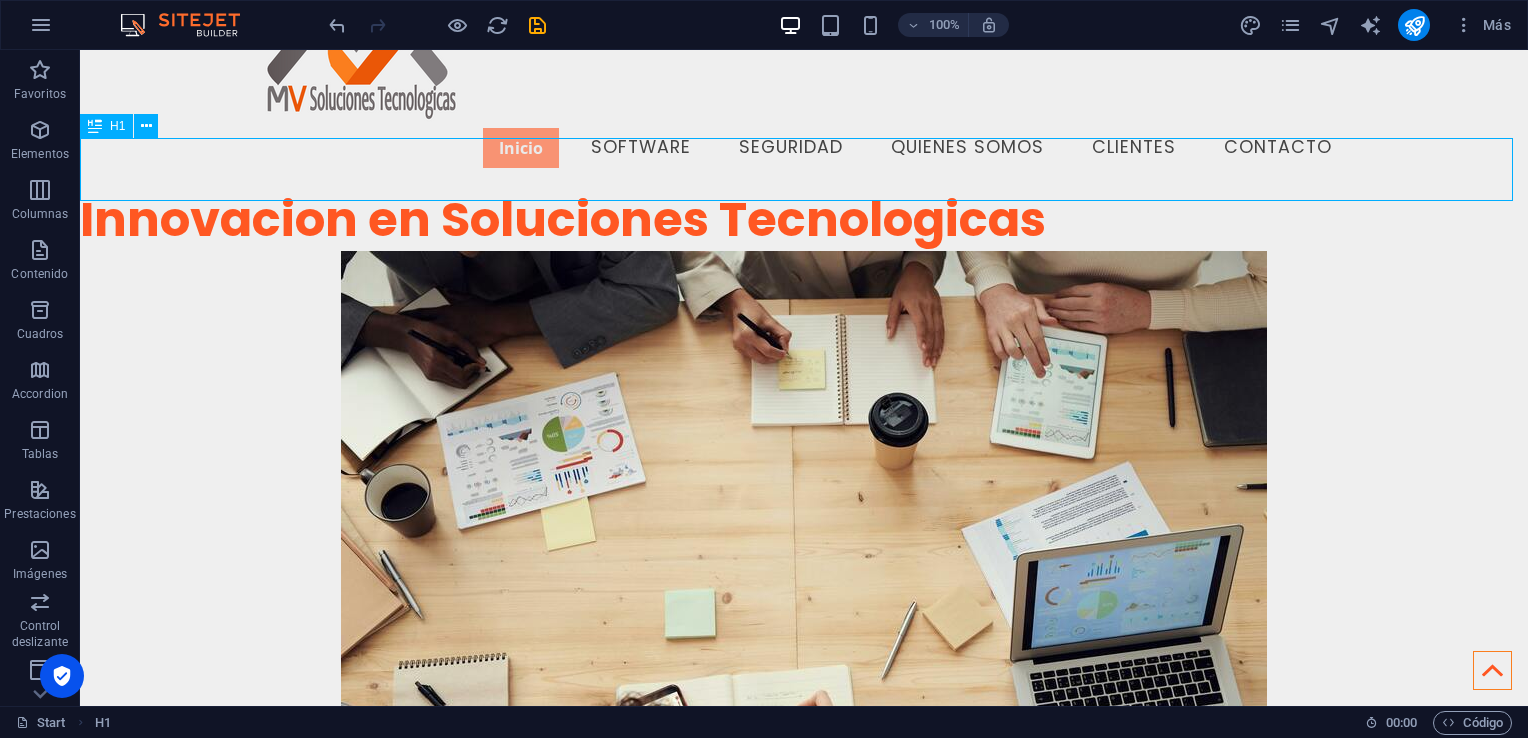 scroll, scrollTop: 64, scrollLeft: 0, axis: vertical 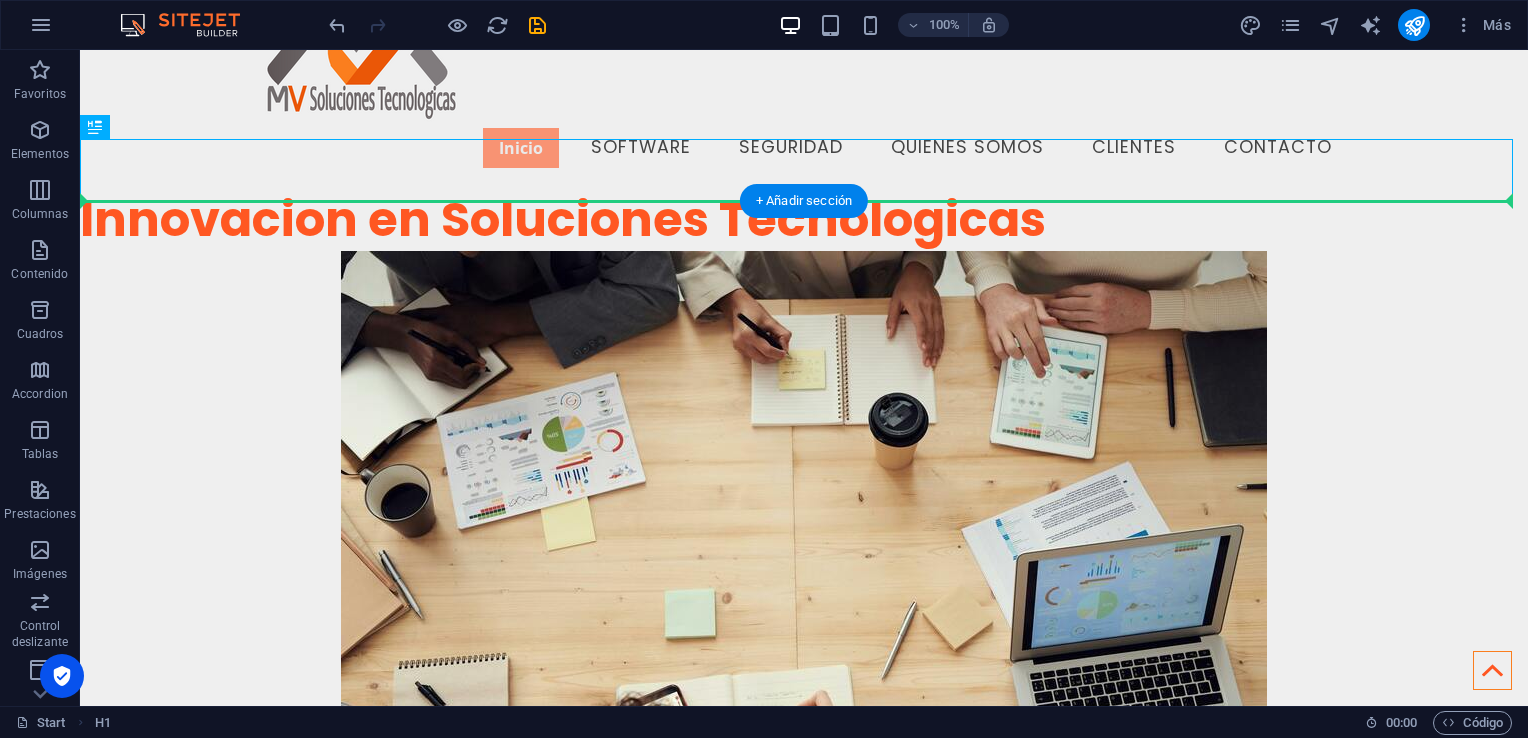 drag, startPoint x: 191, startPoint y: 179, endPoint x: 166, endPoint y: 348, distance: 170.83911 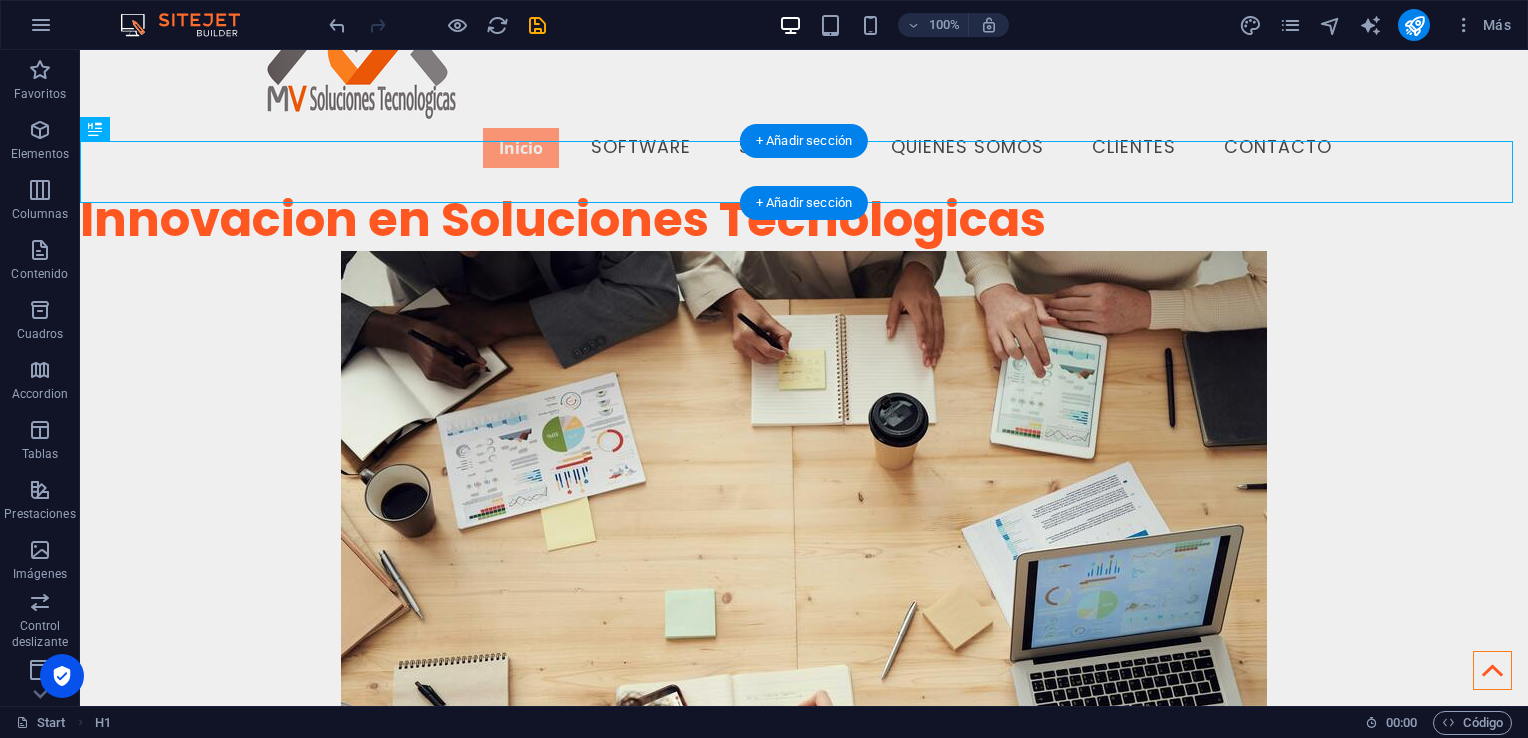scroll, scrollTop: 60, scrollLeft: 0, axis: vertical 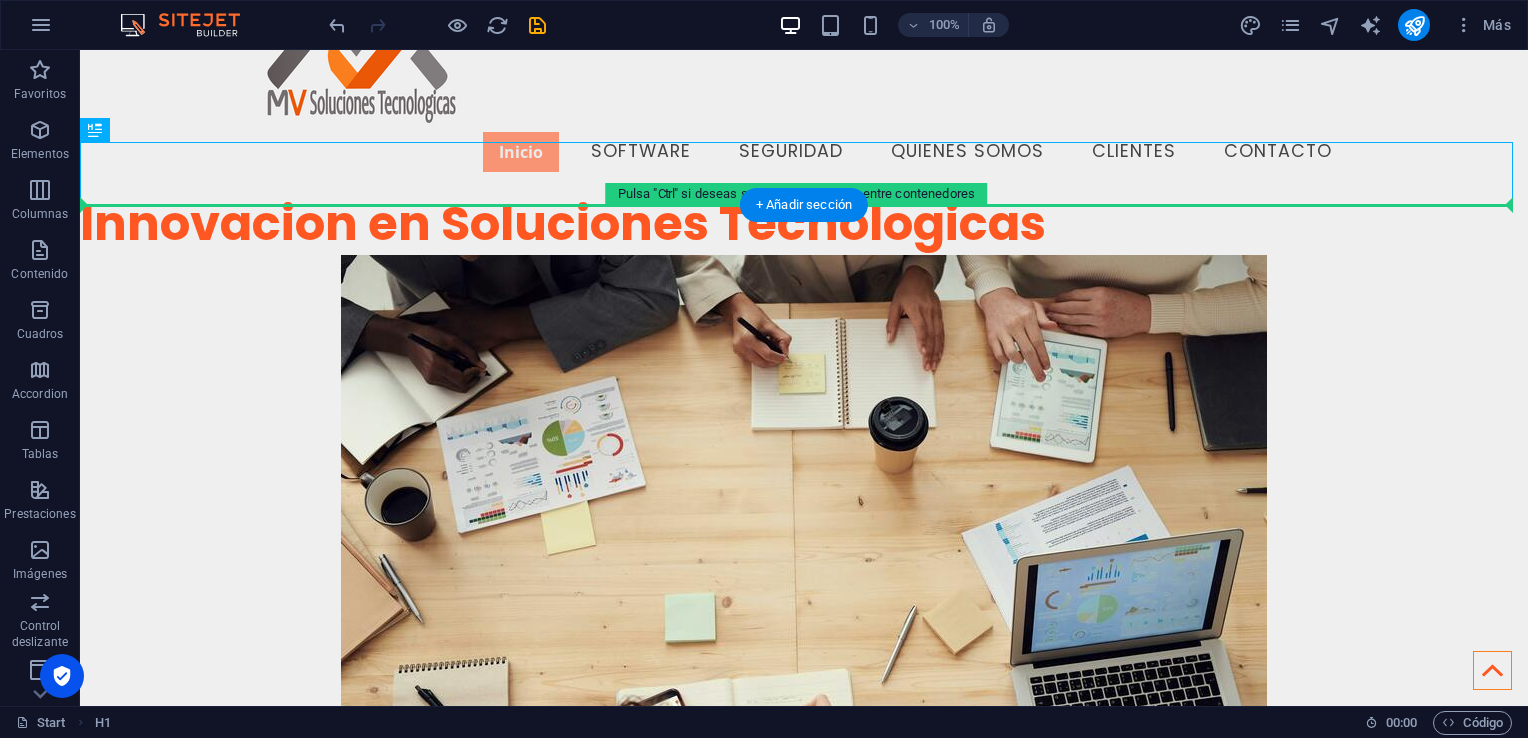 drag, startPoint x: 180, startPoint y: 175, endPoint x: 172, endPoint y: 324, distance: 149.21461 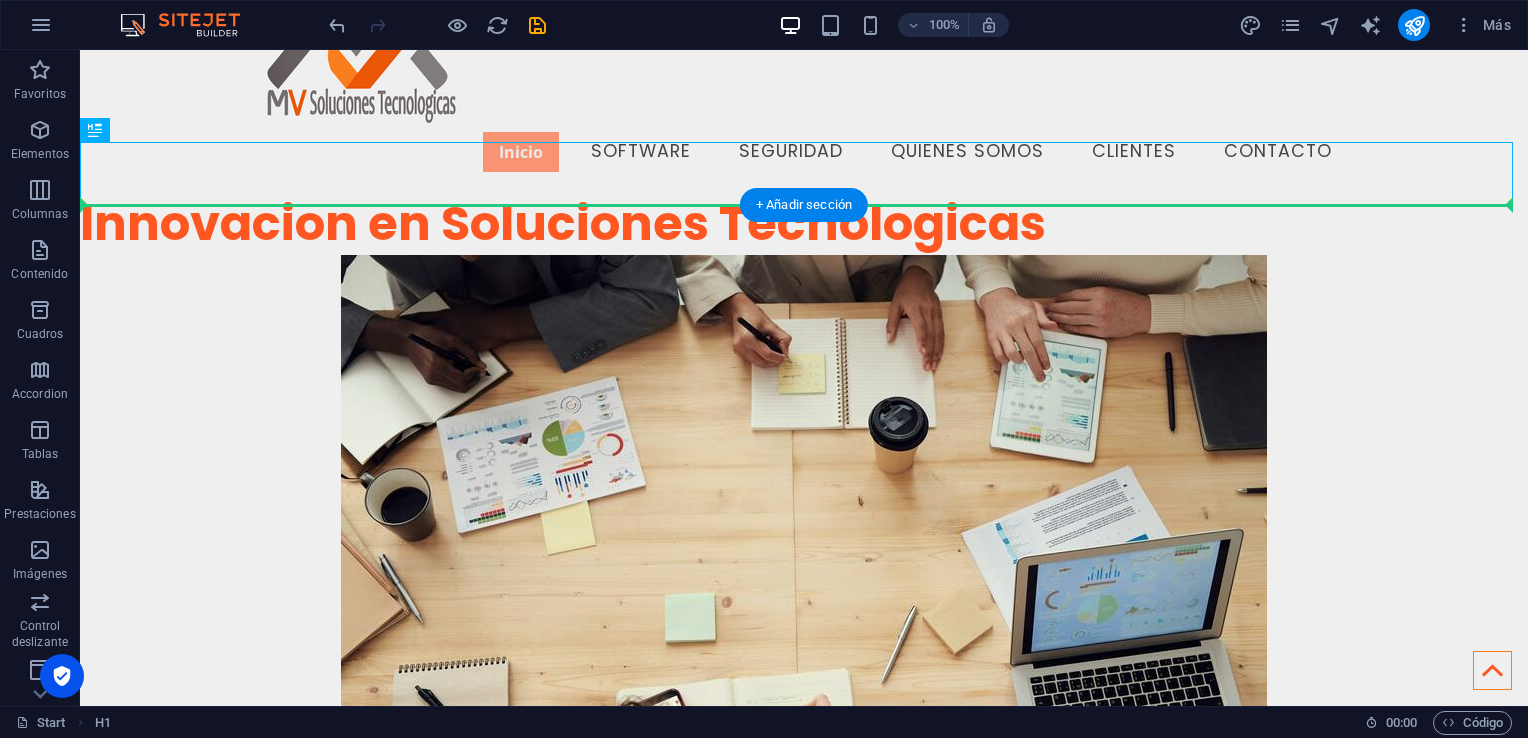 drag, startPoint x: 176, startPoint y: 176, endPoint x: 205, endPoint y: 354, distance: 180.3469 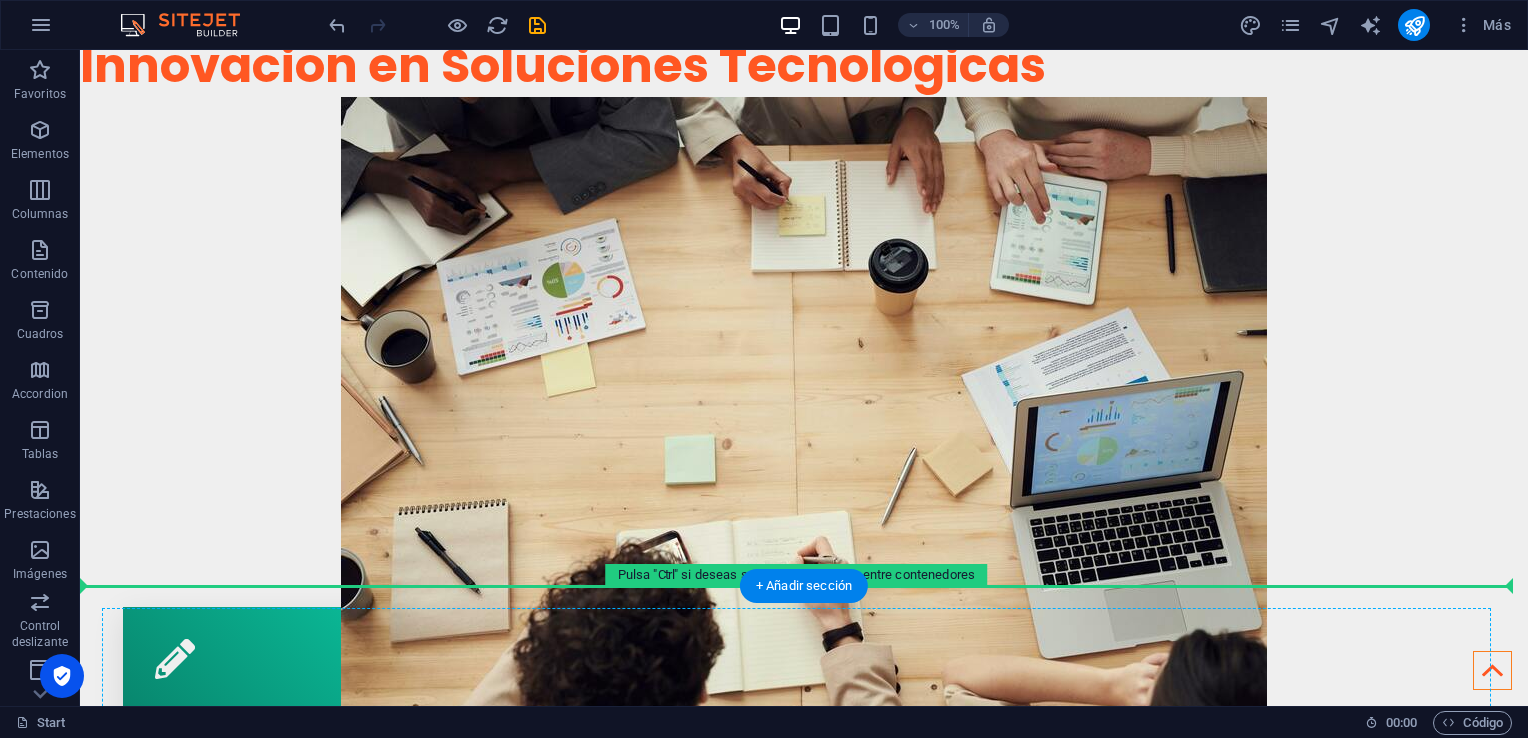 scroll, scrollTop: 239, scrollLeft: 0, axis: vertical 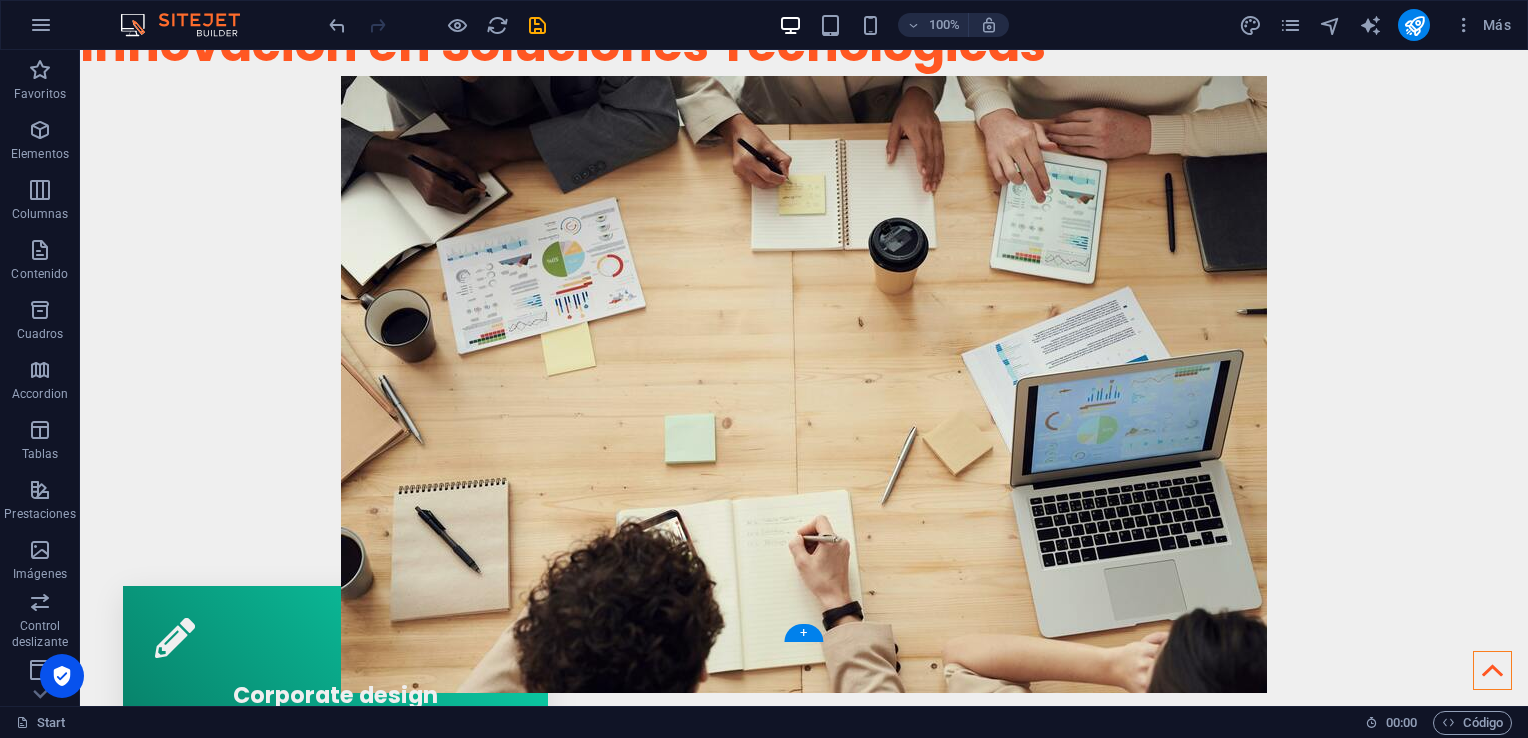 drag, startPoint x: 165, startPoint y: 180, endPoint x: 199, endPoint y: 260, distance: 86.925255 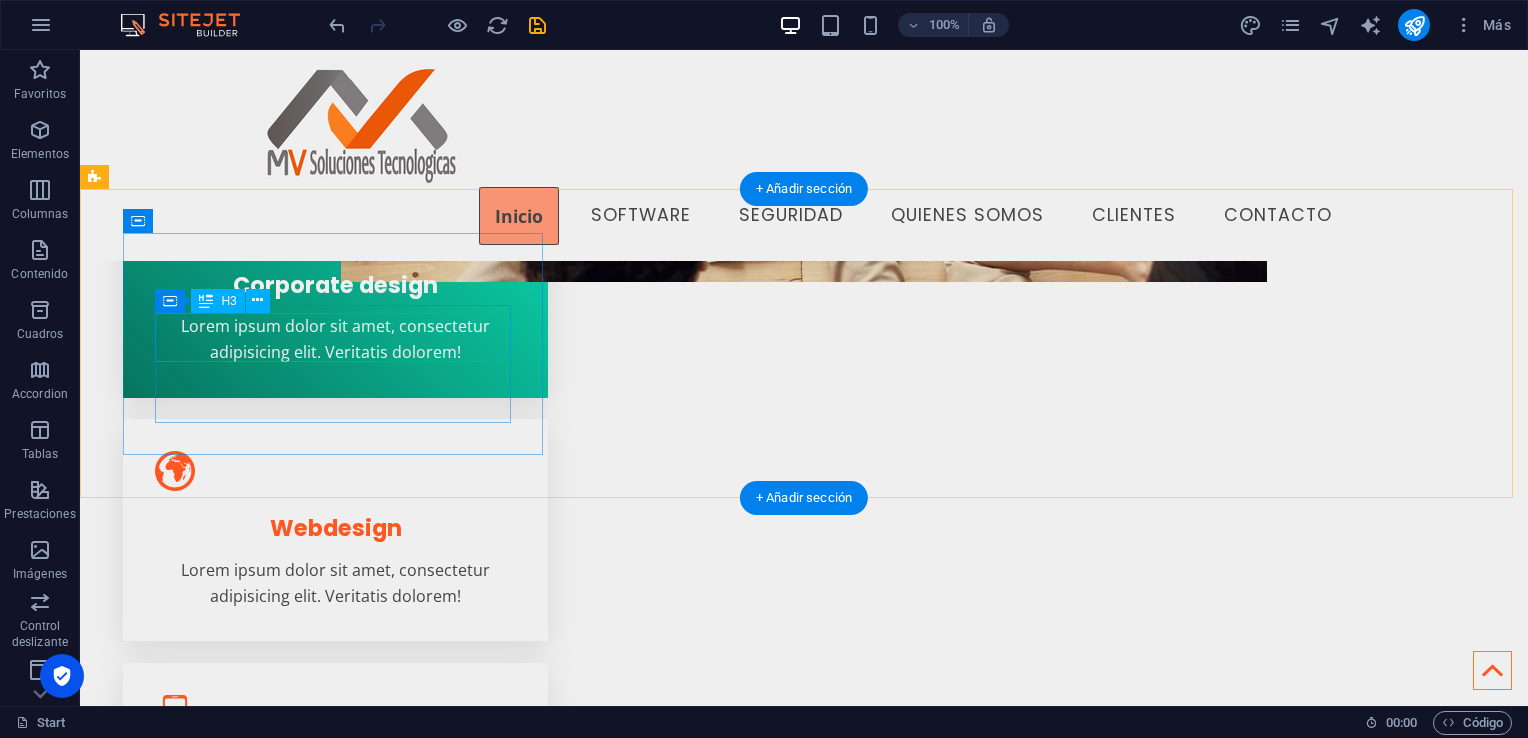 scroll, scrollTop: 400, scrollLeft: 0, axis: vertical 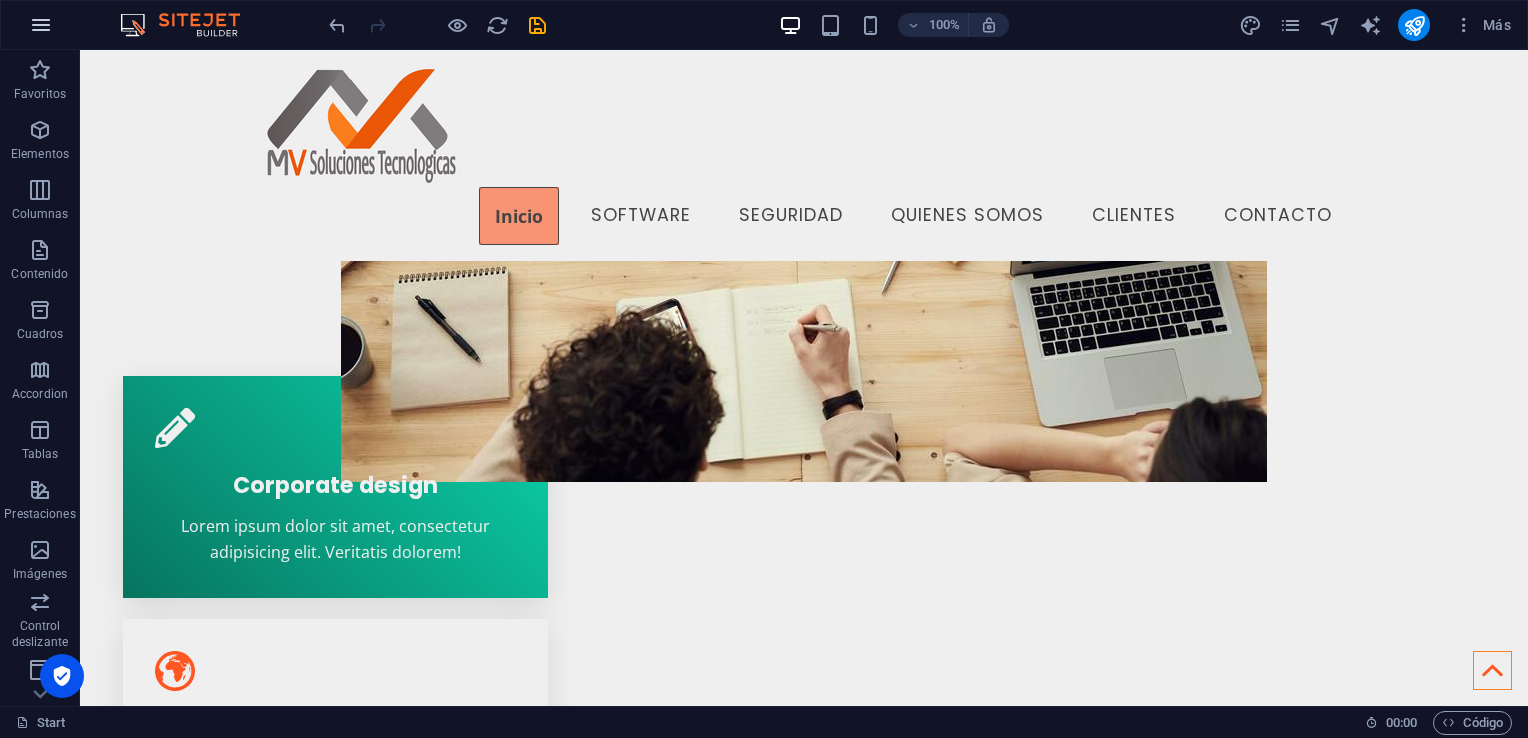 click at bounding box center (41, 25) 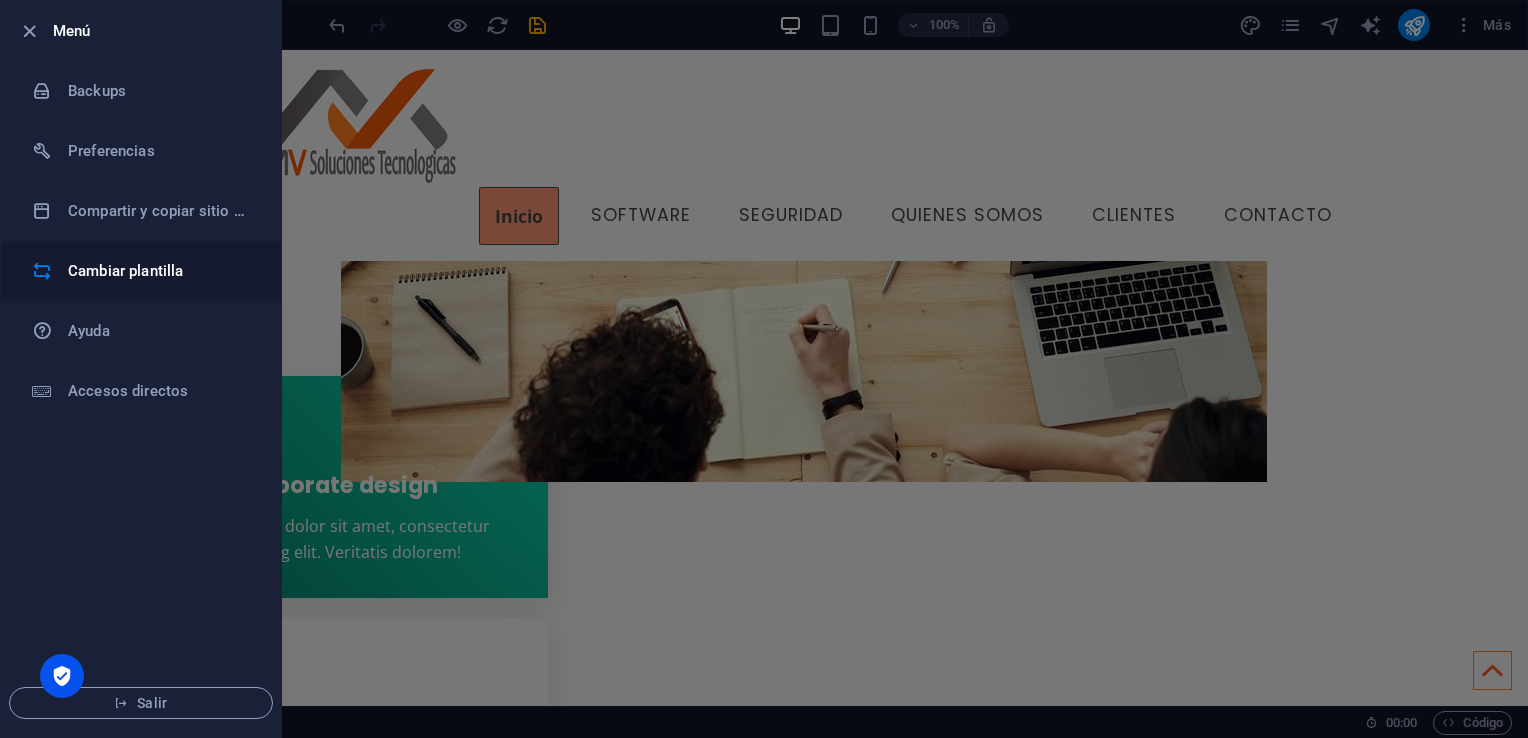click on "Cambiar plantilla" at bounding box center [160, 271] 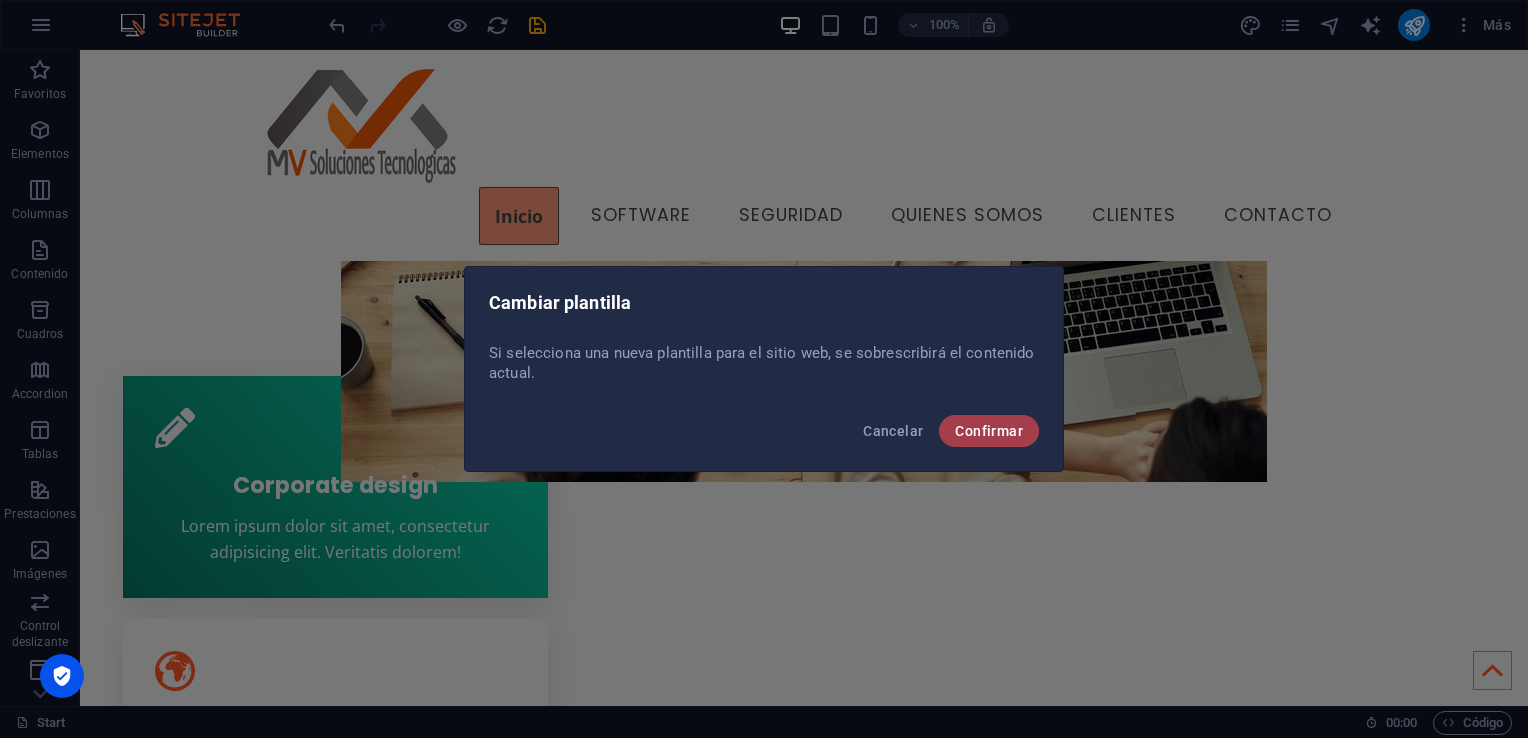 click on "Confirmar" at bounding box center (989, 431) 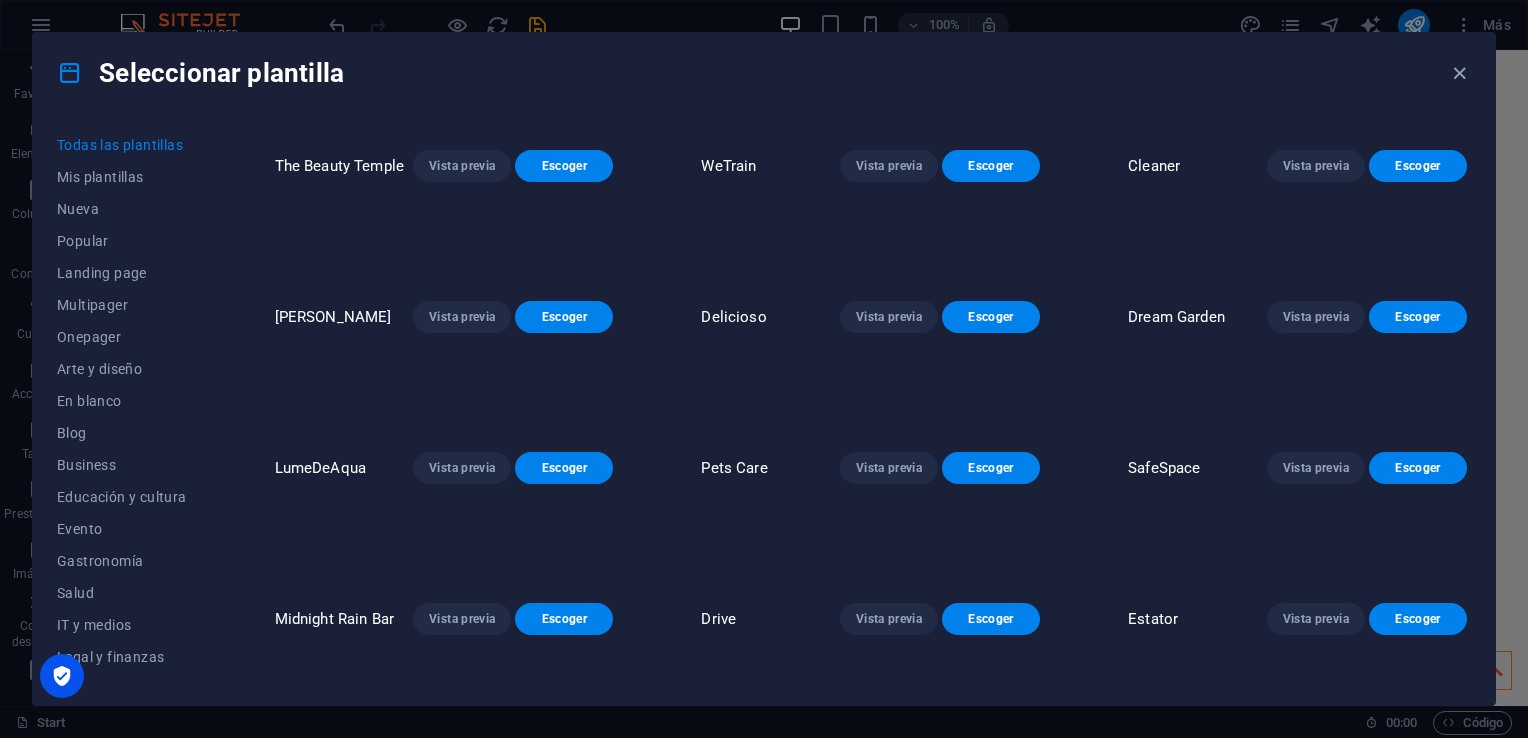 scroll, scrollTop: 800, scrollLeft: 0, axis: vertical 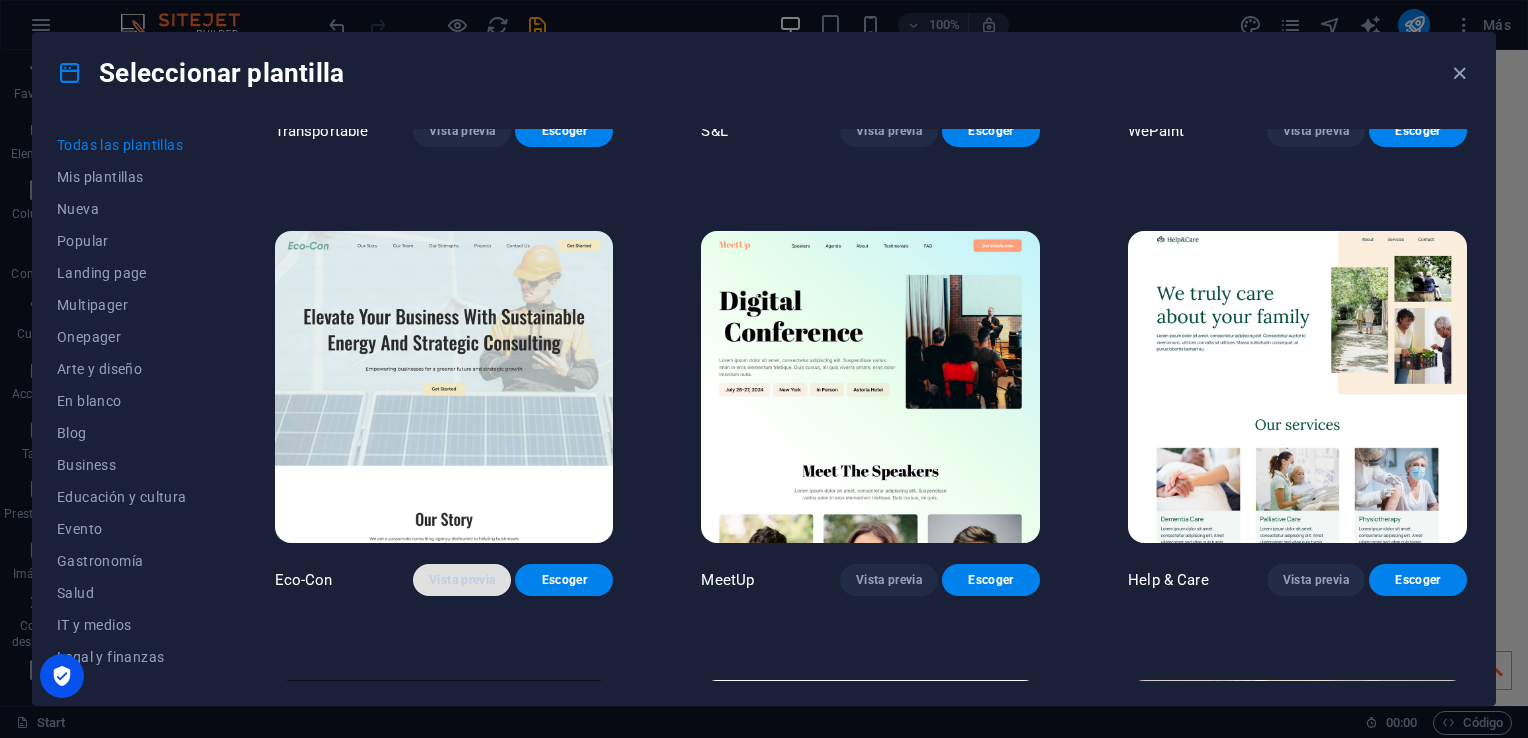 click on "Vista previa" at bounding box center (462, 580) 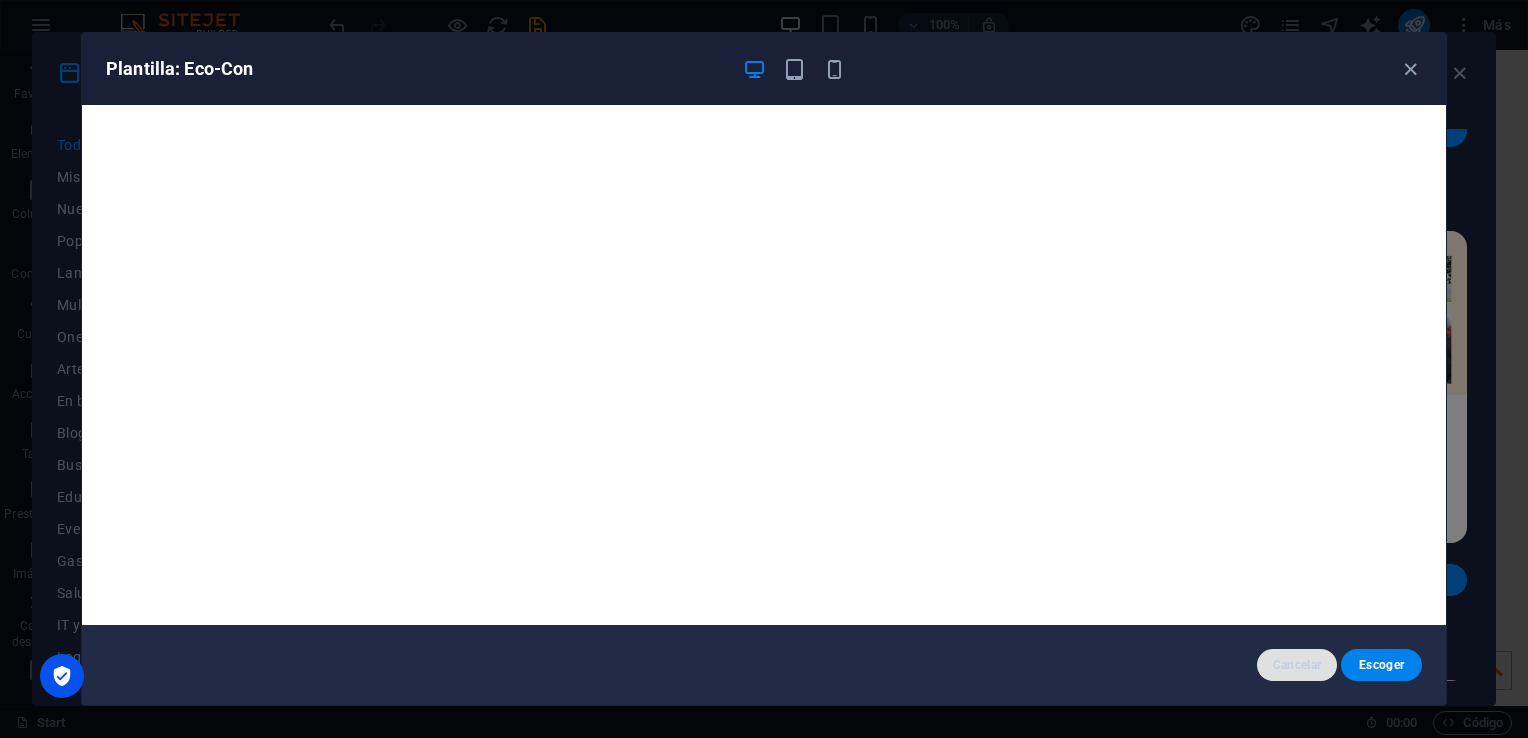 click on "Cancelar" at bounding box center [1297, 665] 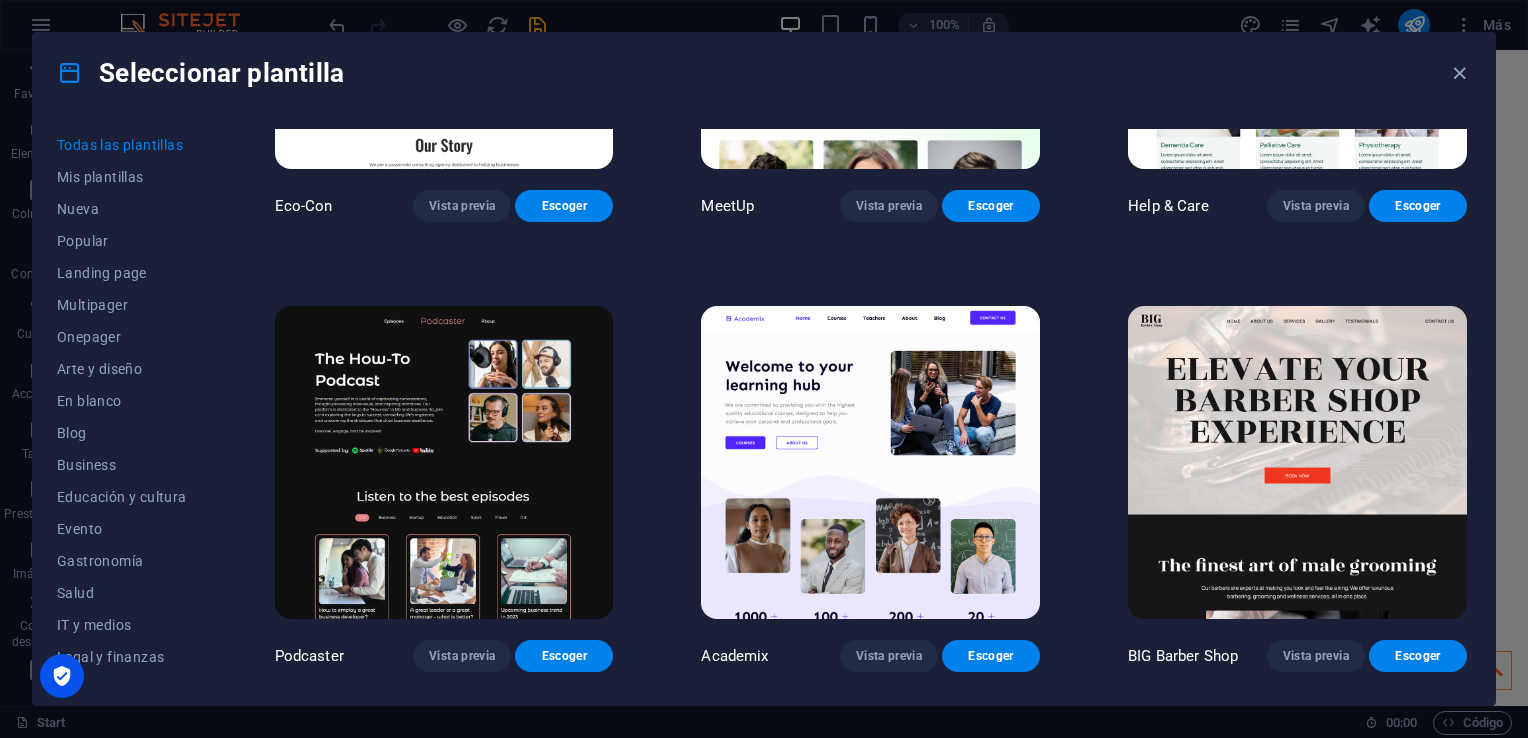scroll, scrollTop: 1200, scrollLeft: 0, axis: vertical 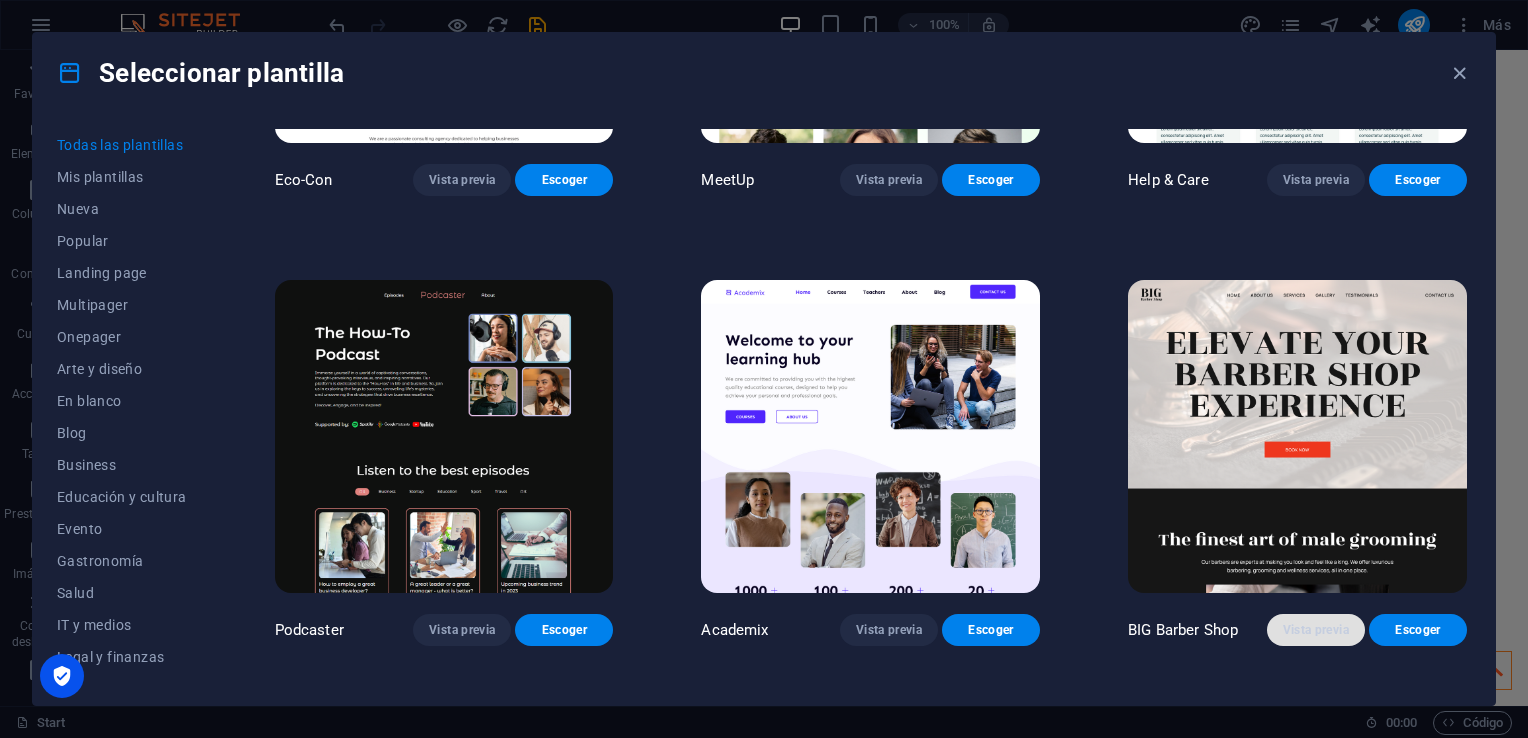 click on "Vista previa" at bounding box center (1316, 630) 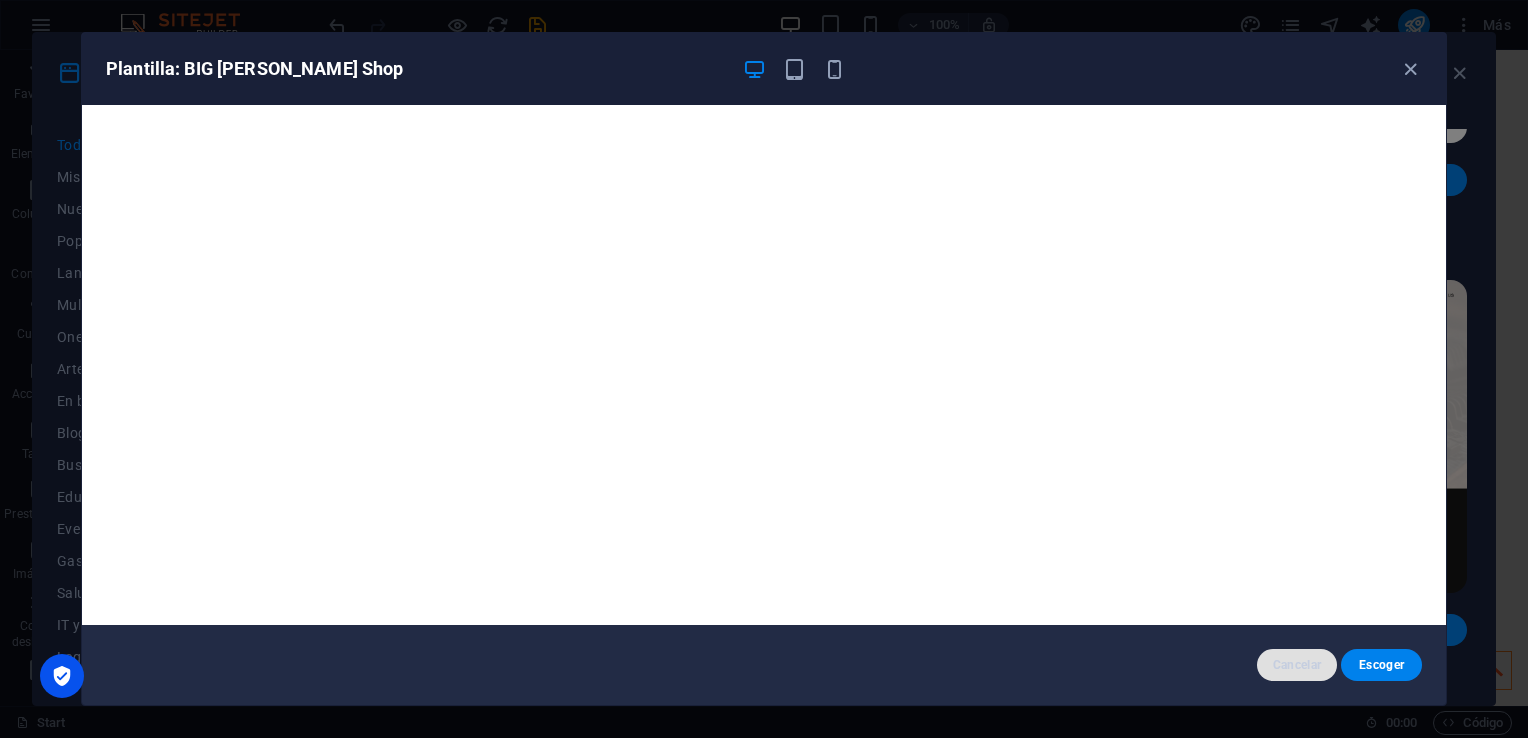 click on "Cancelar" at bounding box center [1297, 665] 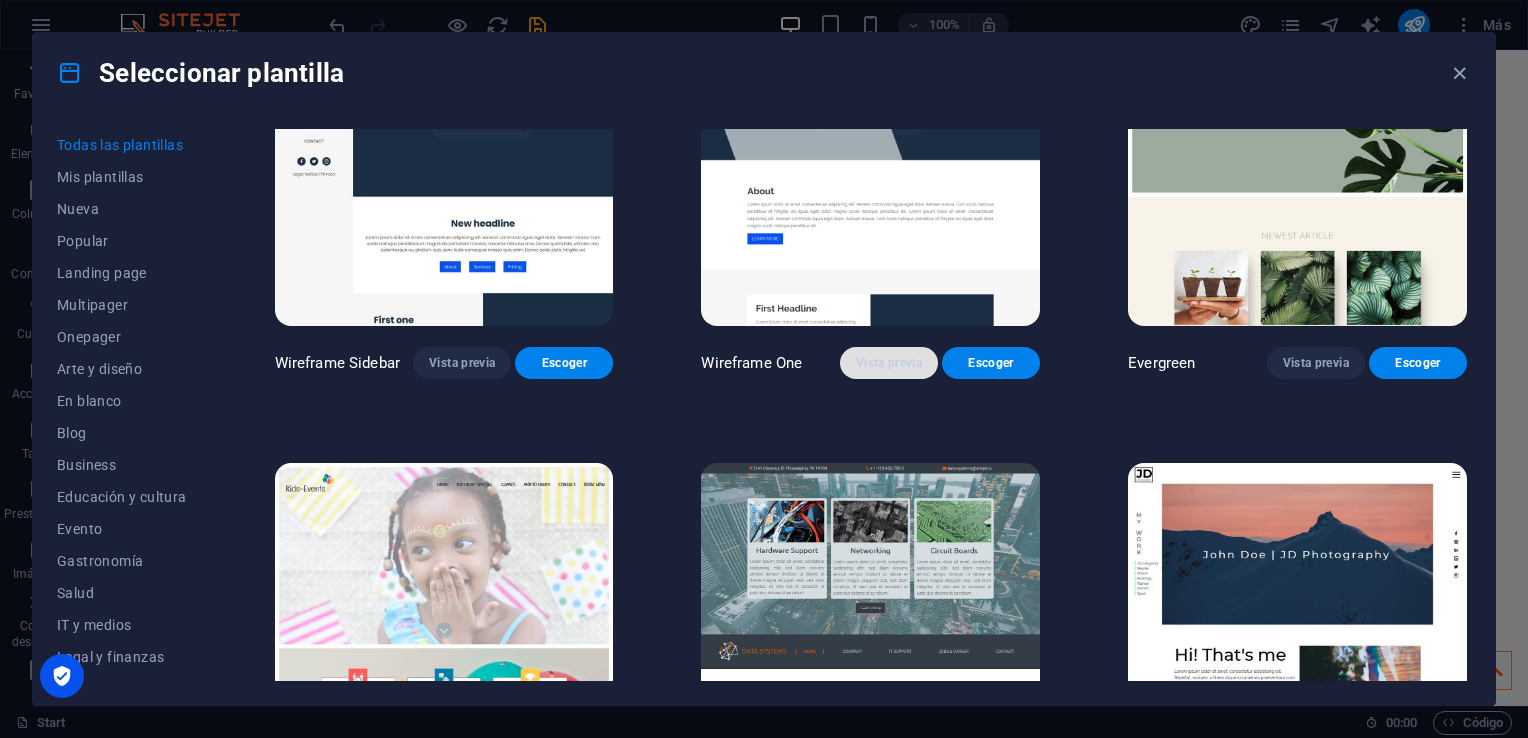 scroll, scrollTop: 7400, scrollLeft: 0, axis: vertical 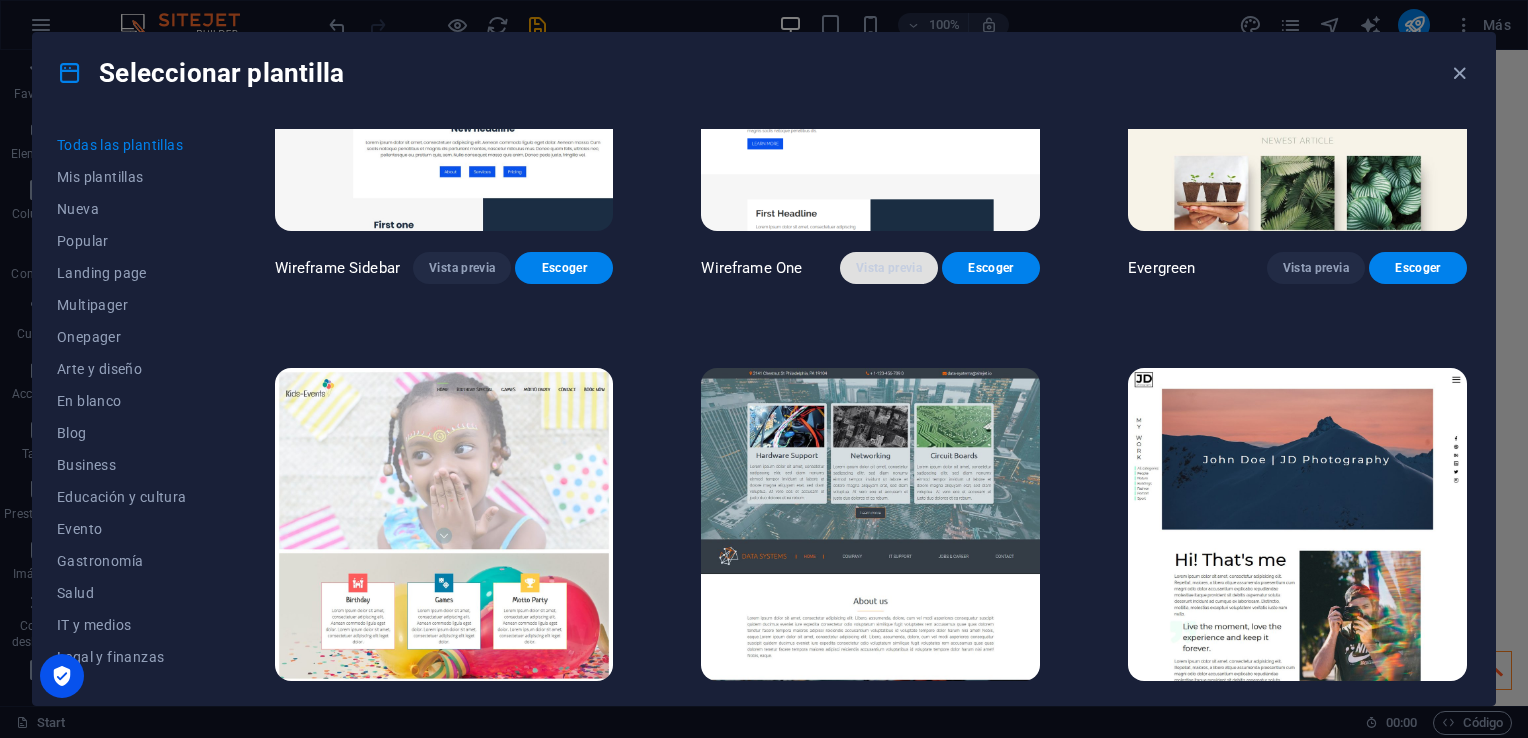 click on "Vista previa" at bounding box center [889, 268] 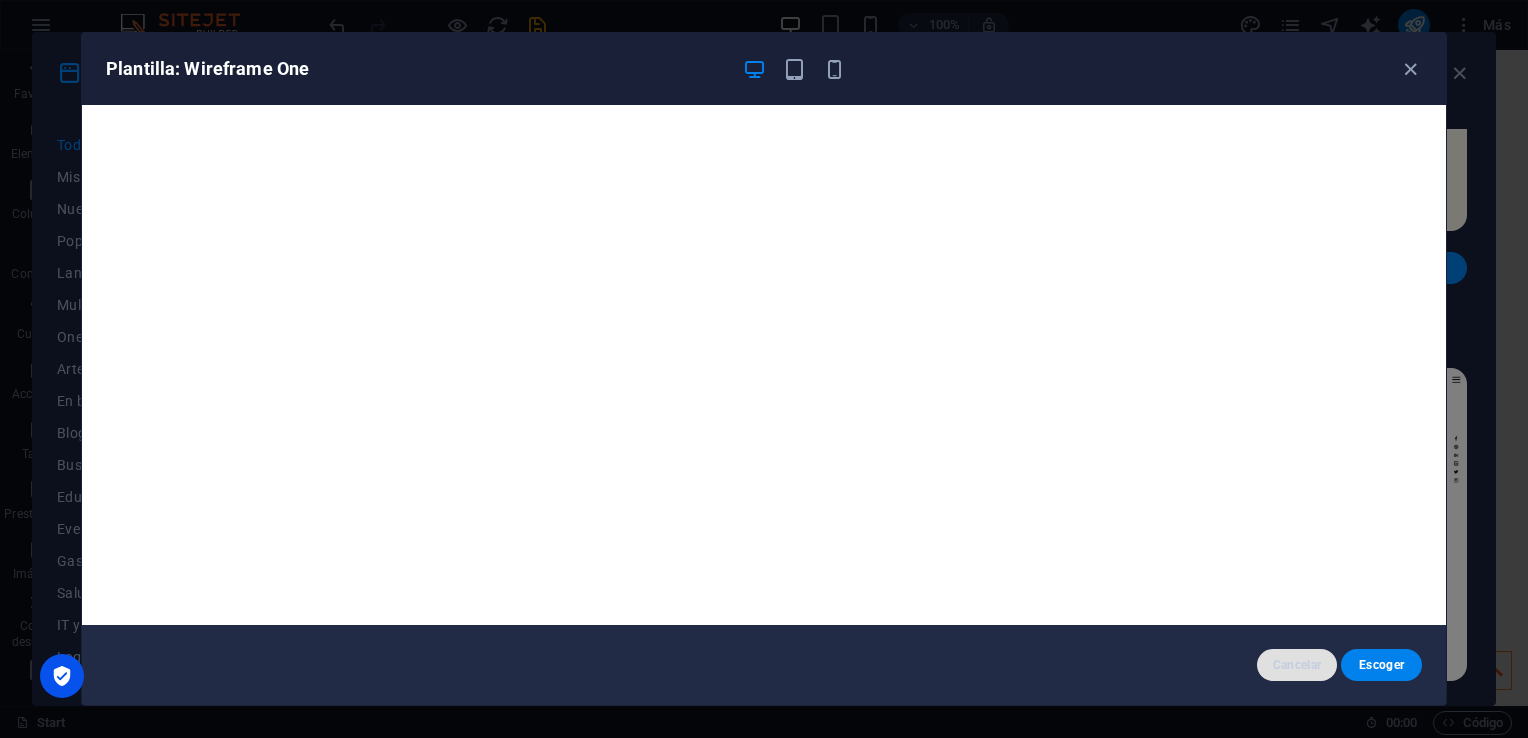 click on "Cancelar" at bounding box center (1297, 665) 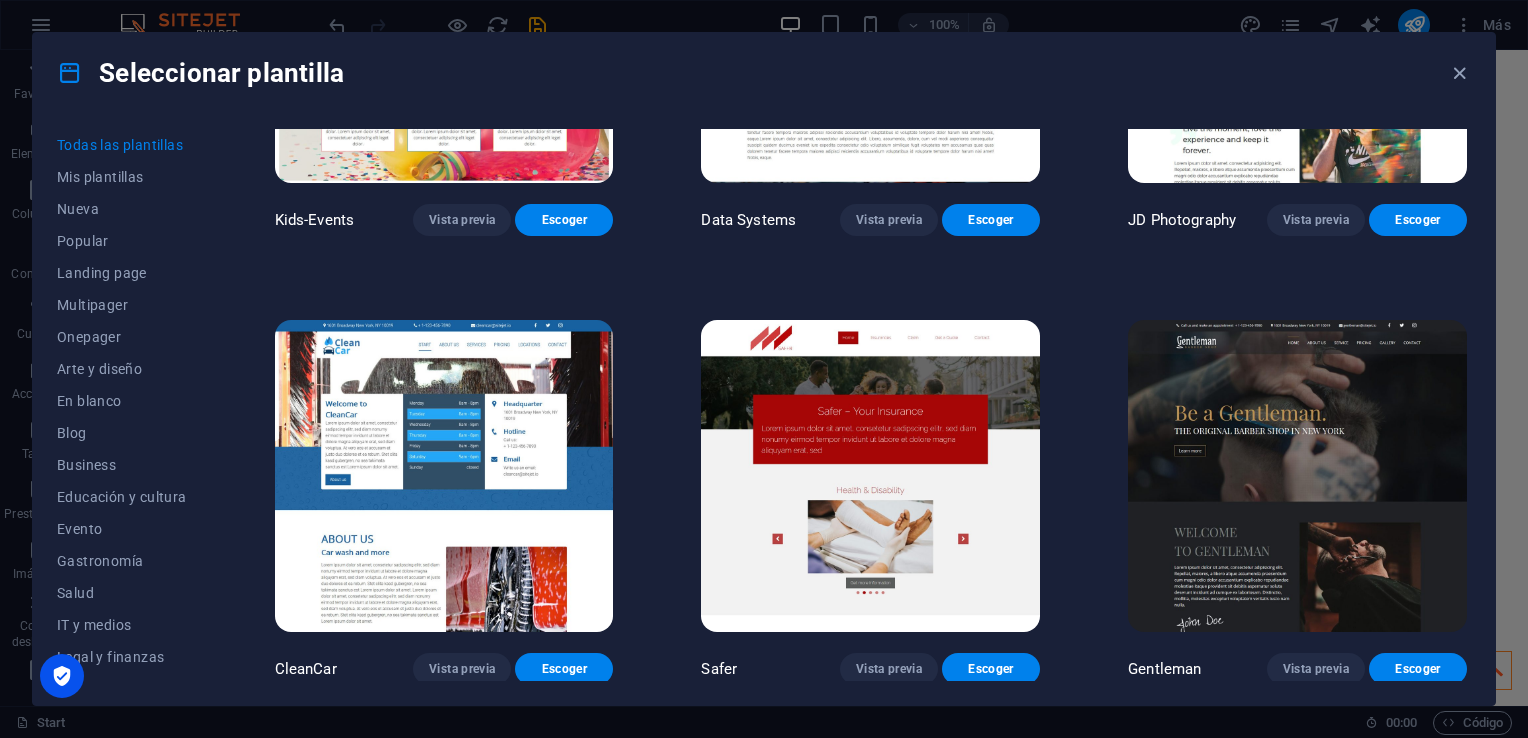 scroll, scrollTop: 7900, scrollLeft: 0, axis: vertical 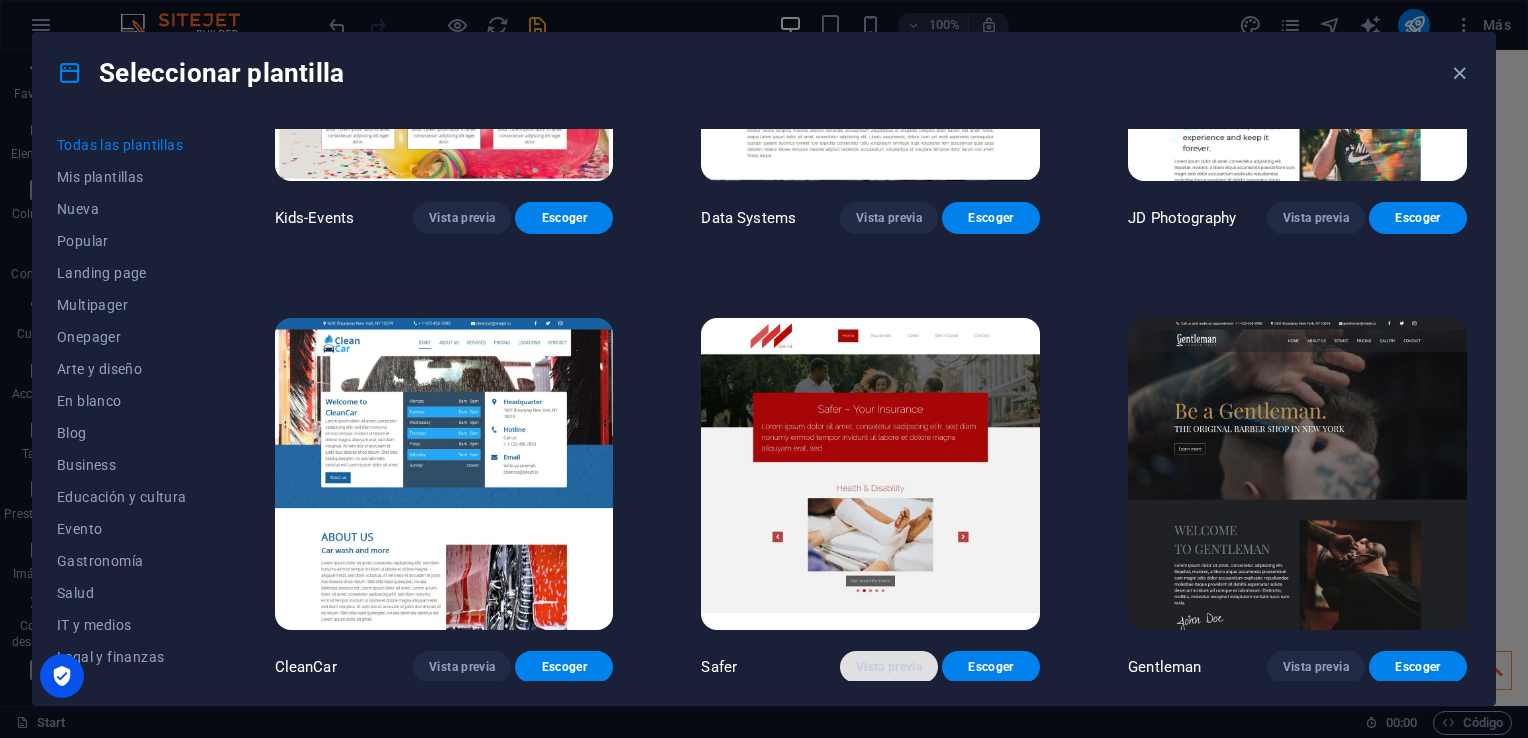 click on "Vista previa" at bounding box center [889, 667] 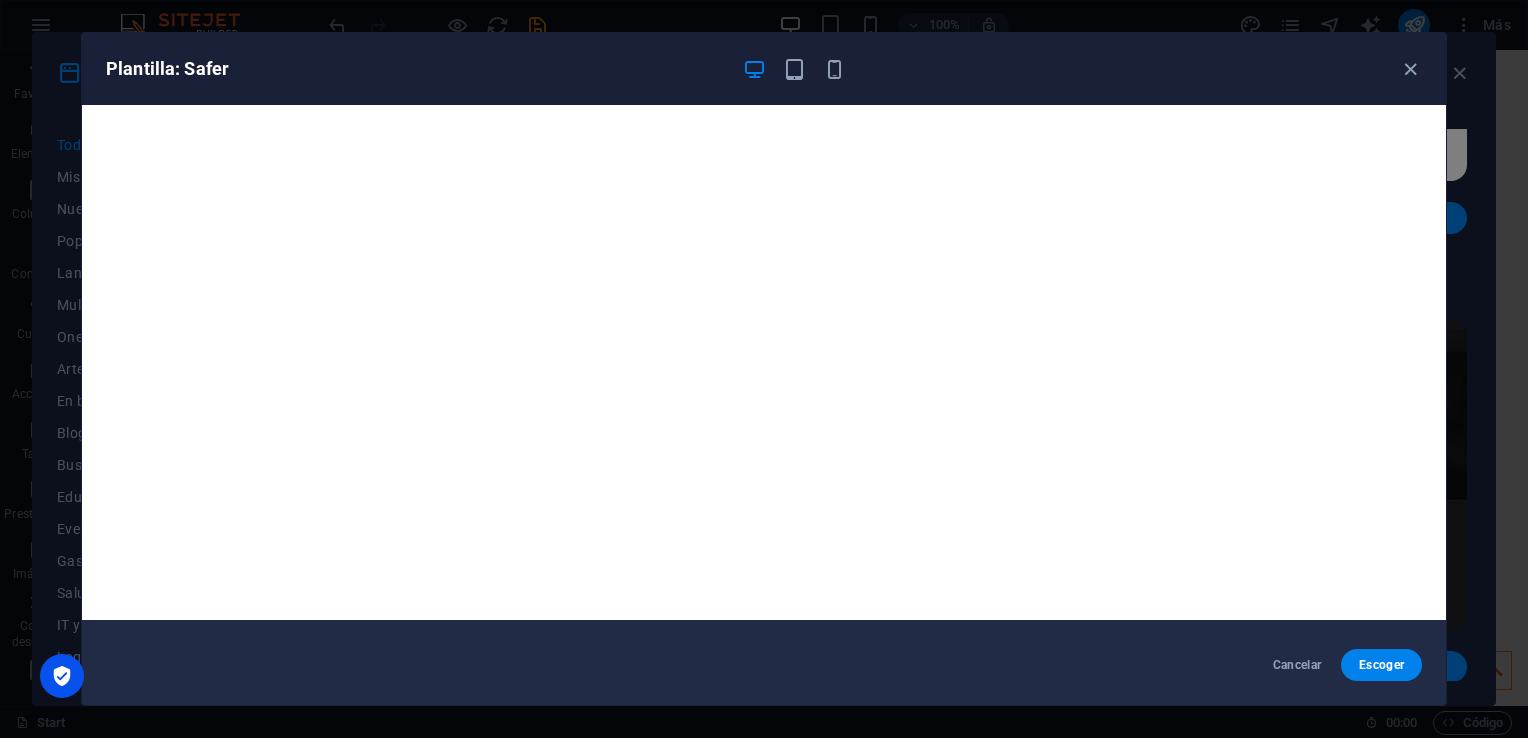 scroll, scrollTop: 0, scrollLeft: 0, axis: both 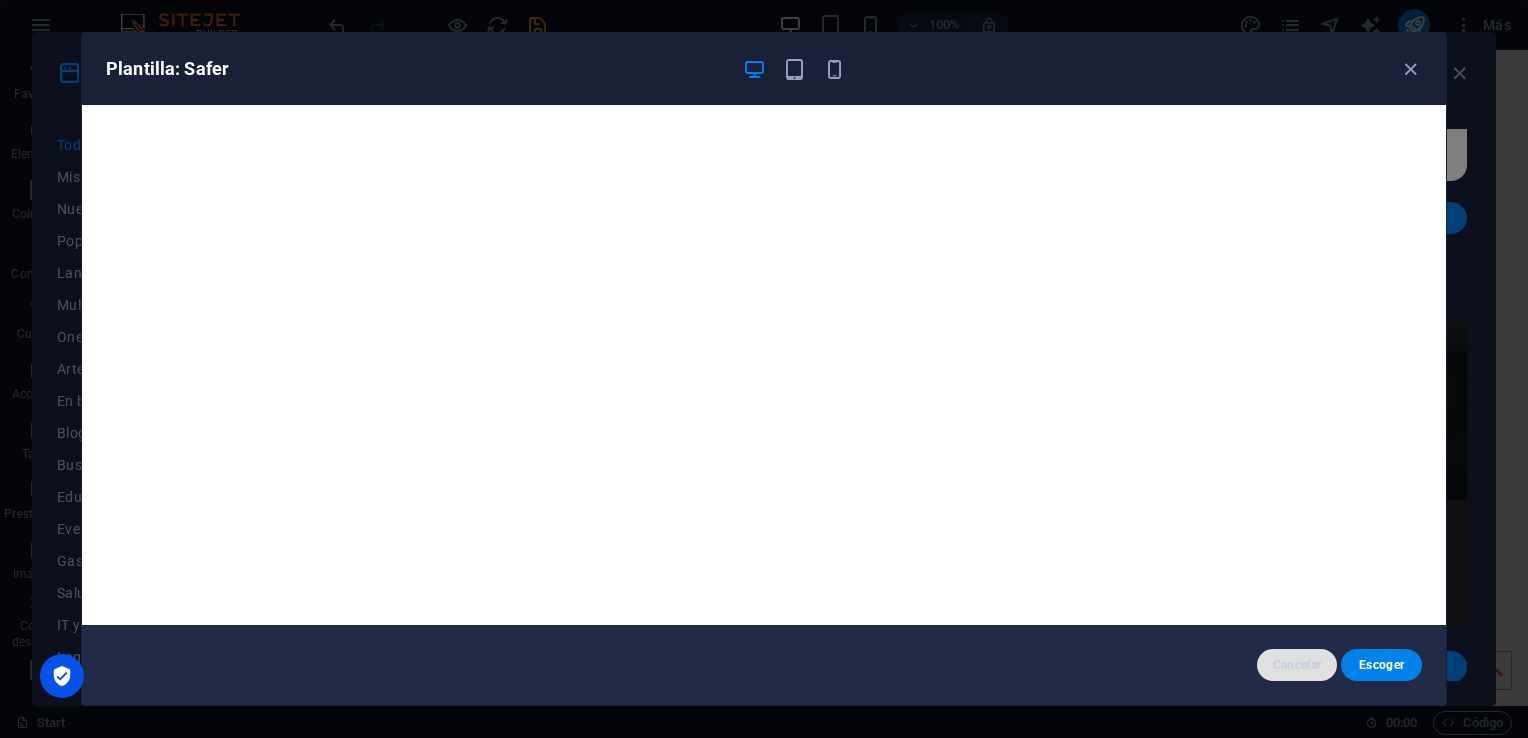click on "Cancelar" at bounding box center [1297, 665] 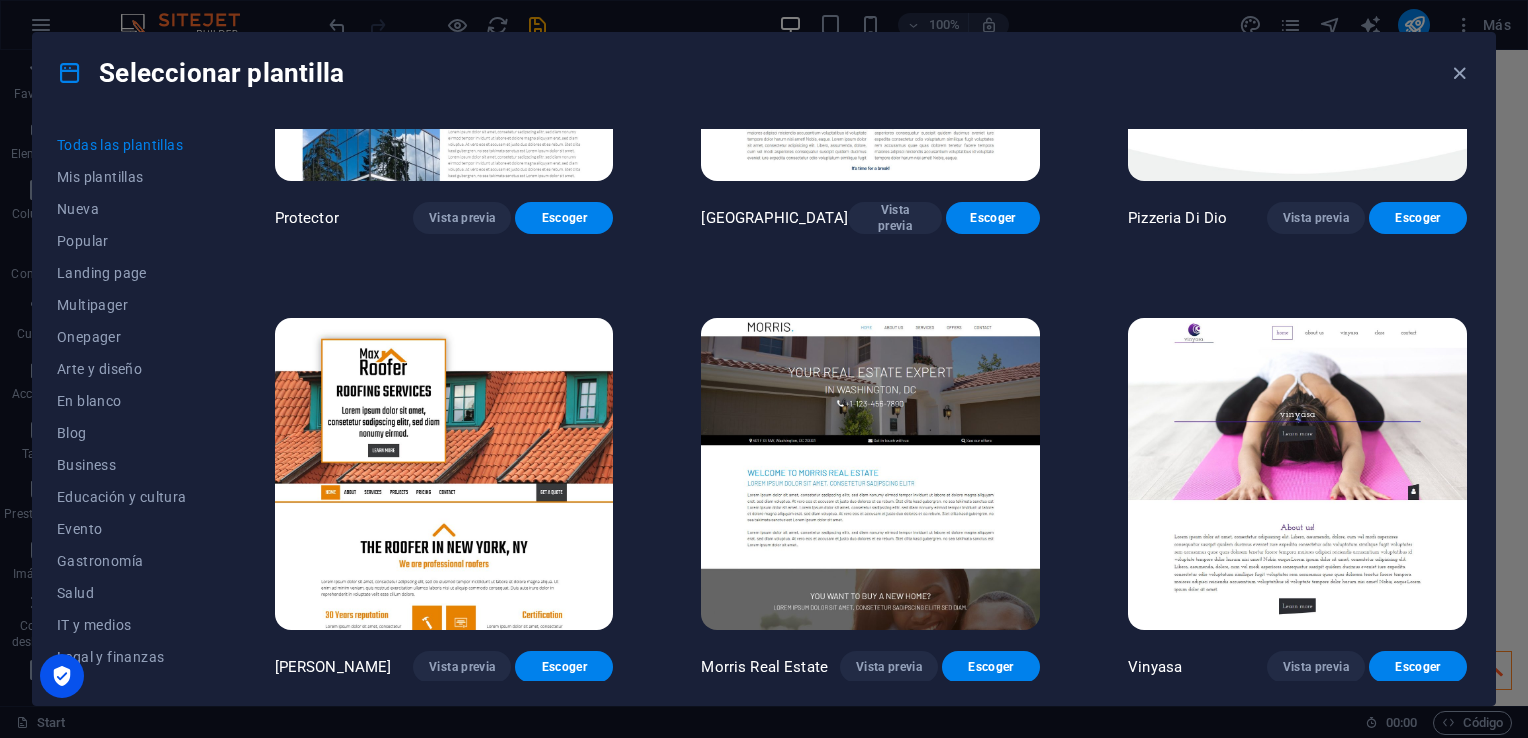 scroll, scrollTop: 8800, scrollLeft: 0, axis: vertical 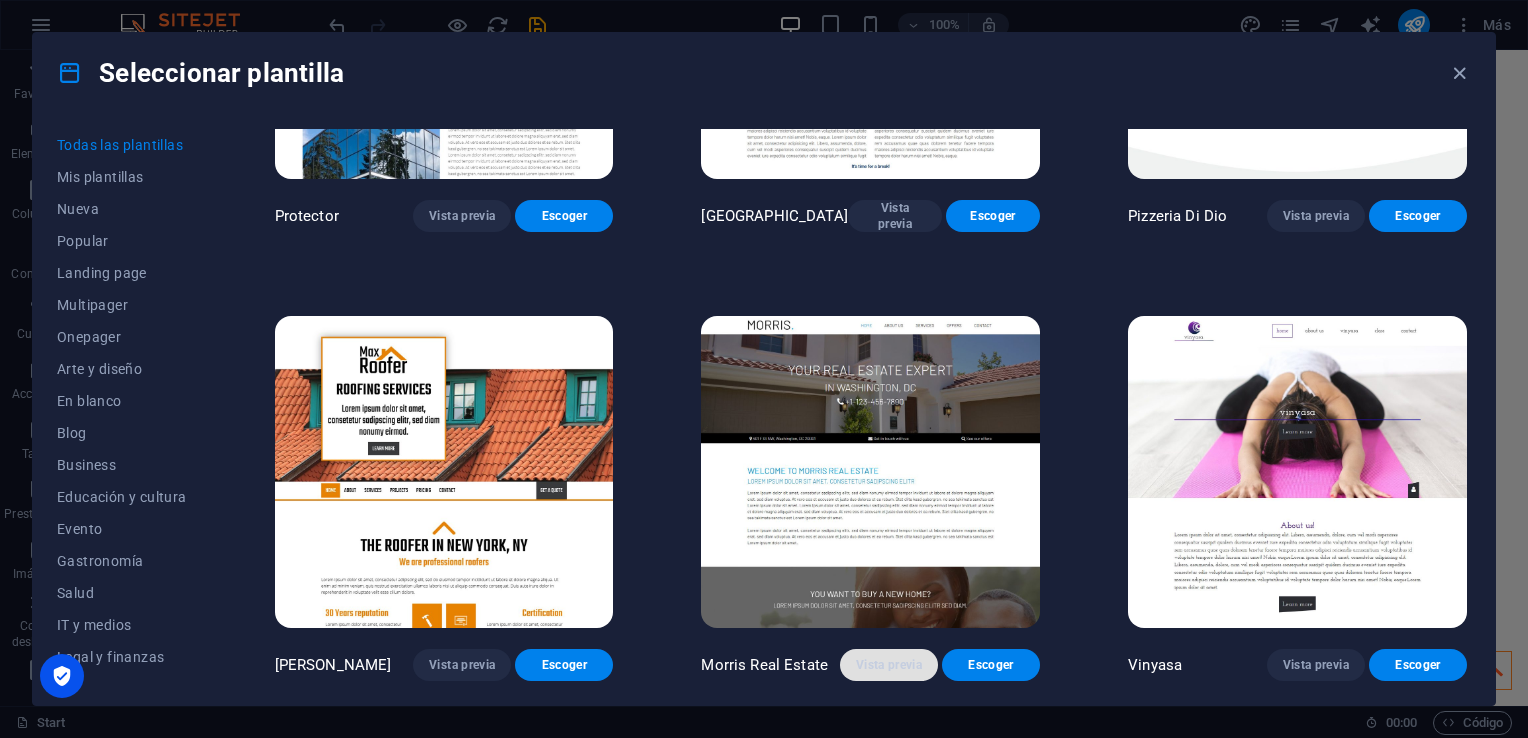 click on "Vista previa" at bounding box center (889, 665) 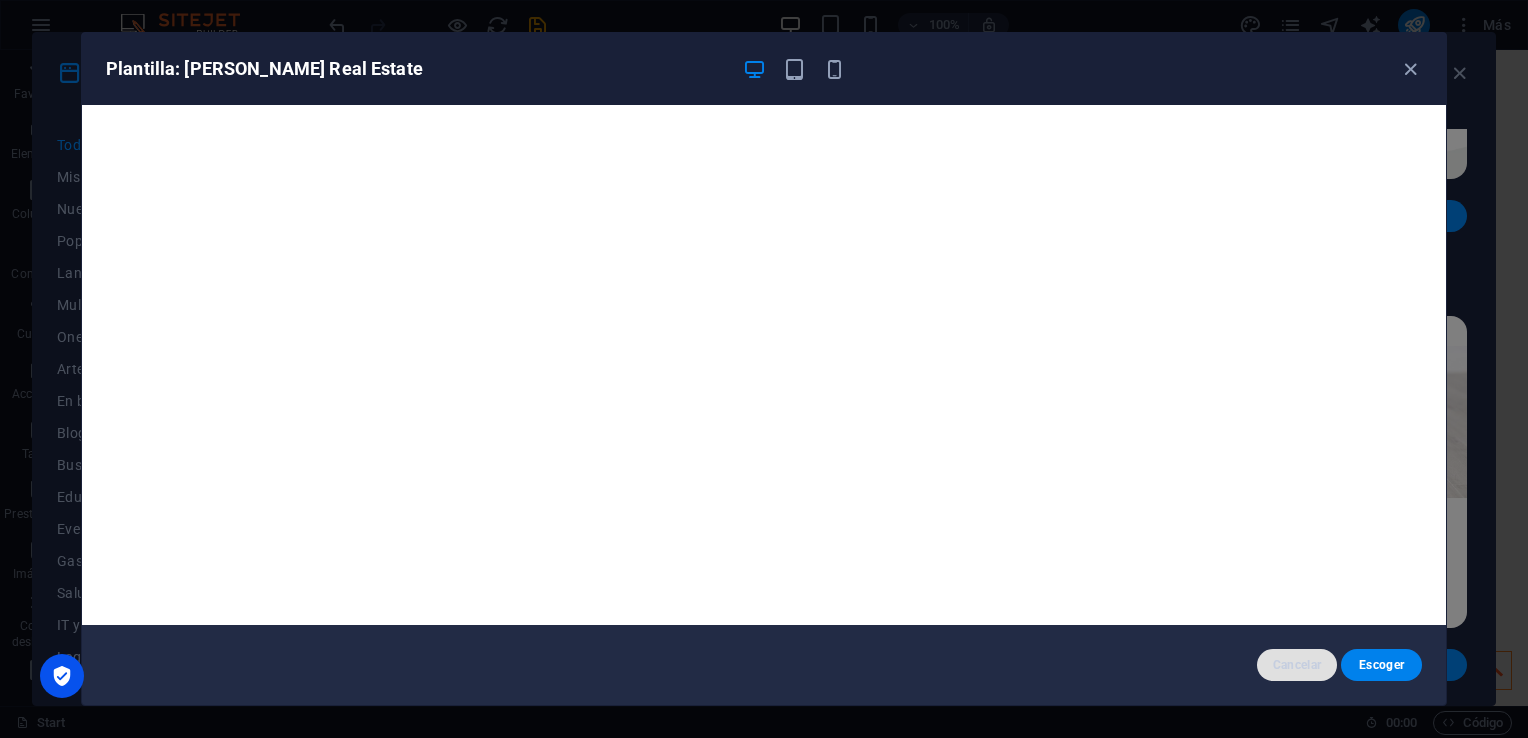 click on "Cancelar" at bounding box center [1297, 665] 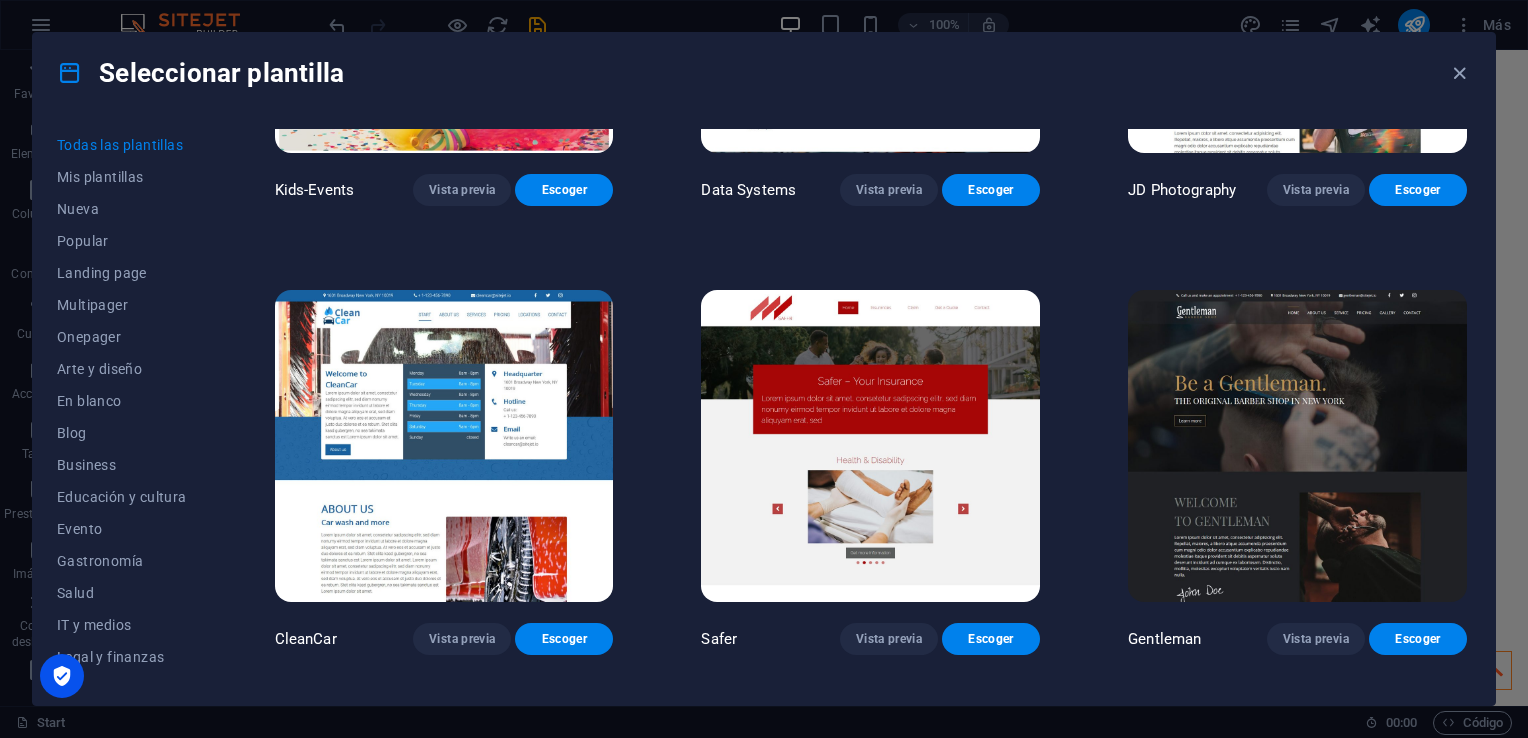 scroll, scrollTop: 7900, scrollLeft: 0, axis: vertical 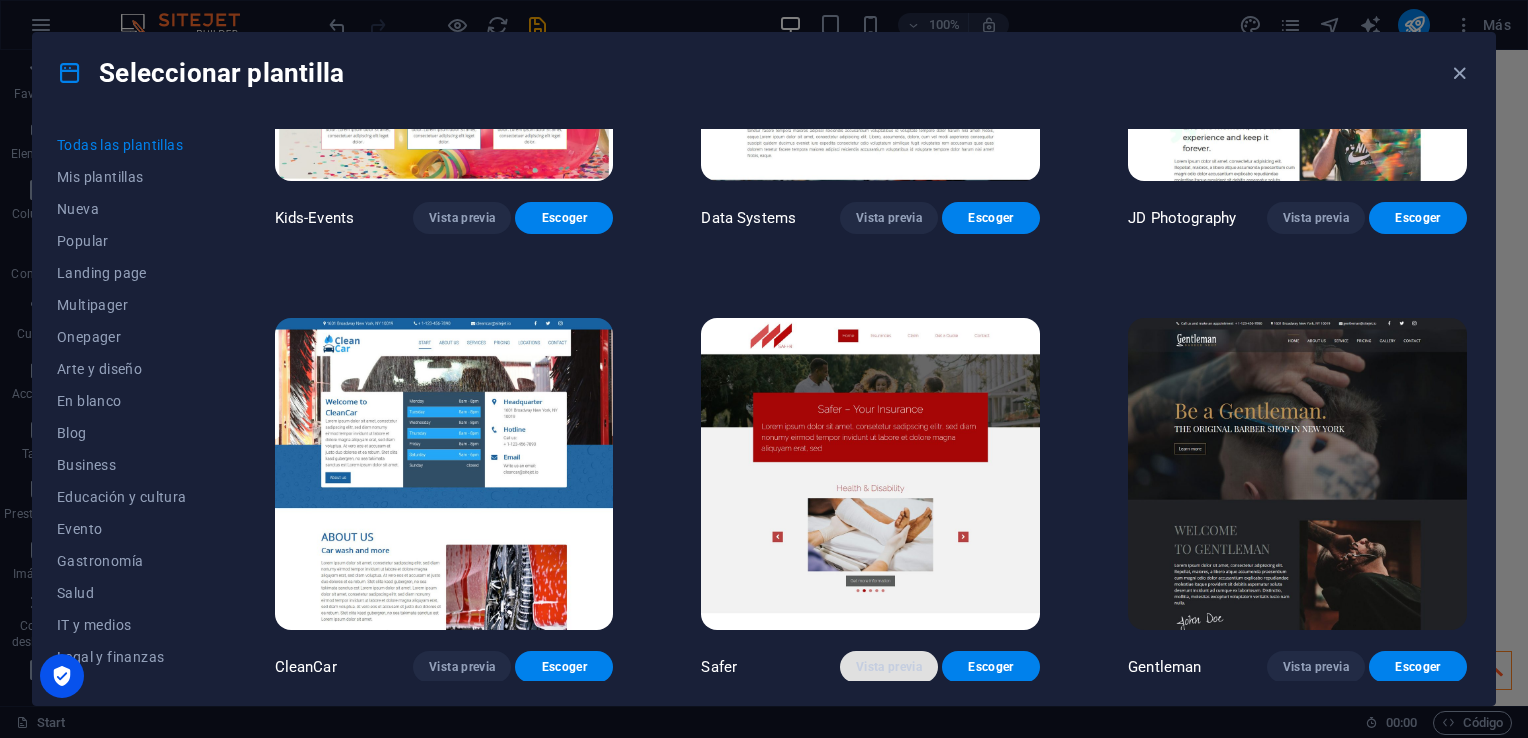 click on "Vista previa" at bounding box center [889, 667] 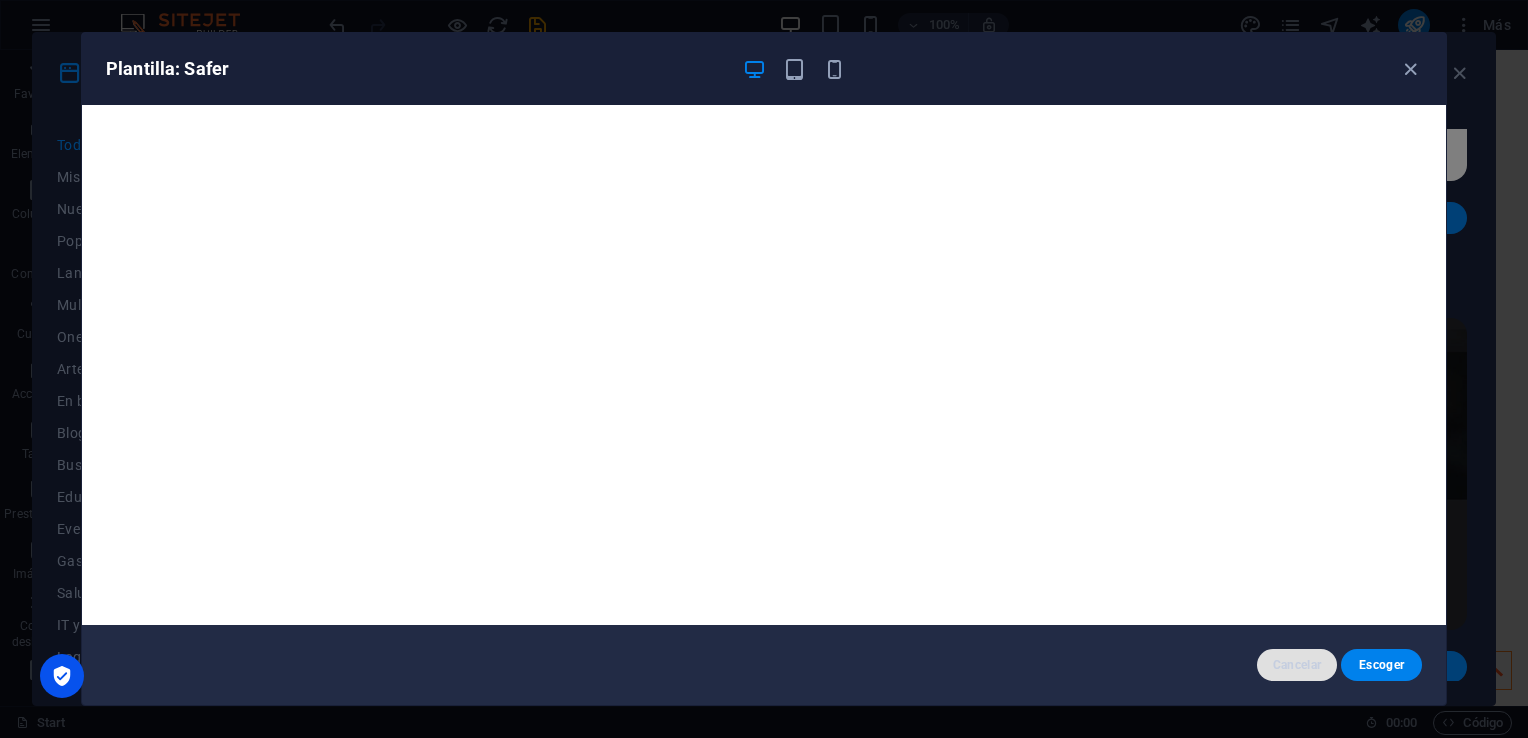 click on "Cancelar" at bounding box center [1297, 665] 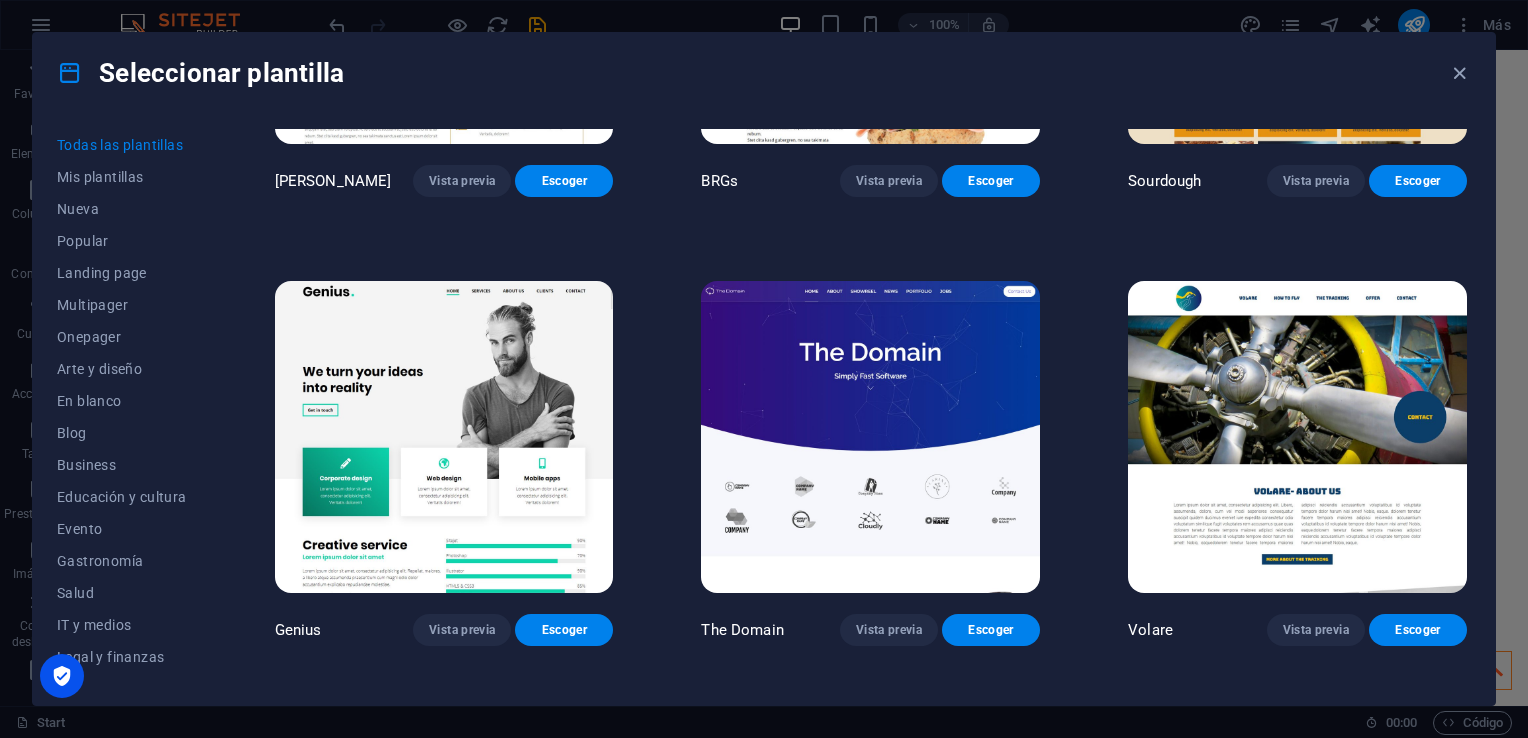 scroll, scrollTop: 10200, scrollLeft: 0, axis: vertical 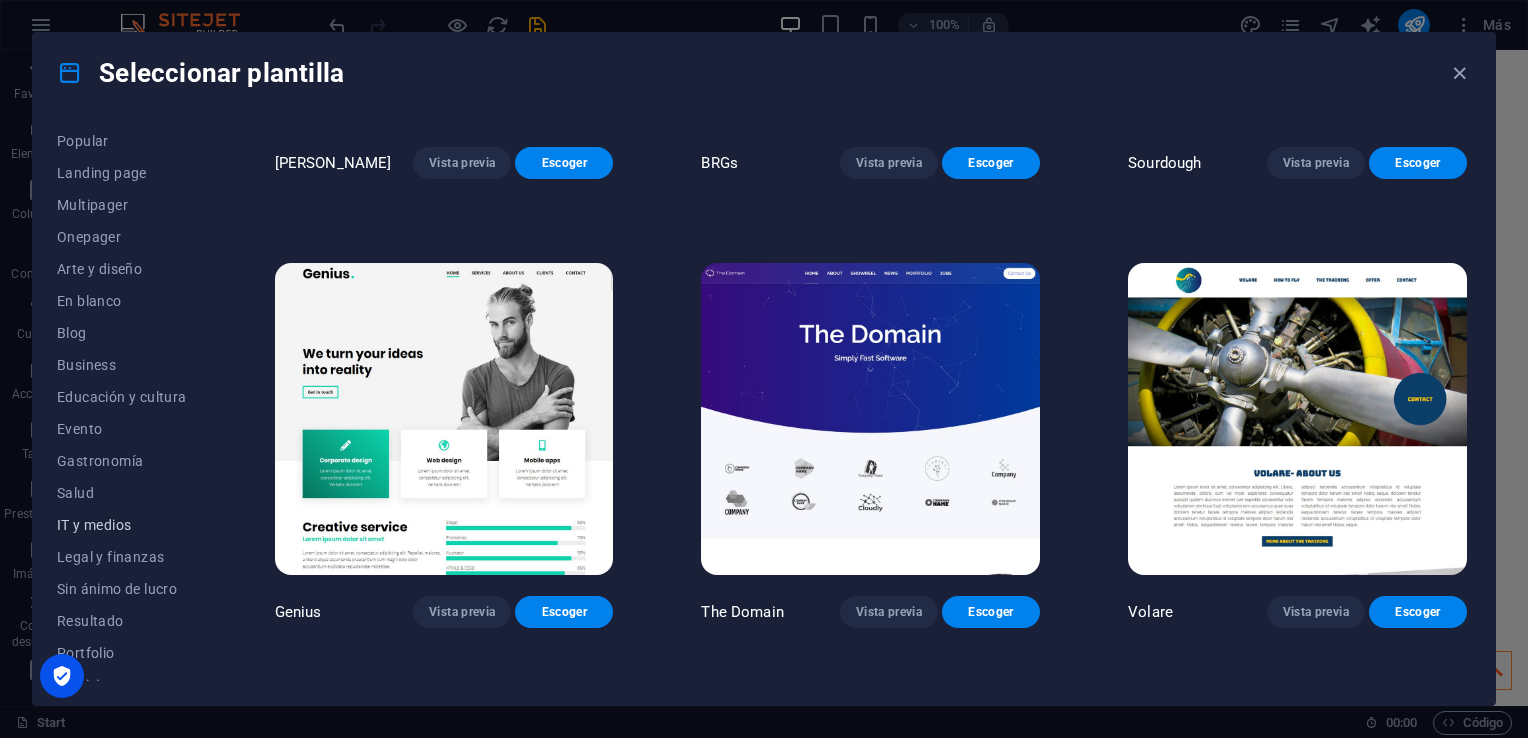 click on "IT y medios" at bounding box center (122, 525) 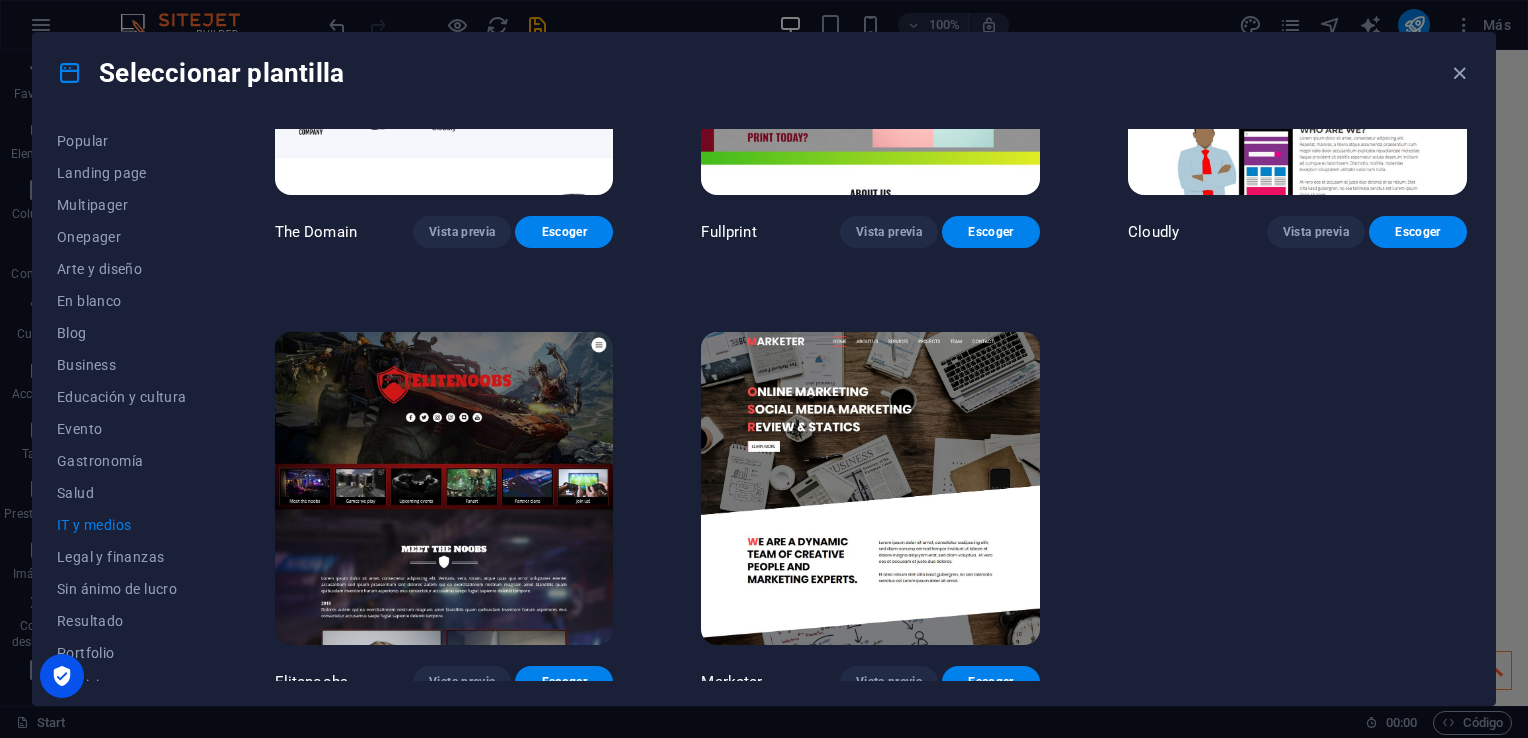 scroll, scrollTop: 1156, scrollLeft: 0, axis: vertical 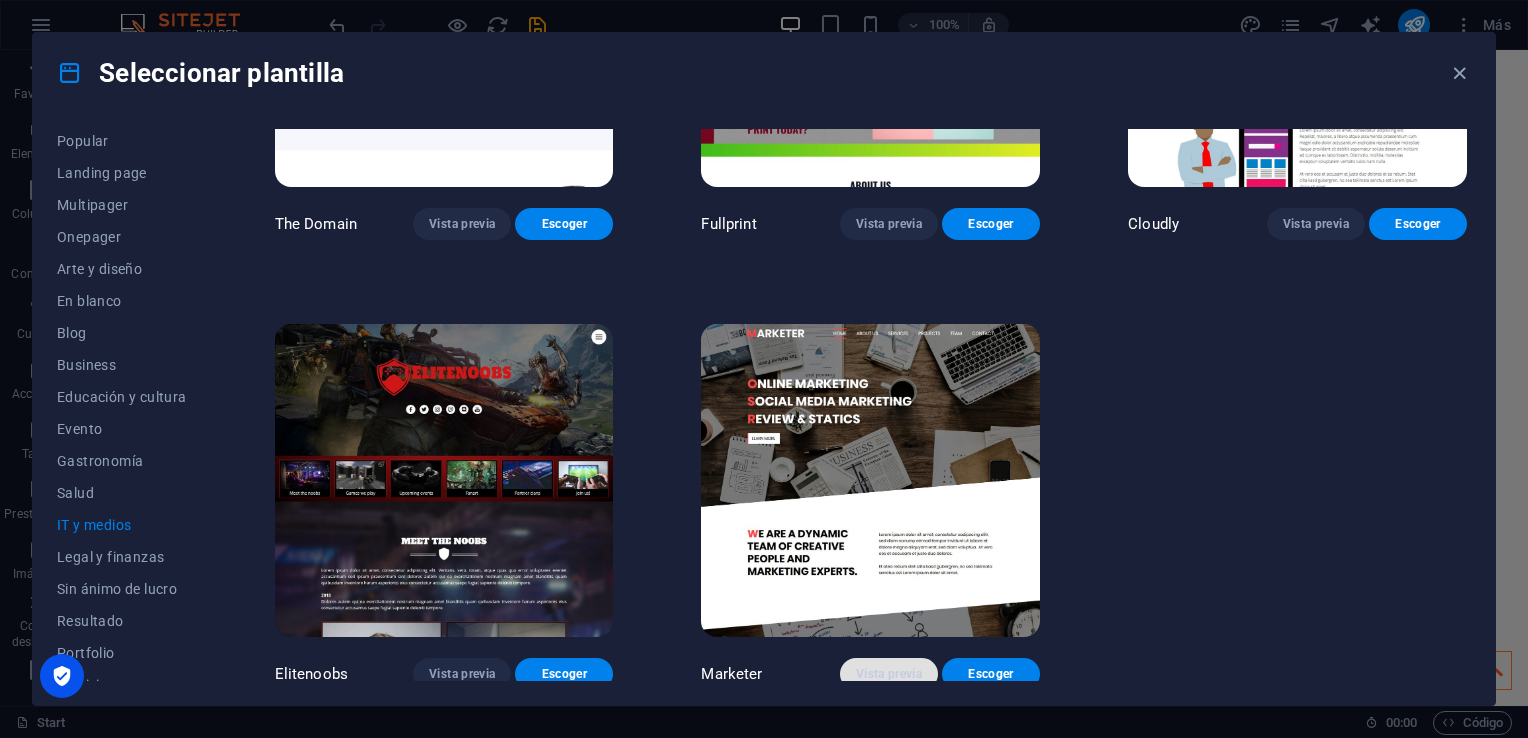 click on "Vista previa" at bounding box center [889, 674] 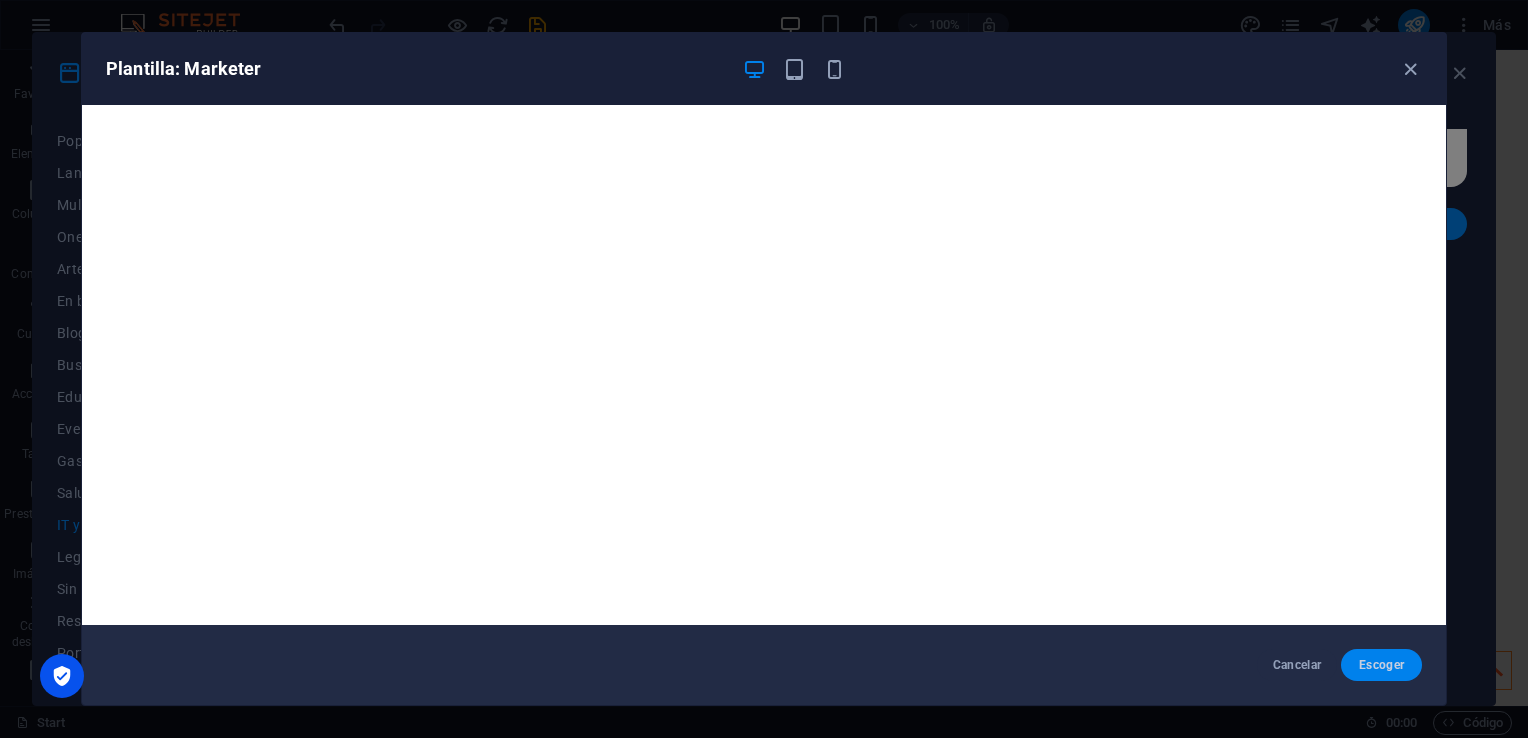click on "Escoger" at bounding box center (1381, 665) 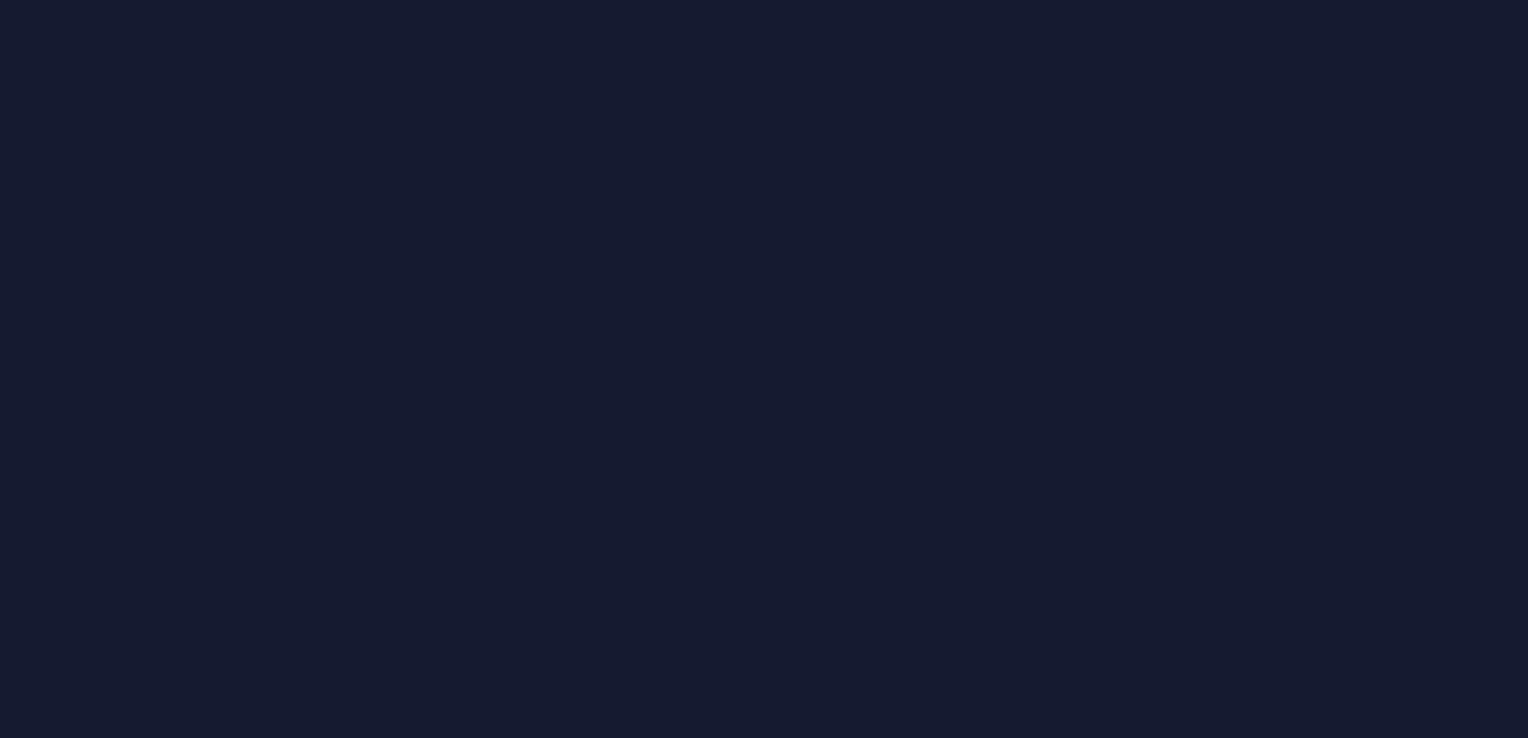 scroll, scrollTop: 0, scrollLeft: 0, axis: both 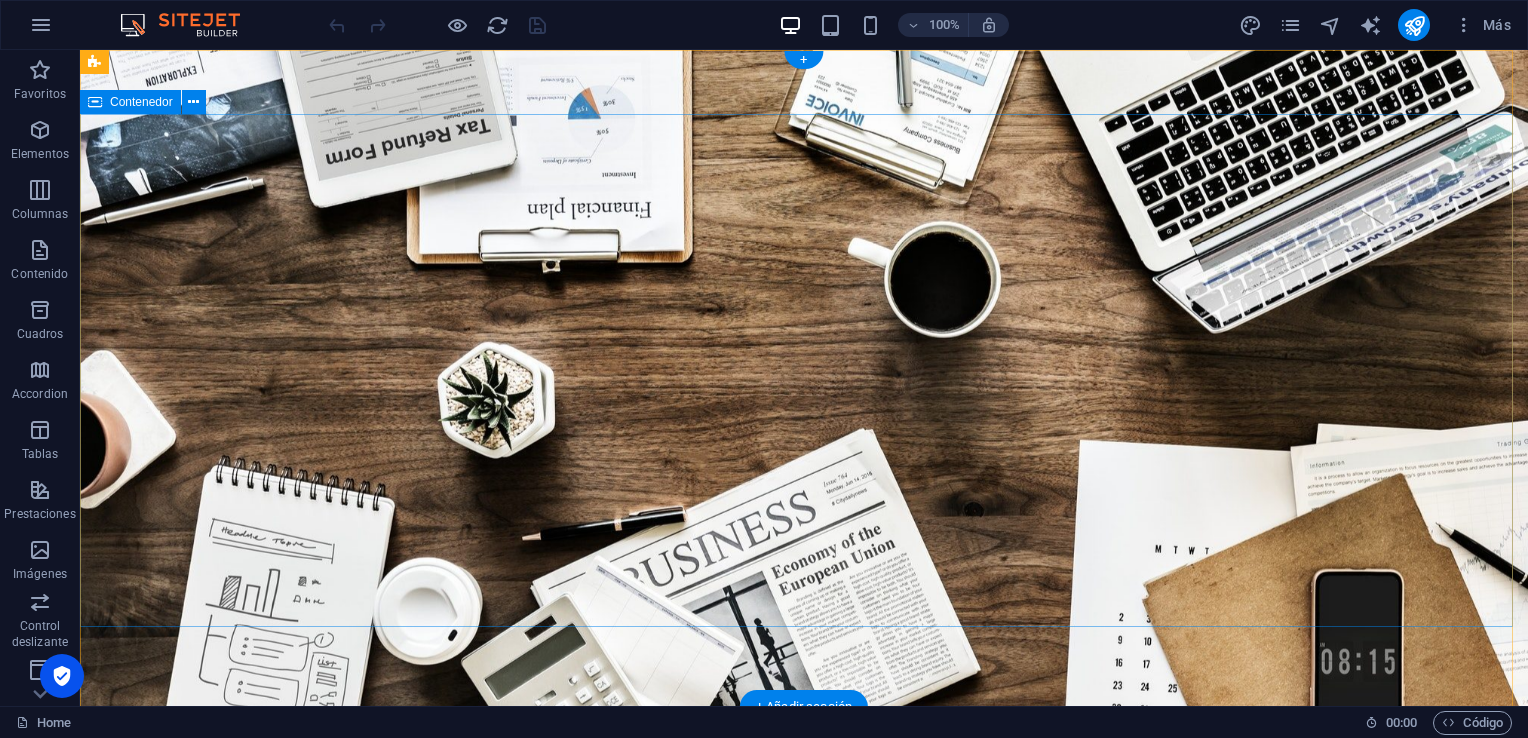 click on "O nline Marketing S OCIAL MEDIA MARKETING R EVIEW & STATISTICS Learn more" at bounding box center (804, 1011) 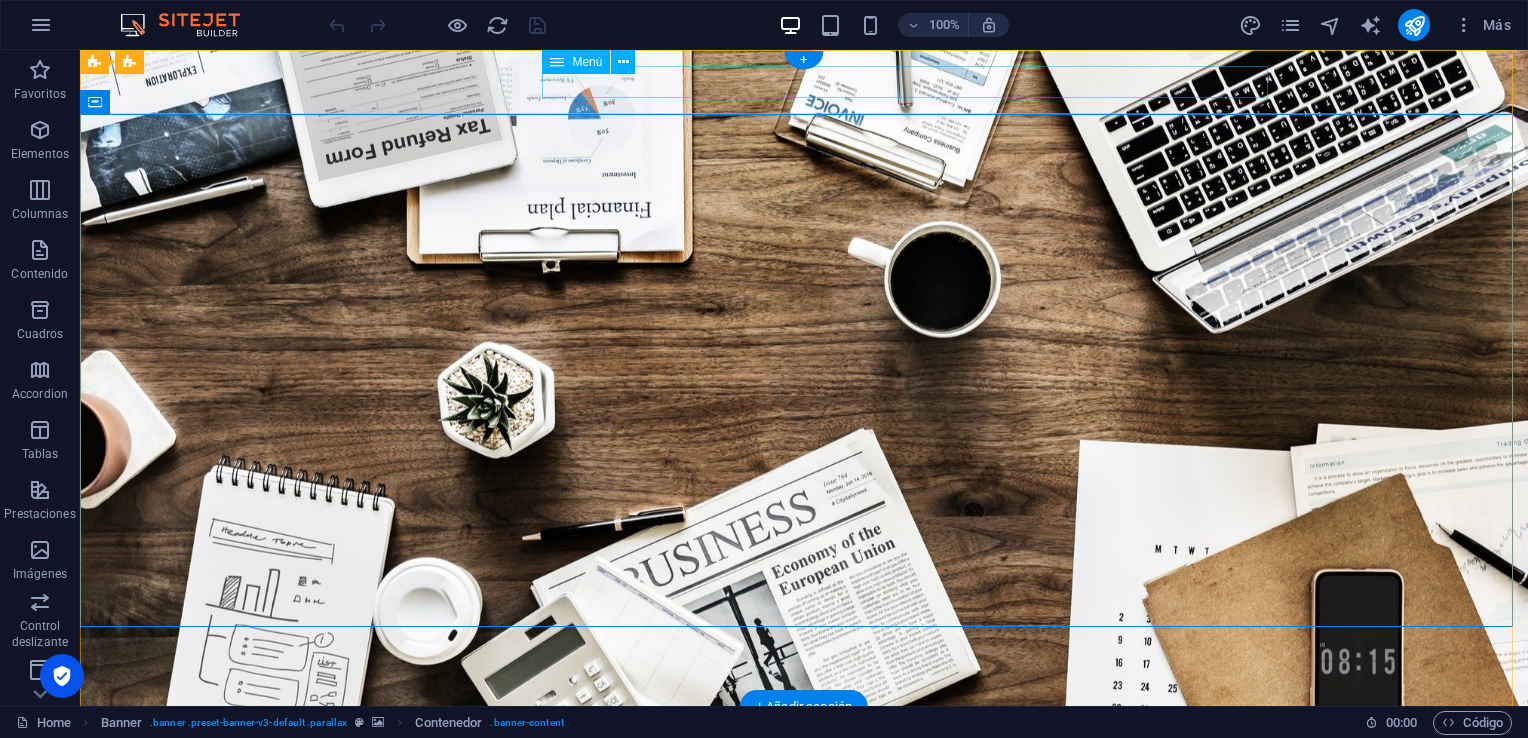 click on "Home About us Services Projects Team Contact" at bounding box center [804, 769] 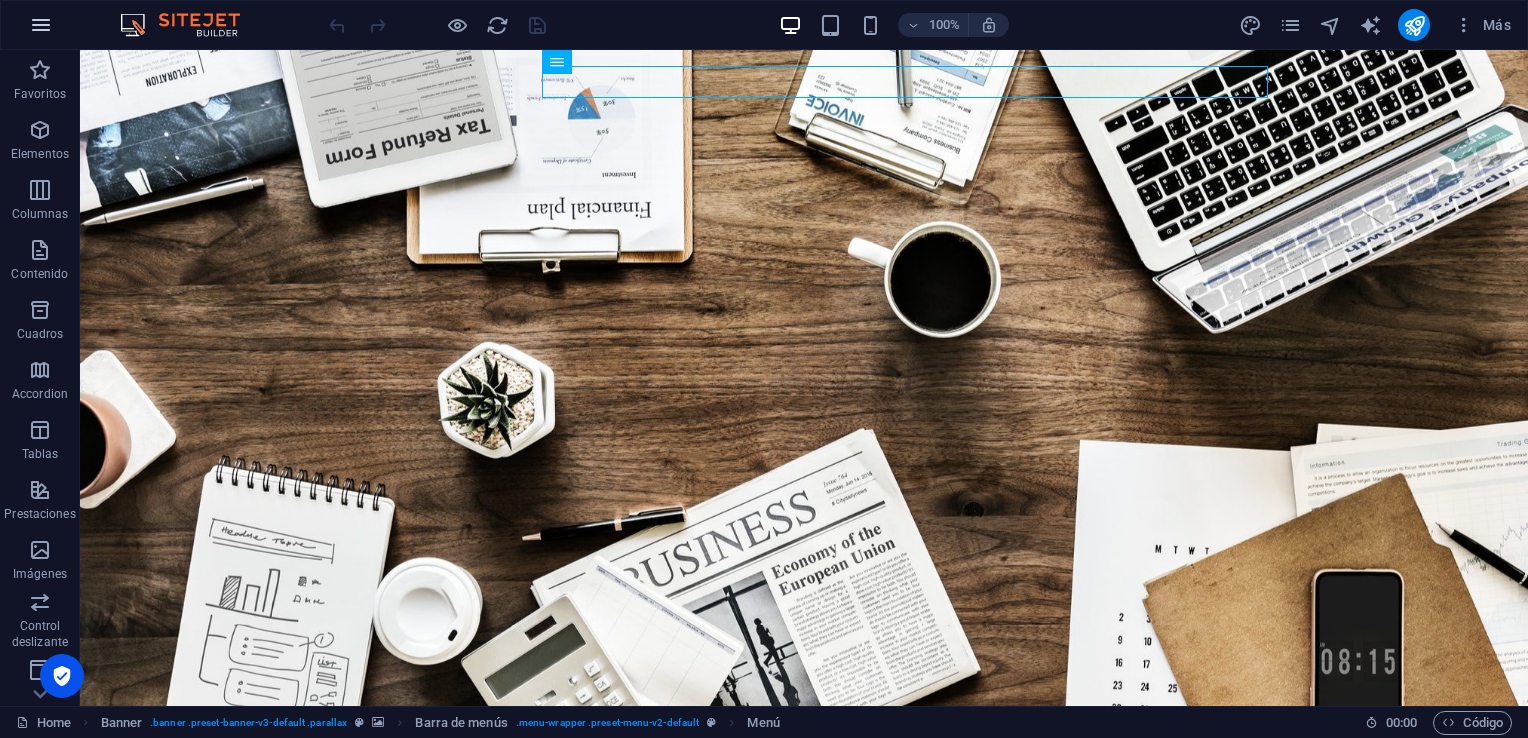 click at bounding box center [41, 25] 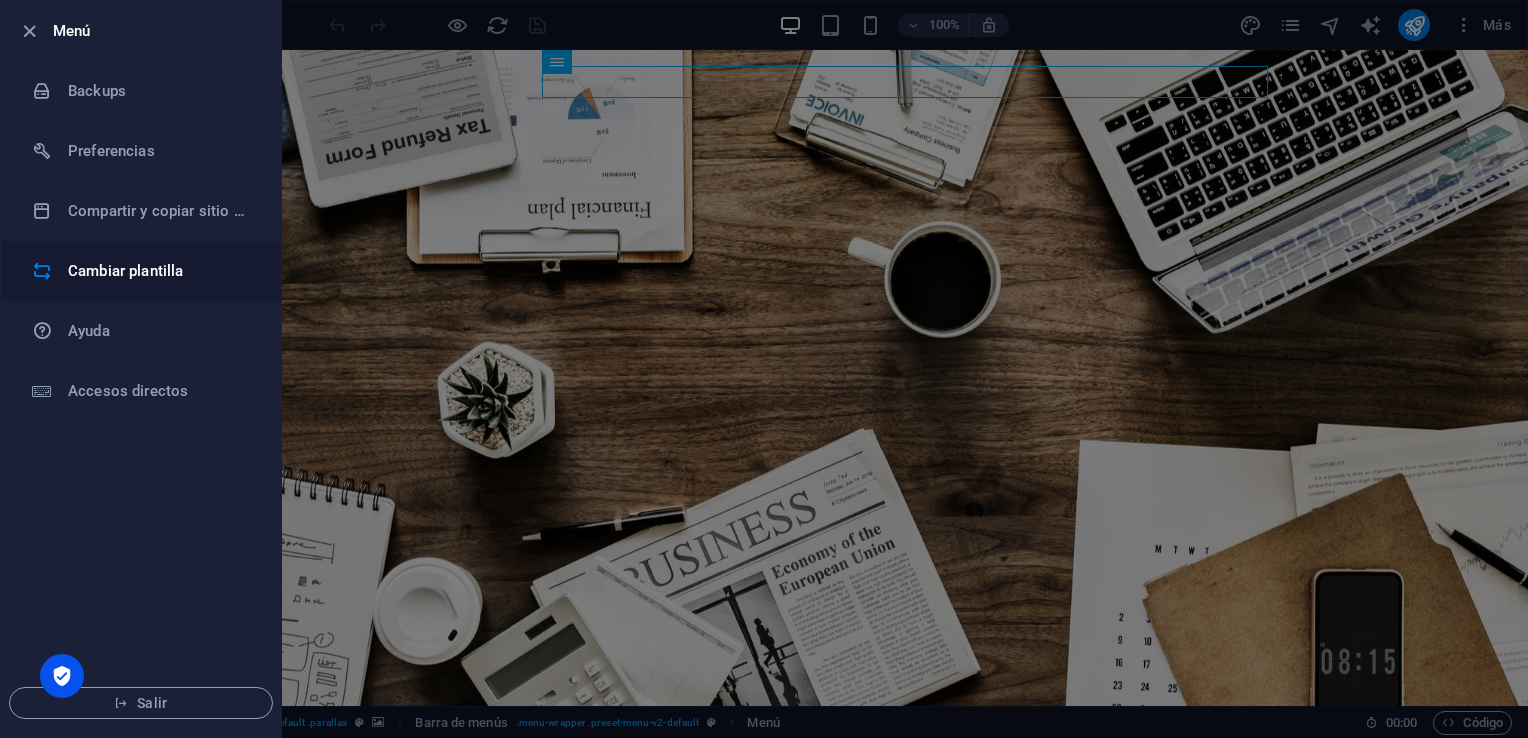 click on "Cambiar plantilla" at bounding box center [141, 271] 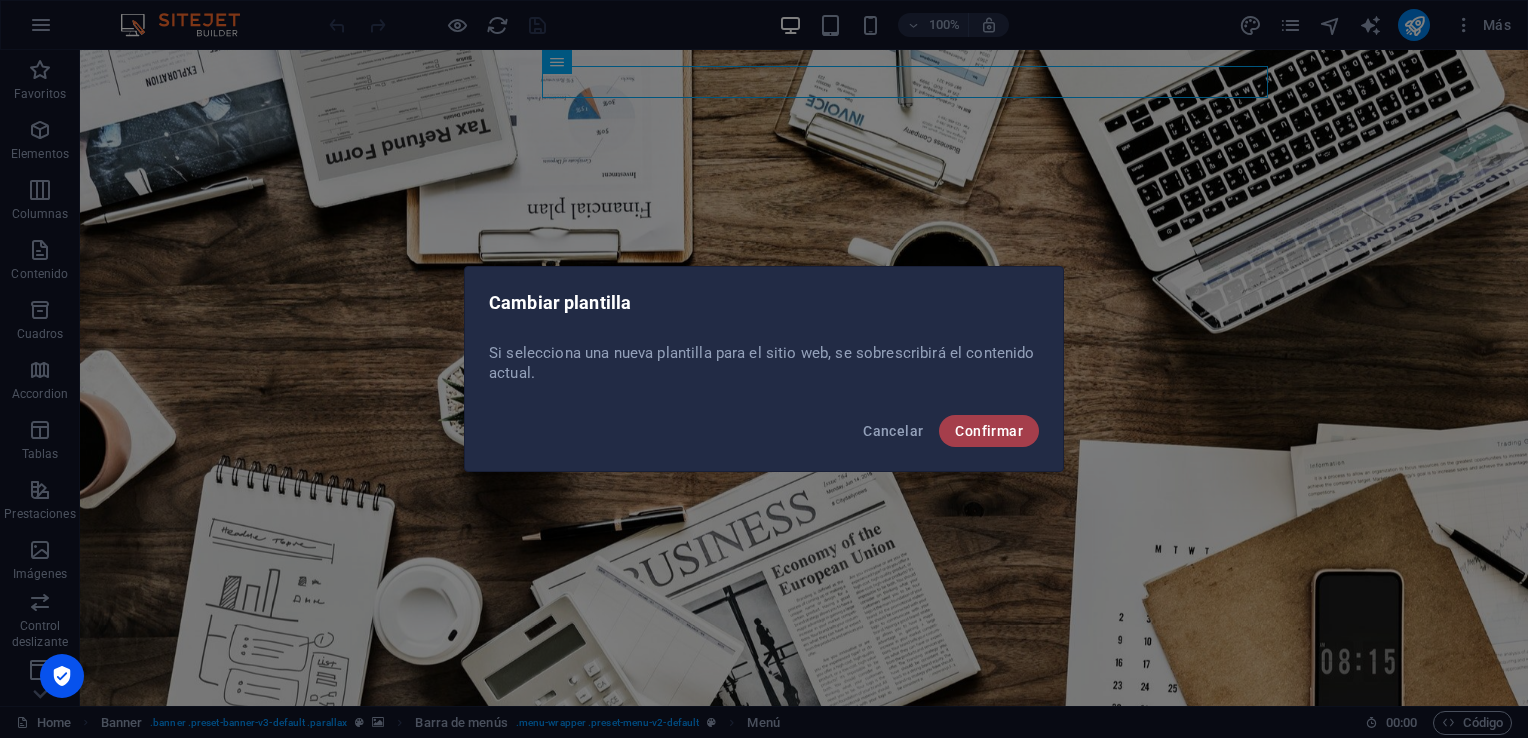 click on "Confirmar" at bounding box center (989, 431) 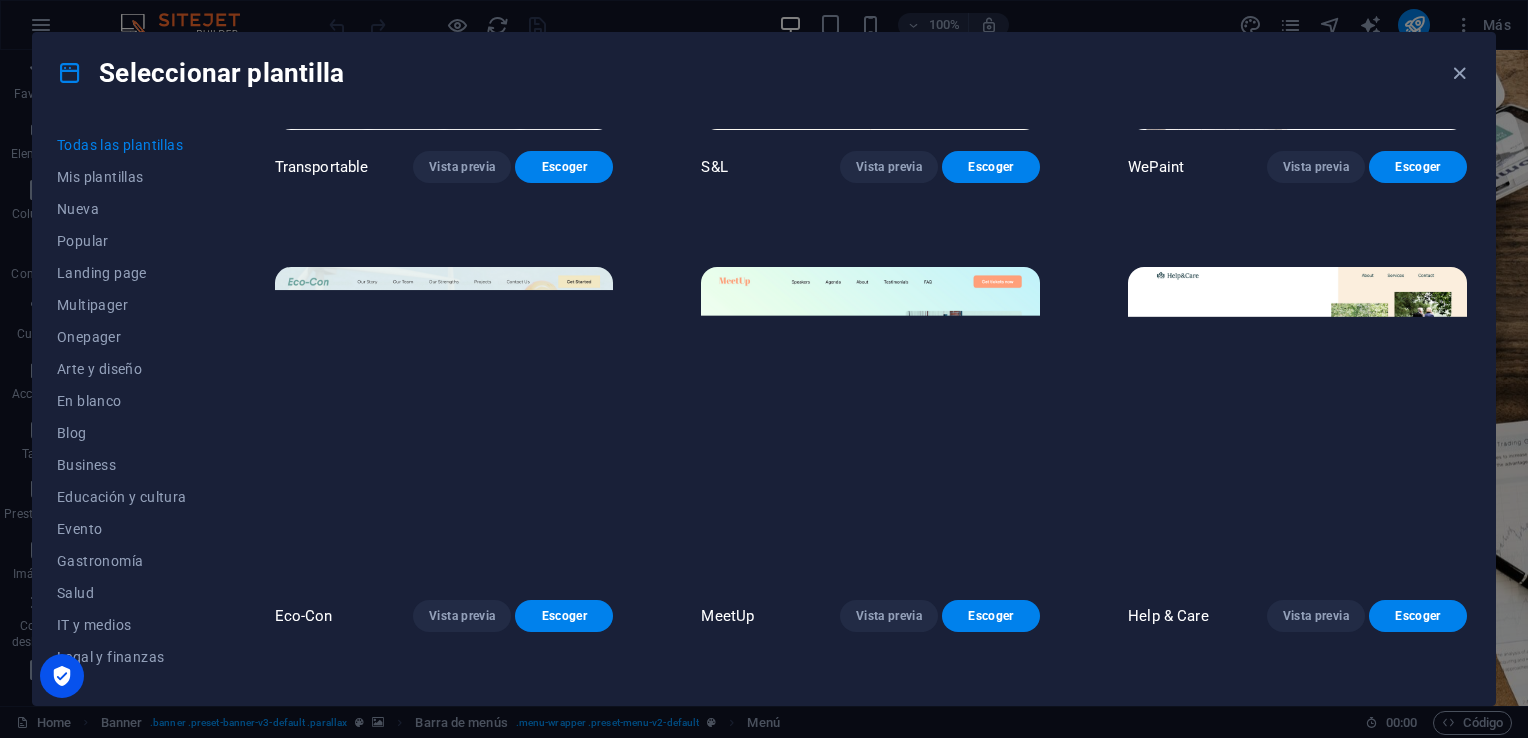 scroll, scrollTop: 800, scrollLeft: 0, axis: vertical 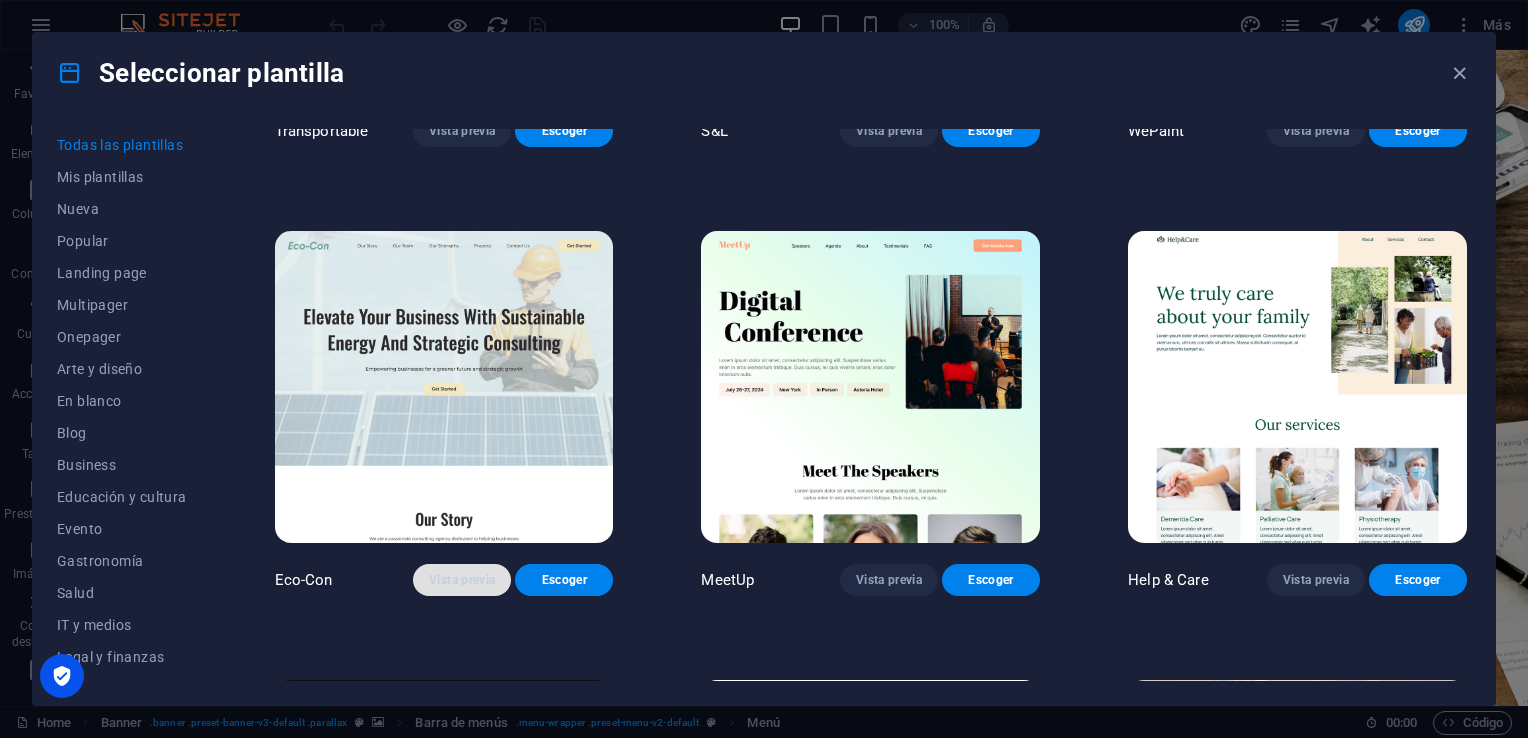 click on "Vista previa" at bounding box center [462, 580] 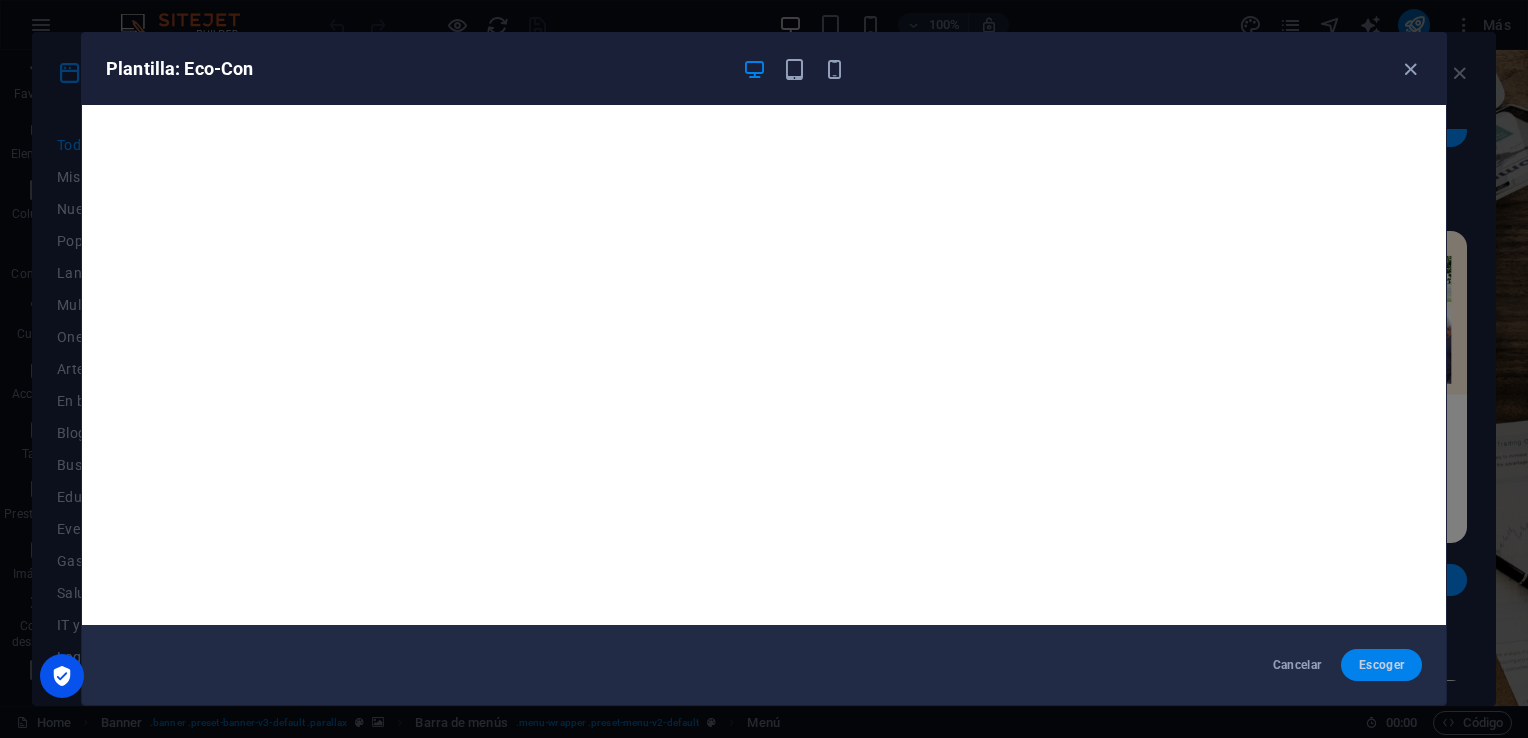 click on "Escoger" at bounding box center (1381, 665) 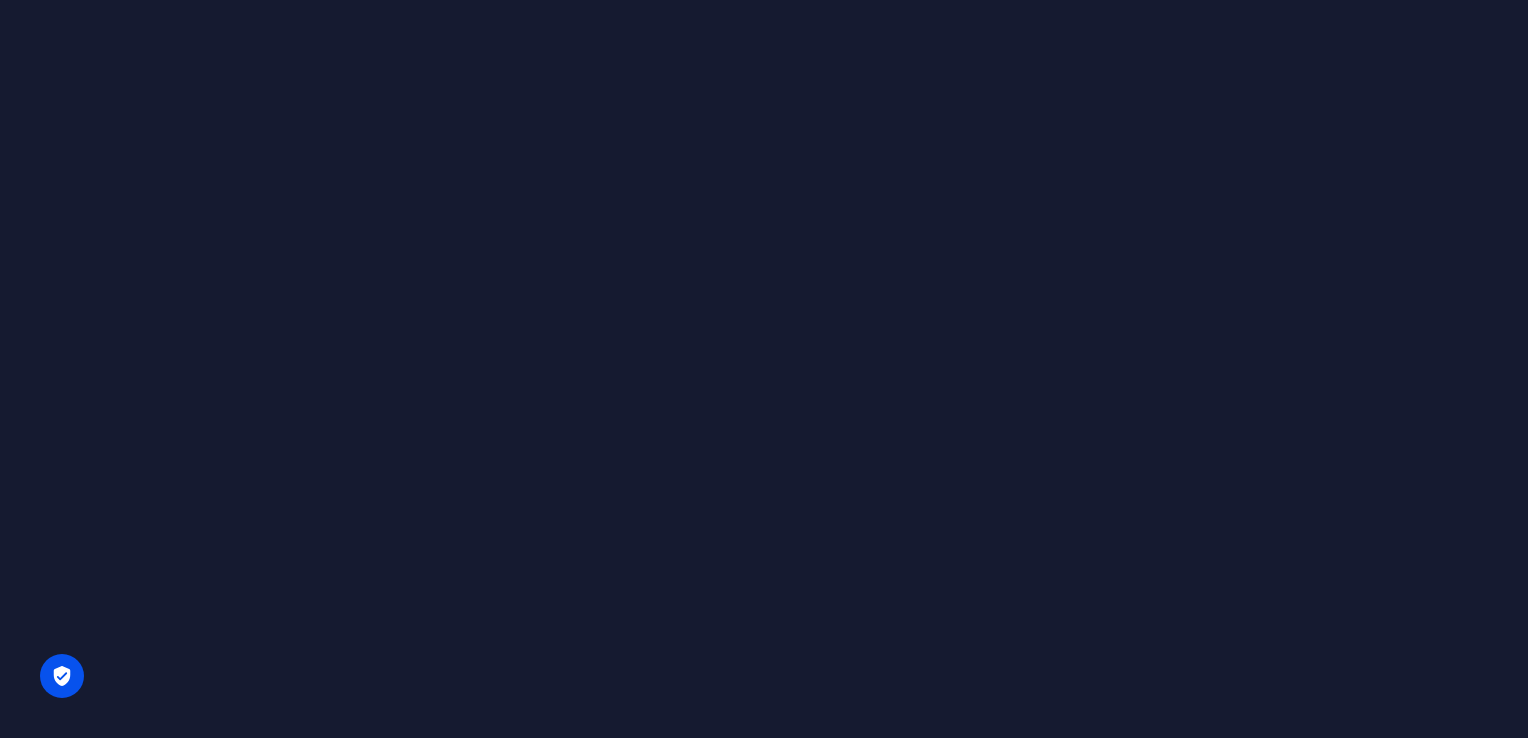 scroll, scrollTop: 0, scrollLeft: 0, axis: both 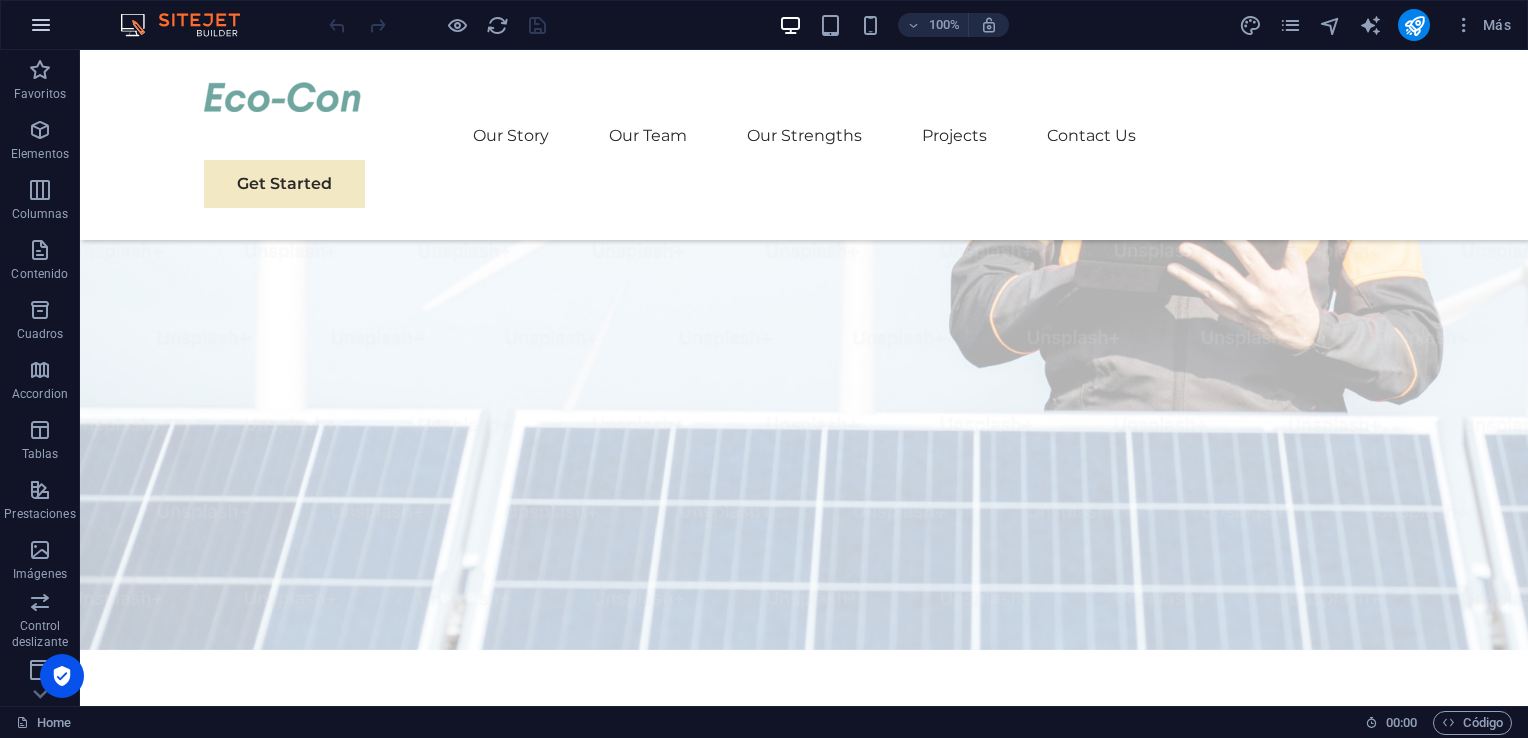click at bounding box center (41, 25) 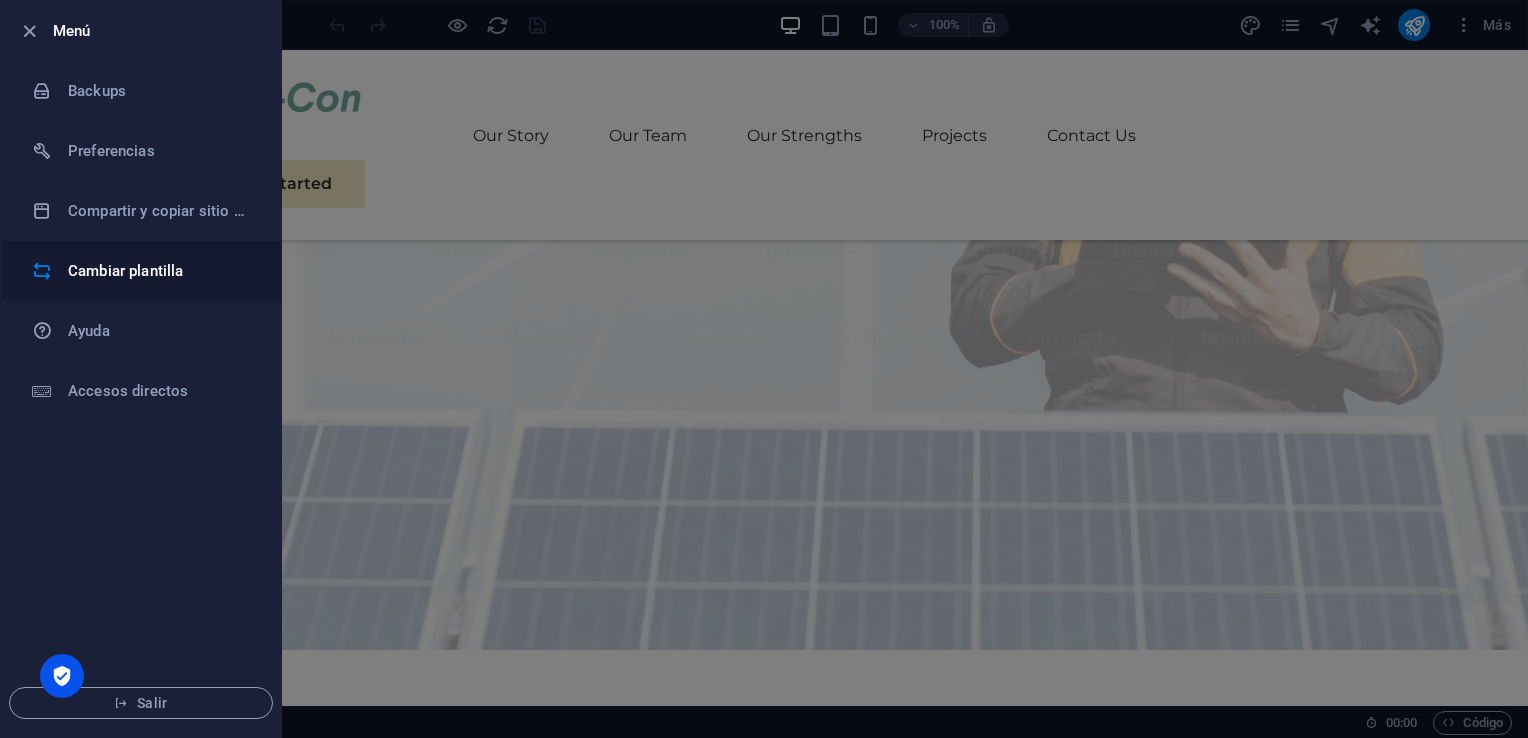 click on "Cambiar plantilla" at bounding box center [160, 271] 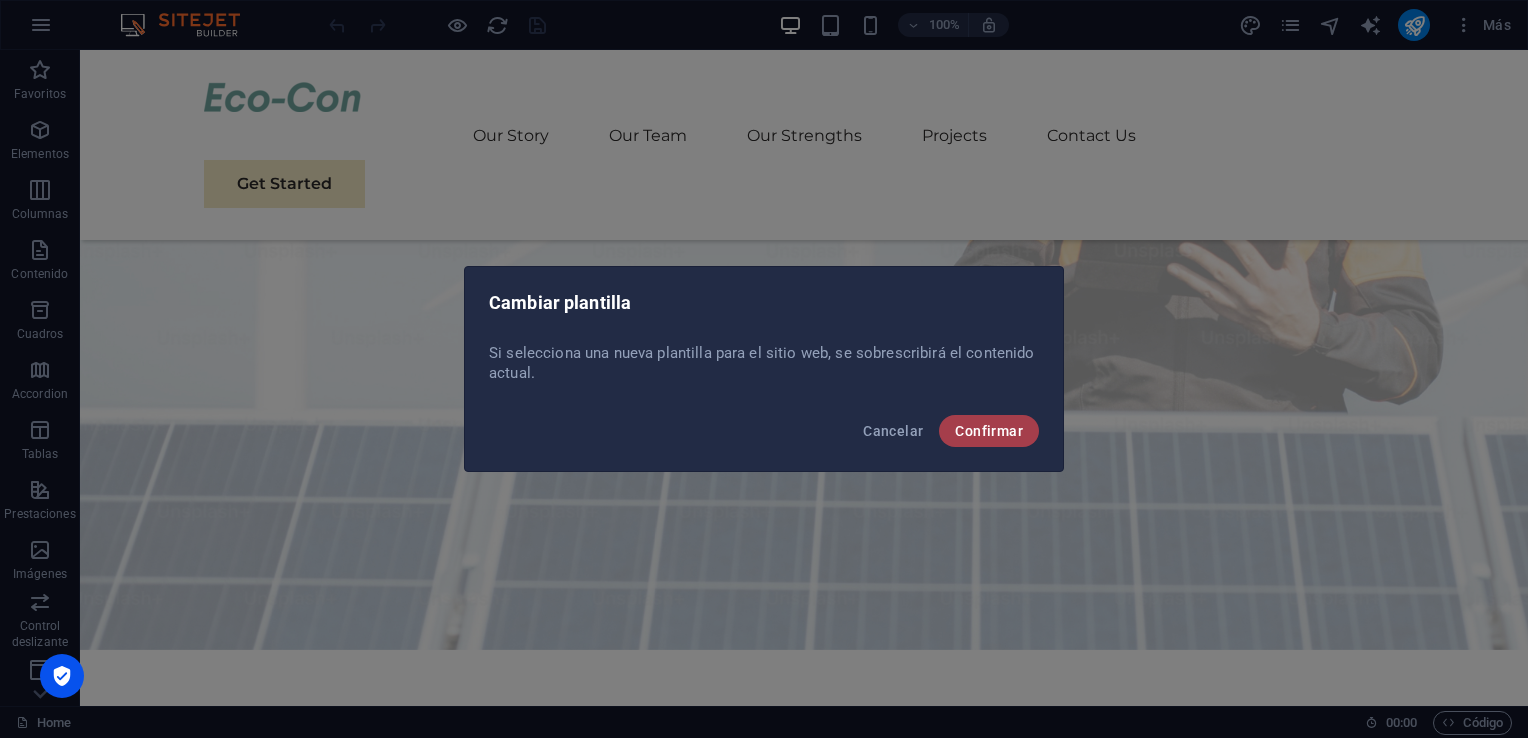 click on "Confirmar" at bounding box center (989, 431) 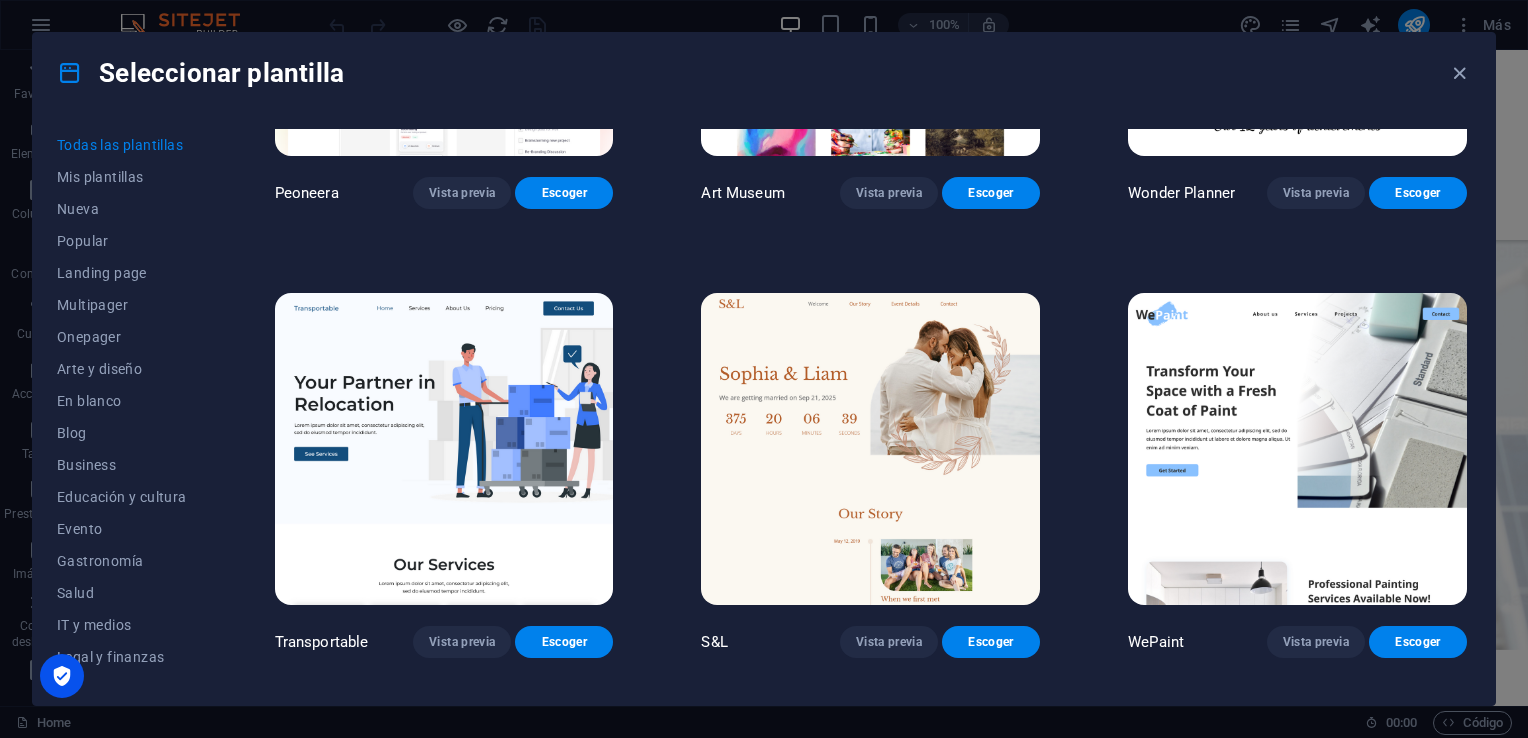 scroll, scrollTop: 300, scrollLeft: 0, axis: vertical 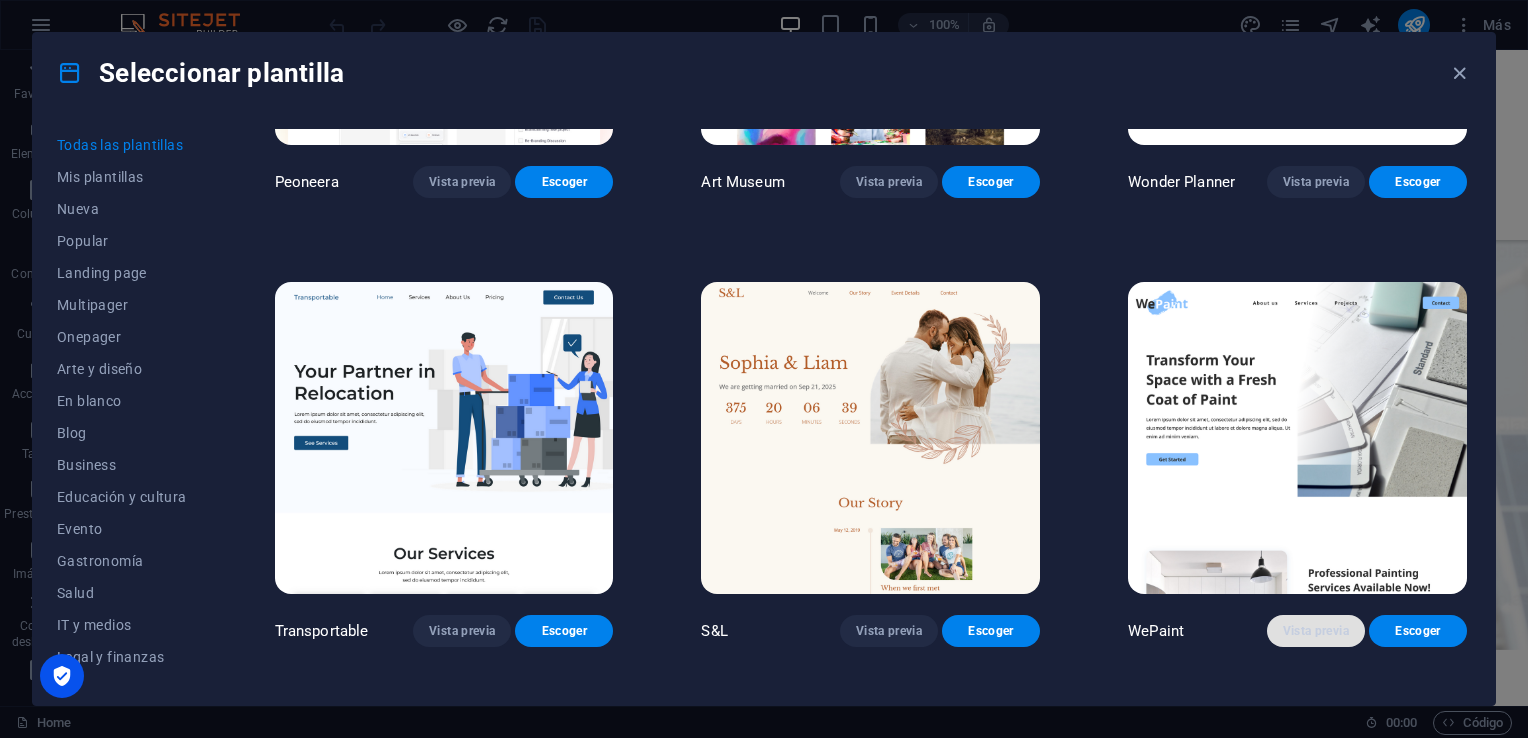 click on "Vista previa" at bounding box center (1316, 631) 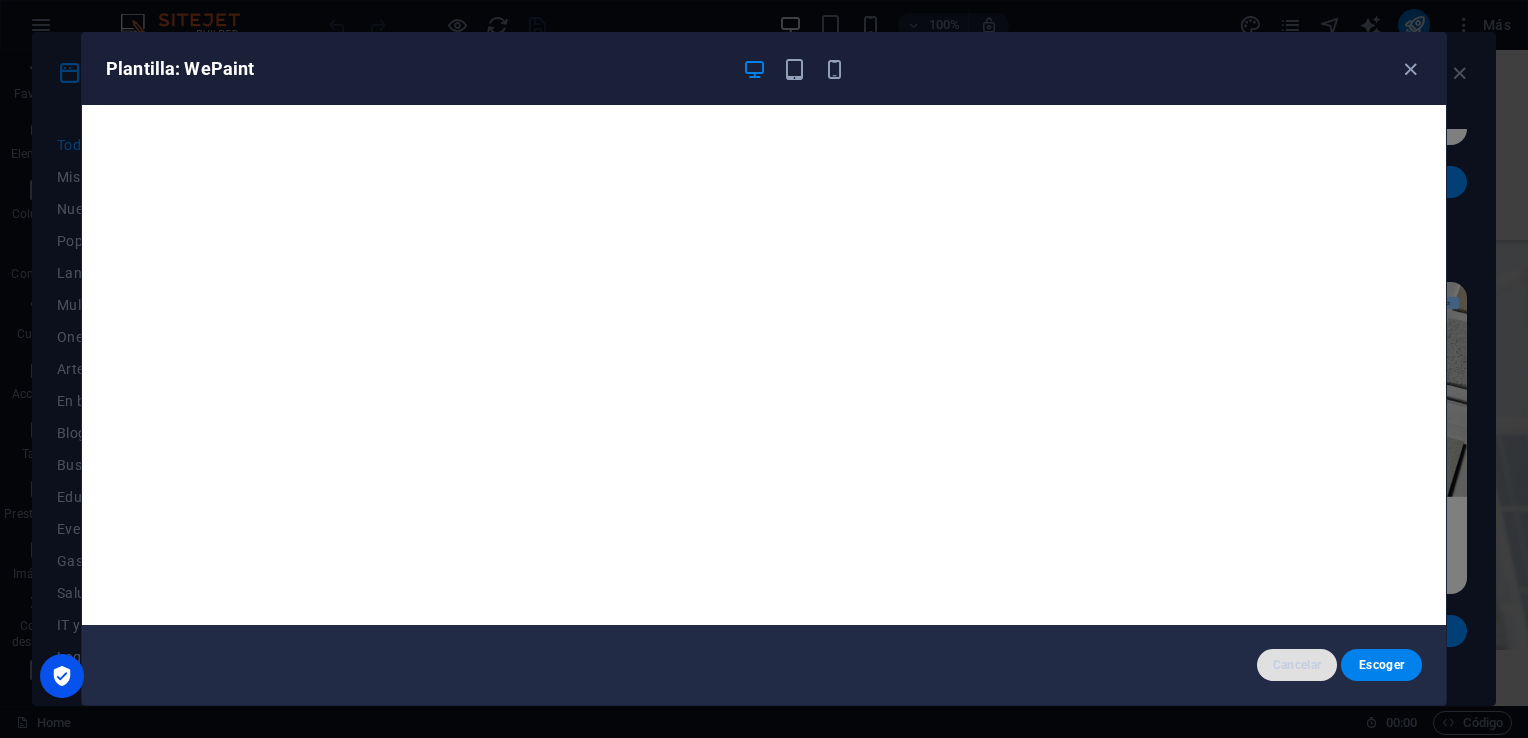 click on "Cancelar" at bounding box center [1297, 665] 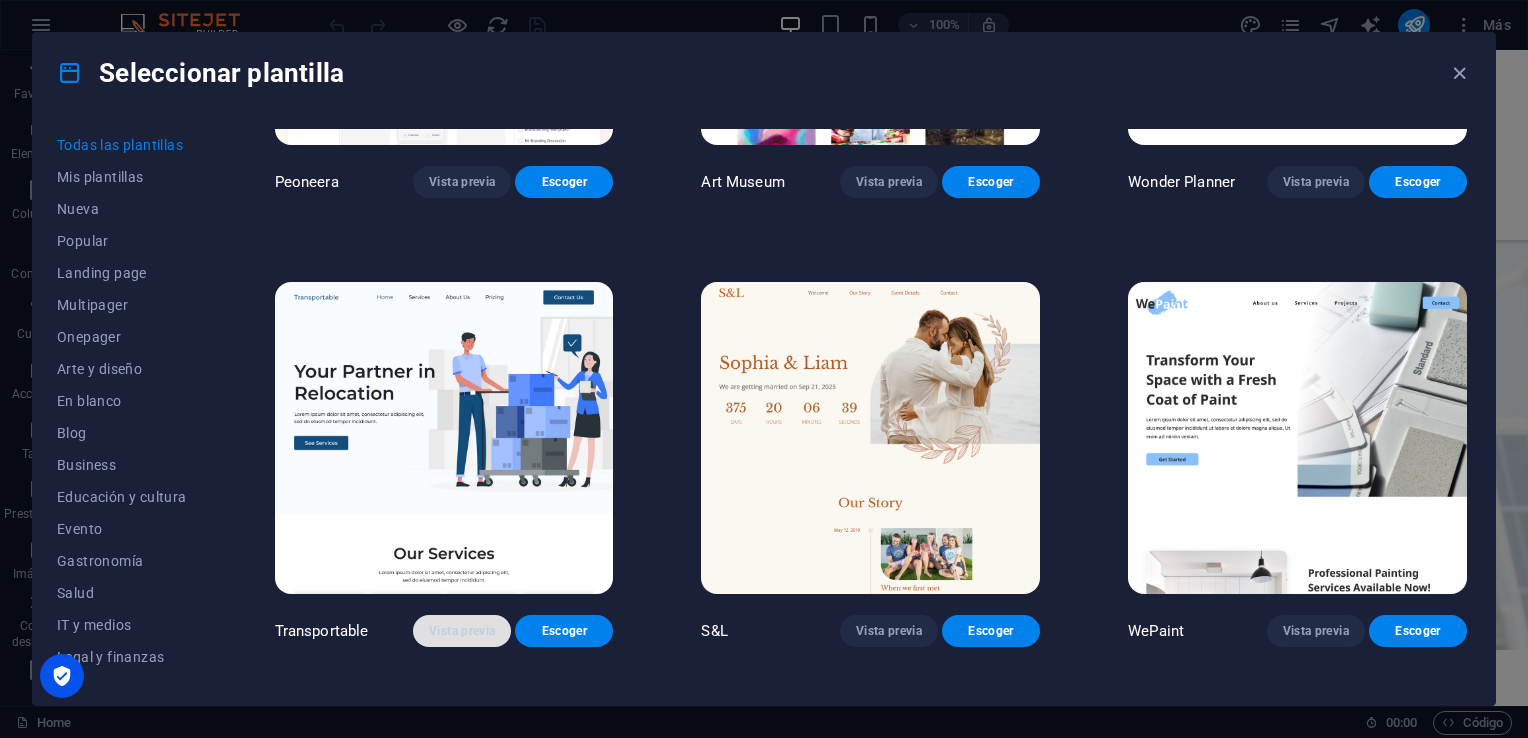 click on "Vista previa" at bounding box center [462, 631] 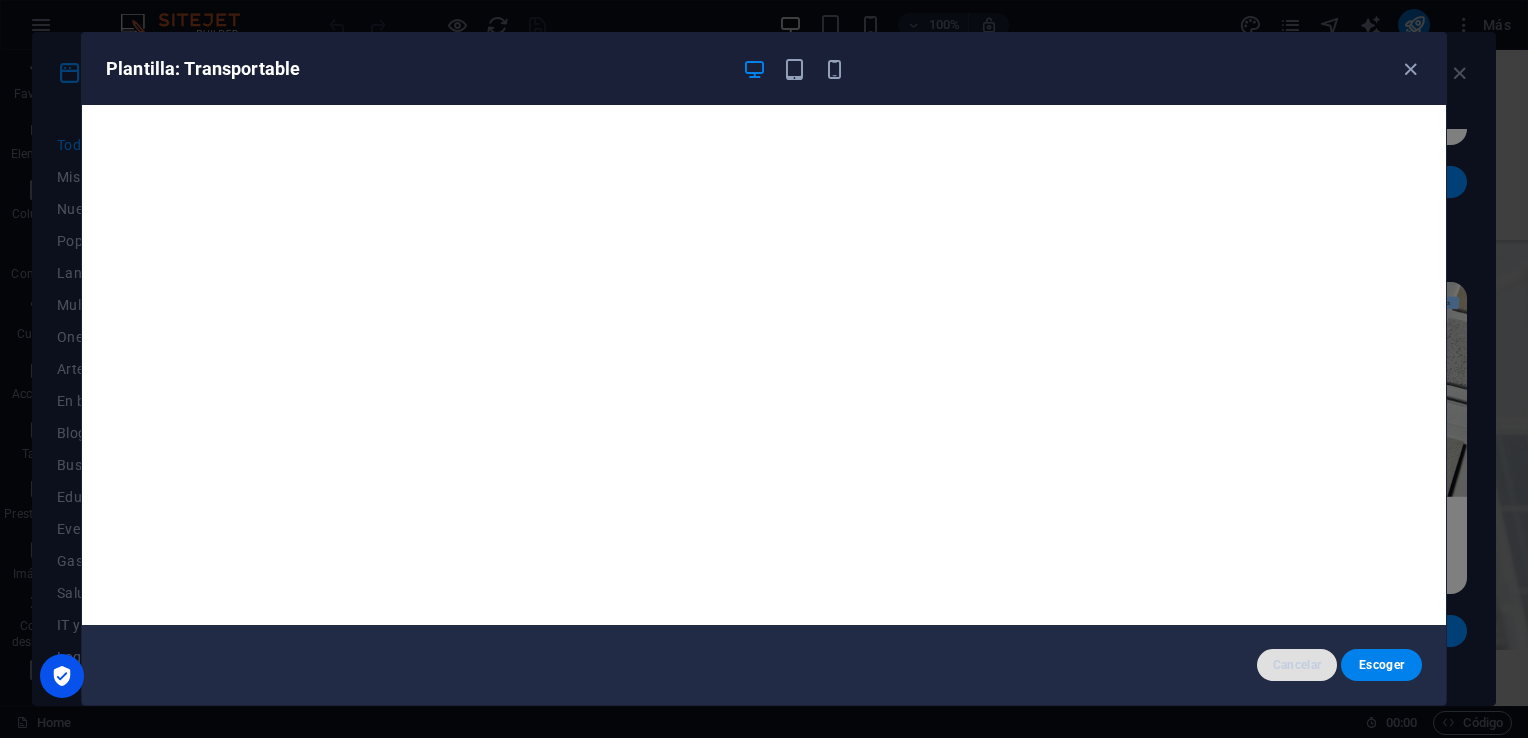 click on "Cancelar" at bounding box center [1297, 665] 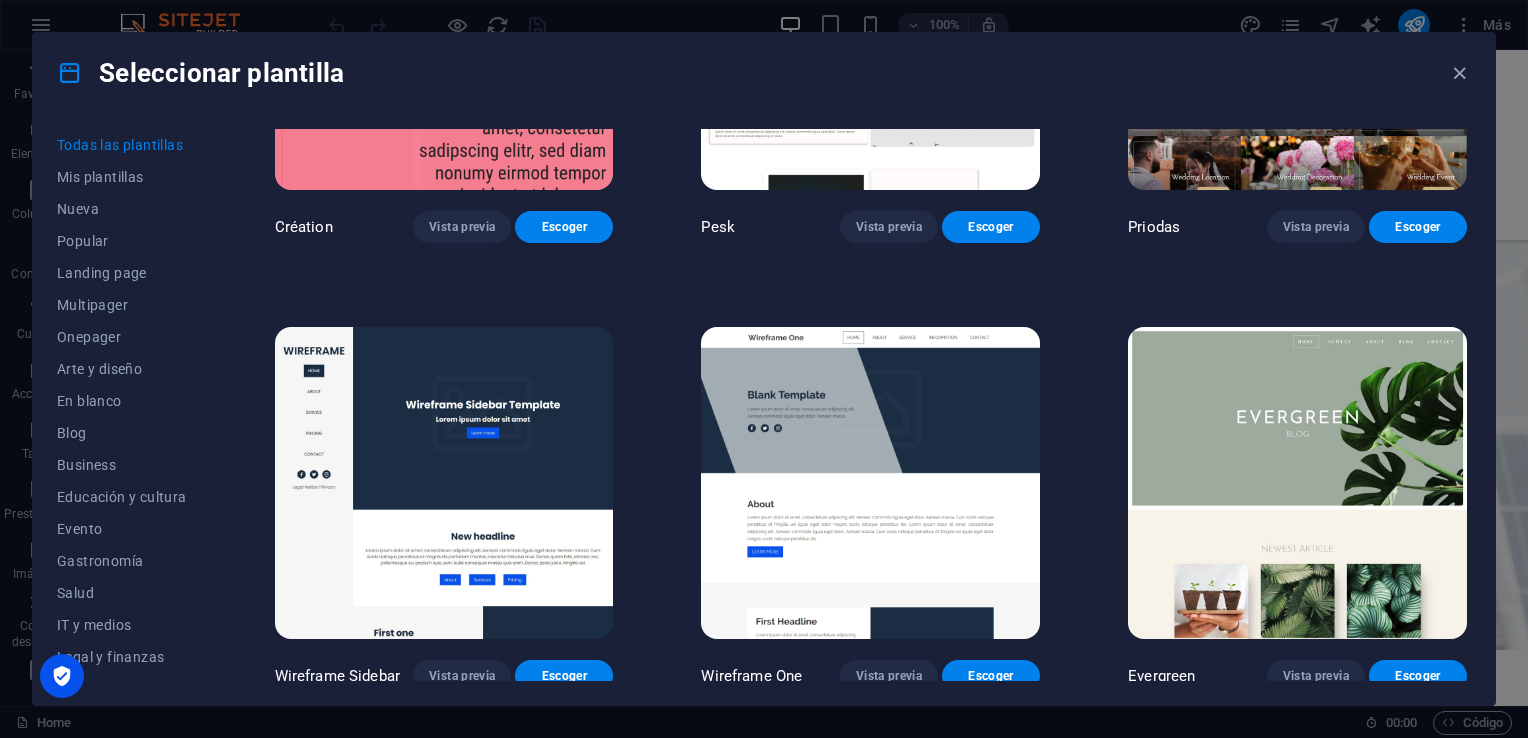 scroll, scrollTop: 7000, scrollLeft: 0, axis: vertical 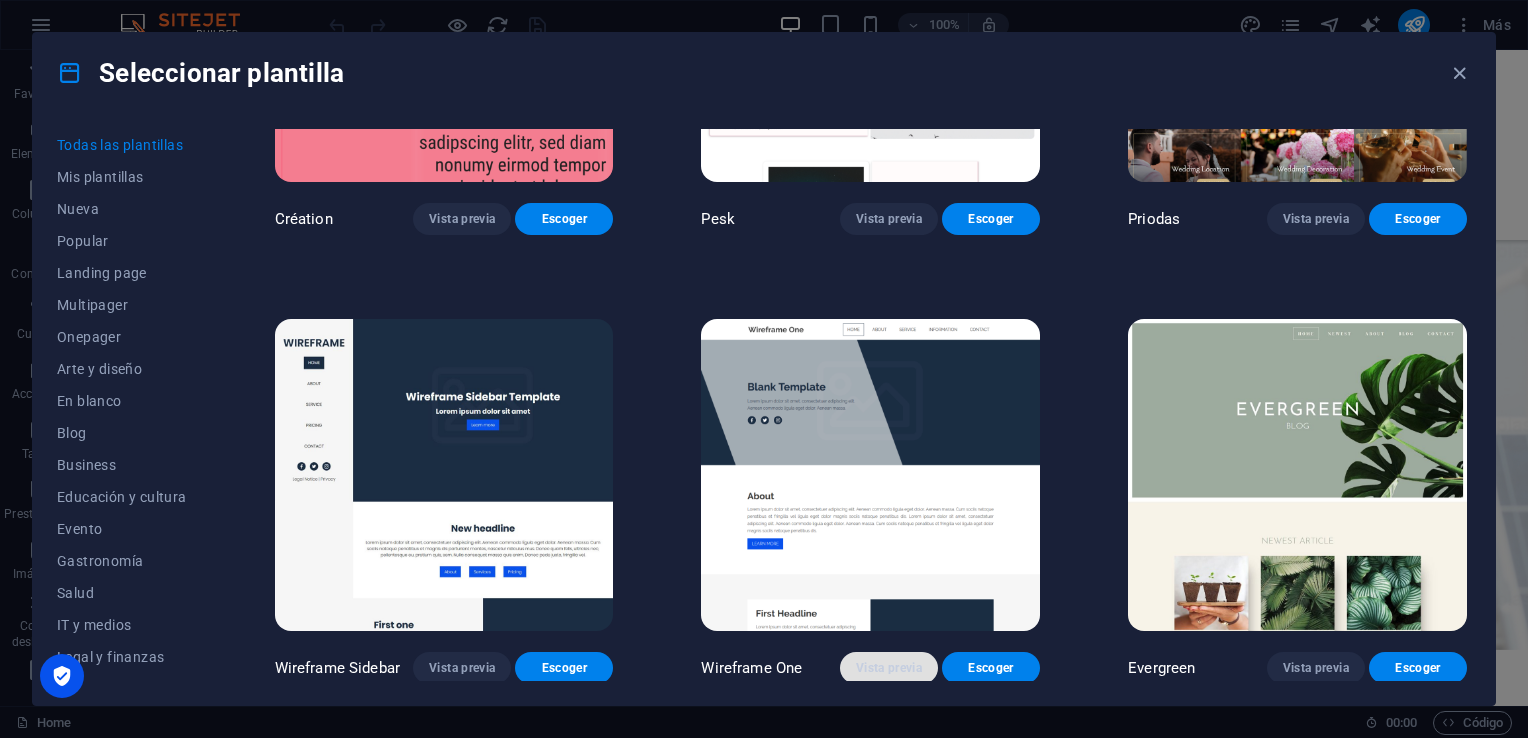 click on "Vista previa" at bounding box center (889, 668) 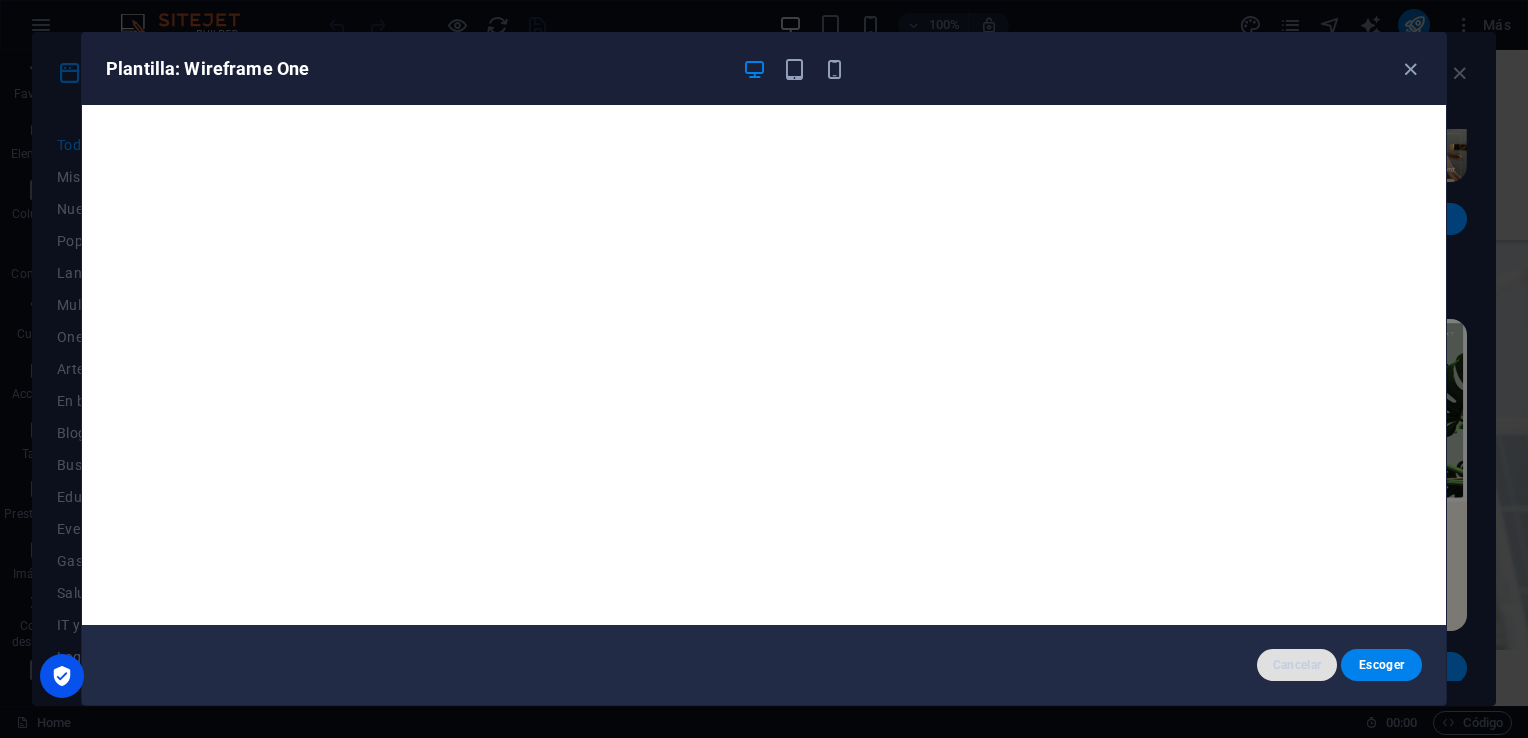 click on "Cancelar" at bounding box center [1297, 665] 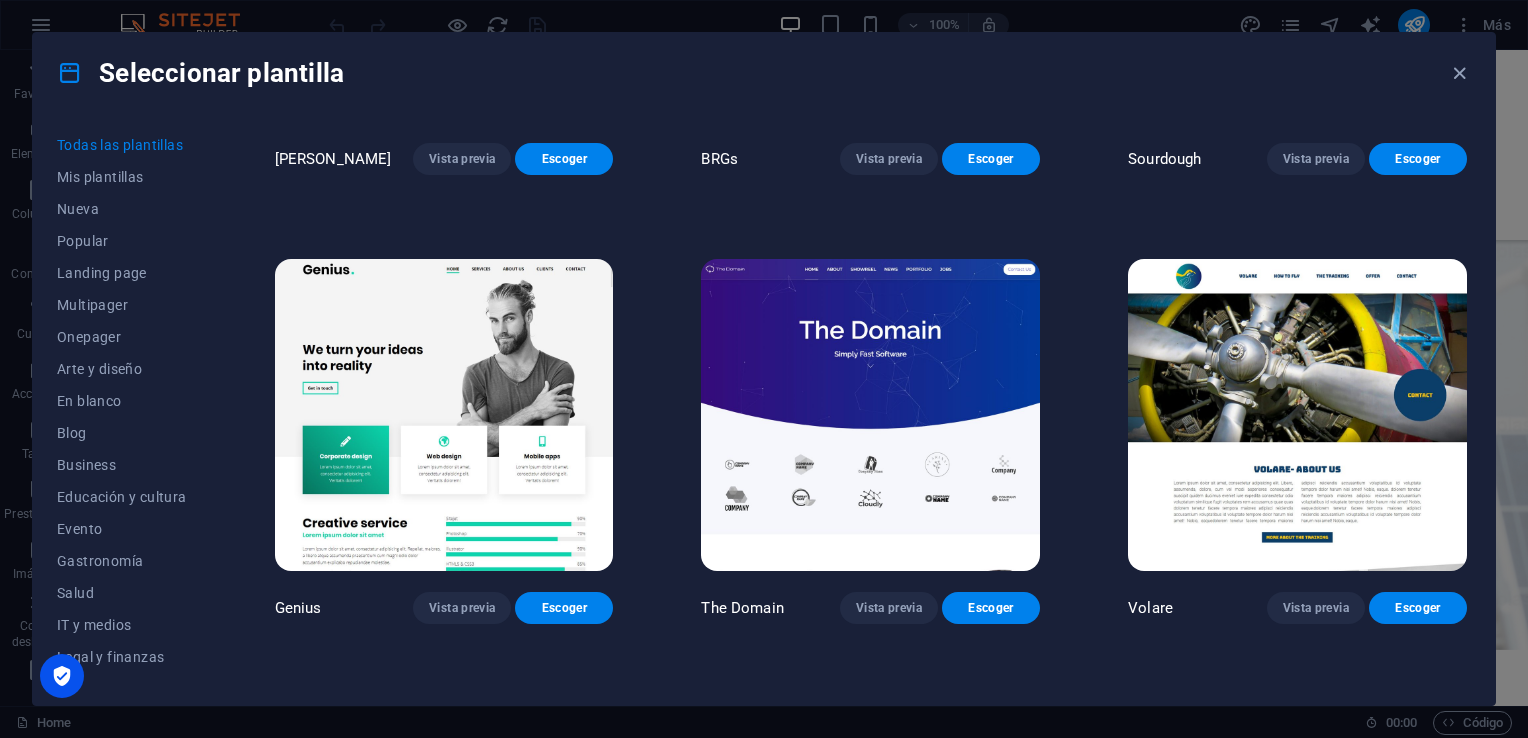 scroll, scrollTop: 10200, scrollLeft: 0, axis: vertical 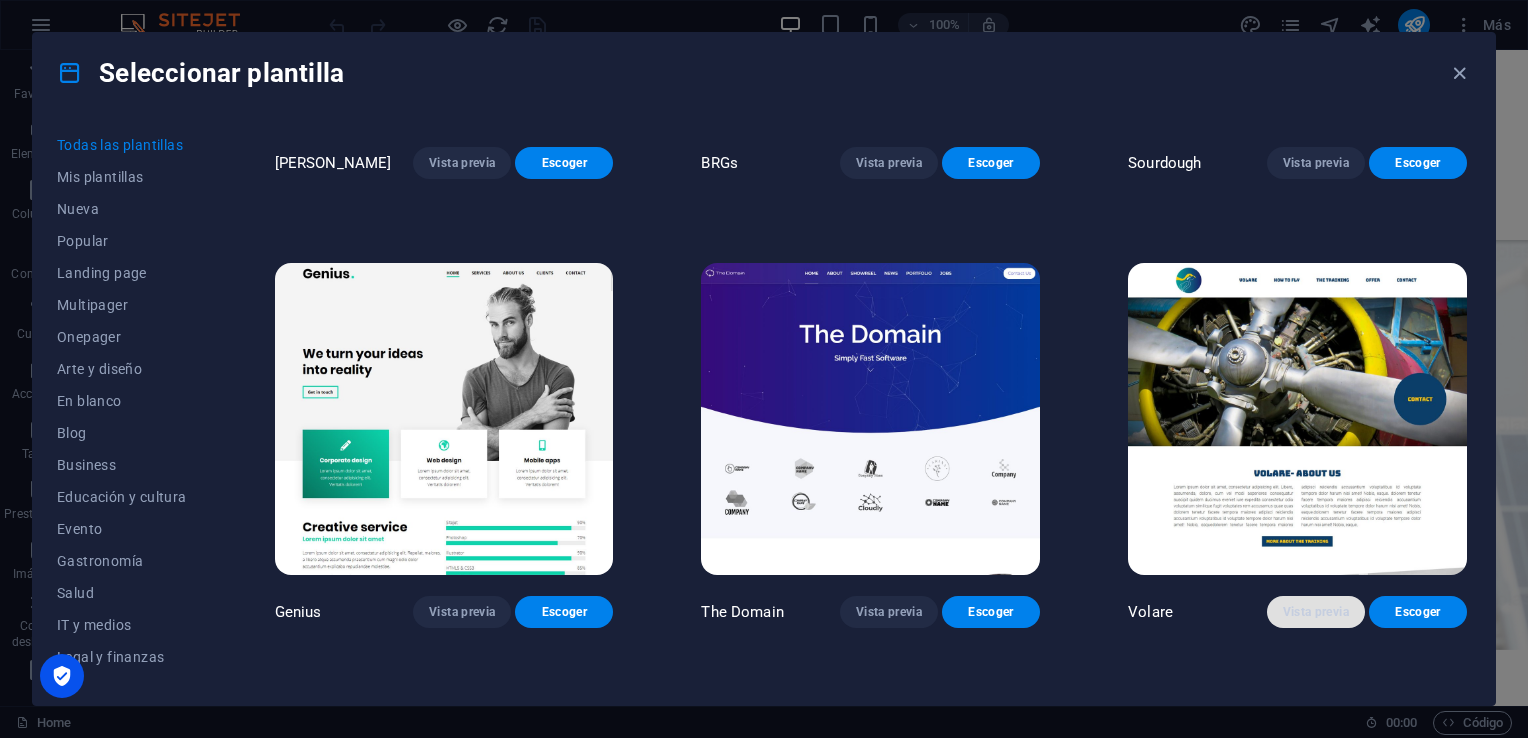 click on "Vista previa" at bounding box center [1316, 612] 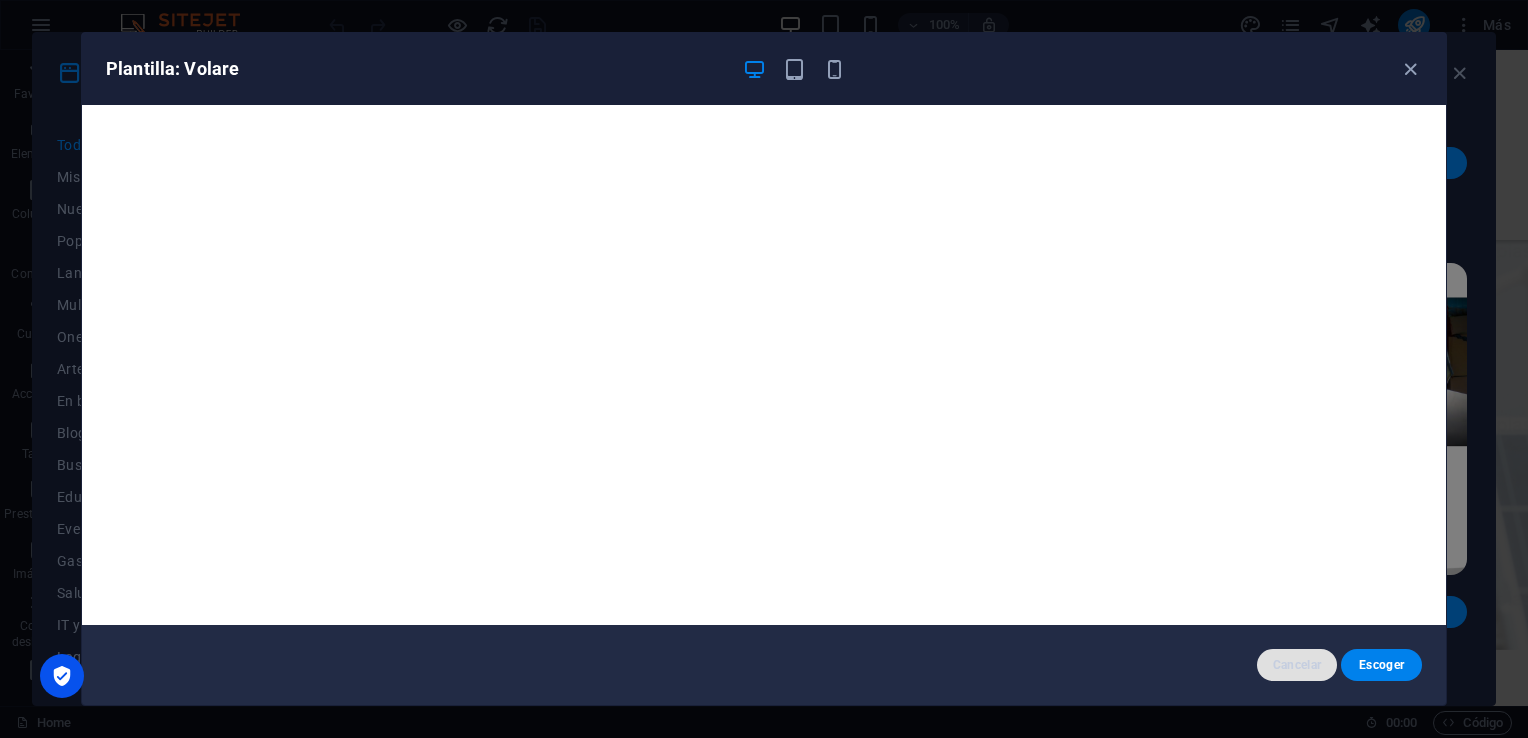 click on "Cancelar" at bounding box center (1297, 665) 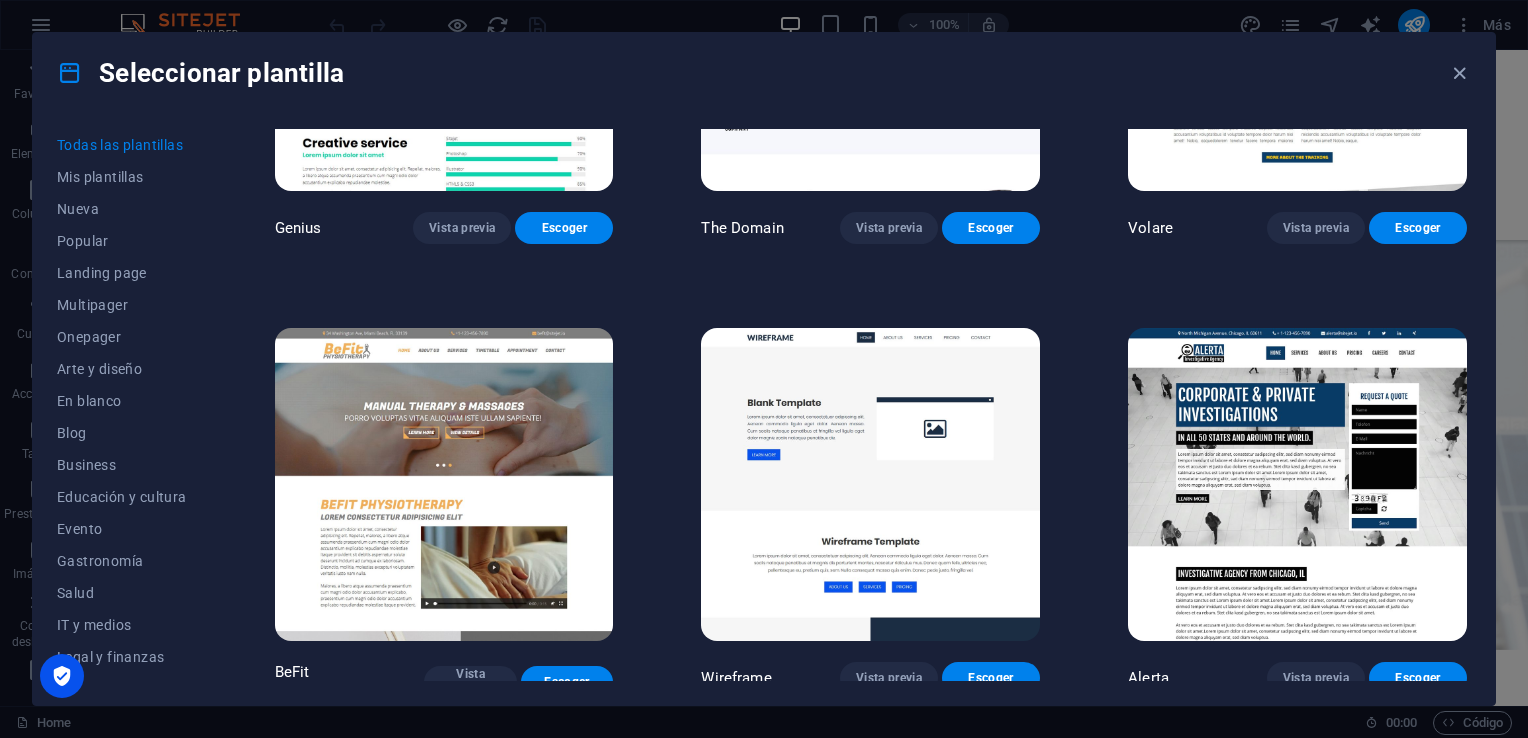 scroll, scrollTop: 10600, scrollLeft: 0, axis: vertical 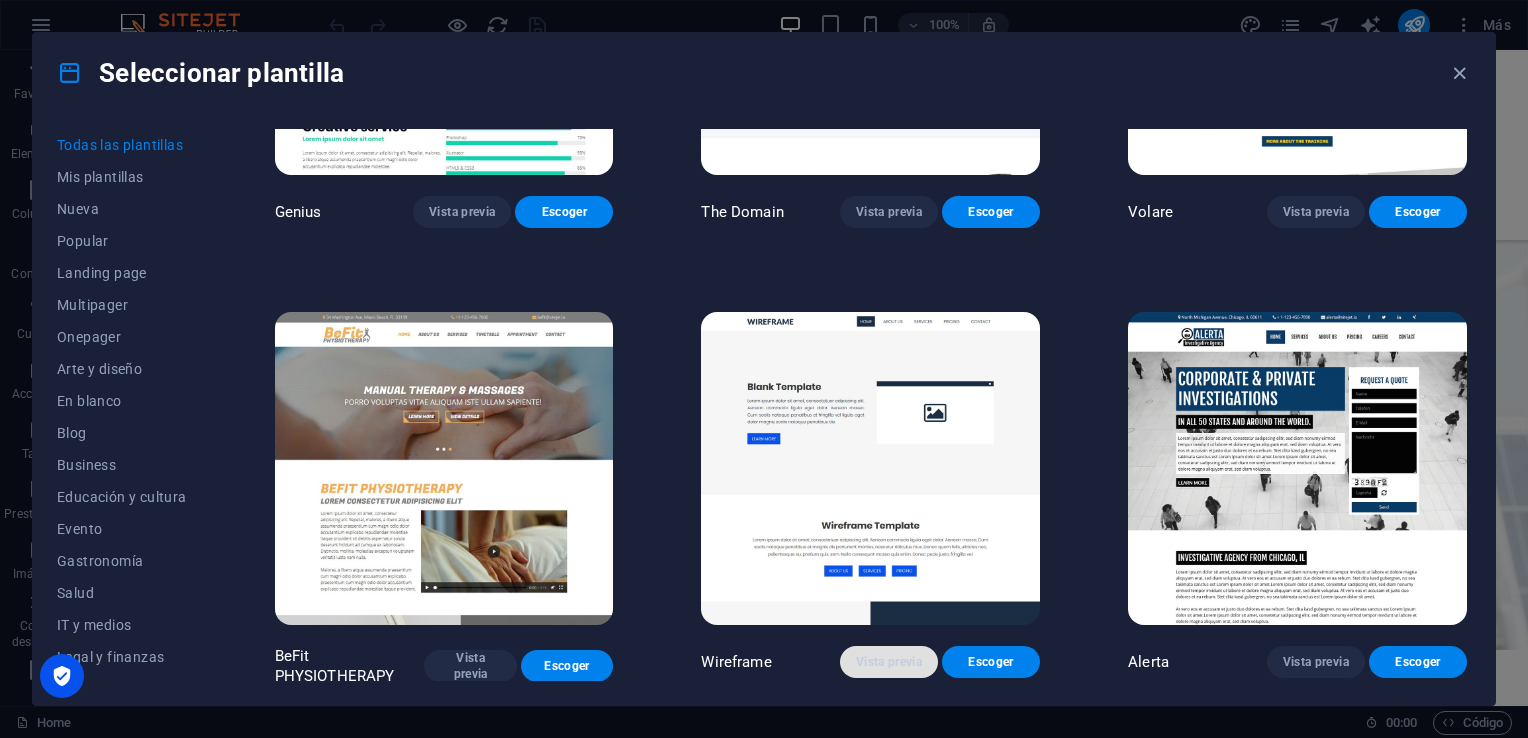 click on "Vista previa" at bounding box center (889, 662) 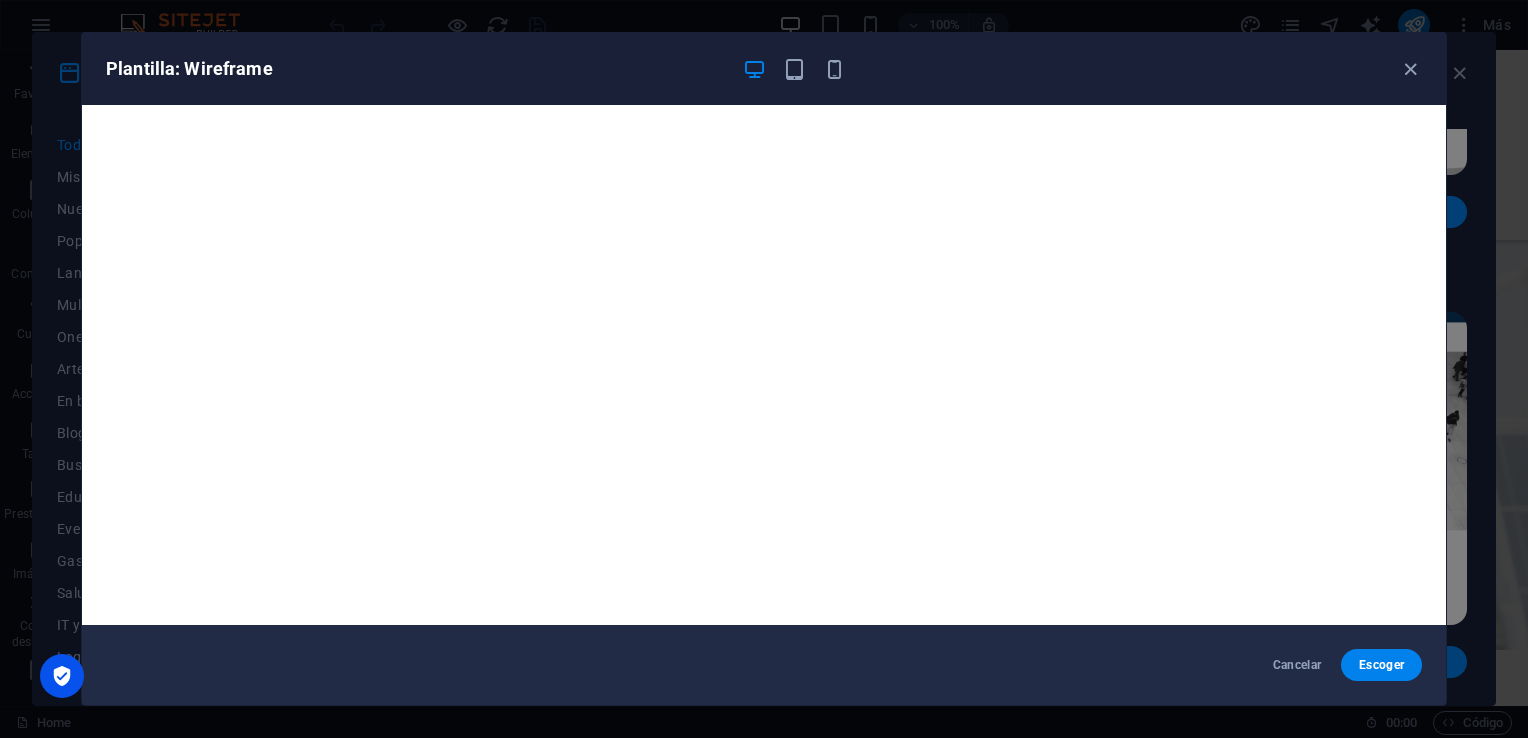 scroll, scrollTop: 0, scrollLeft: 0, axis: both 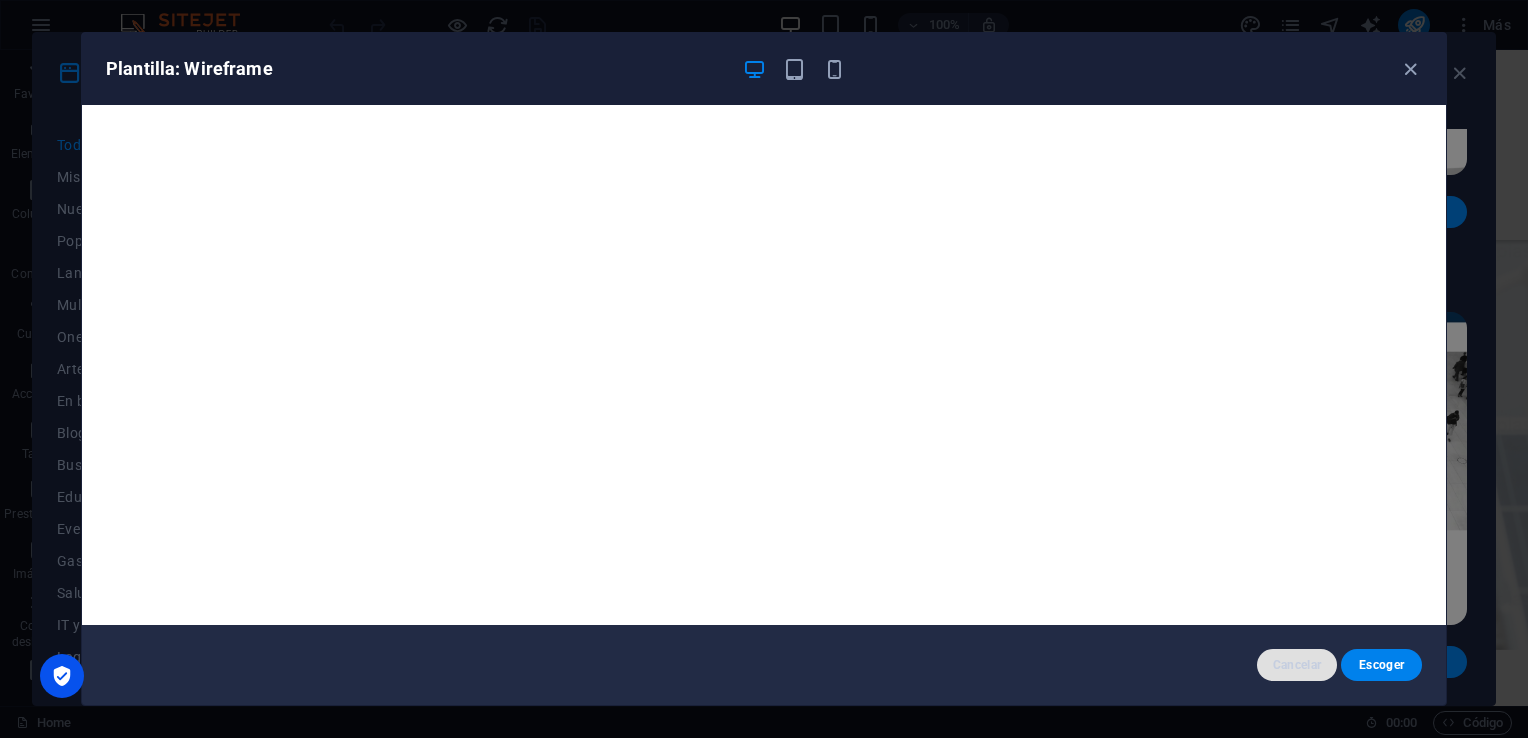 click on "Cancelar" at bounding box center (1297, 665) 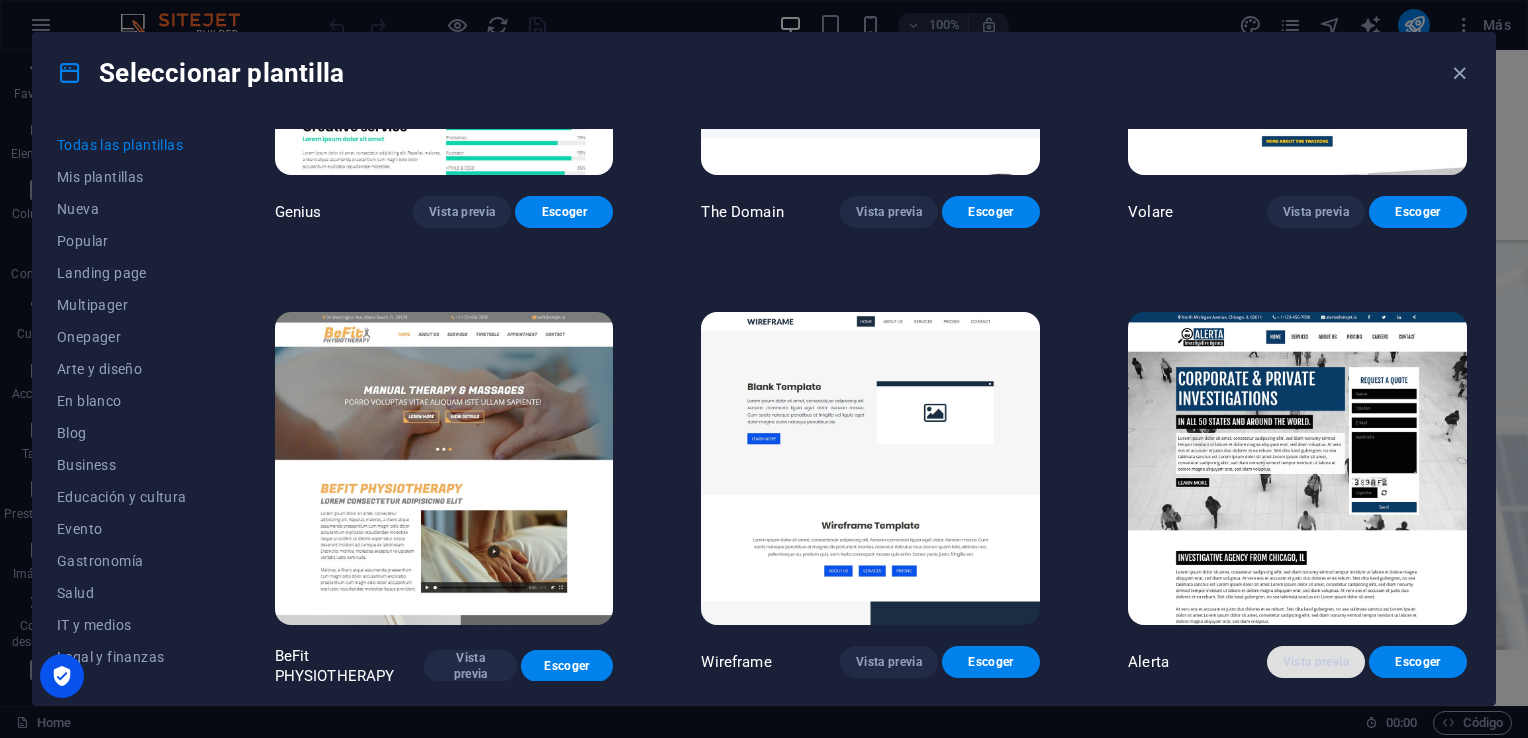 click on "Vista previa" at bounding box center (1316, 662) 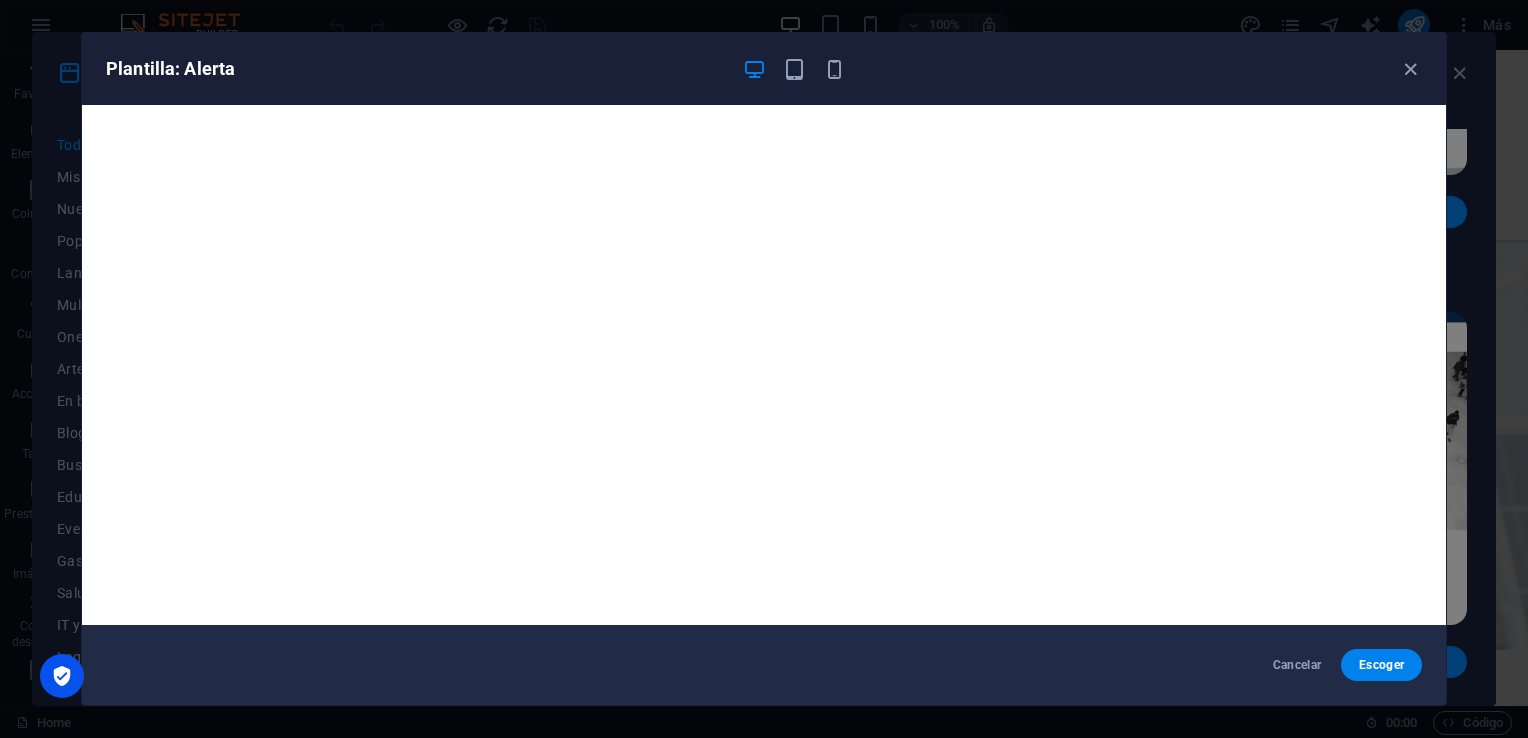 scroll, scrollTop: 5, scrollLeft: 0, axis: vertical 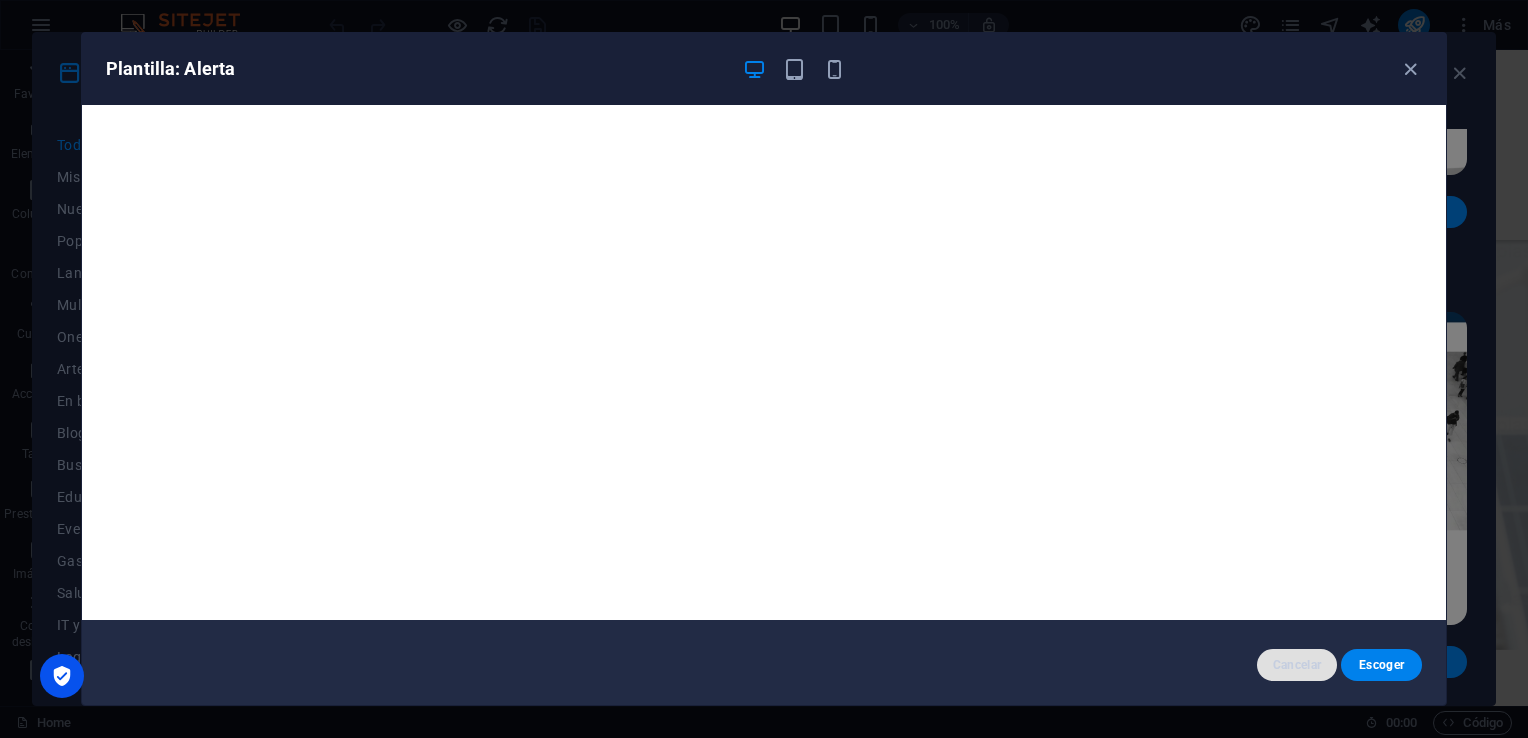 click on "Cancelar" at bounding box center [1297, 665] 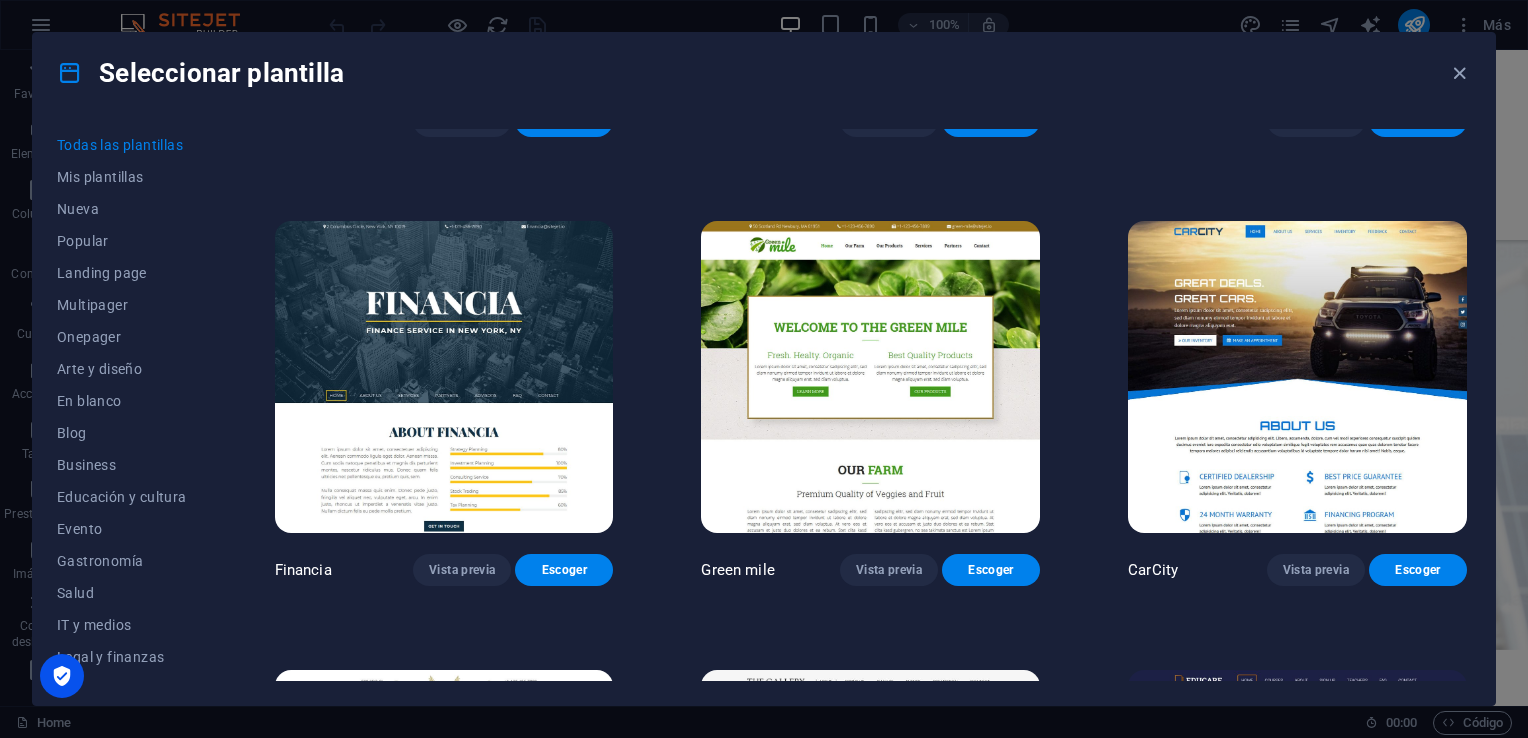 scroll, scrollTop: 12500, scrollLeft: 0, axis: vertical 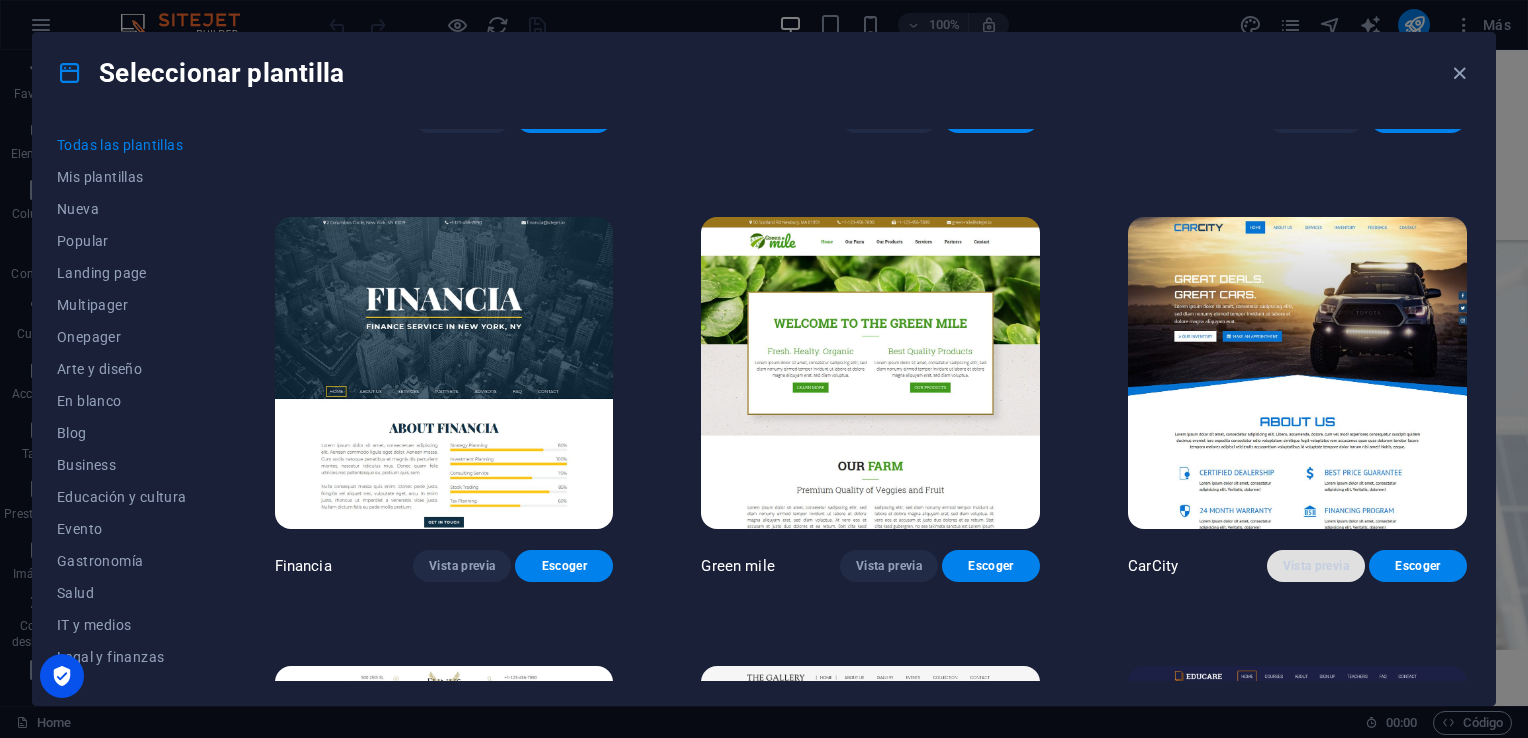 click on "Vista previa" at bounding box center [1316, 566] 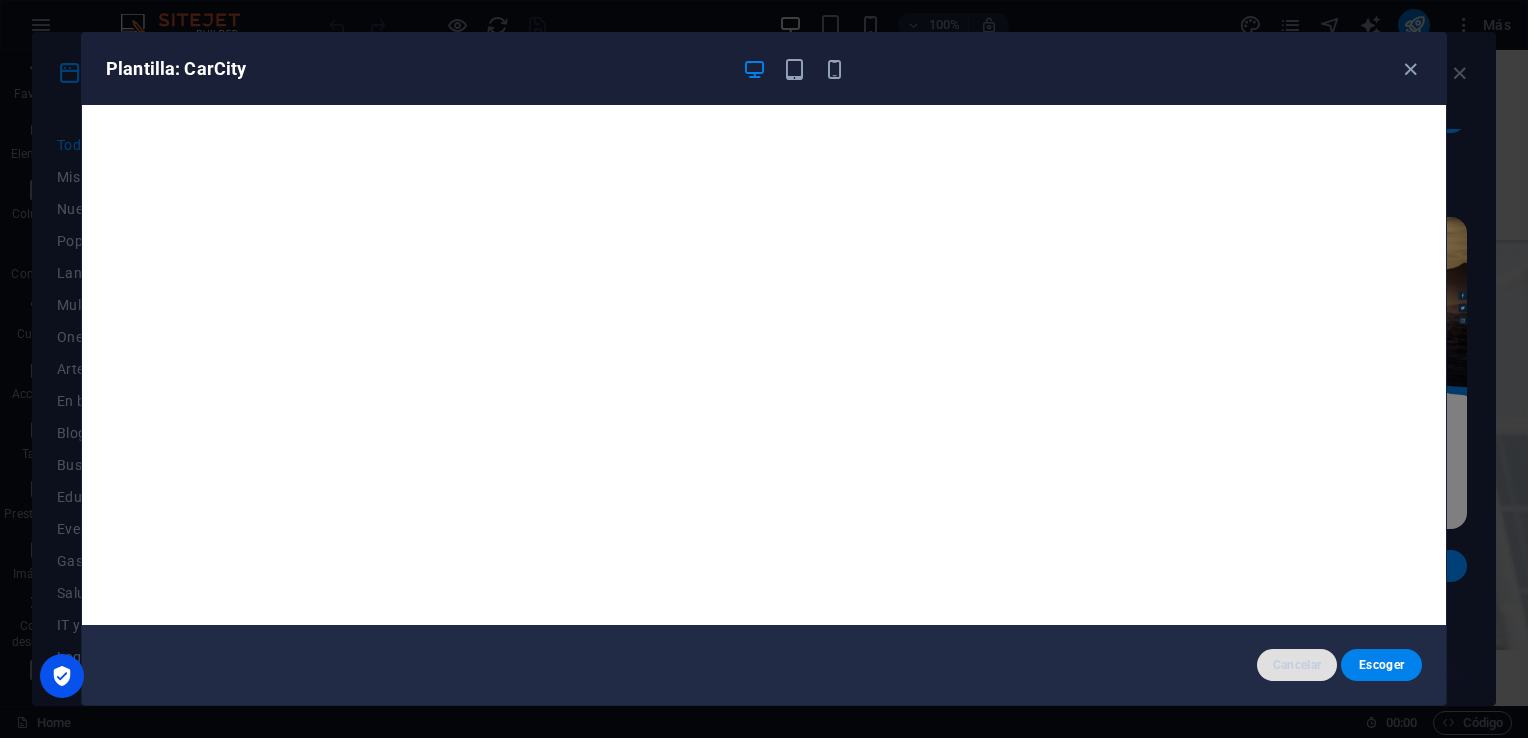 click on "Cancelar" at bounding box center [1297, 665] 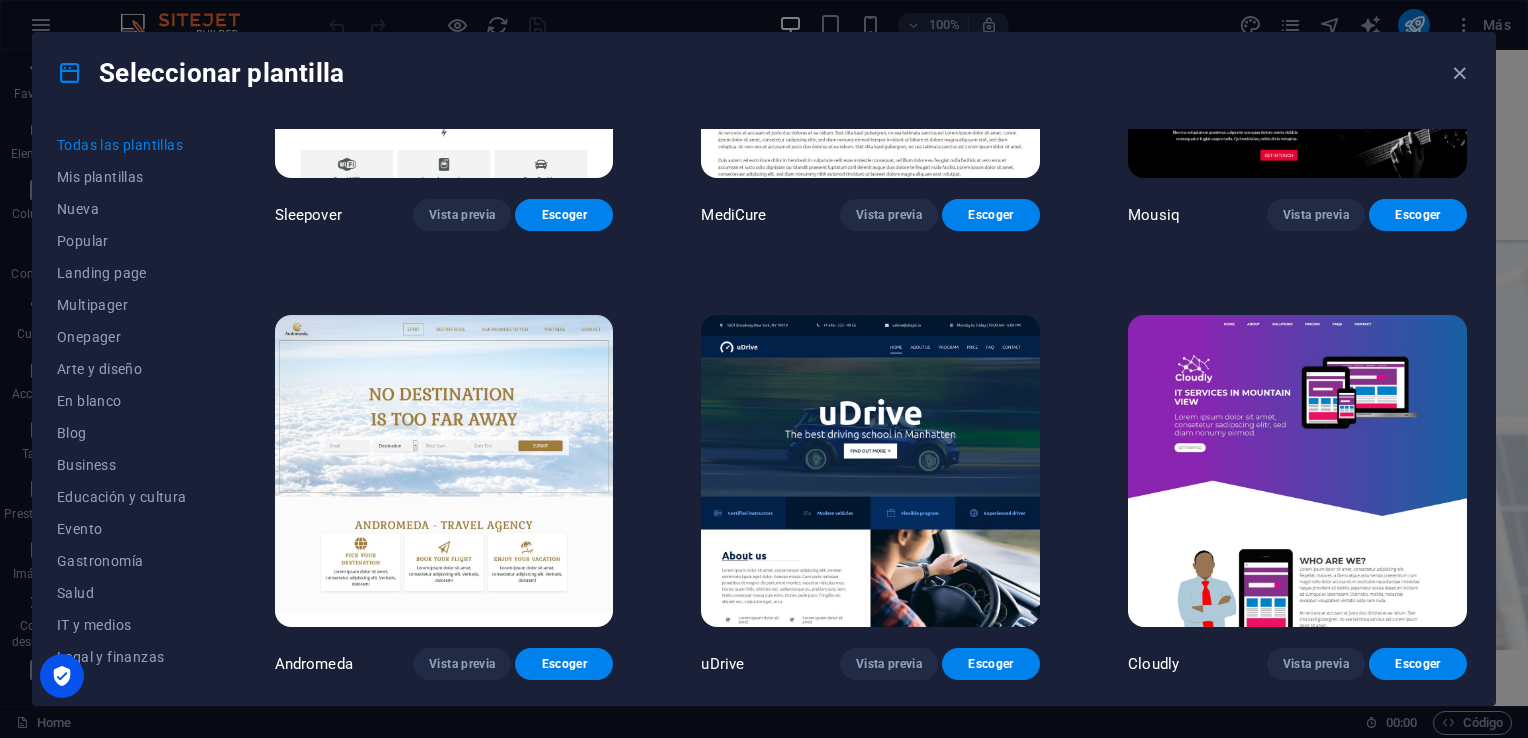 scroll, scrollTop: 14200, scrollLeft: 0, axis: vertical 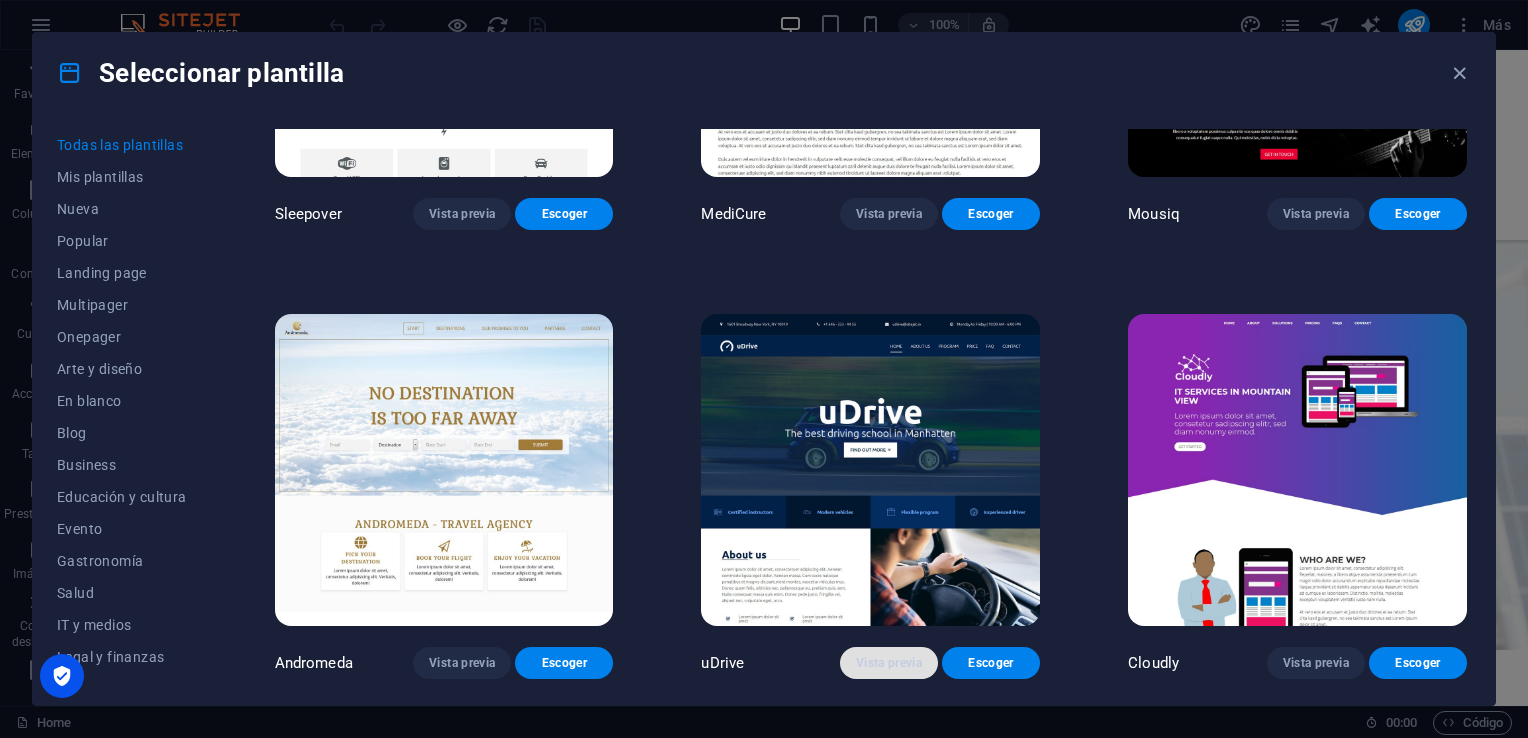 click on "Vista previa" at bounding box center [889, 663] 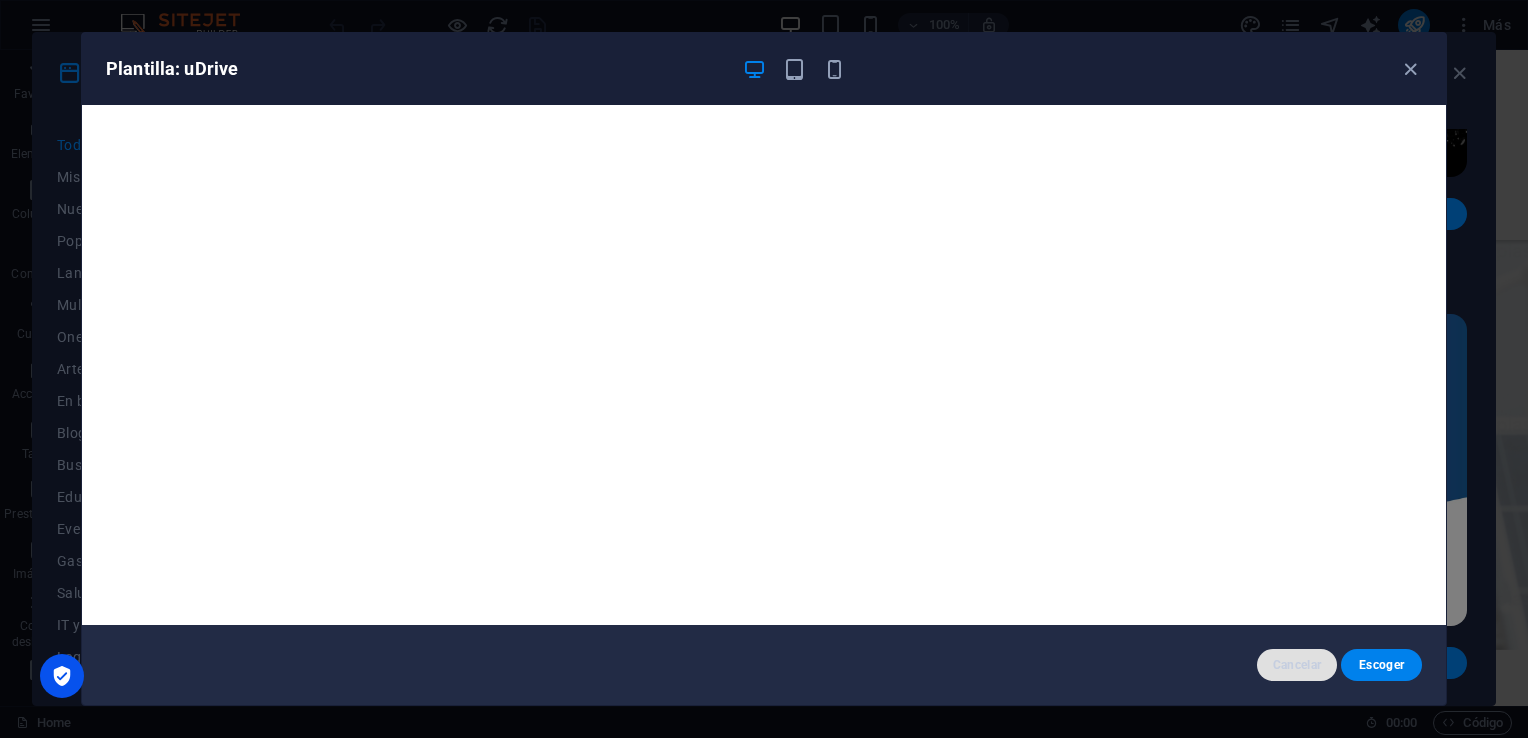 click on "Cancelar" at bounding box center (1297, 665) 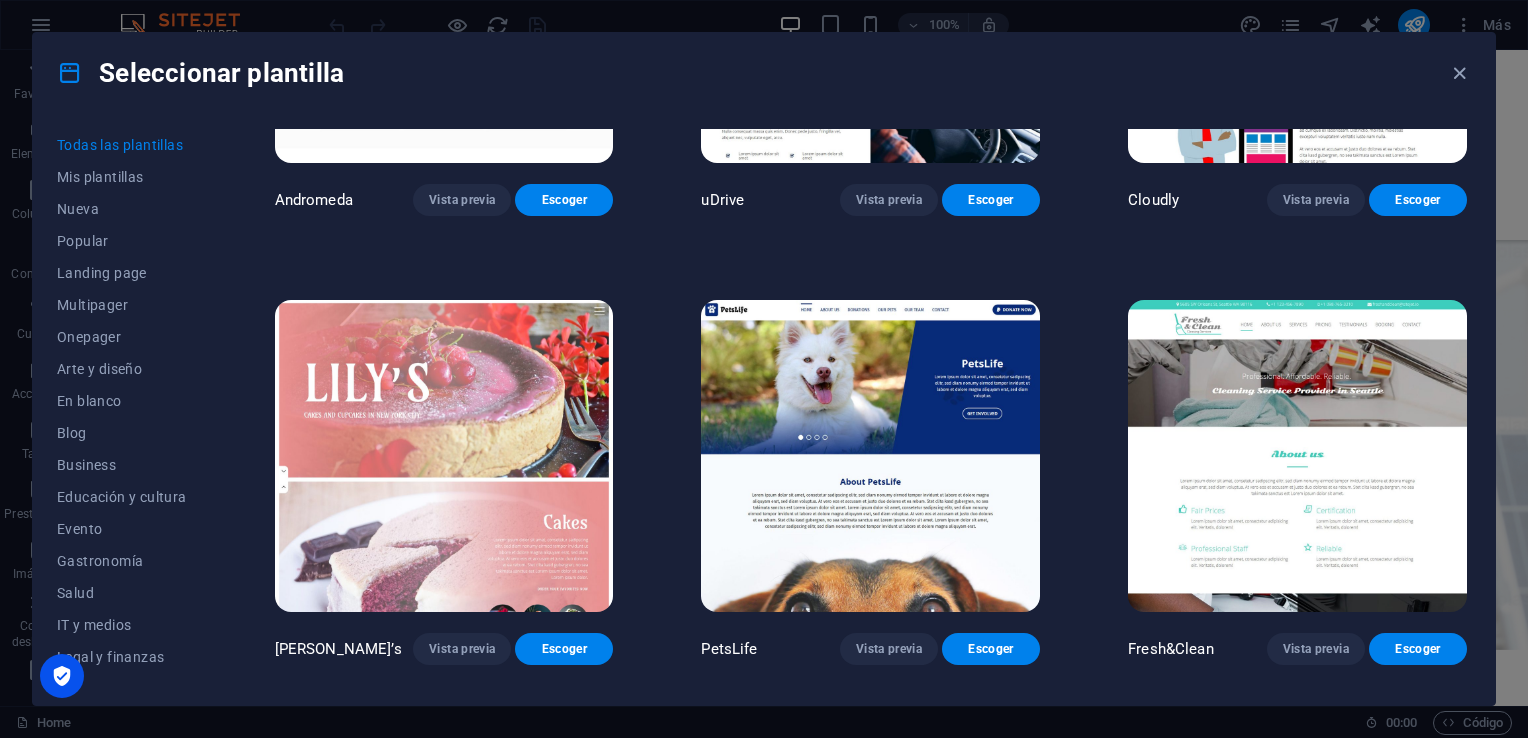 scroll, scrollTop: 14700, scrollLeft: 0, axis: vertical 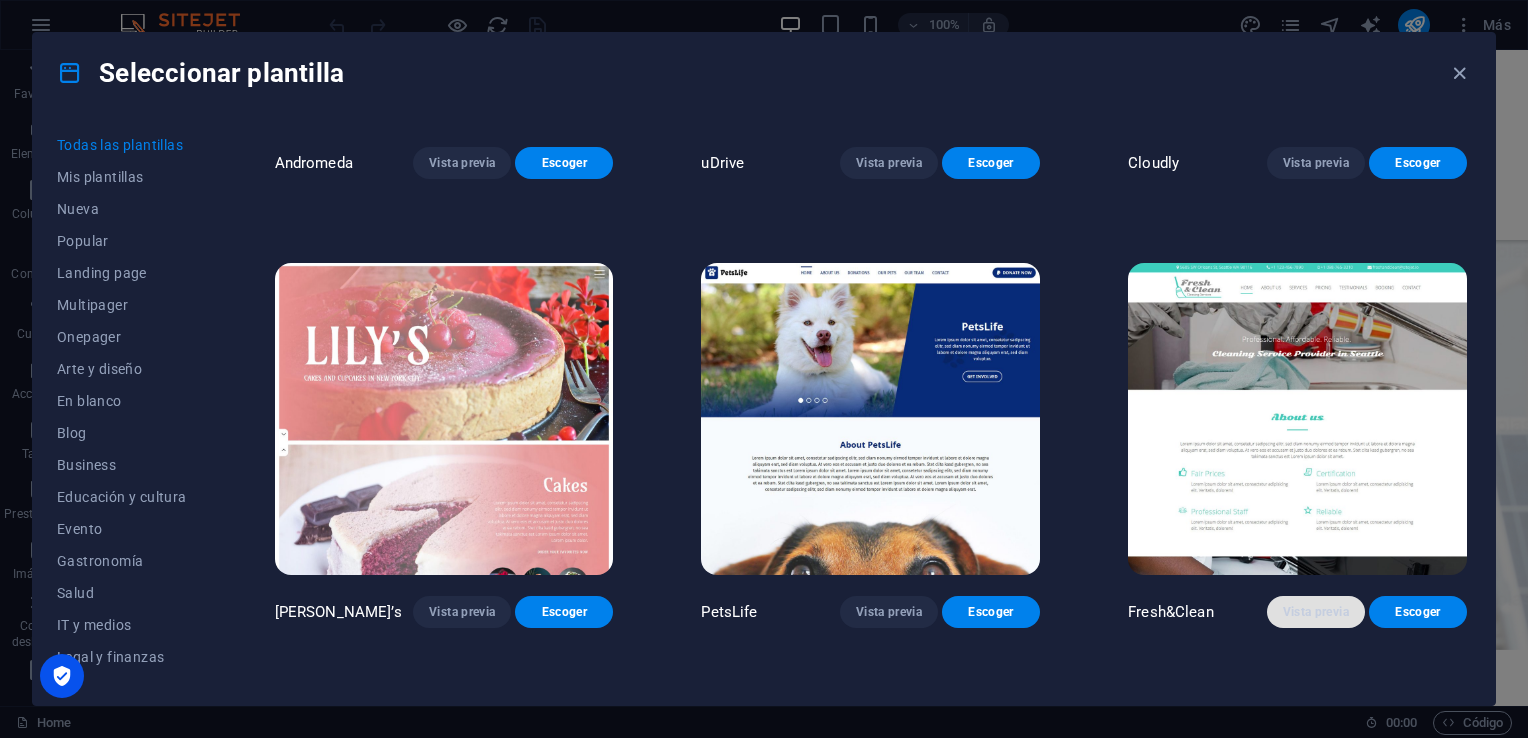 click on "Vista previa" at bounding box center (1316, 612) 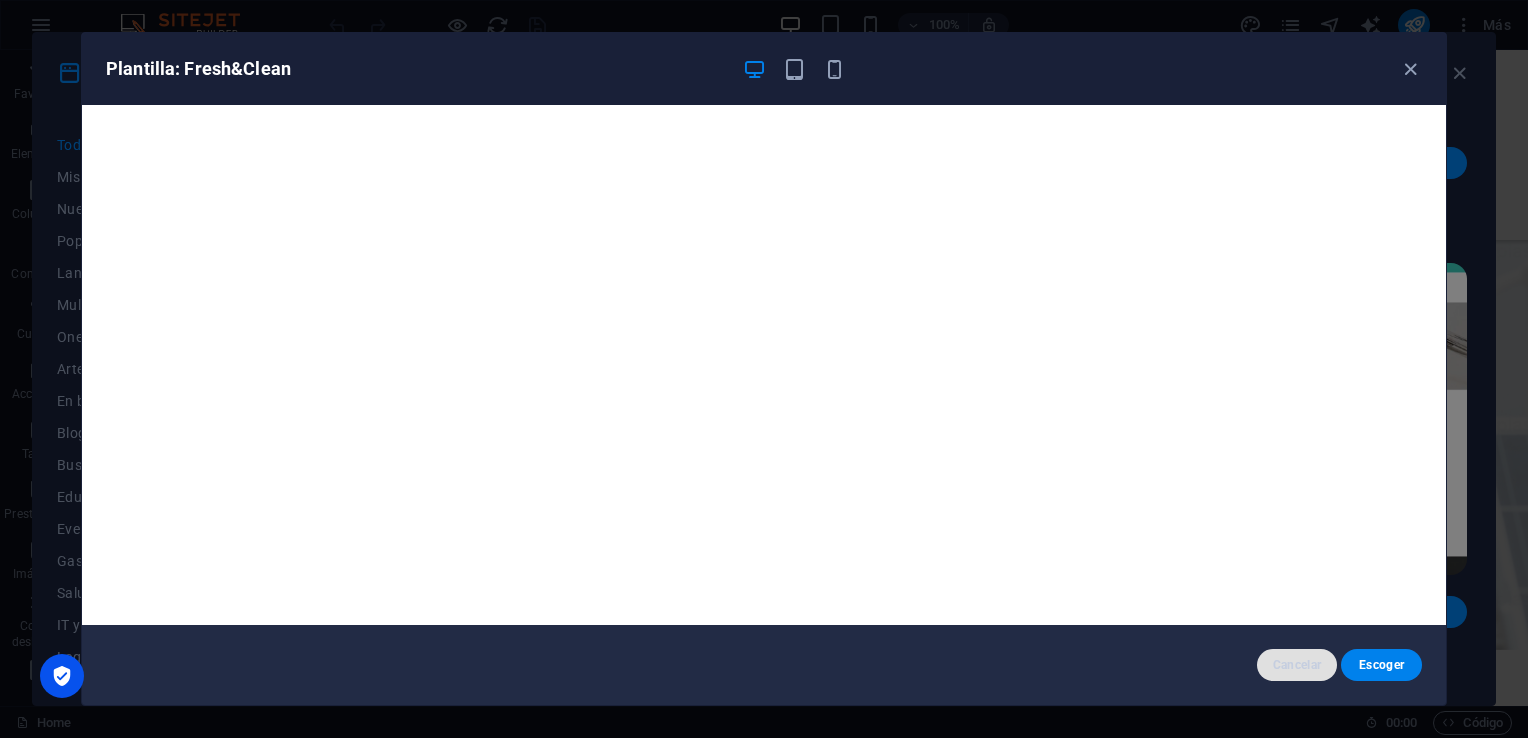 click on "Cancelar" at bounding box center [1297, 665] 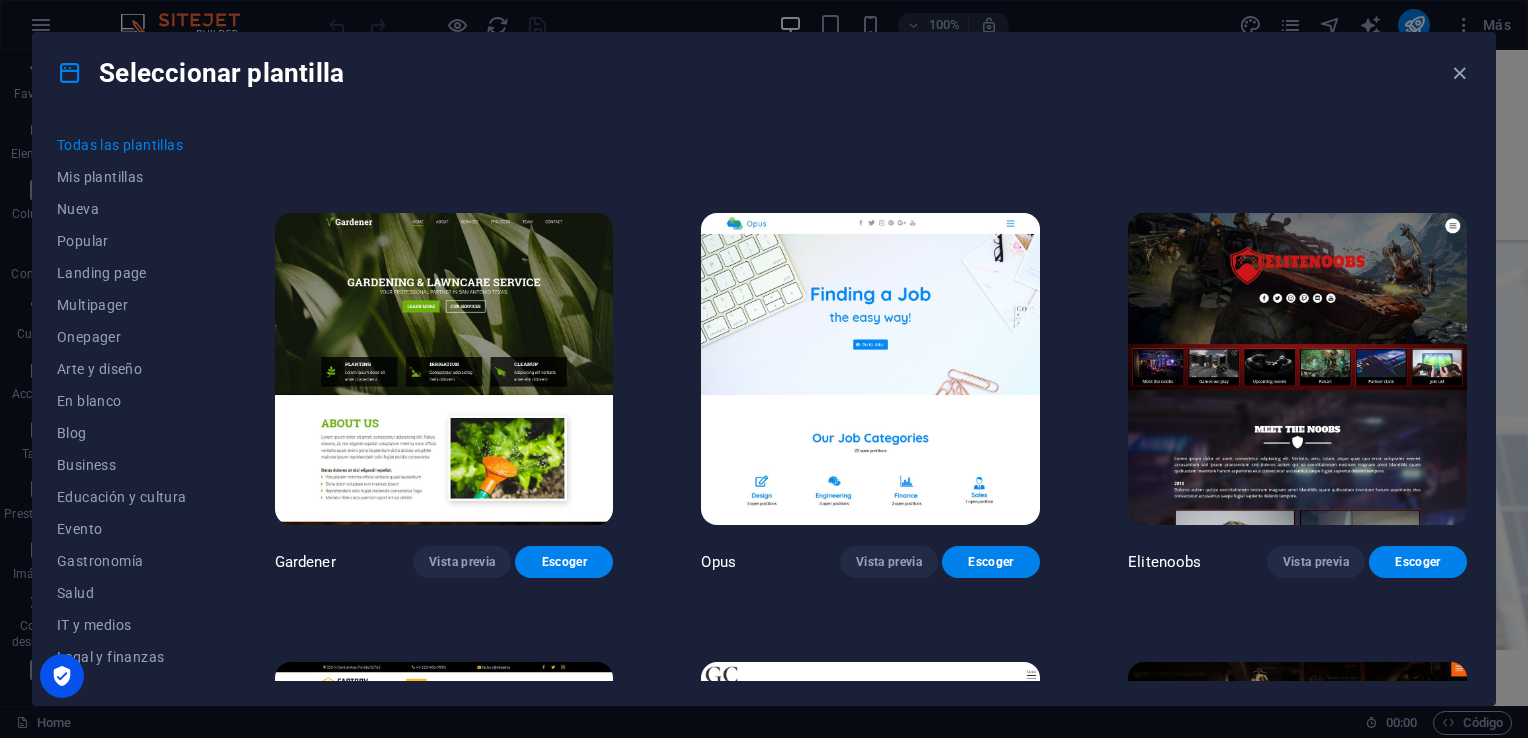 scroll, scrollTop: 15200, scrollLeft: 0, axis: vertical 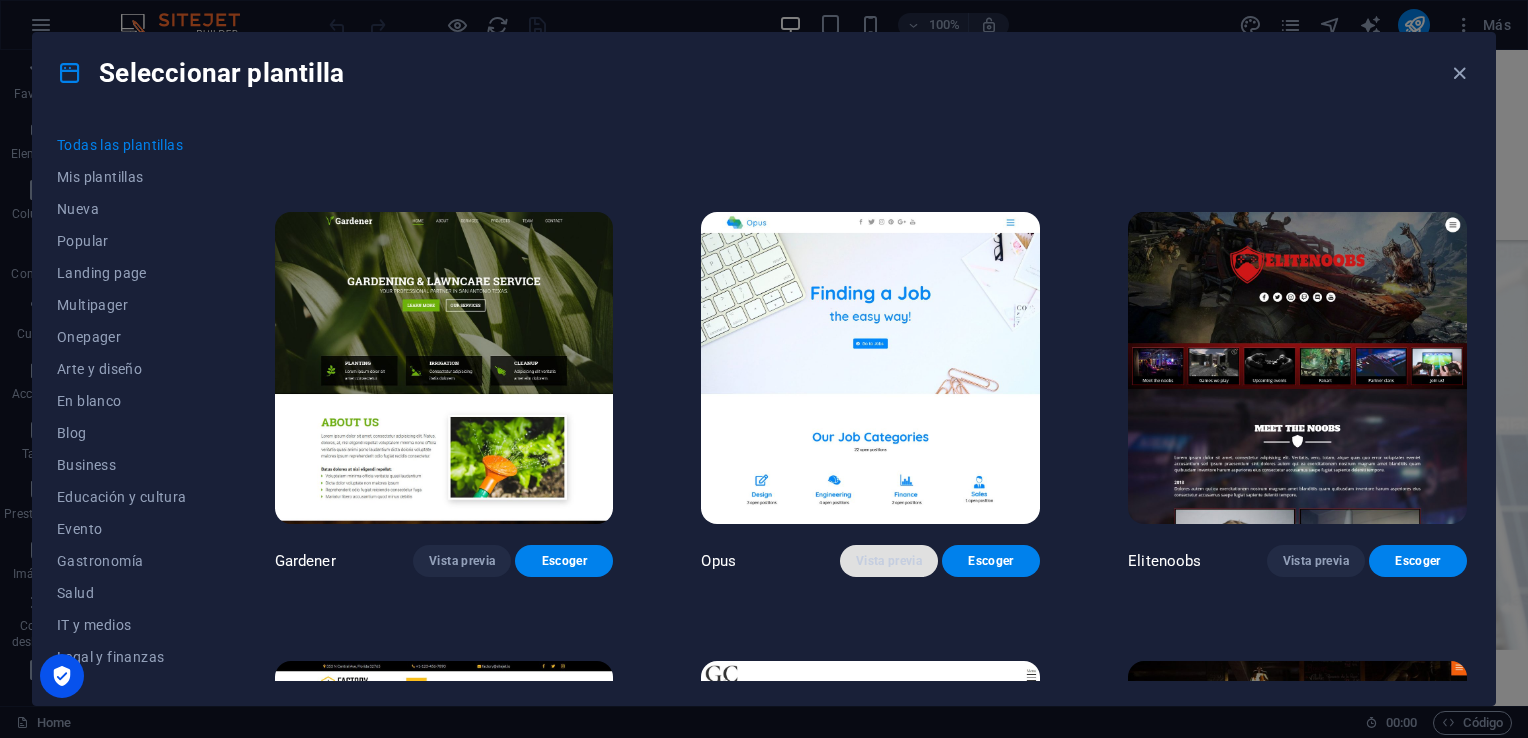 click on "Vista previa" at bounding box center [889, 561] 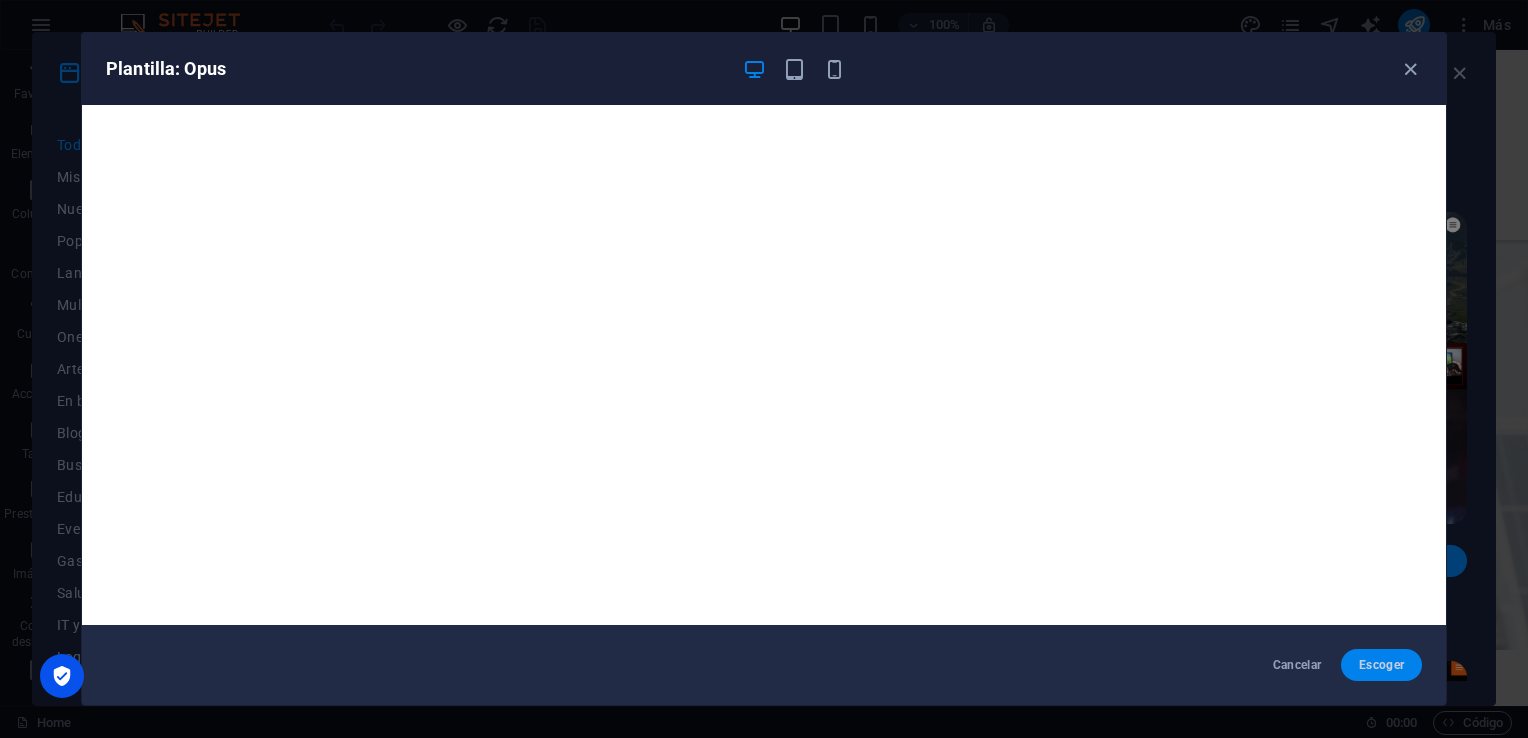 click on "Escoger" at bounding box center [1381, 665] 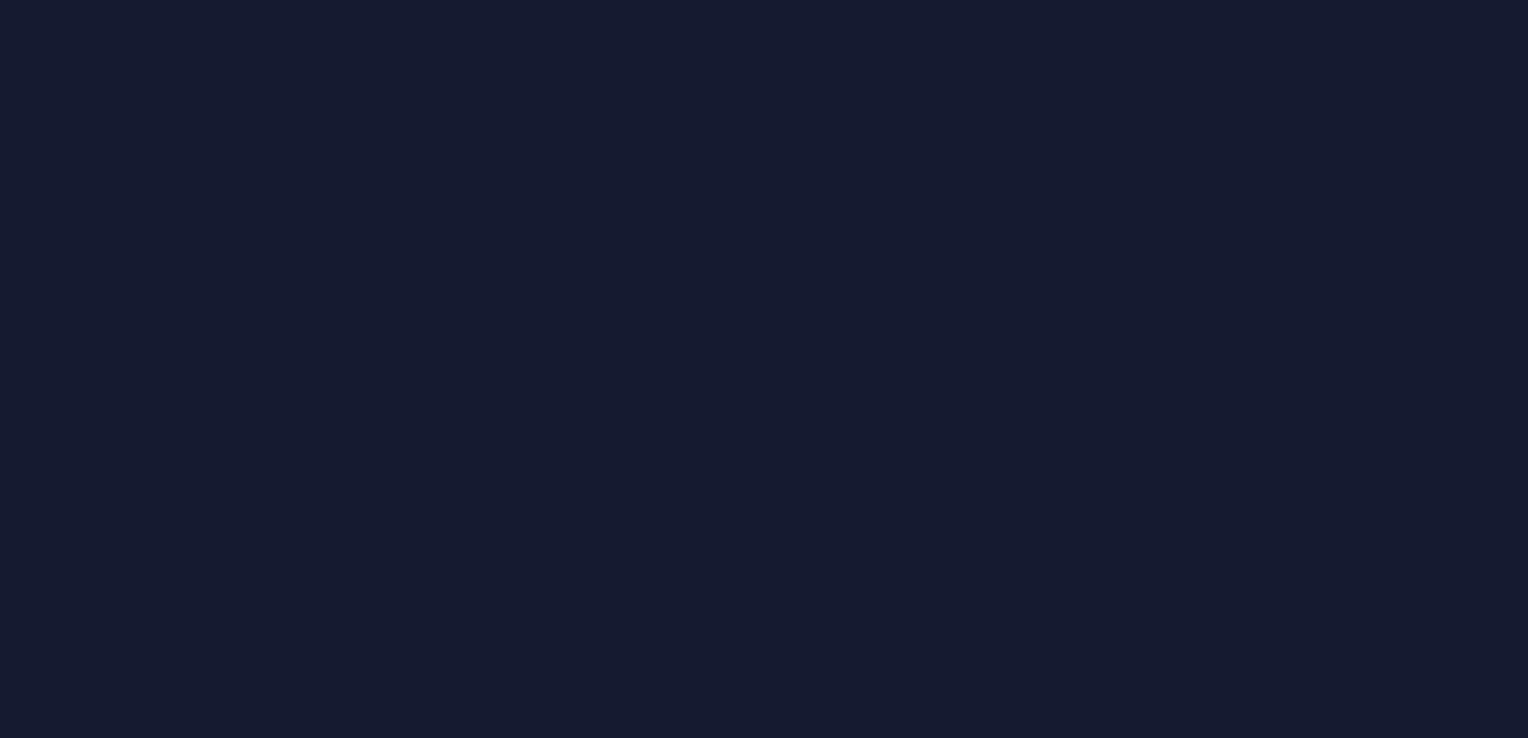 scroll, scrollTop: 0, scrollLeft: 0, axis: both 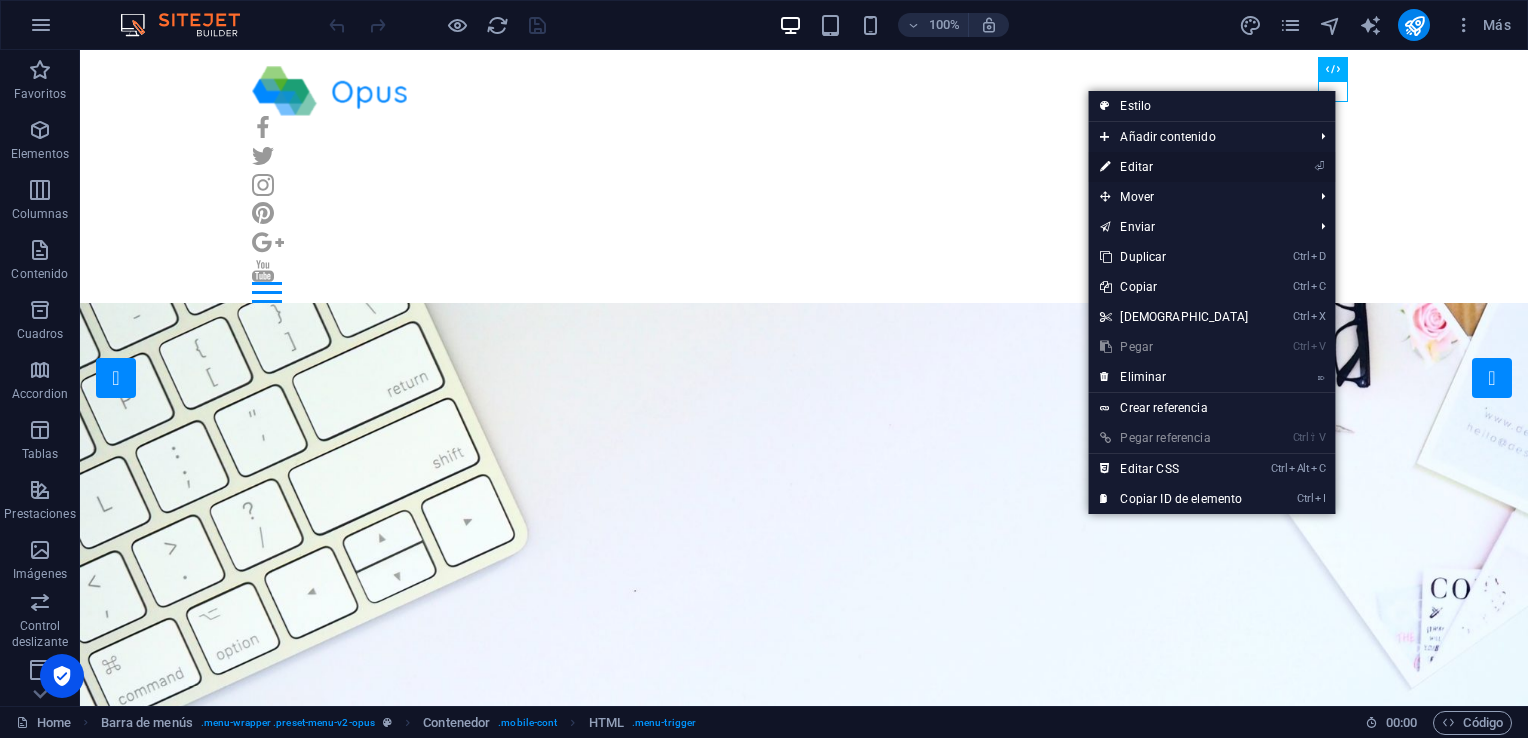click on "⏎  Editar" at bounding box center (1174, 167) 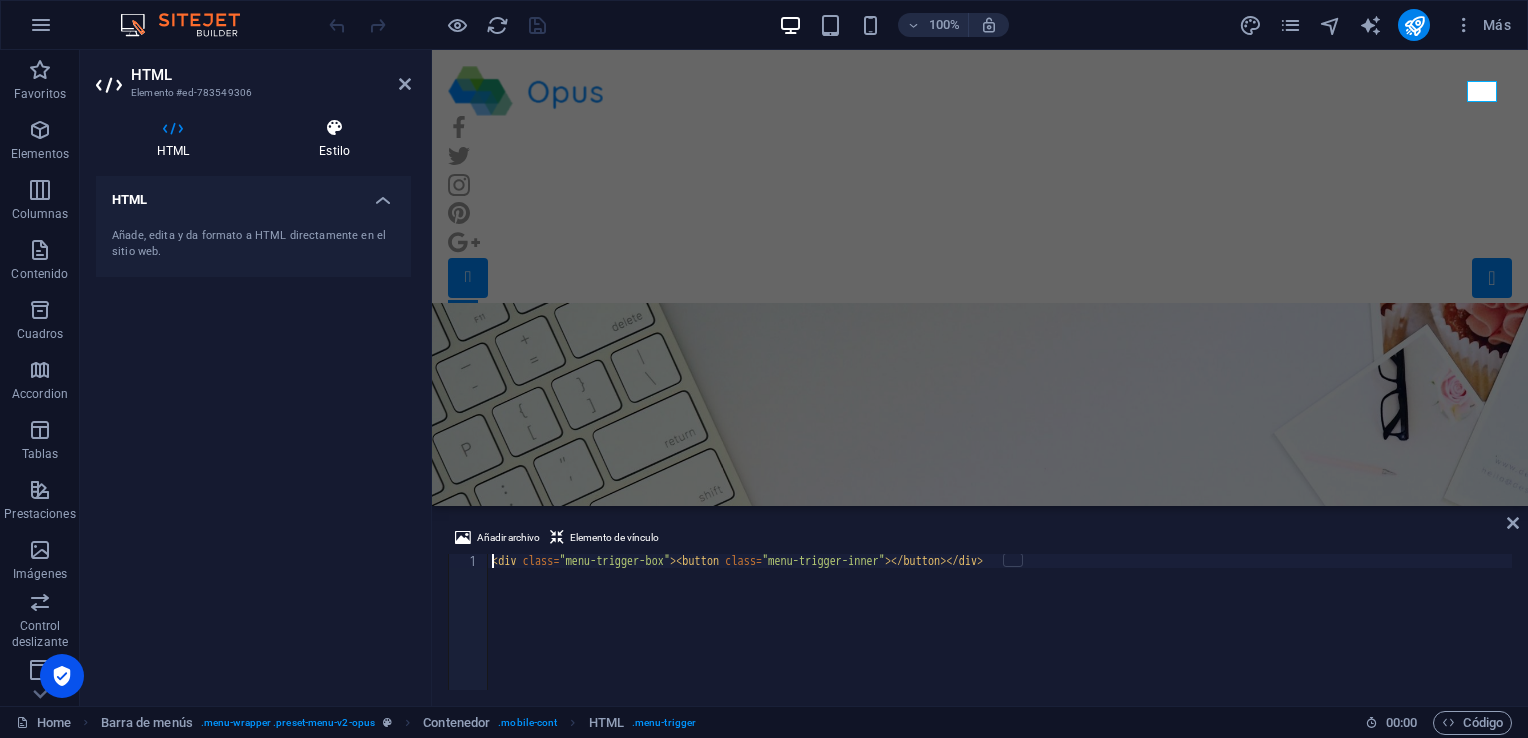 click at bounding box center (334, 128) 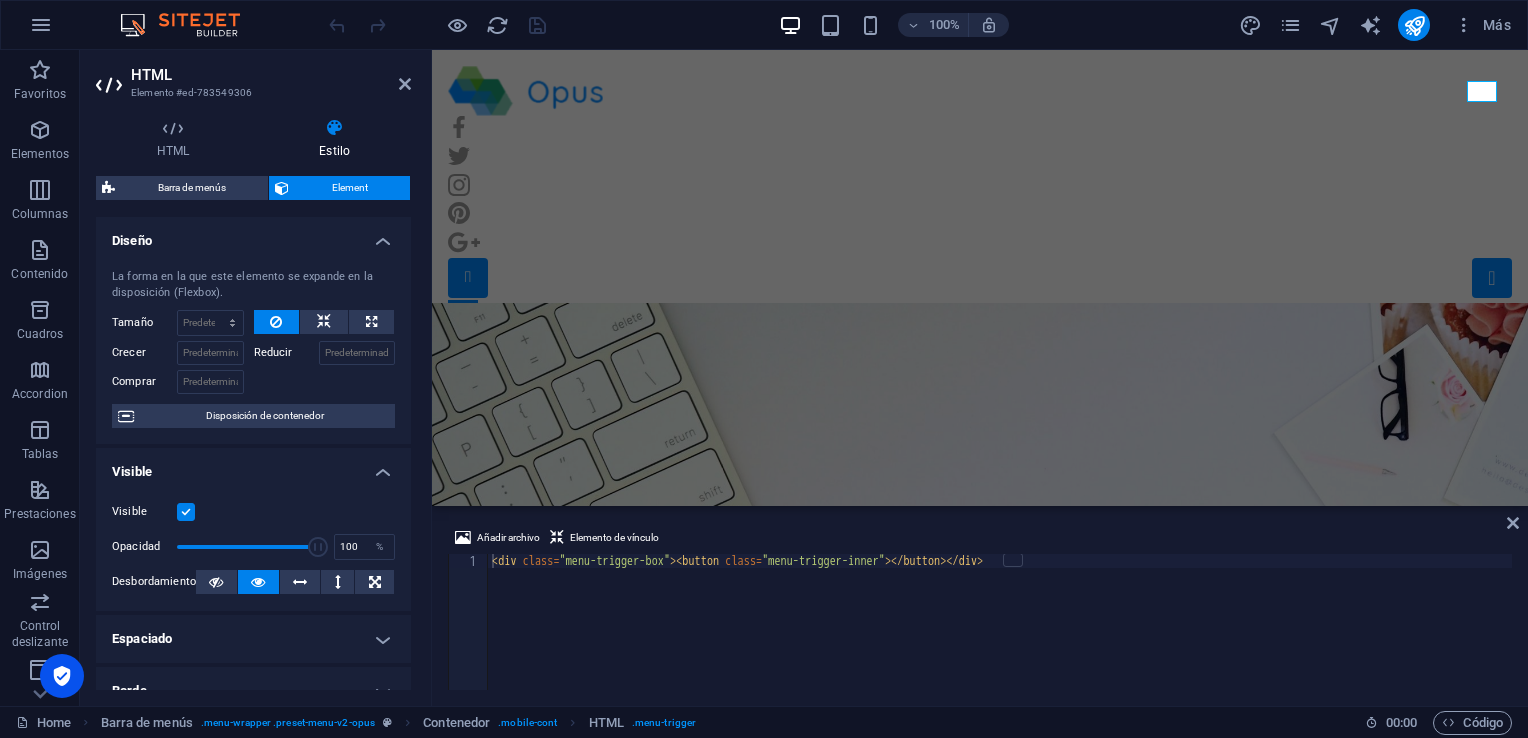click on "Diseño" at bounding box center (253, 235) 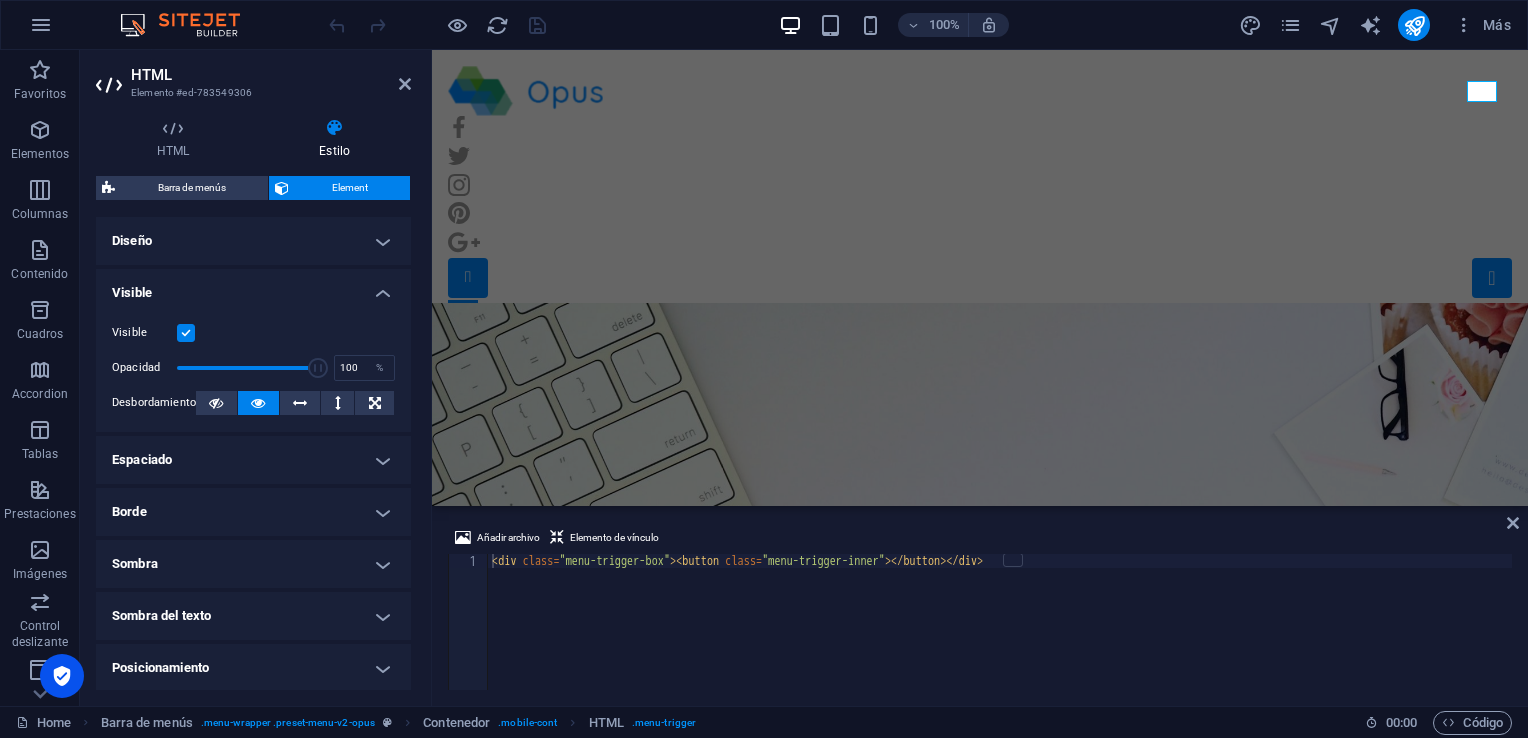 click on "Diseño" at bounding box center [253, 241] 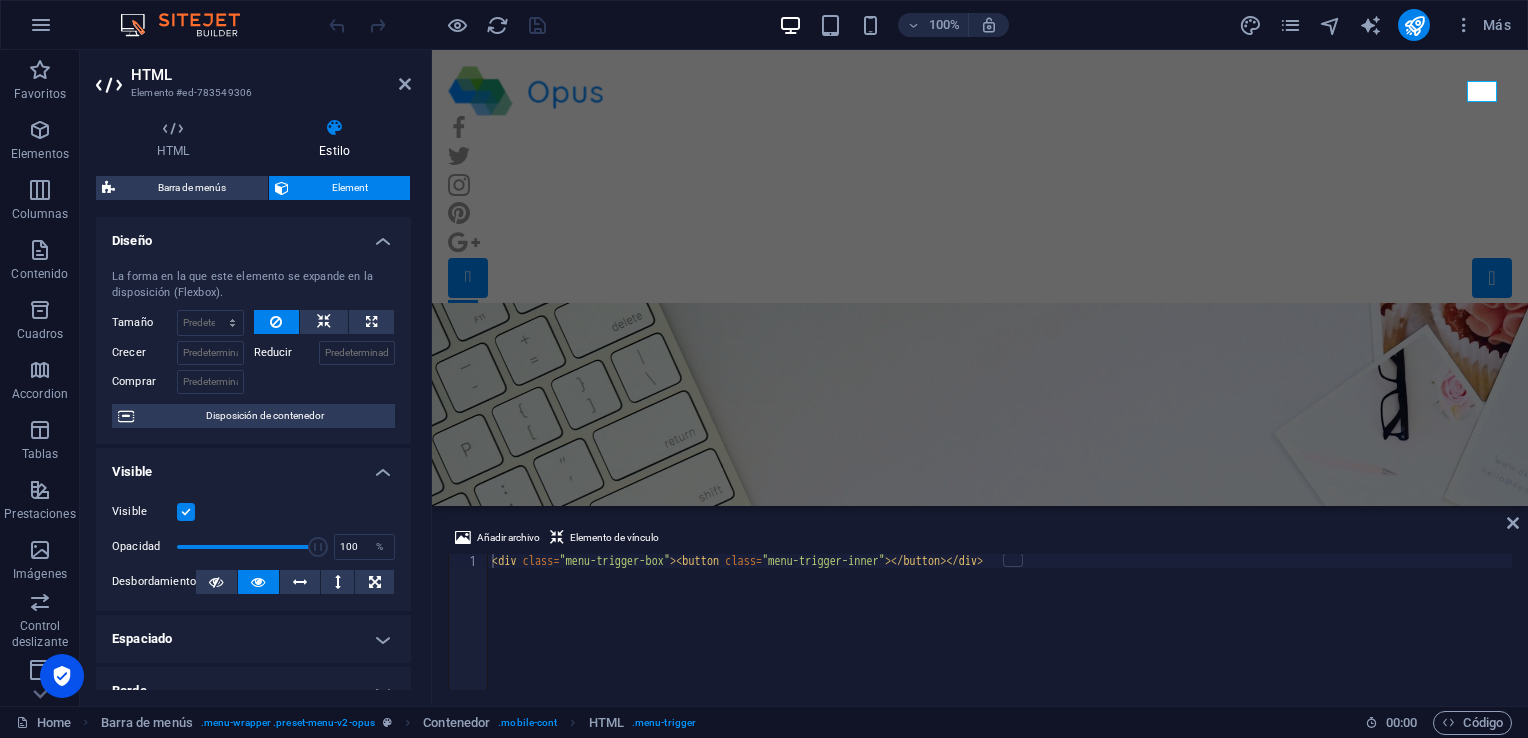 click on "Diseño" at bounding box center (253, 235) 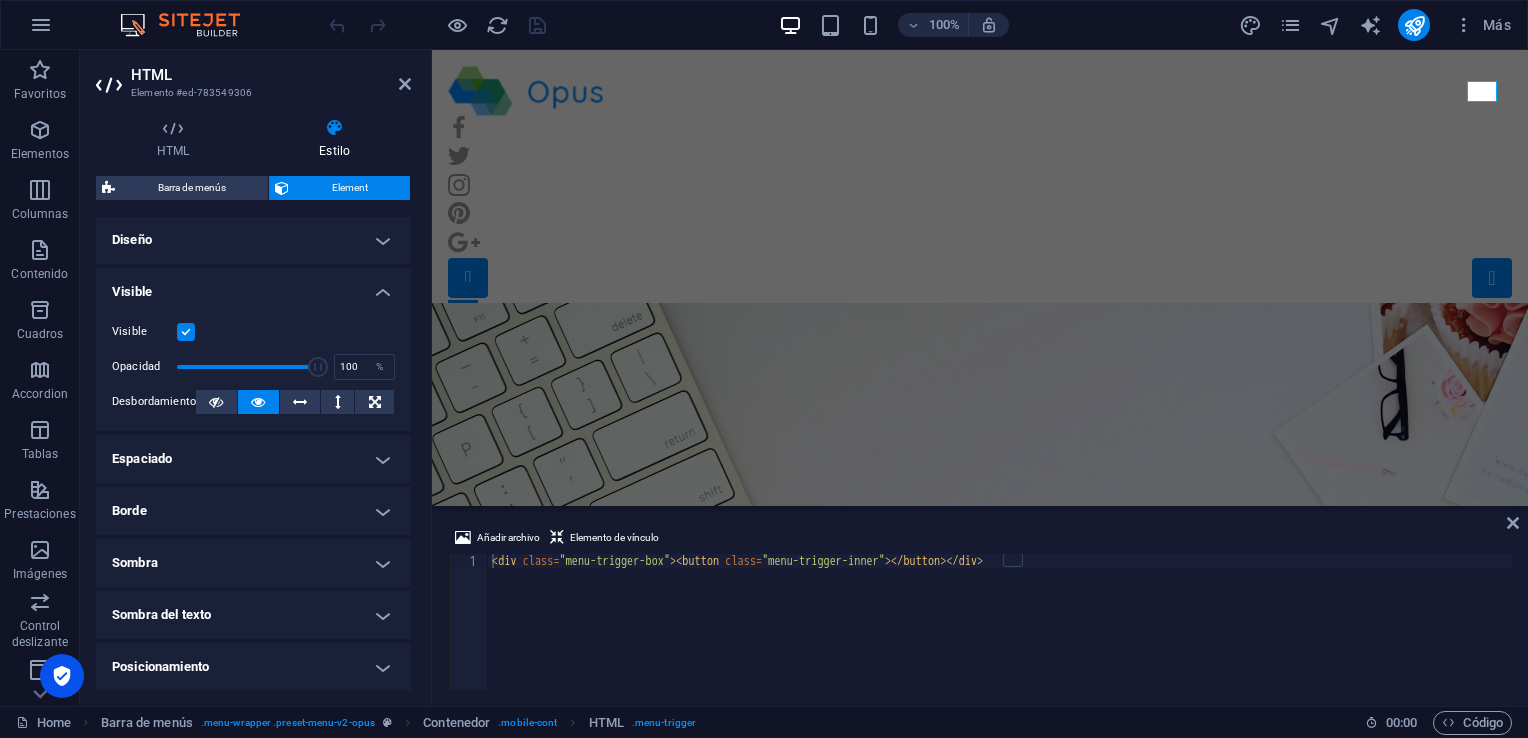 scroll, scrollTop: 0, scrollLeft: 0, axis: both 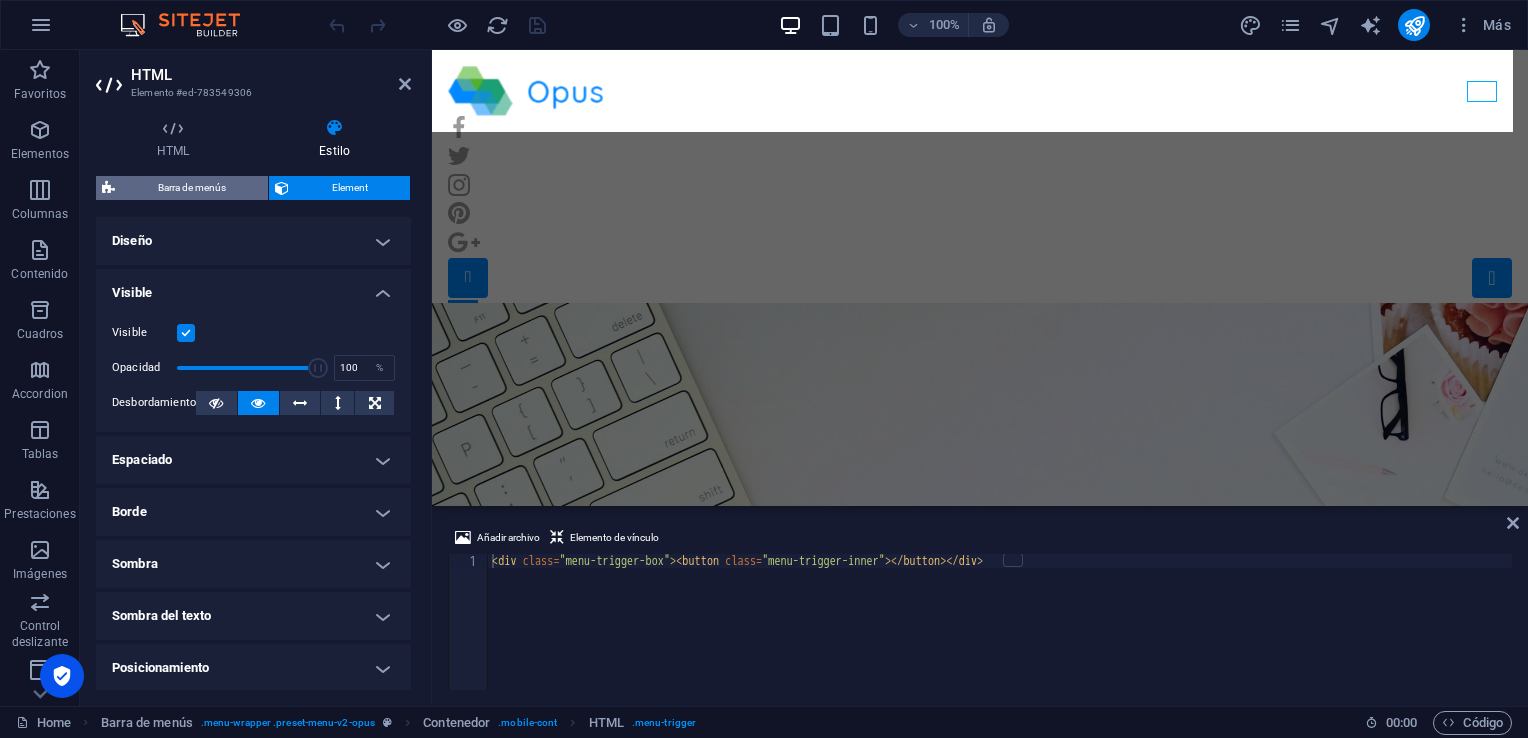 click on "Barra de menús" at bounding box center (191, 188) 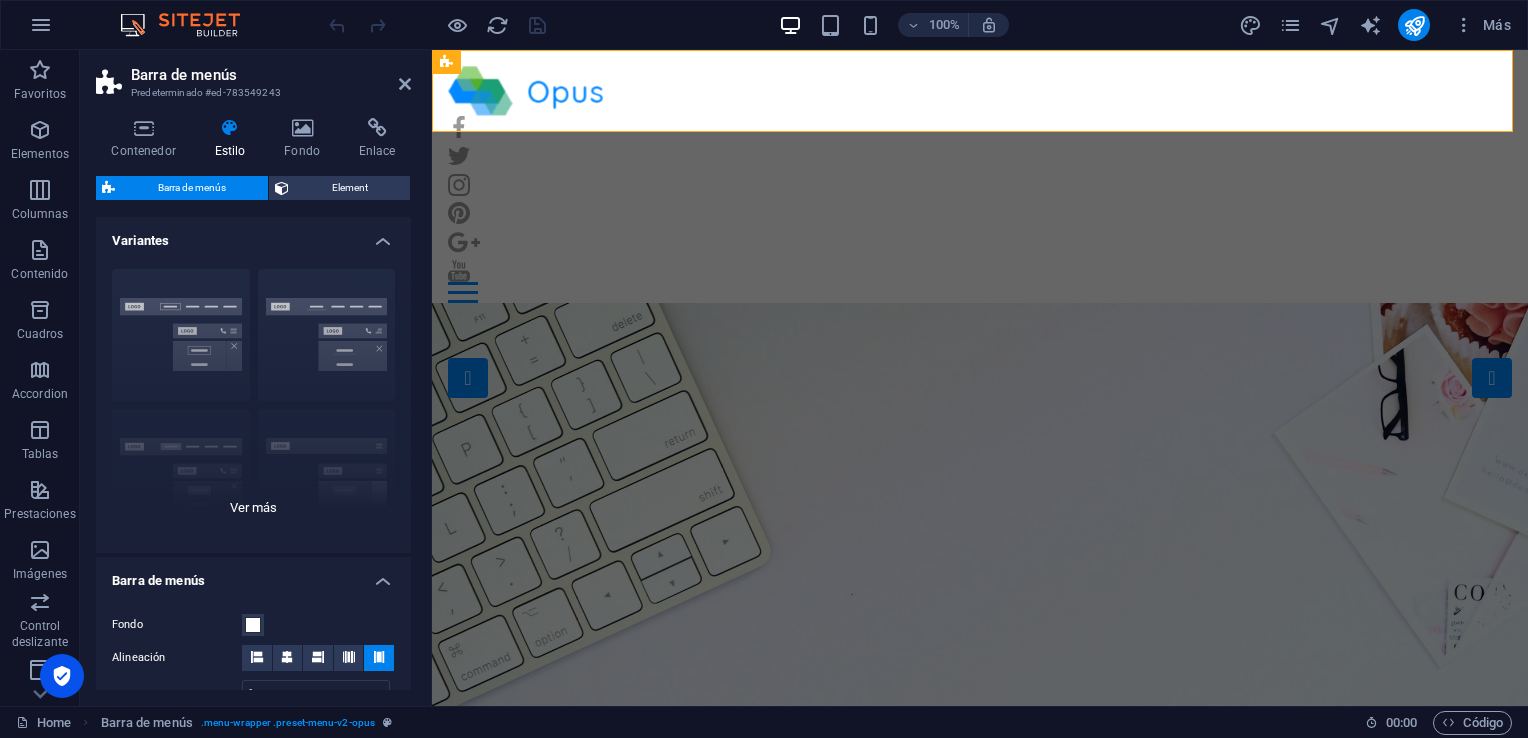 click on "Borde Centrado Predeterminado Fijo Loki Desencadenador Ancho XXL" at bounding box center [253, 403] 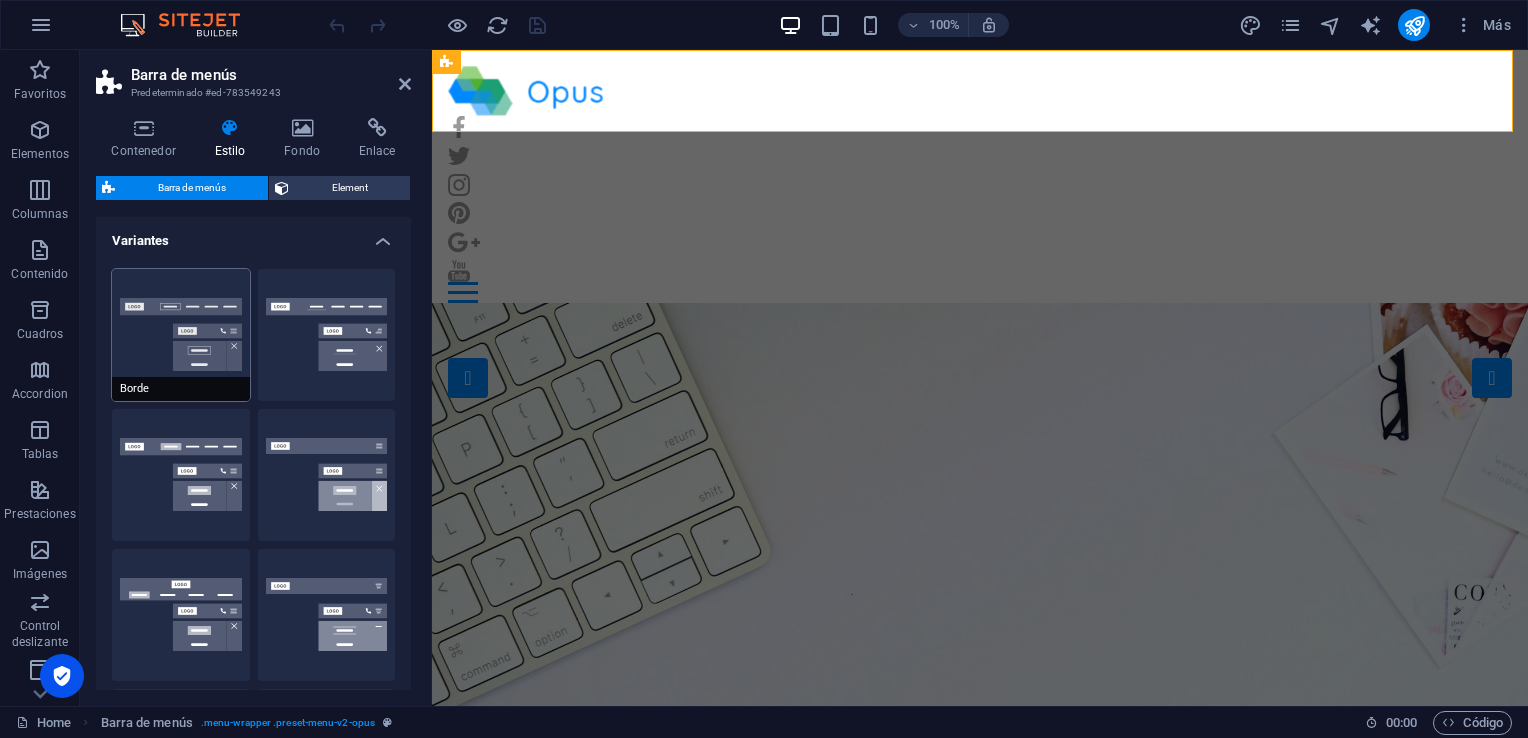 click on "Borde" at bounding box center (181, 335) 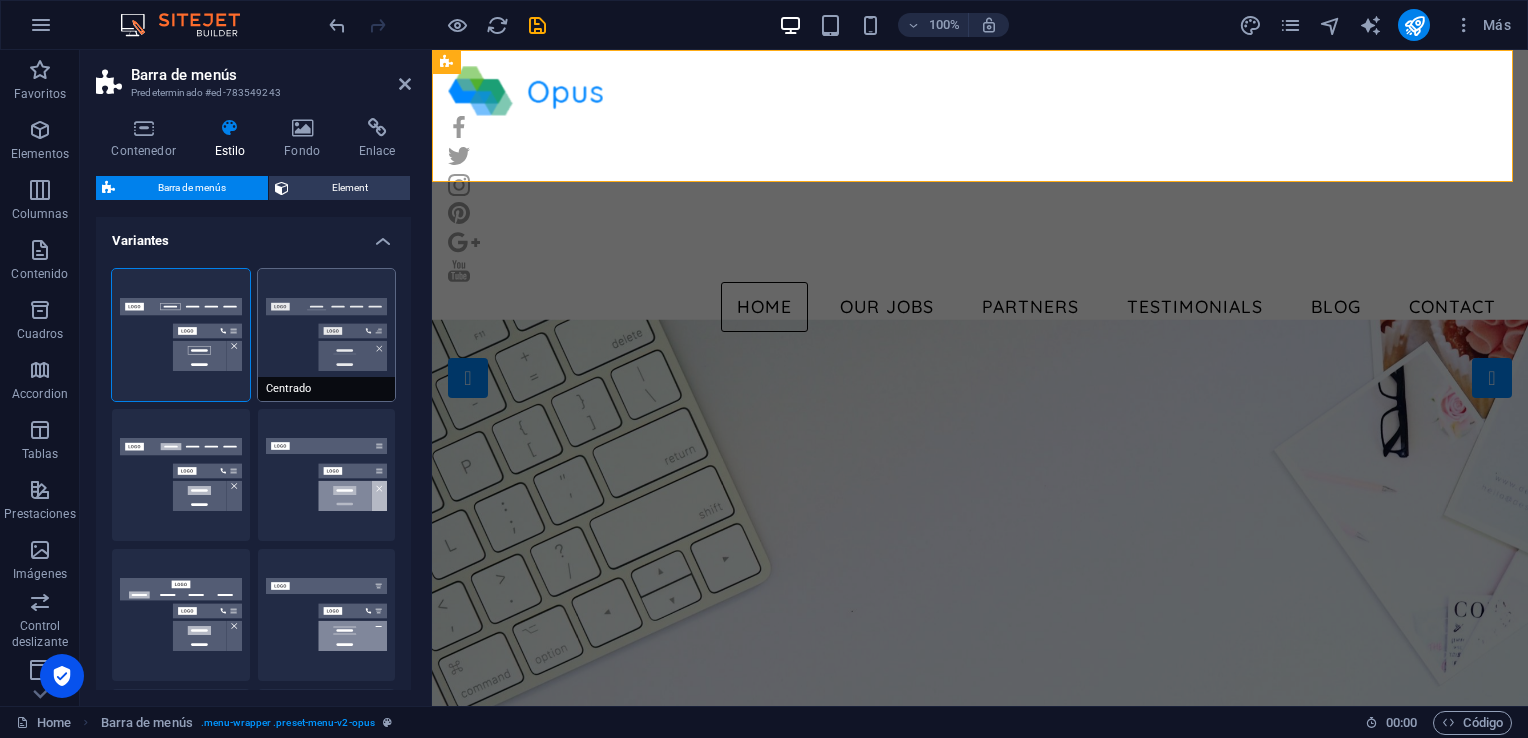 click on "Centrado" at bounding box center (327, 335) 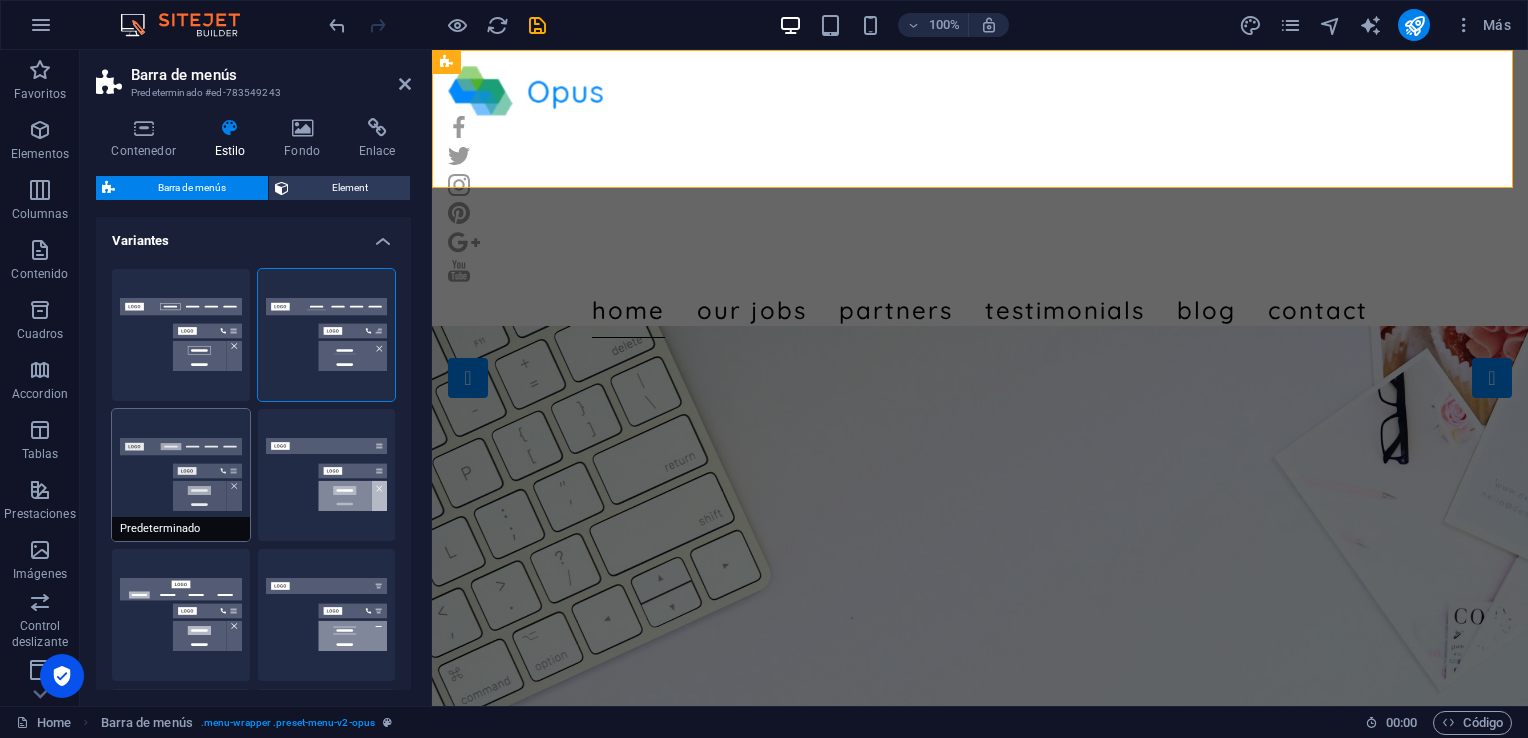 click on "Predeterminado" at bounding box center (181, 475) 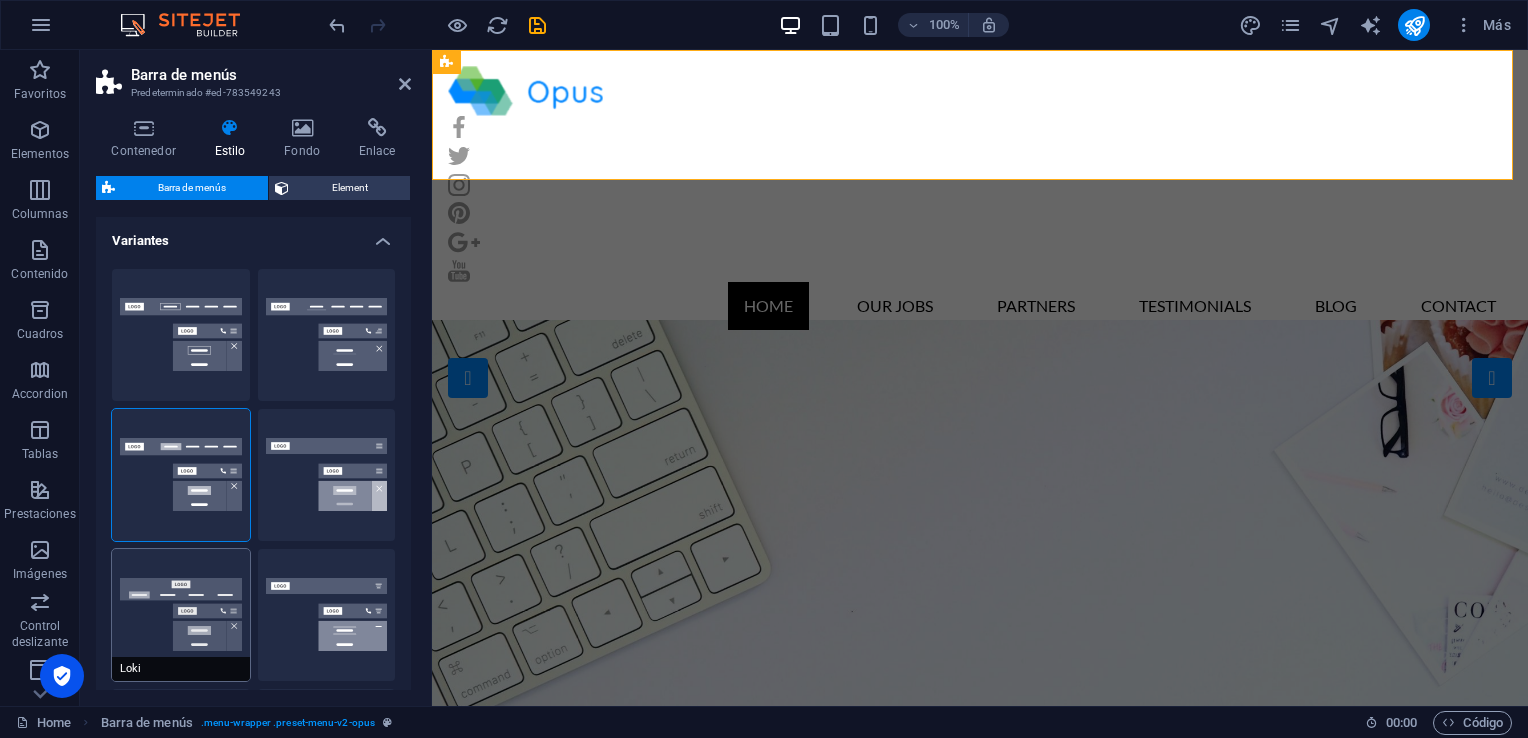 click on "Loki" at bounding box center [181, 615] 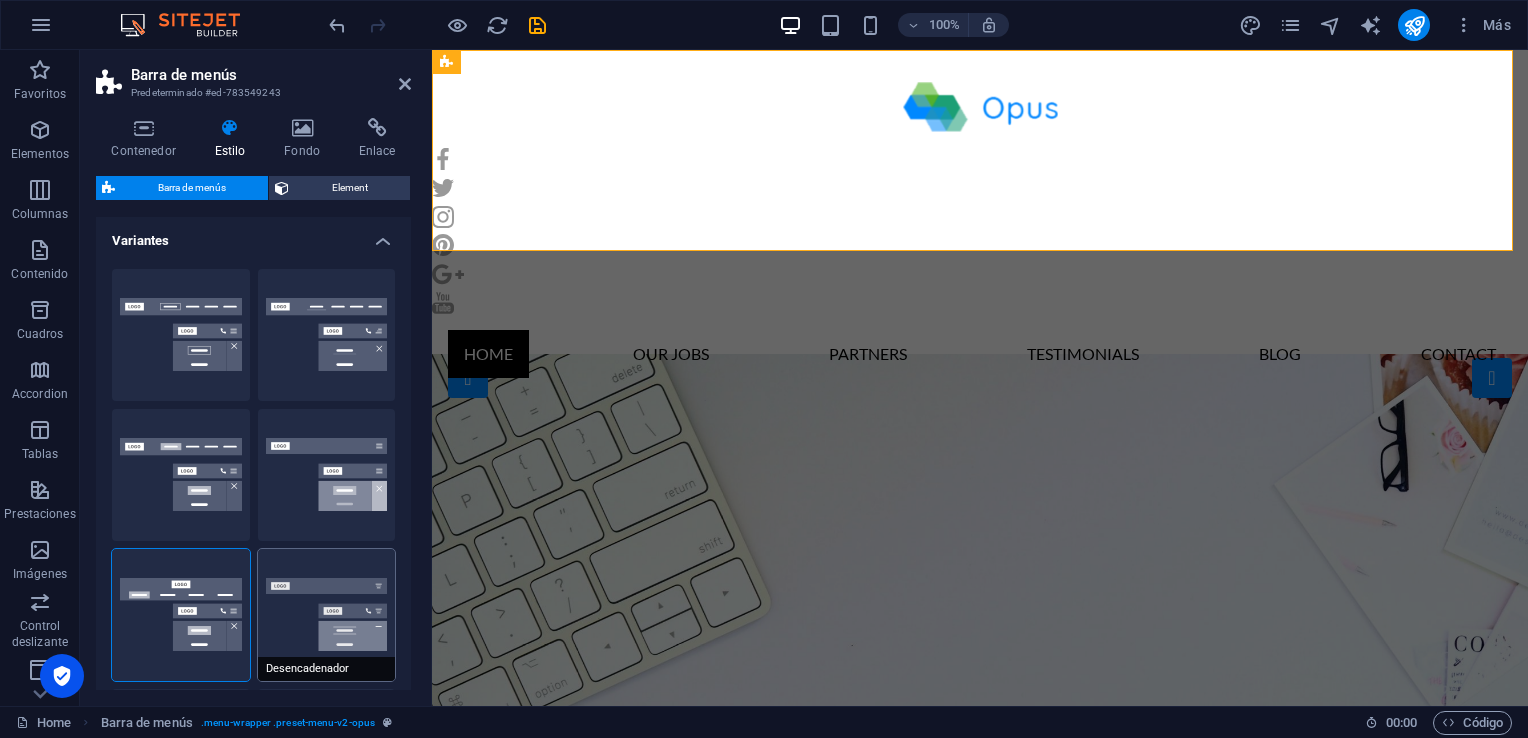 click on "Desencadenador" at bounding box center [327, 615] 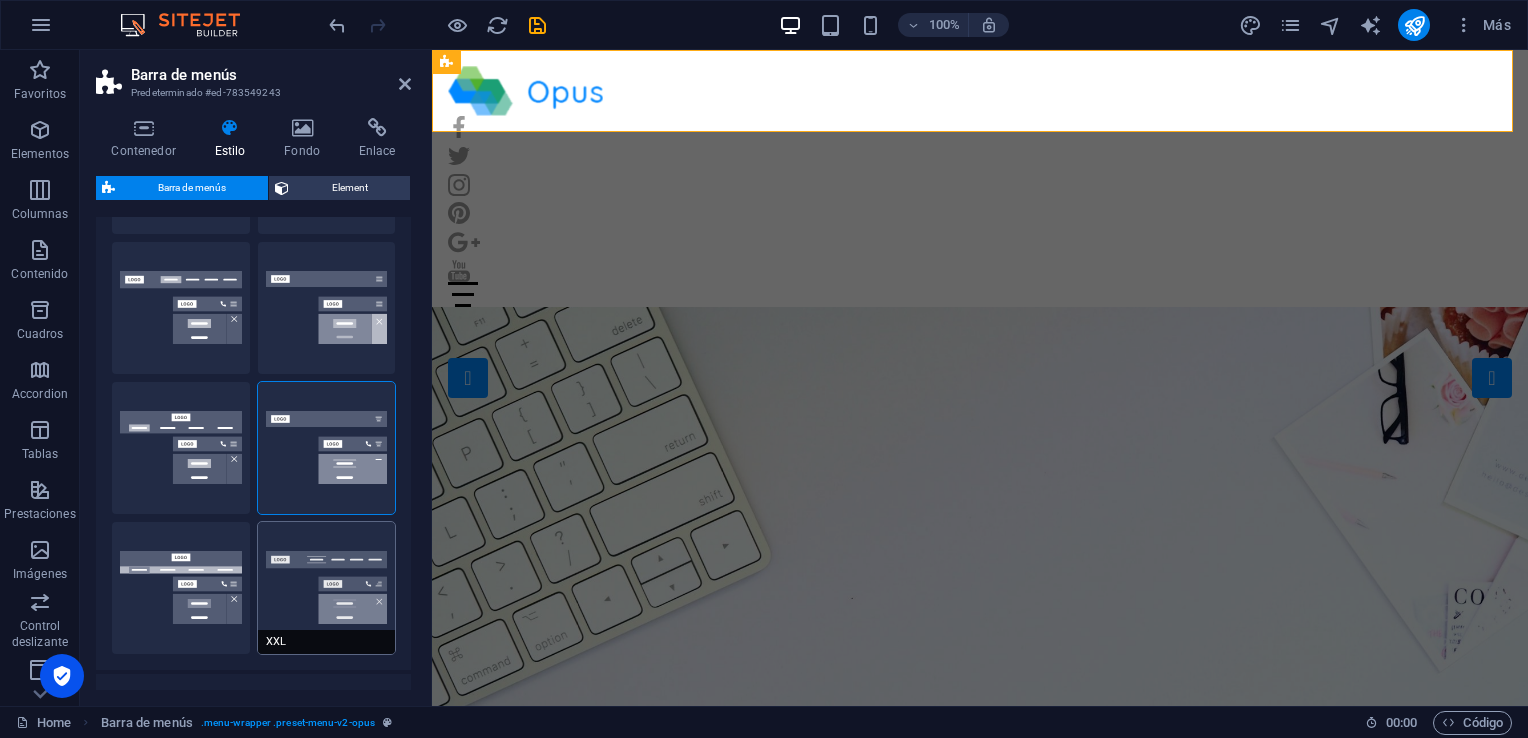 scroll, scrollTop: 200, scrollLeft: 0, axis: vertical 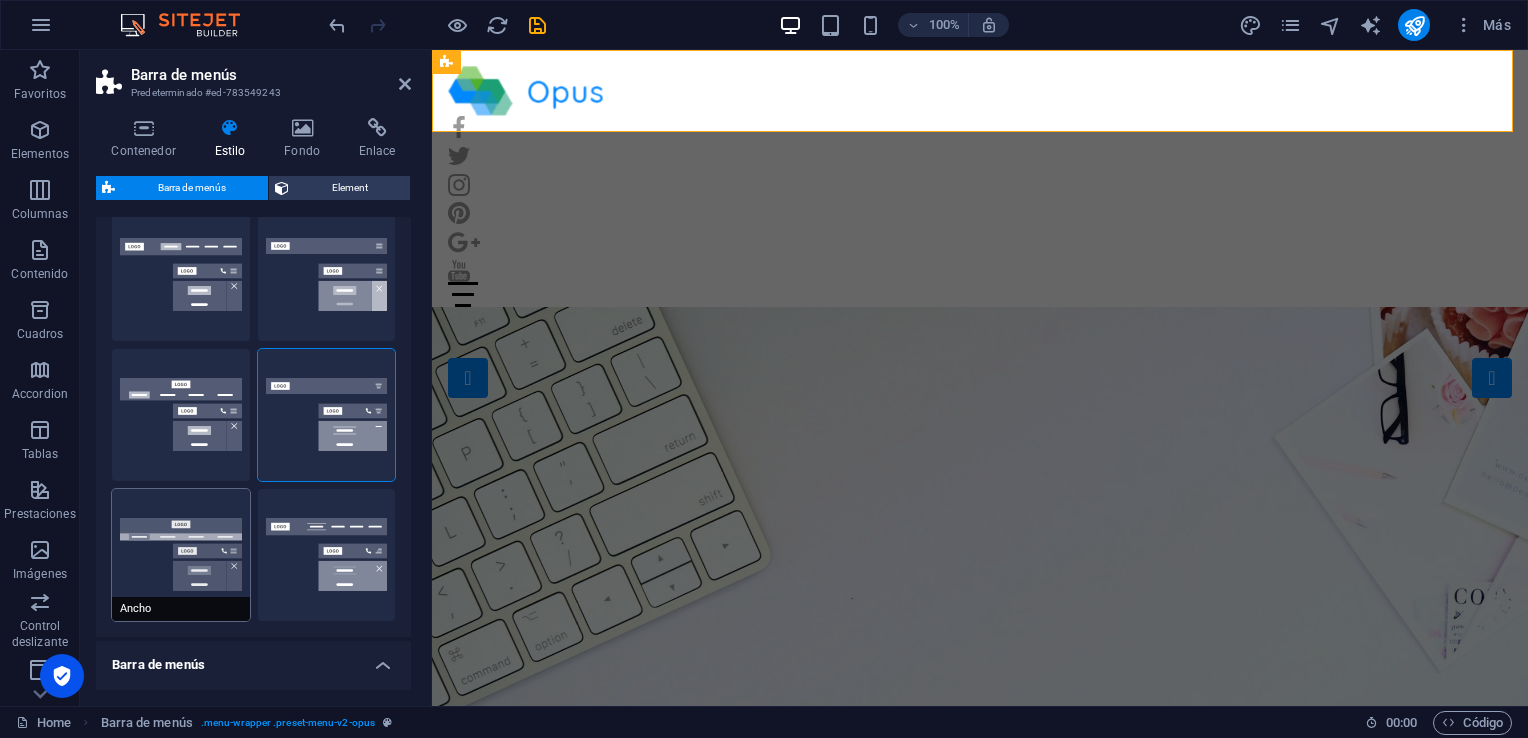 click on "Ancho" at bounding box center [181, 555] 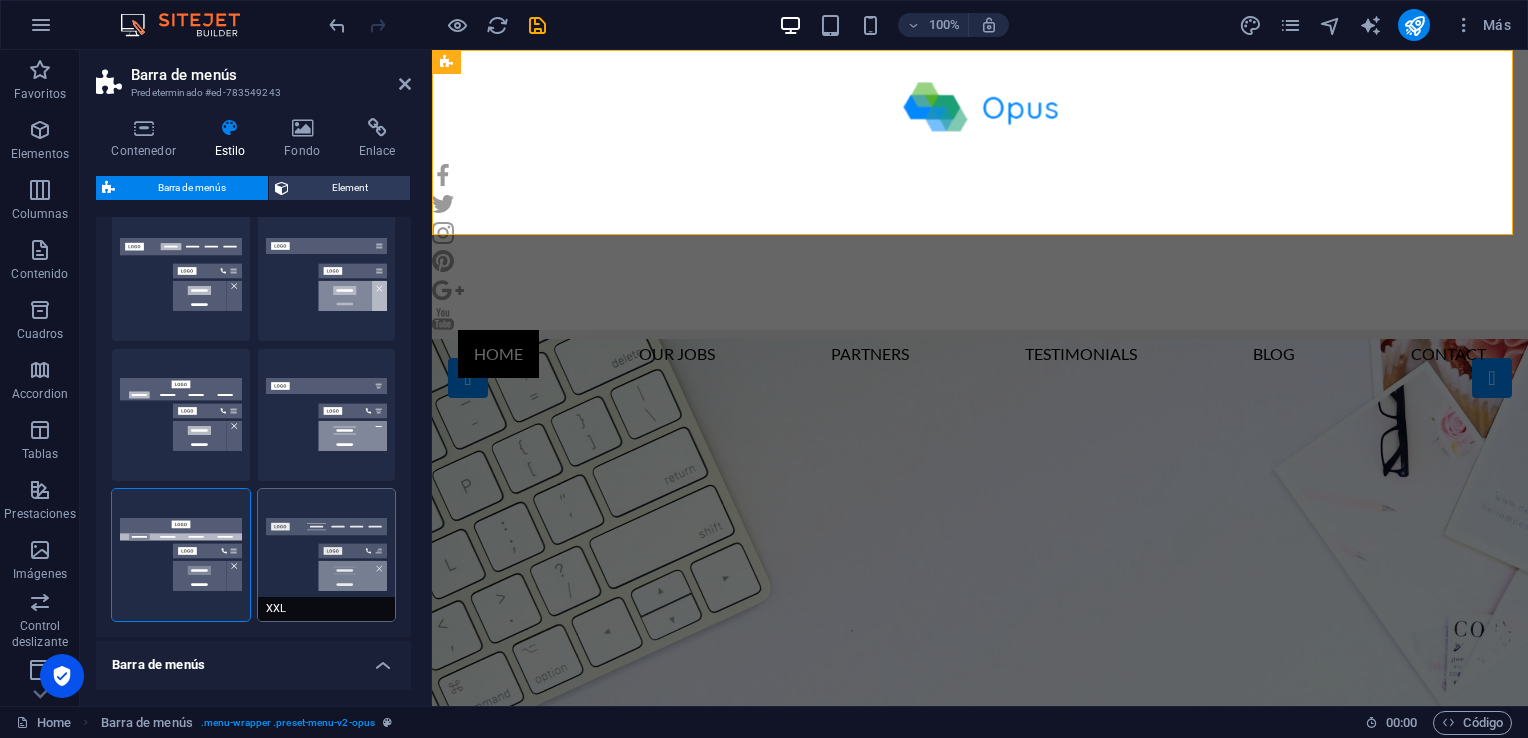 click on "XXL" at bounding box center (327, 555) 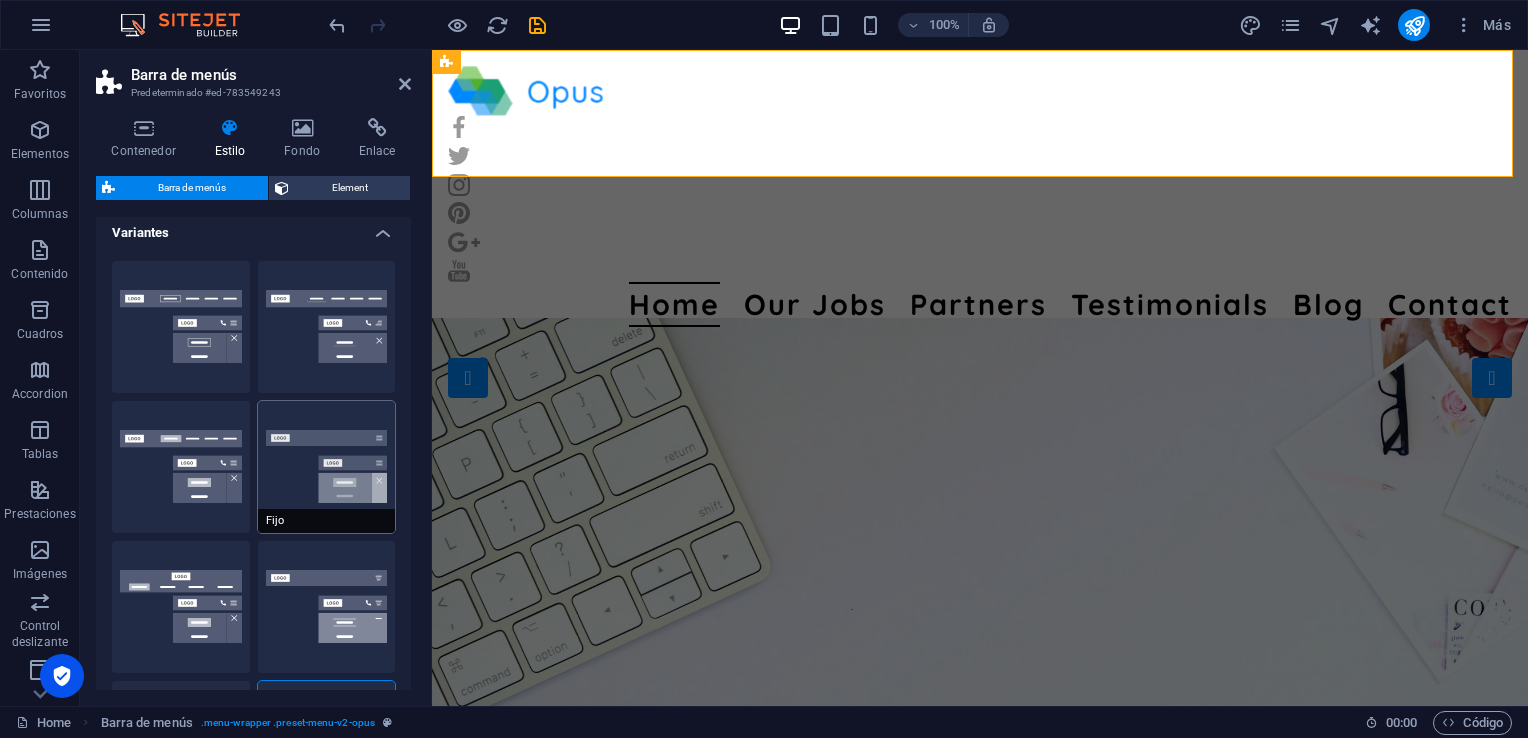 scroll, scrollTop: 0, scrollLeft: 0, axis: both 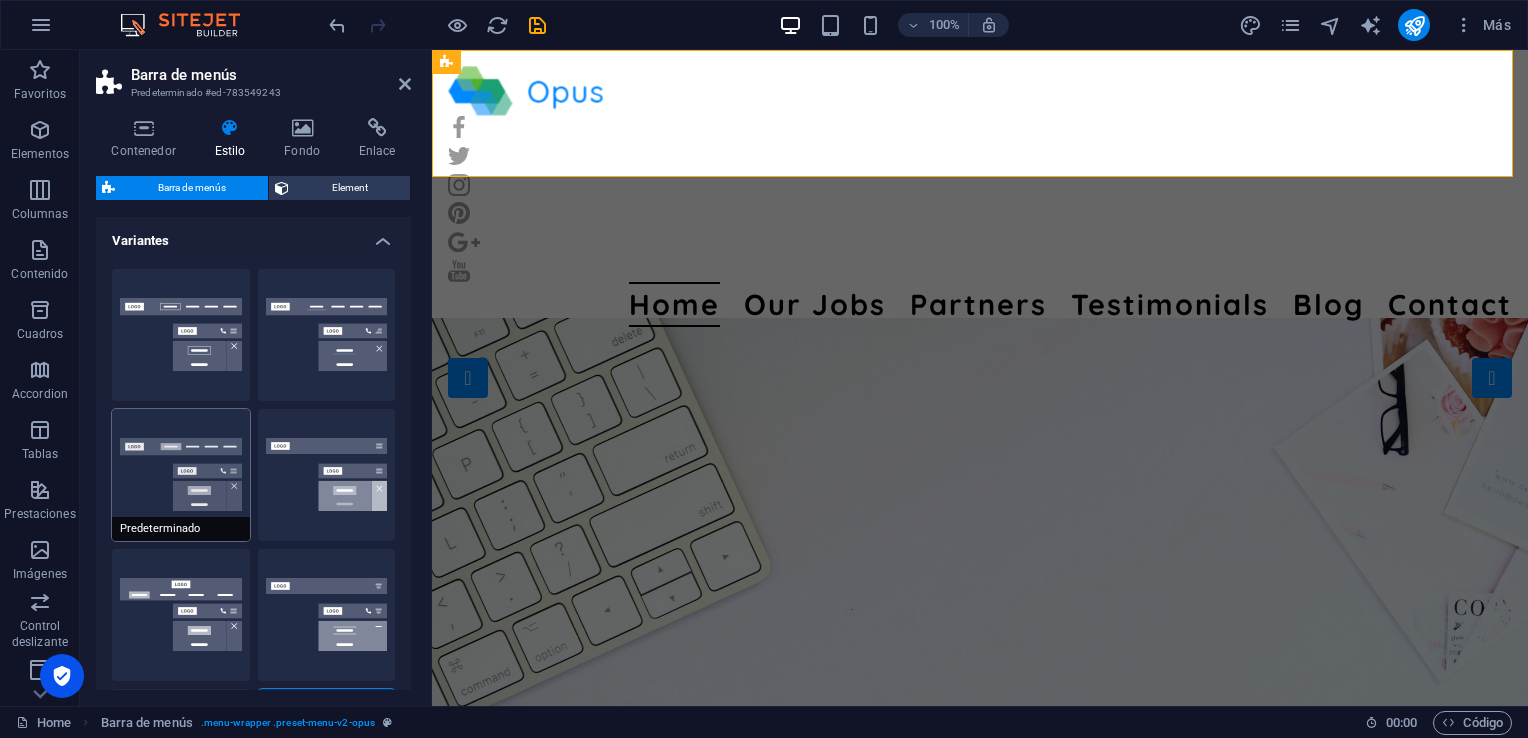 click on "Predeterminado" at bounding box center (181, 475) 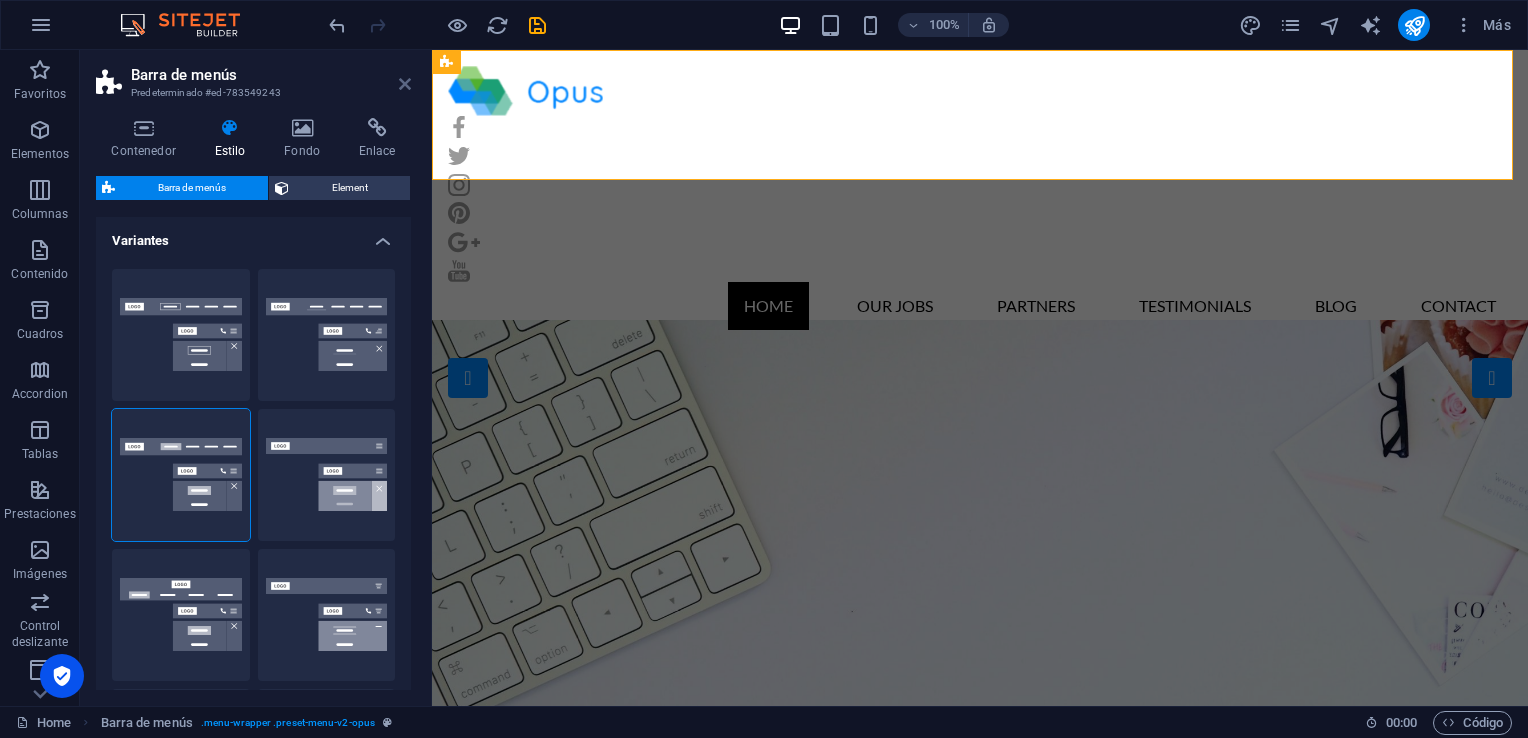 click at bounding box center [405, 84] 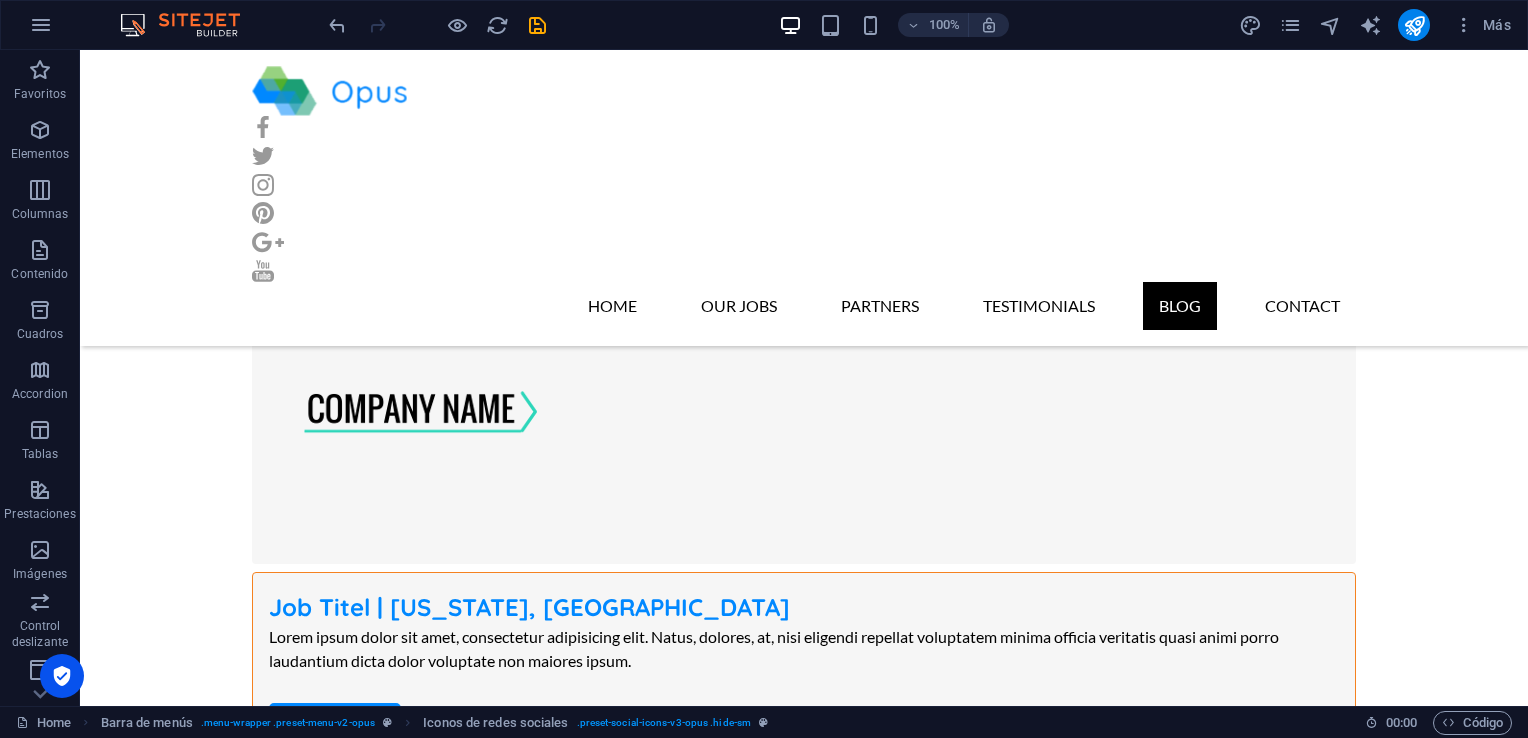 scroll, scrollTop: 12801, scrollLeft: 0, axis: vertical 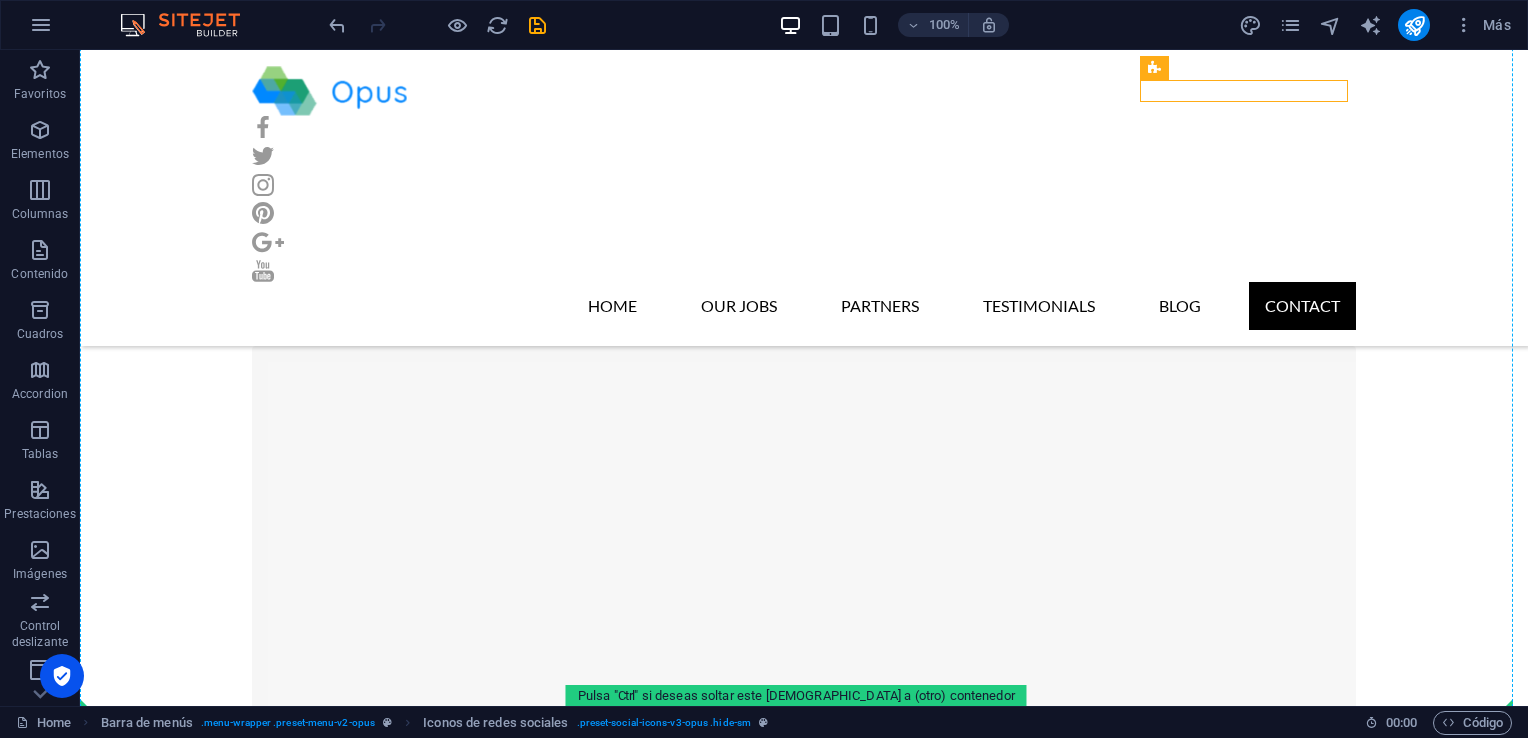drag, startPoint x: 1268, startPoint y: 121, endPoint x: 1043, endPoint y: 478, distance: 421.98816 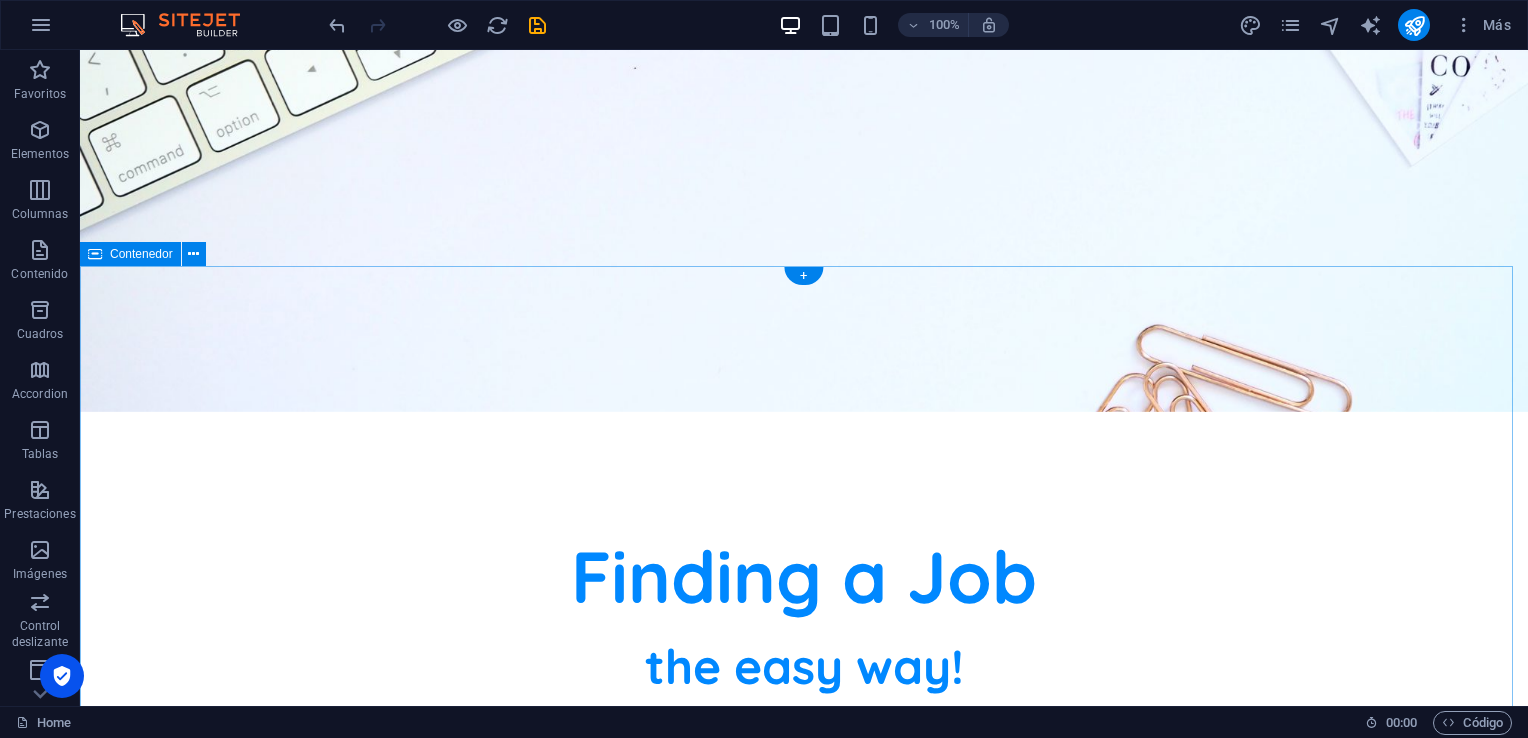 scroll, scrollTop: 0, scrollLeft: 0, axis: both 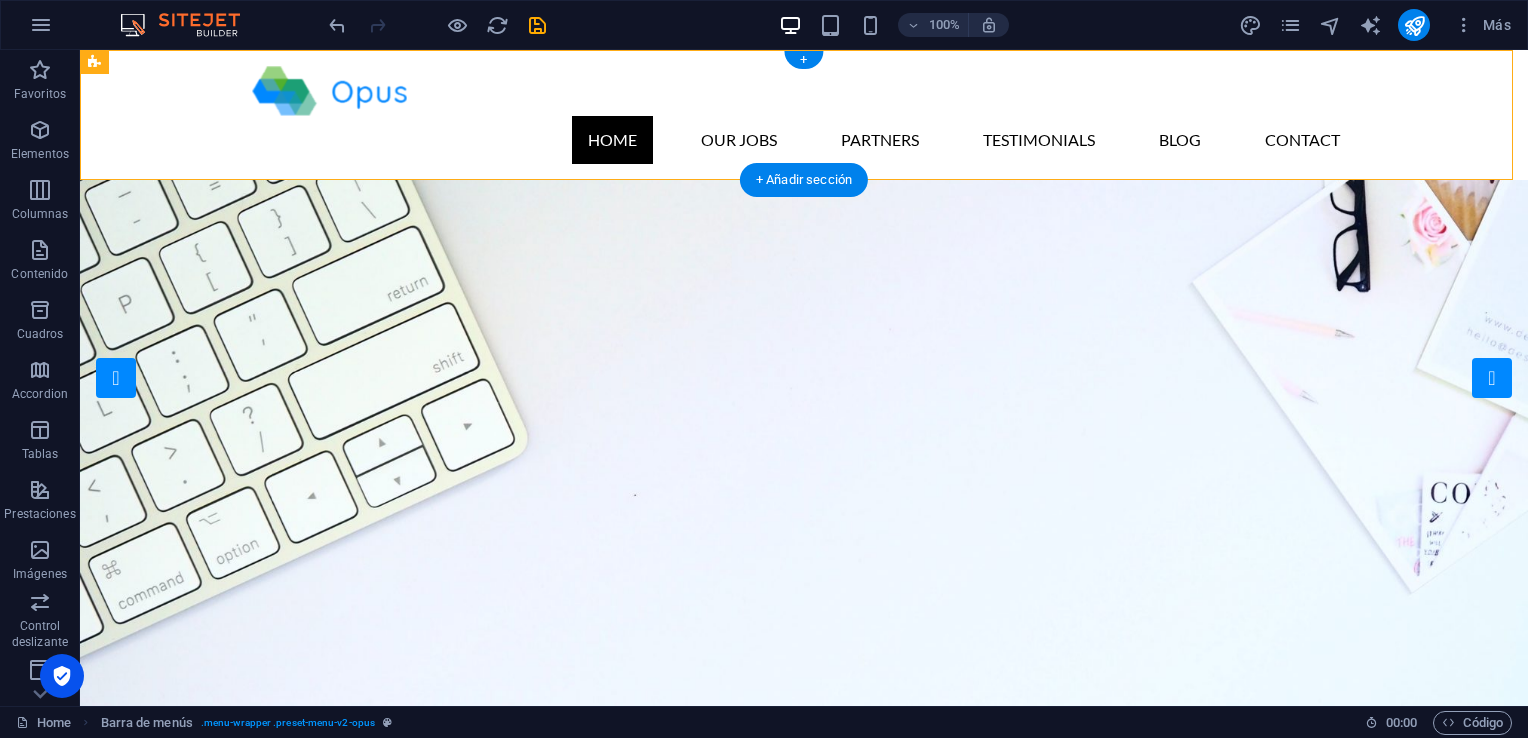 drag, startPoint x: 296, startPoint y: 91, endPoint x: 293, endPoint y: 130, distance: 39.115215 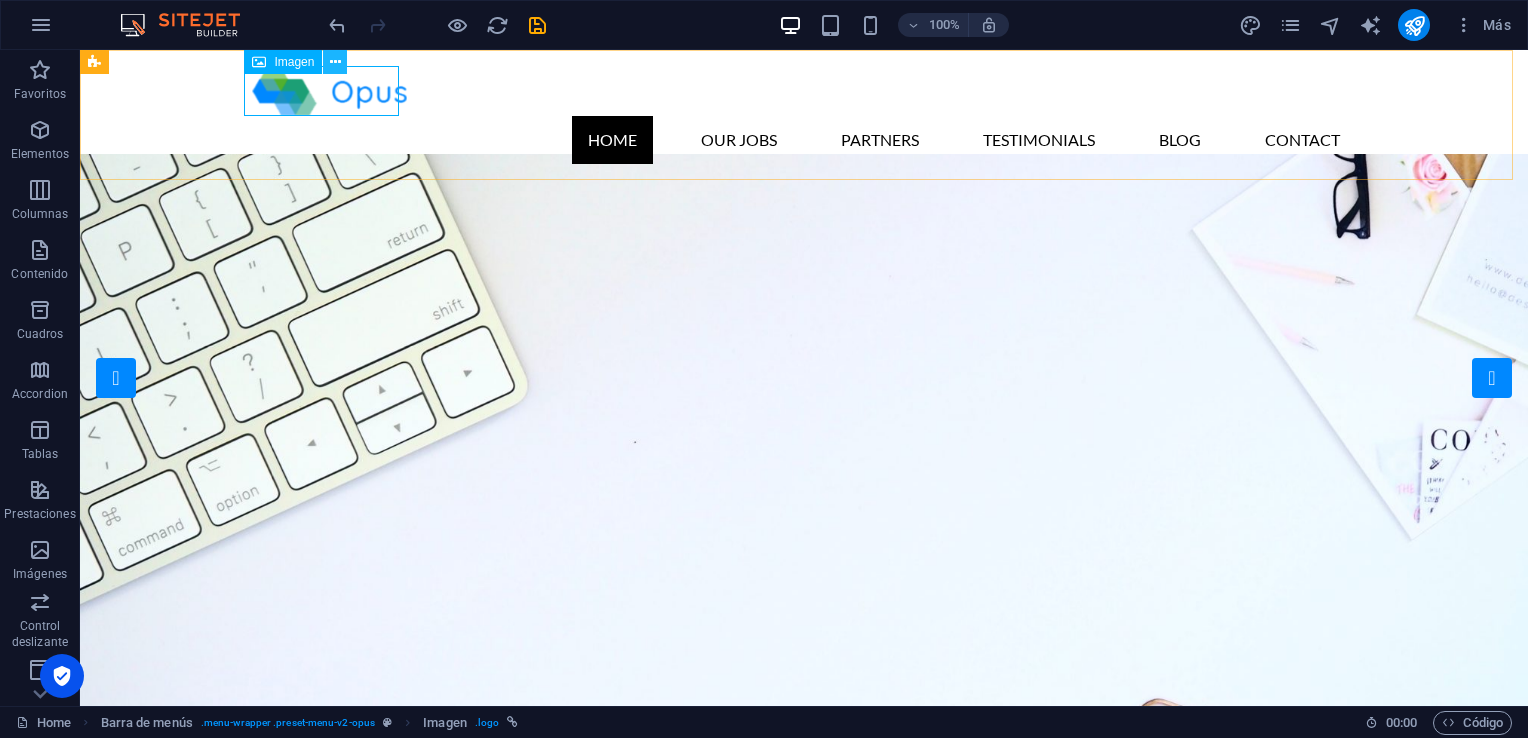 click at bounding box center (335, 62) 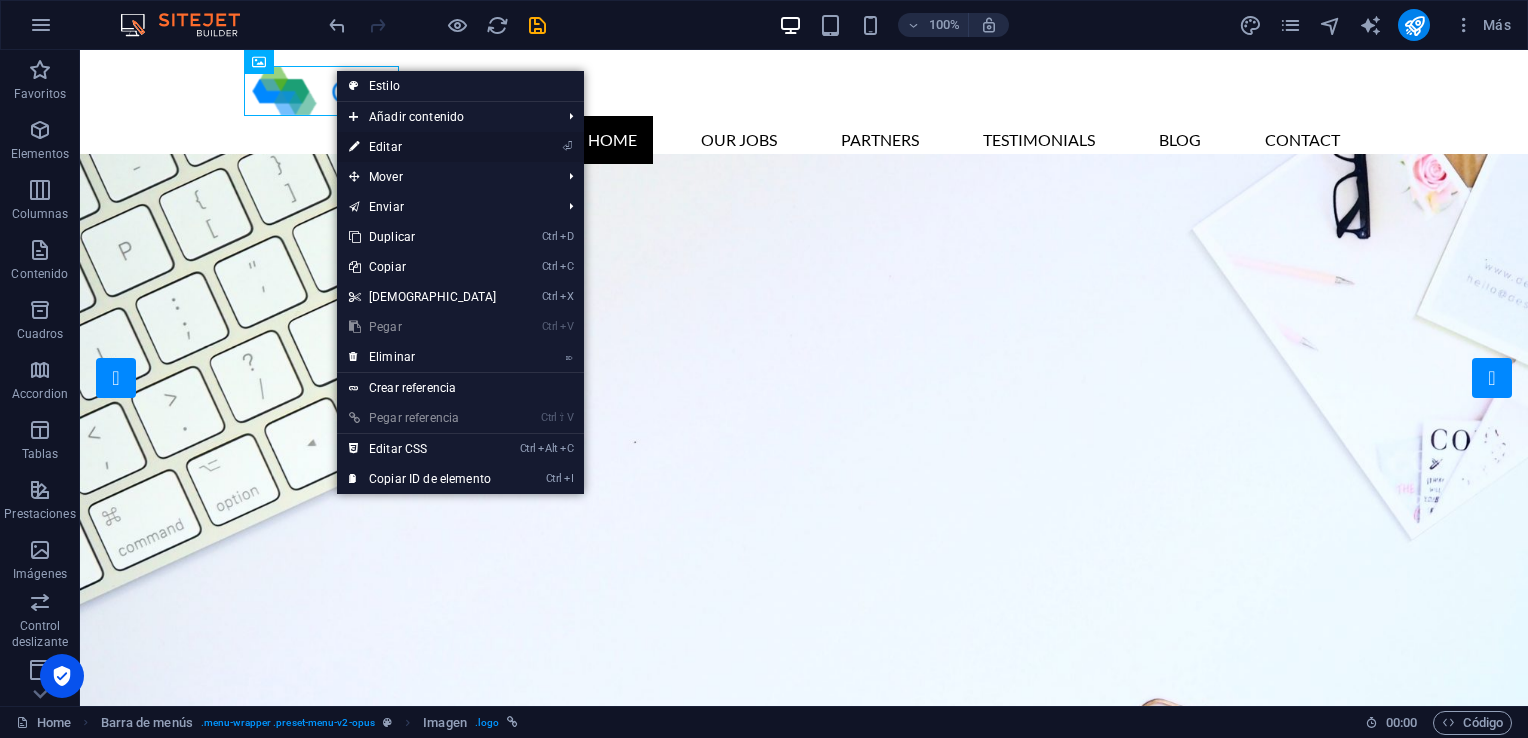 click on "⏎  Editar" at bounding box center (423, 147) 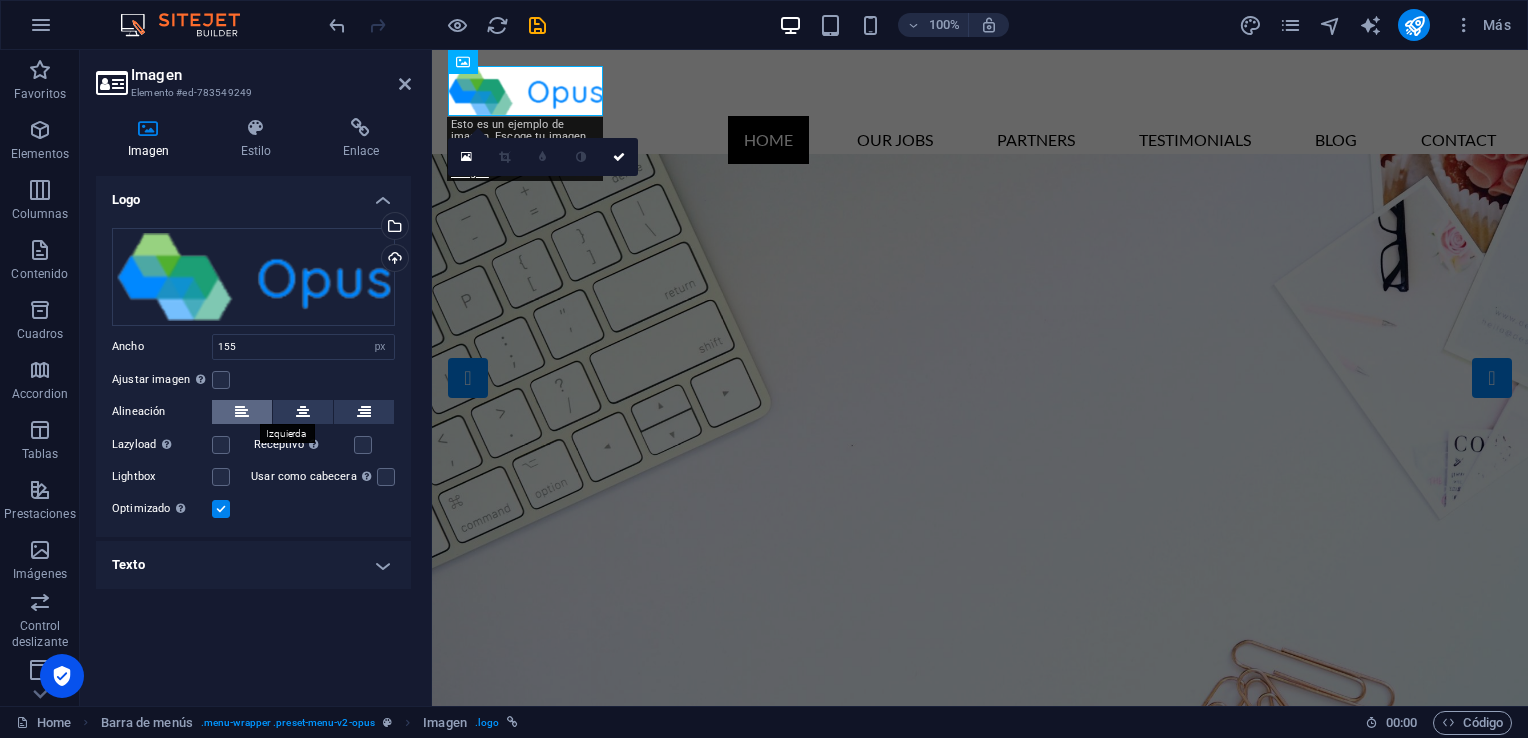 click at bounding box center [242, 412] 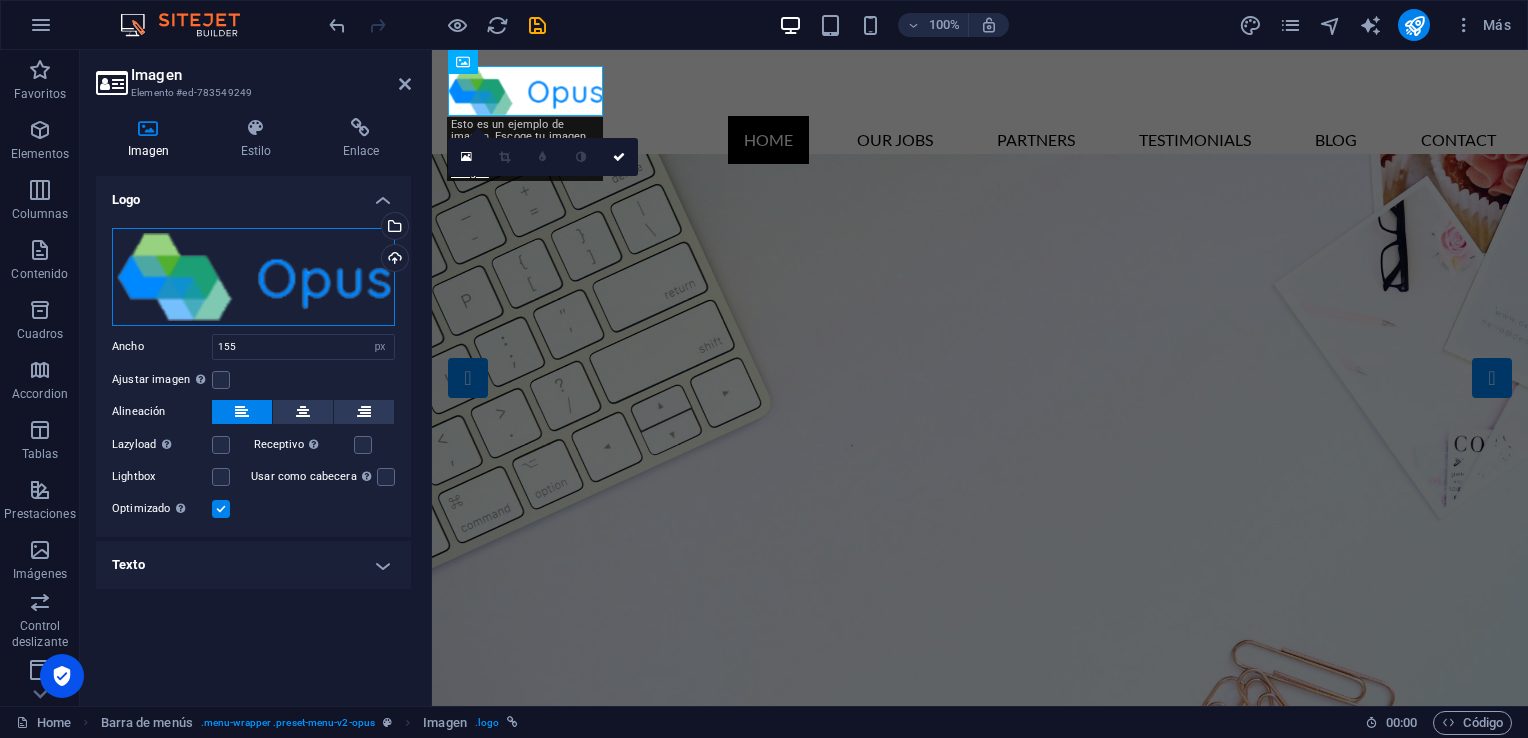 click on "Arrastra archivos aquí, haz clic para escoger archivos o  selecciona archivos de Archivos o de nuestra galería gratuita de fotos y vídeos" at bounding box center [253, 277] 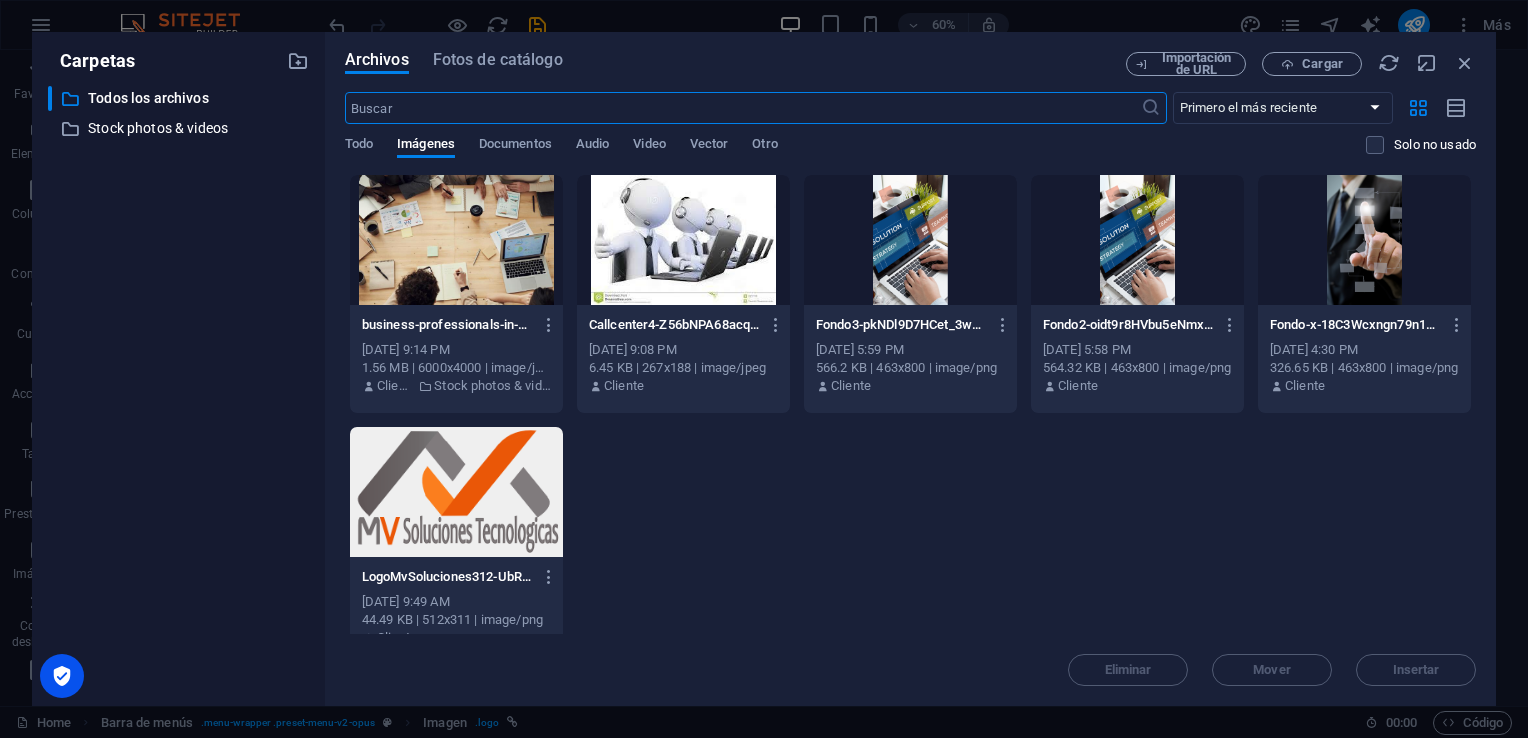 click at bounding box center (456, 492) 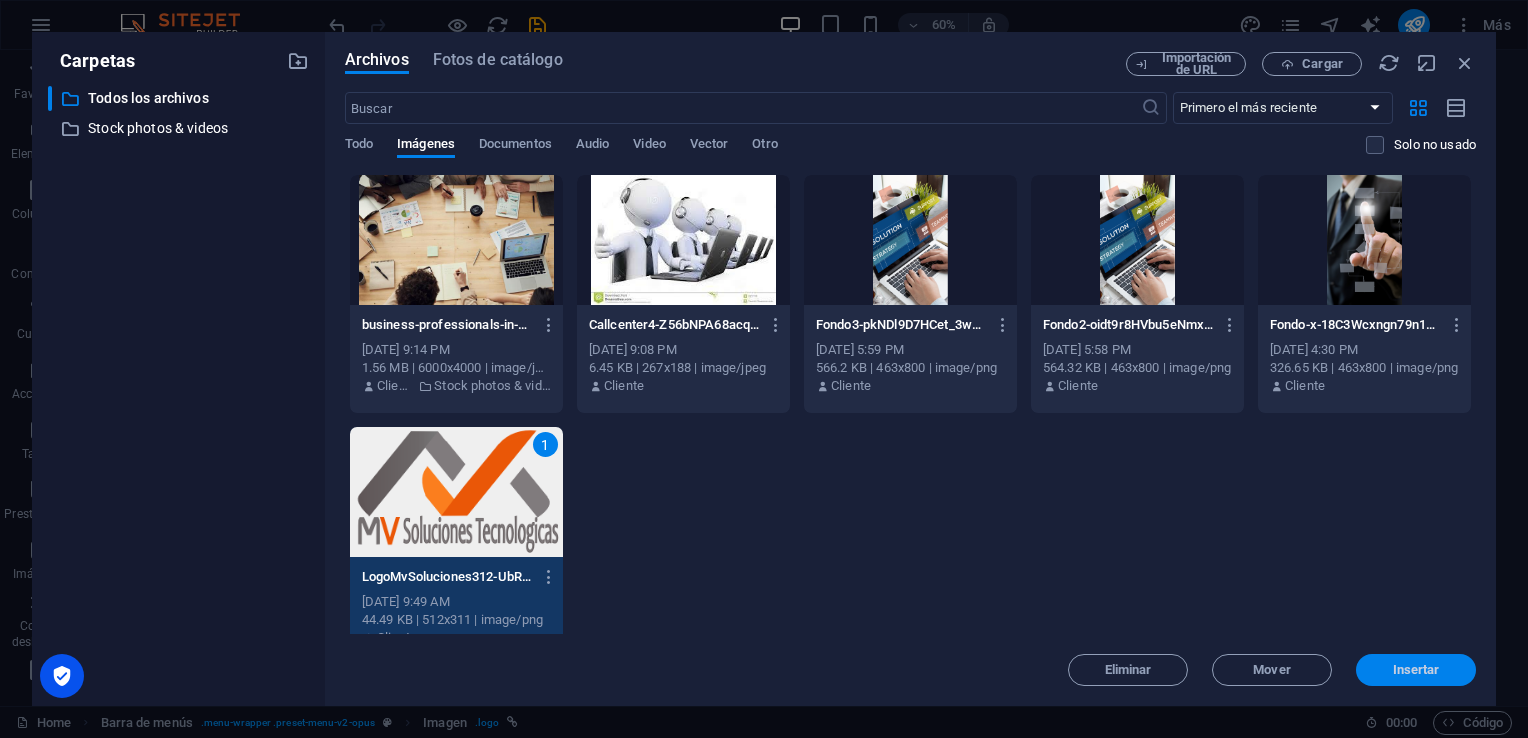 click on "Insertar" at bounding box center (1416, 670) 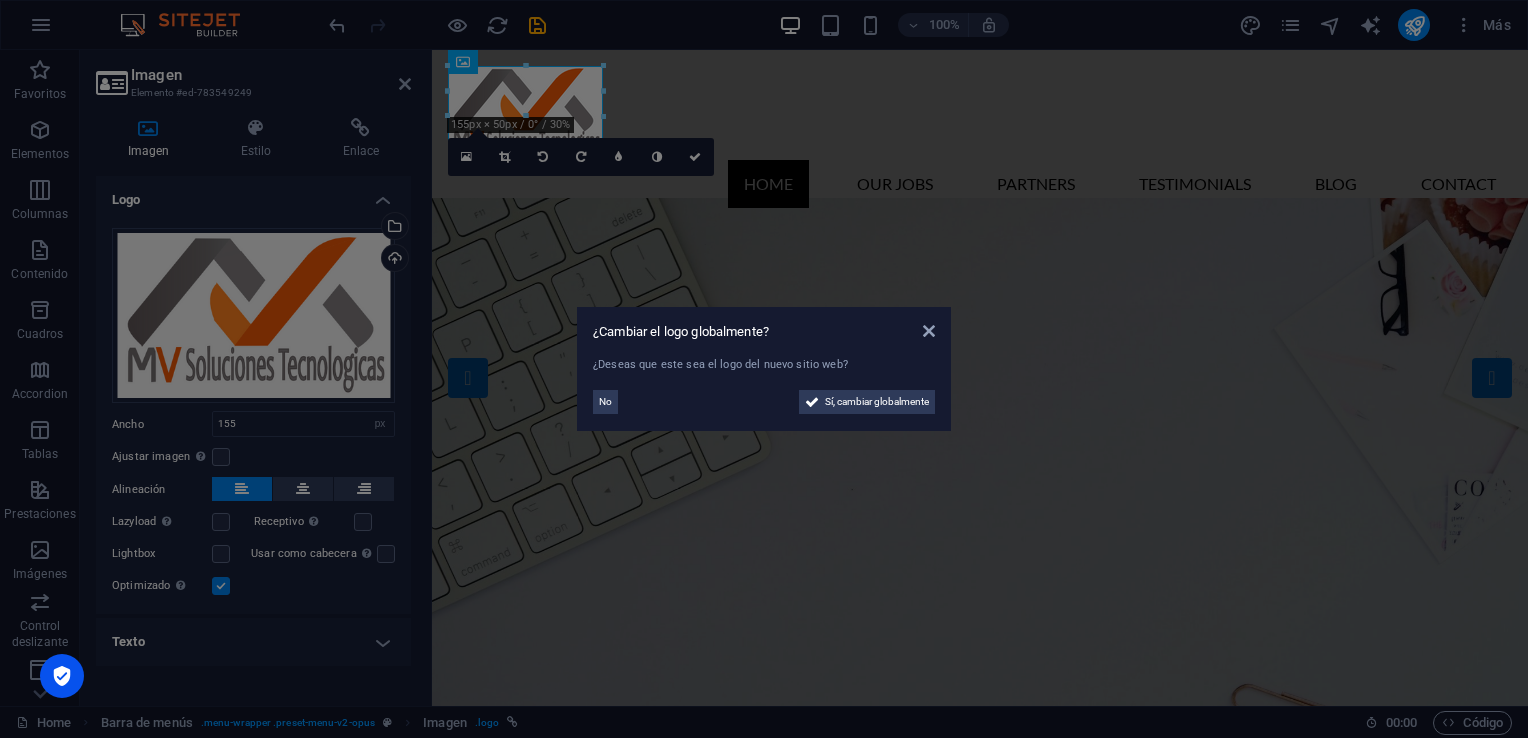 click on "¿Cambiar el logo globalmente? ¿Deseas que este sea el logo del nuevo sitio web? No Sí, cambiar globalmente" at bounding box center (764, 369) 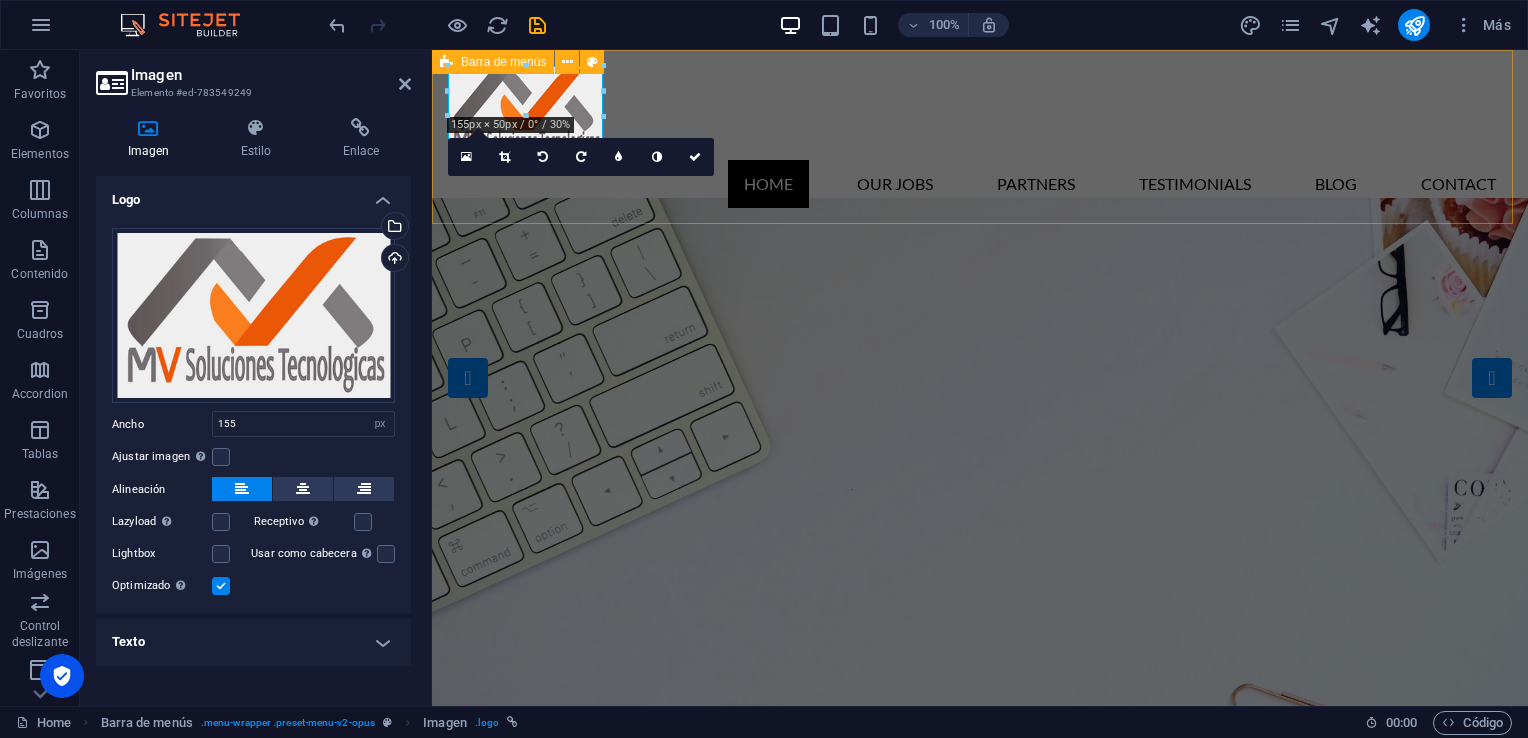 click on "Home Our Jobs Partners Testimonials Blog Contact" at bounding box center [980, 137] 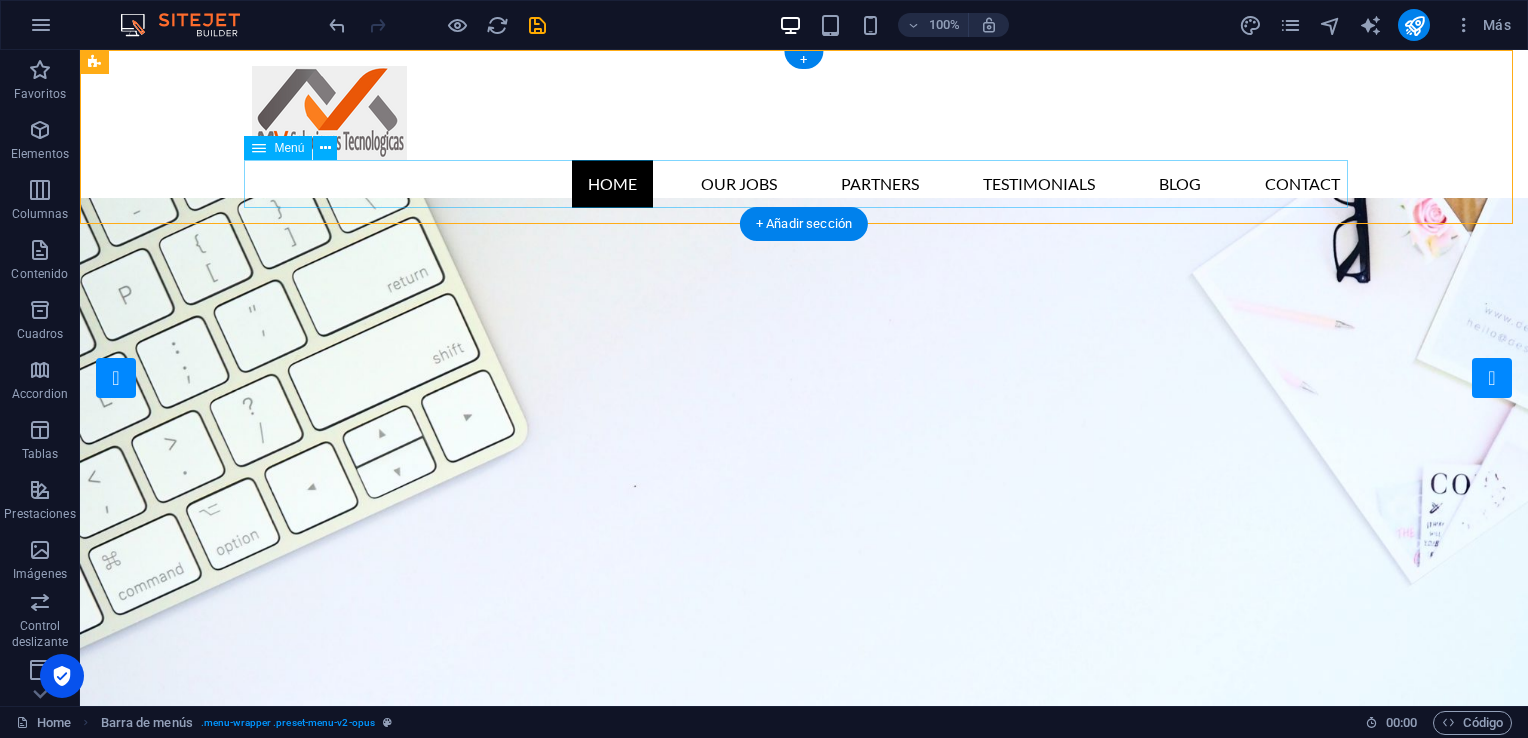 click on "Home Our Jobs Partners Testimonials Blog Contact" at bounding box center (804, 184) 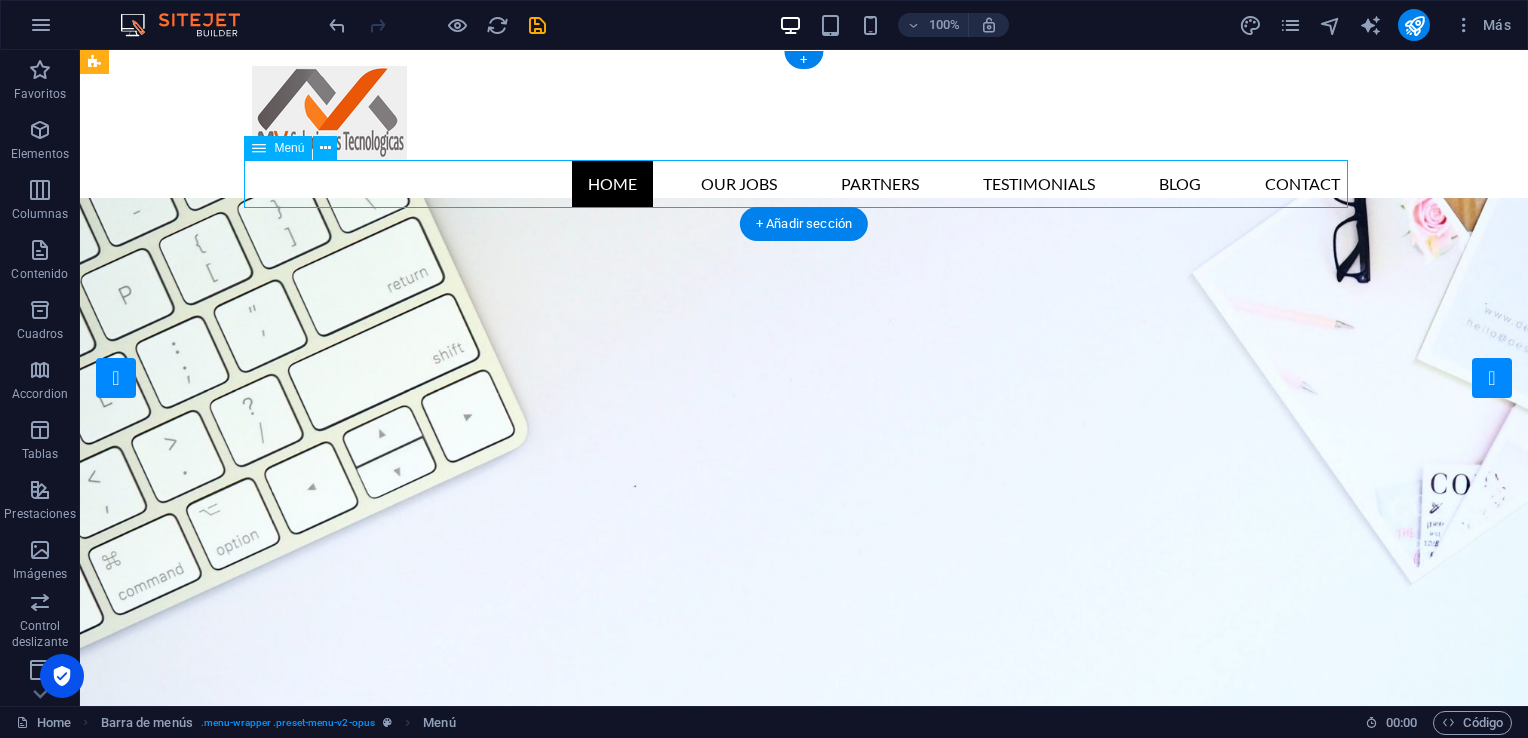 drag, startPoint x: 292, startPoint y: 185, endPoint x: 336, endPoint y: 191, distance: 44.407207 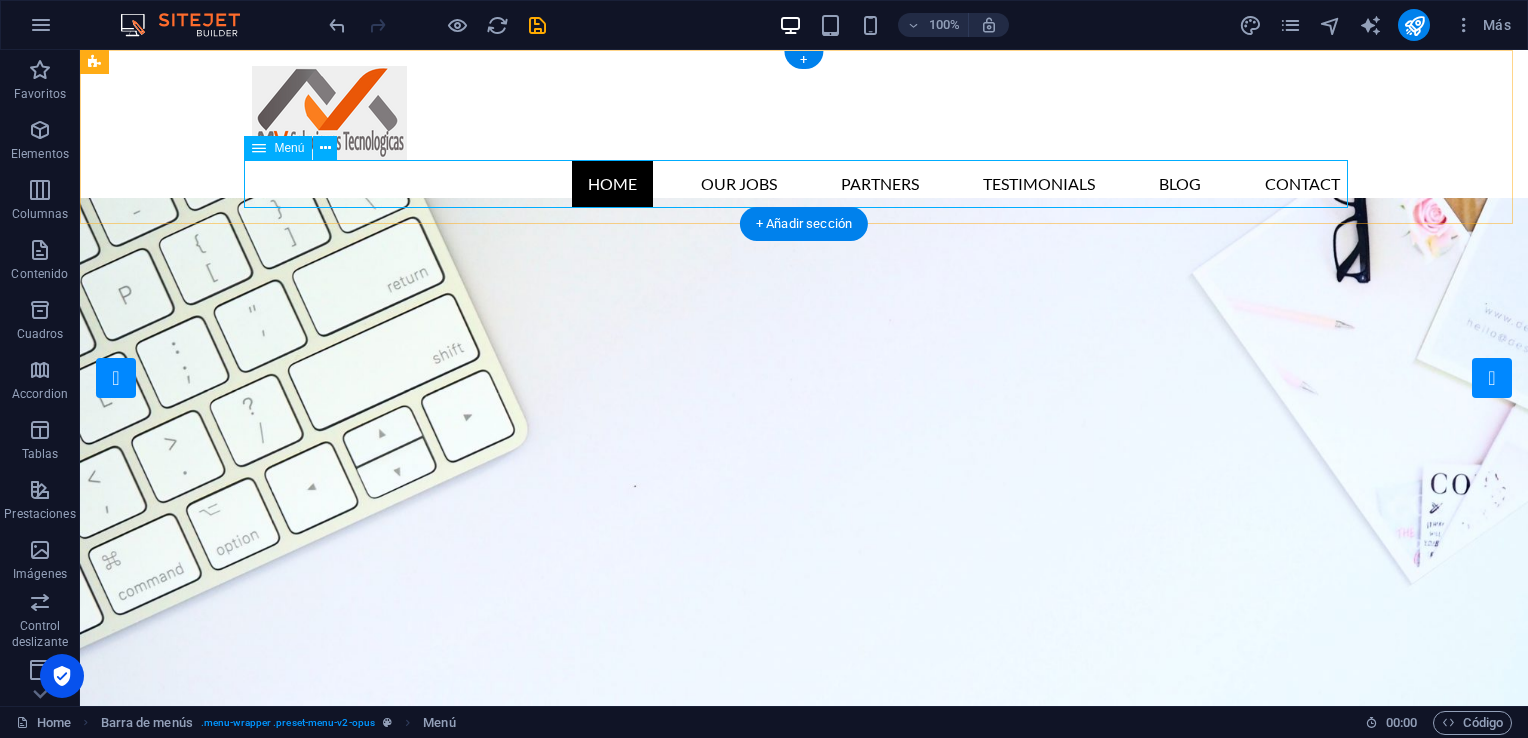 click on "Home Our Jobs Partners Testimonials Blog Contact" at bounding box center (804, 184) 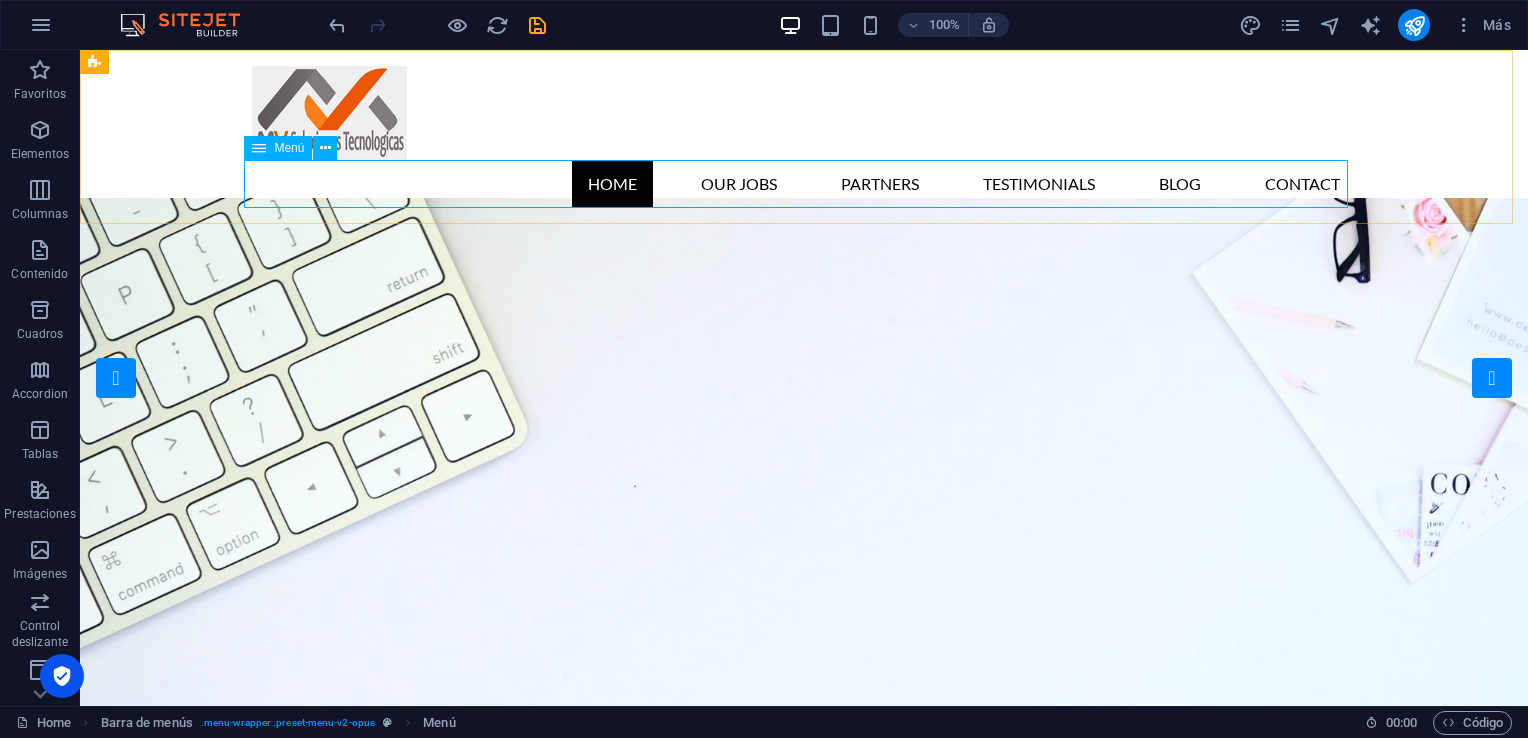 click at bounding box center [259, 148] 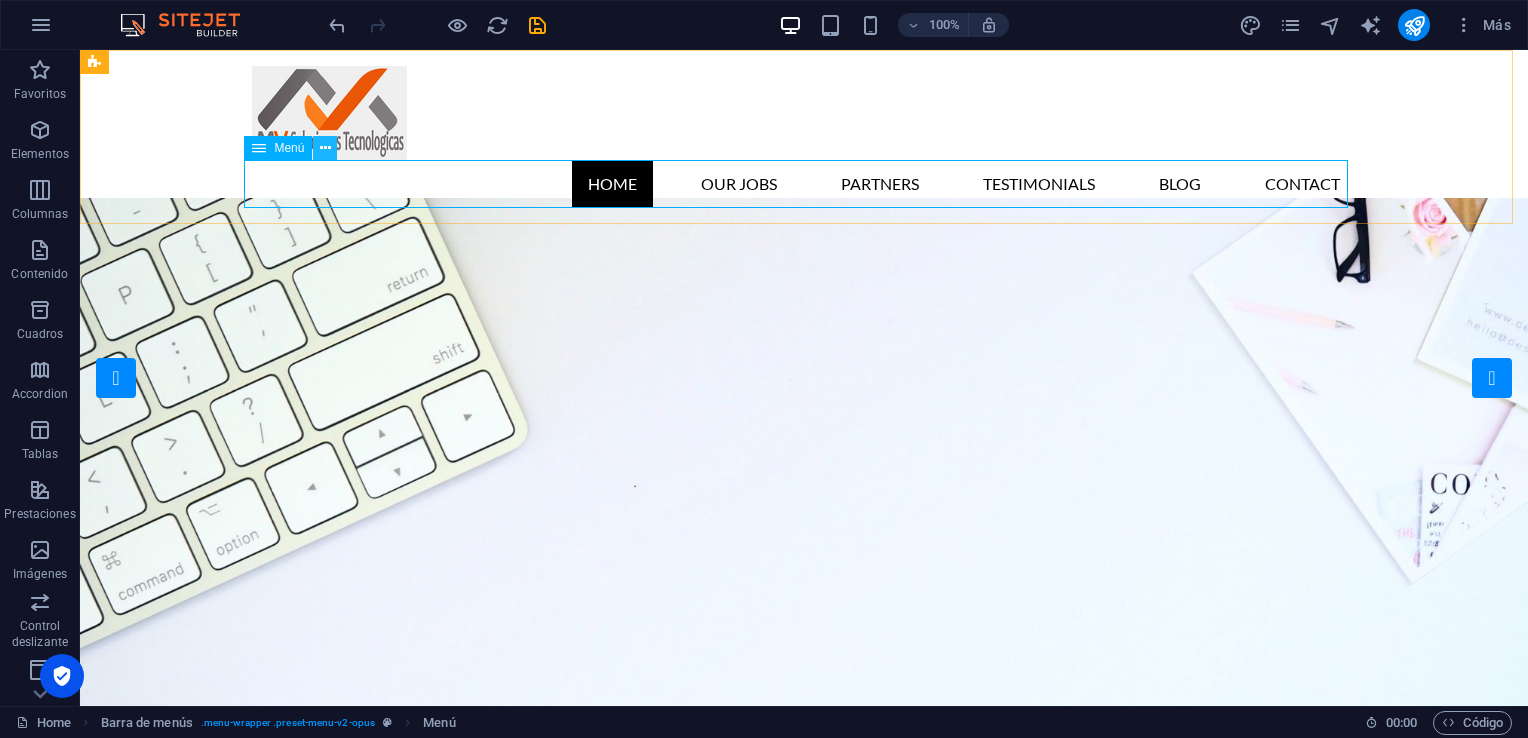 click at bounding box center (325, 148) 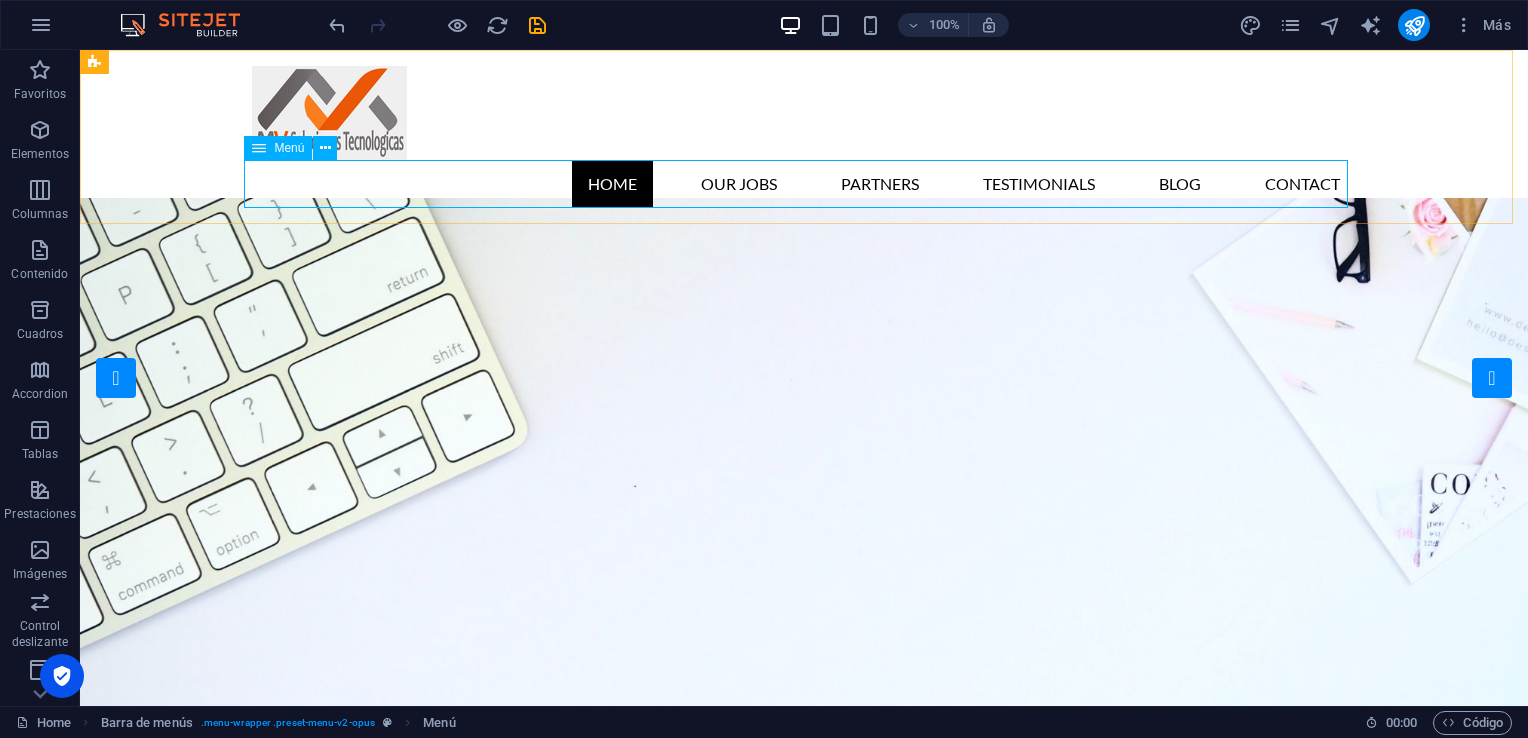 click on "Menú" at bounding box center [289, 148] 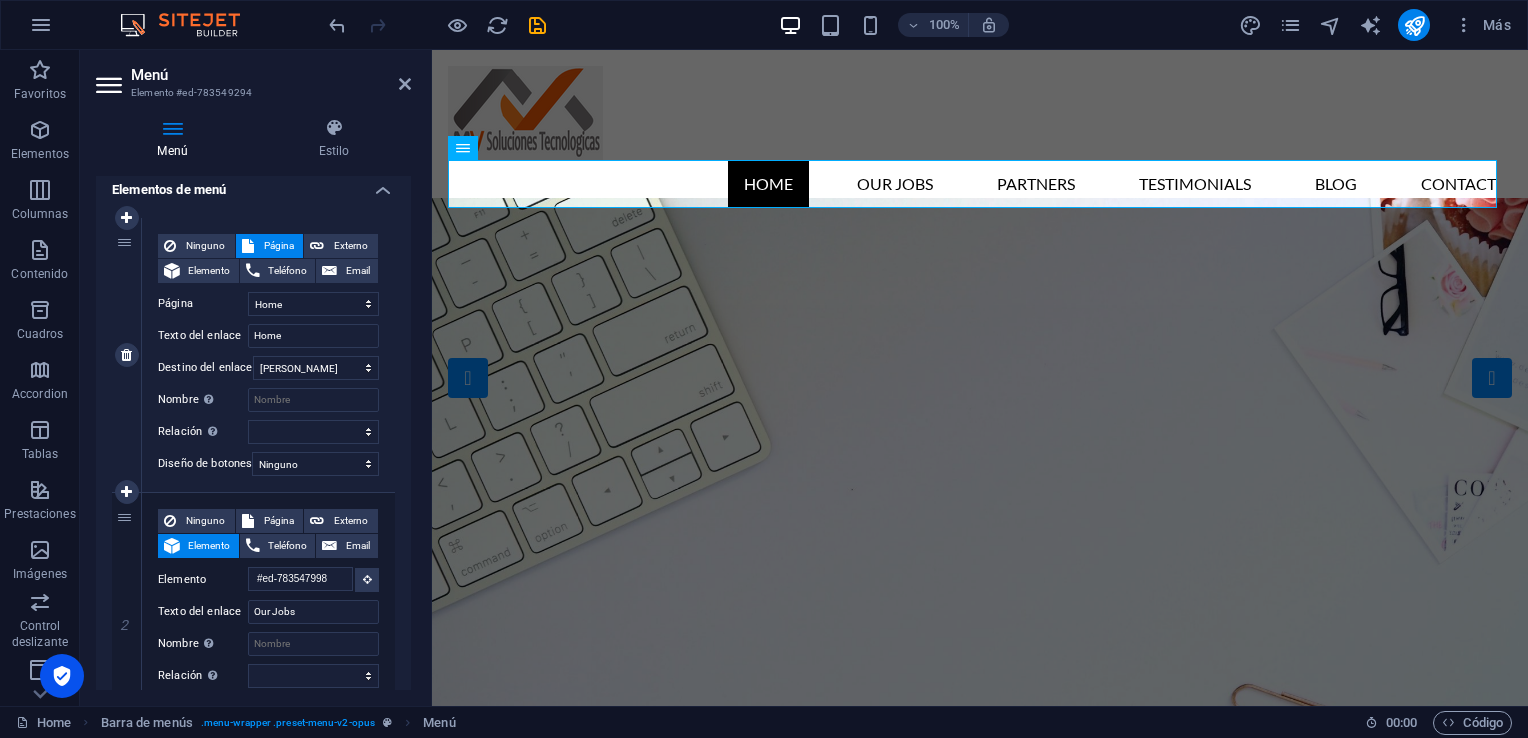 scroll, scrollTop: 200, scrollLeft: 0, axis: vertical 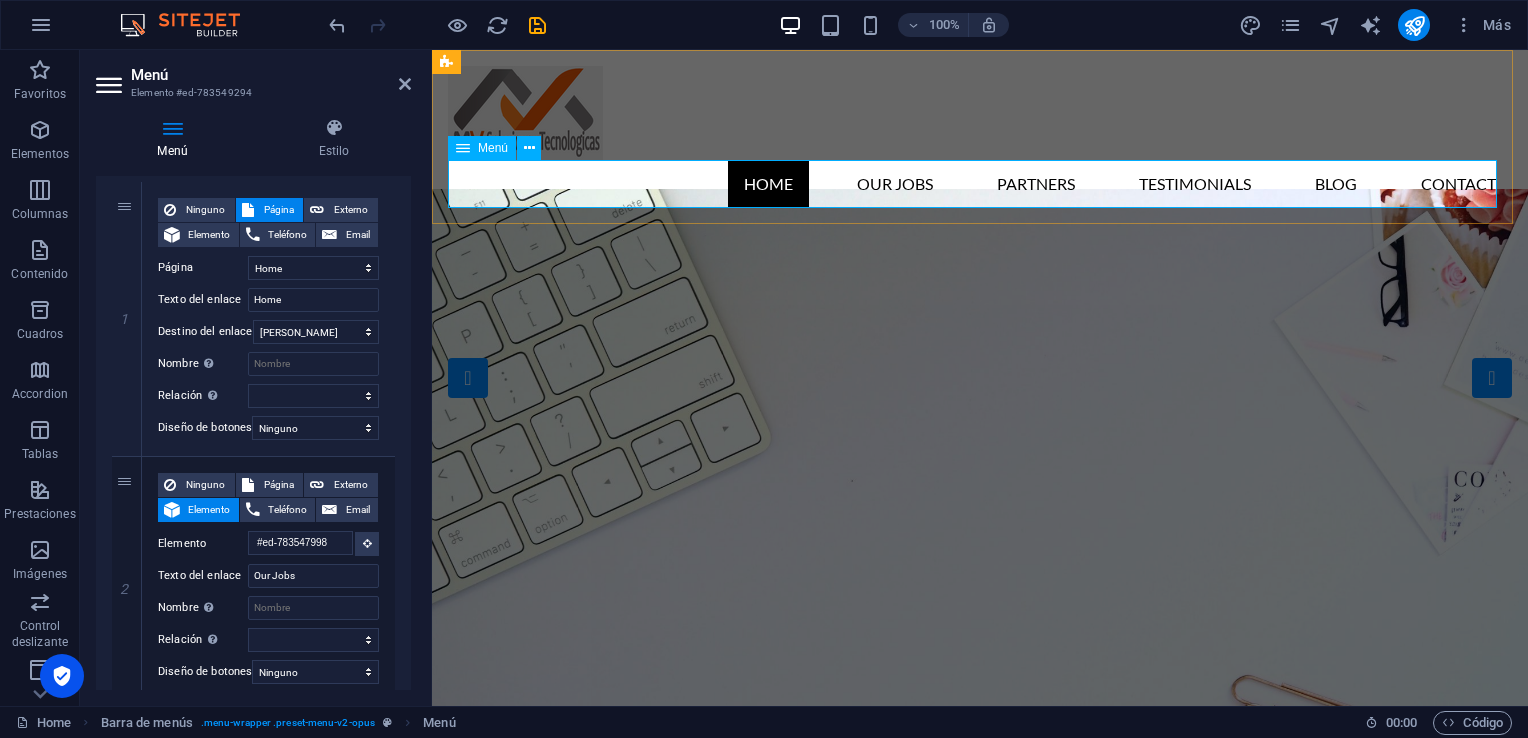 click on "Home Our Jobs Partners Testimonials Blog Contact" at bounding box center (980, 184) 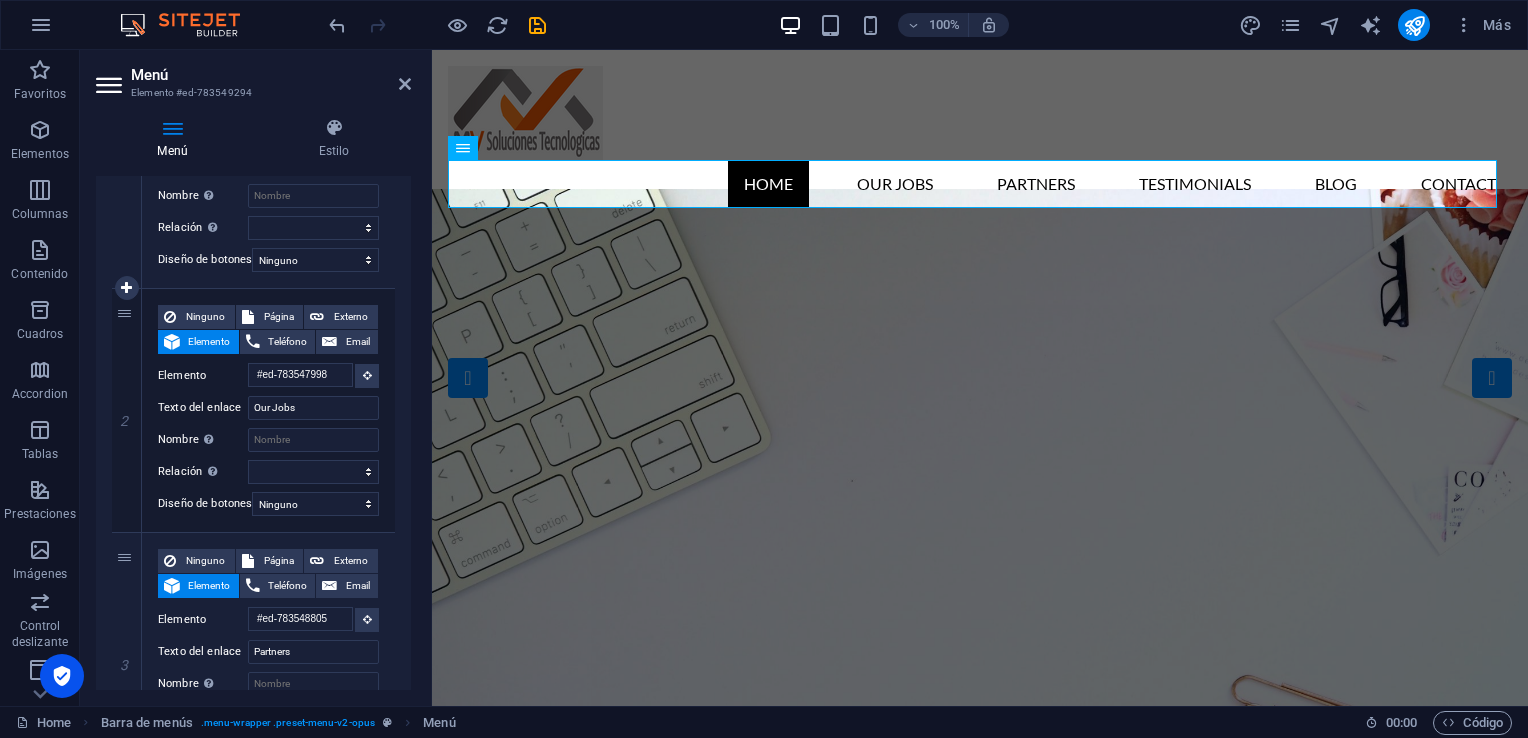 scroll, scrollTop: 400, scrollLeft: 0, axis: vertical 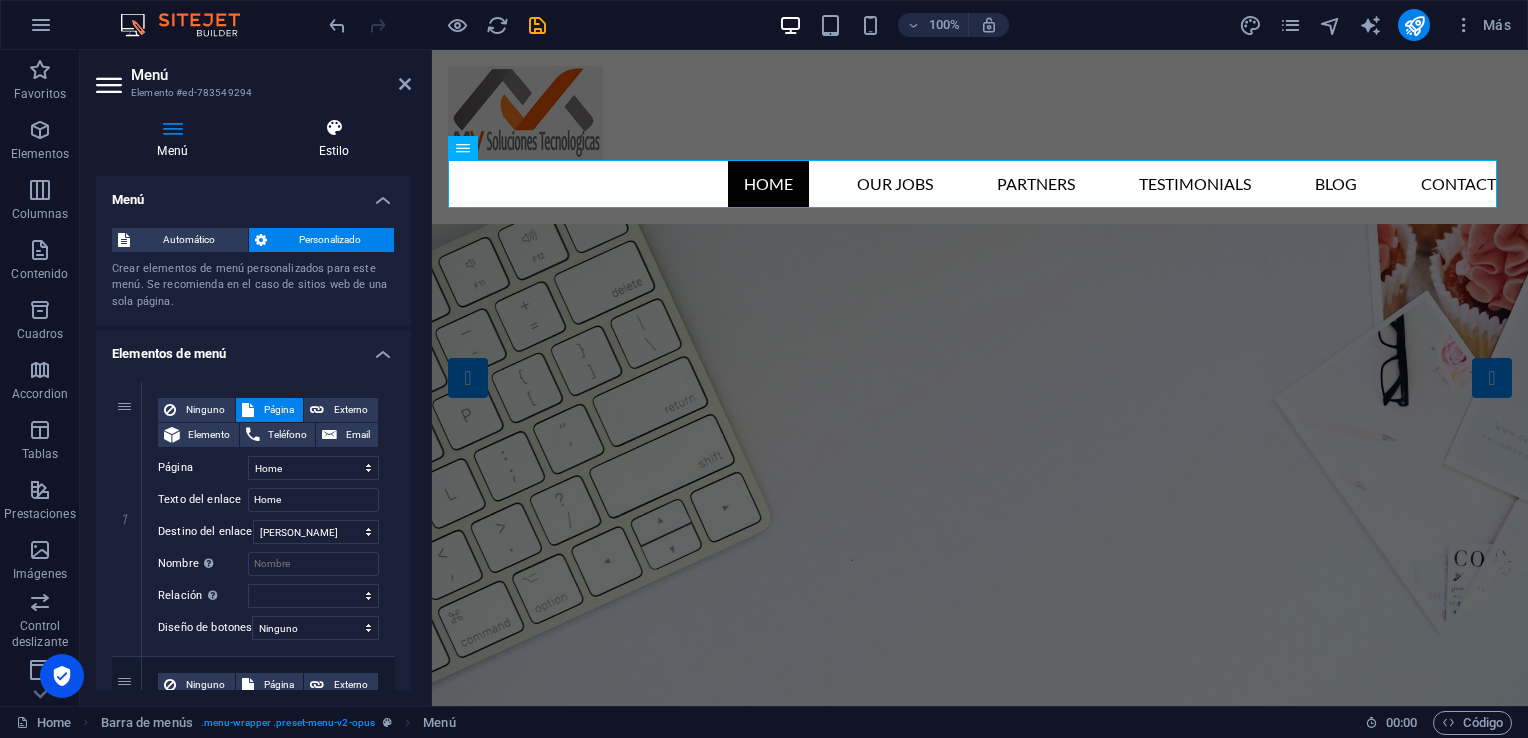 click at bounding box center (334, 128) 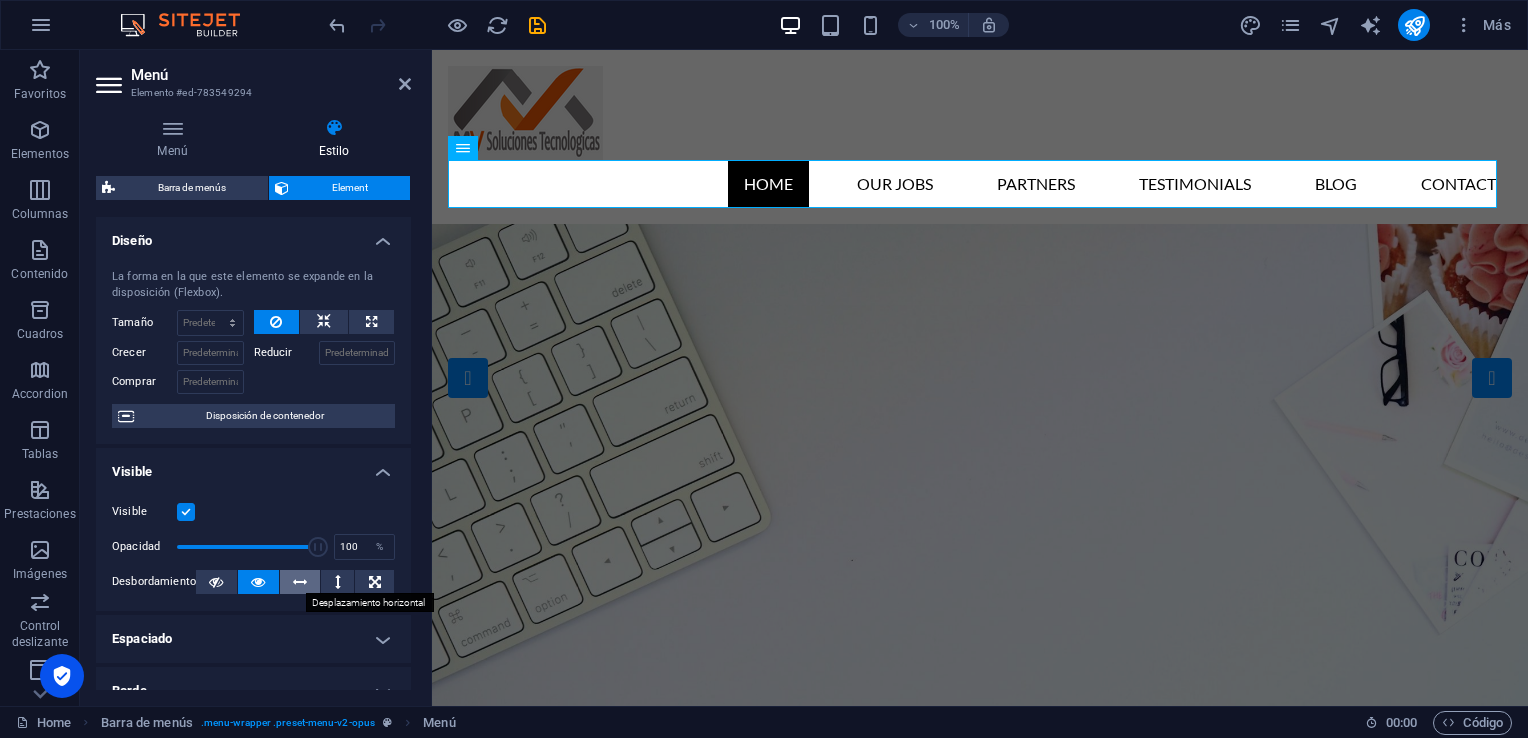 click at bounding box center (300, 582) 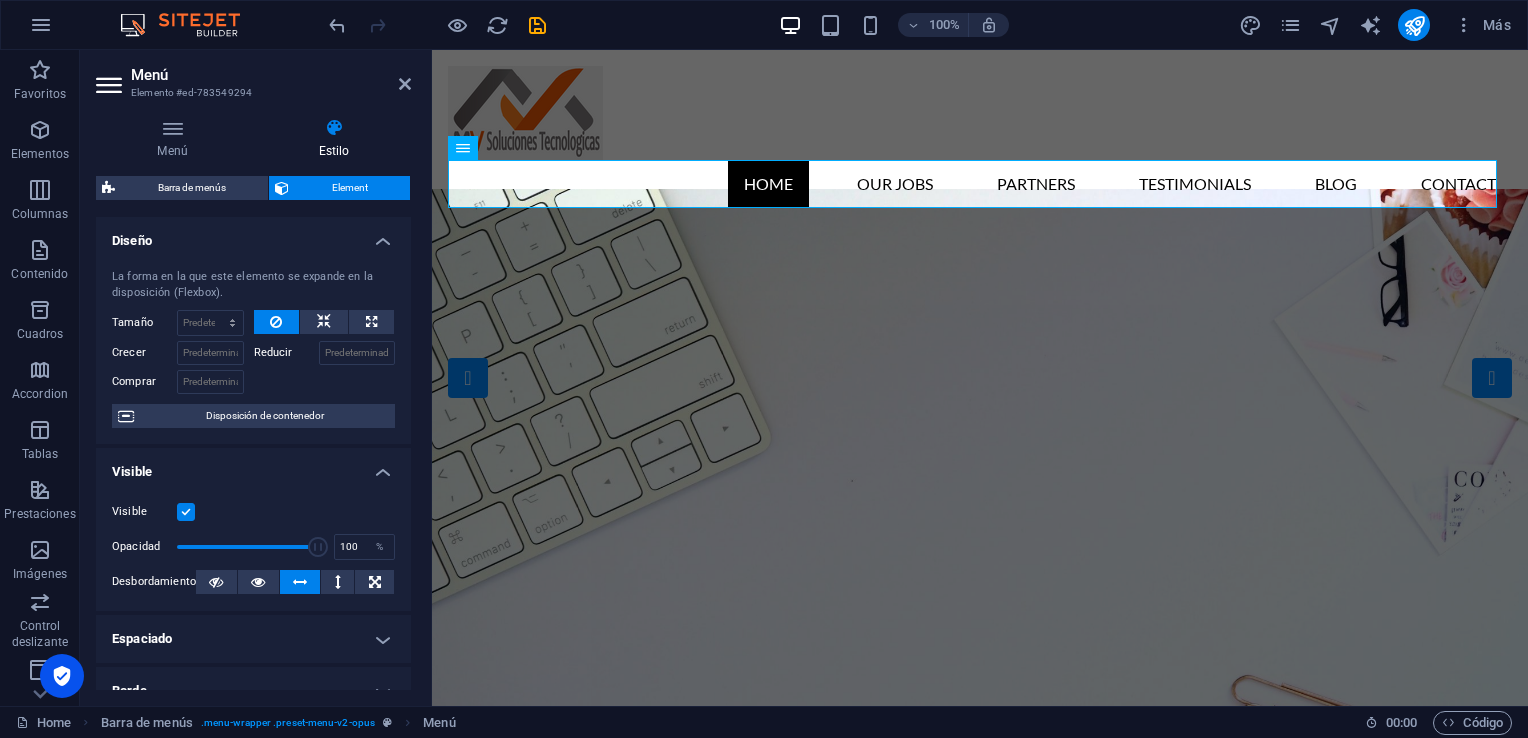 click at bounding box center [300, 582] 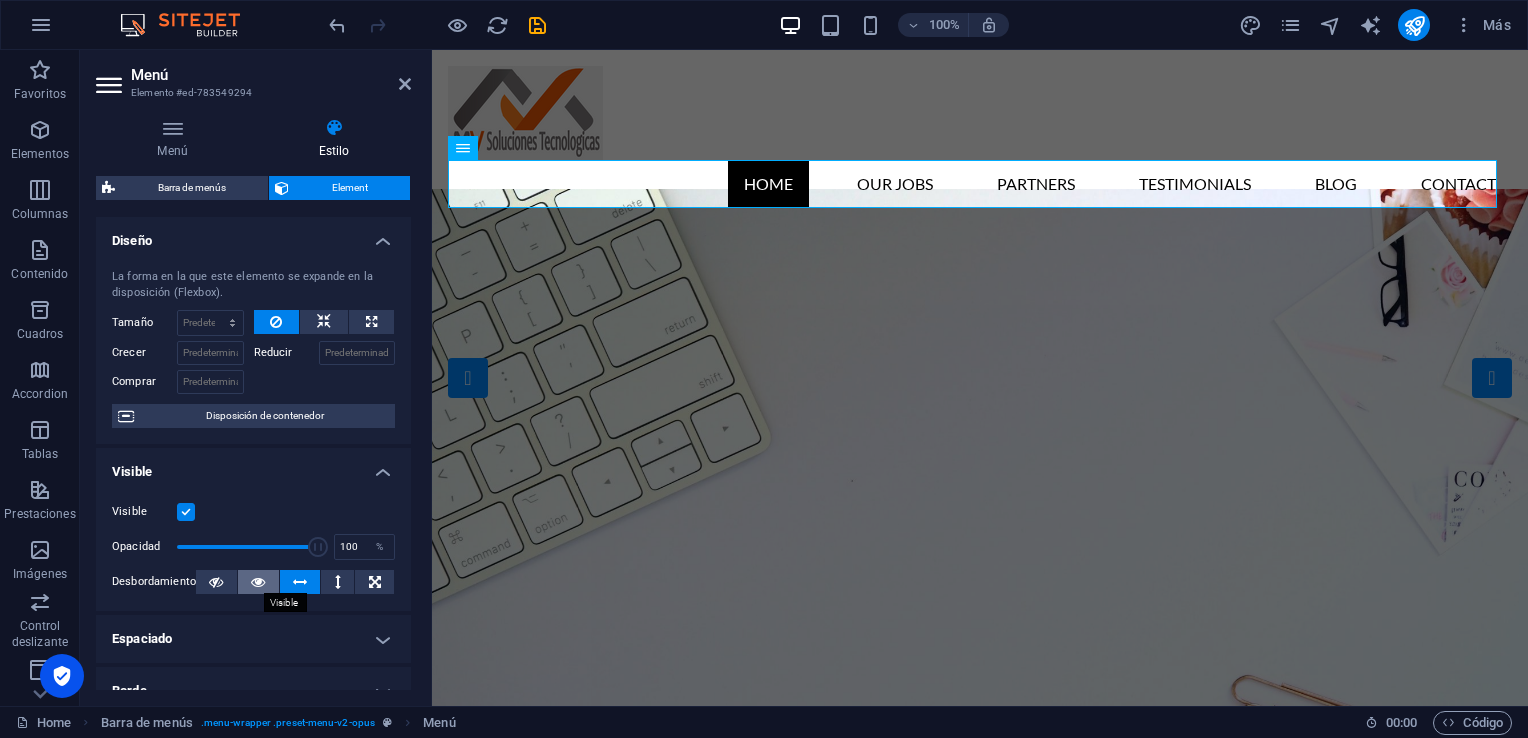 click at bounding box center (258, 582) 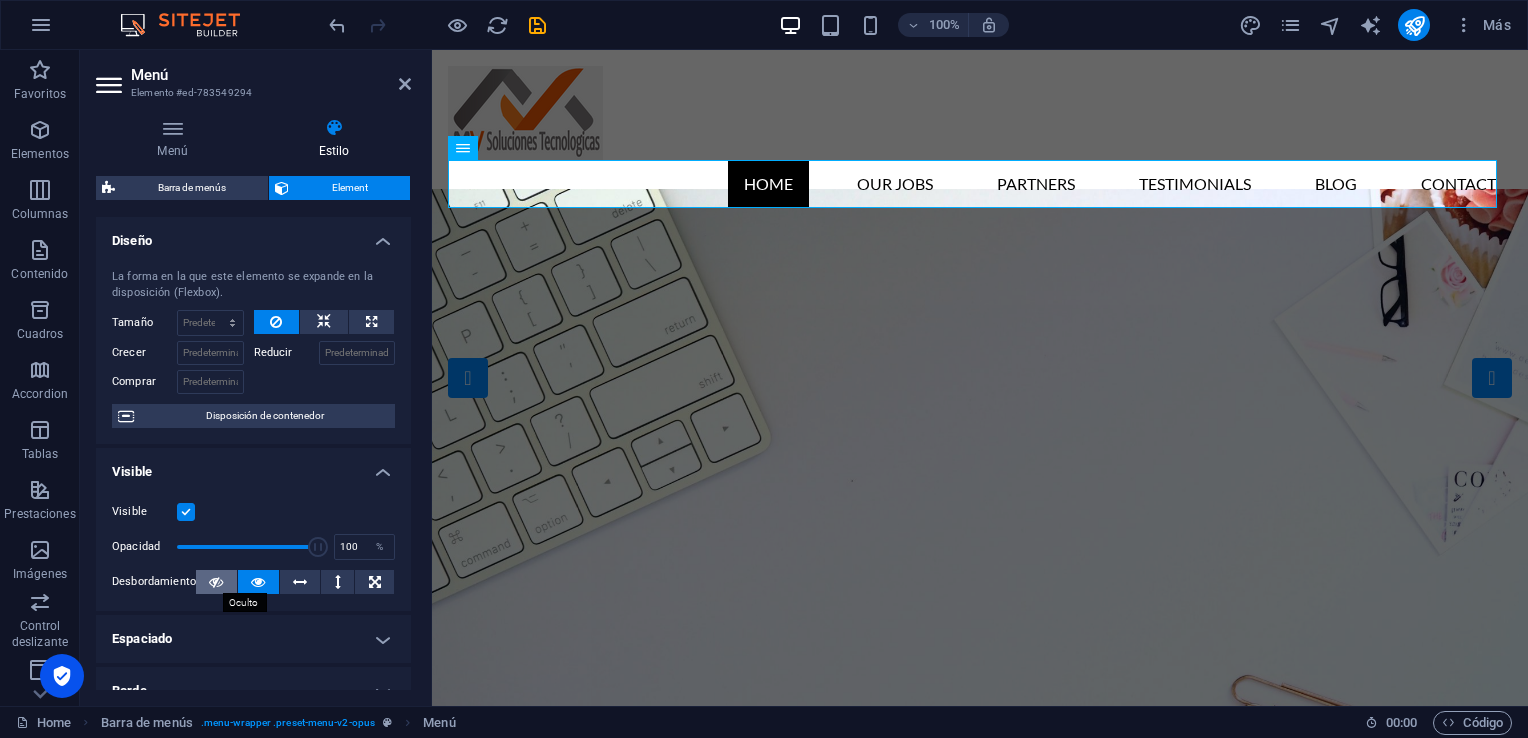 click at bounding box center [216, 582] 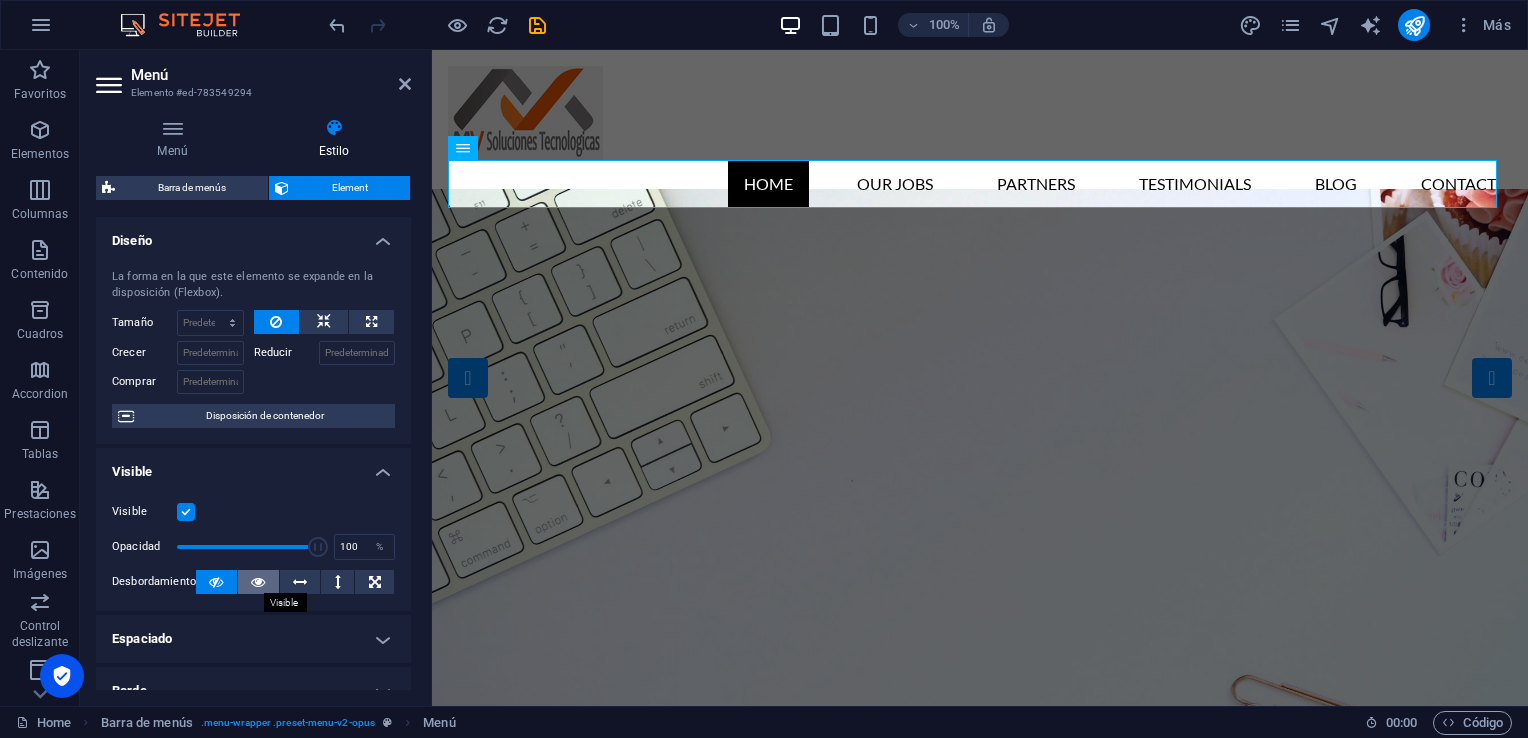 click at bounding box center [258, 582] 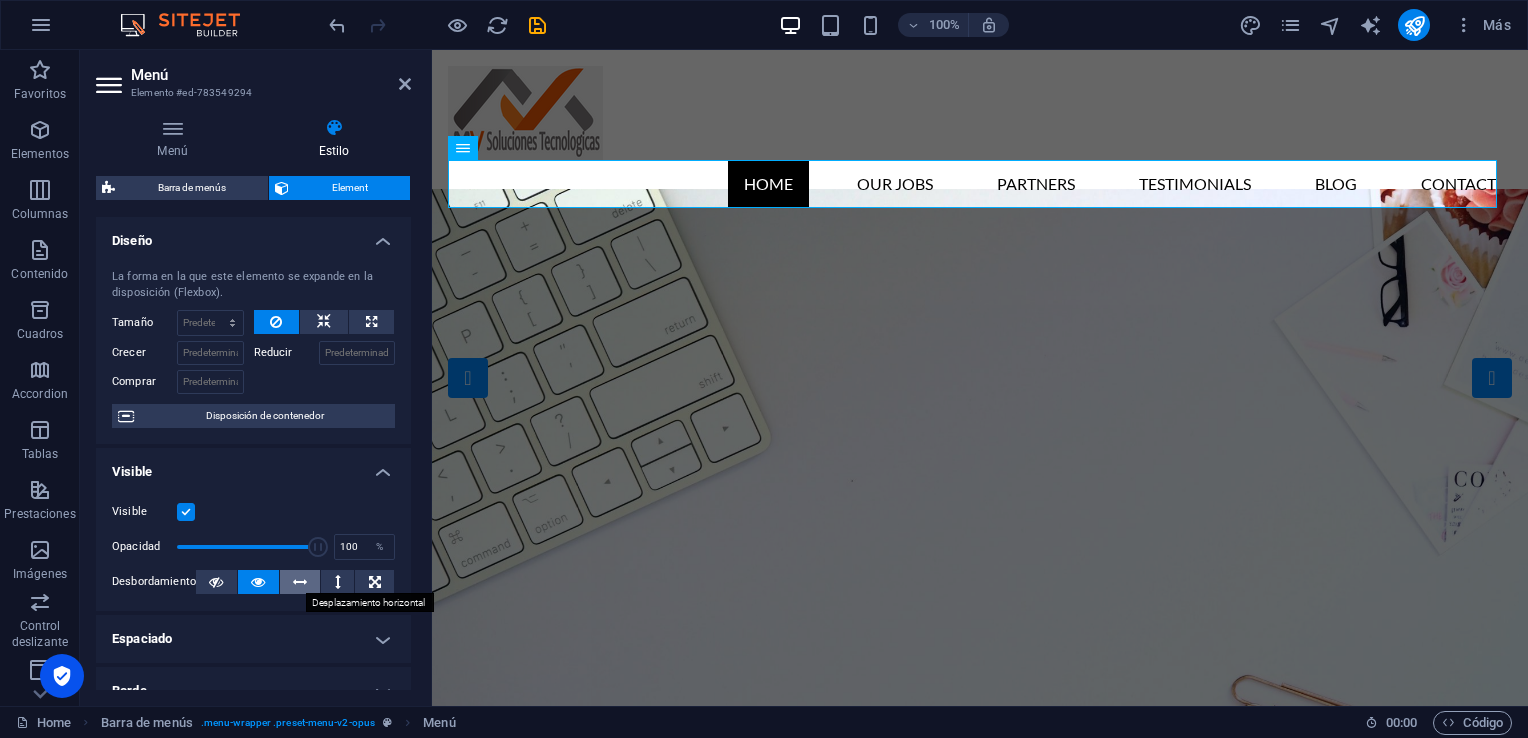 click at bounding box center (300, 582) 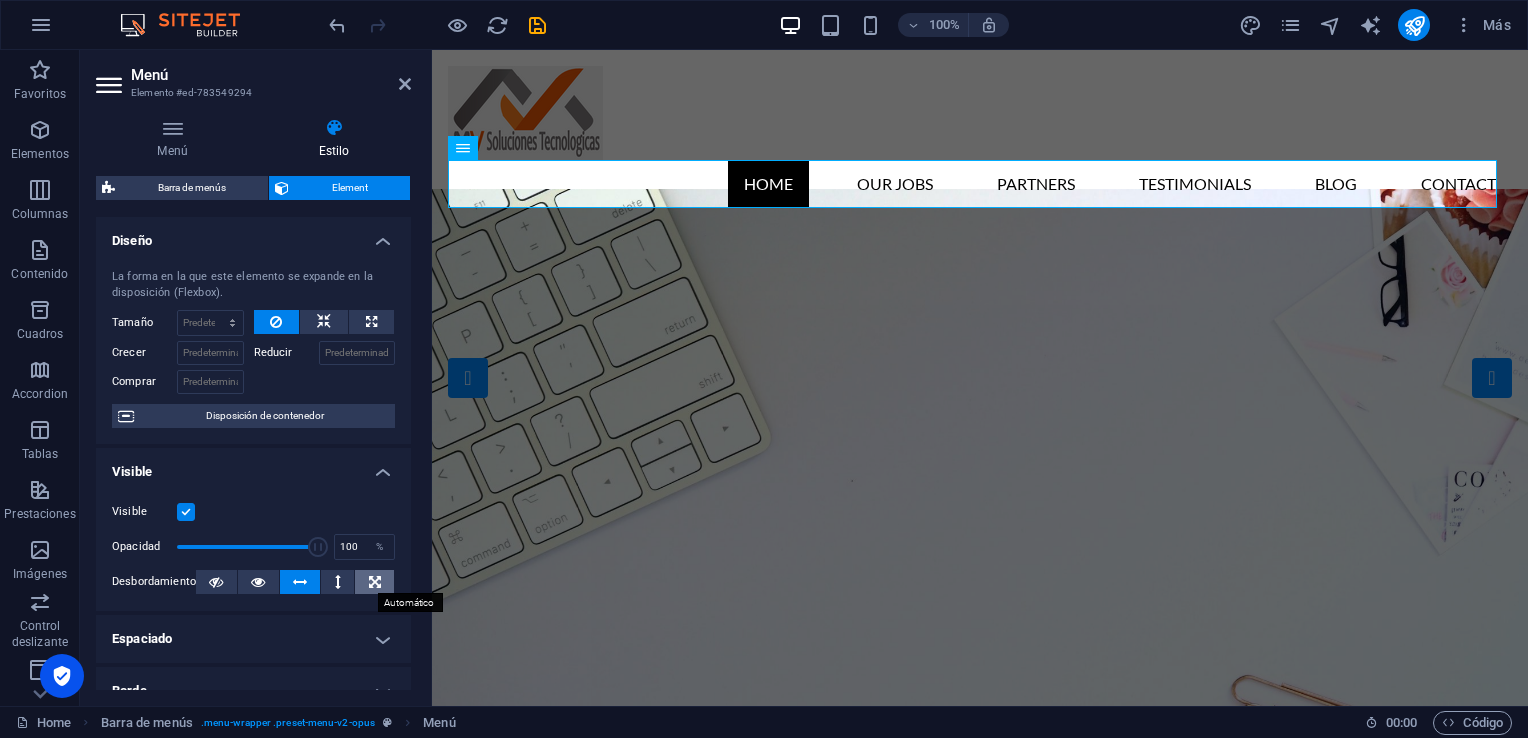 click at bounding box center [375, 582] 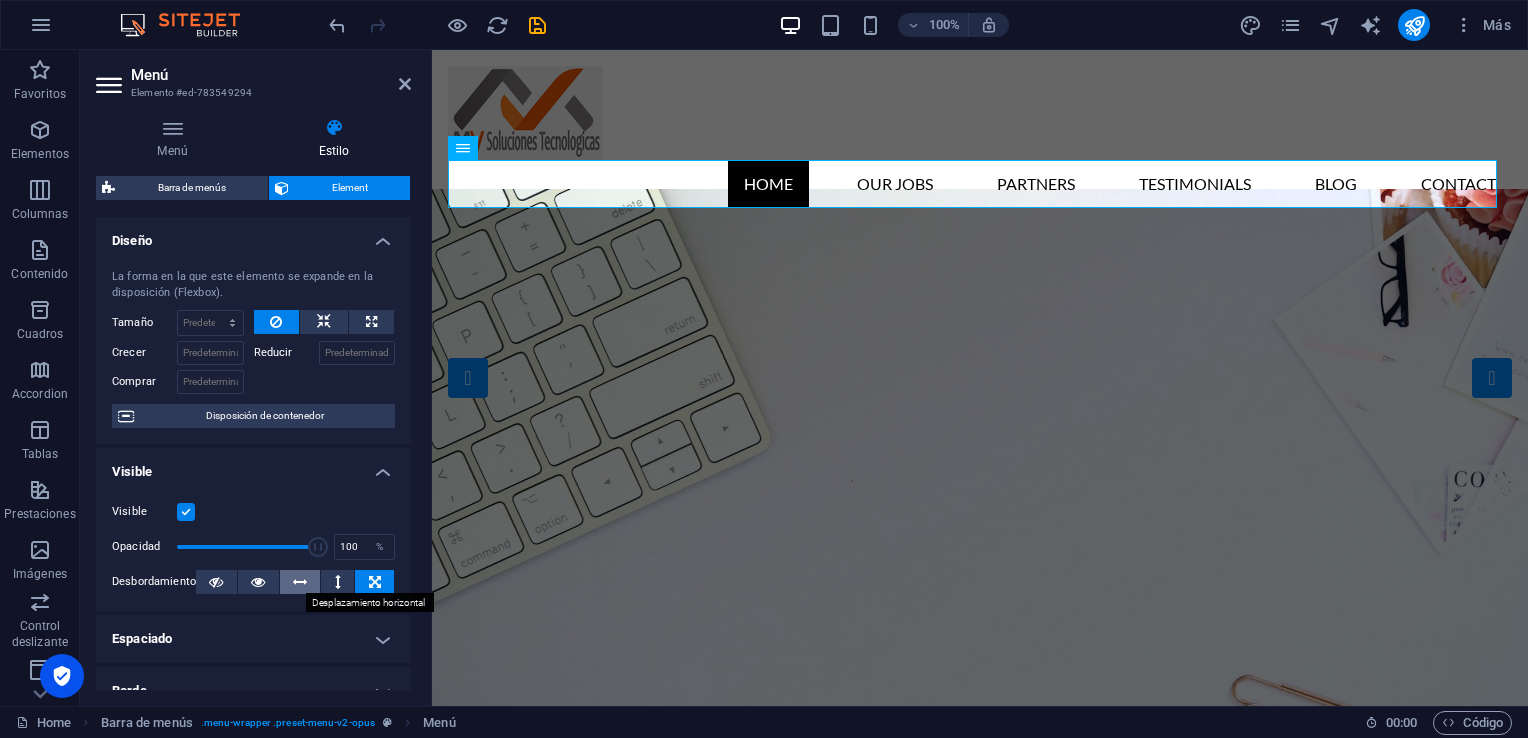click at bounding box center [300, 582] 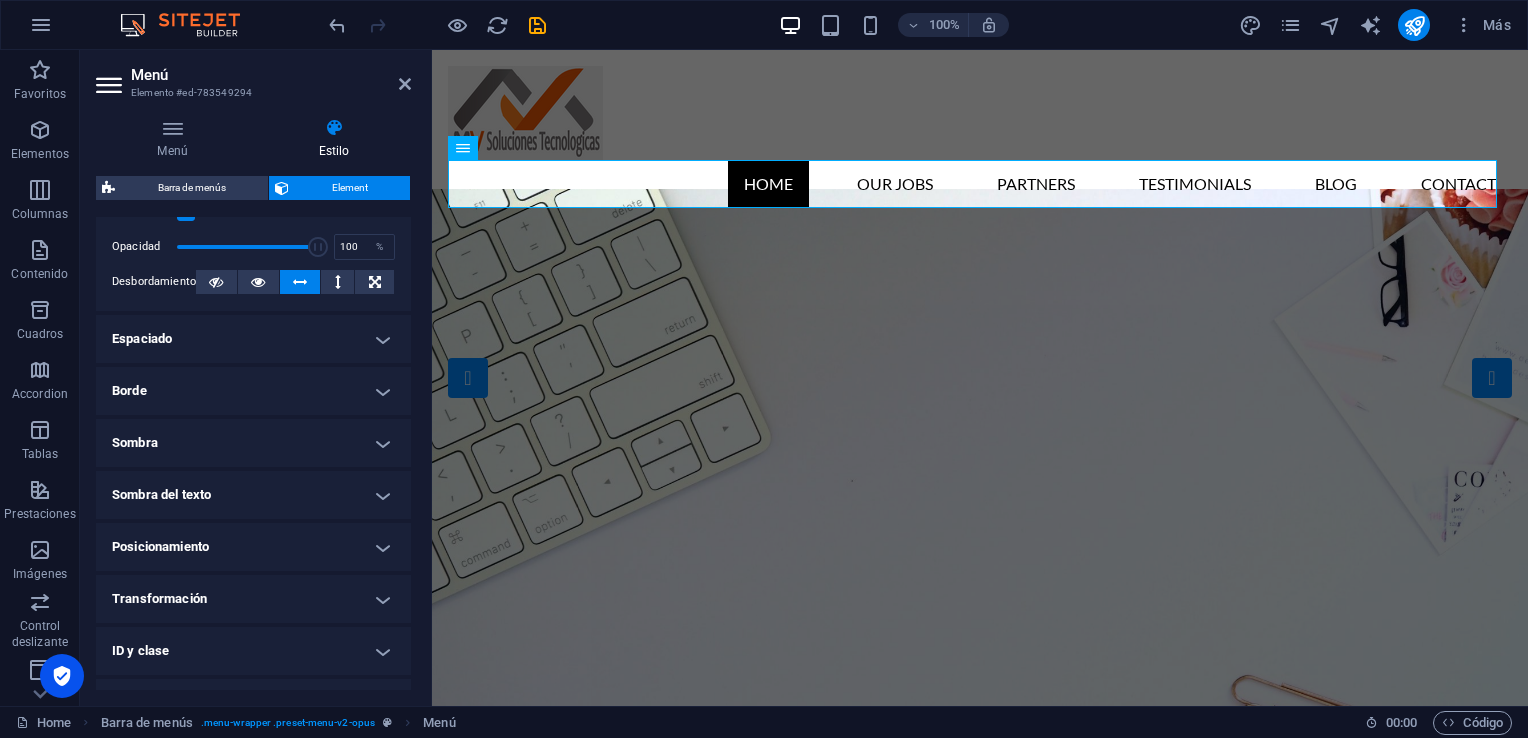 scroll, scrollTop: 388, scrollLeft: 0, axis: vertical 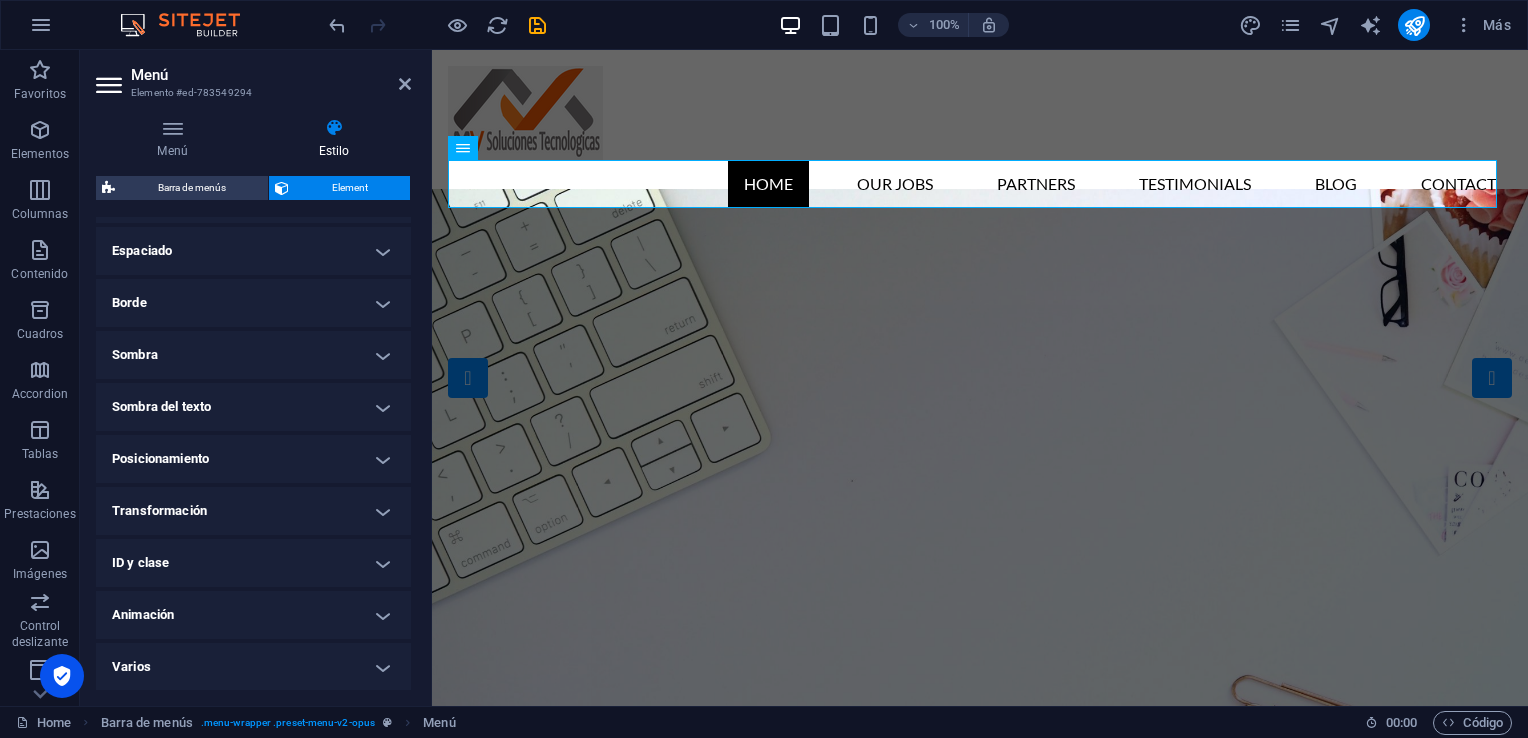 click on "Posicionamiento" at bounding box center [253, 459] 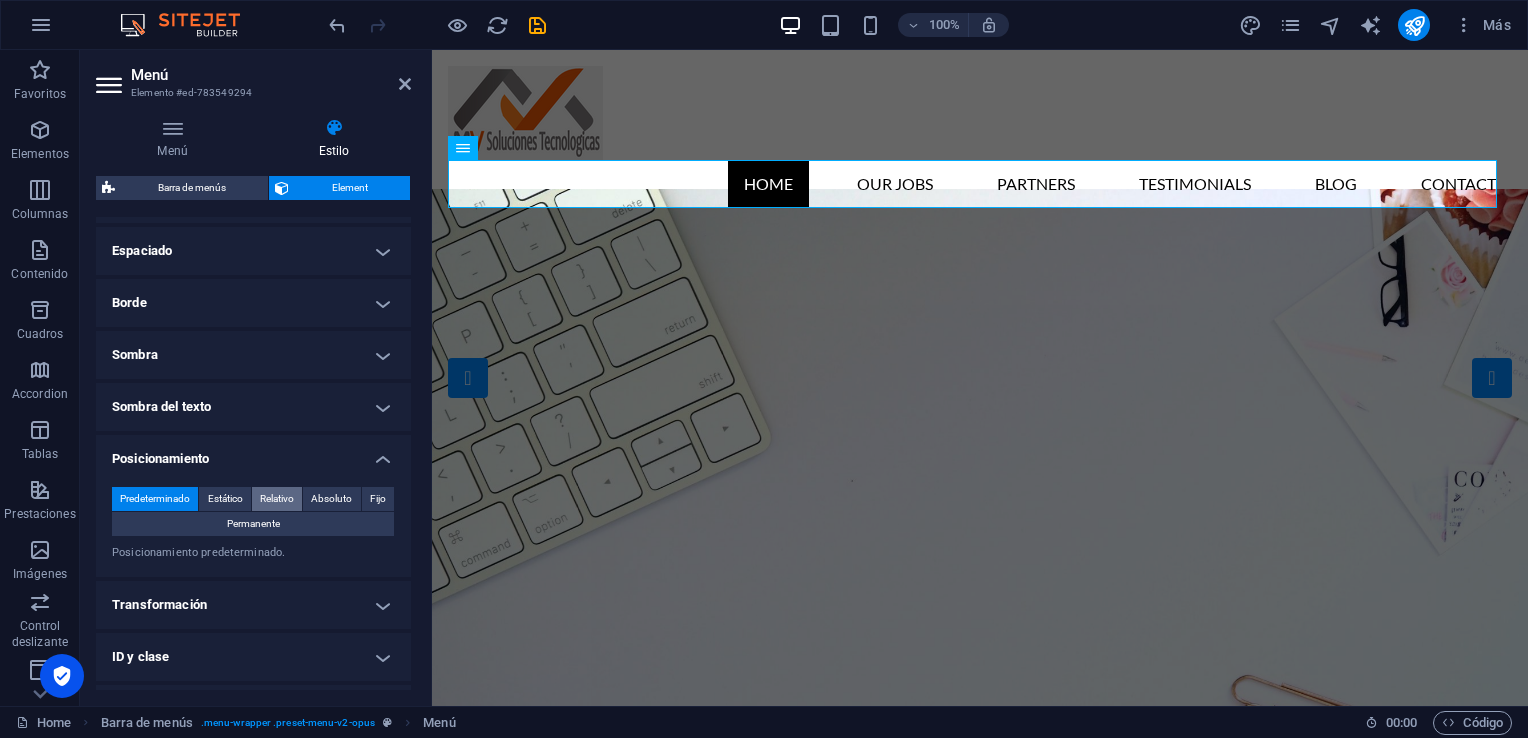 click on "Relativo" at bounding box center [277, 499] 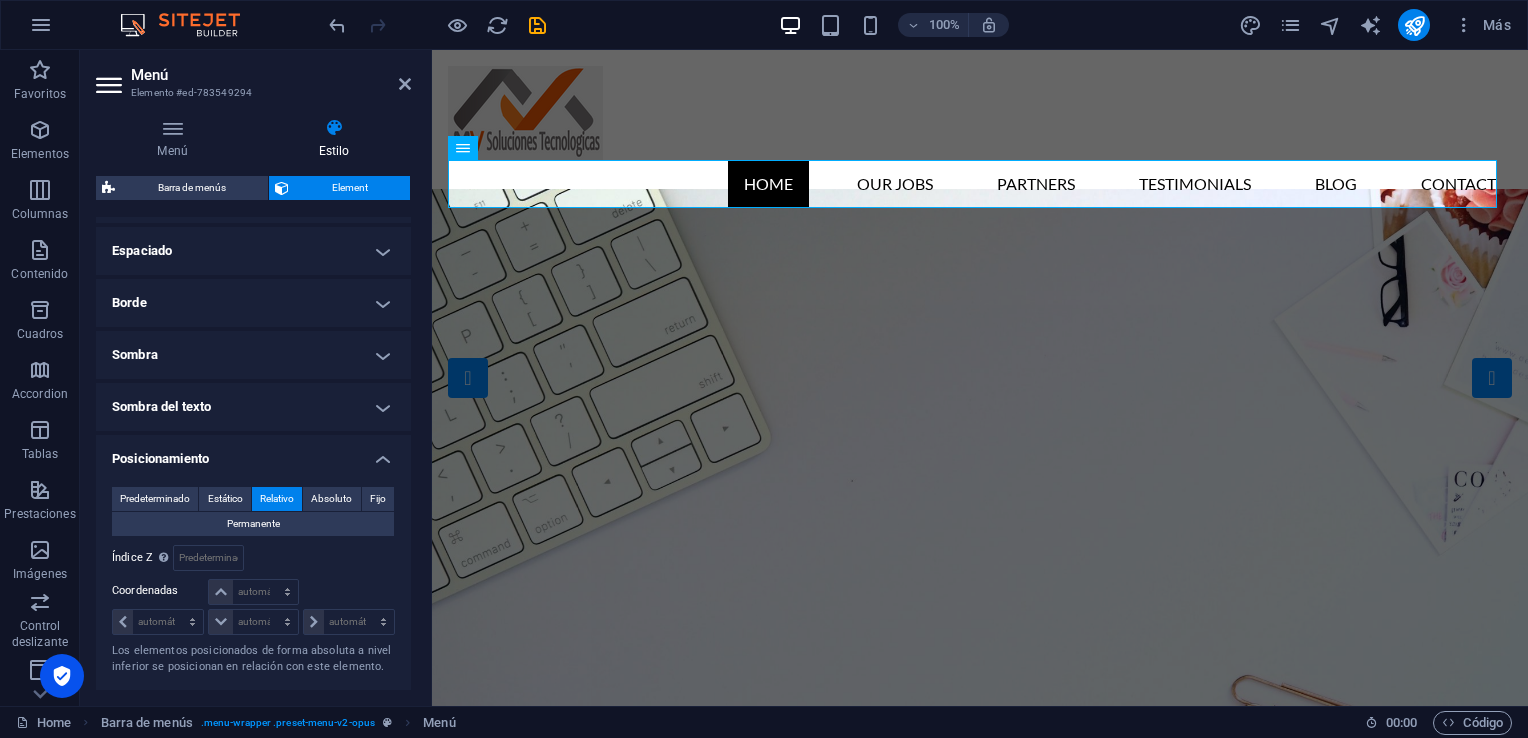 scroll, scrollTop: 488, scrollLeft: 0, axis: vertical 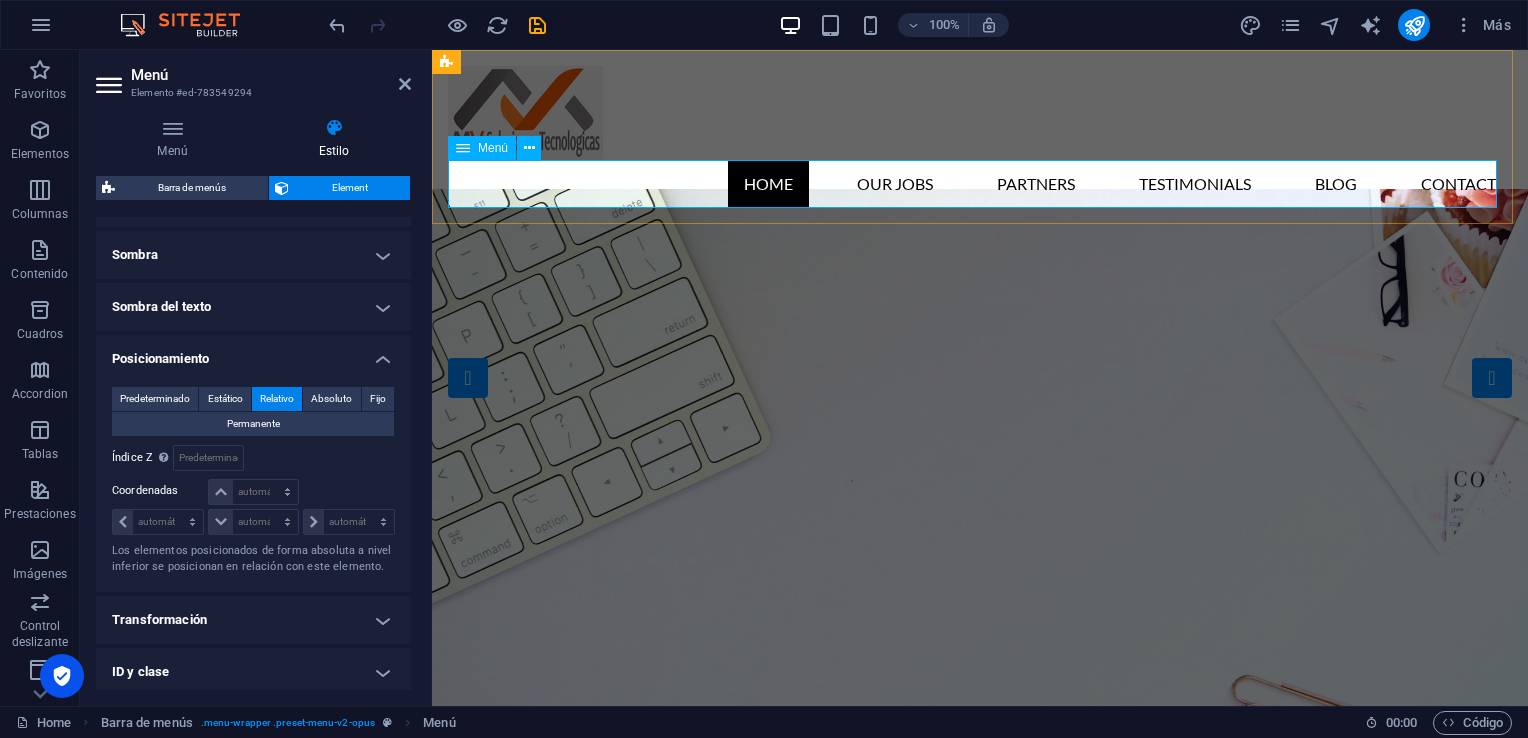 click on "Home Our Jobs Partners Testimonials Blog Contact" at bounding box center (980, 184) 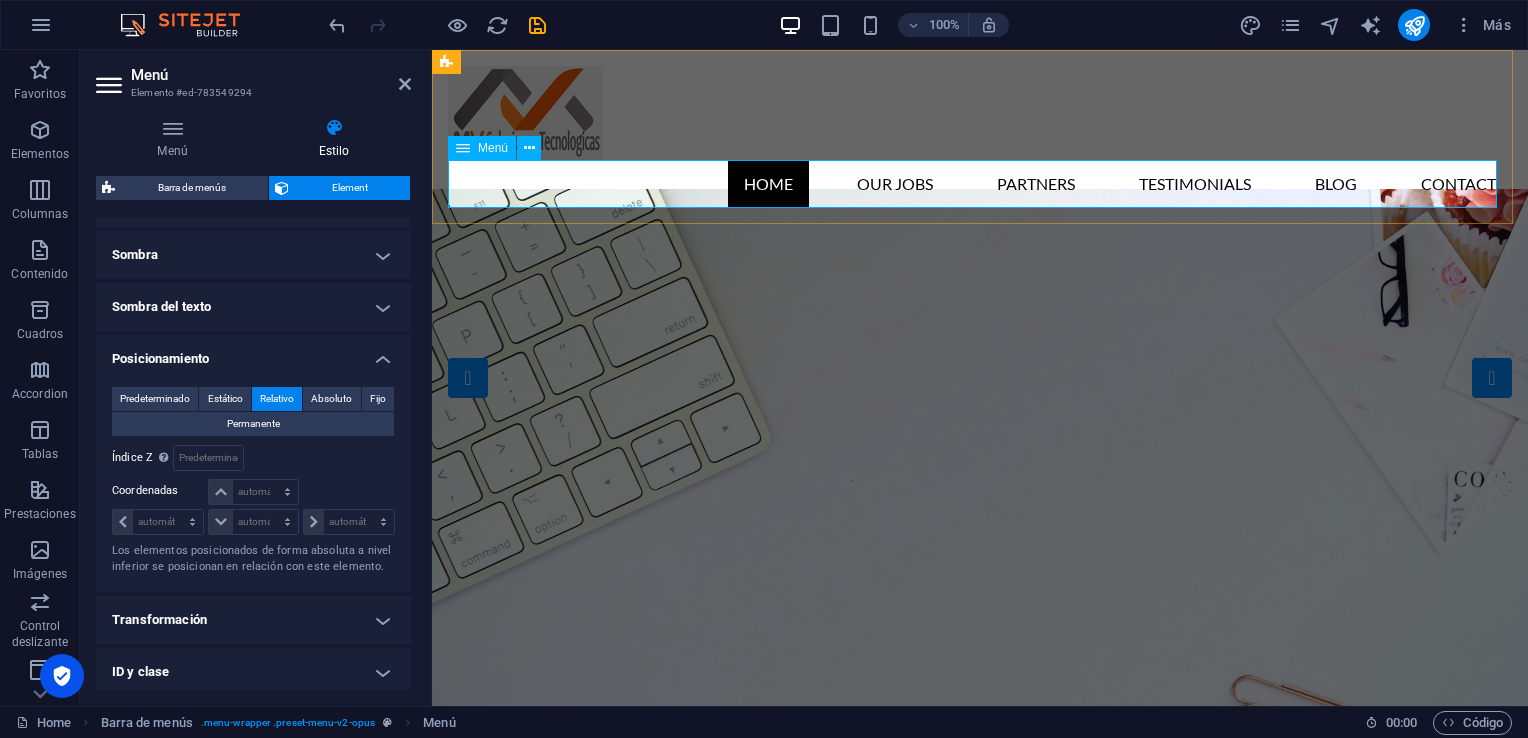 click on "Home Our Jobs Partners Testimonials Blog Contact" at bounding box center [980, 184] 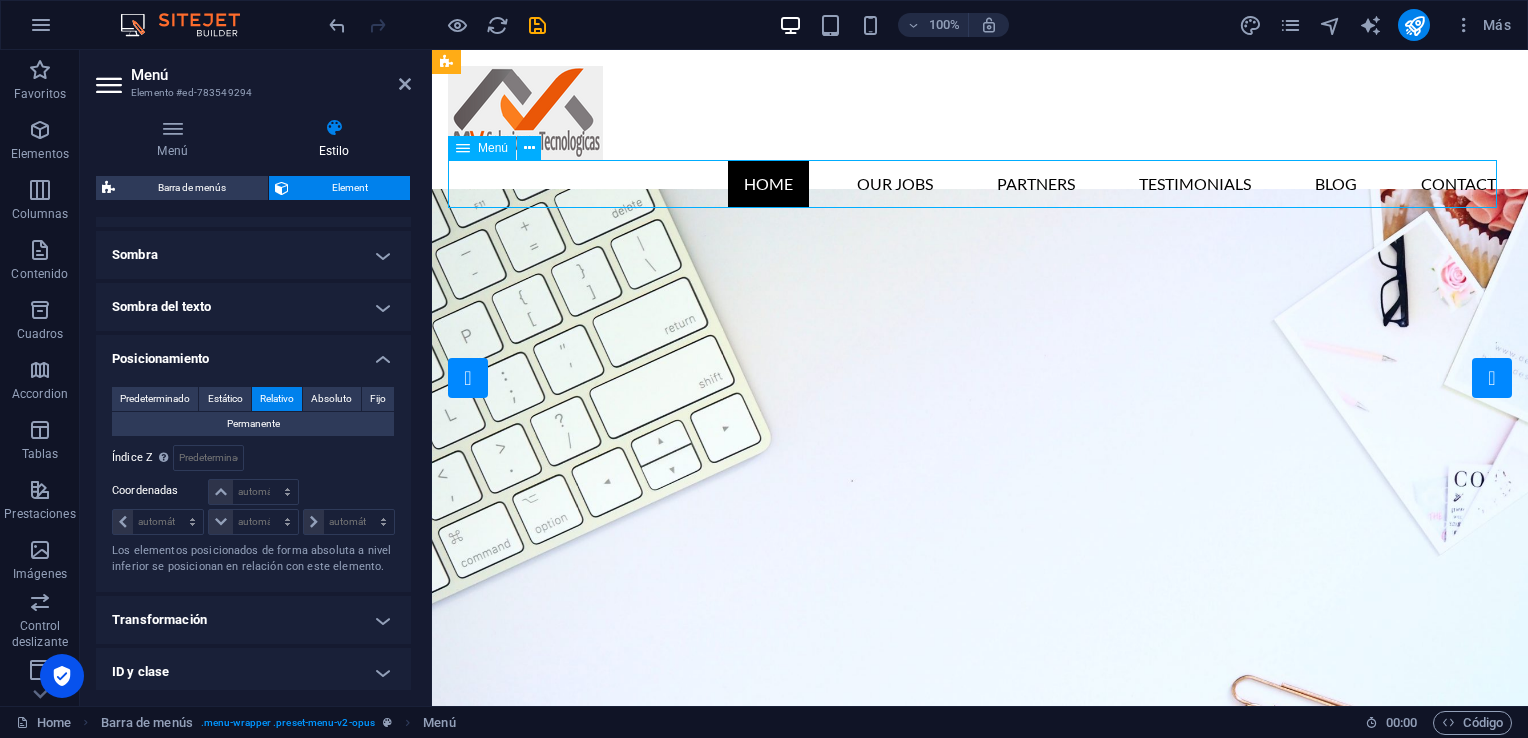 drag, startPoint x: 449, startPoint y: 185, endPoint x: 512, endPoint y: 186, distance: 63.007935 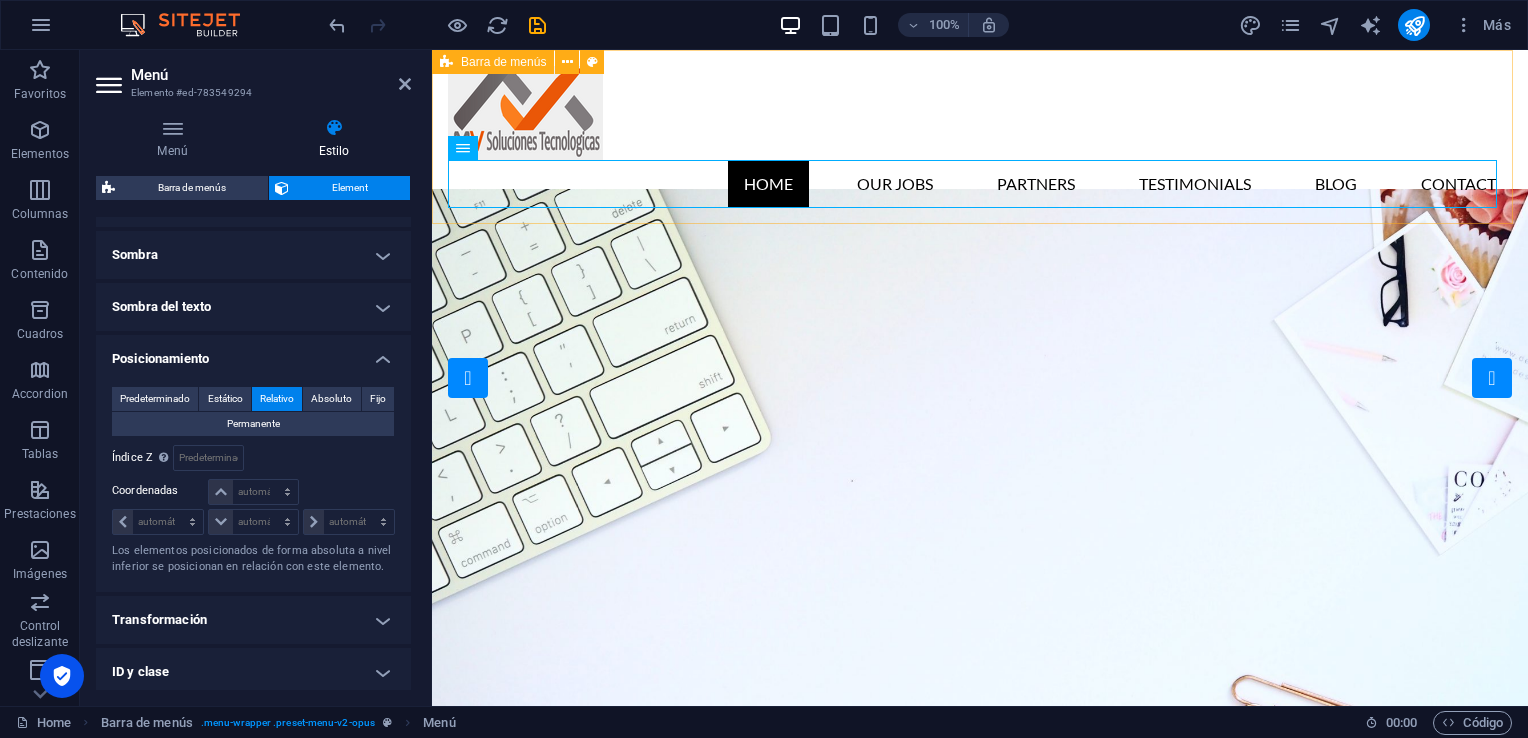 click on "Home Our Jobs Partners Testimonials Blog Contact" at bounding box center (980, 137) 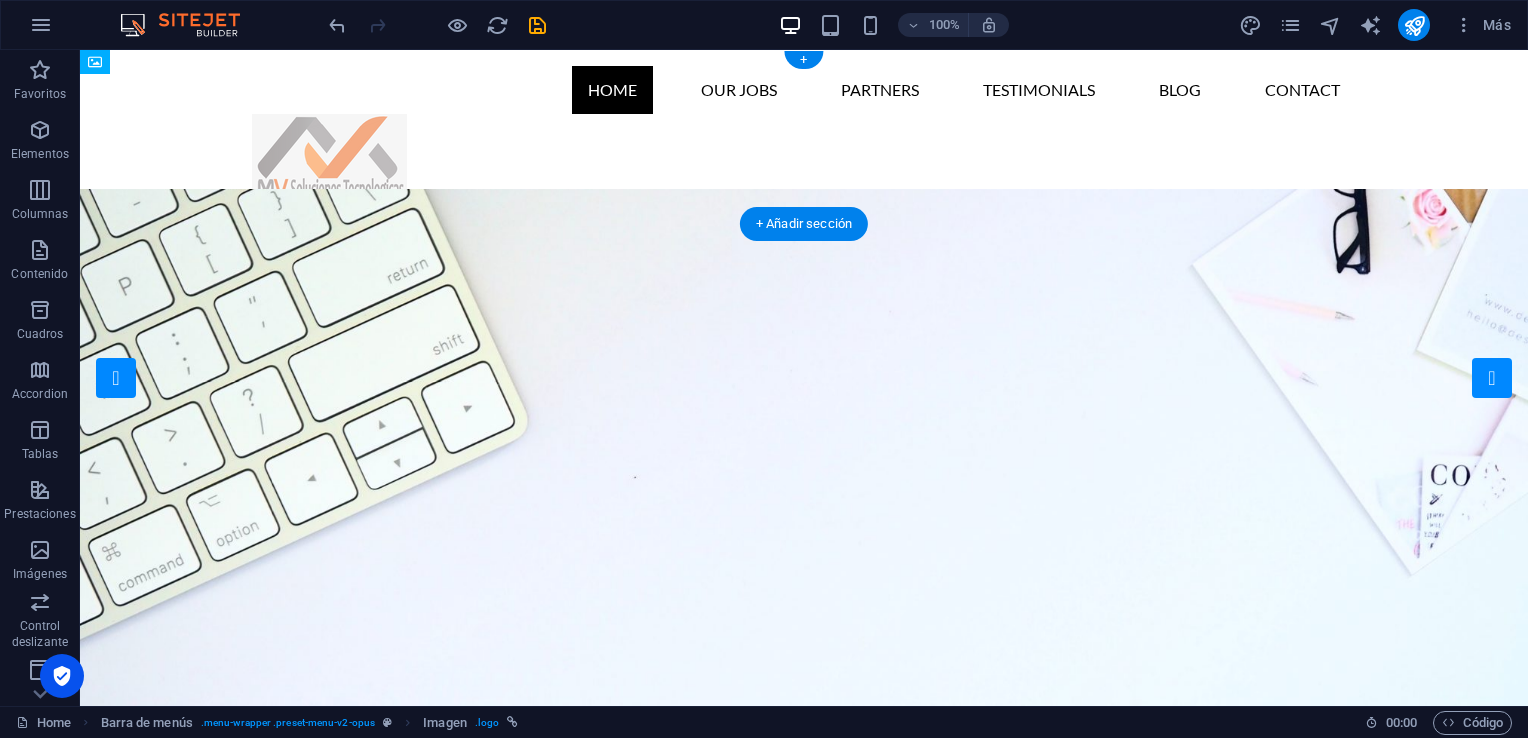 drag, startPoint x: 333, startPoint y: 112, endPoint x: 336, endPoint y: 82, distance: 30.149628 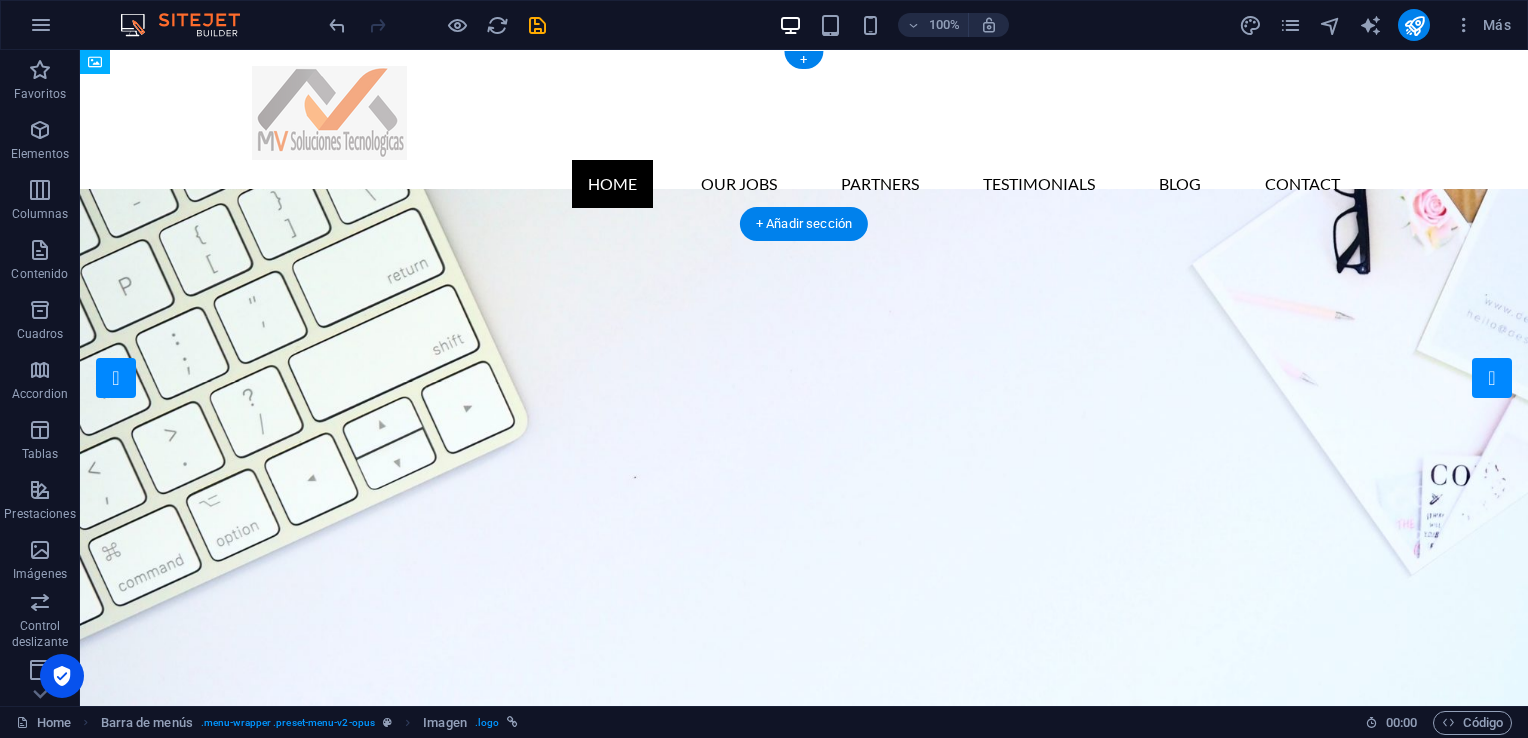 drag, startPoint x: 316, startPoint y: 162, endPoint x: 332, endPoint y: 98, distance: 65.96969 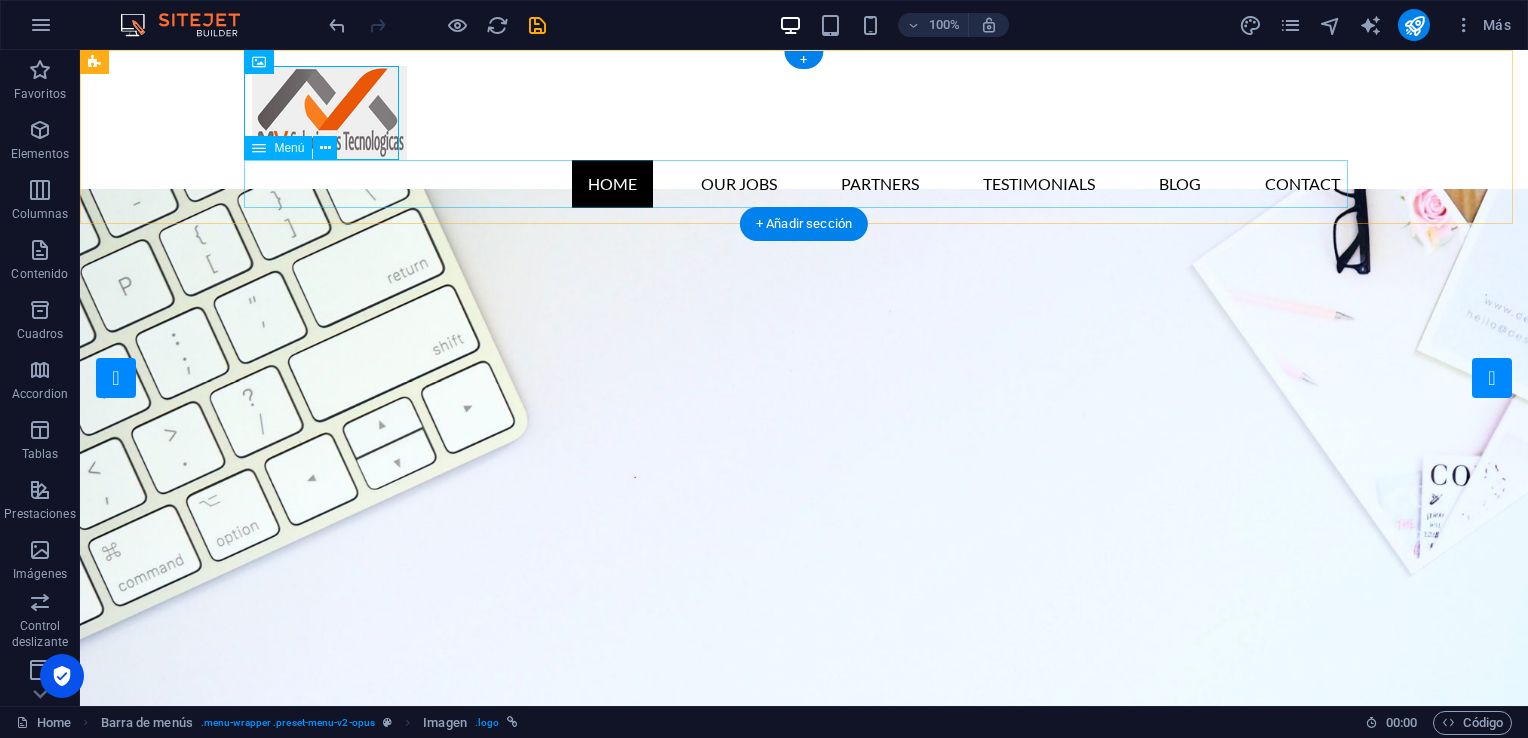 click on "Home Our Jobs Partners Testimonials Blog Contact" at bounding box center [804, 184] 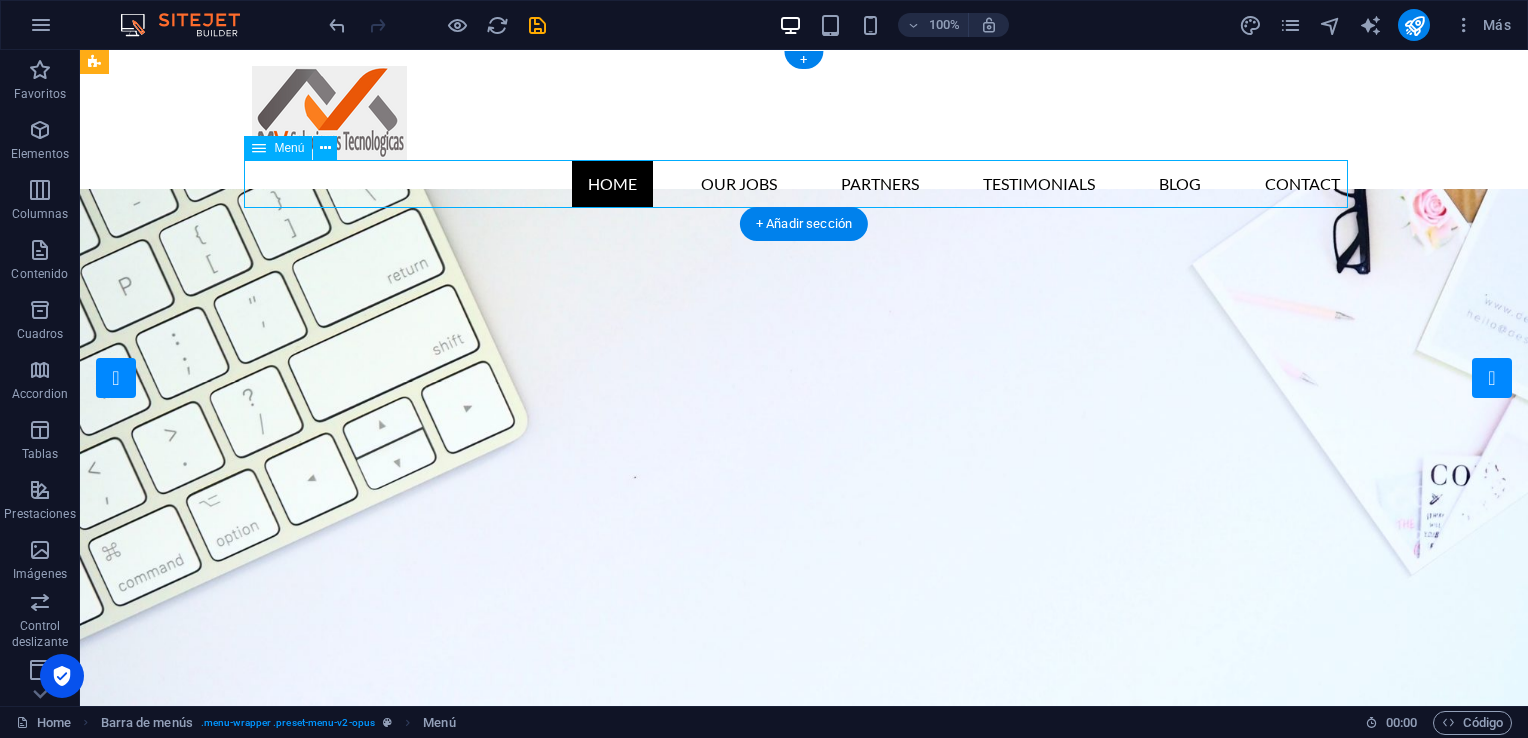 drag, startPoint x: 418, startPoint y: 184, endPoint x: 512, endPoint y: 188, distance: 94.08507 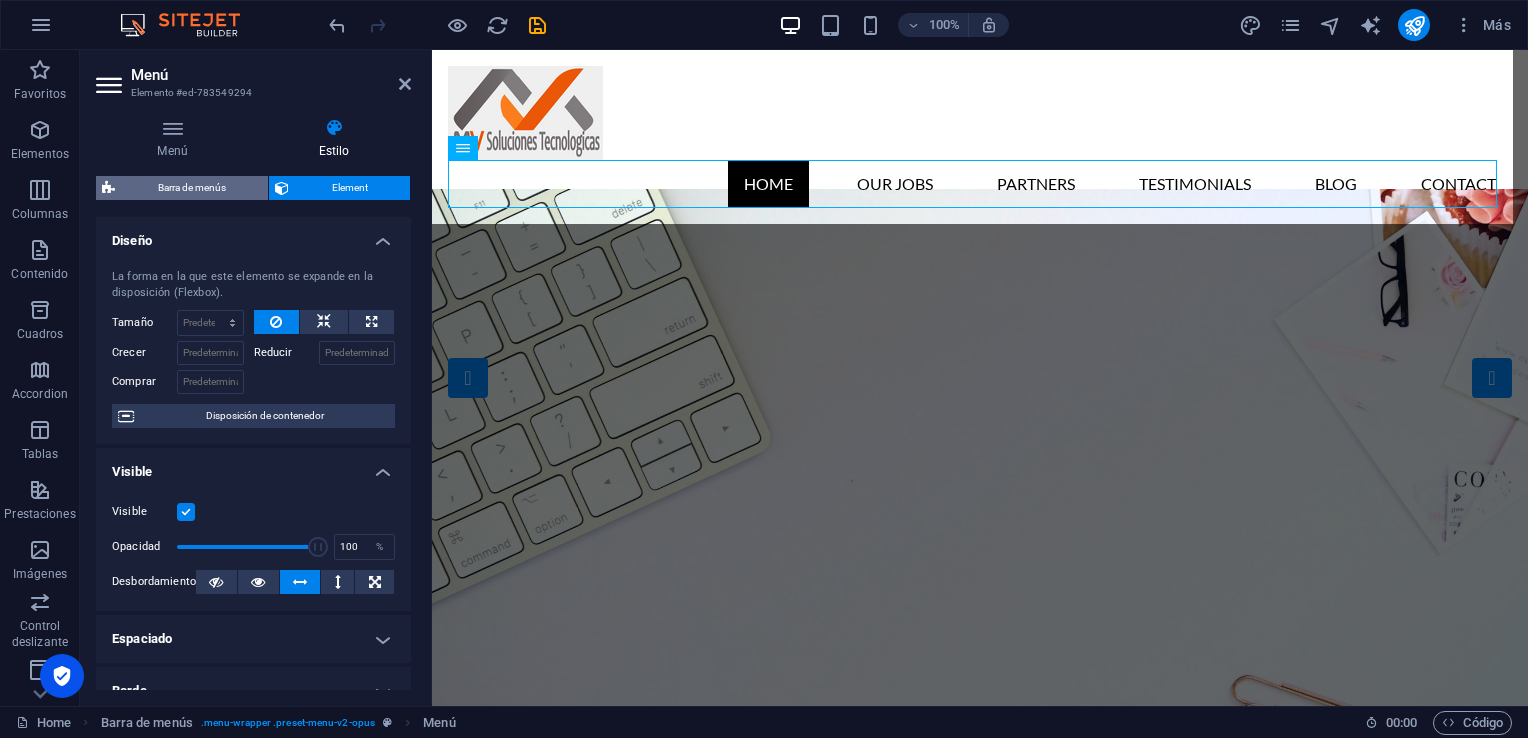 click on "Barra de menús" at bounding box center [191, 188] 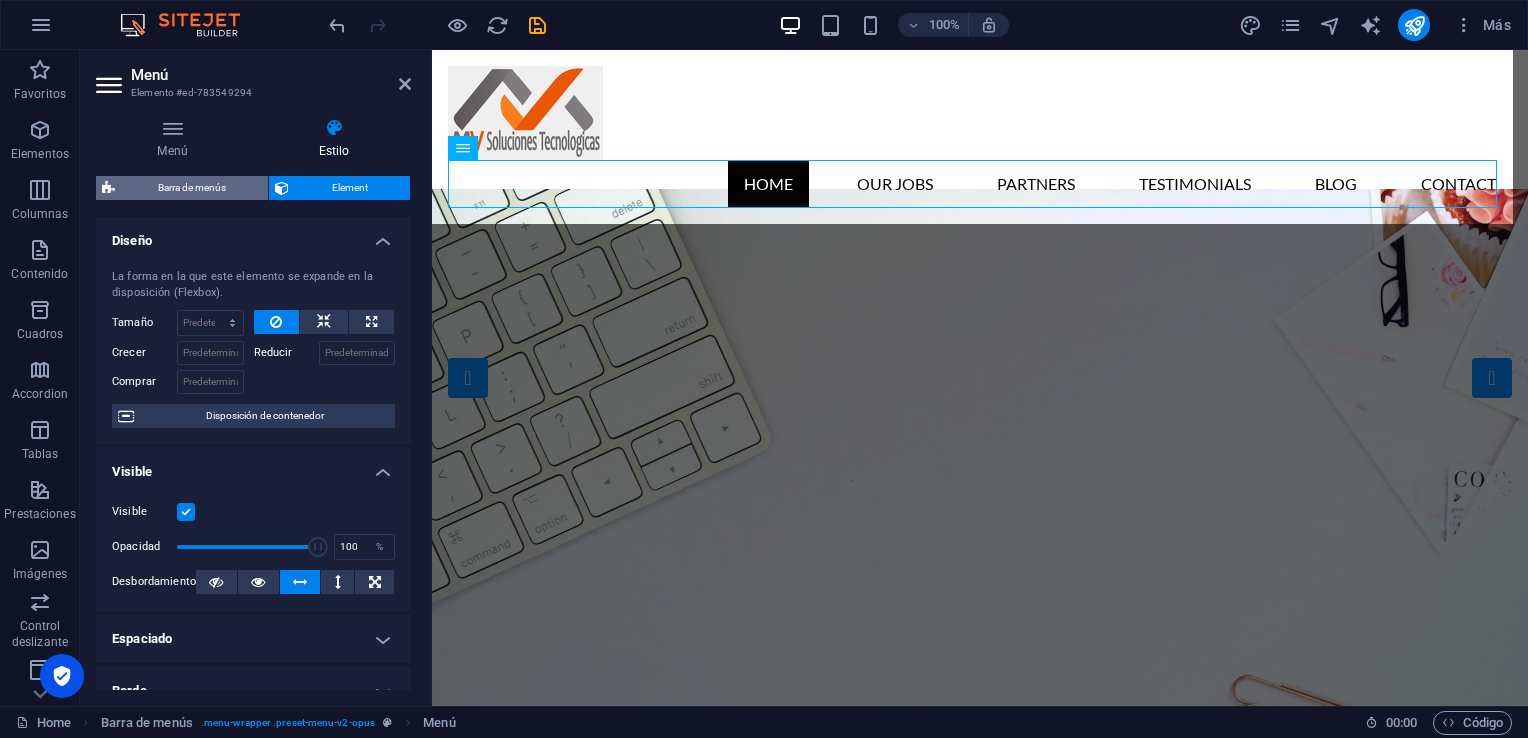select on "header" 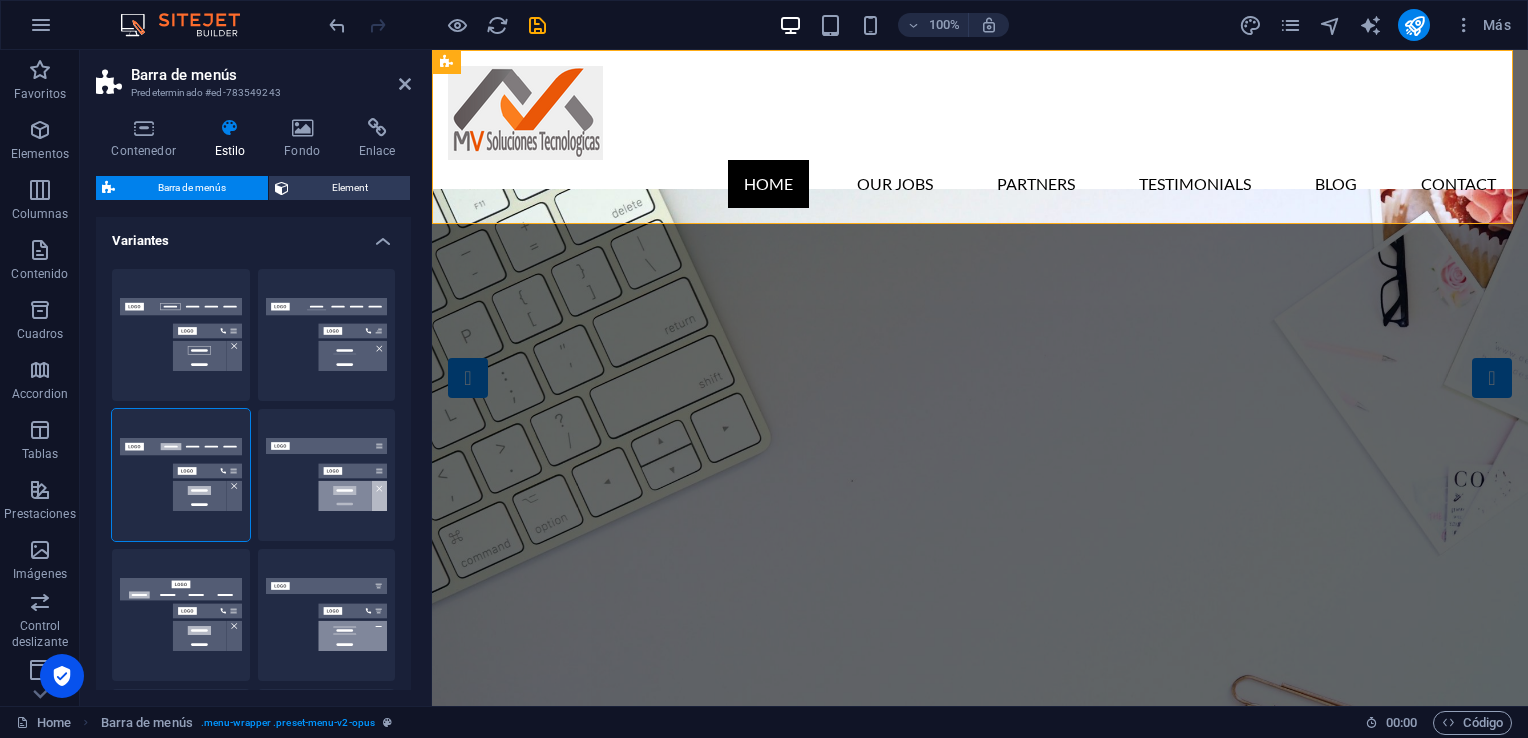 click at bounding box center (230, 128) 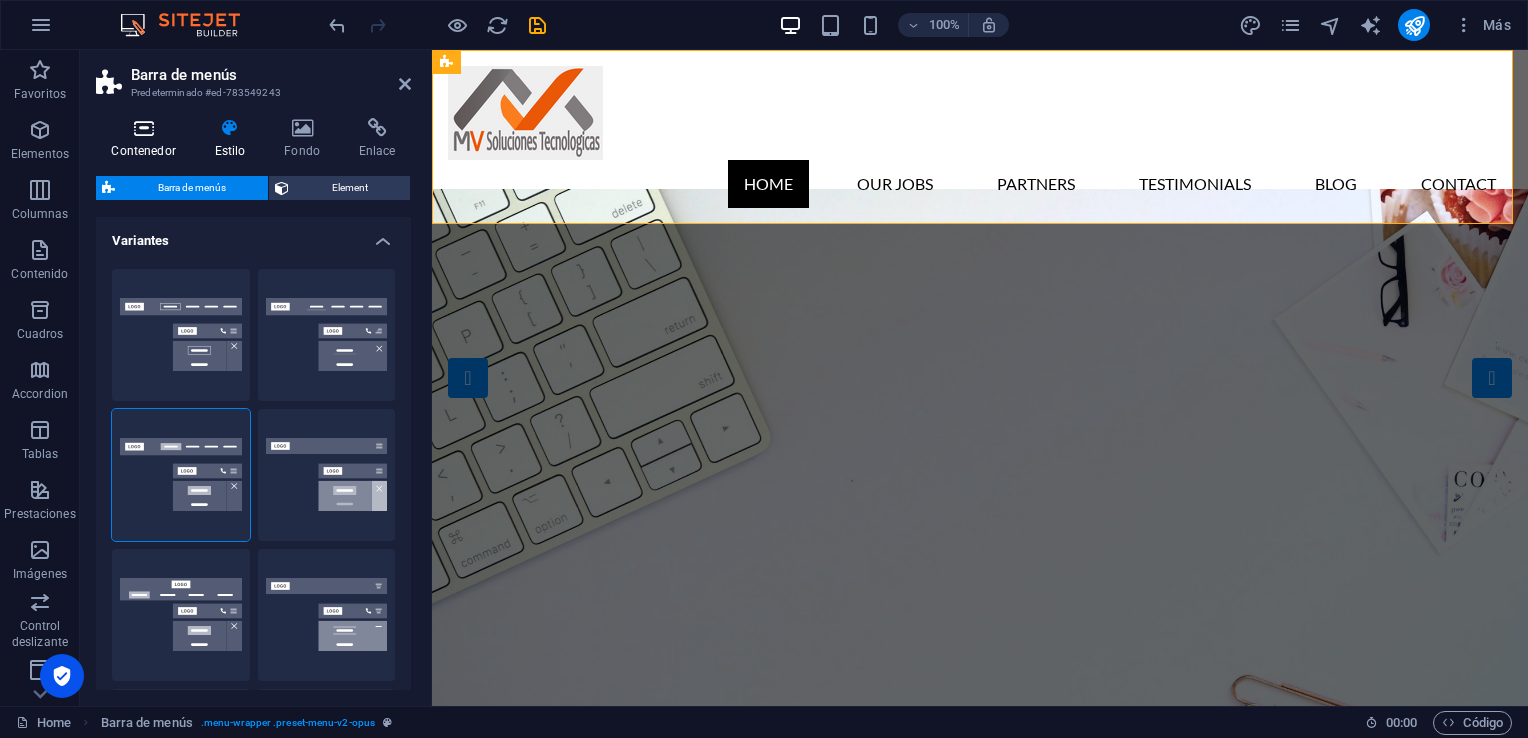click at bounding box center [143, 128] 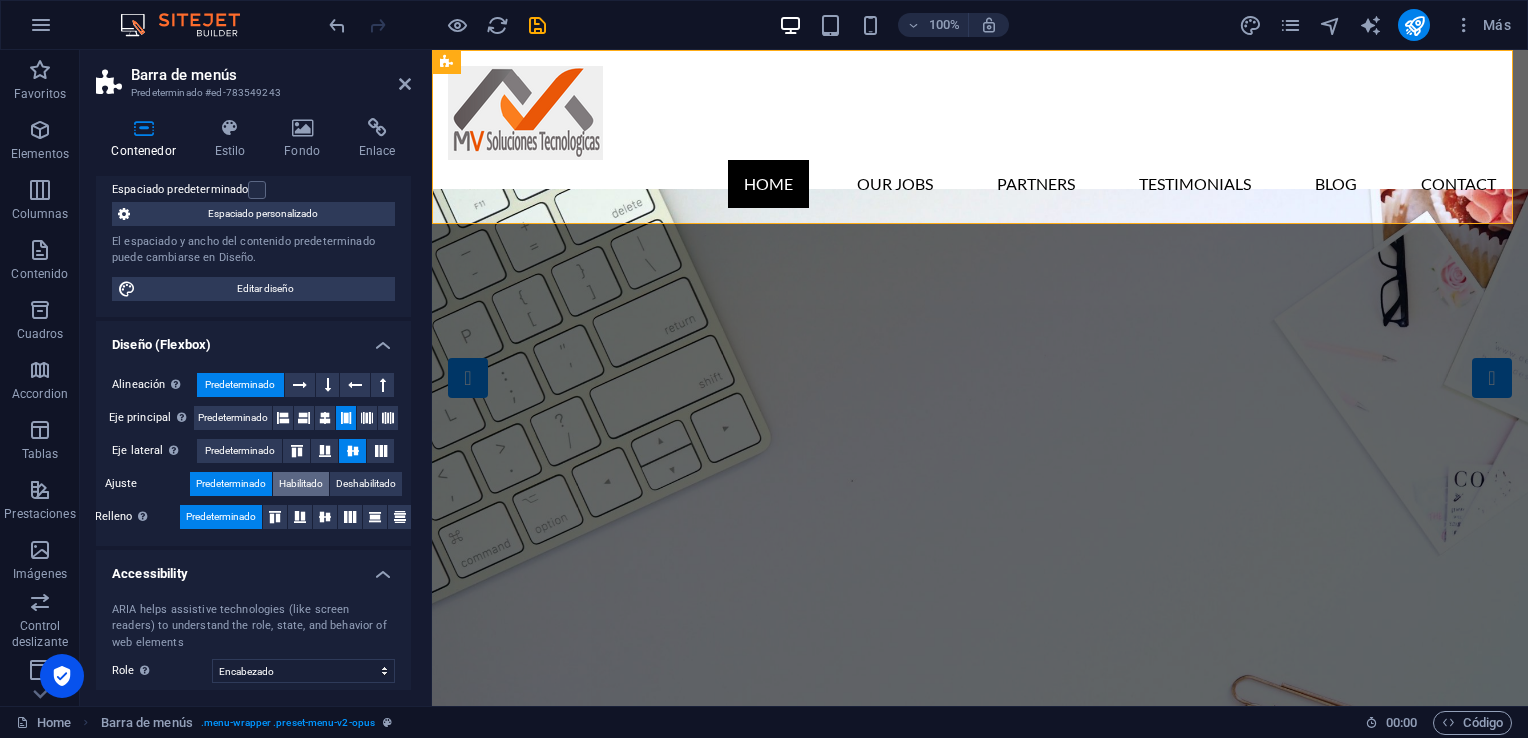 scroll, scrollTop: 200, scrollLeft: 0, axis: vertical 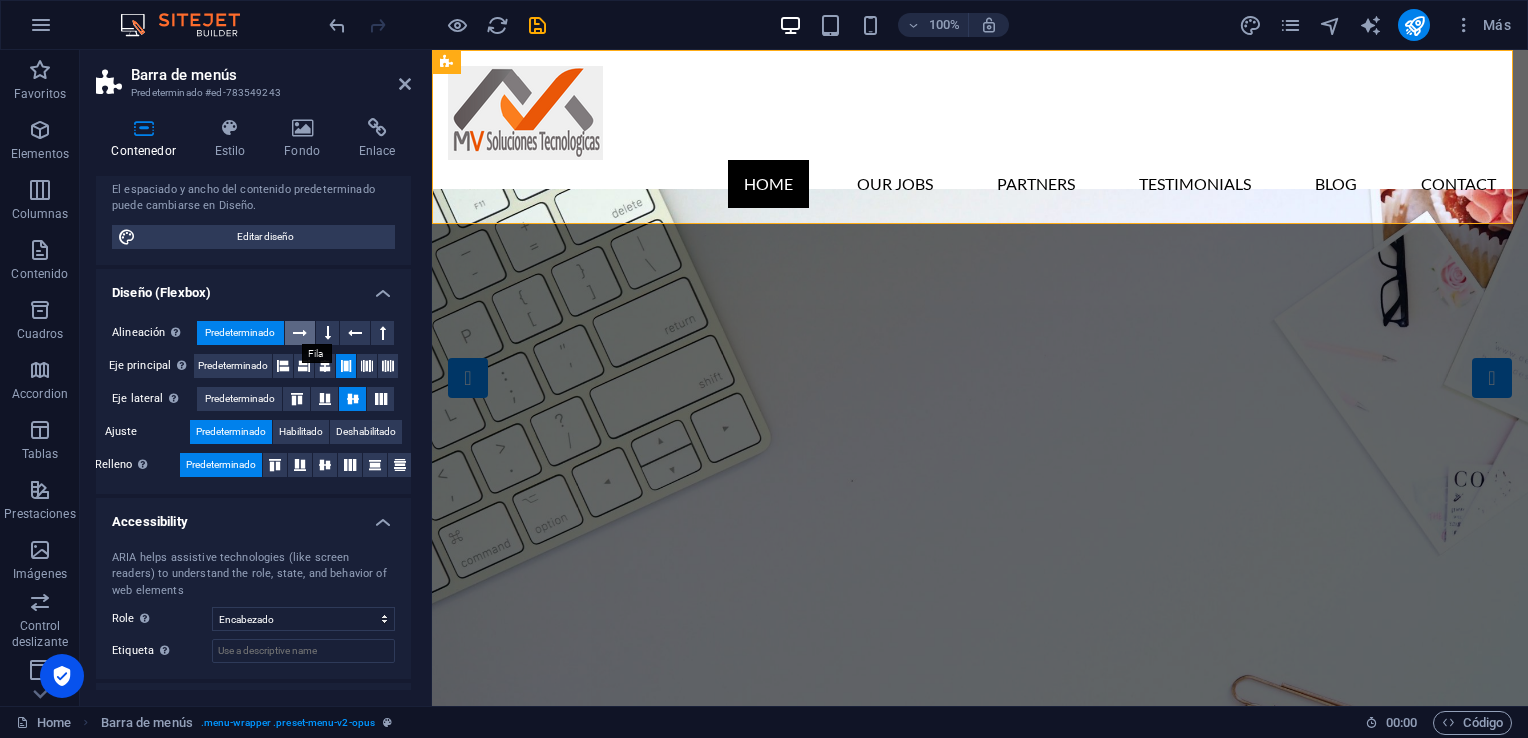 click at bounding box center (300, 333) 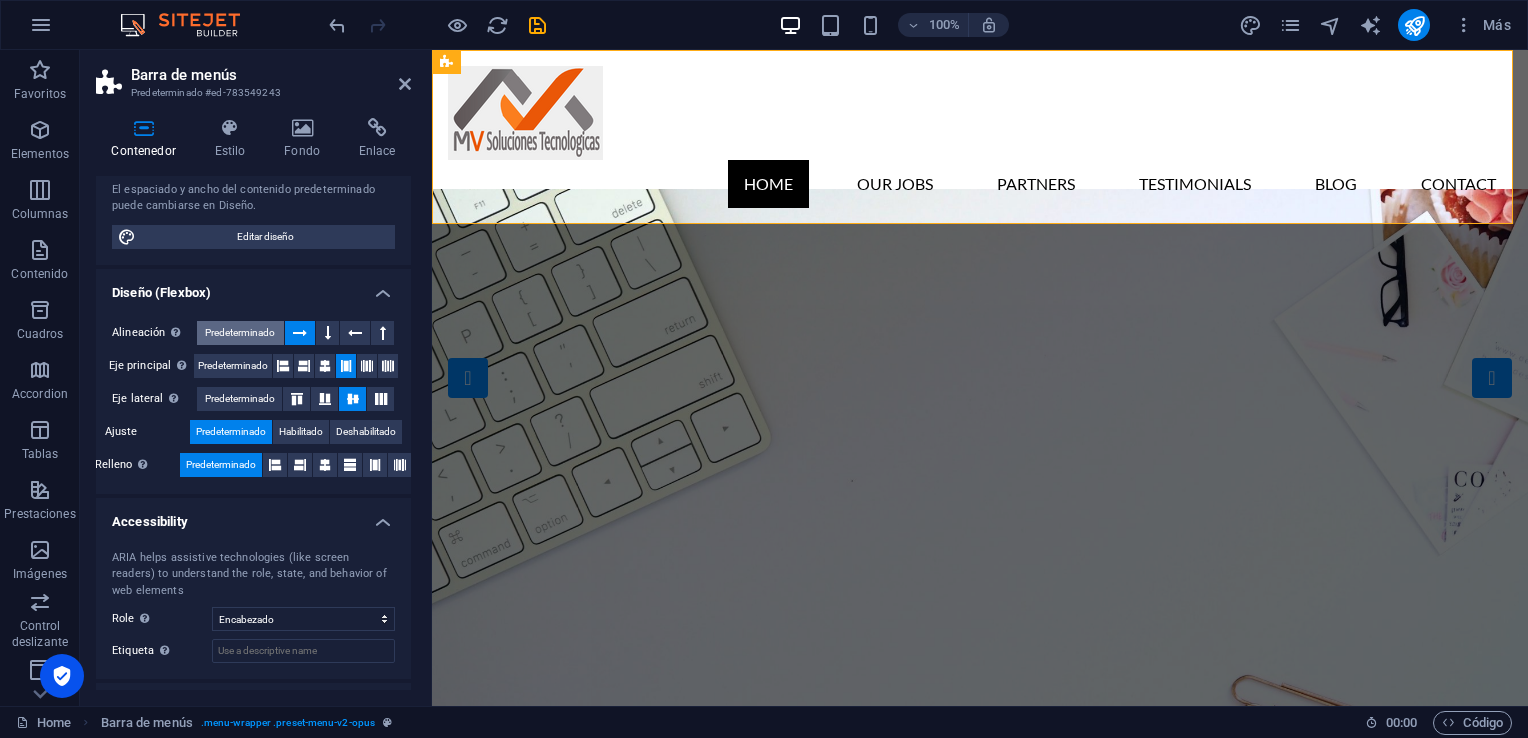 click on "Predeterminado" at bounding box center [240, 333] 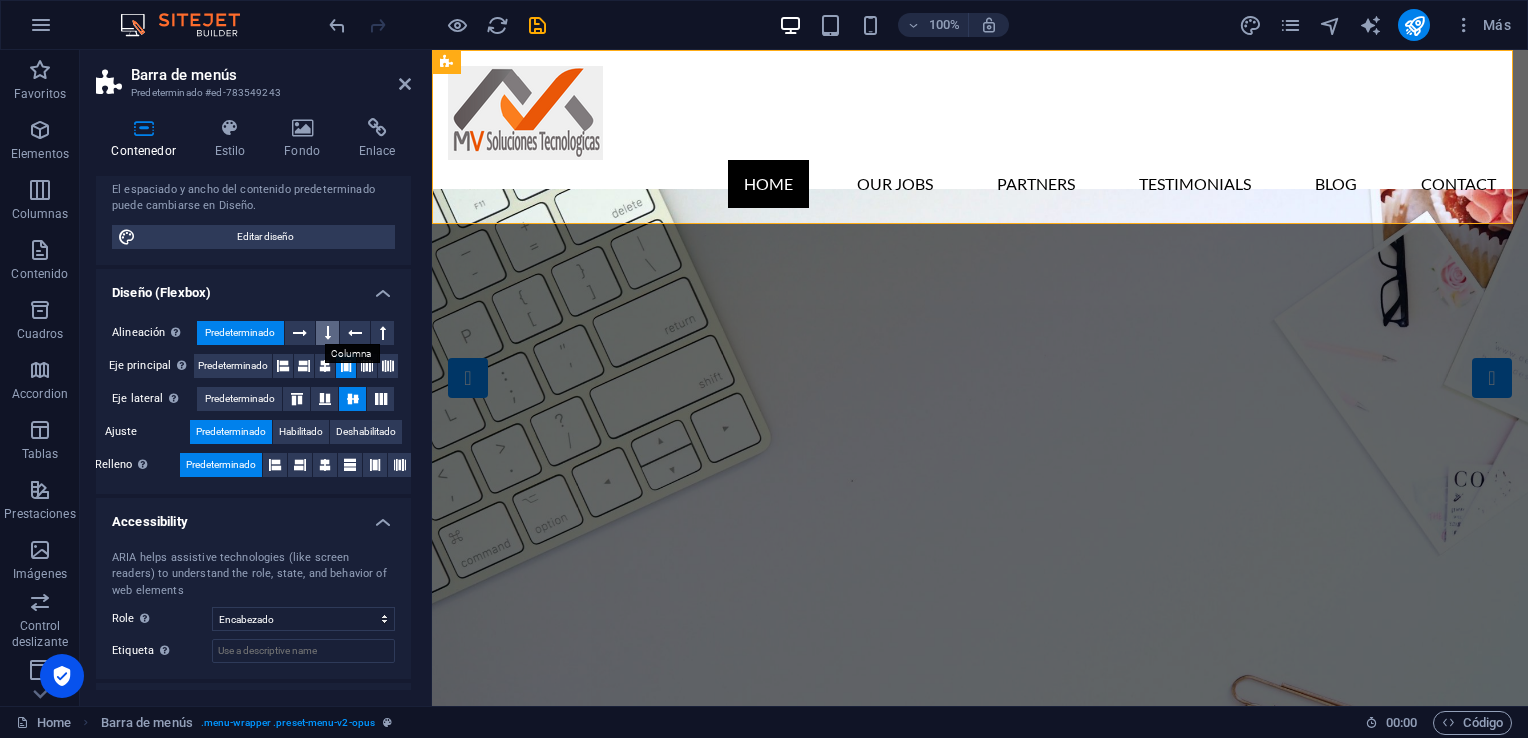 click at bounding box center (328, 333) 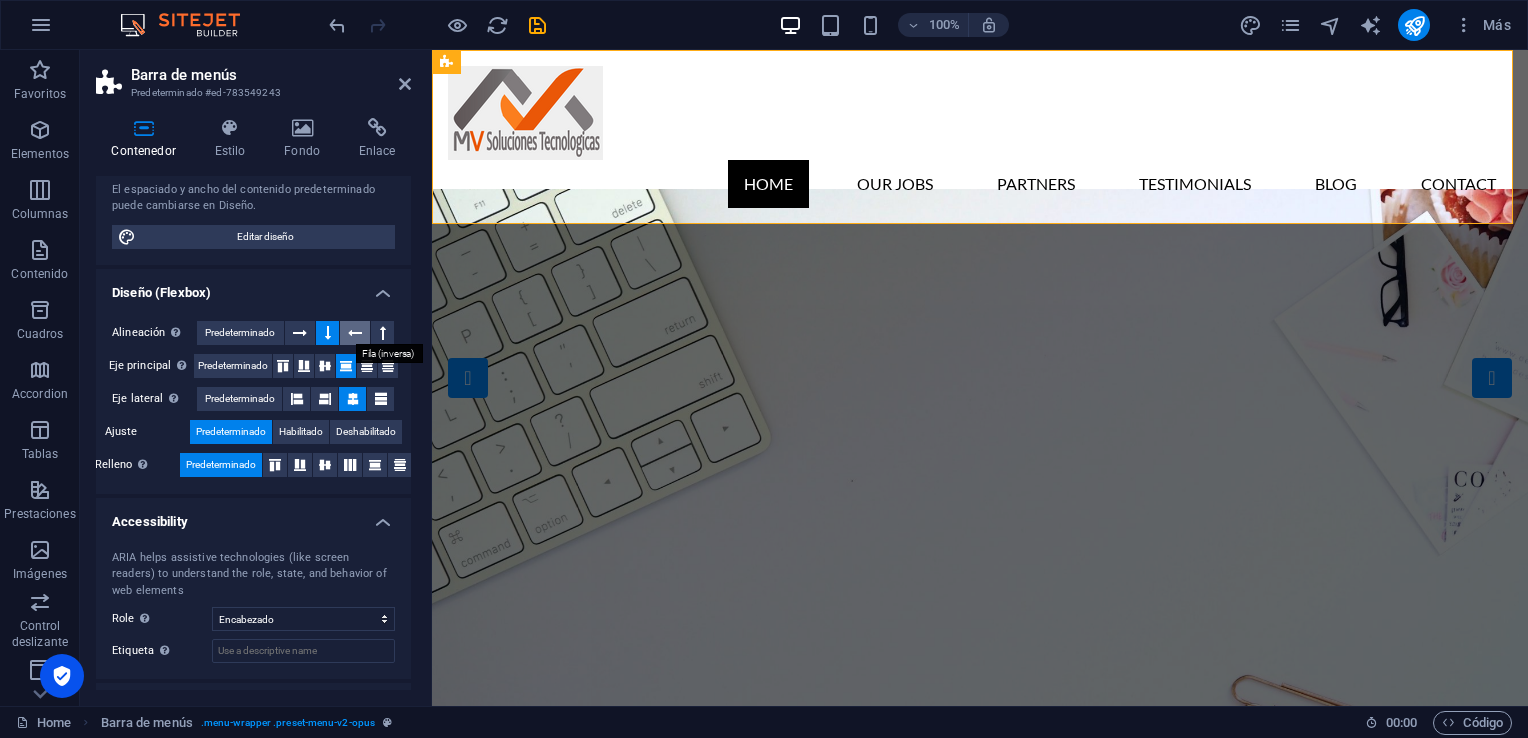 click at bounding box center [355, 333] 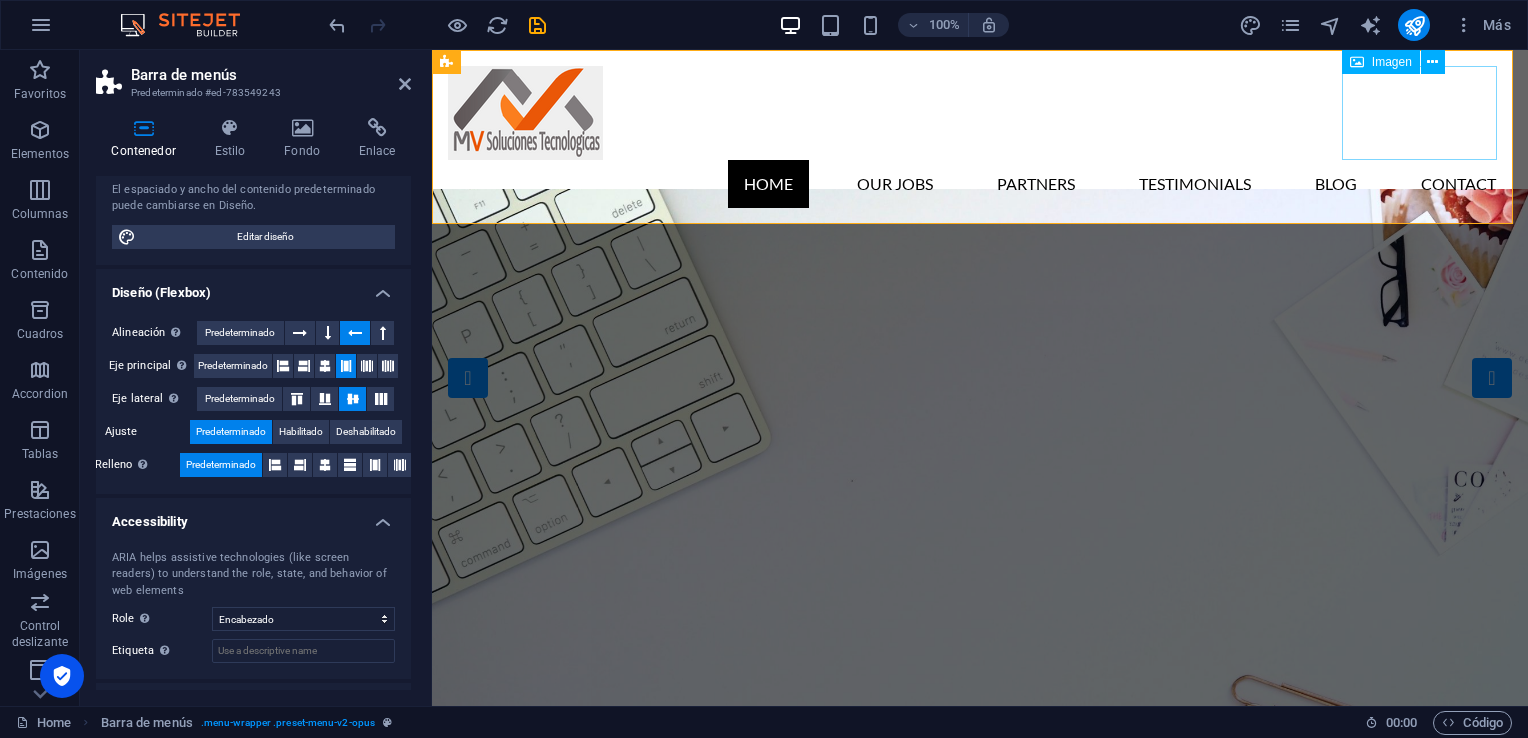 click at bounding box center [980, 113] 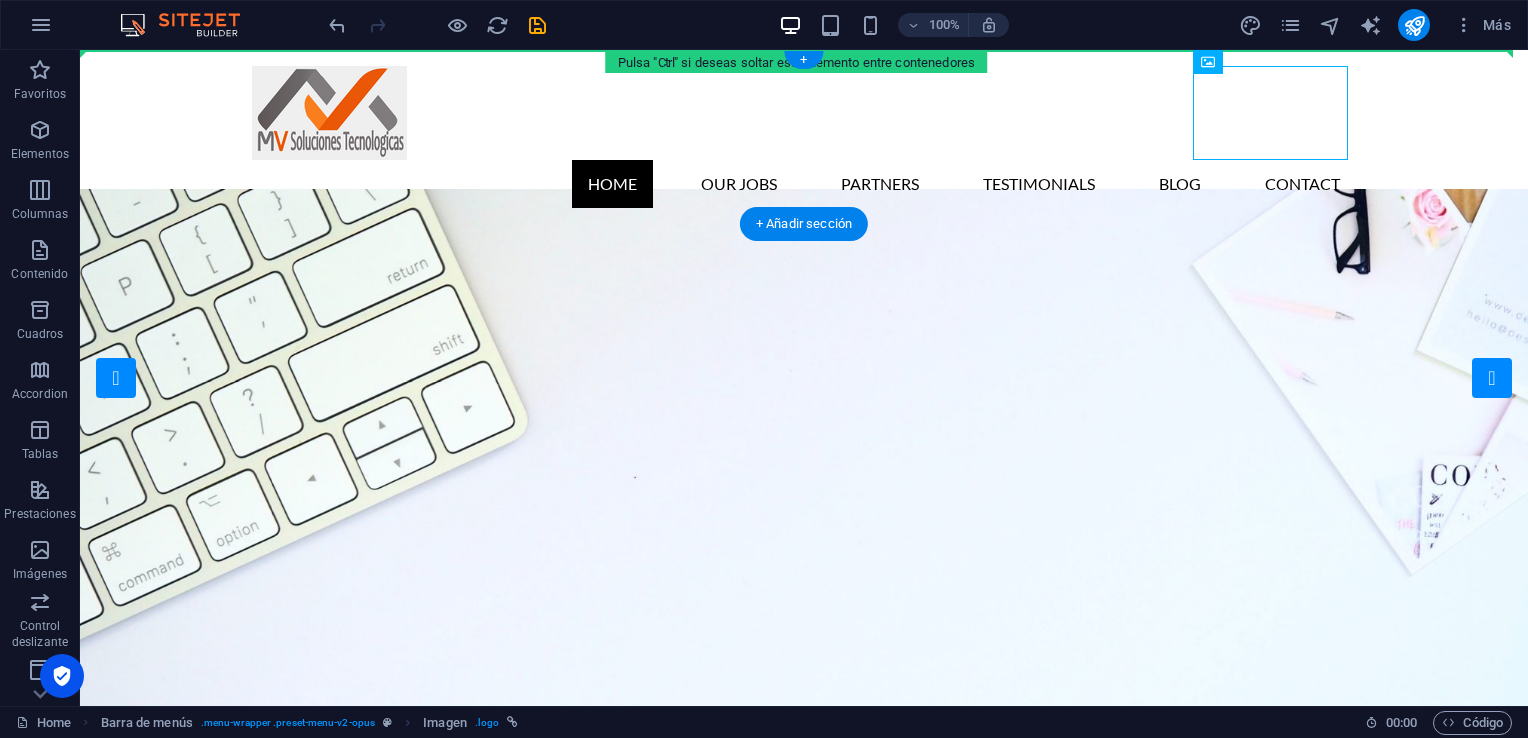 drag, startPoint x: 1097, startPoint y: 111, endPoint x: 476, endPoint y: 134, distance: 621.4258 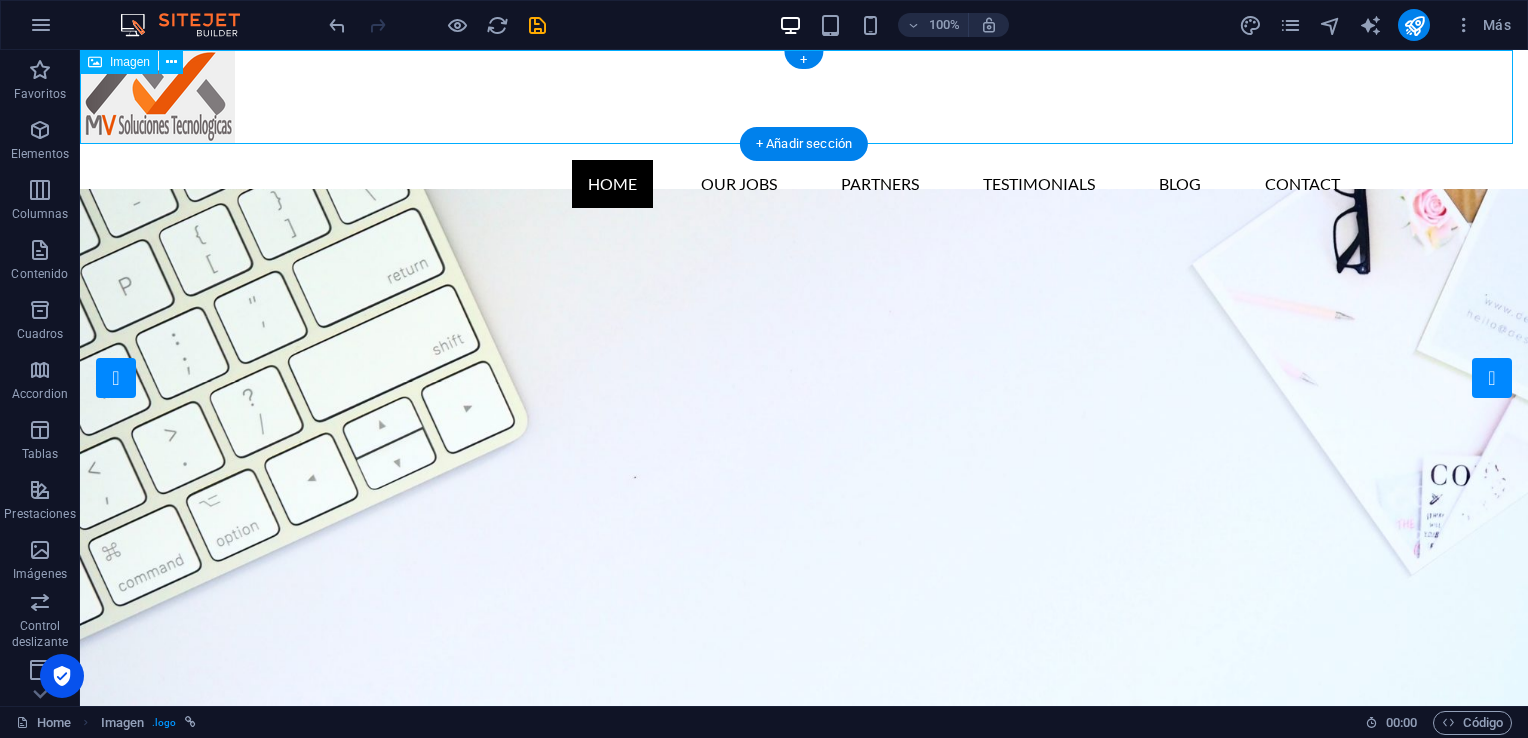 click at bounding box center (804, 97) 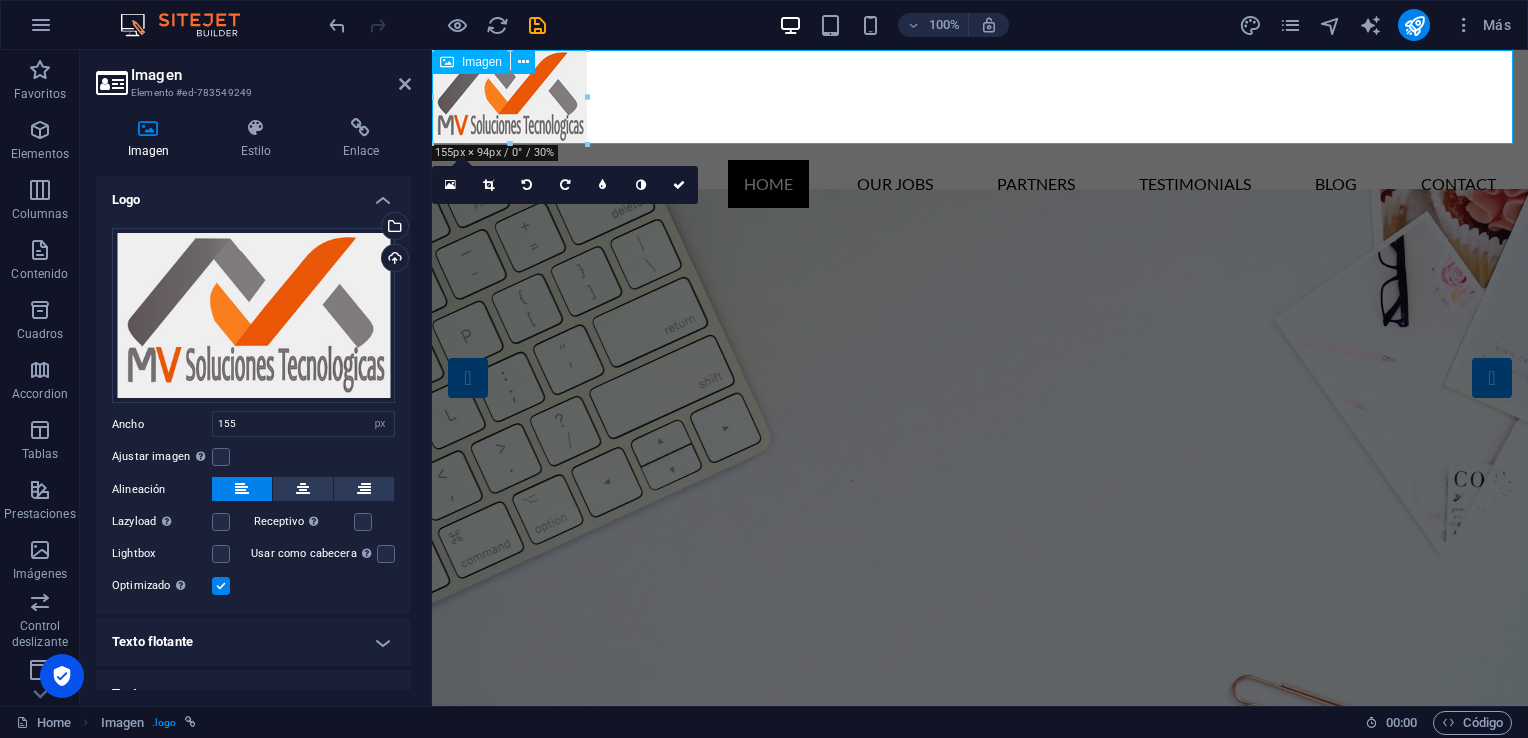 click at bounding box center [980, 97] 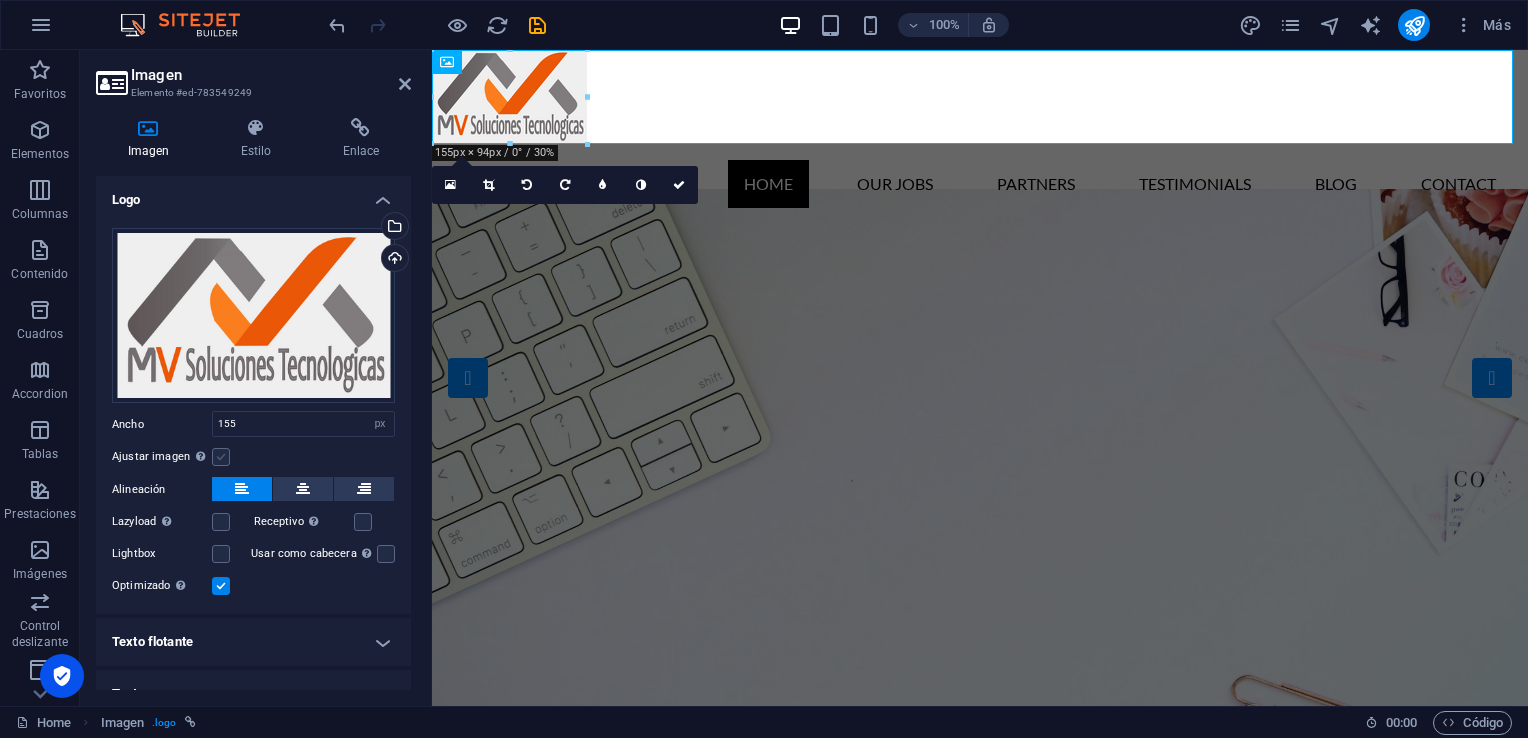 click at bounding box center (221, 457) 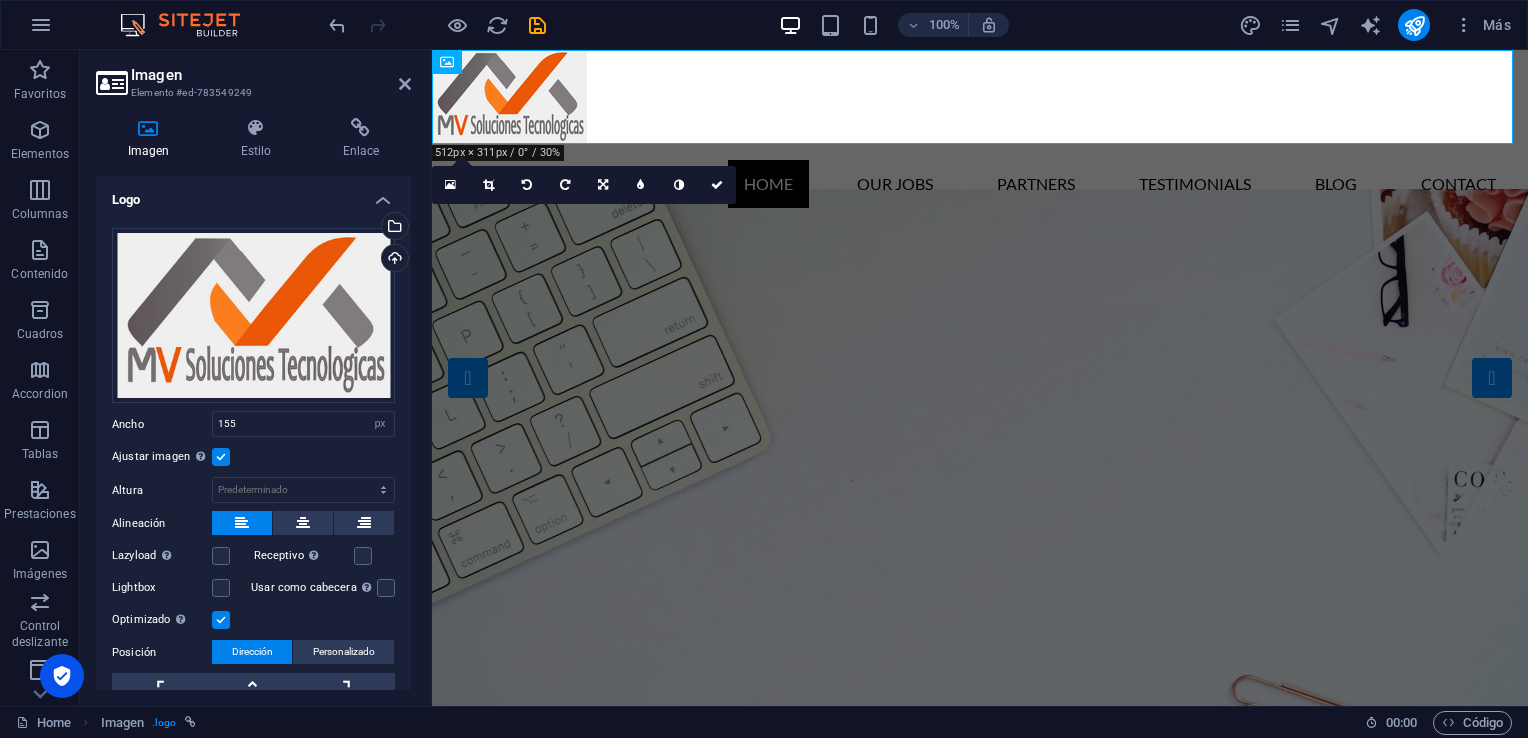 click at bounding box center [221, 457] 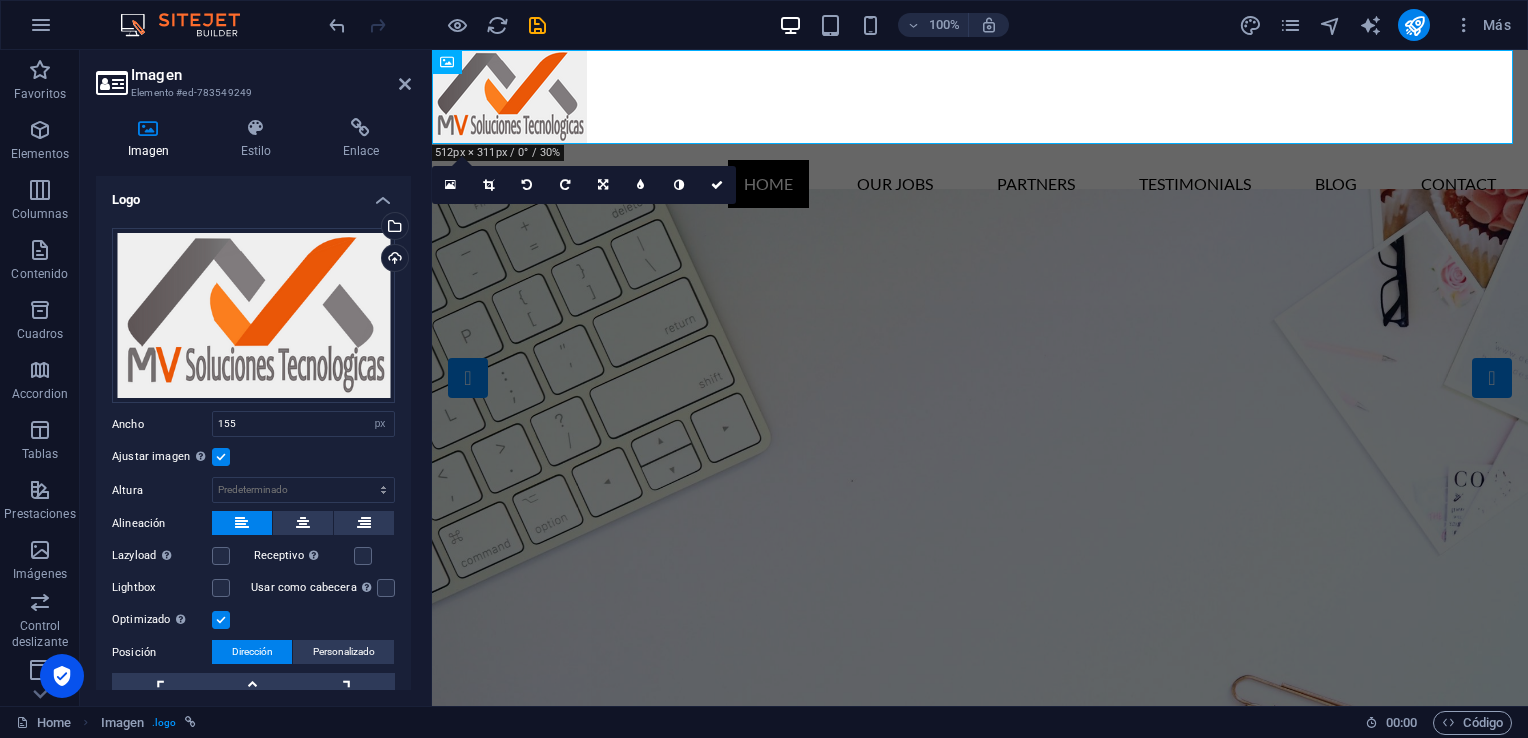click on "Ajustar imagen Ajustar imagen automáticamente a un ancho y alto fijo" at bounding box center (0, 0) 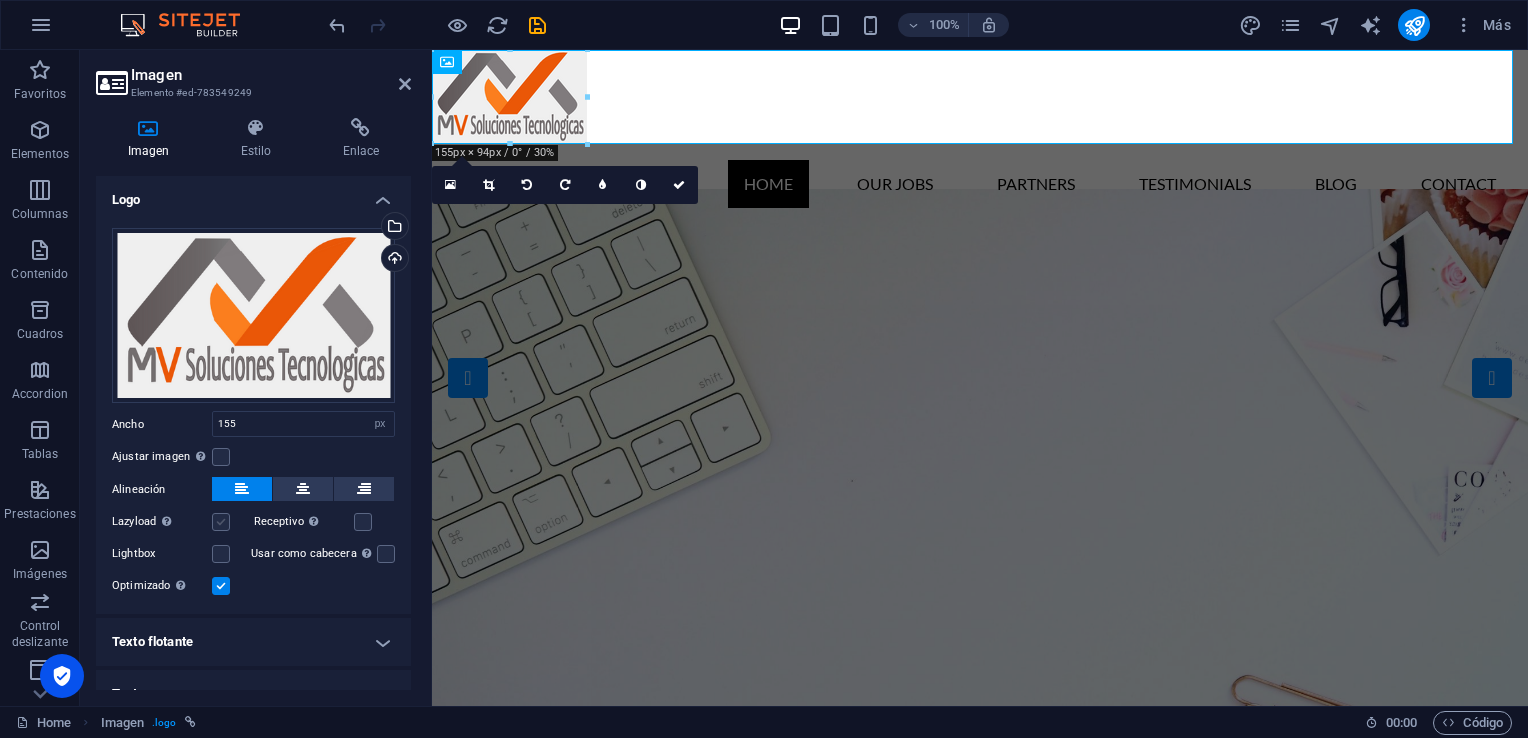 click at bounding box center [221, 522] 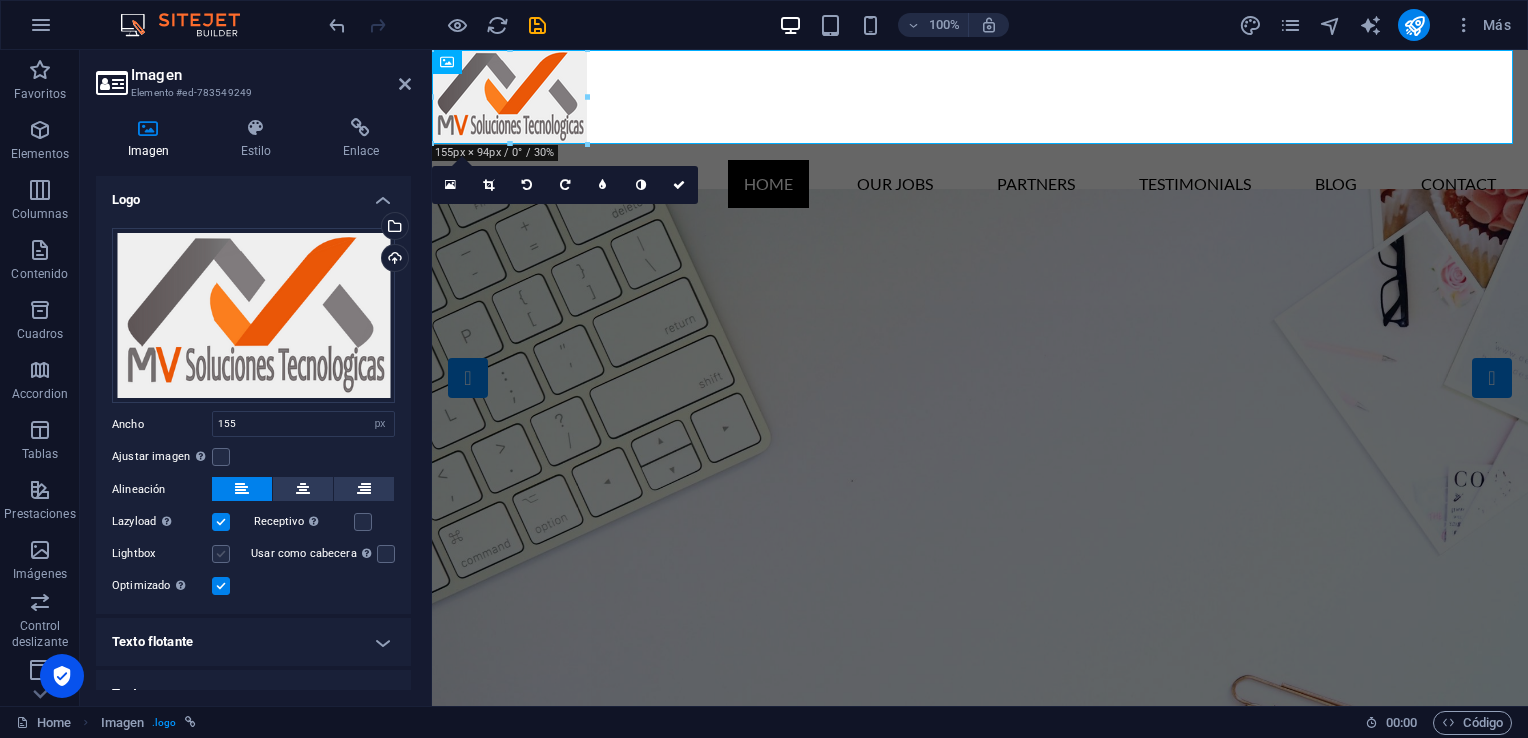 scroll, scrollTop: 24, scrollLeft: 0, axis: vertical 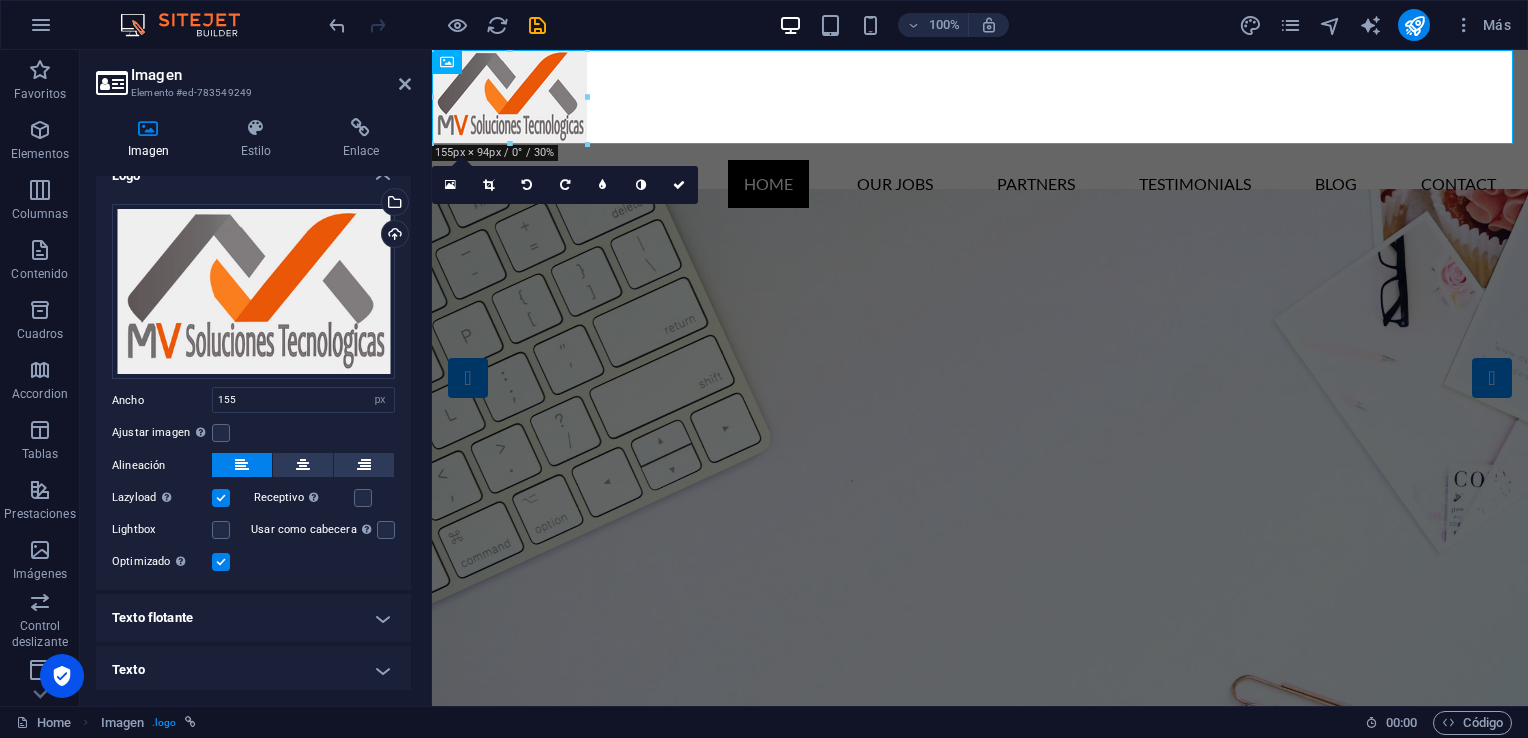 click on "Texto flotante" at bounding box center [253, 618] 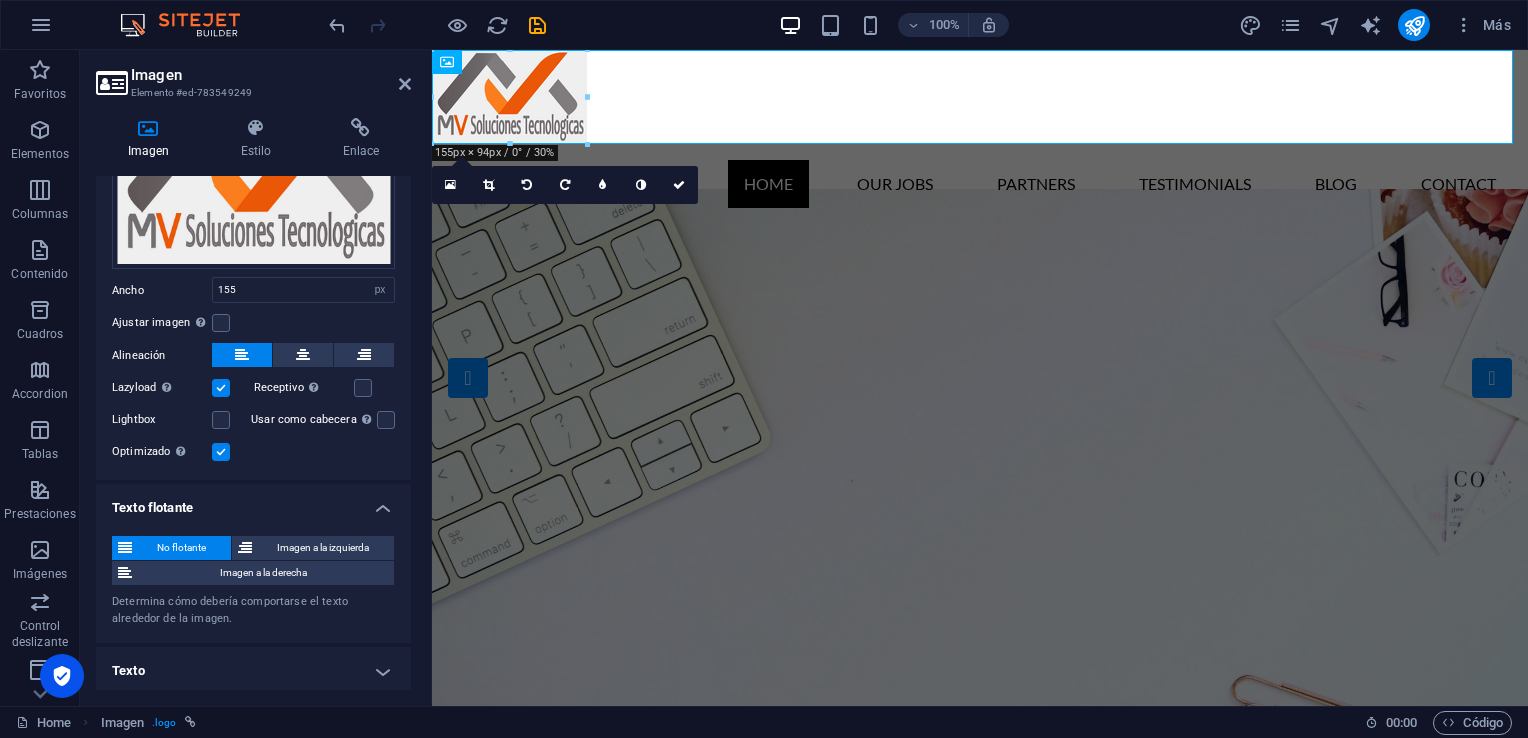 scroll, scrollTop: 136, scrollLeft: 0, axis: vertical 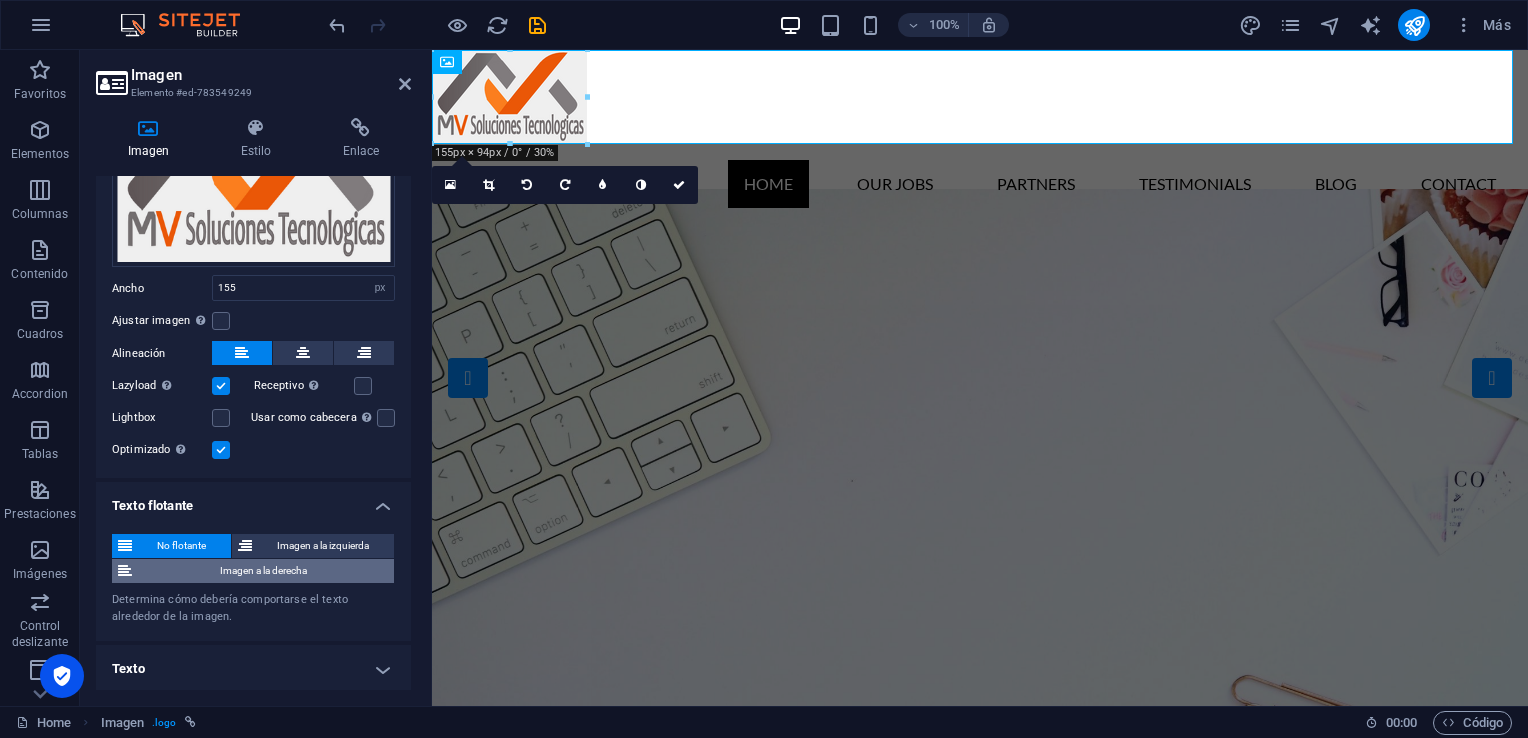 click on "Imagen a la derecha" at bounding box center [263, 571] 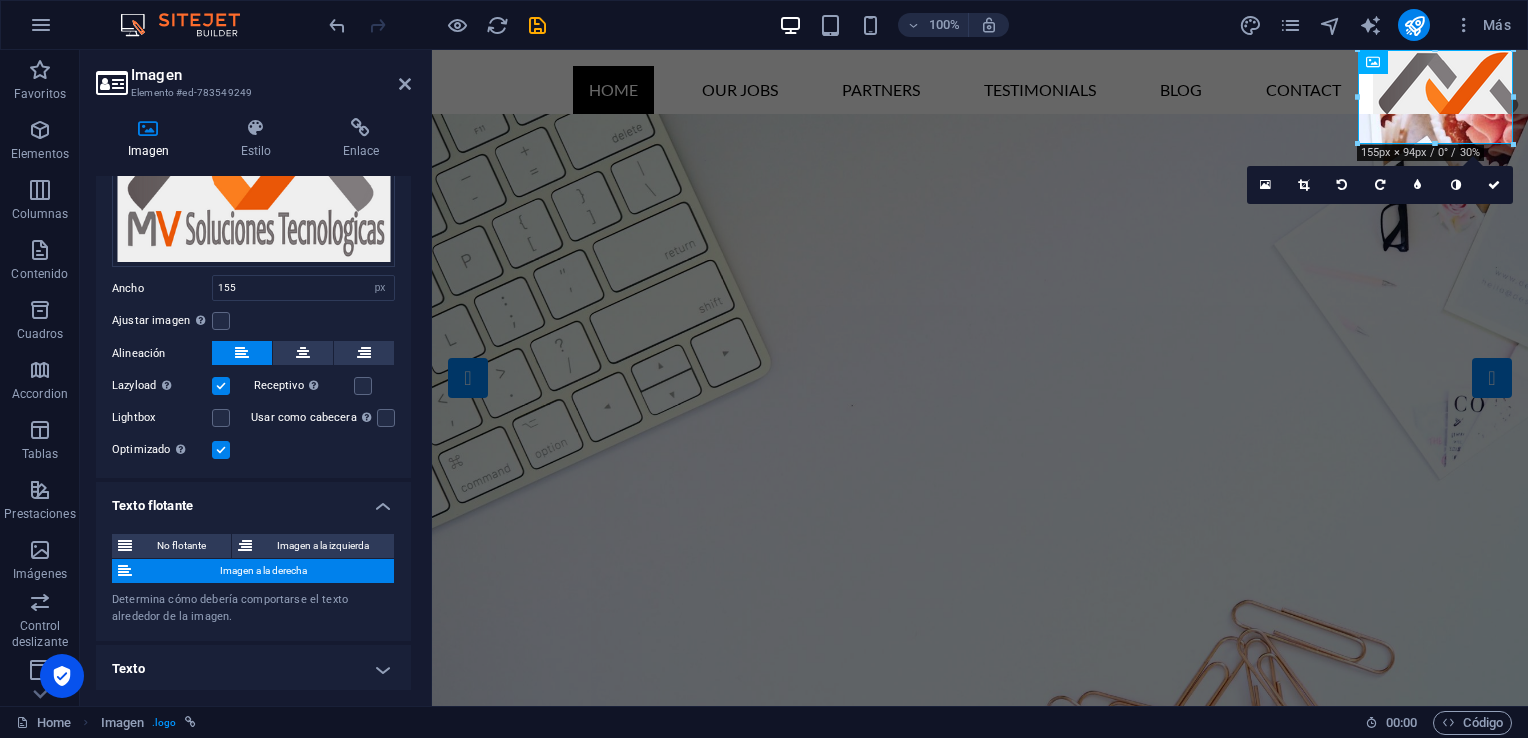 click on "Imagen a la derecha" at bounding box center (263, 571) 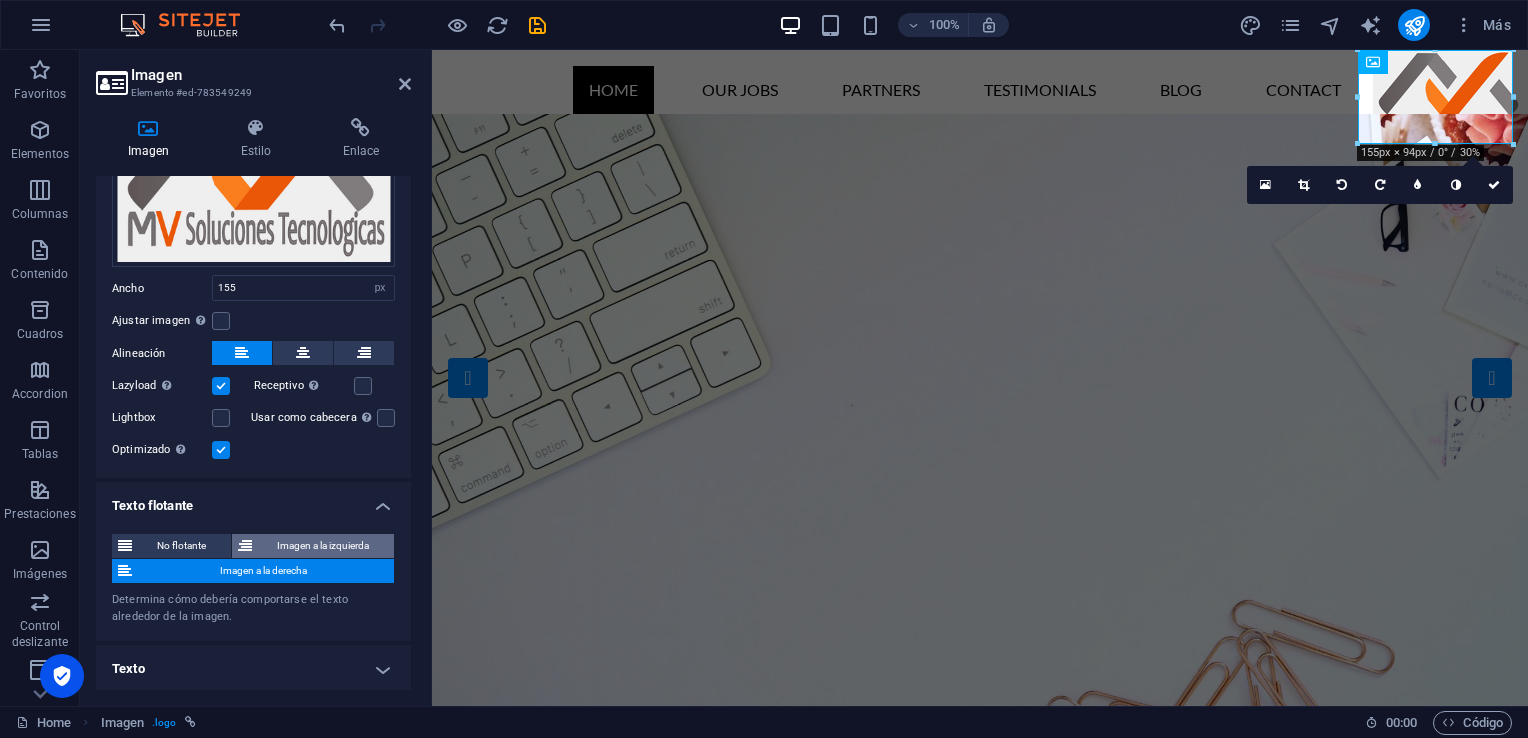 click on "Imagen a la izquierda" at bounding box center (323, 546) 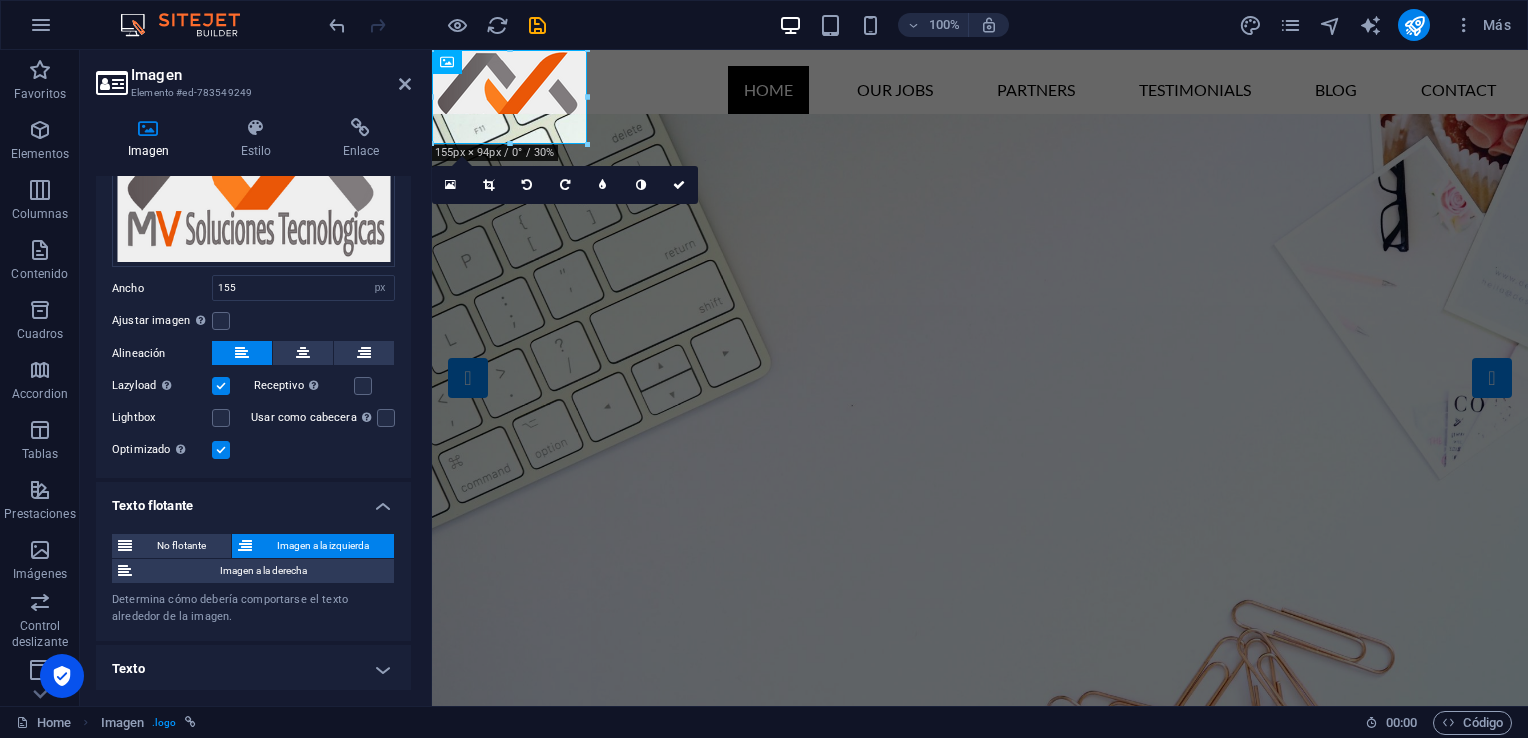 click on "Home Our Jobs Partners Testimonials Blog Contact Finding a Job the easy way!  Go to Jobs Our Job Categories 22 open positions Design 3 open positions Job Titel | New York, NY Lorem ipsum dolor sit amet, consectetur adipisicing elit. Natus, dolores, at, nisi eligendi repellat voluptatem minima officia veritatis quasi animi porro laudantium dicta dolor voluptate non maiores ipsum.   Read as PDF   Apply now Job Titel | New York, NY Lorem ipsum dolor sit amet, consectetur adipisicing elit. Natus, dolores, at, nisi eligendi repellat voluptatem minima officia veritatis quasi animi porro laudantium dicta dolor voluptate non maiores ipsum.   Read as PDF   Apply now Job Titel | New York, NY Lorem ipsum dolor sit amet, consectetur adipisicing elit. Natus, dolores, at, nisi eligendi repellat voluptatem minima officia veritatis quasi animi porro laudantium dicta dolor voluptate non maiores ipsum.   Read as PDF   Apply now Engineering  4 open positions Job Titel | New York, NY   Read as PDF   Apply now Finance" at bounding box center (980, 1765371) 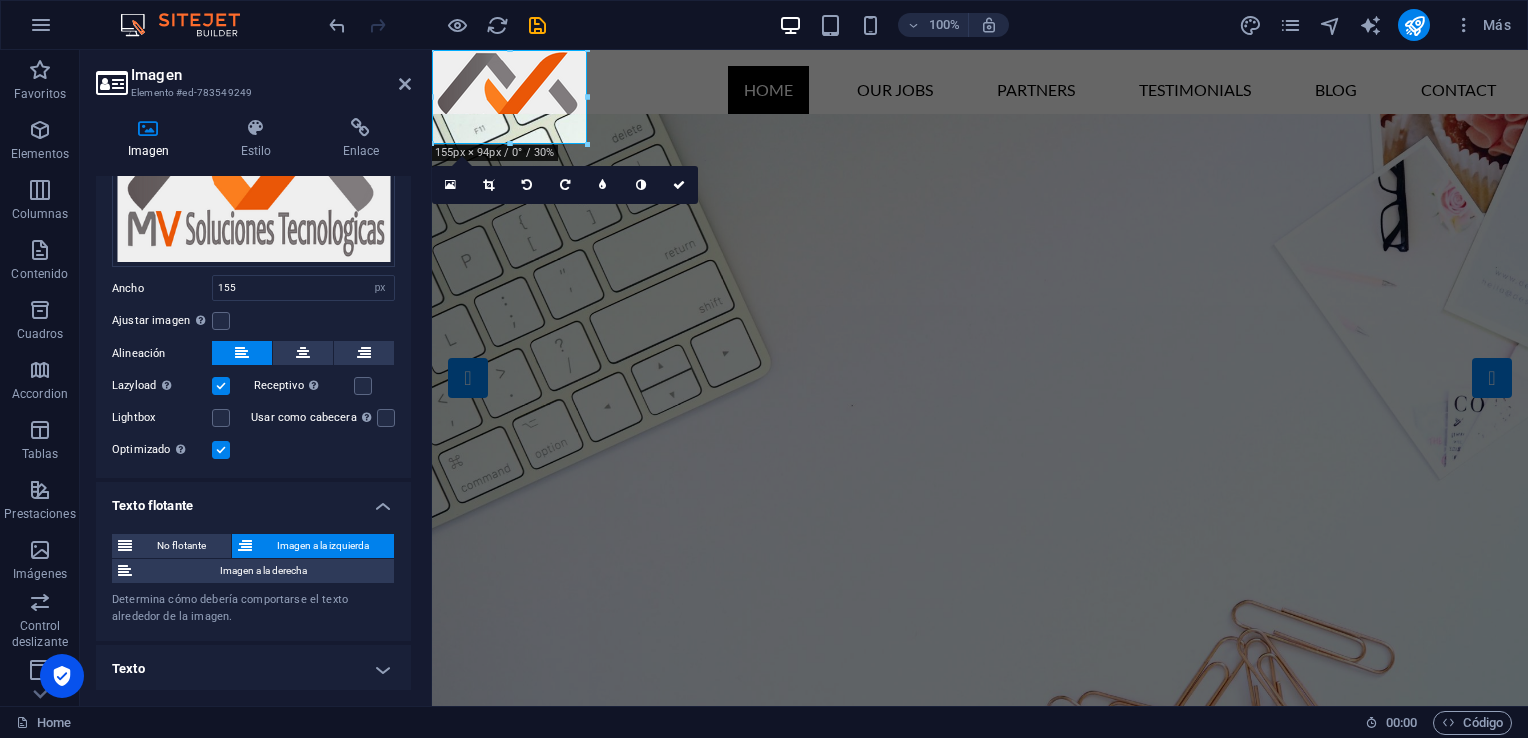 click on "Home Our Jobs Partners Testimonials Blog Contact Finding a Job the easy way!  Go to Jobs Our Job Categories 22 open positions Design 3 open positions Job Titel | New York, NY Lorem ipsum dolor sit amet, consectetur adipisicing elit. Natus, dolores, at, nisi eligendi repellat voluptatem minima officia veritatis quasi animi porro laudantium dicta dolor voluptate non maiores ipsum.   Read as PDF   Apply now Job Titel | New York, NY Lorem ipsum dolor sit amet, consectetur adipisicing elit. Natus, dolores, at, nisi eligendi repellat voluptatem minima officia veritatis quasi animi porro laudantium dicta dolor voluptate non maiores ipsum.   Read as PDF   Apply now Job Titel | New York, NY Lorem ipsum dolor sit amet, consectetur adipisicing elit. Natus, dolores, at, nisi eligendi repellat voluptatem minima officia veritatis quasi animi porro laudantium dicta dolor voluptate non maiores ipsum.   Read as PDF   Apply now Engineering  4 open positions Job Titel | New York, NY   Read as PDF   Apply now Finance" at bounding box center (980, 1765371) 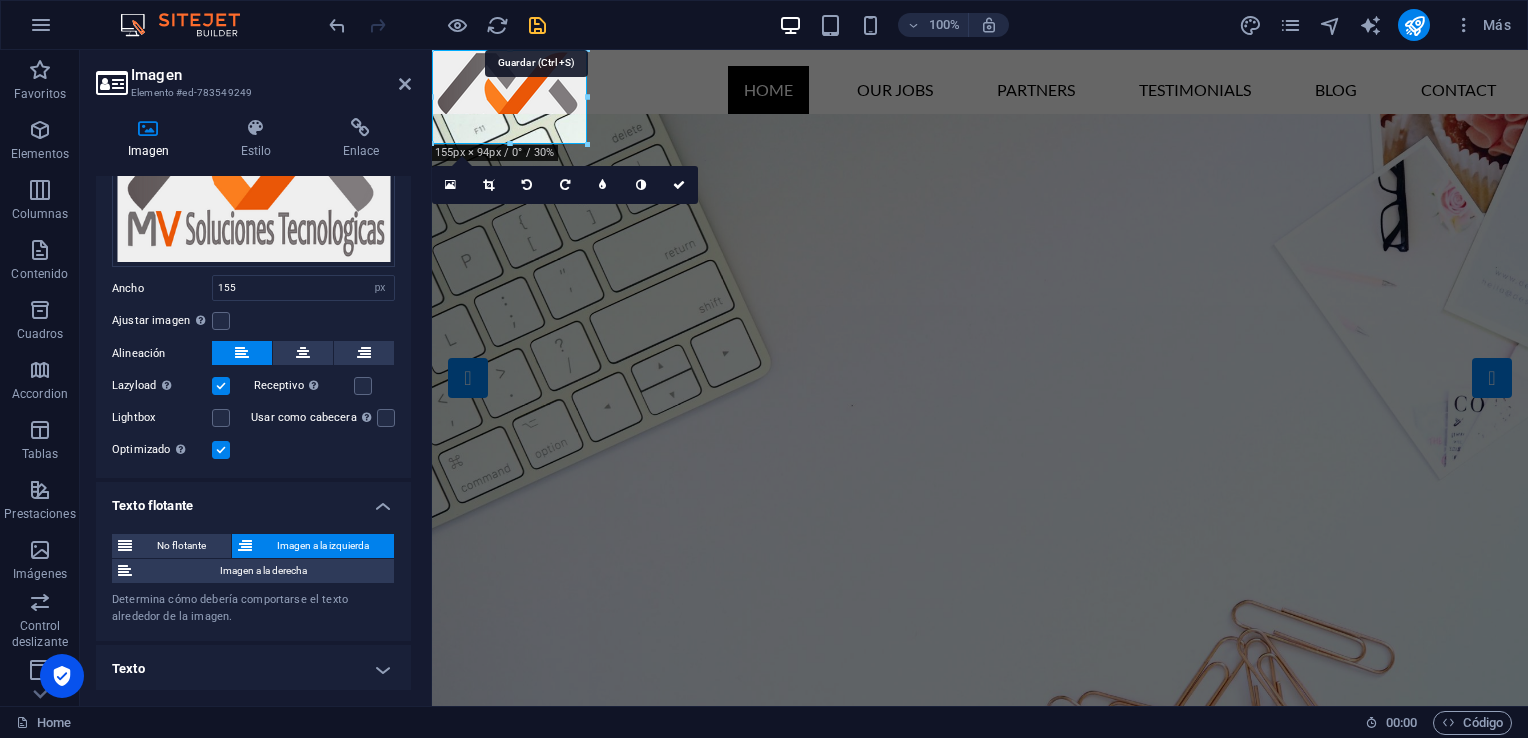 click at bounding box center [537, 25] 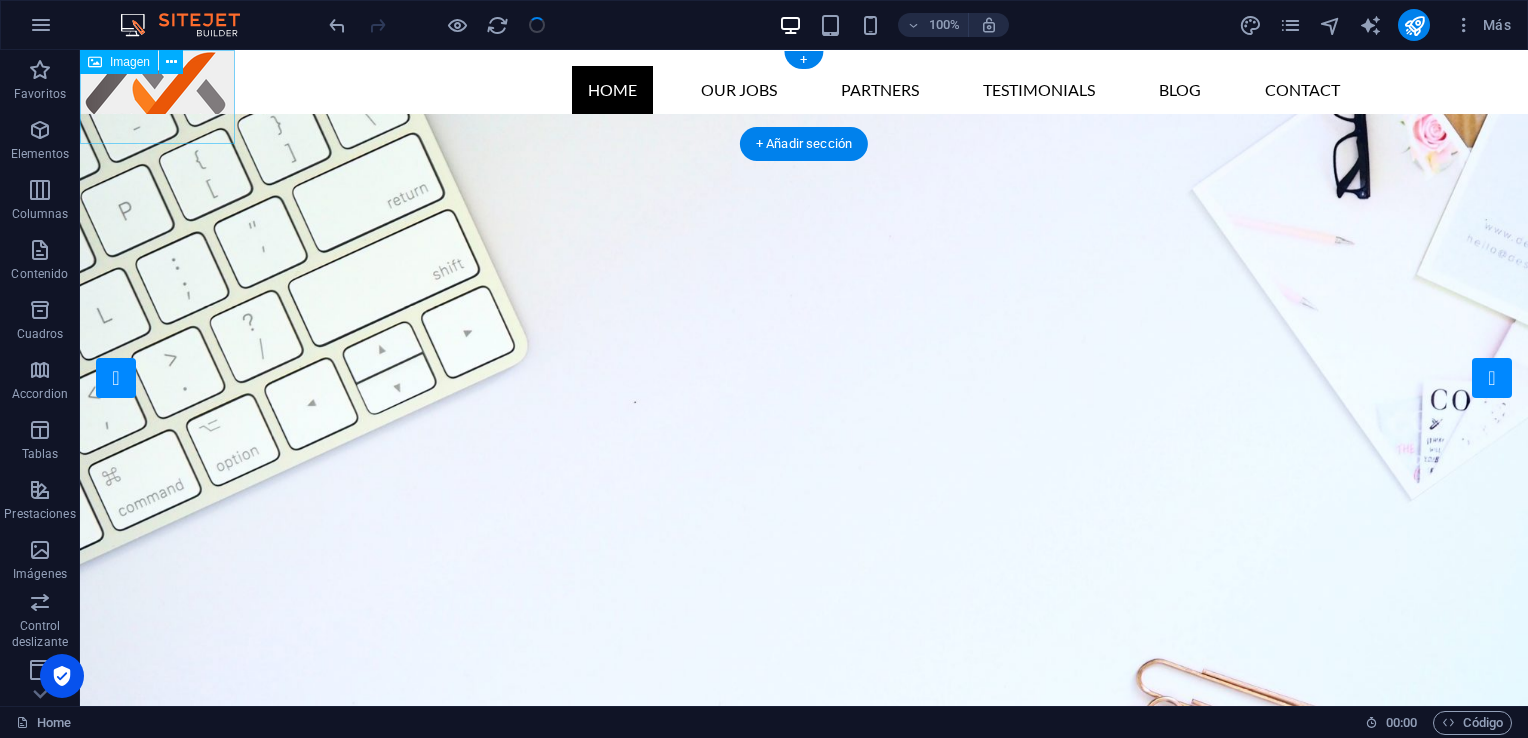 click at bounding box center (157, 97) 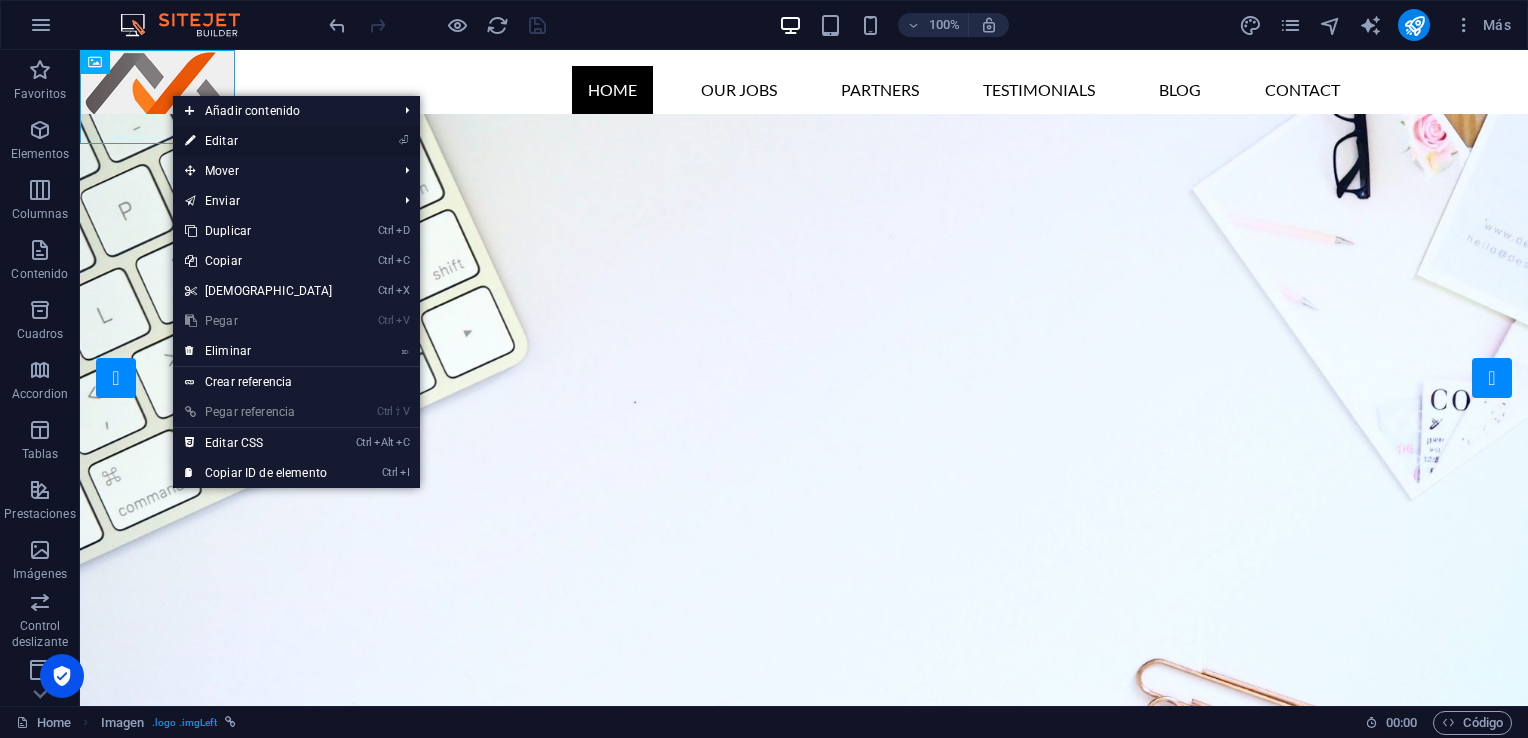 click on "⏎  Editar" at bounding box center [259, 141] 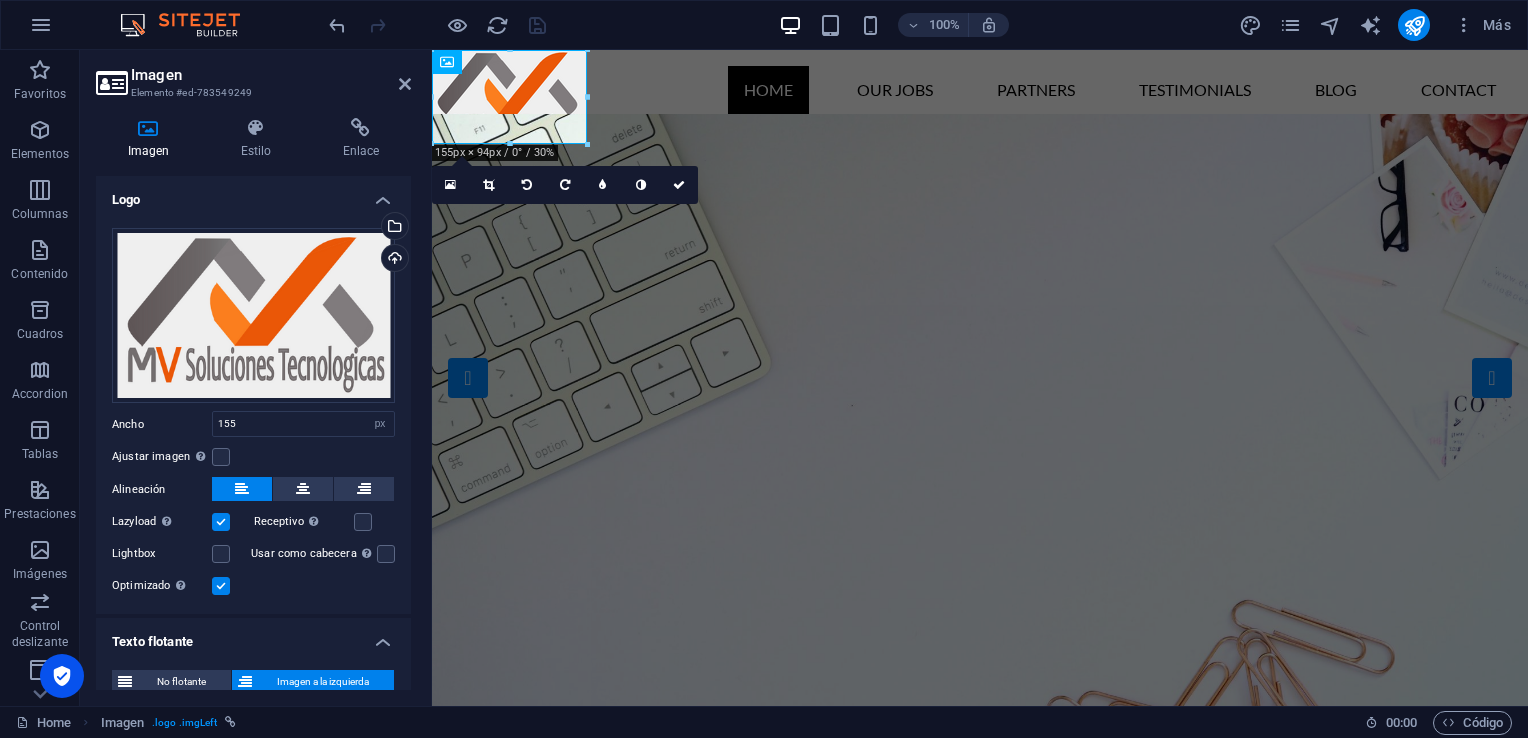 scroll, scrollTop: 100, scrollLeft: 0, axis: vertical 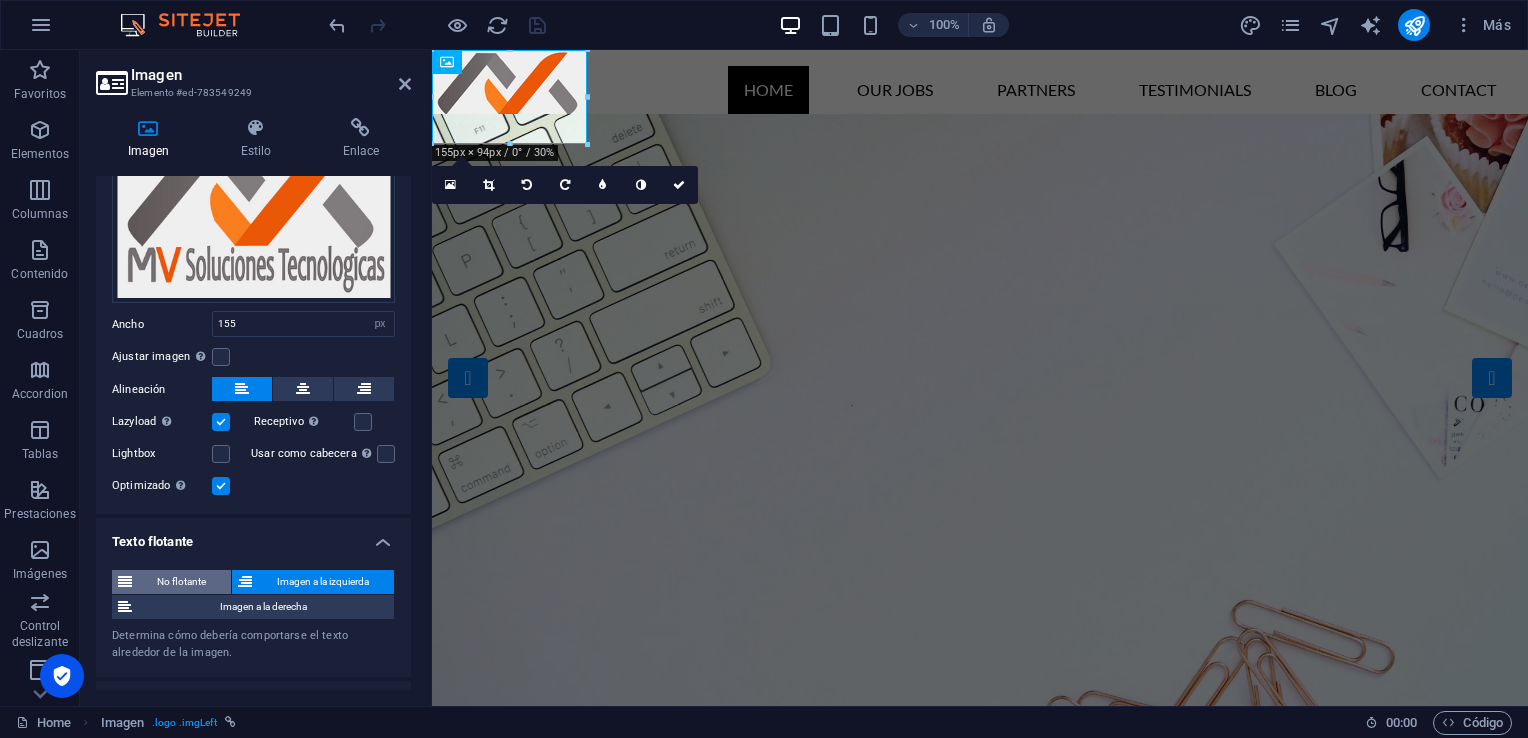 click on "No flotante" at bounding box center [181, 582] 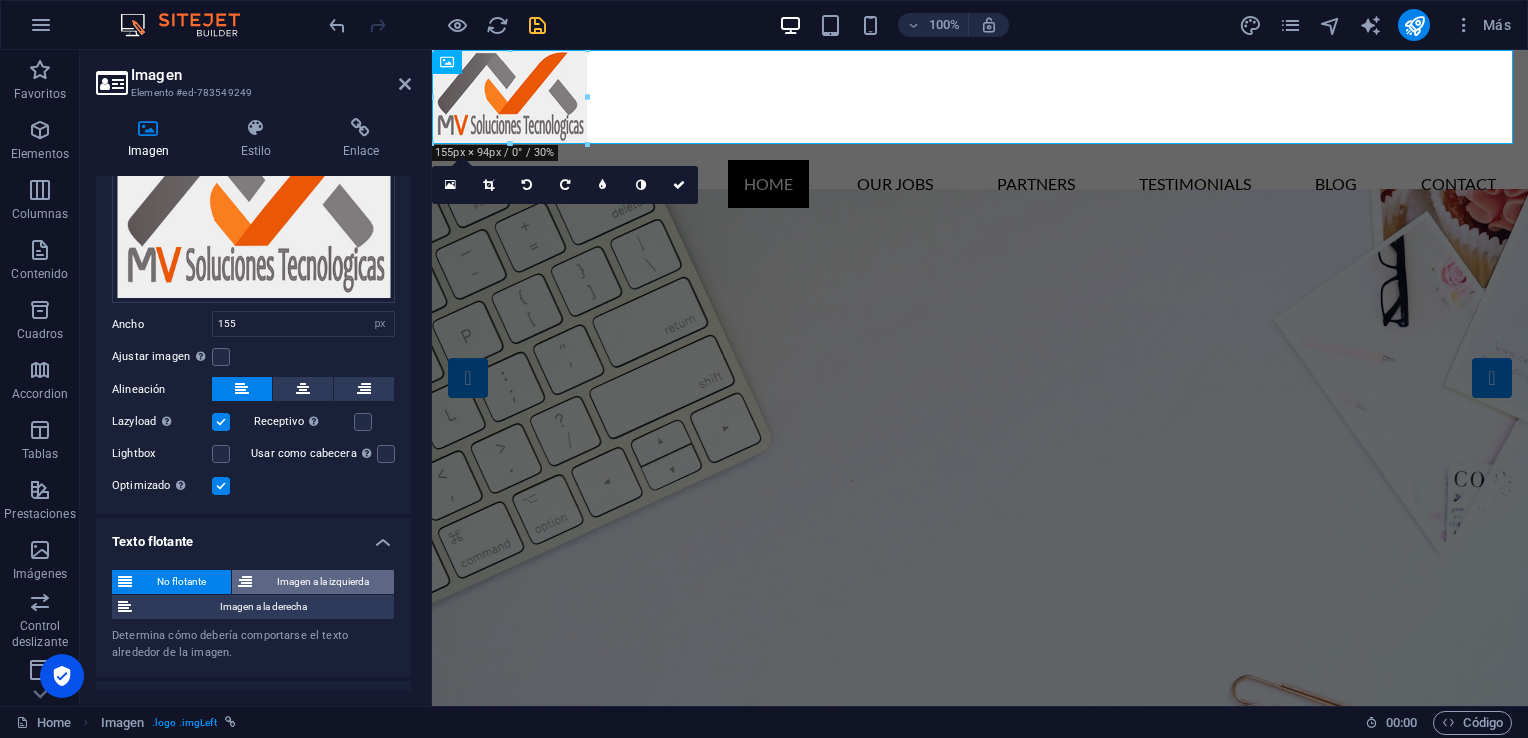 click on "Imagen a la izquierda" at bounding box center [323, 582] 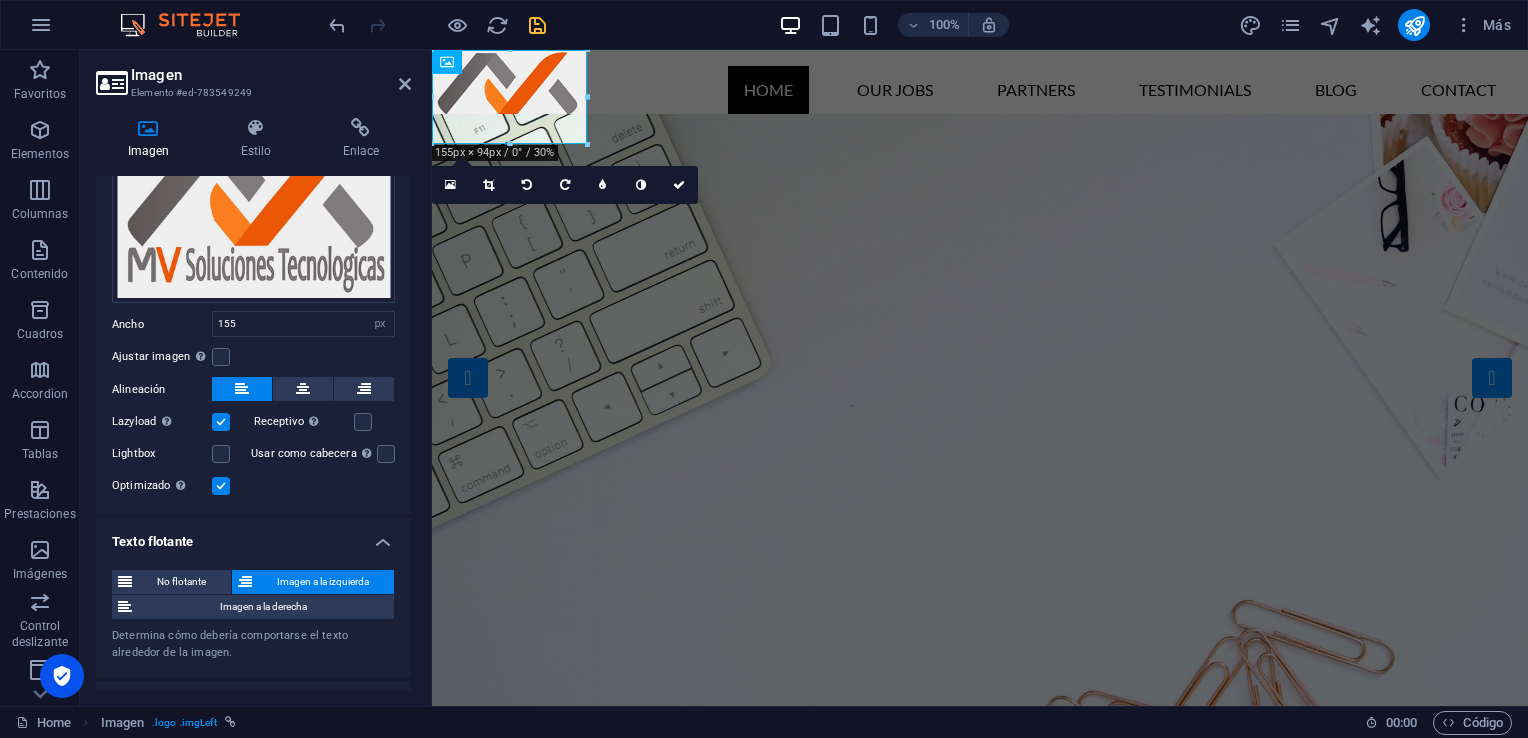 scroll, scrollTop: 136, scrollLeft: 0, axis: vertical 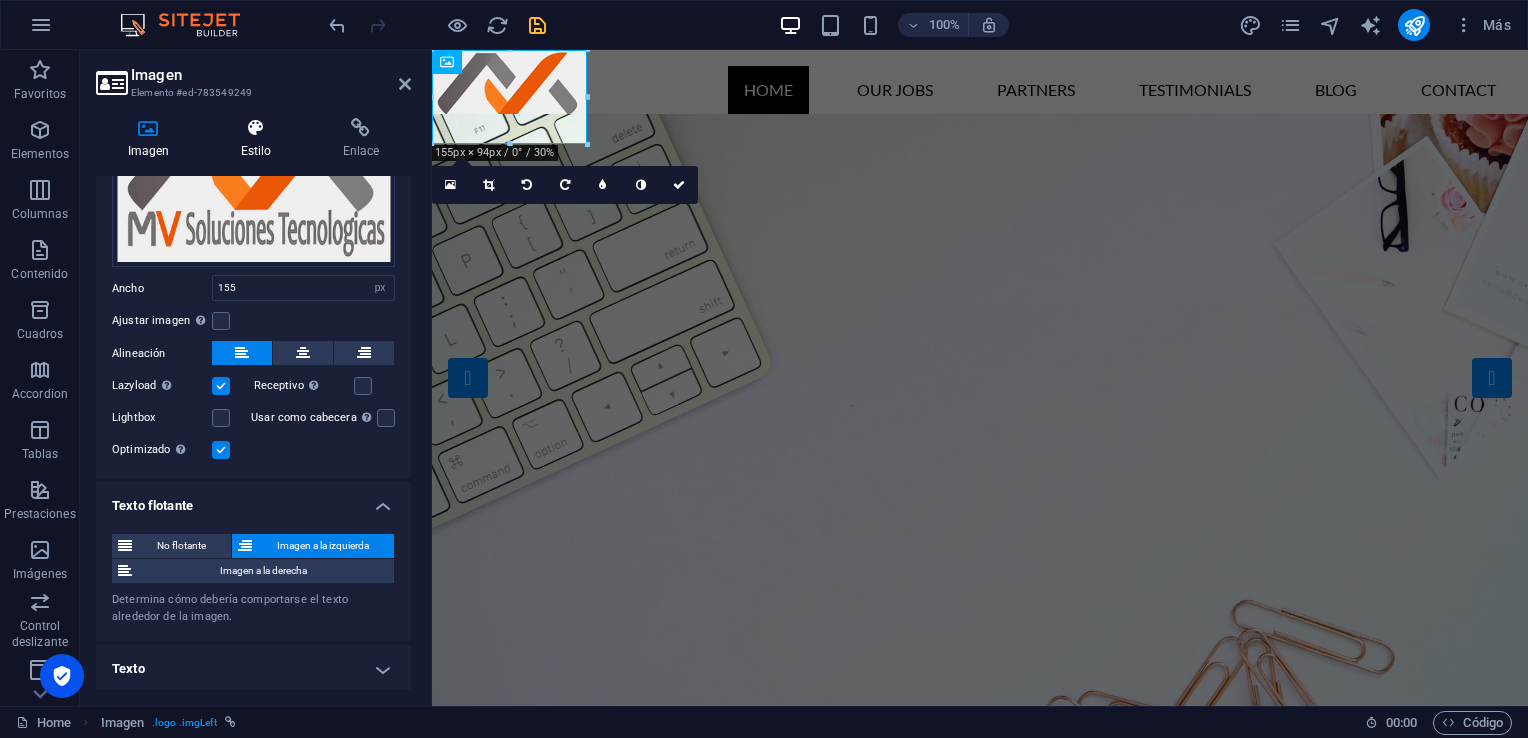 click on "Estilo" at bounding box center (260, 139) 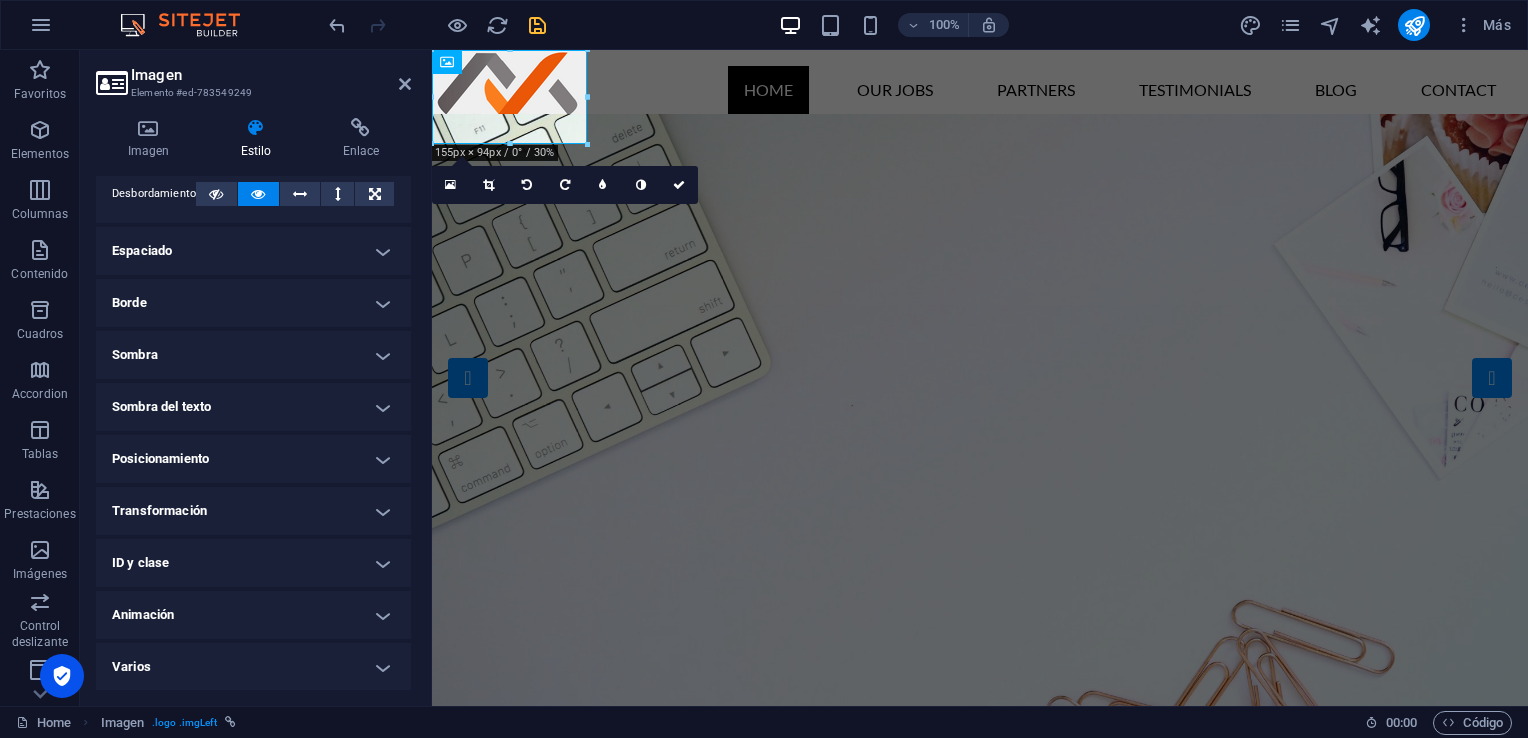 scroll, scrollTop: 0, scrollLeft: 0, axis: both 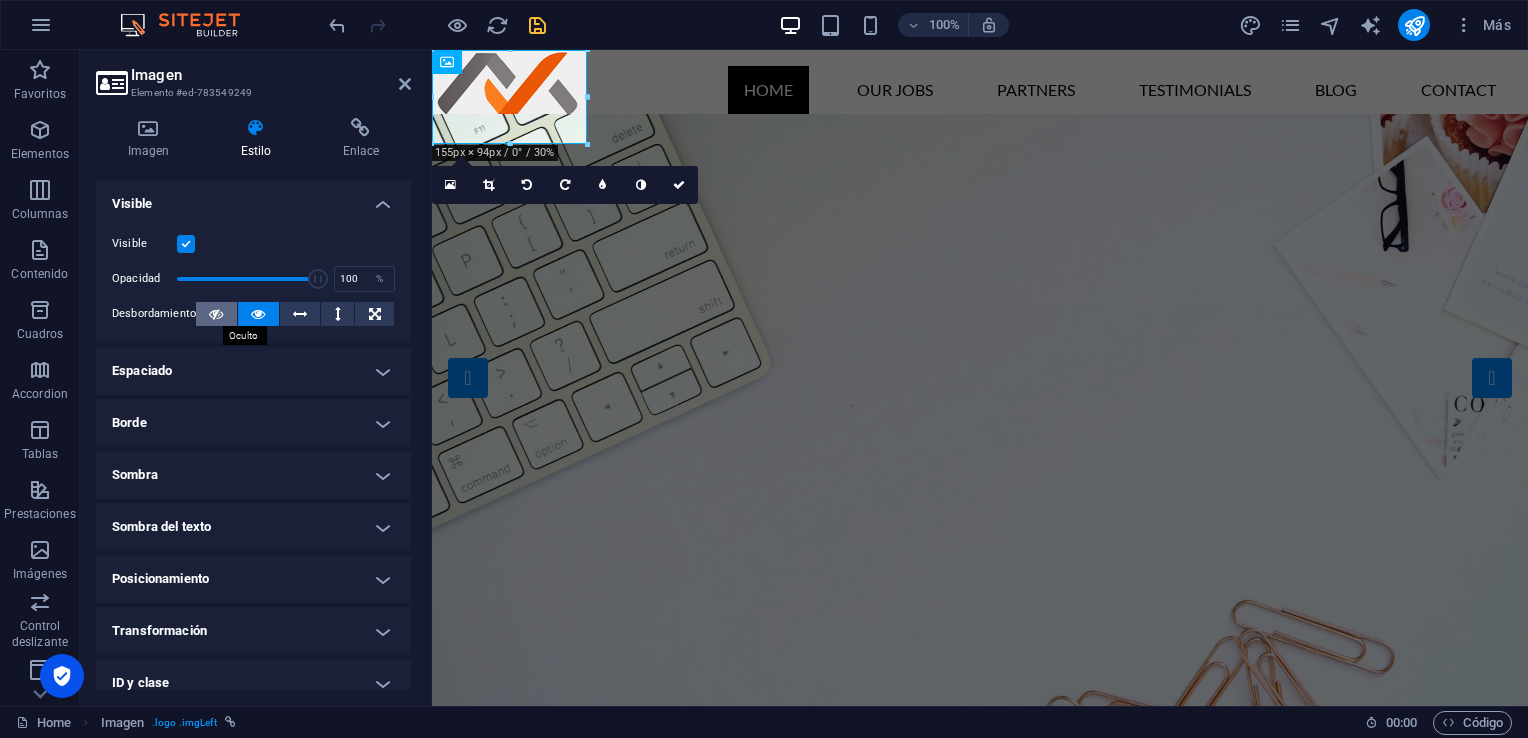 click at bounding box center (216, 314) 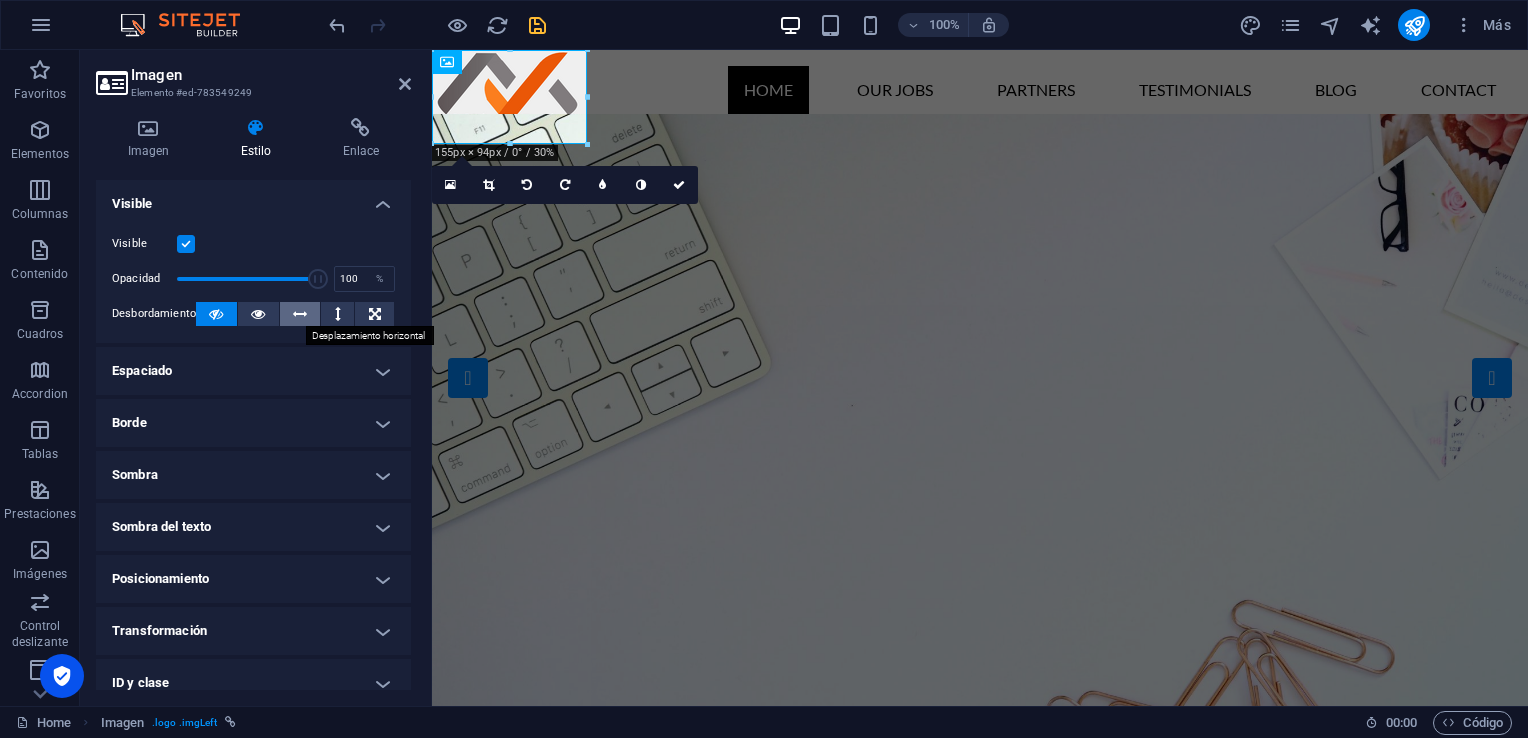 click at bounding box center (300, 314) 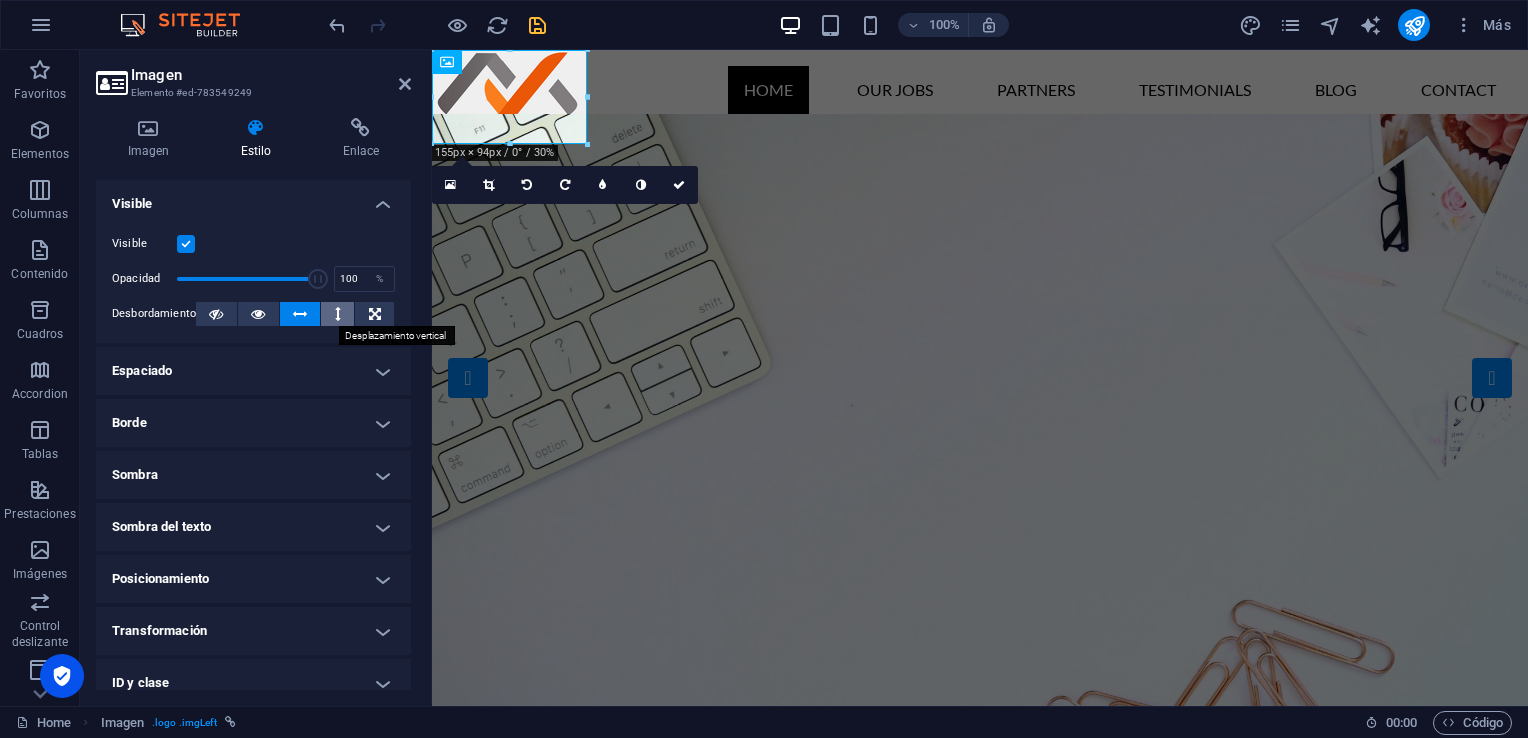 click at bounding box center (337, 314) 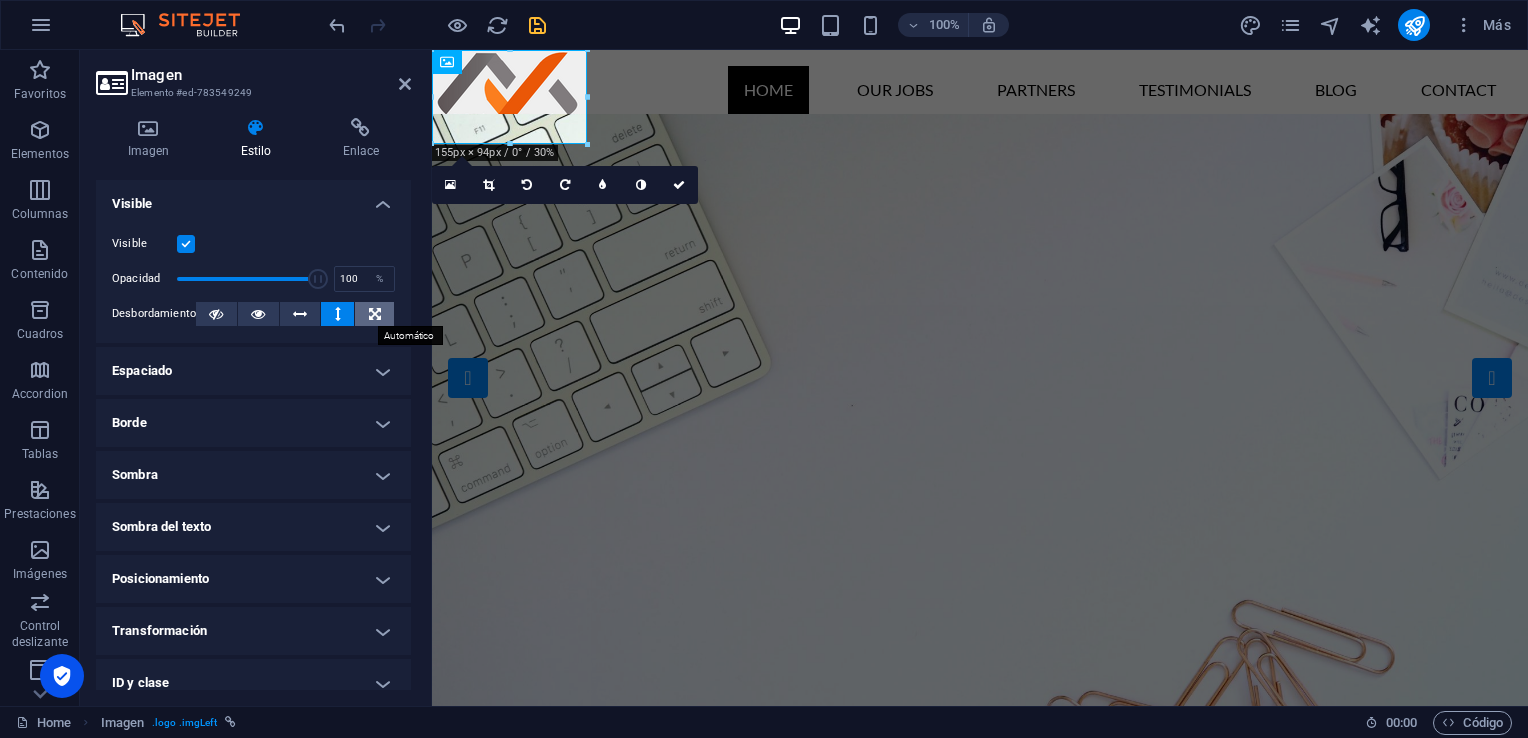 click at bounding box center [374, 314] 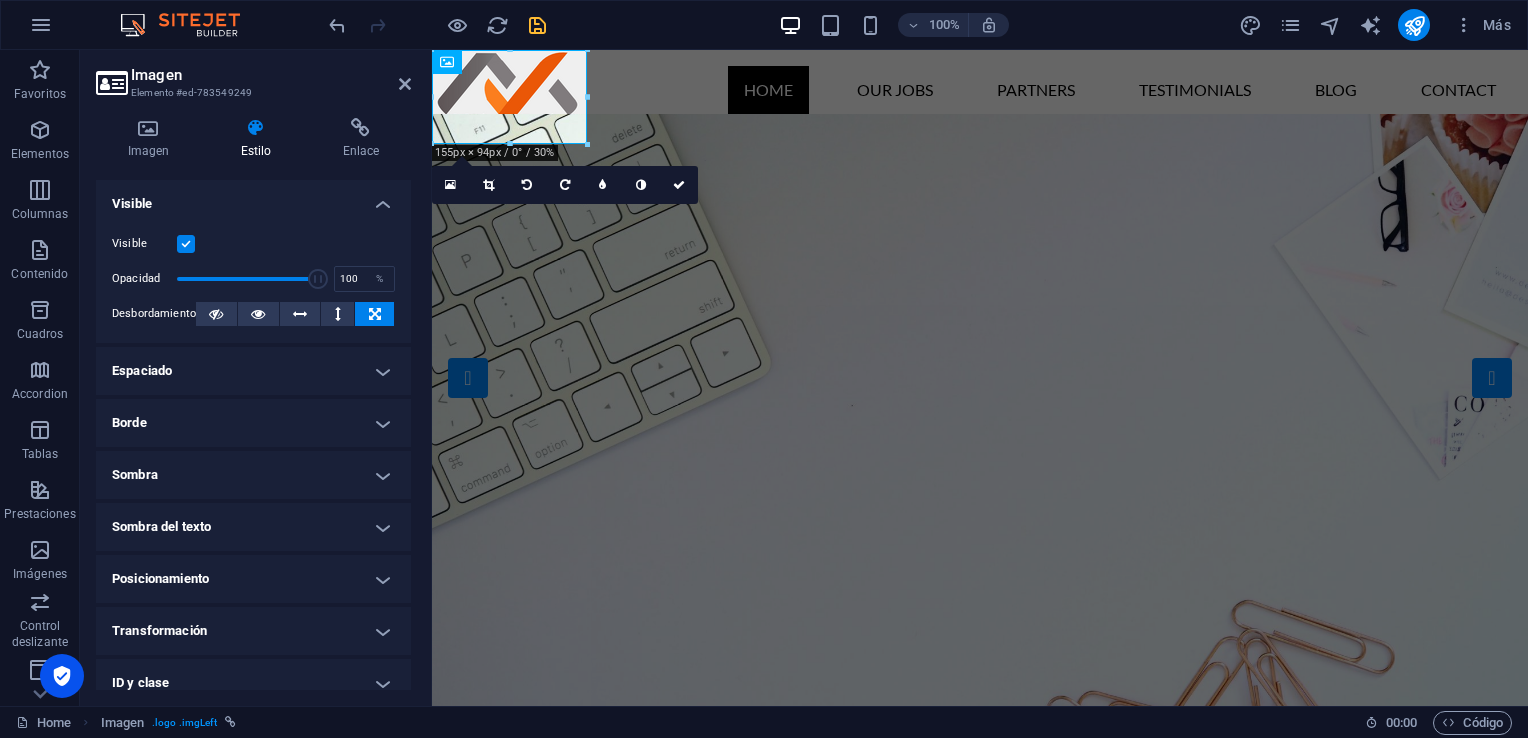 click on "Visible" at bounding box center (253, 198) 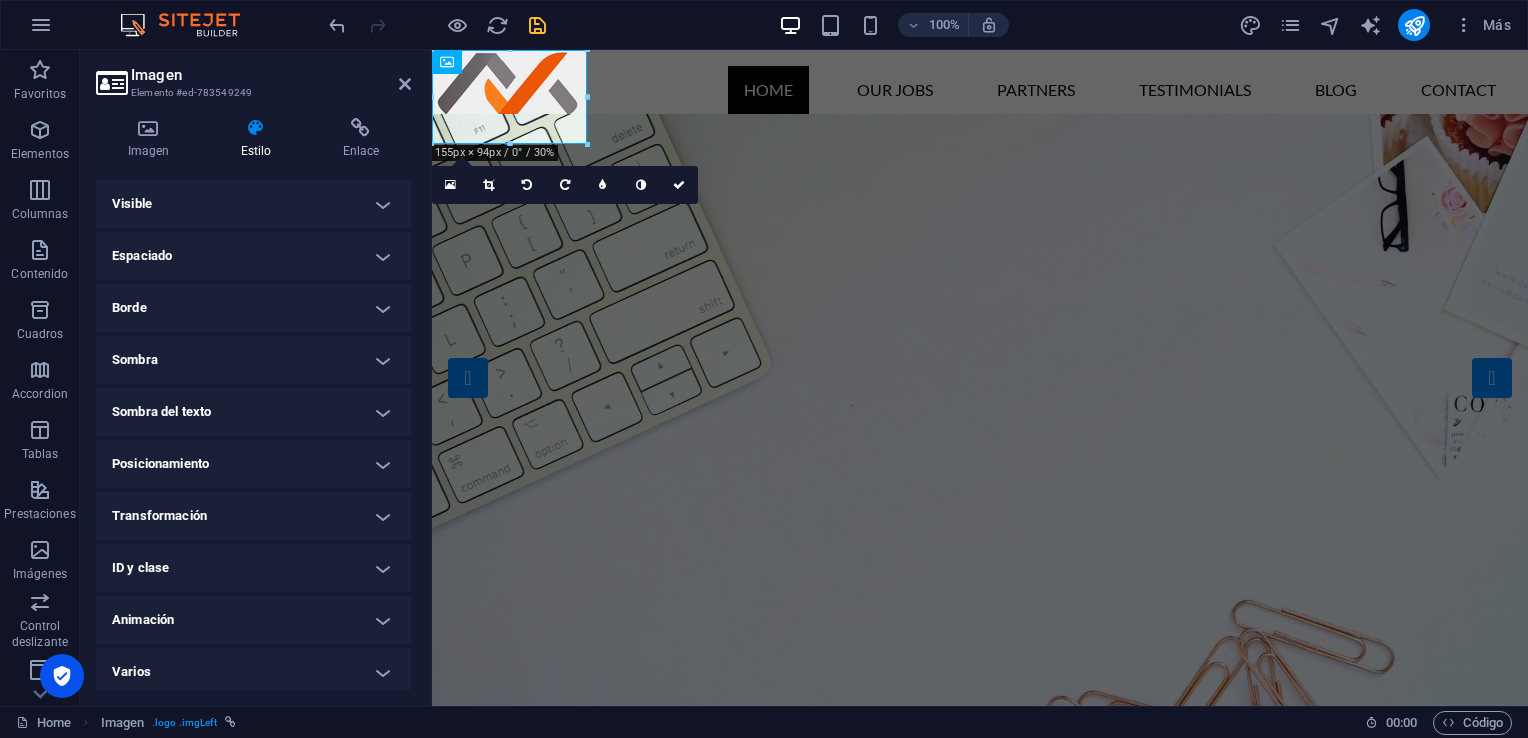 click on "Posicionamiento" at bounding box center [253, 464] 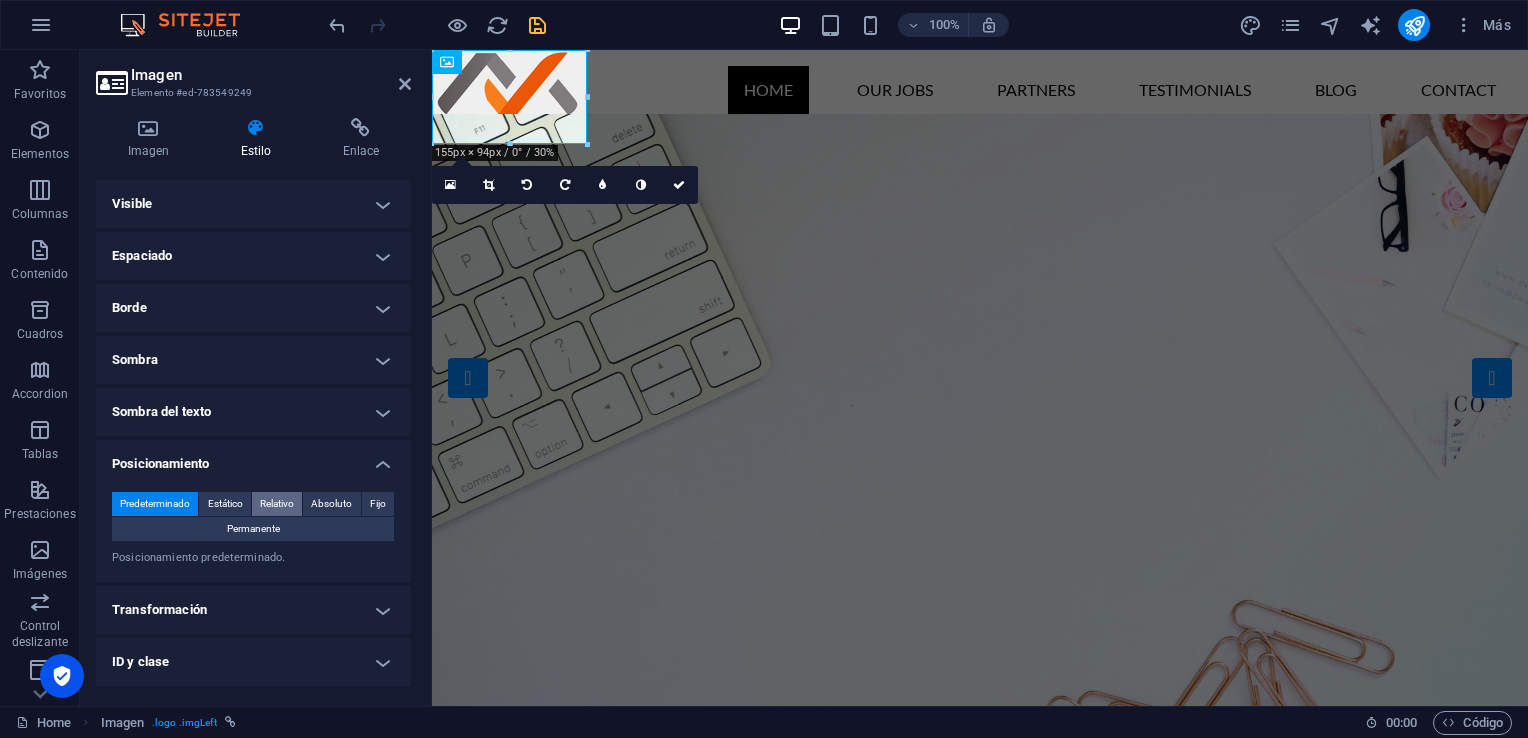 click on "Relativo" at bounding box center (277, 504) 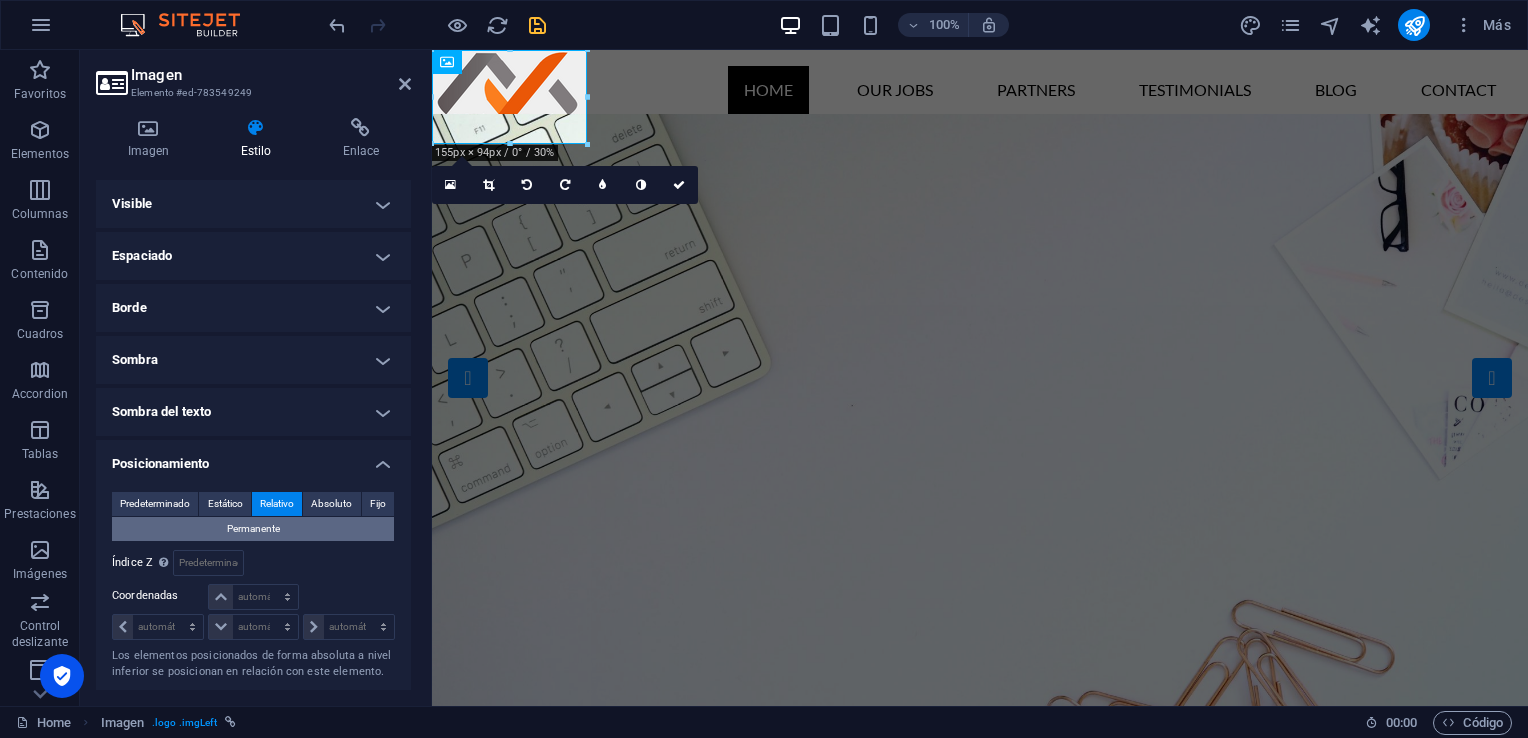 click on "Permanente" at bounding box center [253, 529] 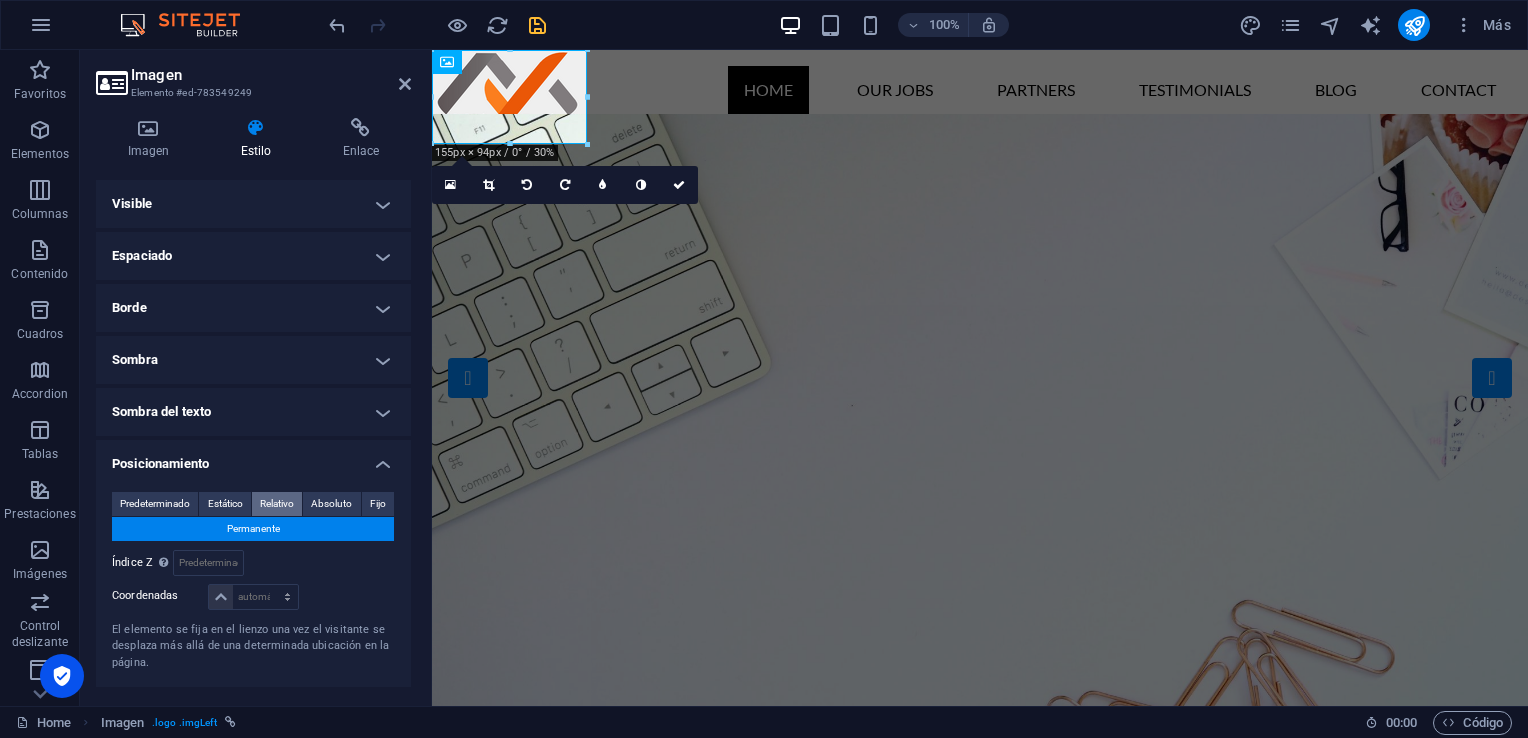 click on "Relativo" at bounding box center (277, 504) 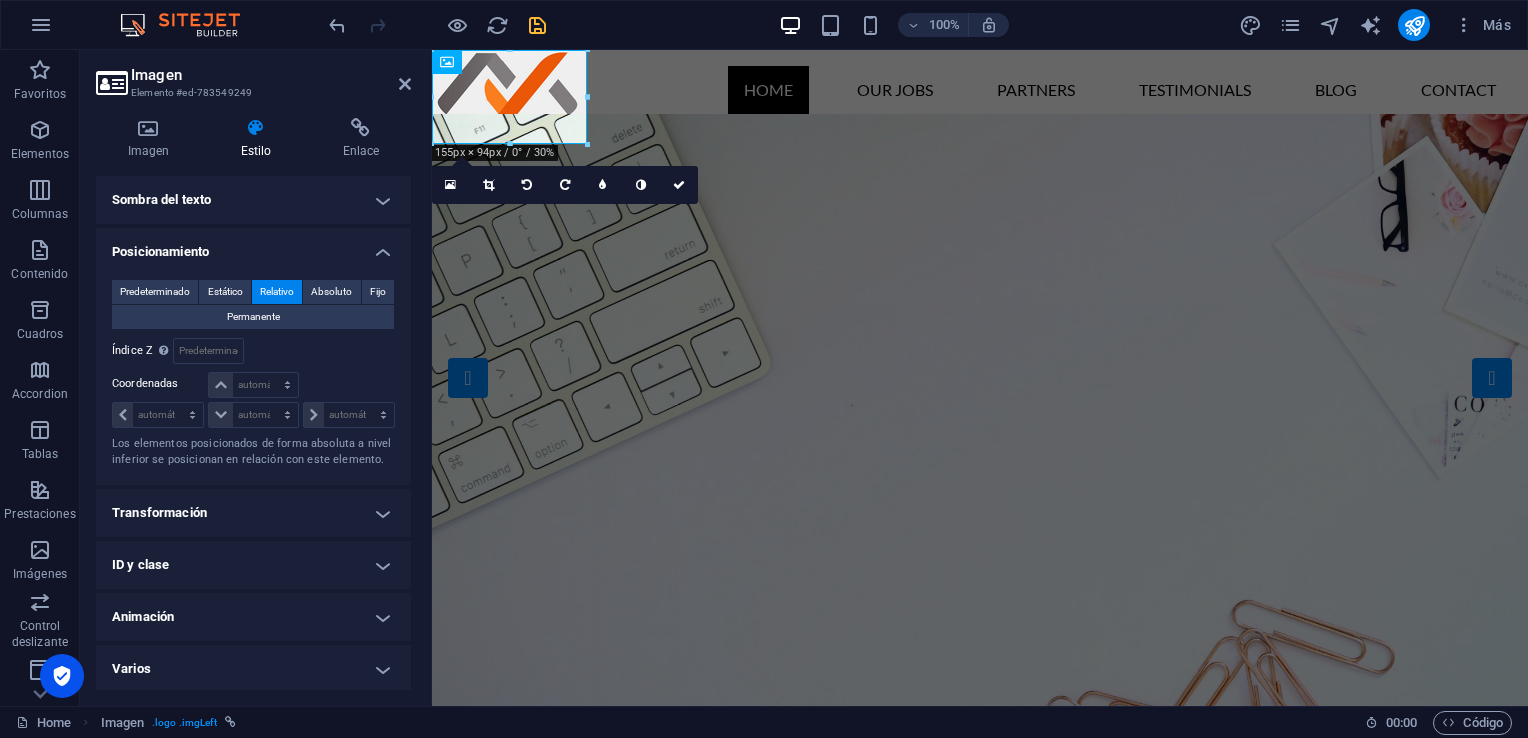 scroll, scrollTop: 0, scrollLeft: 0, axis: both 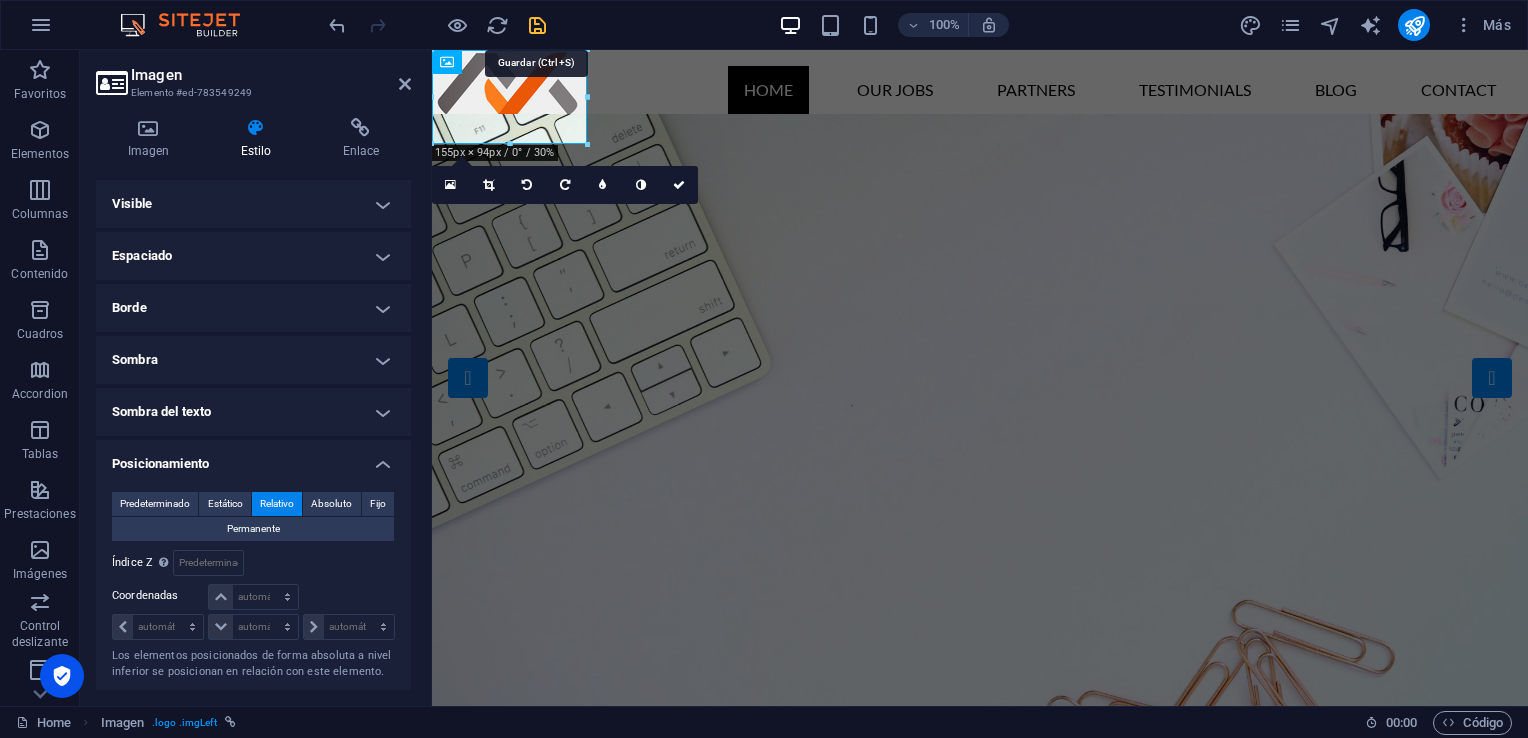 click at bounding box center [537, 25] 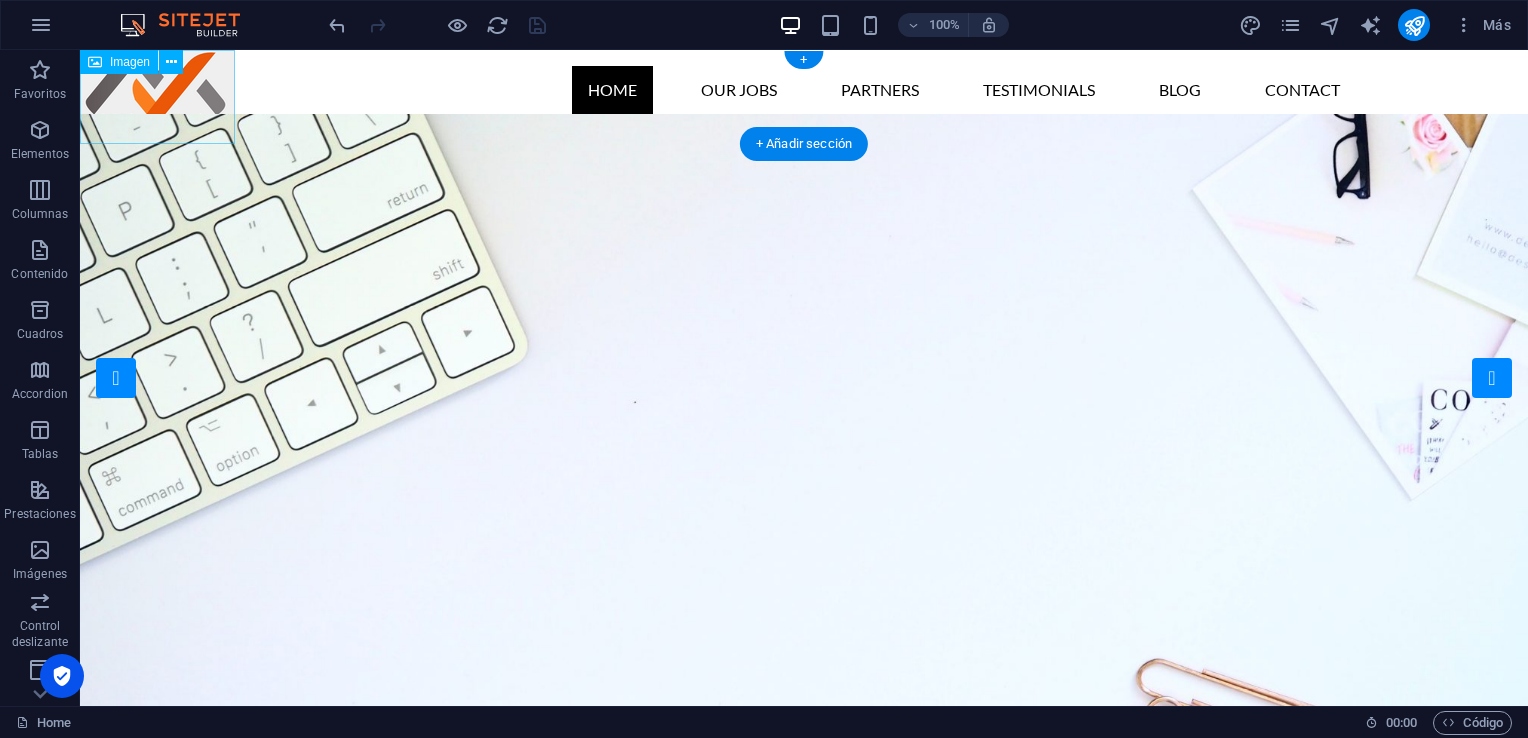 click at bounding box center (157, 97) 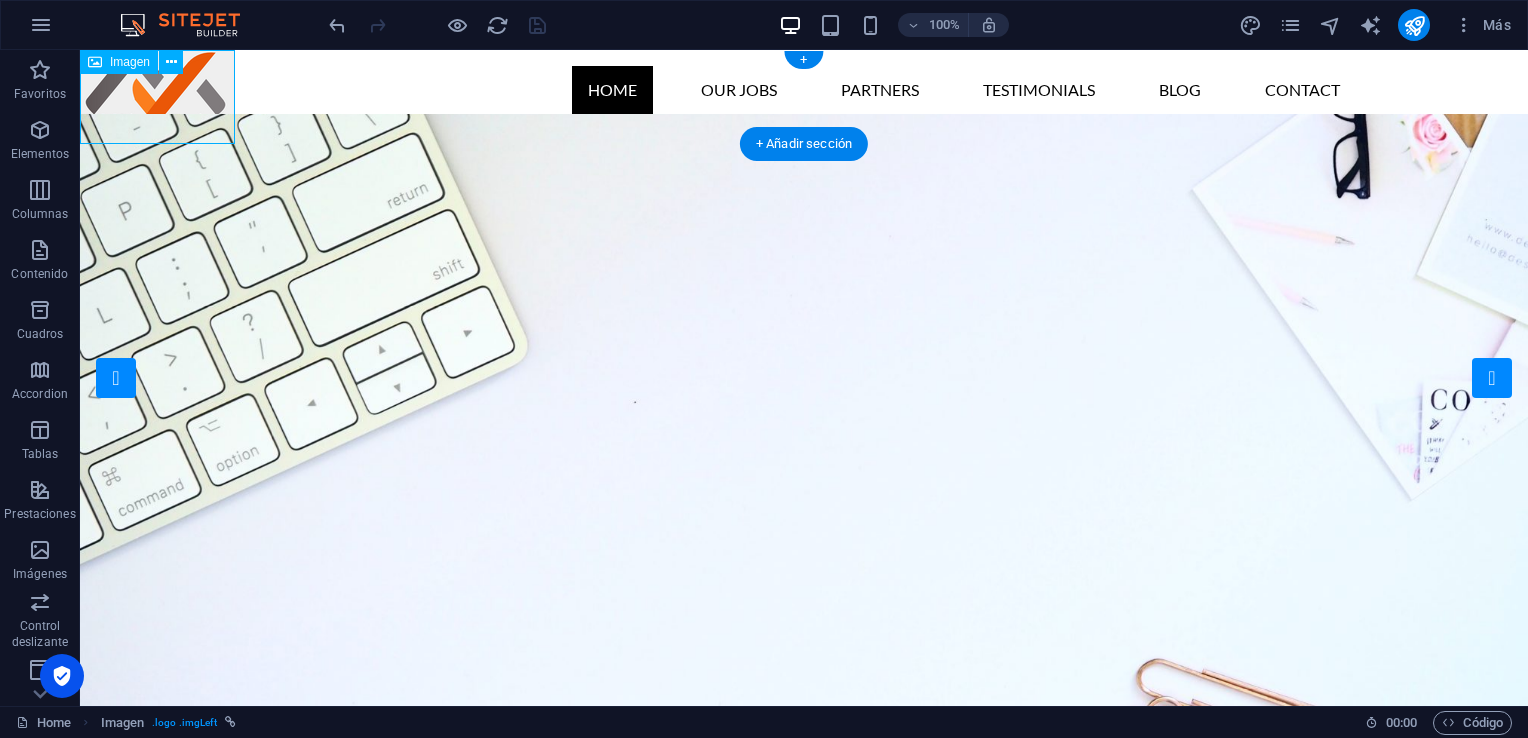 click at bounding box center [157, 97] 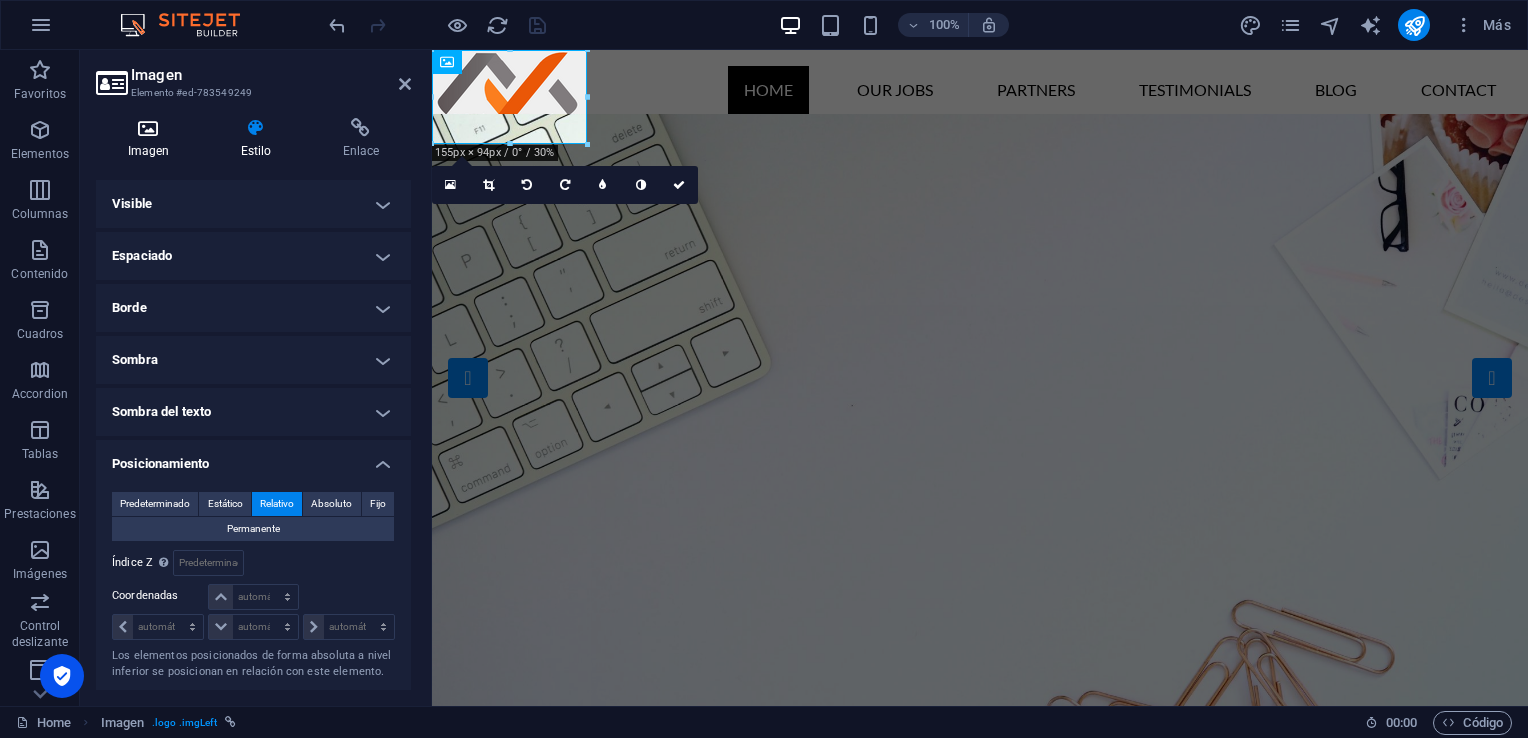 click on "Imagen" at bounding box center (152, 139) 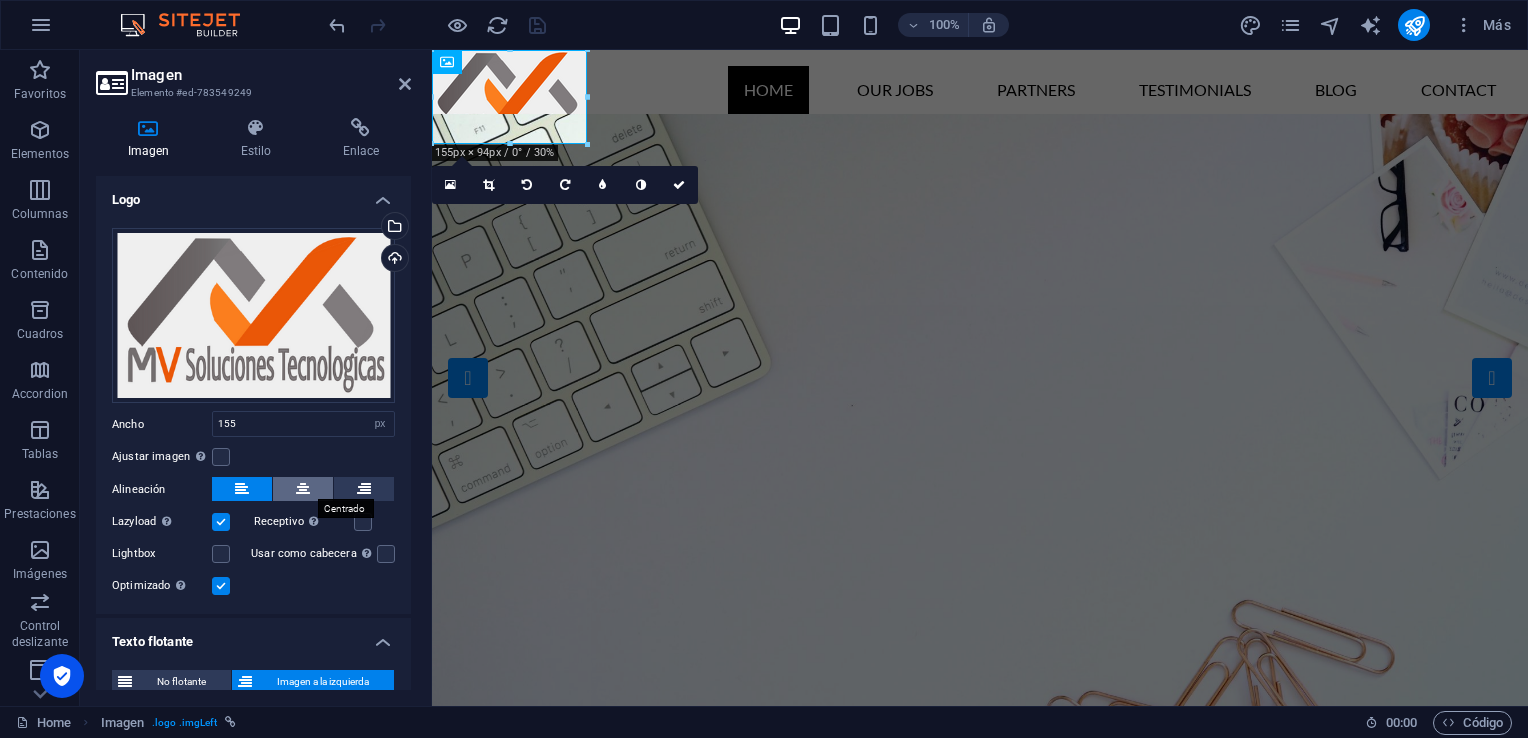 click at bounding box center (303, 489) 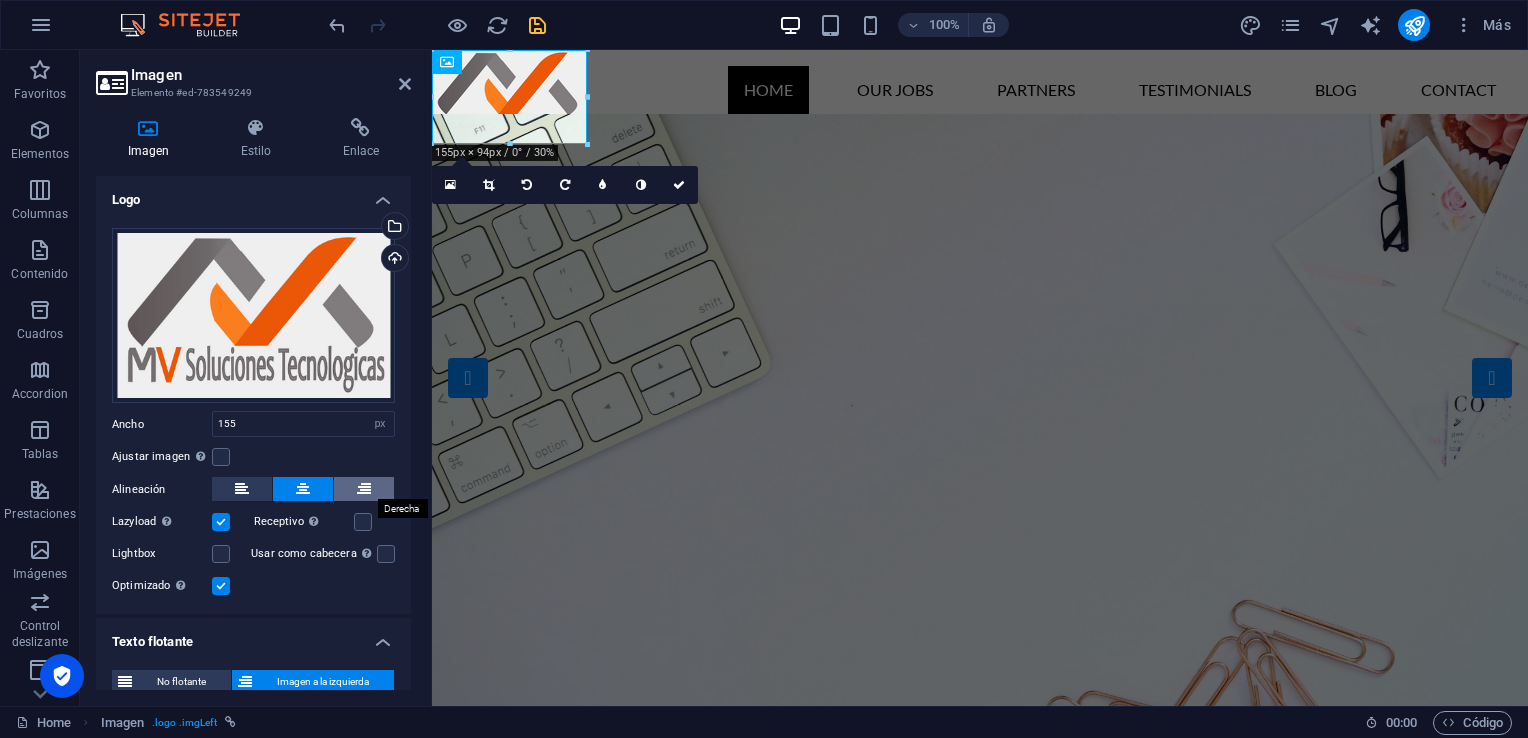 click at bounding box center (364, 489) 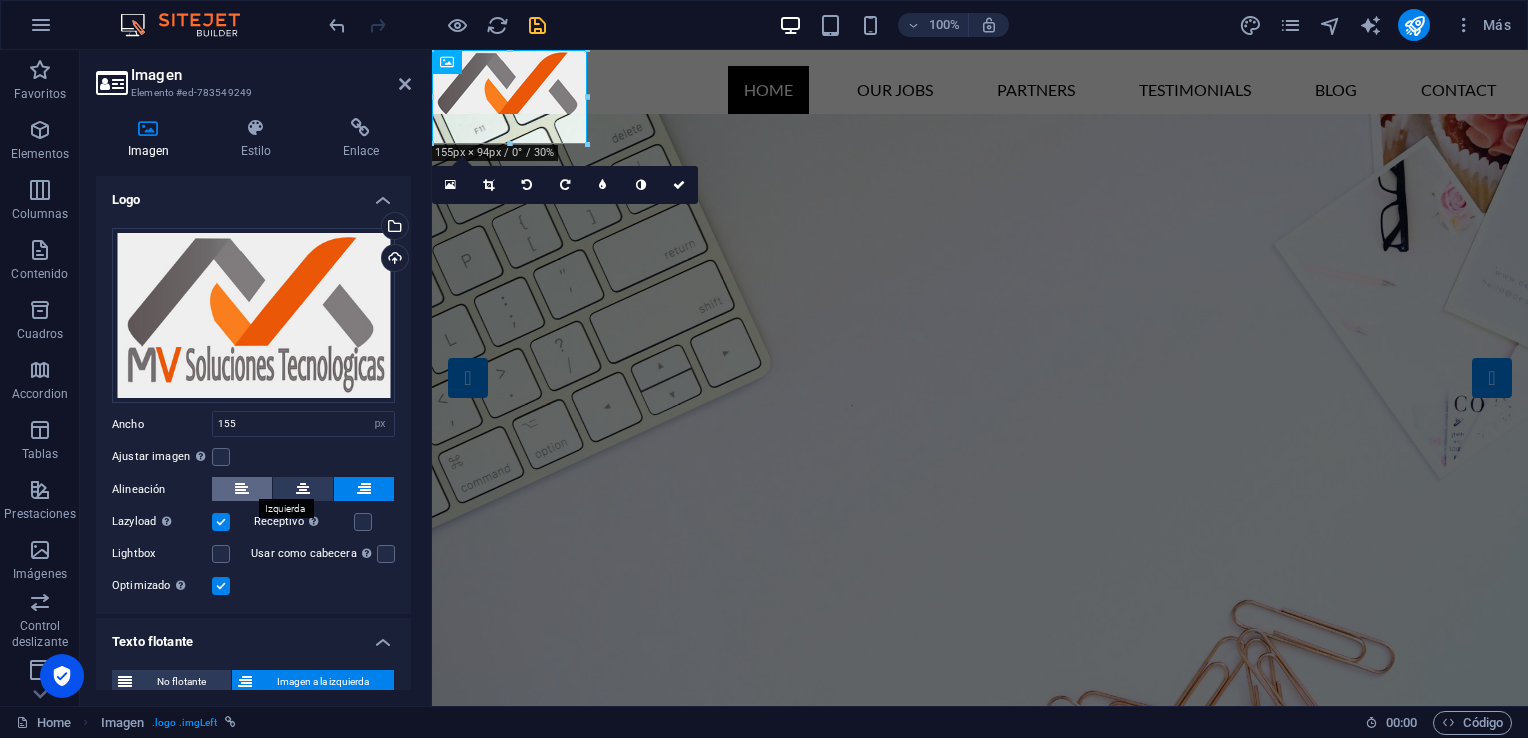 click at bounding box center (242, 489) 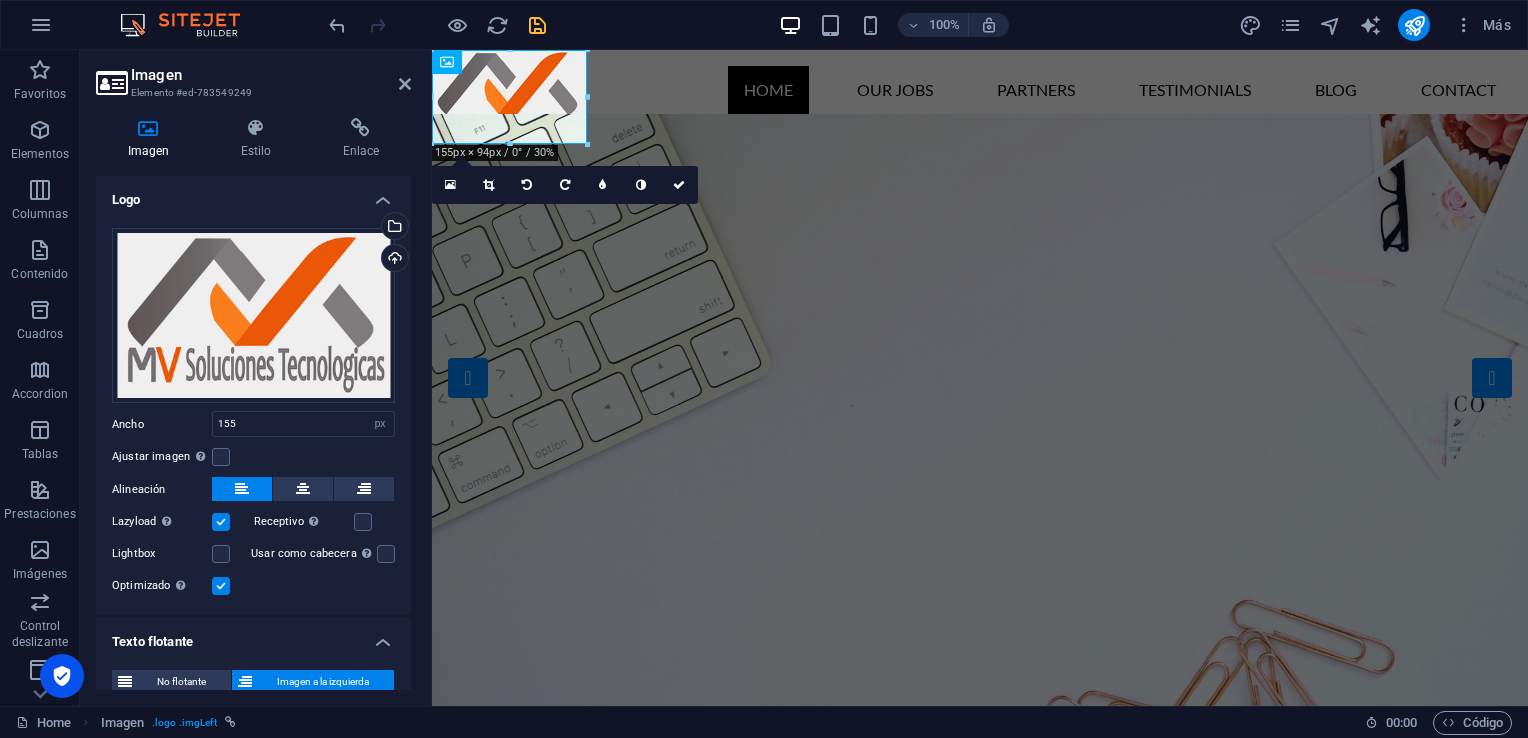 click at bounding box center [221, 522] 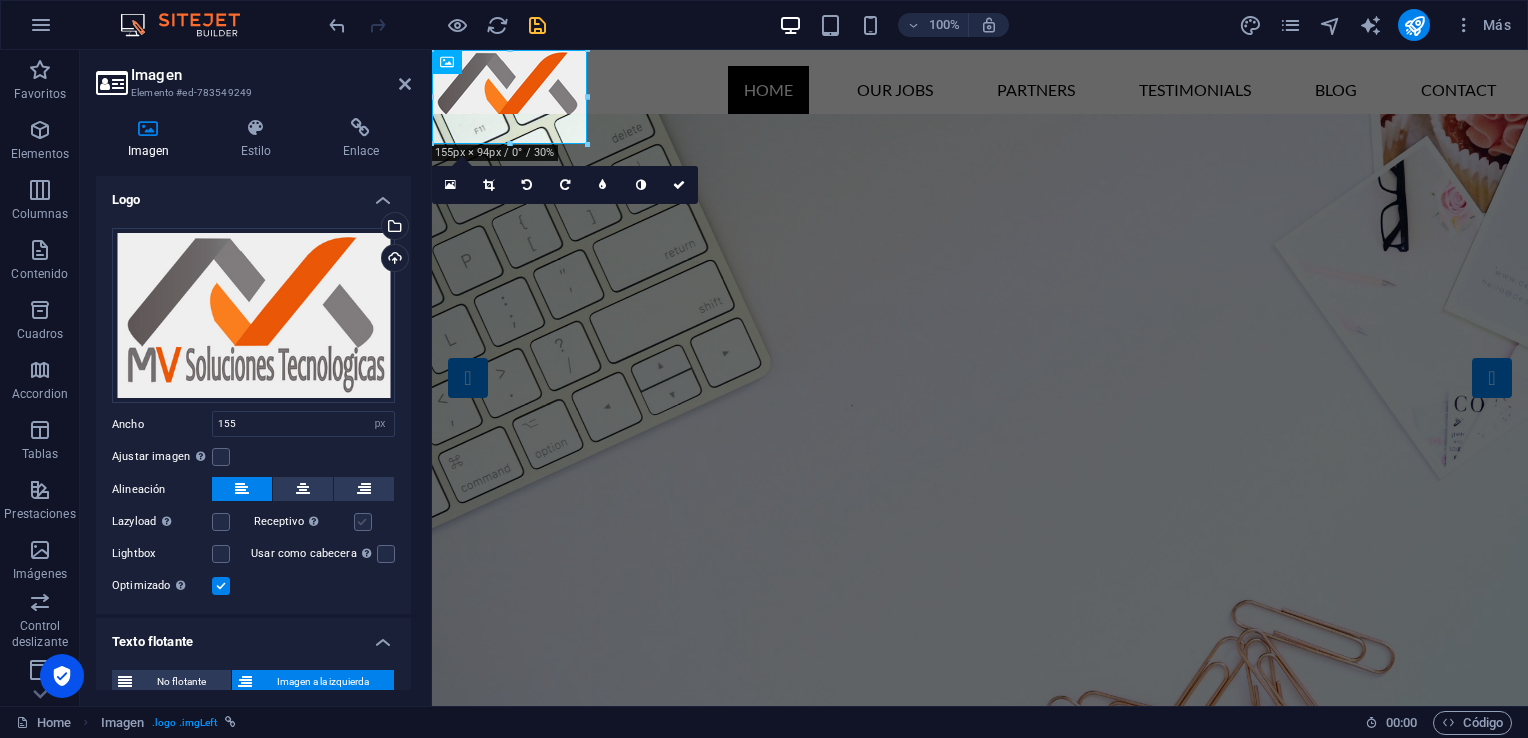 click at bounding box center [363, 522] 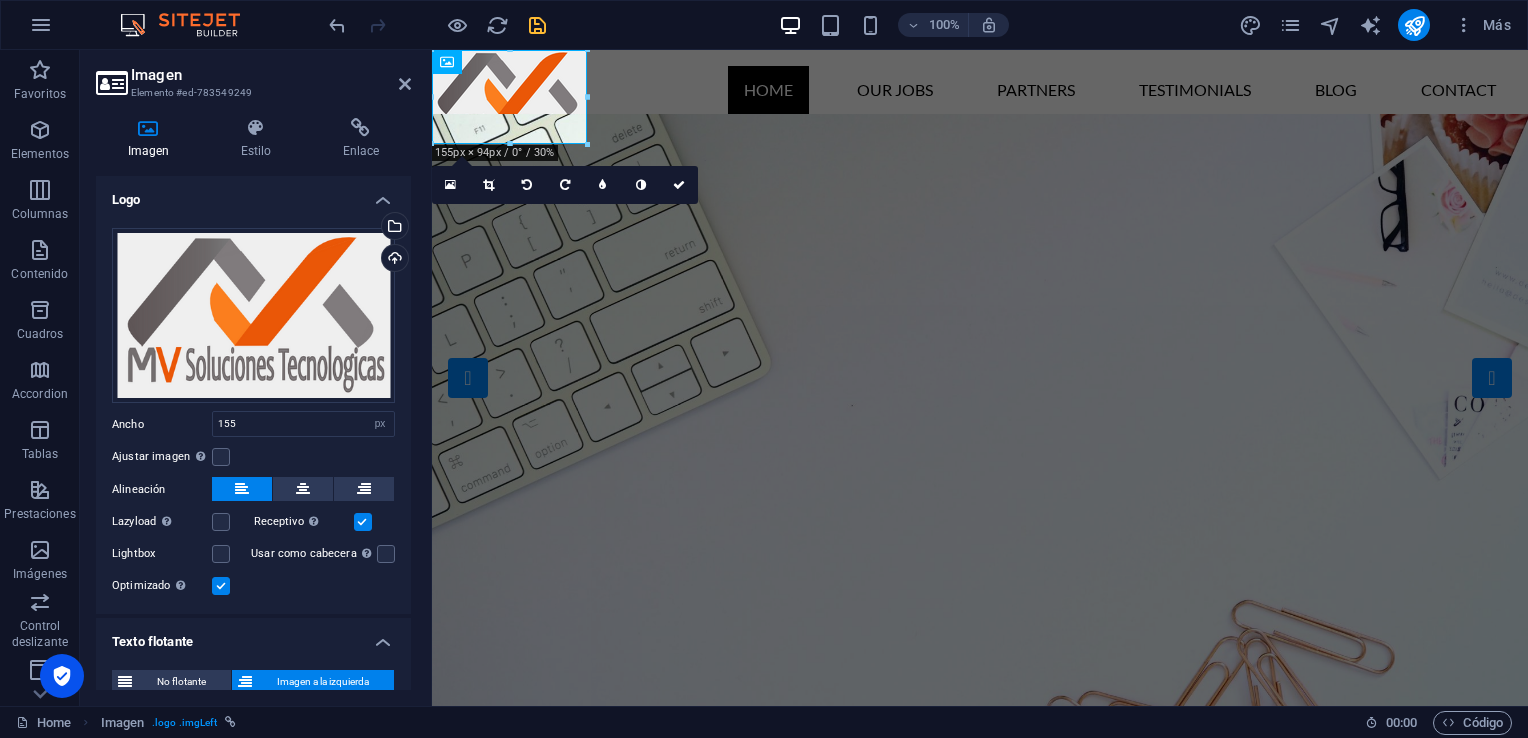 click at bounding box center (363, 522) 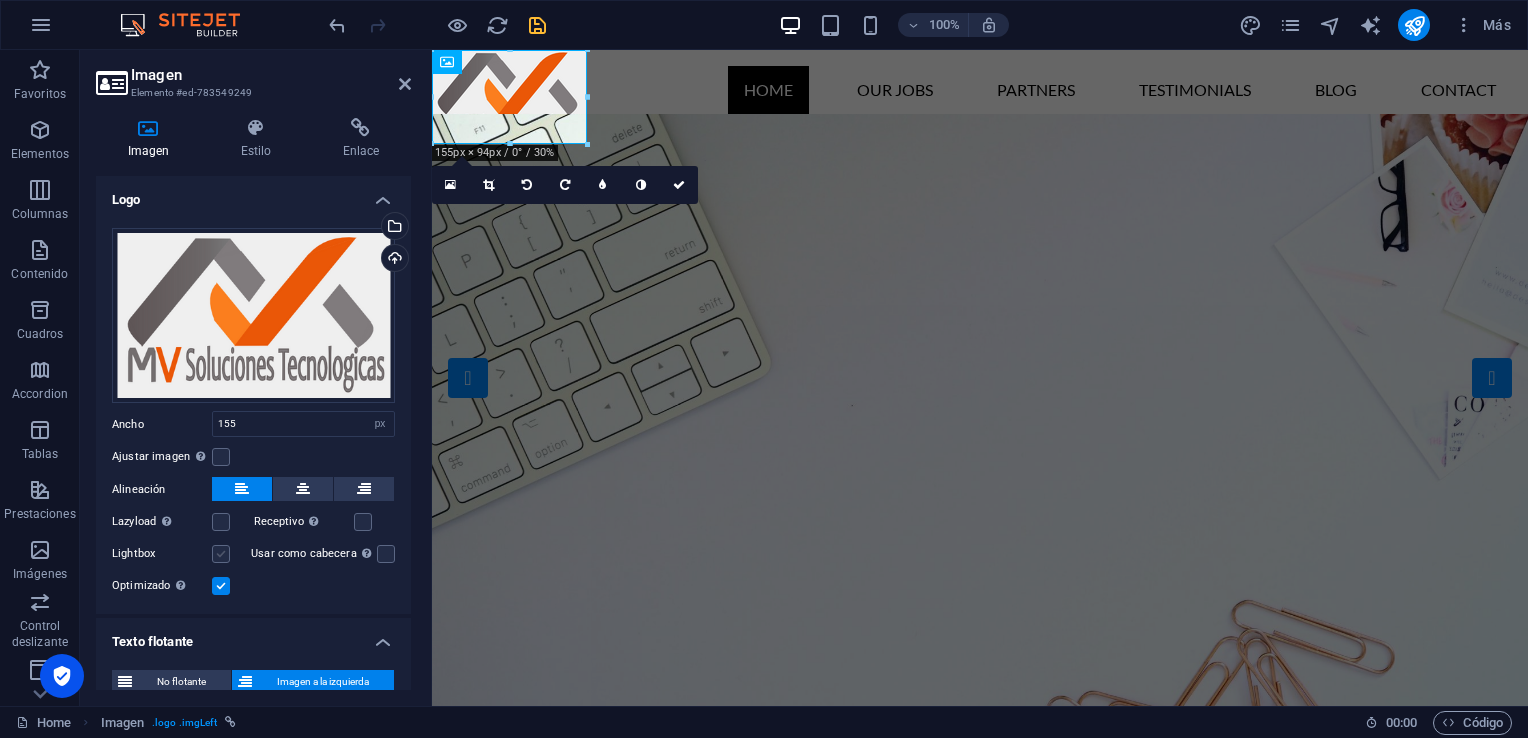 click at bounding box center [221, 554] 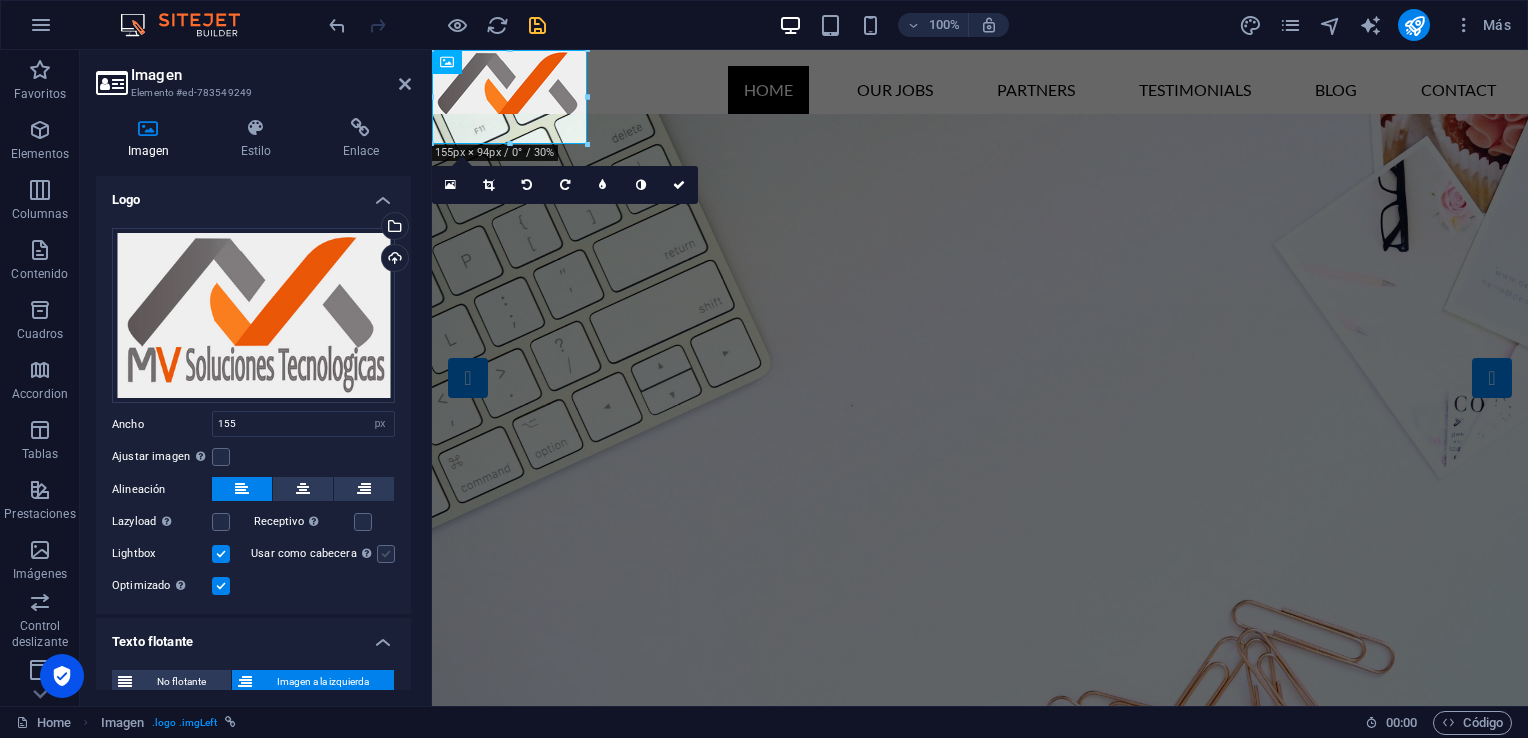 click at bounding box center (386, 554) 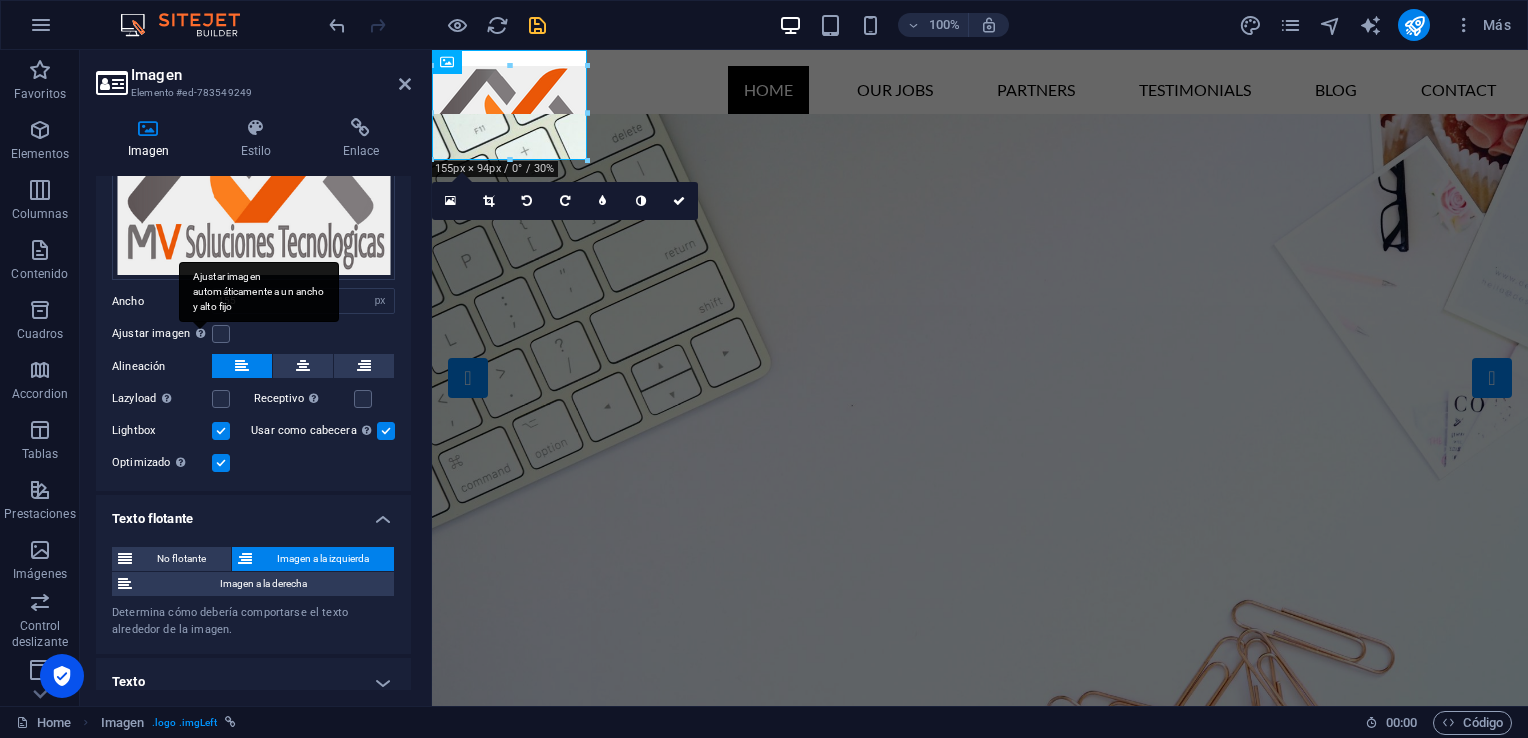 scroll, scrollTop: 136, scrollLeft: 0, axis: vertical 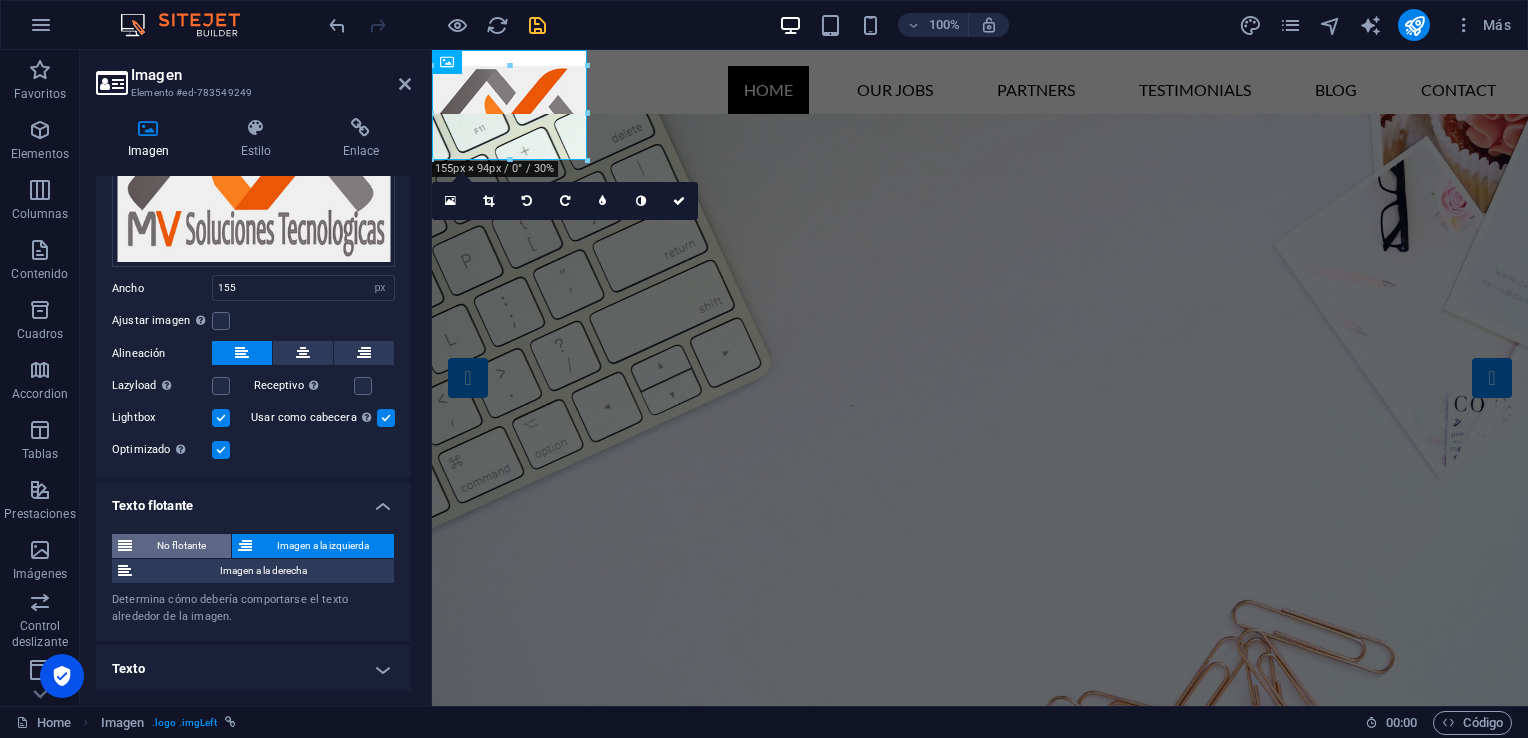 click on "No flotante" at bounding box center (171, 546) 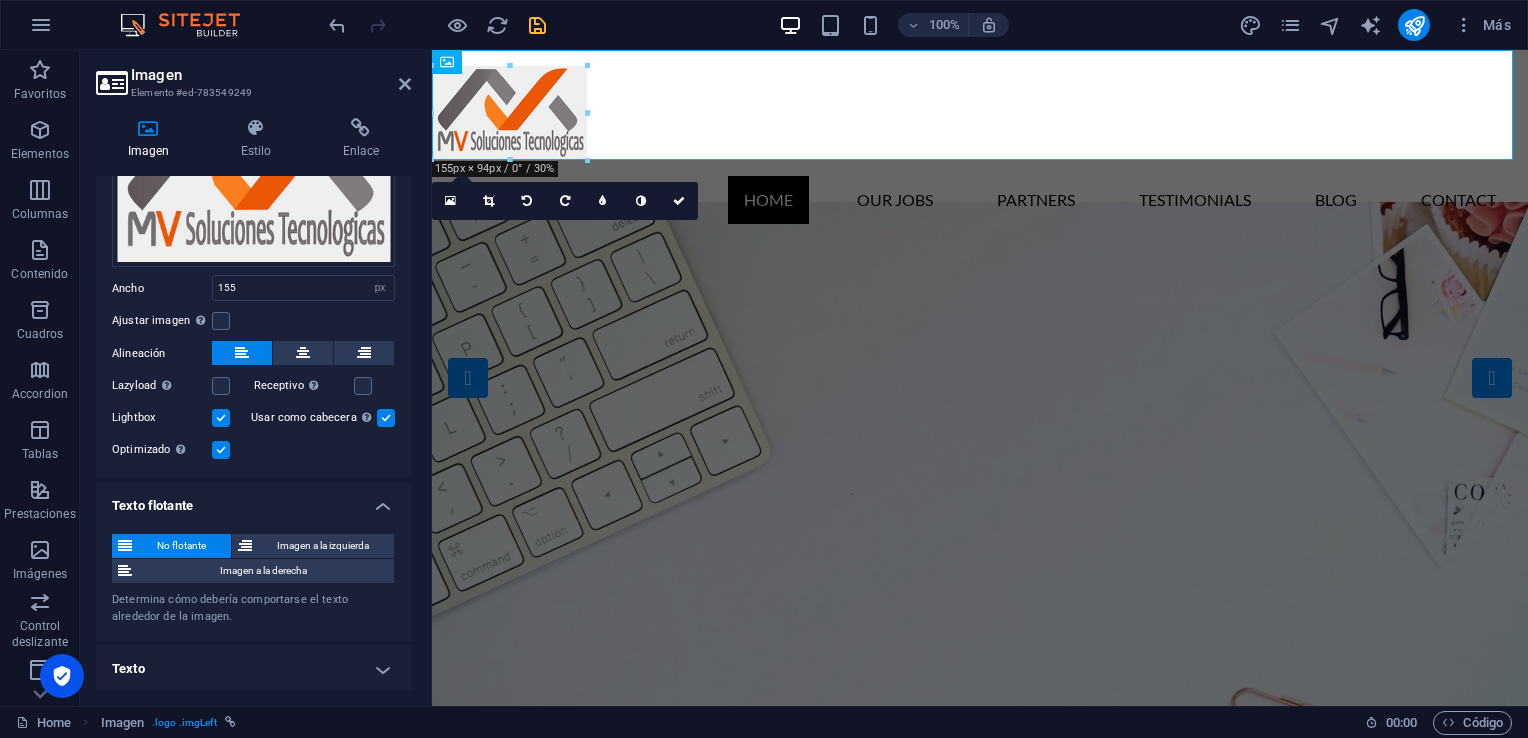 click at bounding box center [221, 450] 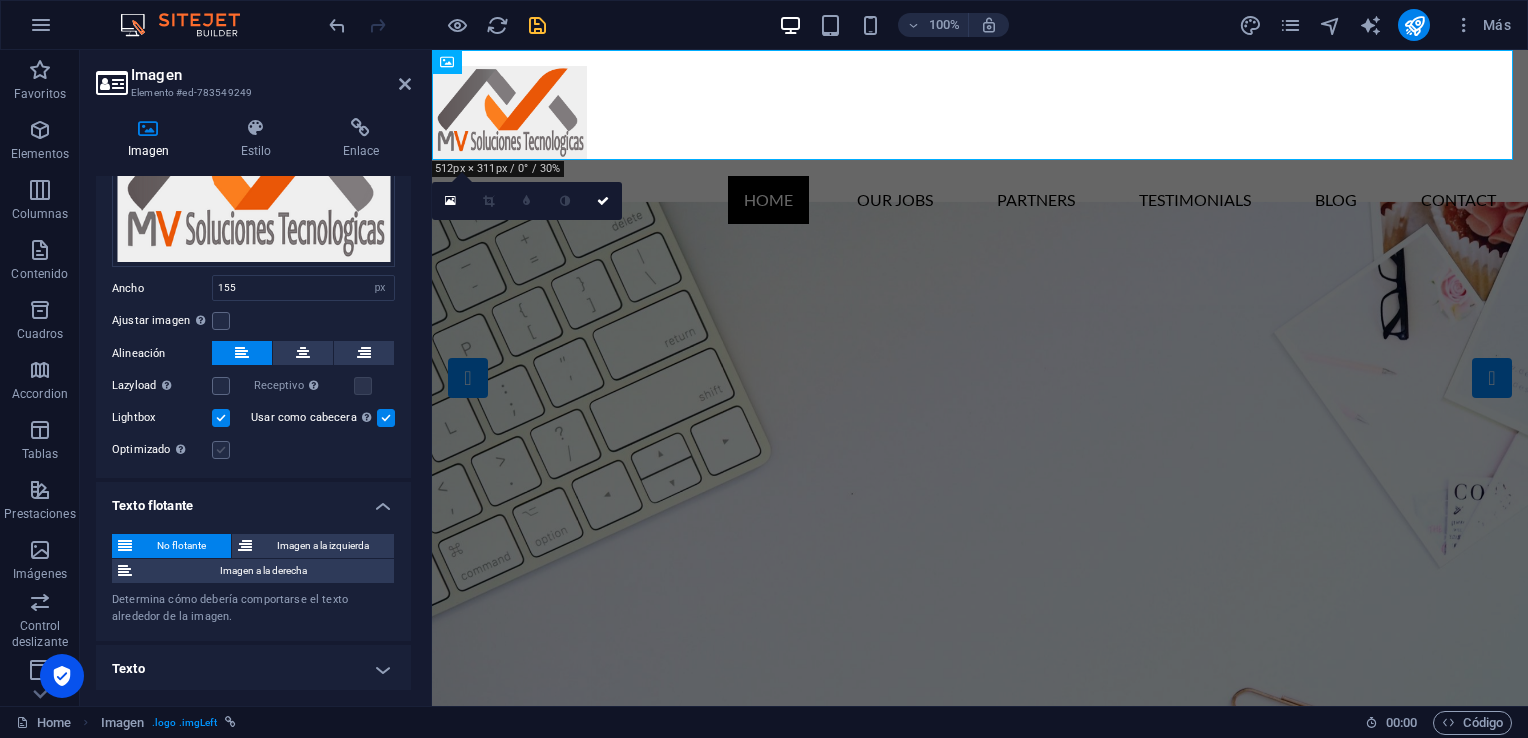 click at bounding box center [221, 450] 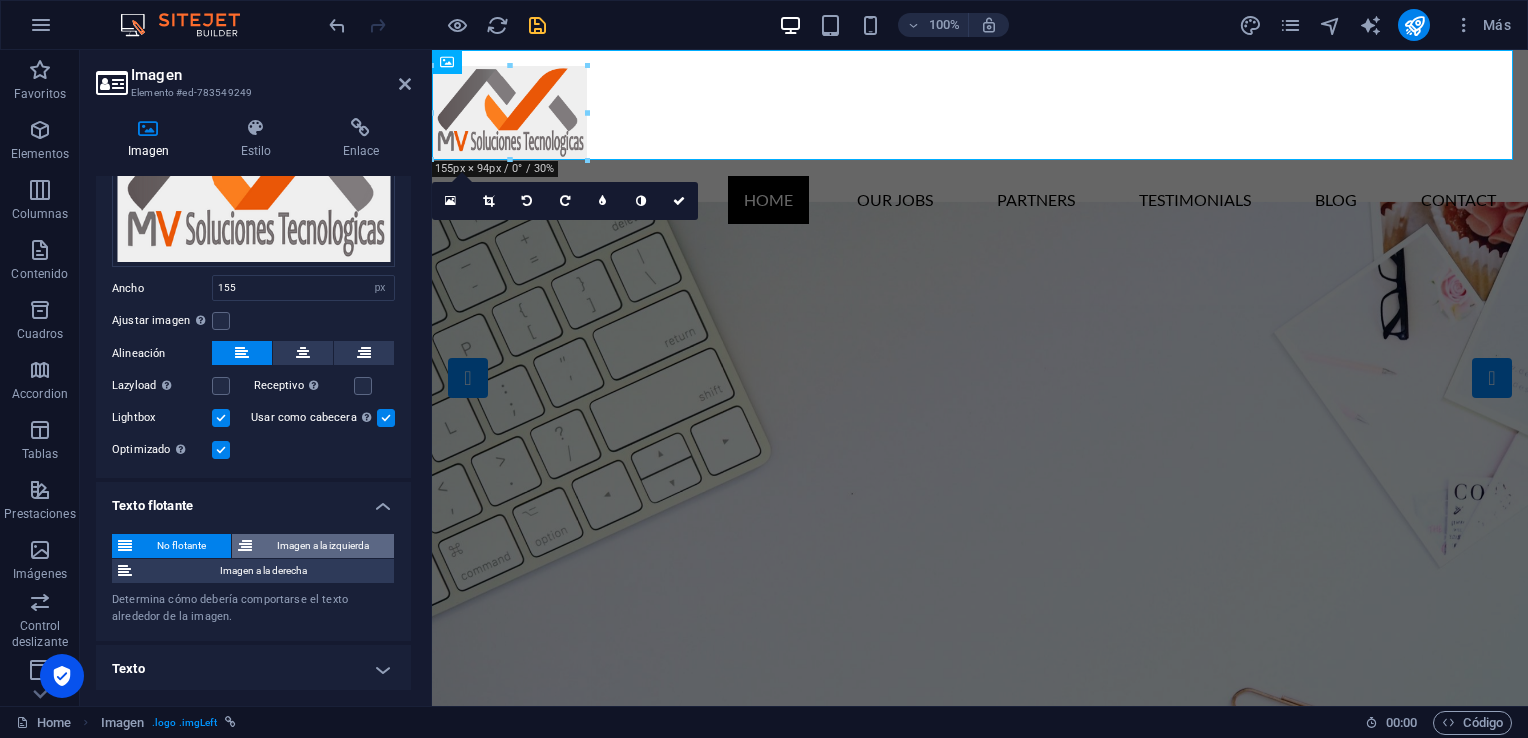 click on "Imagen a la izquierda" at bounding box center [313, 546] 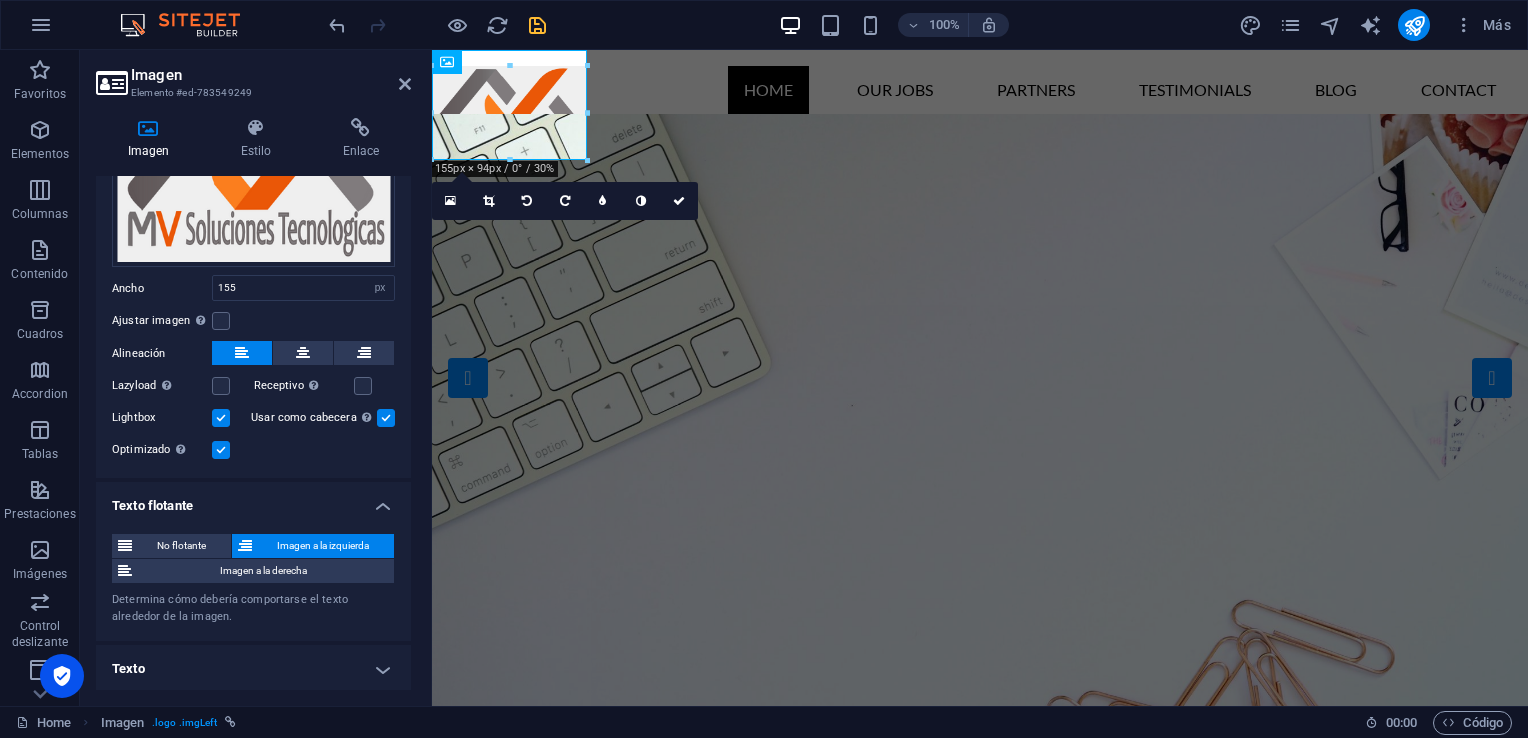click at bounding box center [386, 418] 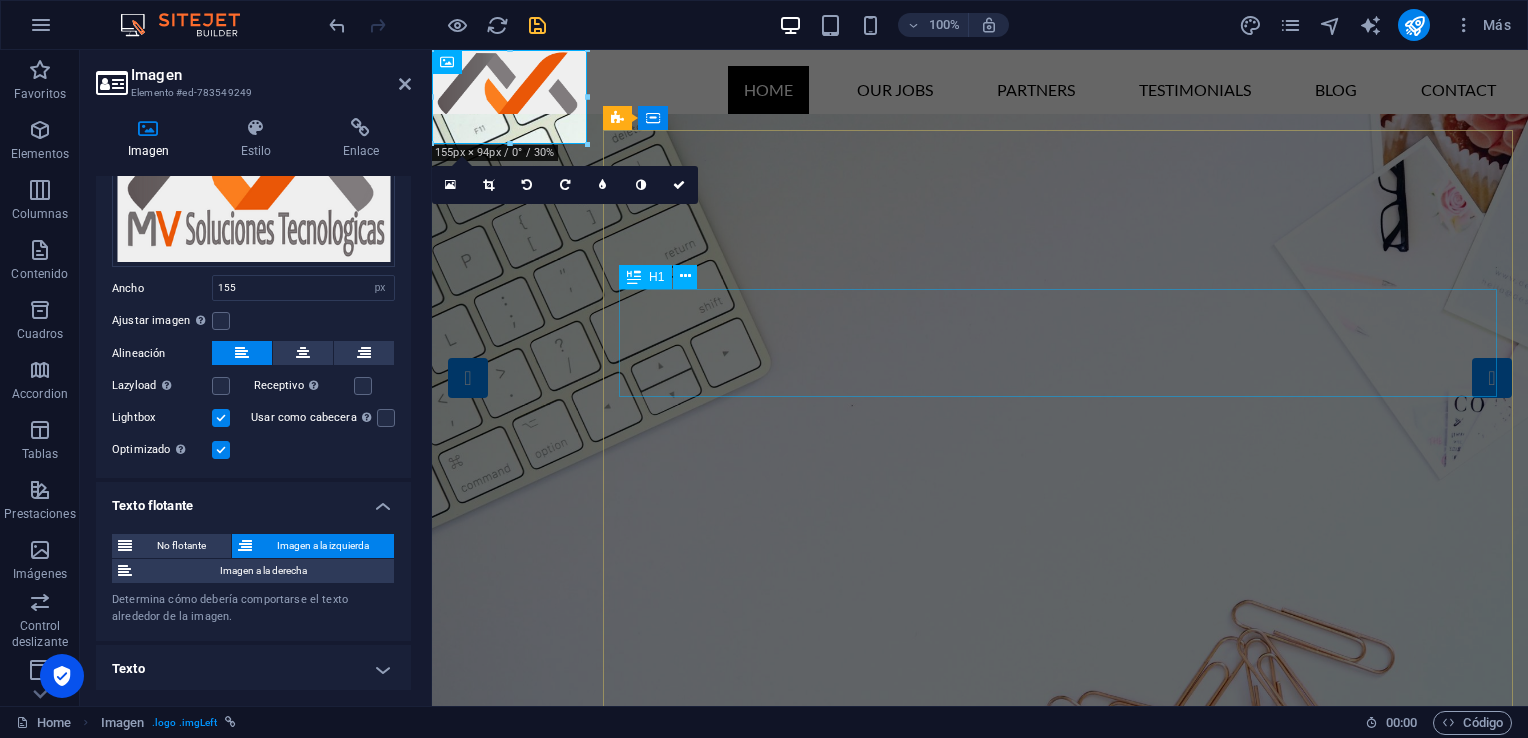 click on "Finding a Job the easy way!  Go to Jobs" at bounding box center [980, 1000] 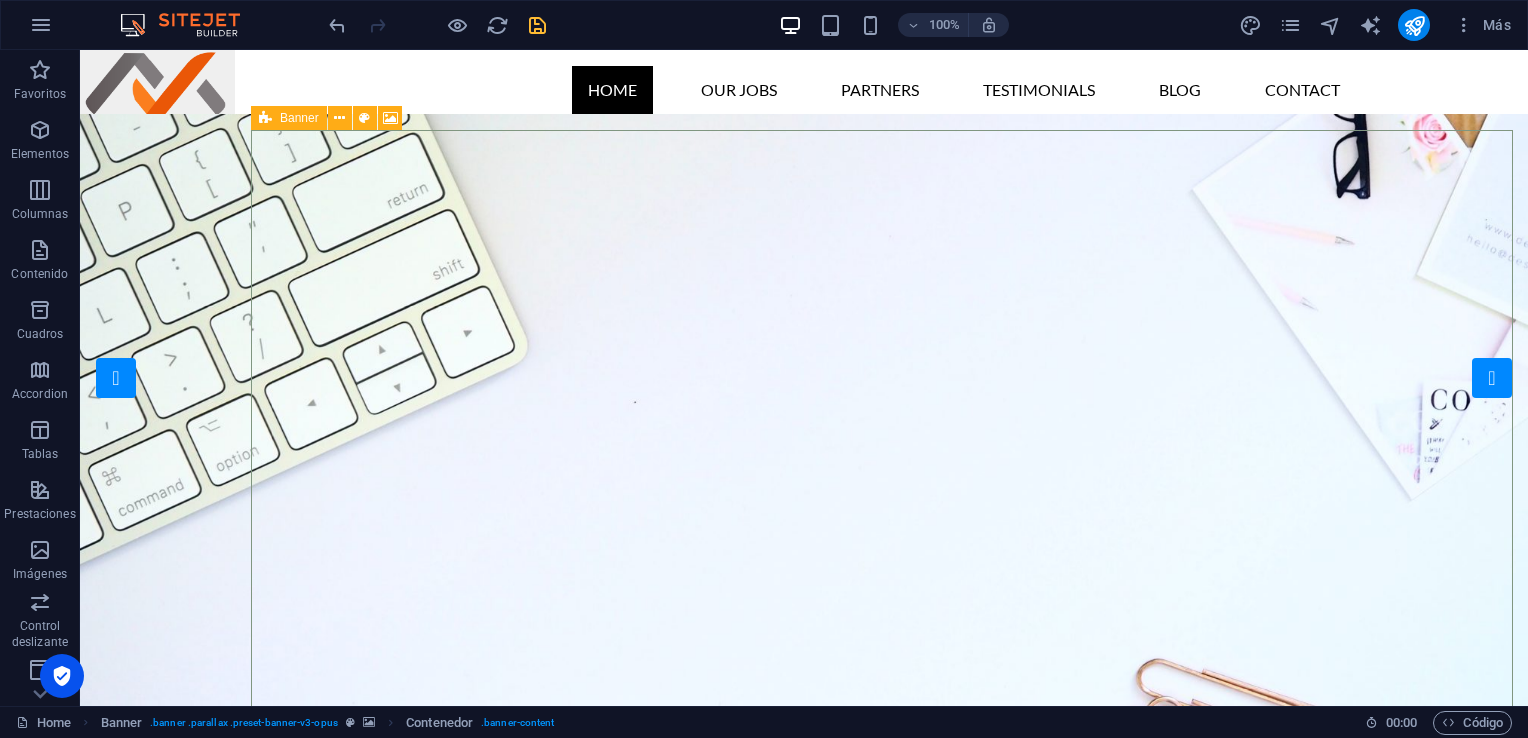 click at bounding box center [265, 118] 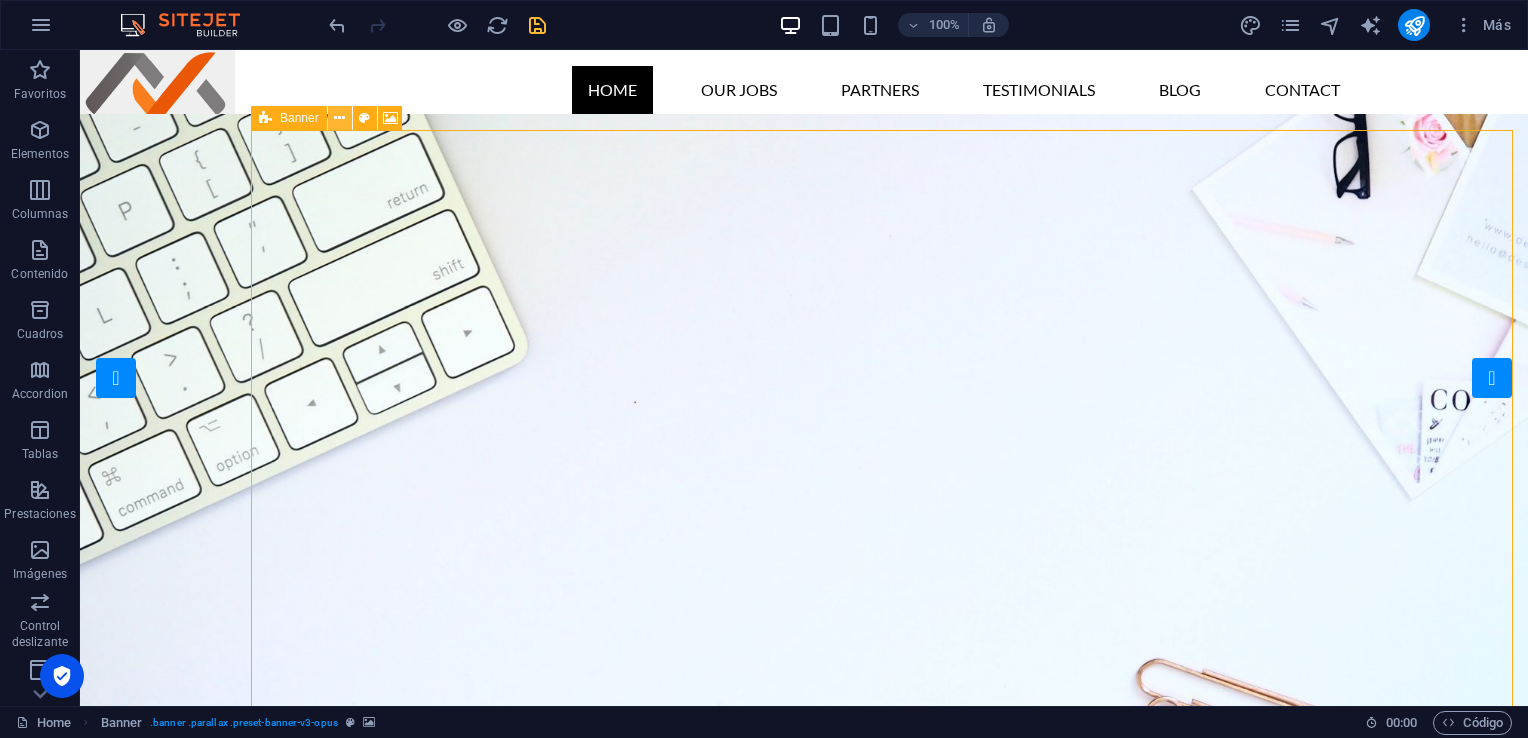 click at bounding box center (339, 118) 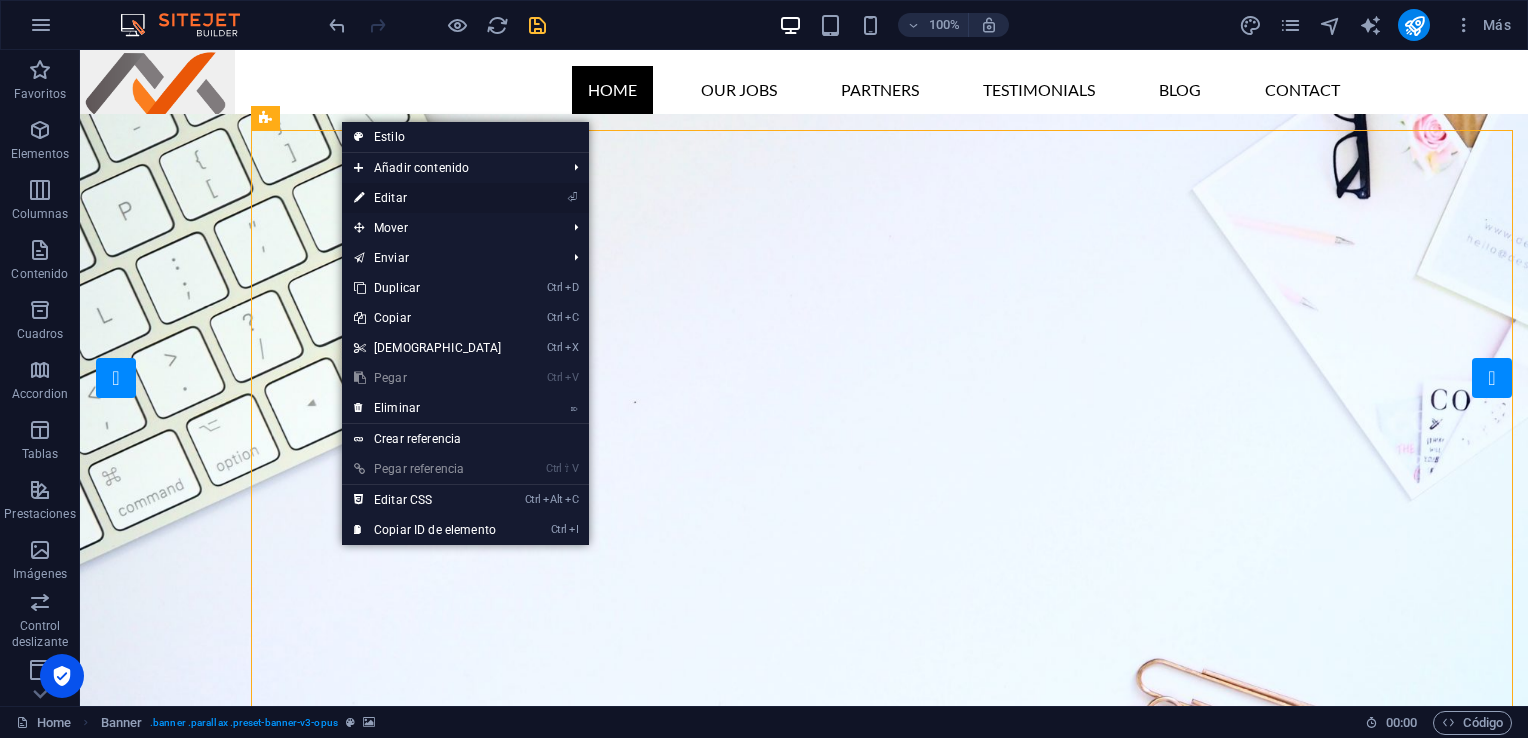click on "⏎  Editar" at bounding box center [428, 198] 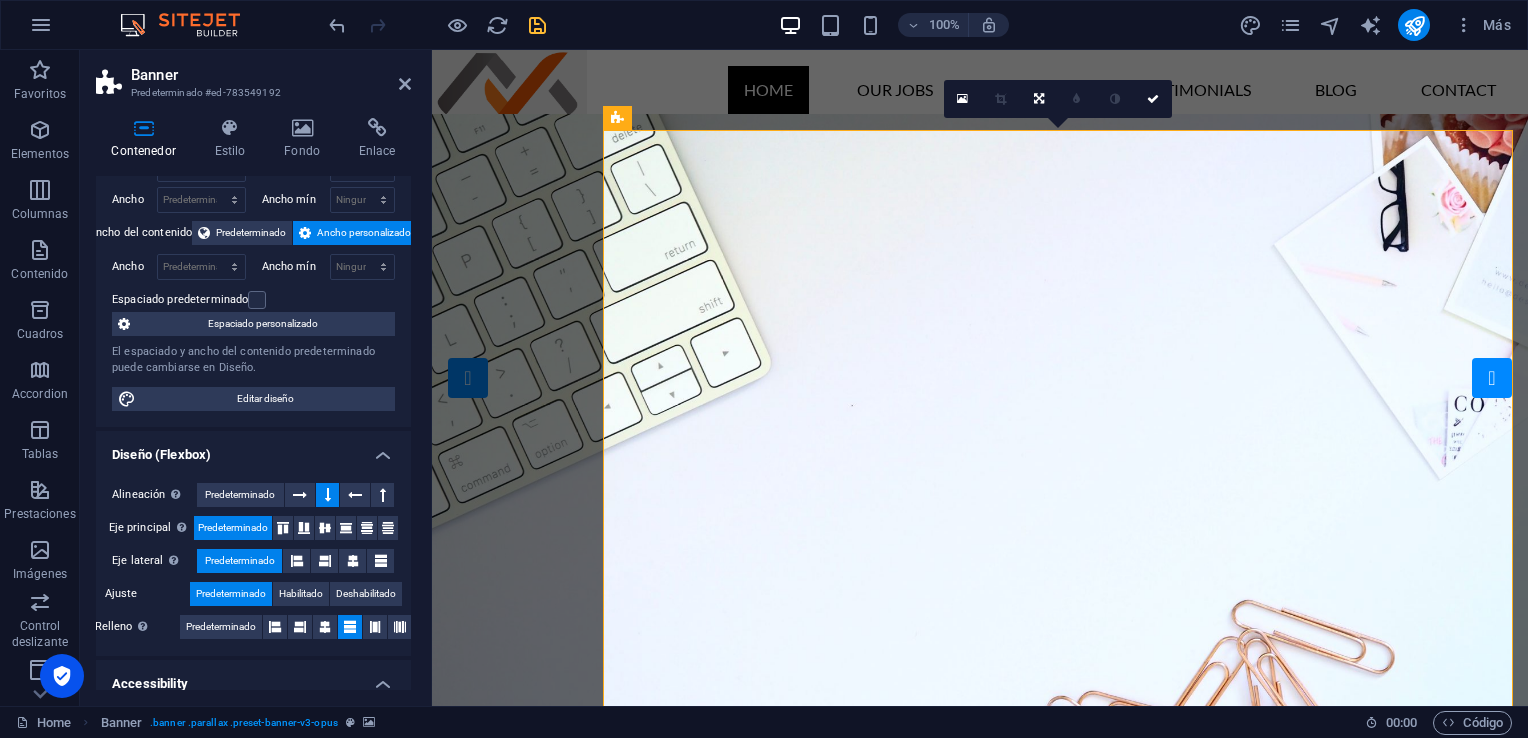 scroll, scrollTop: 100, scrollLeft: 0, axis: vertical 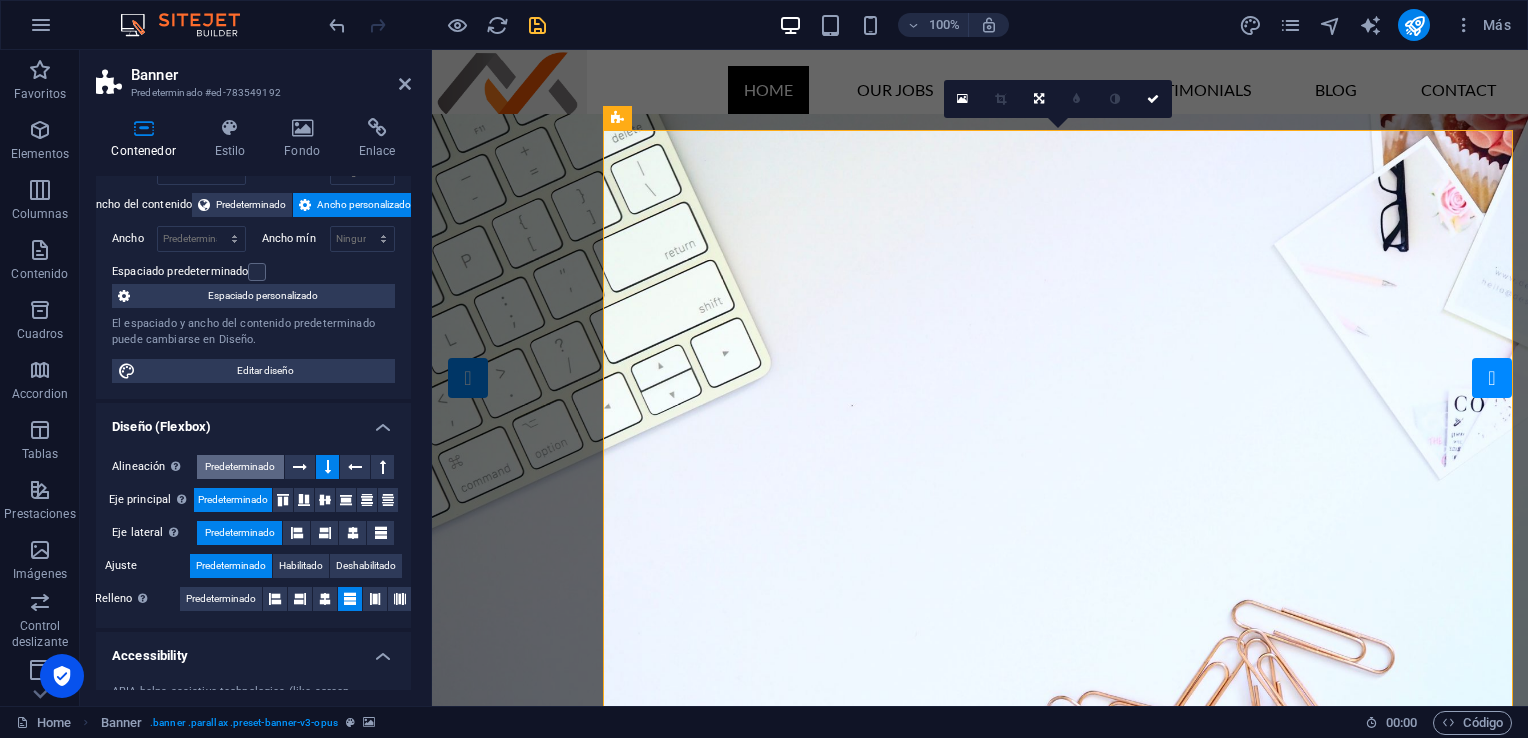 click on "Predeterminado" at bounding box center (240, 467) 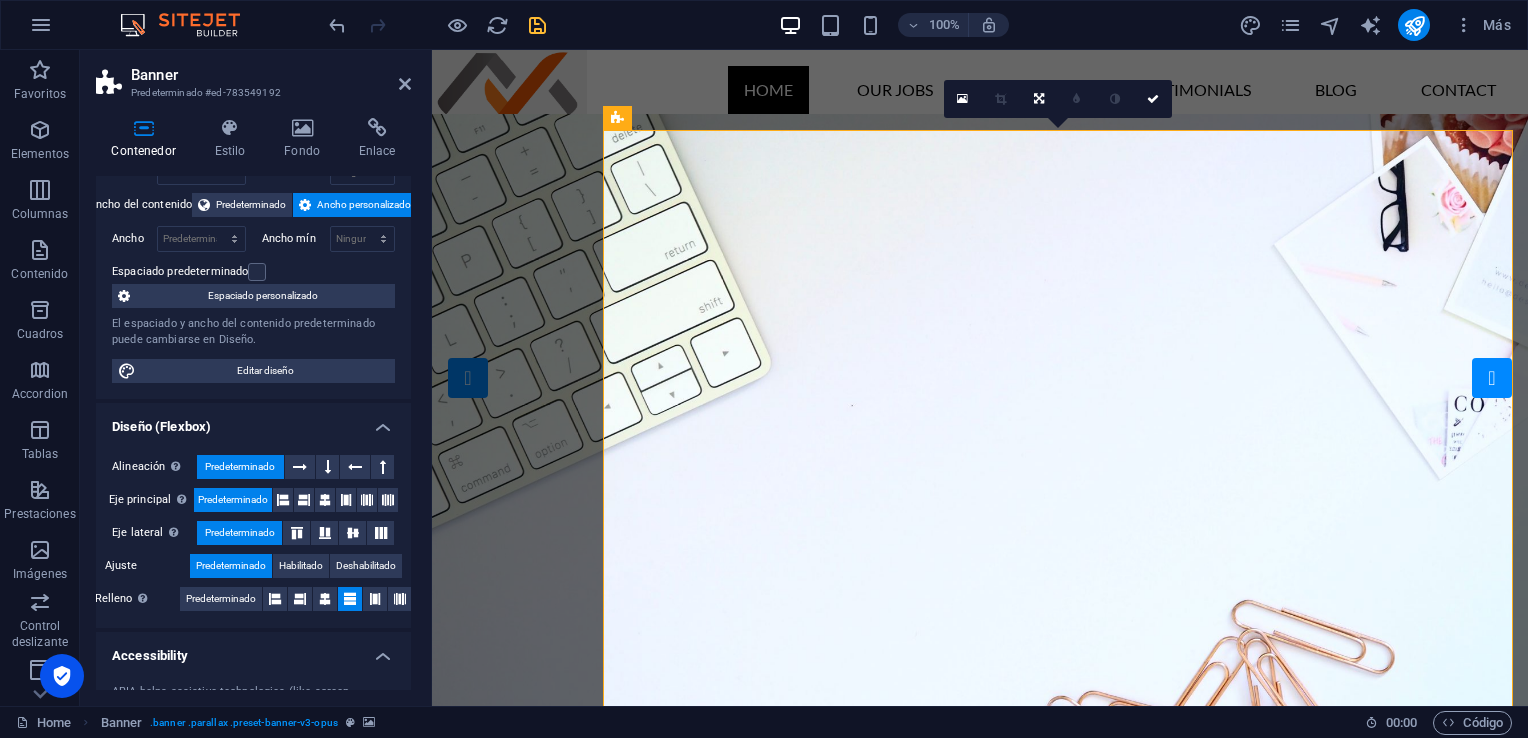 click on "Predeterminado" at bounding box center [240, 467] 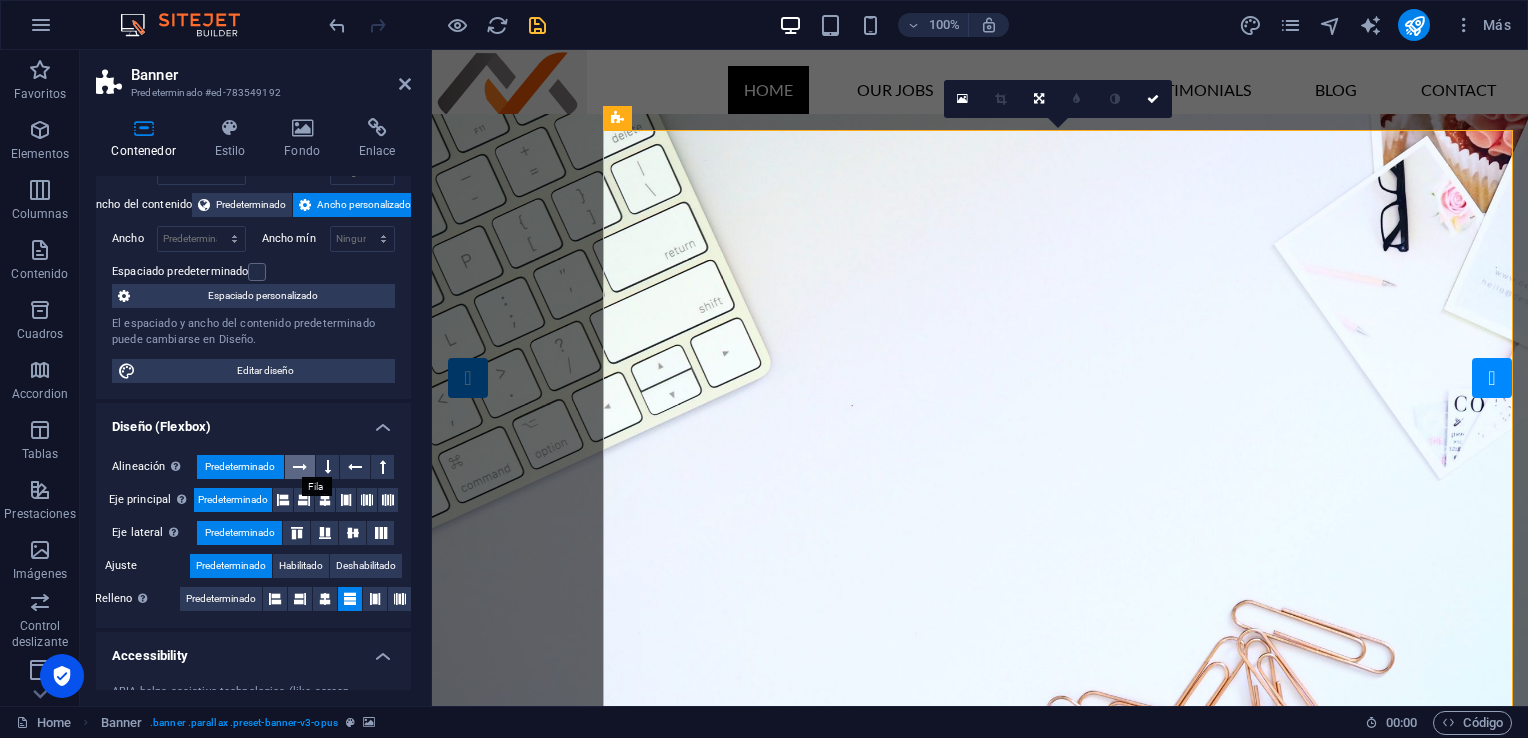click at bounding box center (300, 467) 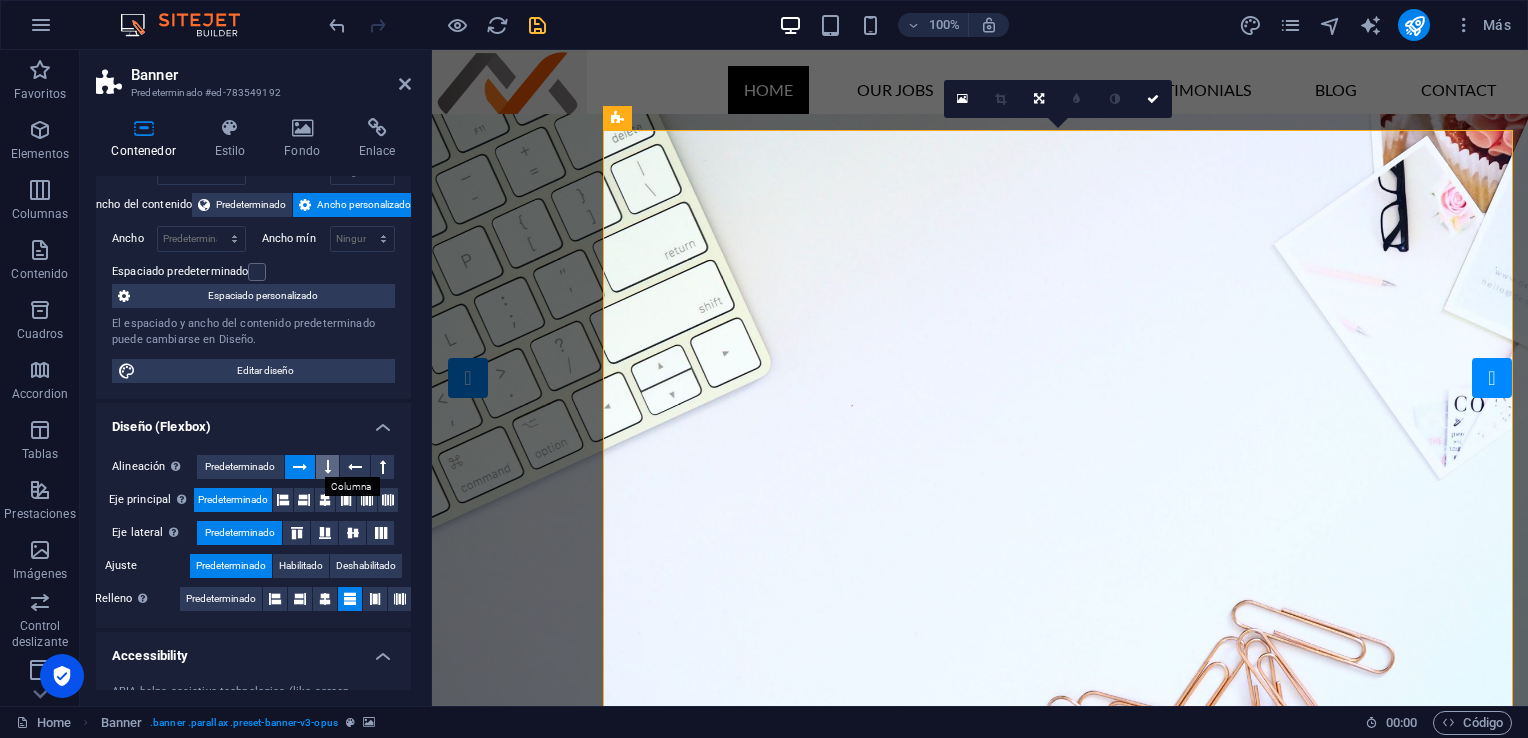 click at bounding box center (327, 467) 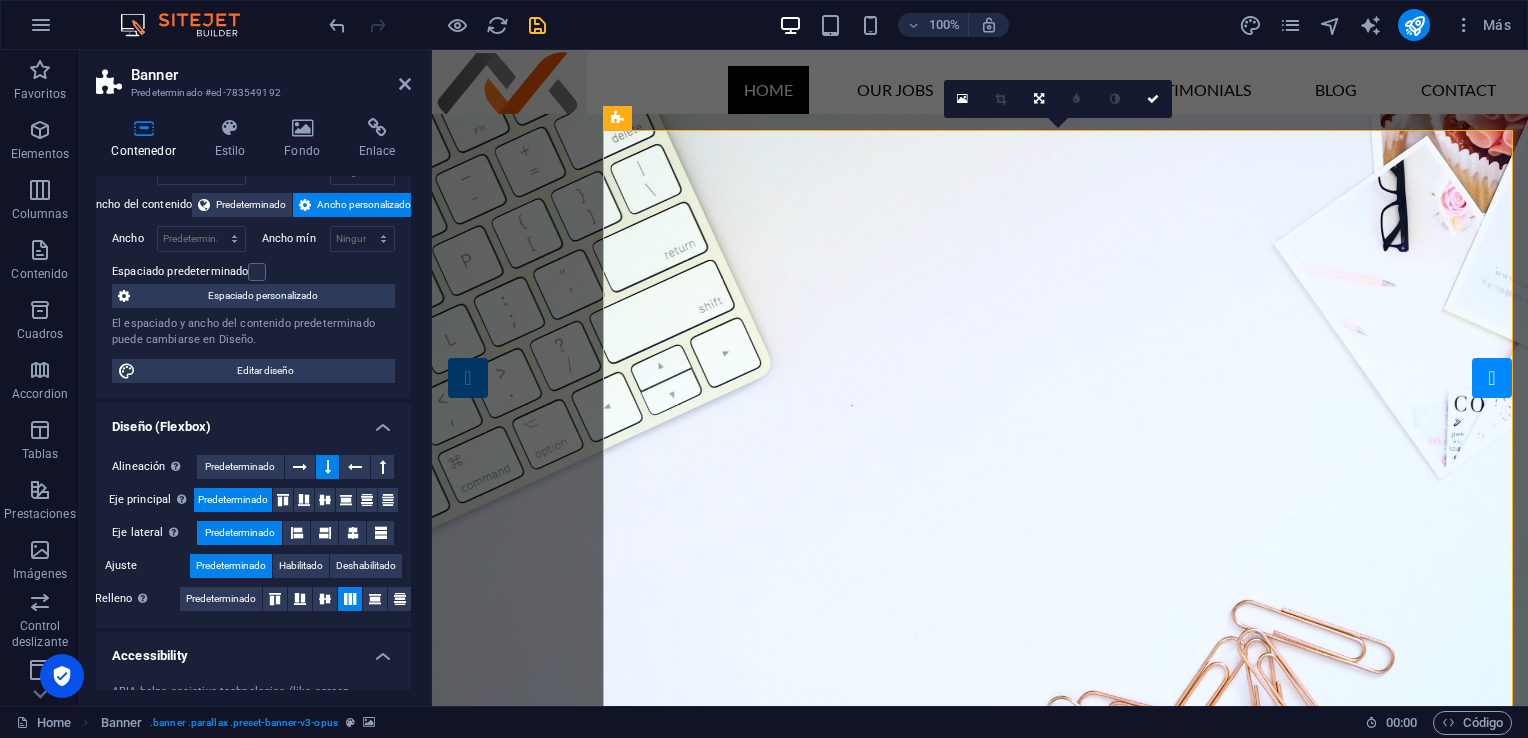click on "Home Our Jobs Partners Testimonials Blog Contact Finding a Job the easy way!  Go to Jobs Our Job Categories 22 open positions Design 3 open positions Job Titel | New York, NY Lorem ipsum dolor sit amet, consectetur adipisicing elit. Natus, dolores, at, nisi eligendi repellat voluptatem minima officia veritatis quasi animi porro laudantium dicta dolor voluptate non maiores ipsum.   Read as PDF   Apply now Job Titel | New York, NY Lorem ipsum dolor sit amet, consectetur adipisicing elit. Natus, dolores, at, nisi eligendi repellat voluptatem minima officia veritatis quasi animi porro laudantium dicta dolor voluptate non maiores ipsum.   Read as PDF   Apply now Job Titel | New York, NY Lorem ipsum dolor sit amet, consectetur adipisicing elit. Natus, dolores, at, nisi eligendi repellat voluptatem minima officia veritatis quasi animi porro laudantium dicta dolor voluptate non maiores ipsum.   Read as PDF   Apply now Engineering  4 open positions Job Titel | New York, NY   Read as PDF   Apply now Finance" at bounding box center [980, 1765371] 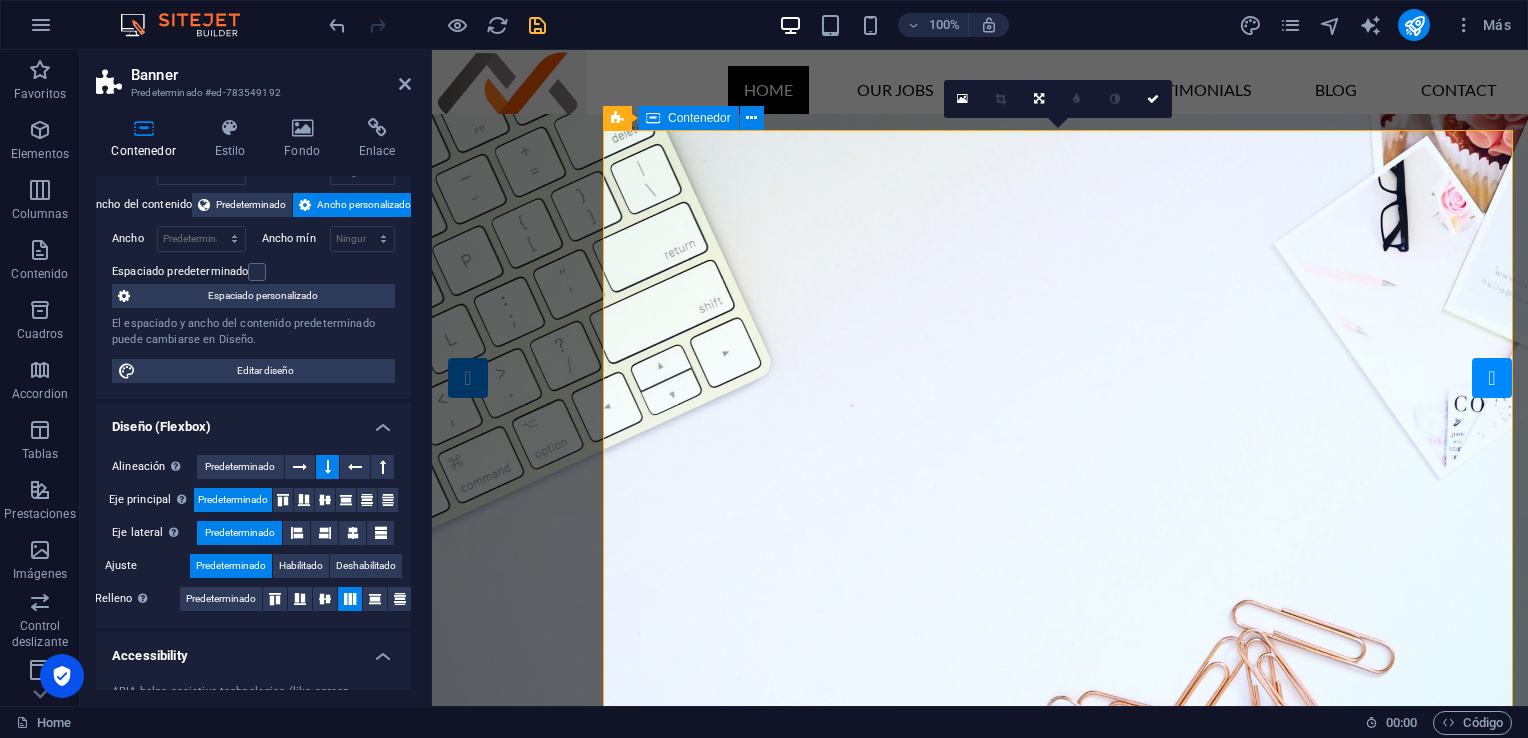 click on "Finding a Job the easy way!  Go to Jobs" at bounding box center (980, 1000) 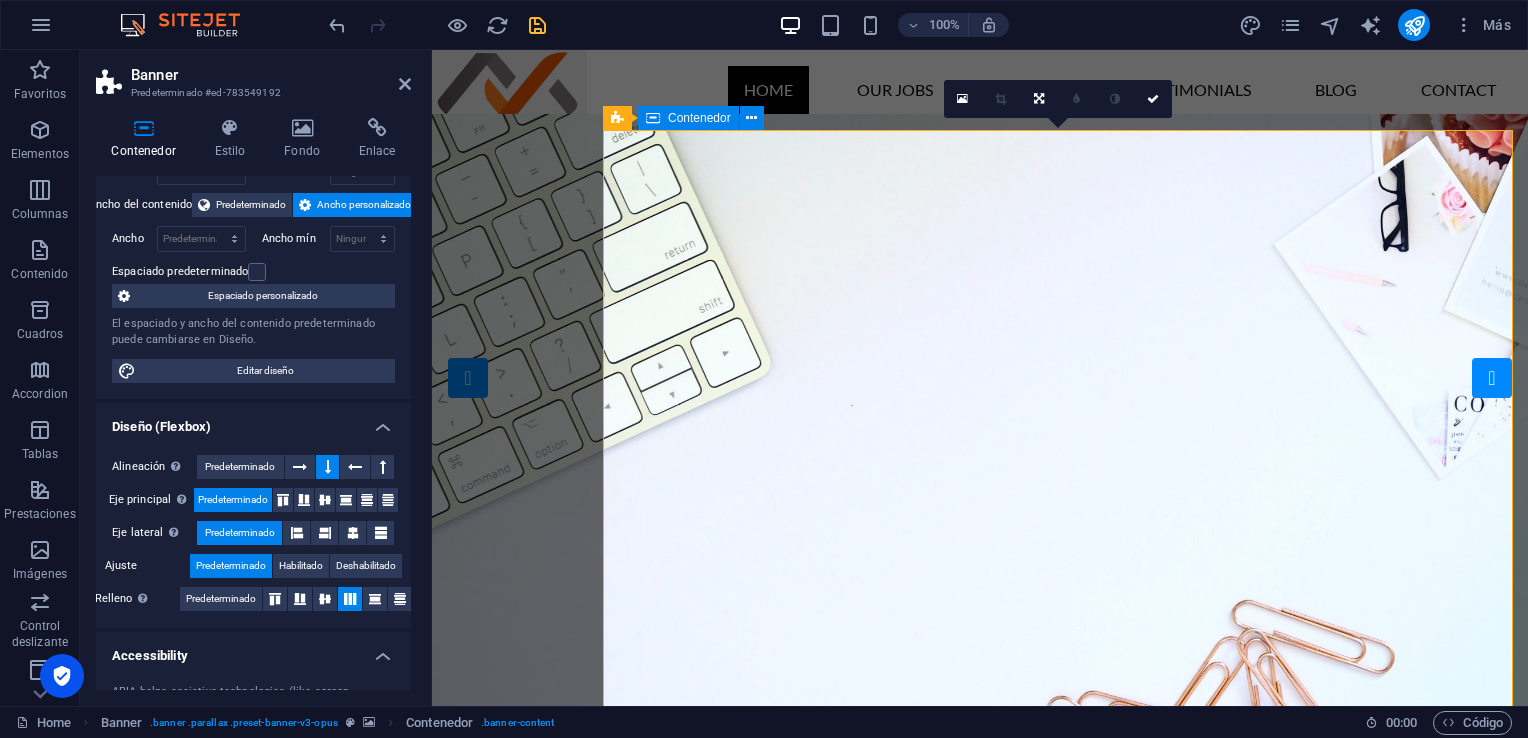 click on "Contenedor" at bounding box center (699, 118) 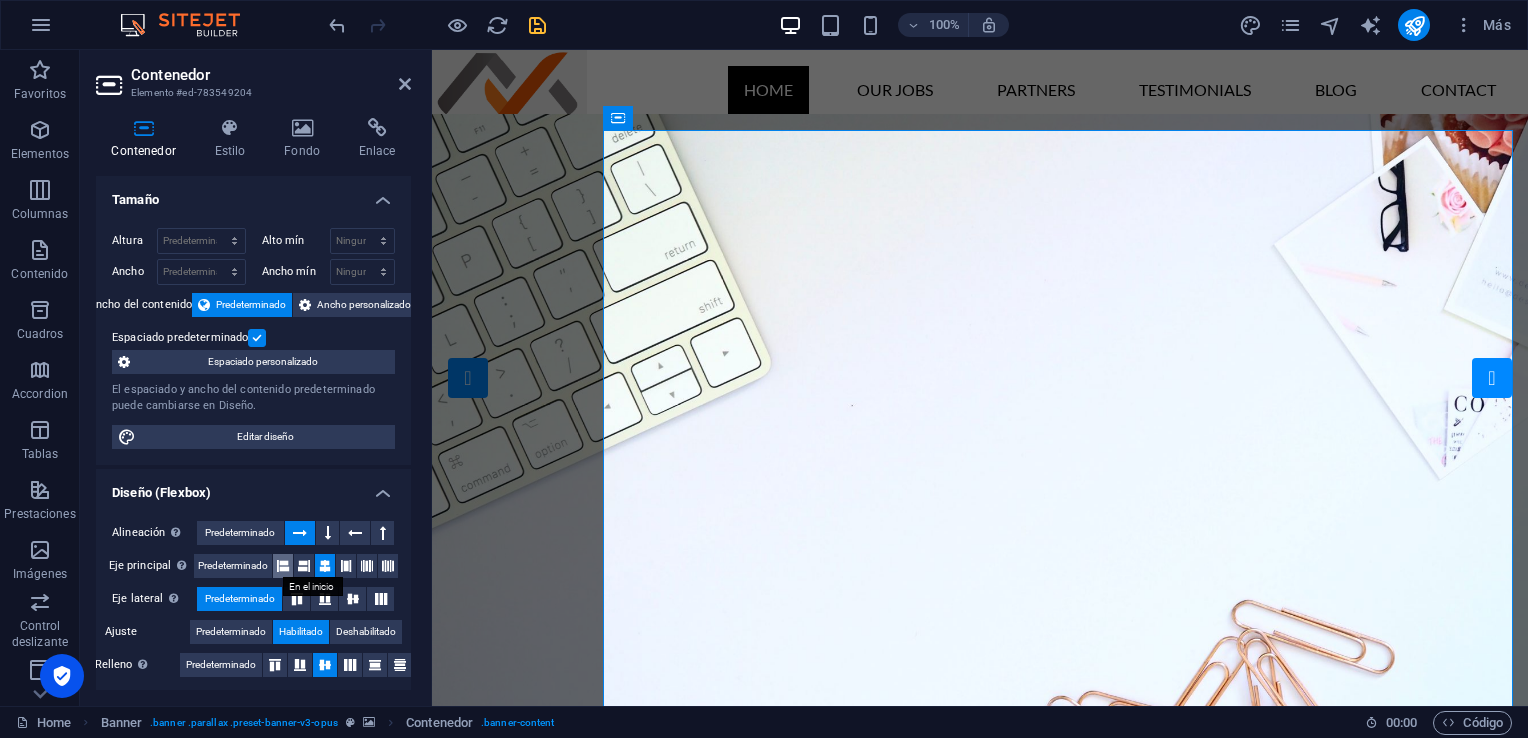 click at bounding box center (283, 566) 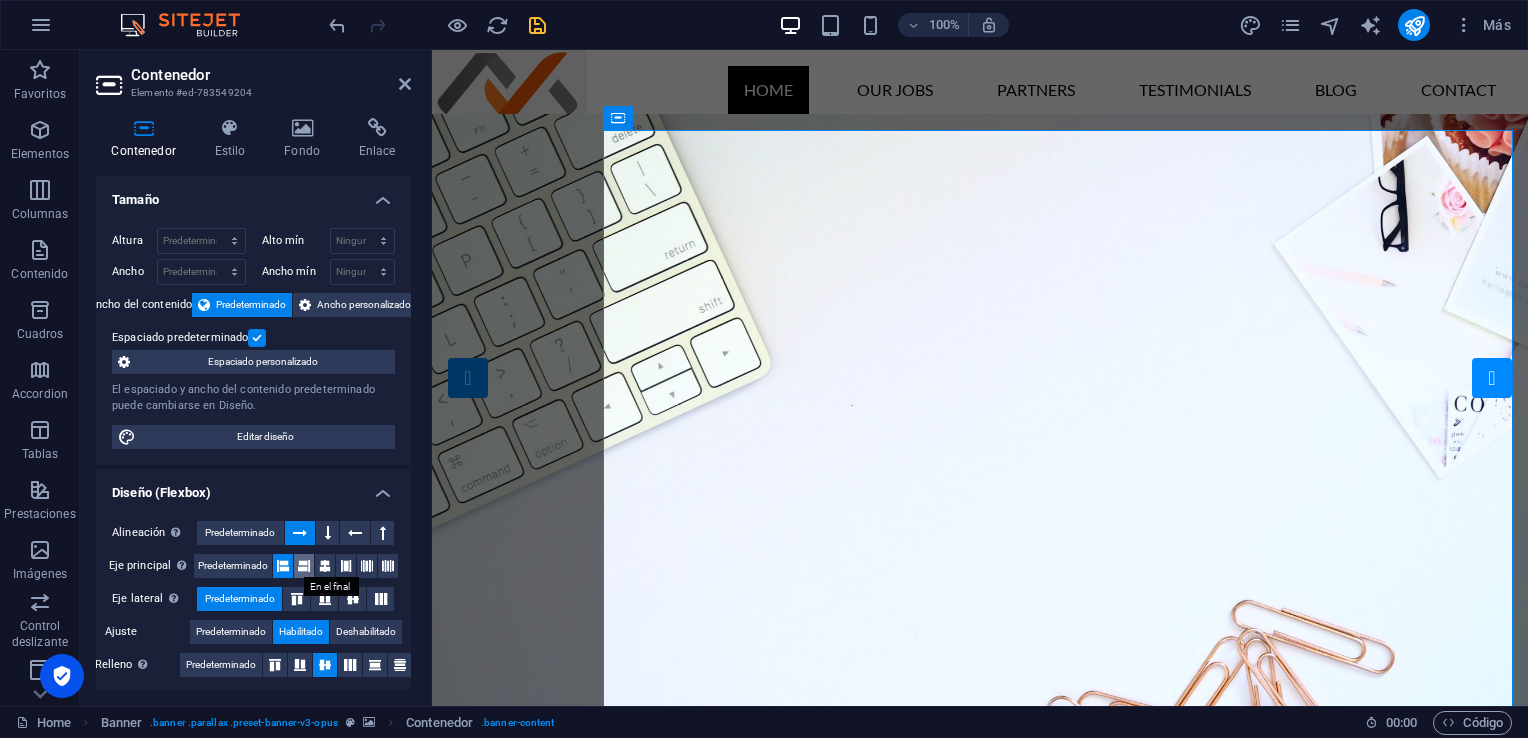 click at bounding box center (304, 566) 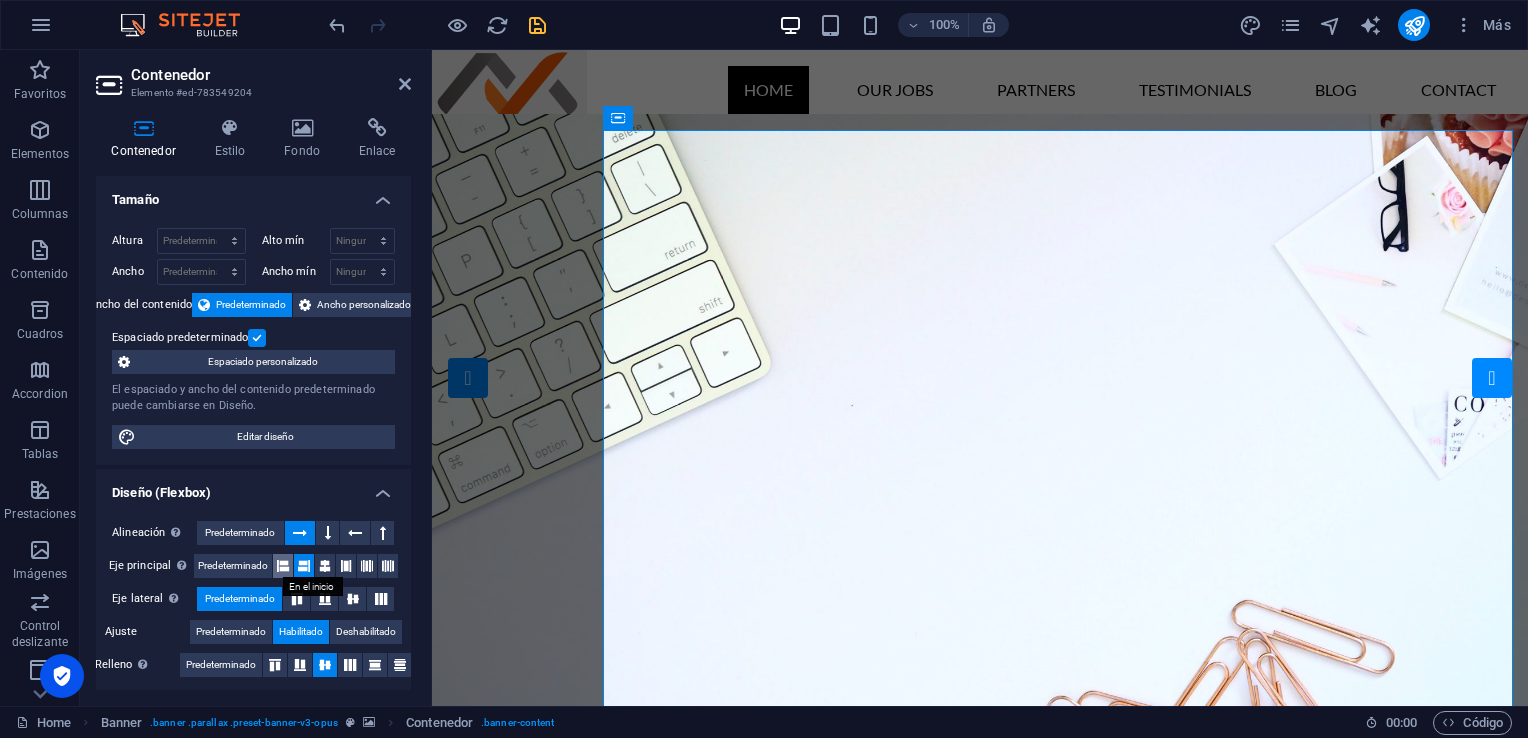 click at bounding box center [283, 566] 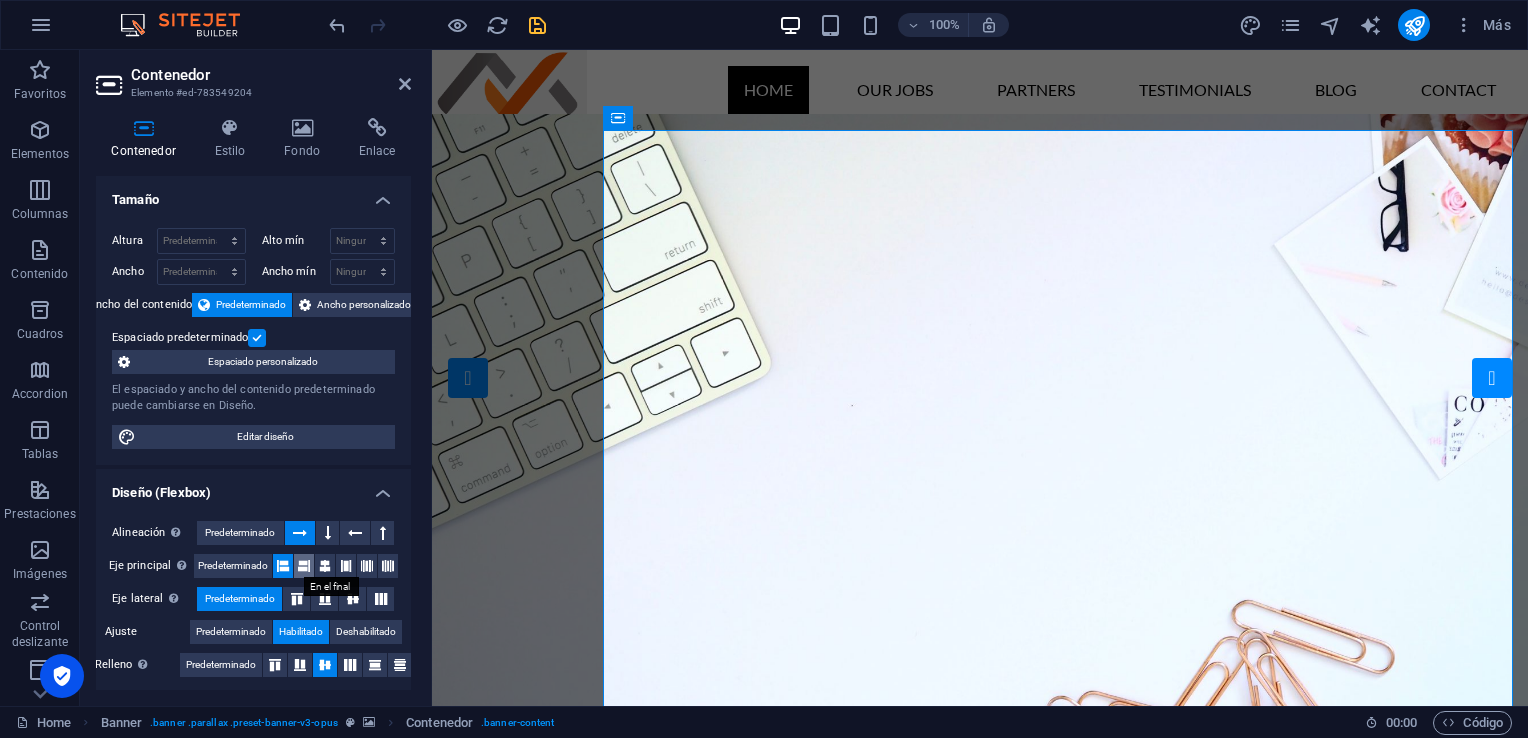 click at bounding box center [304, 566] 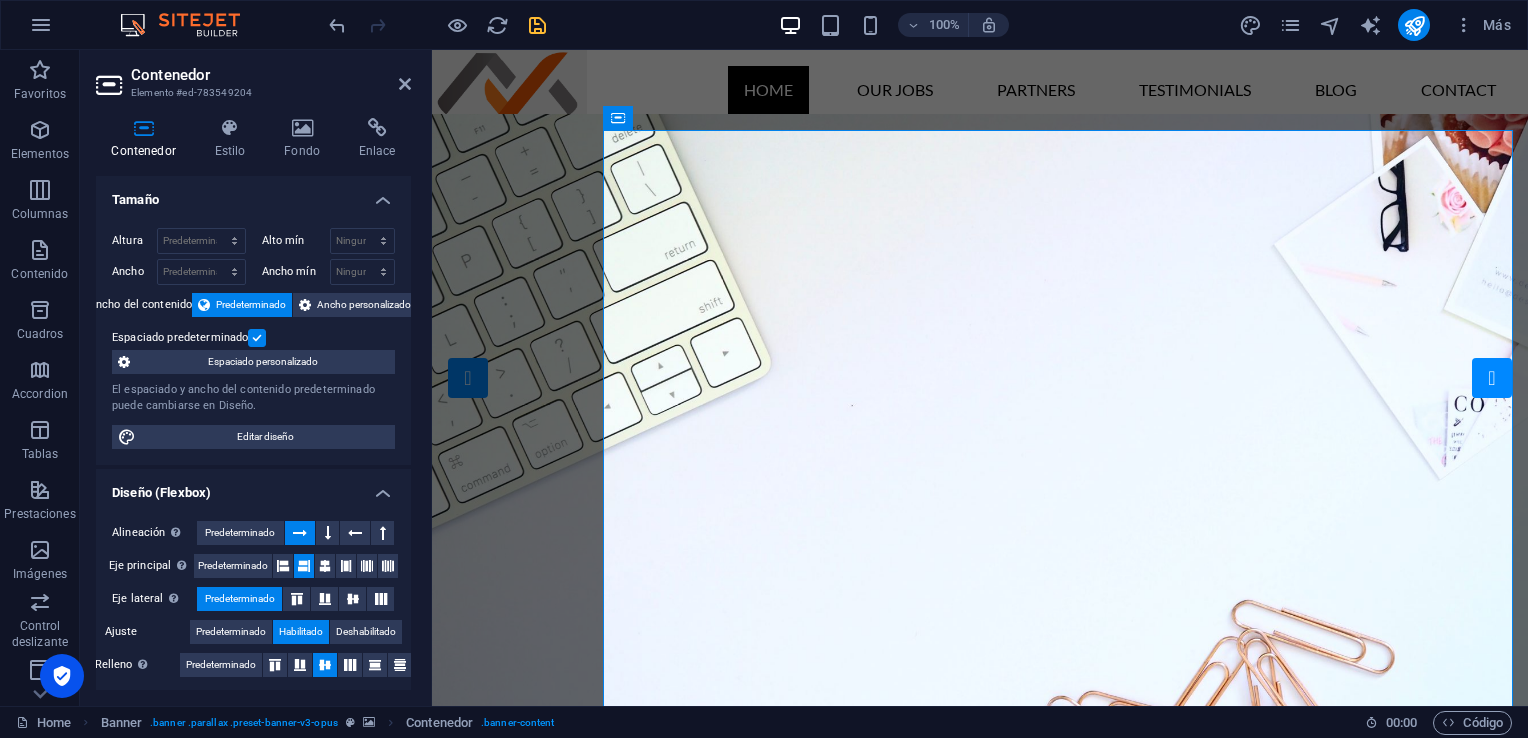 click at bounding box center (304, 566) 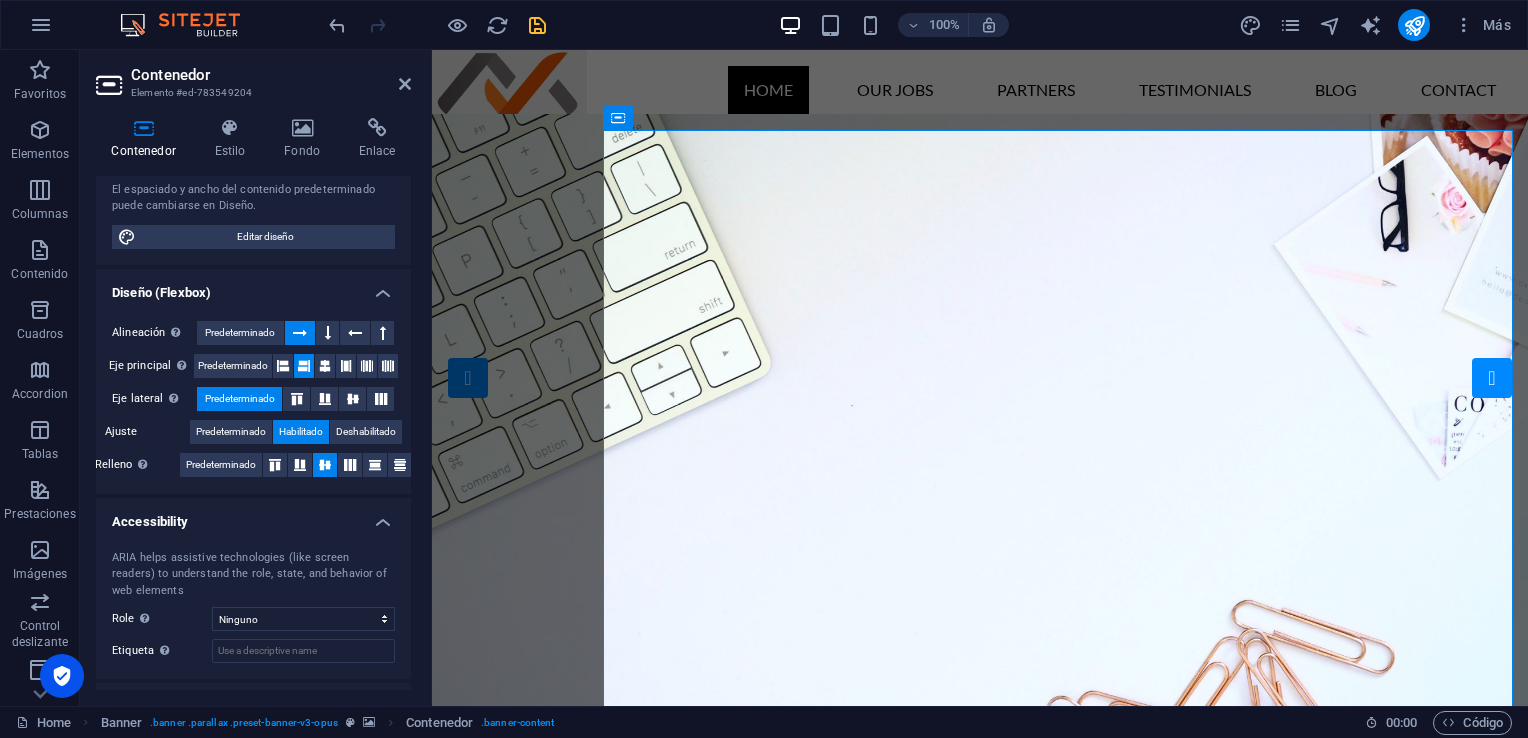 scroll, scrollTop: 283, scrollLeft: 0, axis: vertical 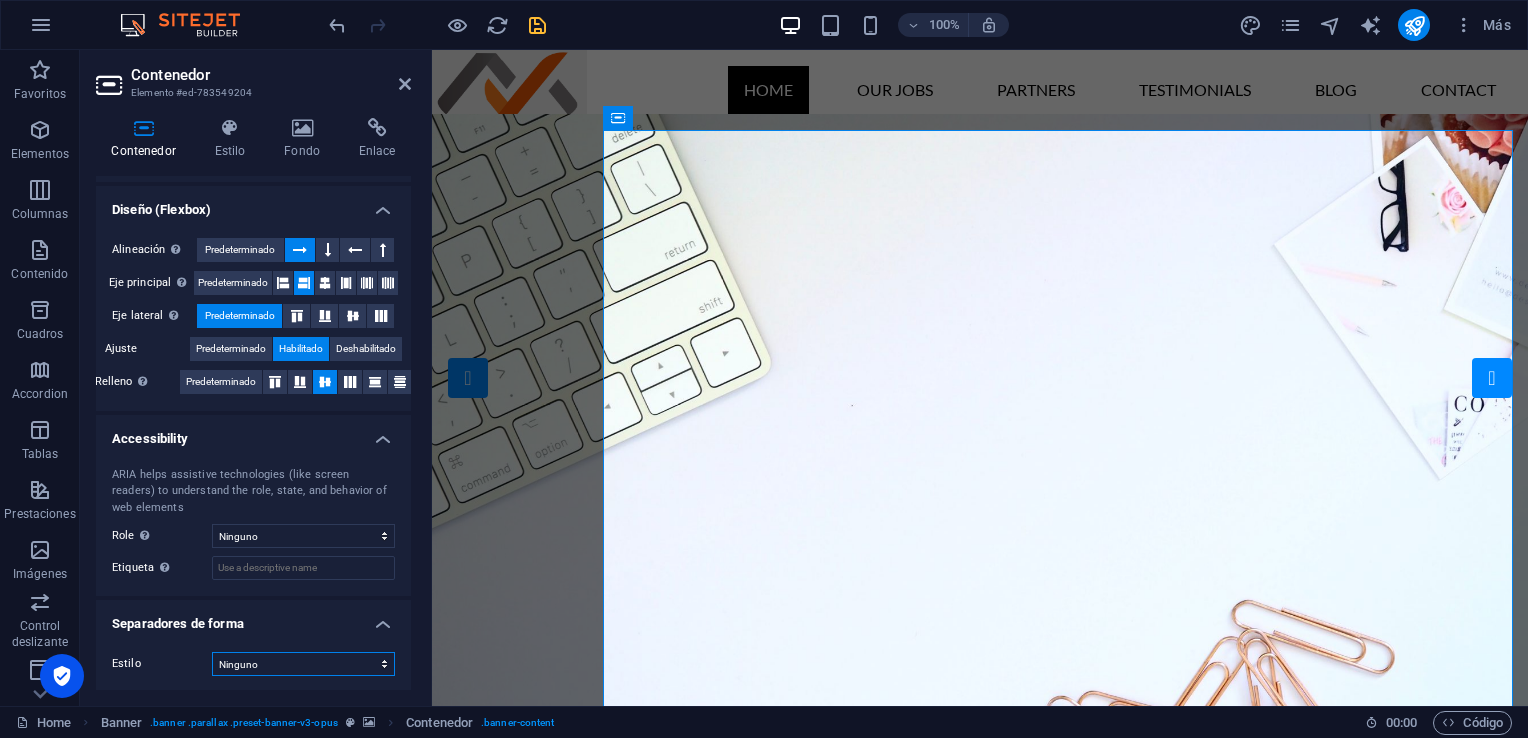 click on "Ninguno Triángulo Cuadrado Diagonal Polígono 1 Polígono 2 Zigzag Múltiples zigzags Olas Múltiples olas Medio círculo Círculo Sombra de círculo Bloques Hexágonos Nubes Múltiples nubes Ventilador Pirámides Libro Gota de pintura Fuego Papel desmenuzado Flecha" at bounding box center [303, 664] 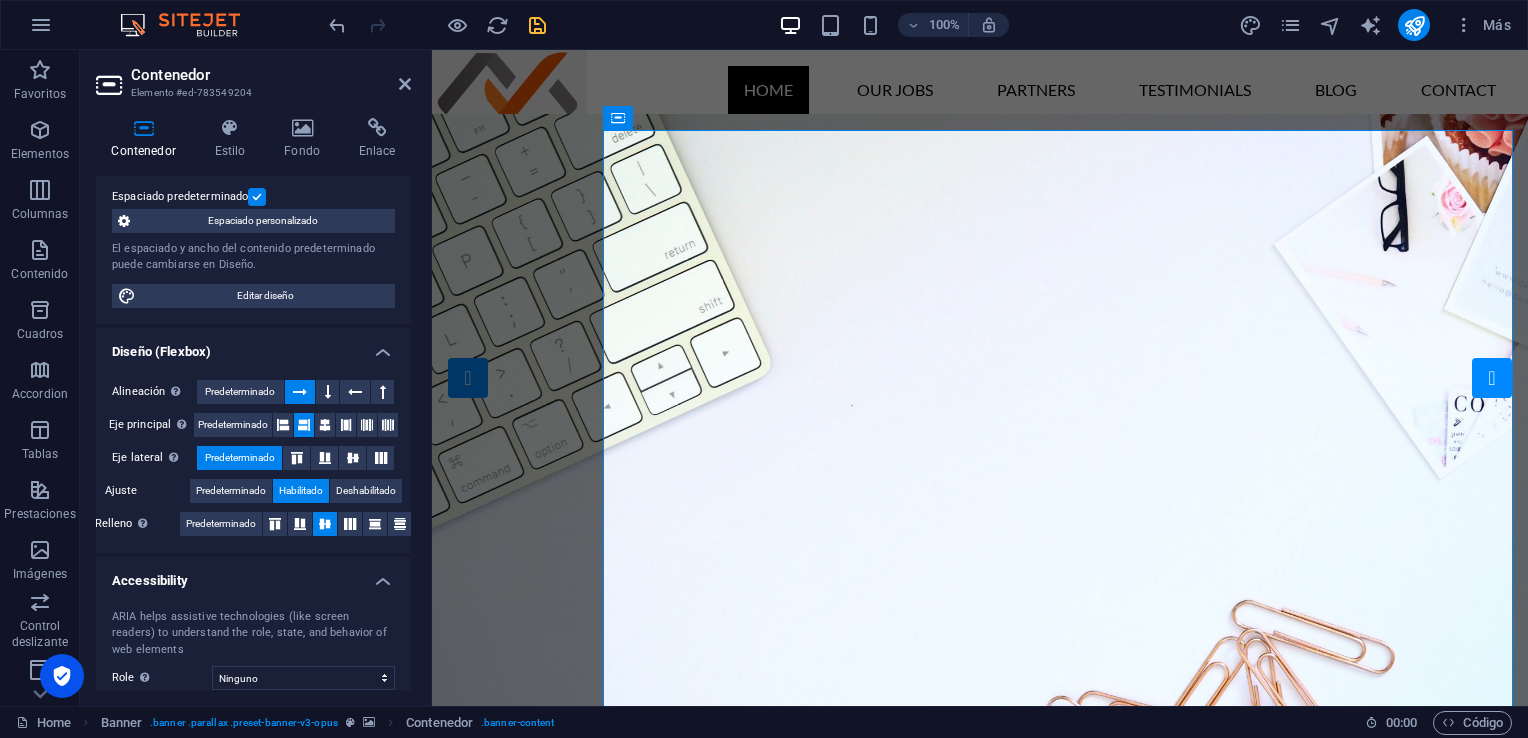 scroll, scrollTop: 0, scrollLeft: 0, axis: both 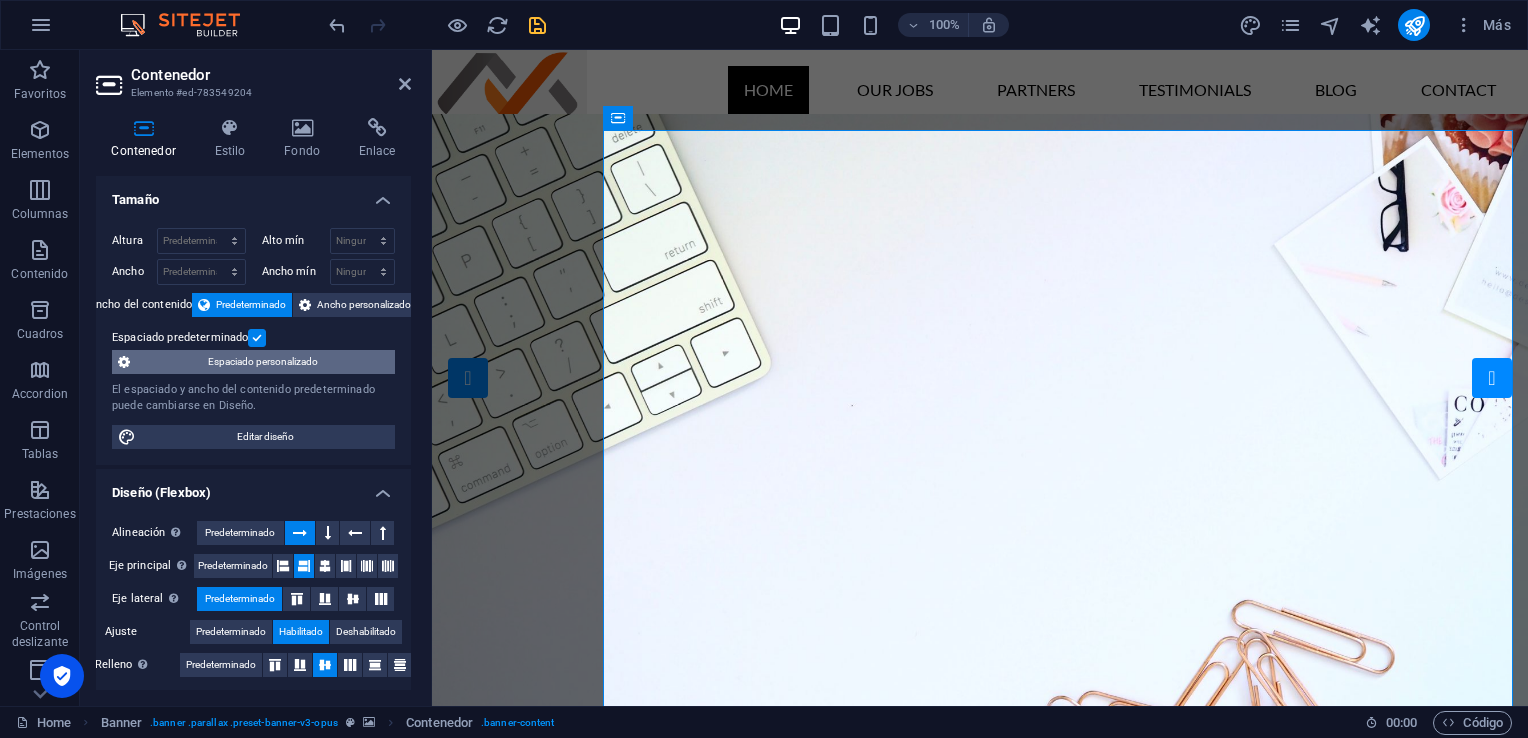 click on "Espaciado personalizado" at bounding box center [262, 362] 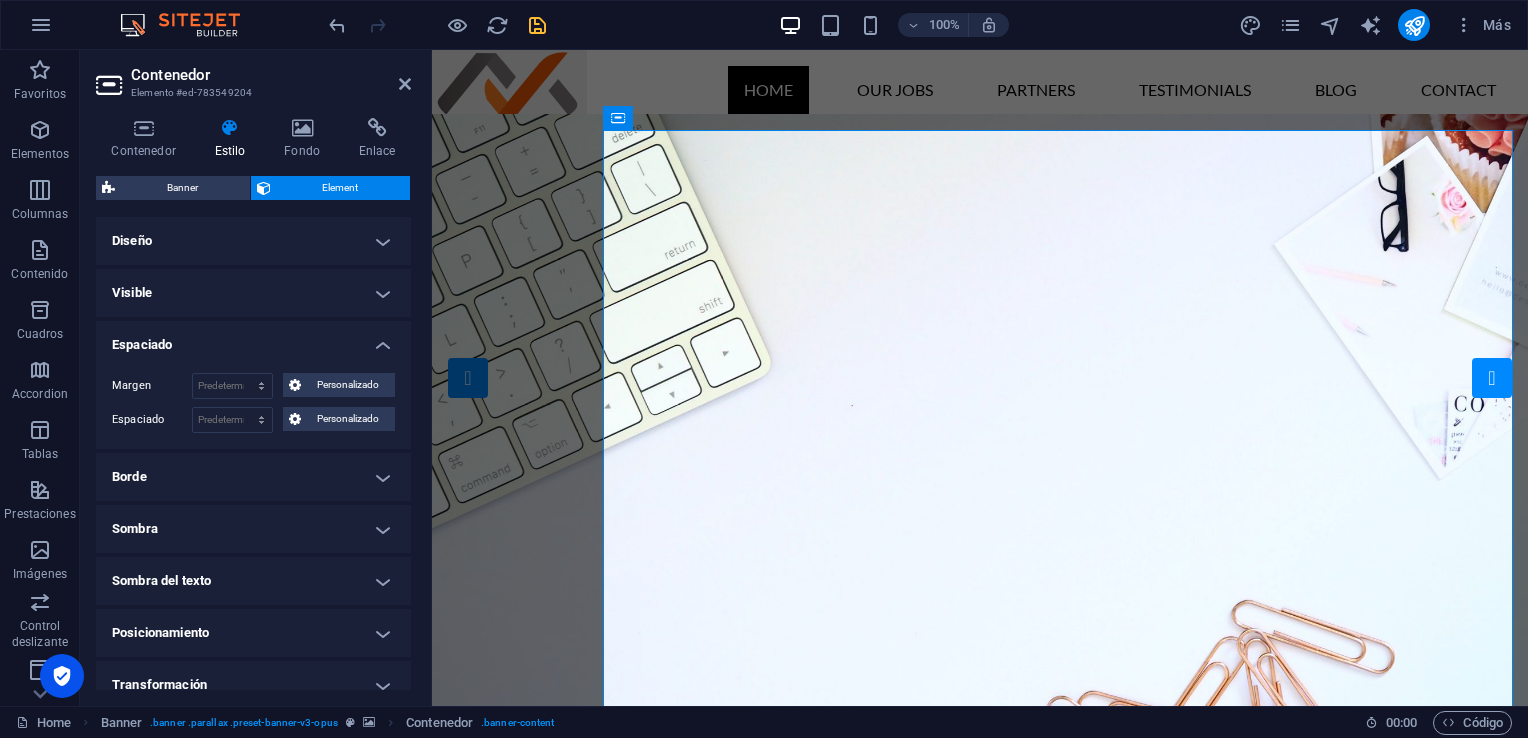click on "Diseño" at bounding box center [253, 241] 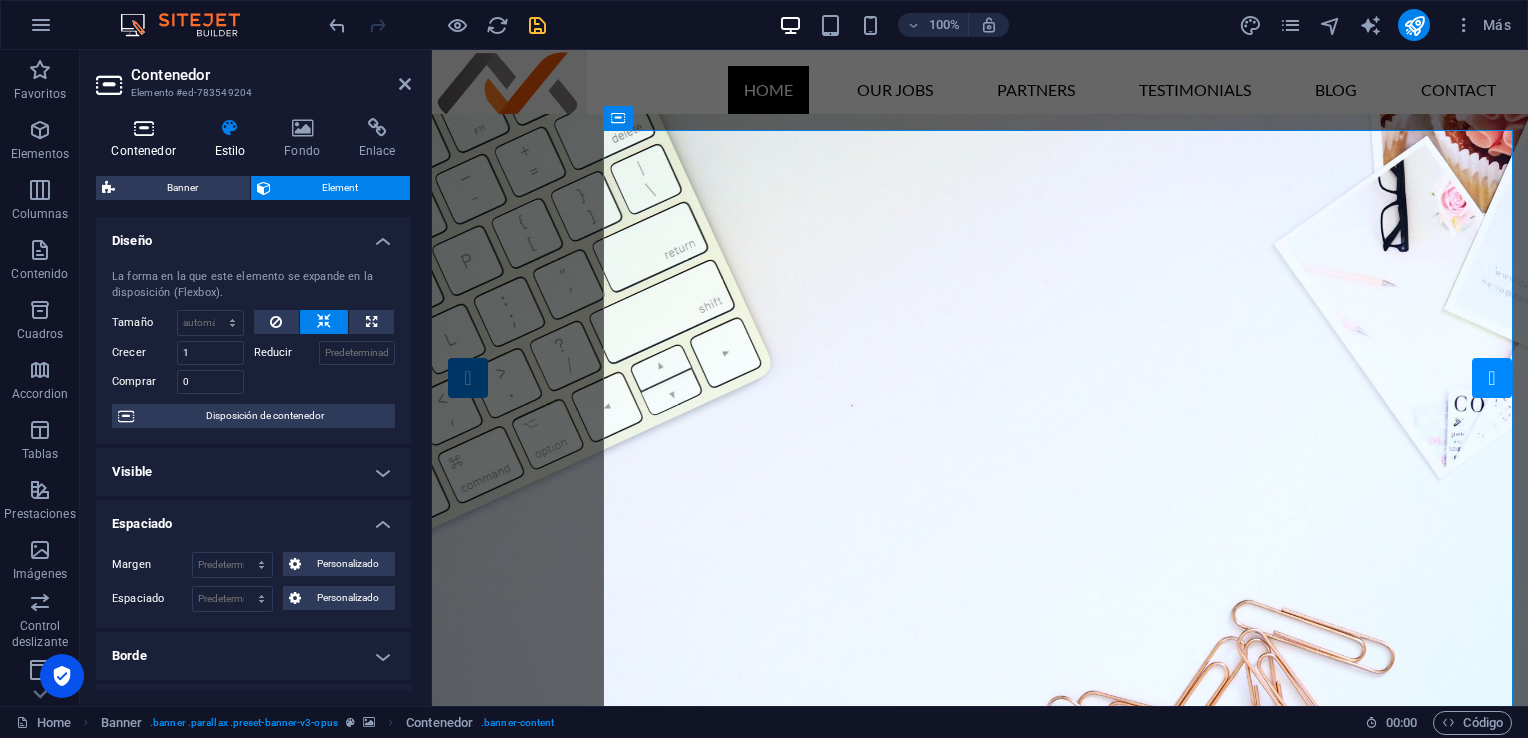 click at bounding box center [143, 128] 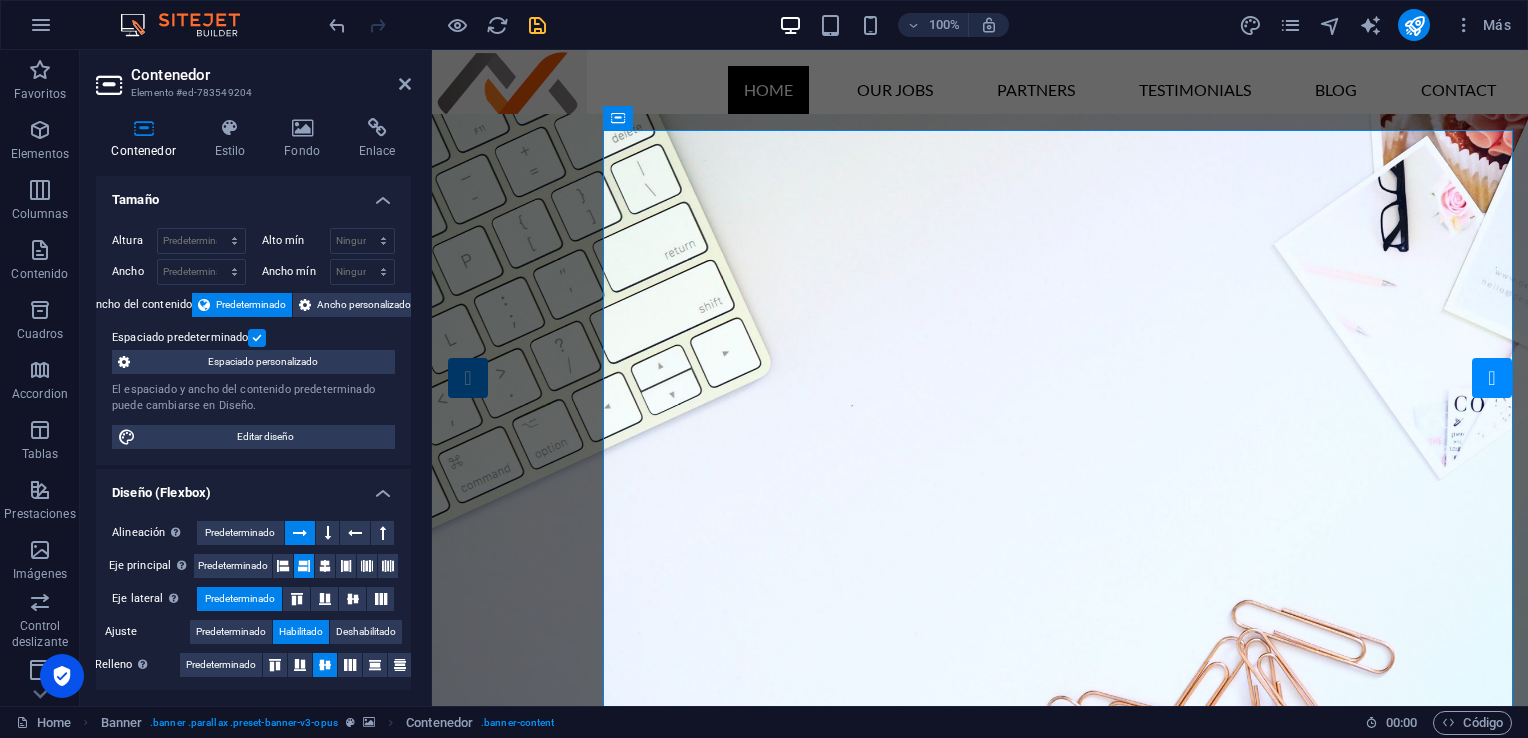 click on "Ancho del contenido" at bounding box center (141, 305) 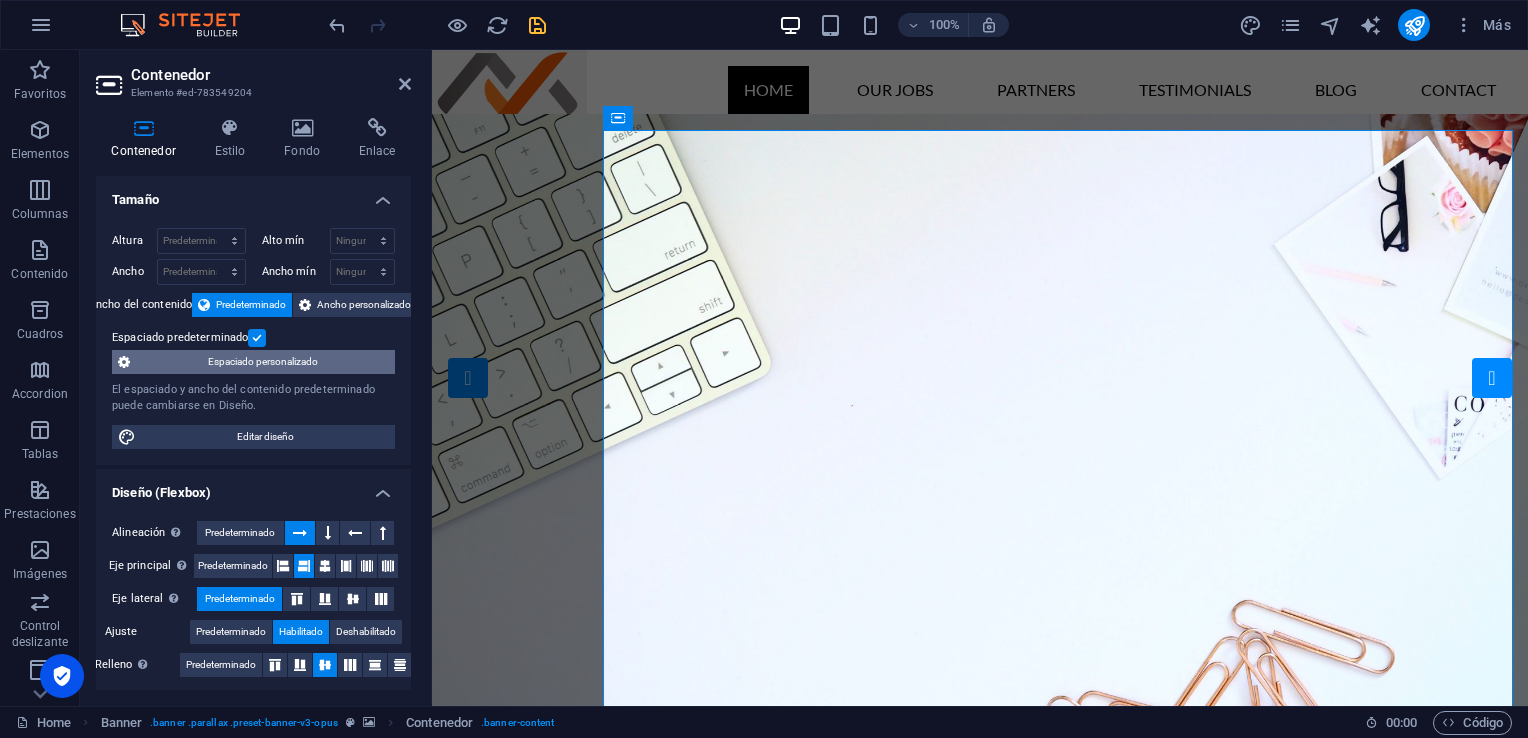 click on "Espaciado personalizado" at bounding box center [262, 362] 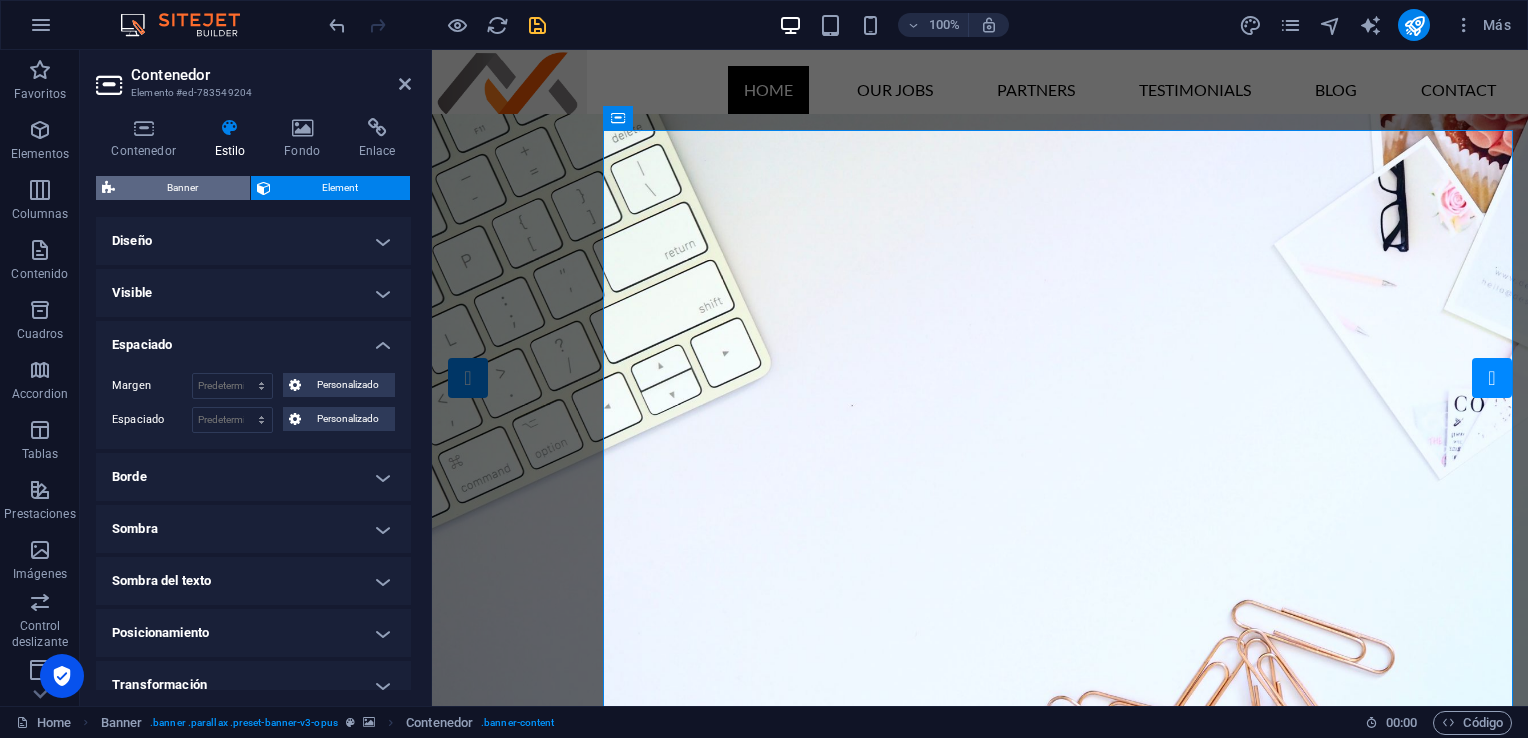 click on "Banner" at bounding box center (182, 188) 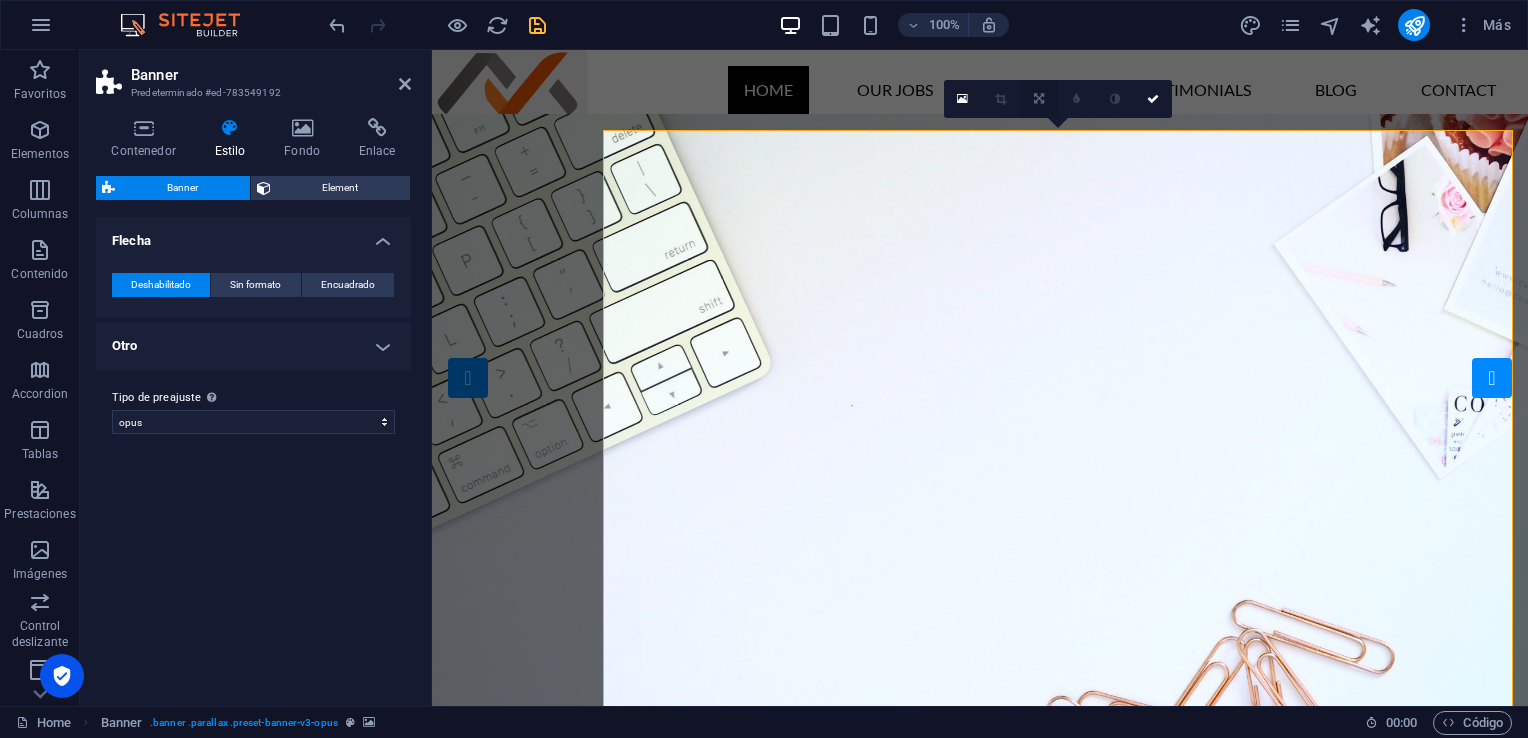 click at bounding box center (1039, 99) 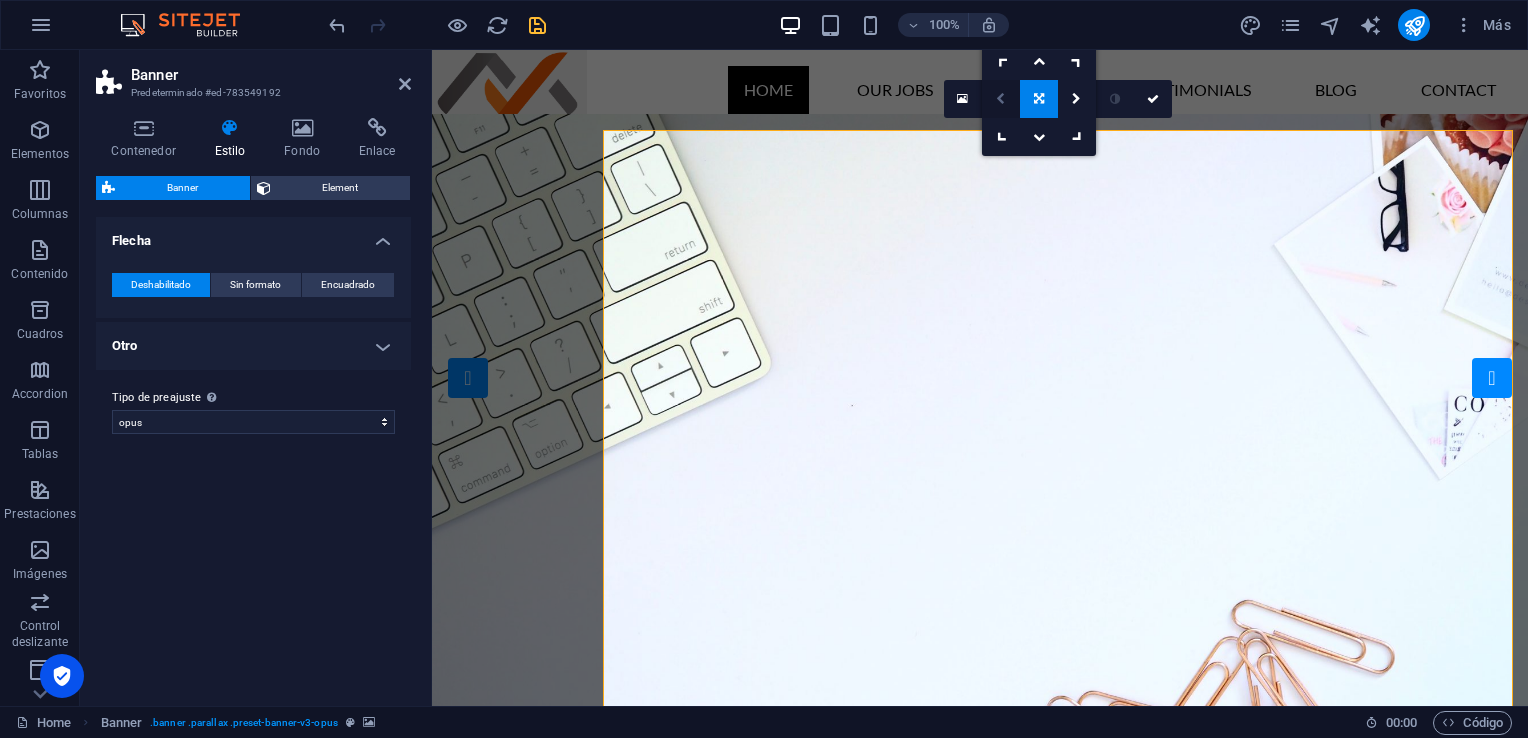 click at bounding box center [1000, 99] 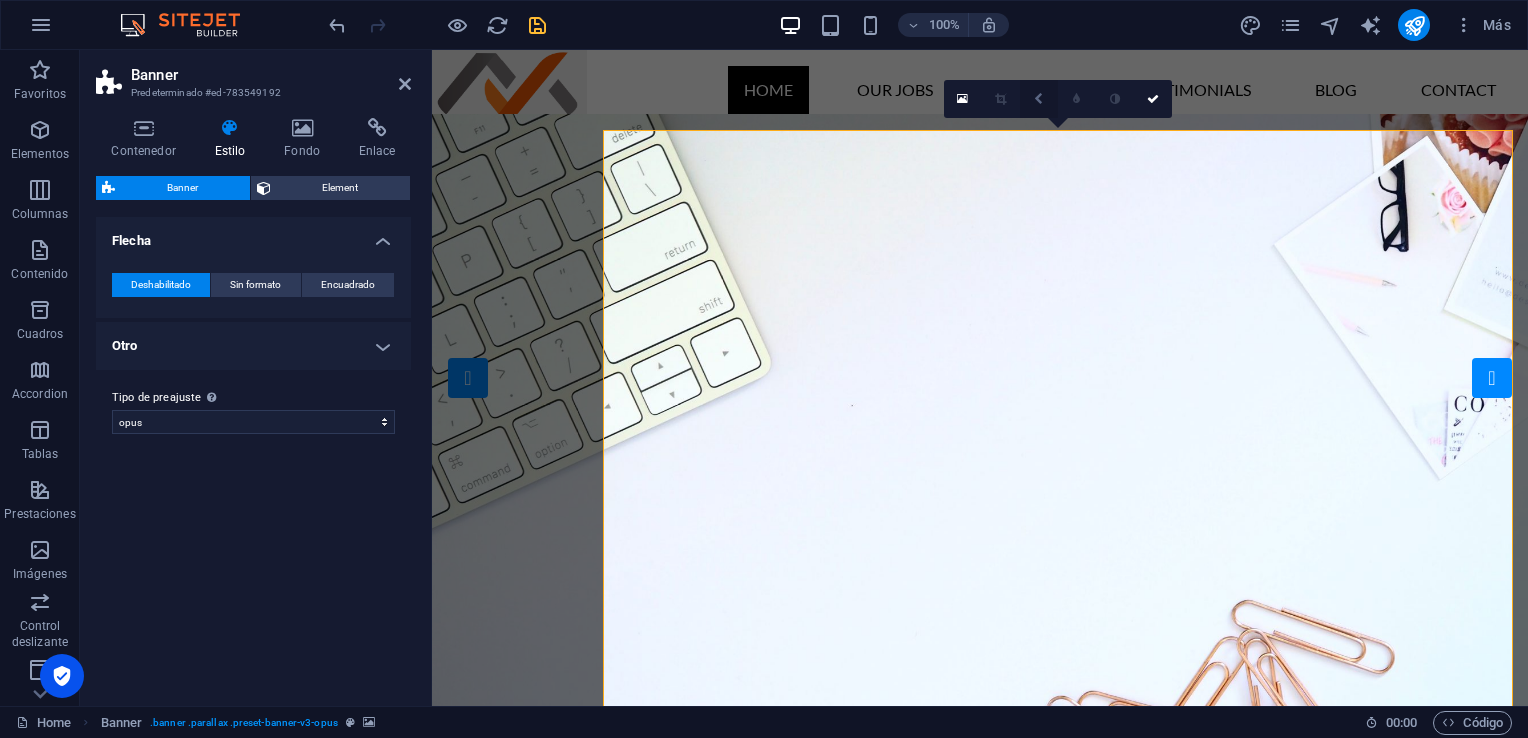 click at bounding box center (1038, 99) 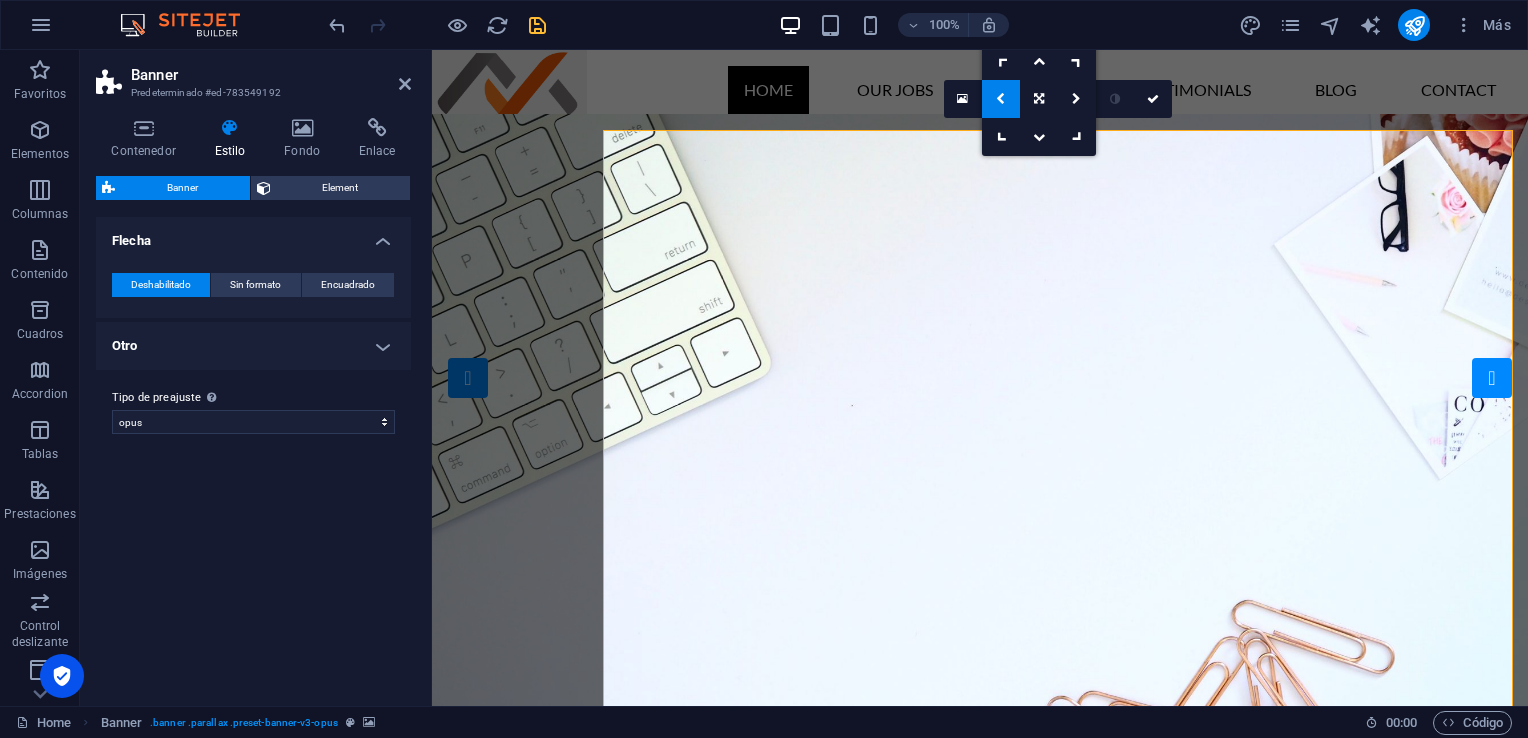 click at bounding box center [1039, 99] 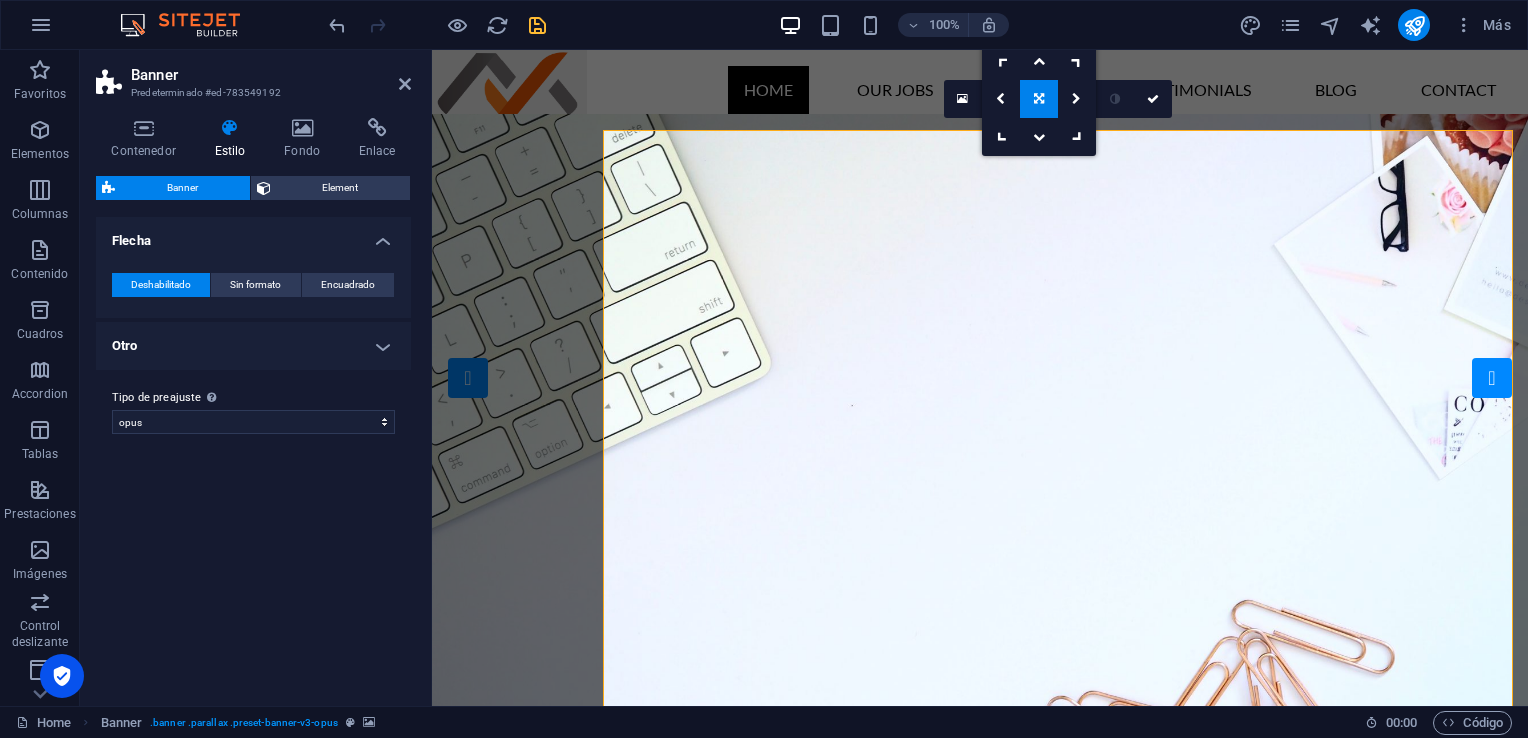 click on "Banner Predeterminado #ed-783549192
Contenedor Estilo Fondo Enlace Tamaño Altura Predeterminado px rem % vh vw Alto mín 90 Ninguno px rem % vh vw Ancho Predeterminado px rem % em vh vw Ancho mín Ninguno px rem % vh vw Ancho del contenido Predeterminado Ancho personalizado Ancho Predeterminado px rem % em vh vw Ancho mín Ninguno px rem % vh vw Espaciado predeterminado Espaciado personalizado El espaciado y ancho del contenido predeterminado puede cambiarse en Diseño. Editar diseño Diseño (Flexbox) Alineación Determina flex-direction. Predeterminado Eje principal Determina la forma en la que los elementos deberían comportarse por el eje principal en este contenedor (contenido justificado). Predeterminado Eje lateral Controla la dirección vertical del elemento en el contenedor (alinear elementos). Predeterminado Ajuste Predeterminado Habilitado Deshabilitado Relleno Controla las distancias y la dirección de los elementos en el eje Y en varias líneas (alinear contenido). Accessibility" at bounding box center [256, 378] 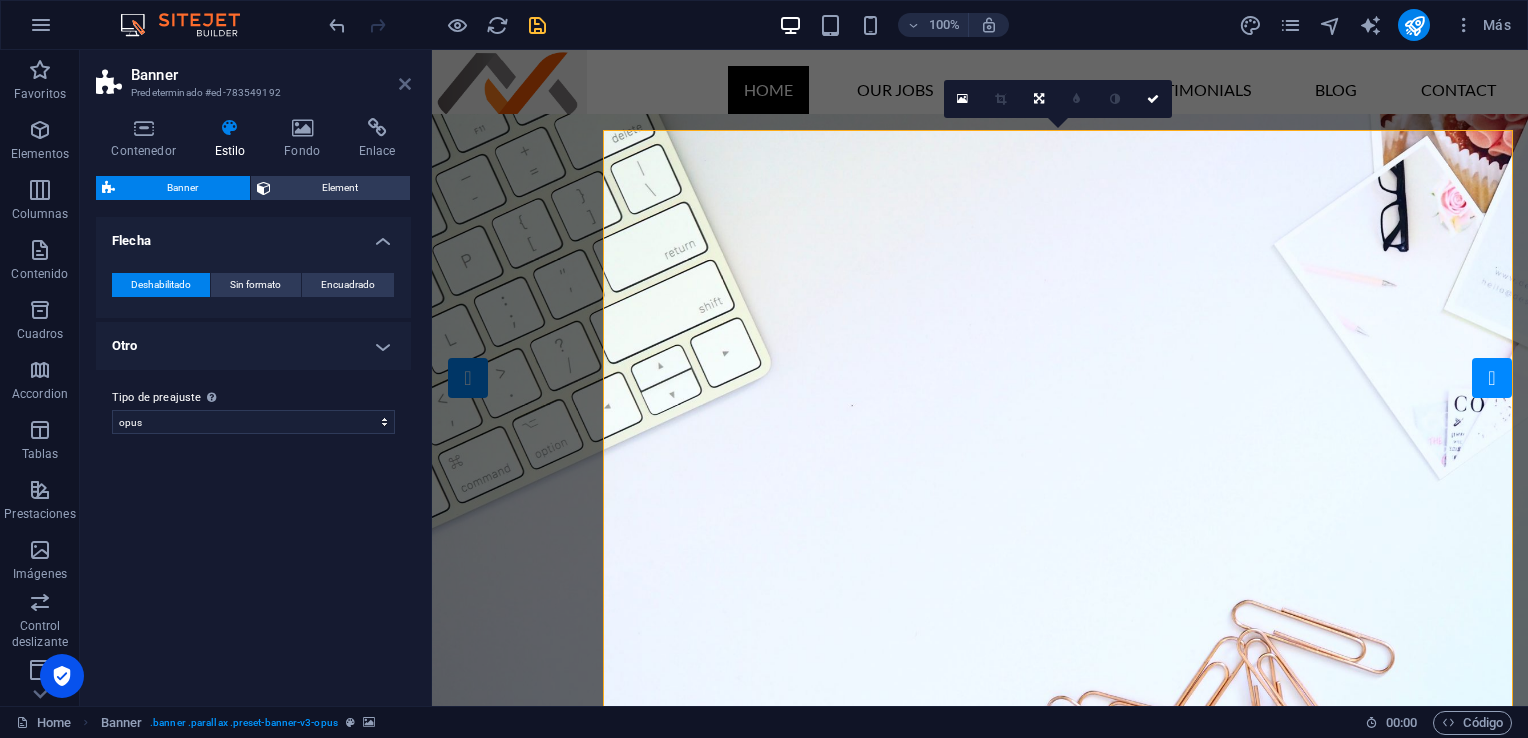 click at bounding box center [405, 84] 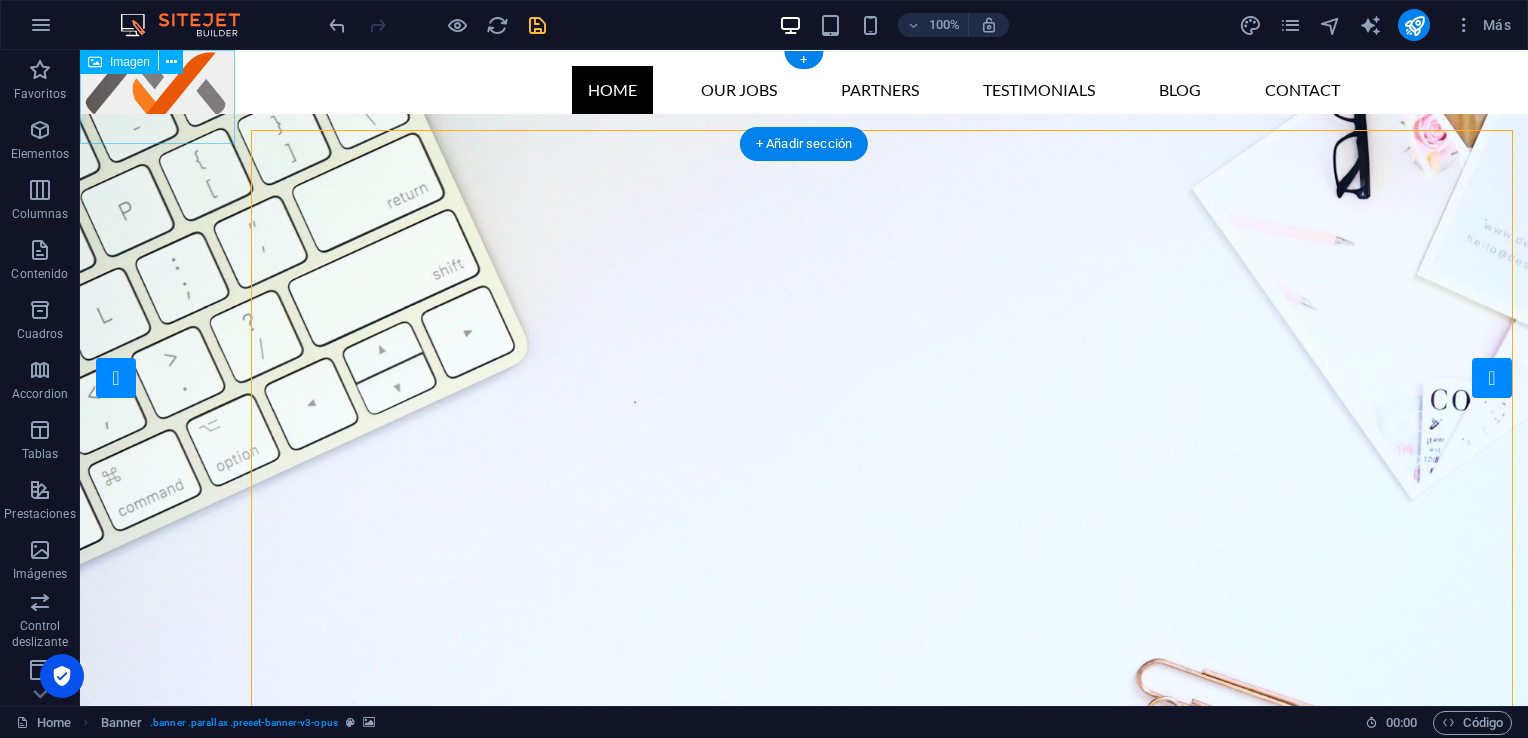 click at bounding box center (157, 97) 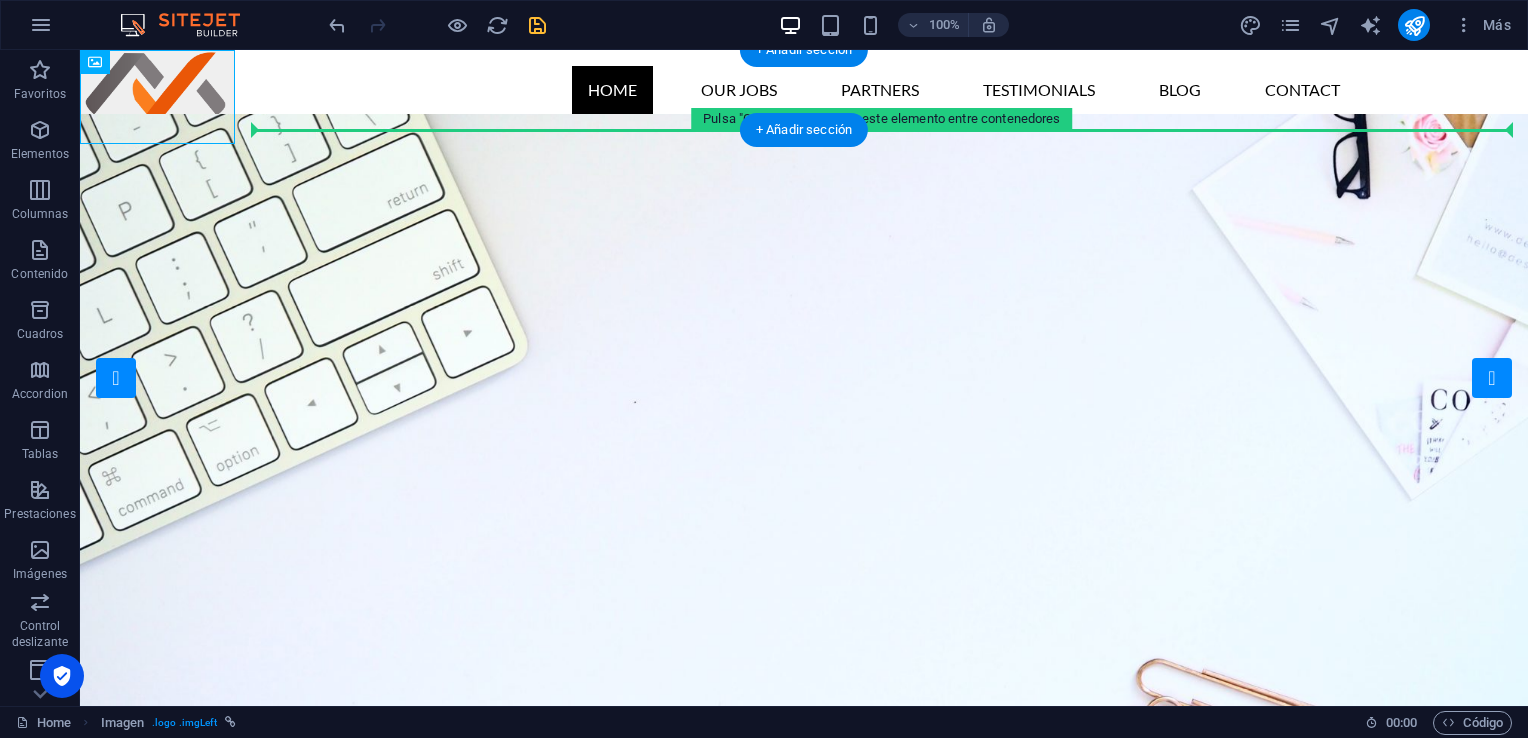 drag, startPoint x: 167, startPoint y: 130, endPoint x: 299, endPoint y: 110, distance: 133.50656 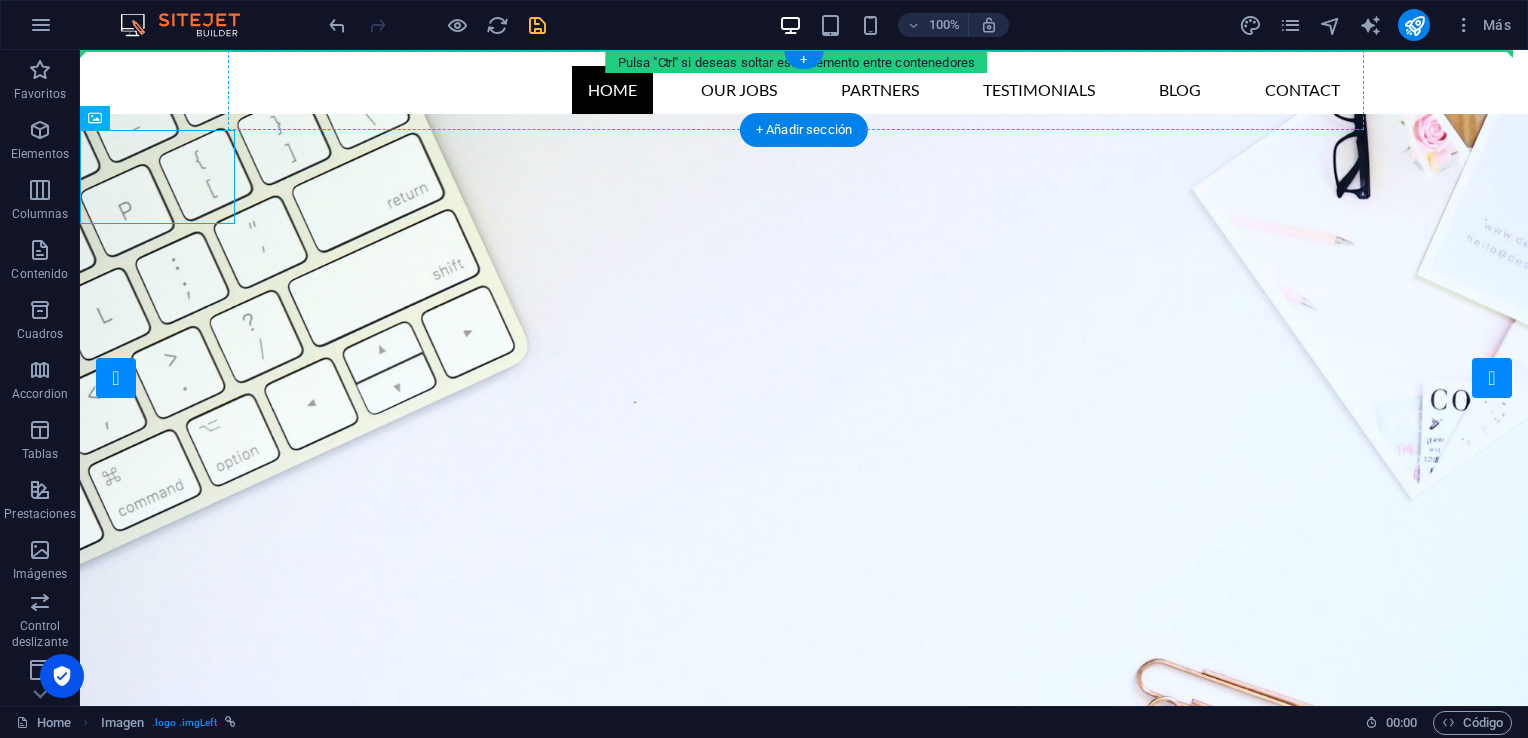 drag, startPoint x: 189, startPoint y: 170, endPoint x: 312, endPoint y: 74, distance: 156.02884 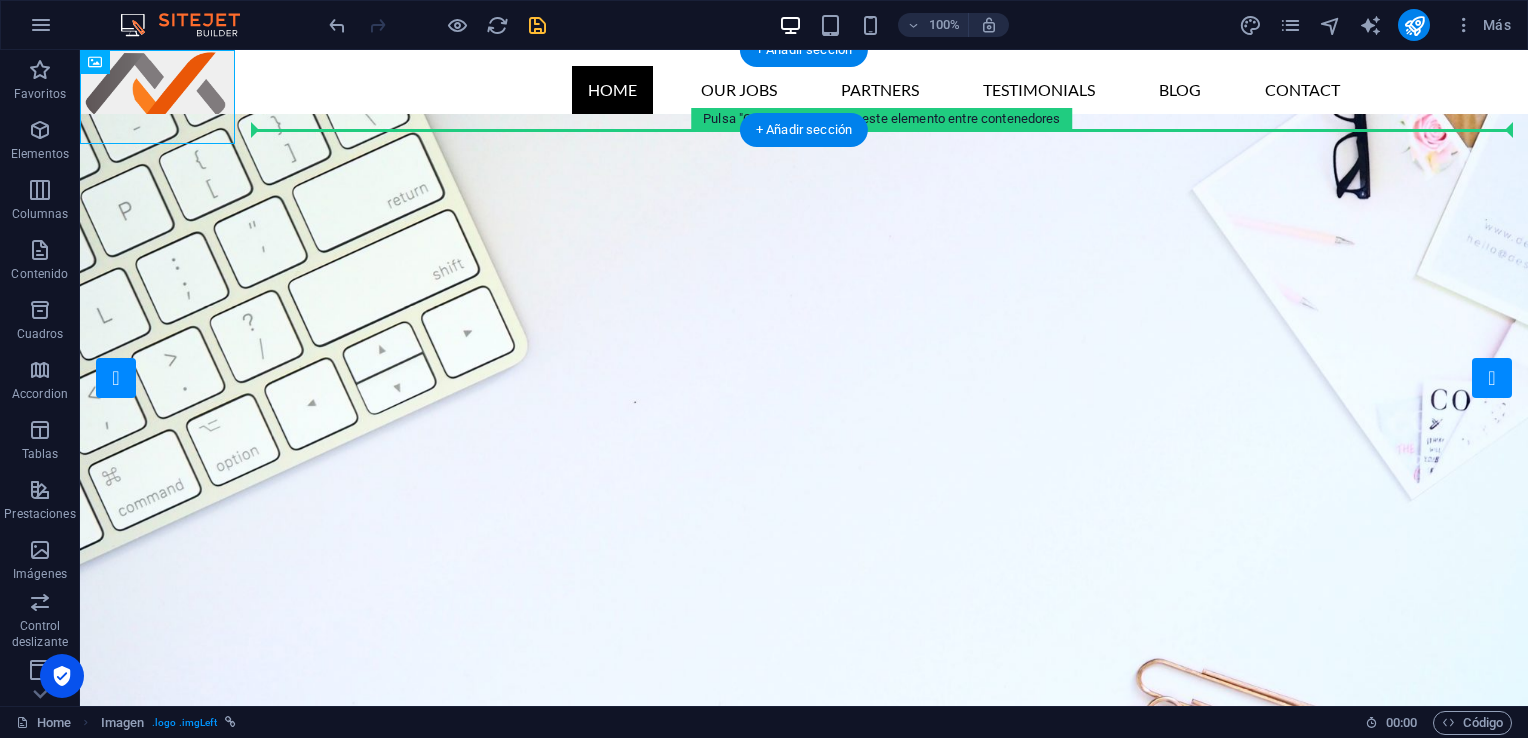 drag, startPoint x: 177, startPoint y: 118, endPoint x: 324, endPoint y: 109, distance: 147.27525 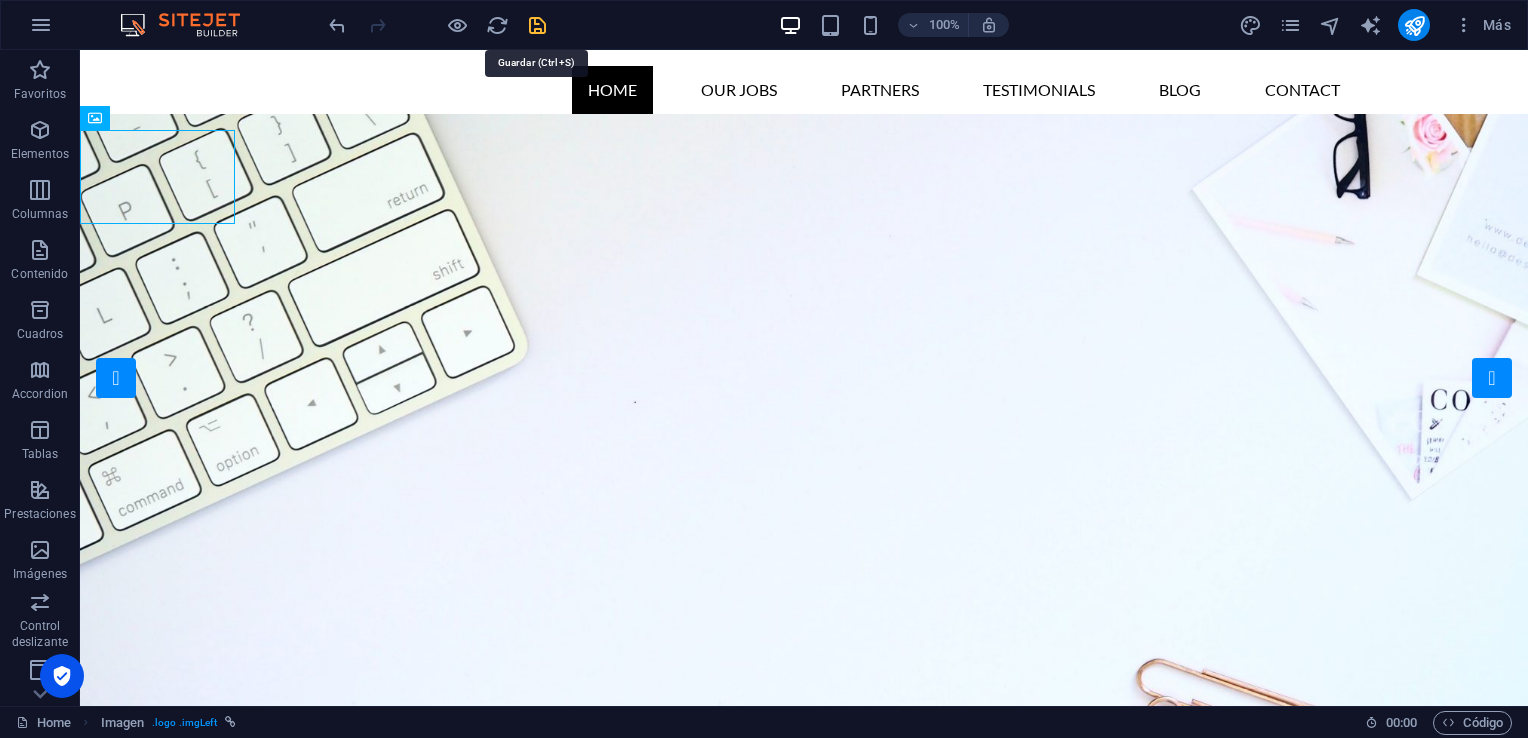 click at bounding box center [537, 25] 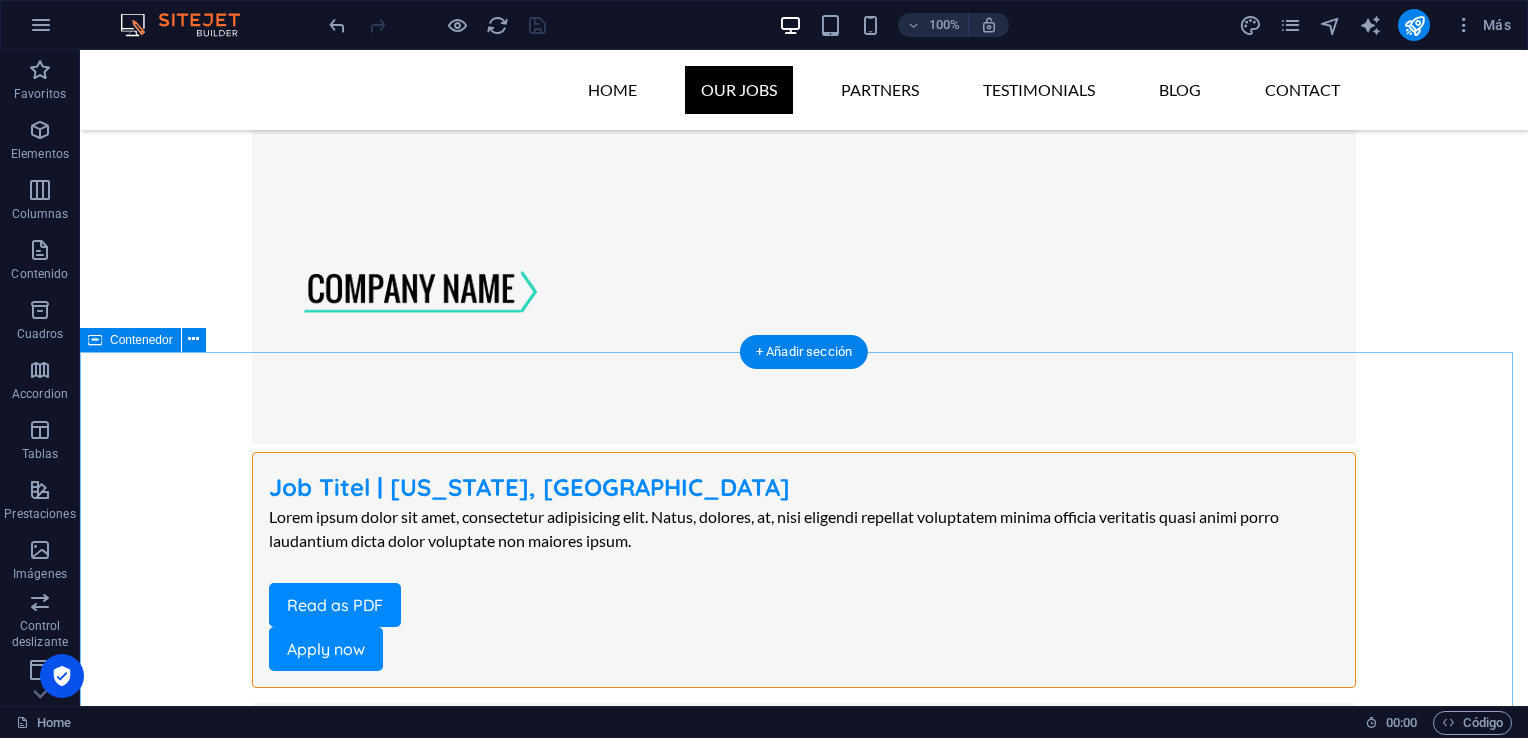 scroll, scrollTop: 8300, scrollLeft: 0, axis: vertical 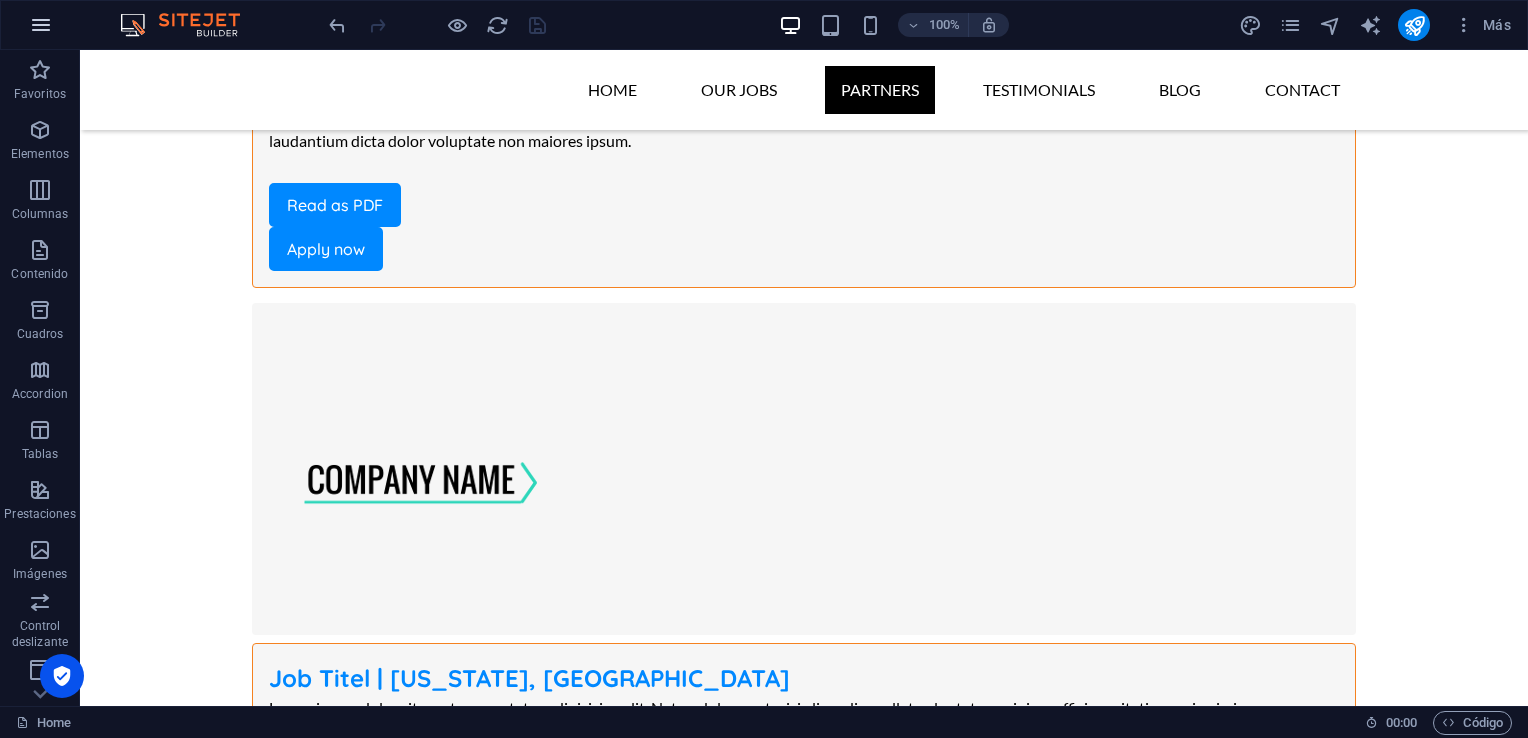 click at bounding box center (41, 25) 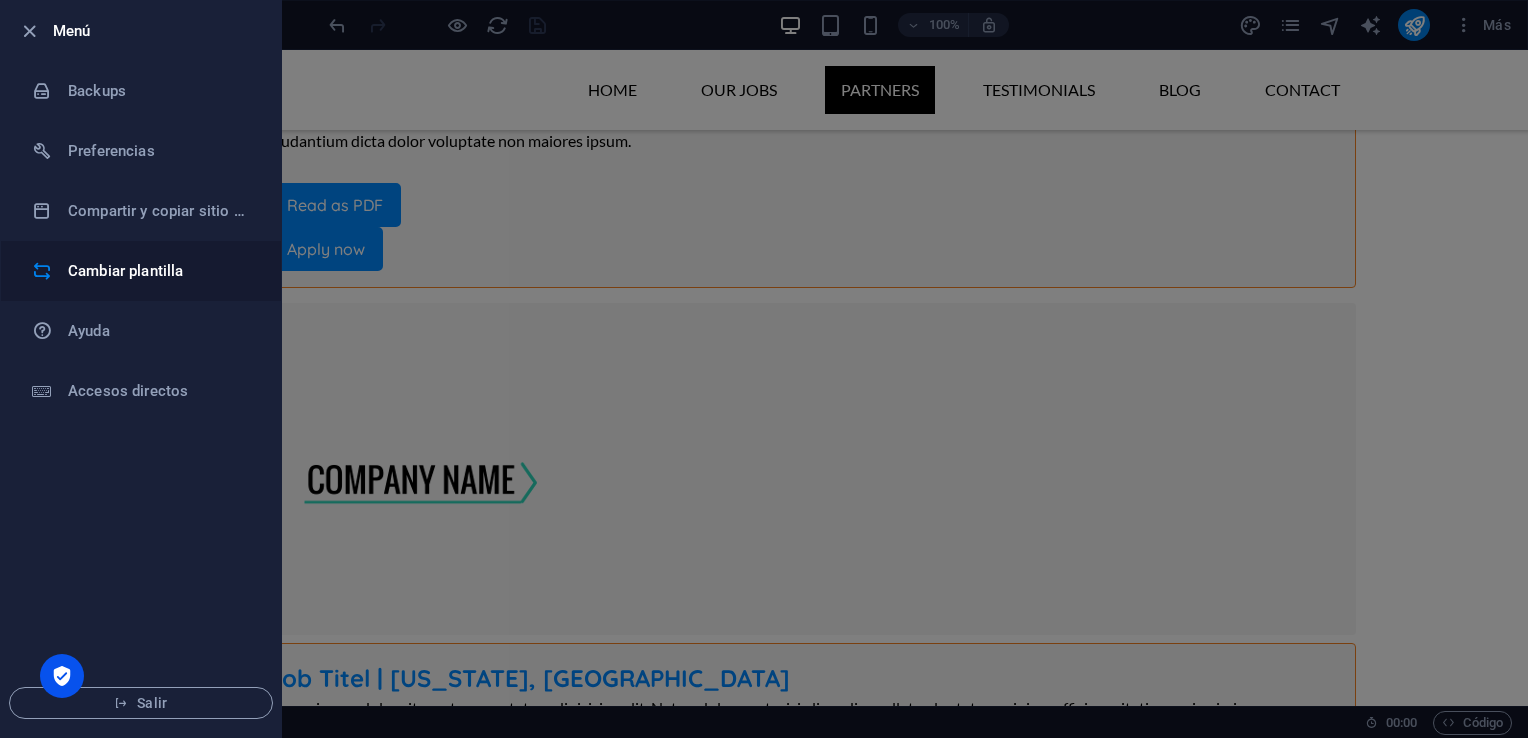 click on "Cambiar plantilla" at bounding box center [160, 271] 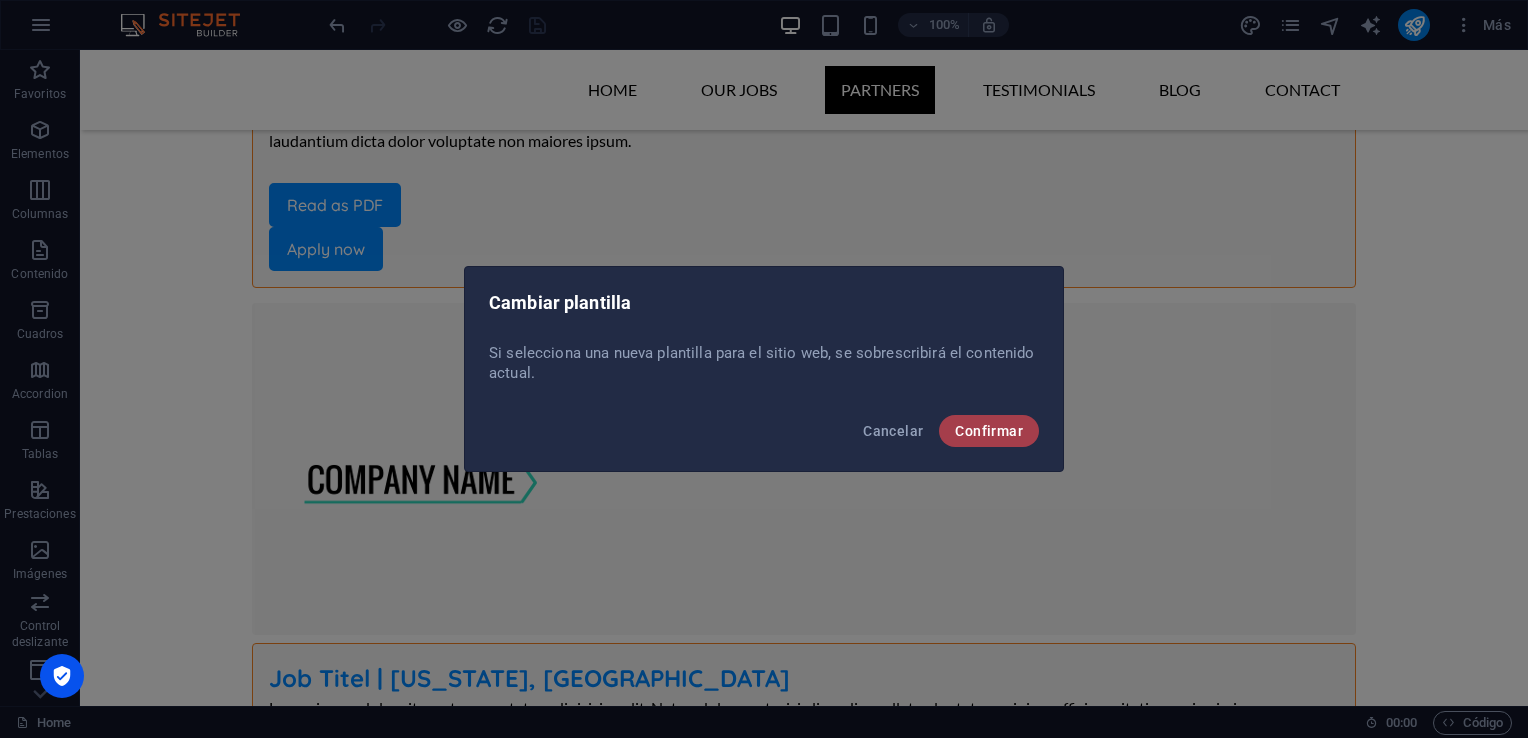 click on "Confirmar" at bounding box center [989, 431] 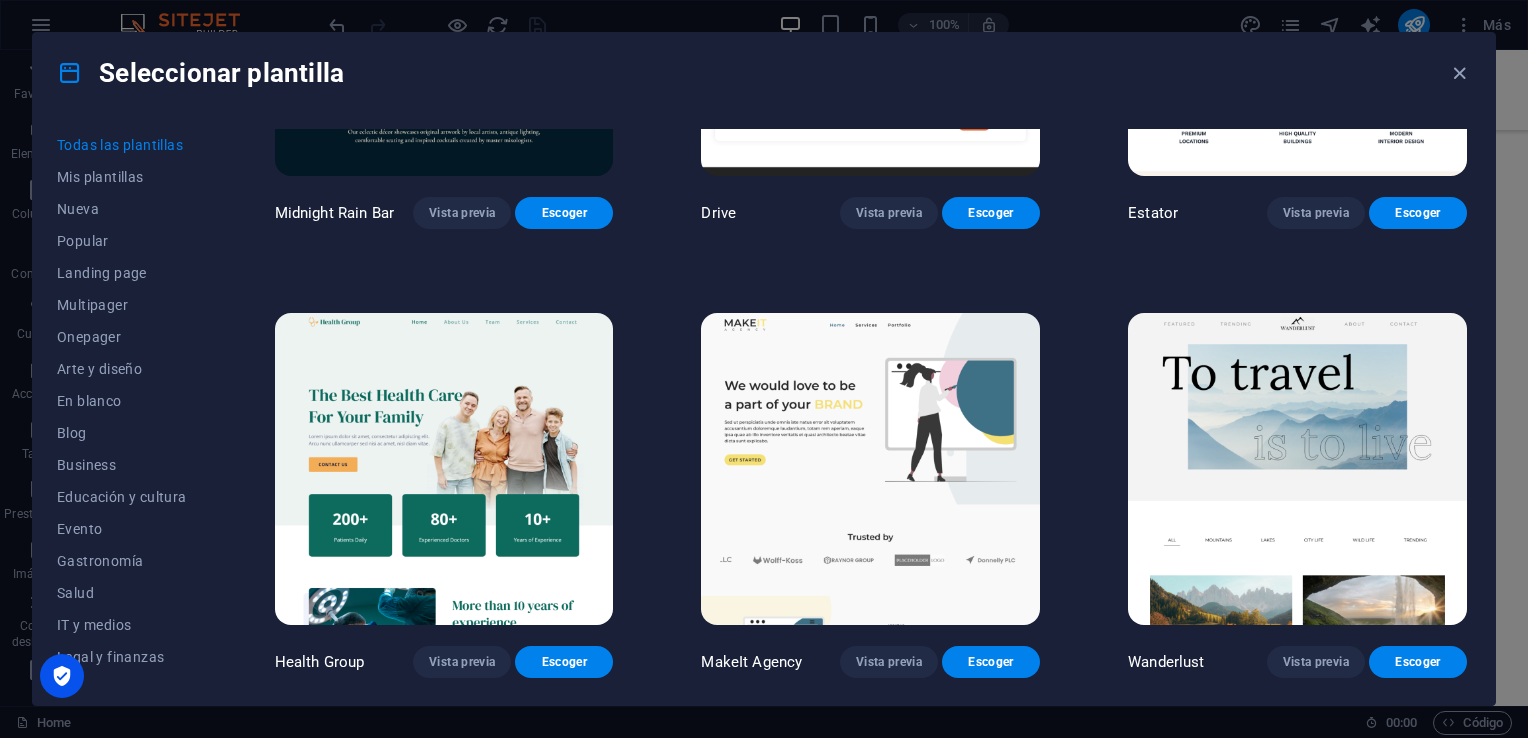 scroll, scrollTop: 4000, scrollLeft: 0, axis: vertical 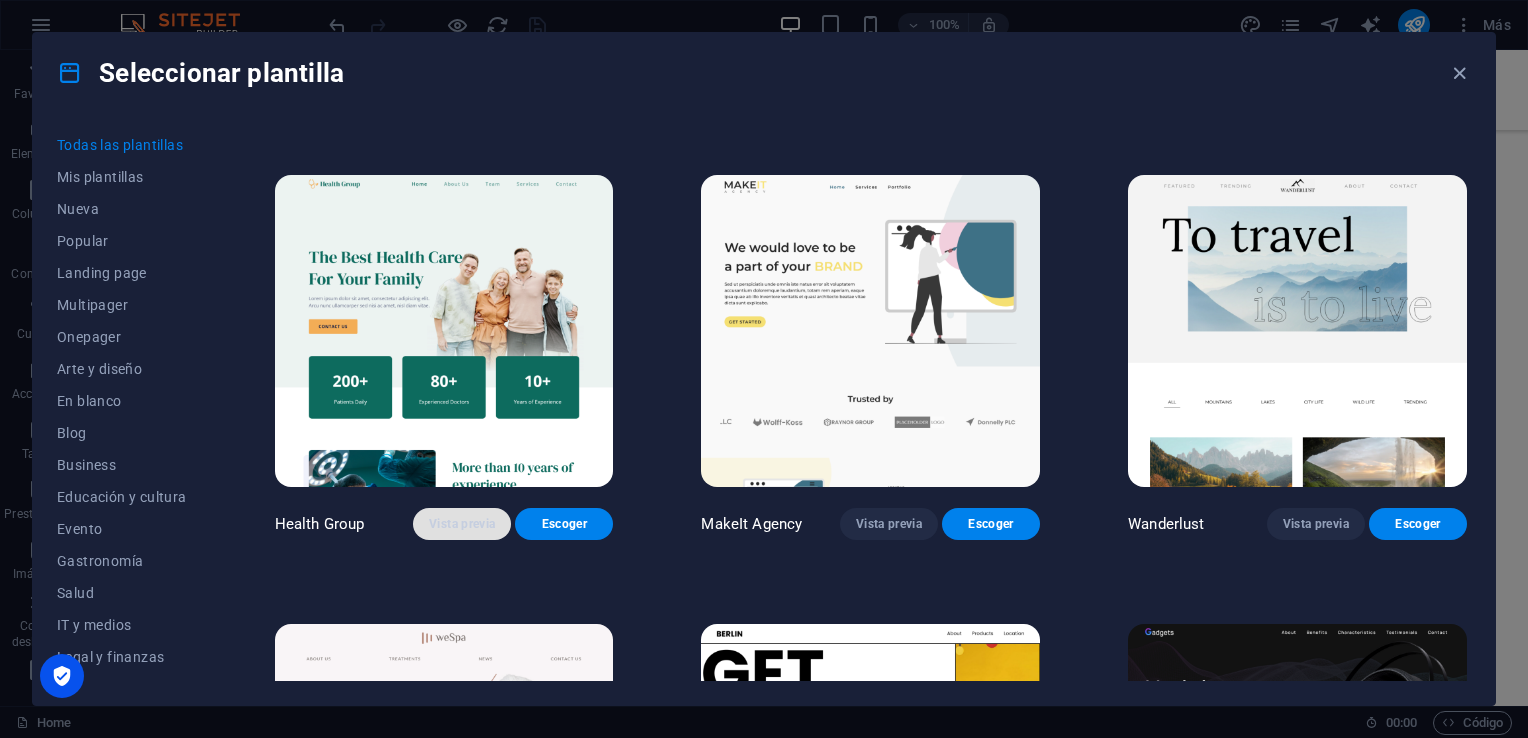 click on "Vista previa" at bounding box center [462, 524] 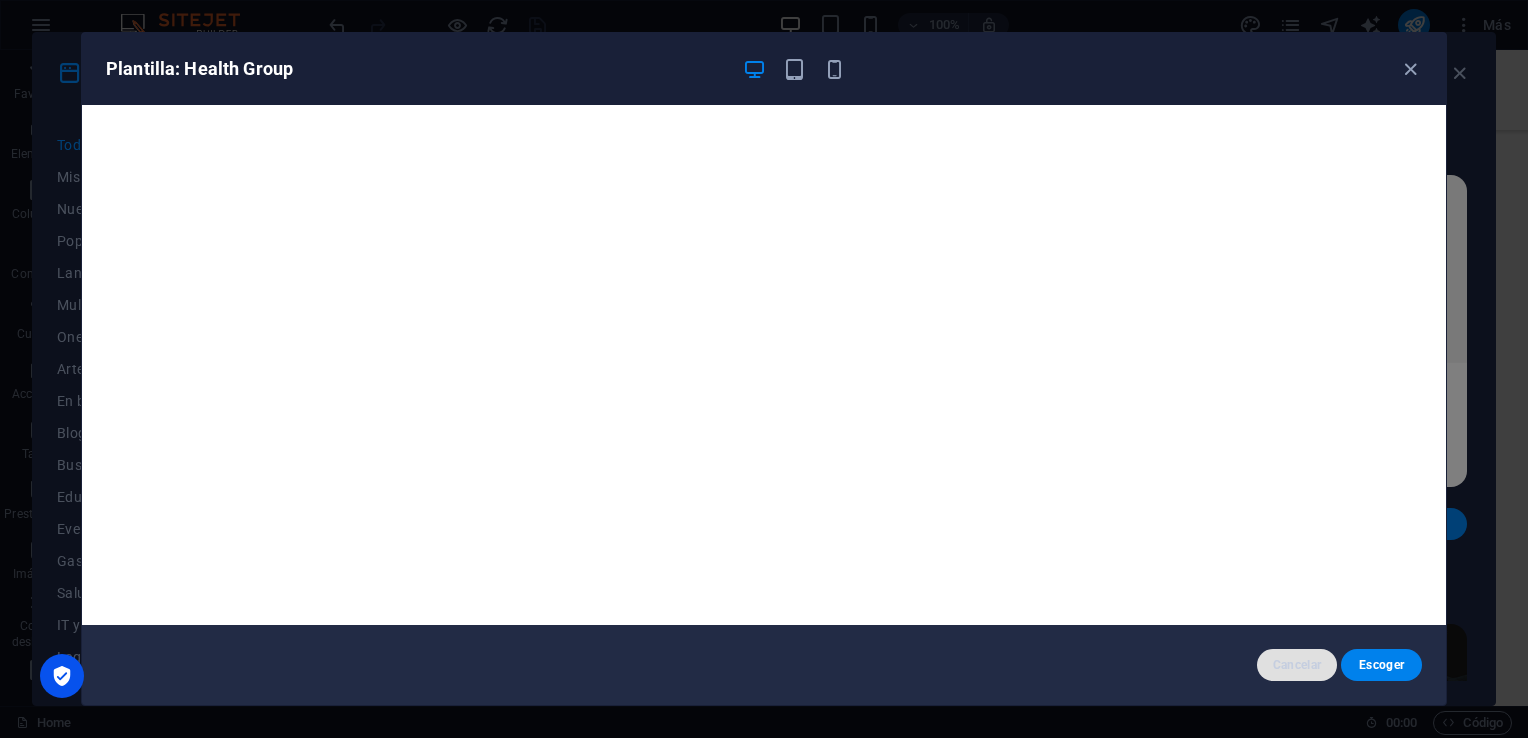 click on "Cancelar" at bounding box center [1297, 665] 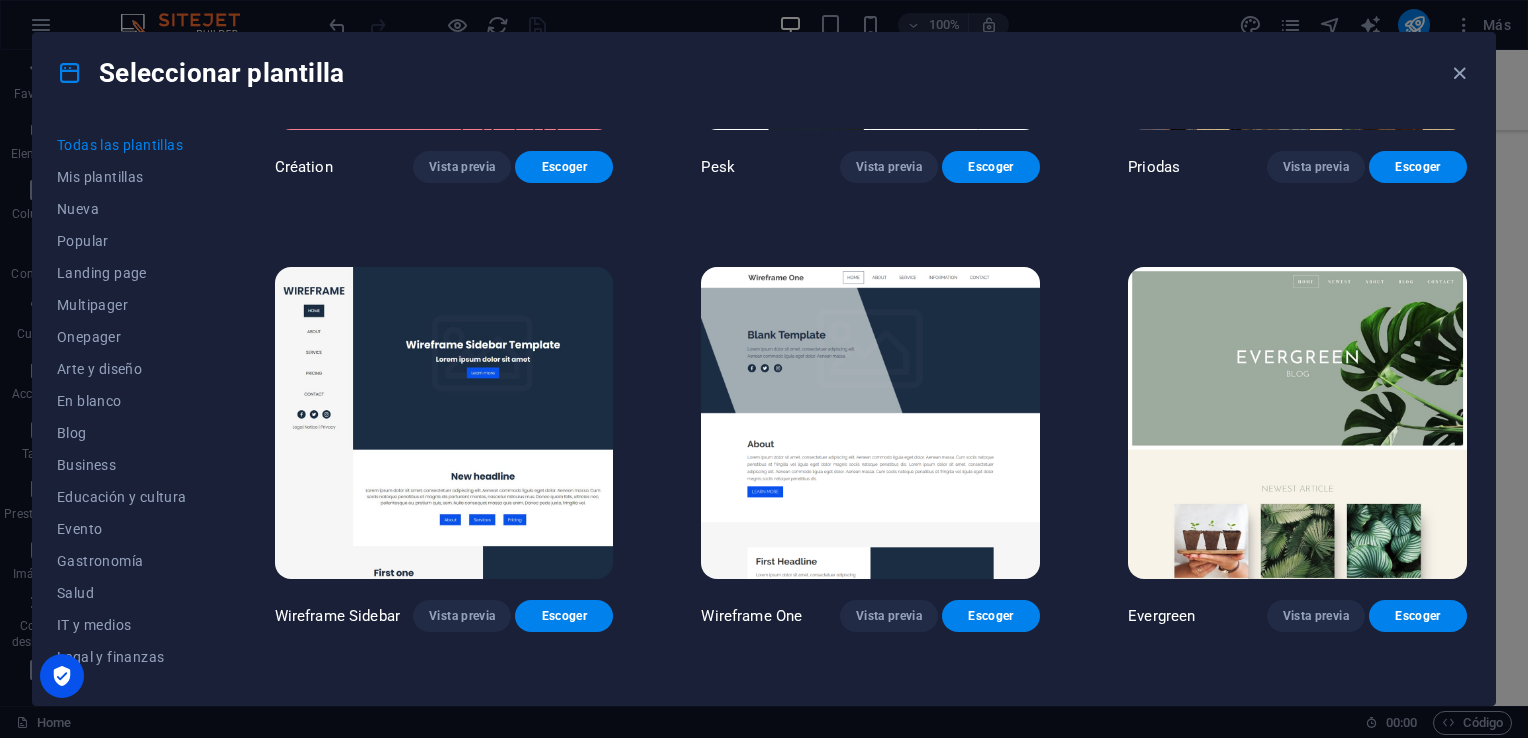 scroll, scrollTop: 7100, scrollLeft: 0, axis: vertical 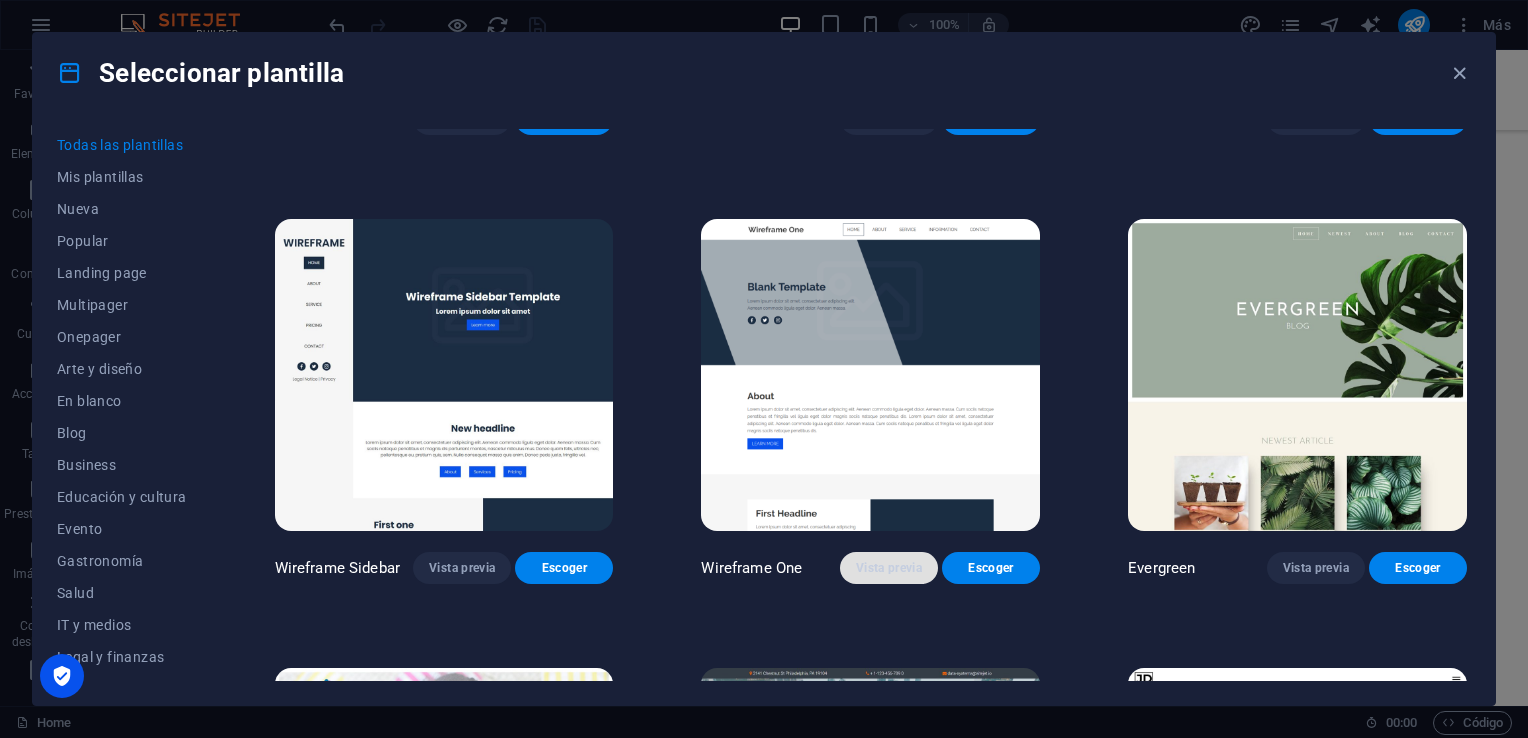click on "Vista previa" at bounding box center [889, 568] 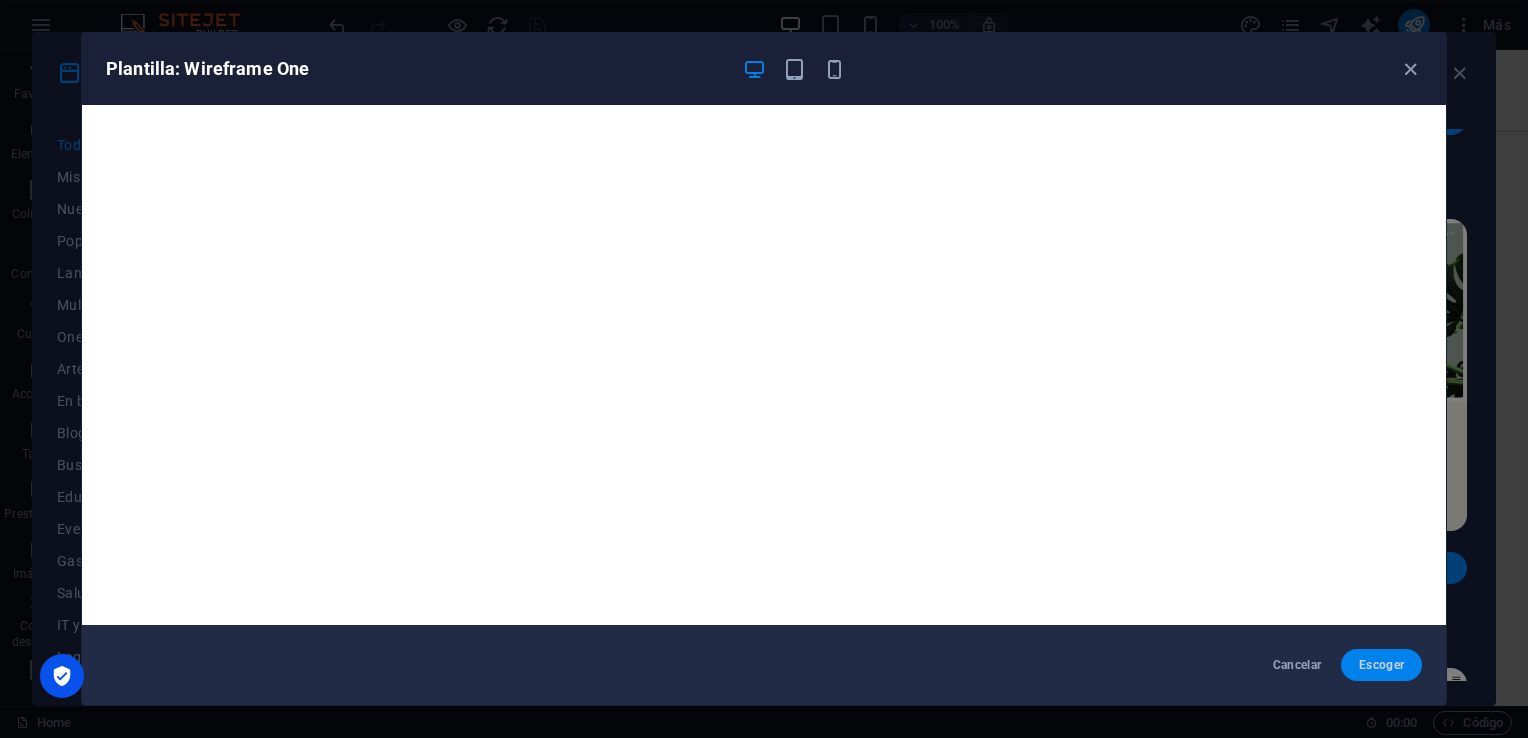 click on "Escoger" at bounding box center (1381, 665) 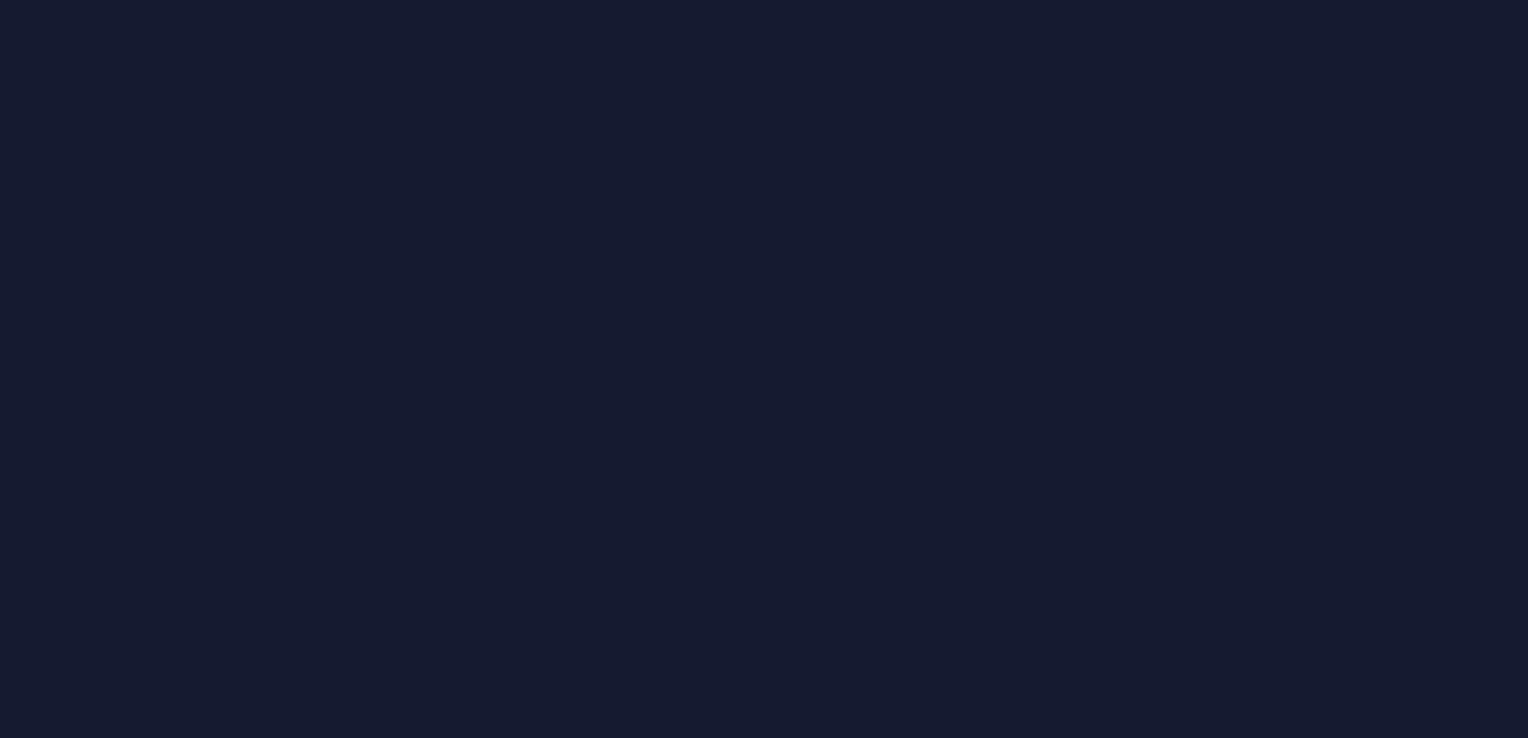 scroll, scrollTop: 0, scrollLeft: 0, axis: both 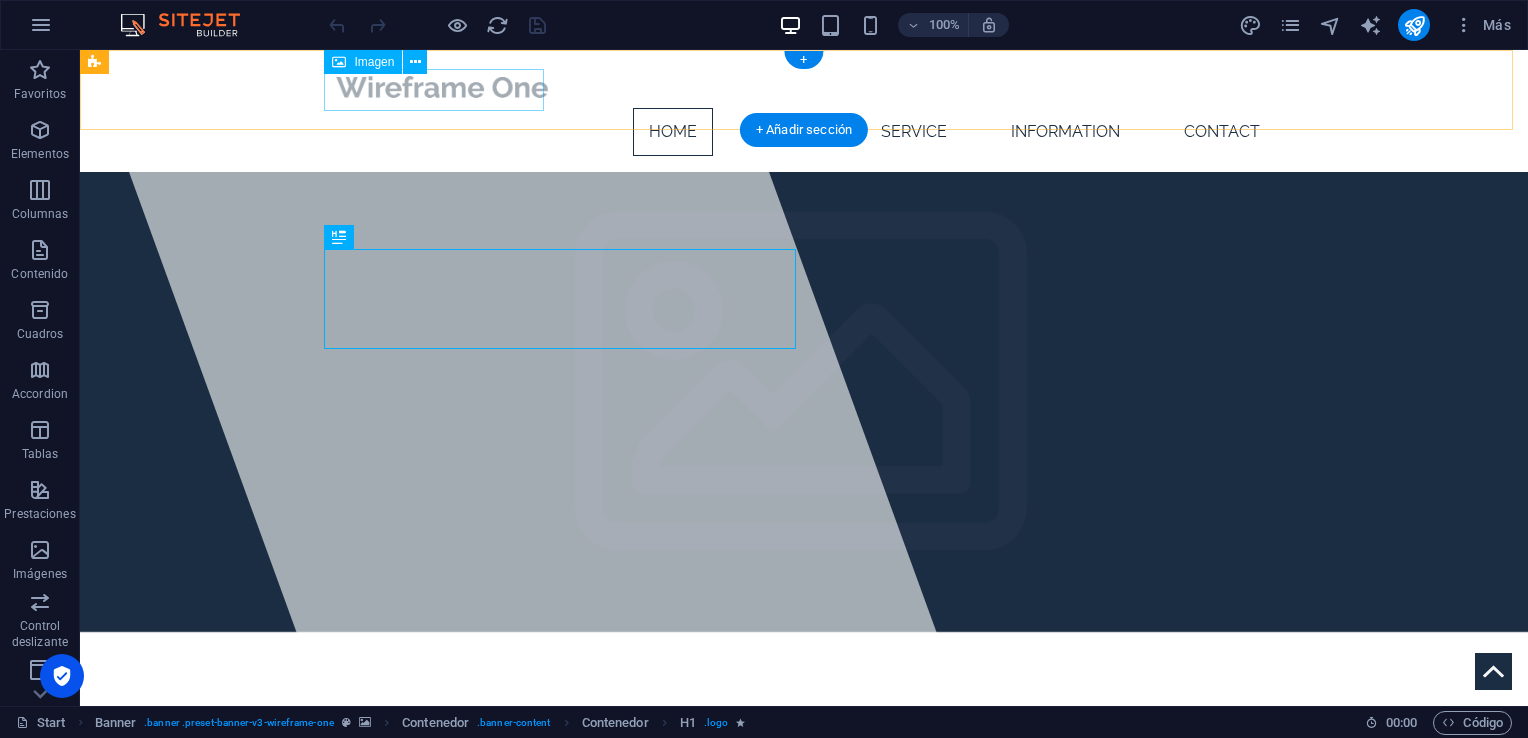 click at bounding box center (804, 87) 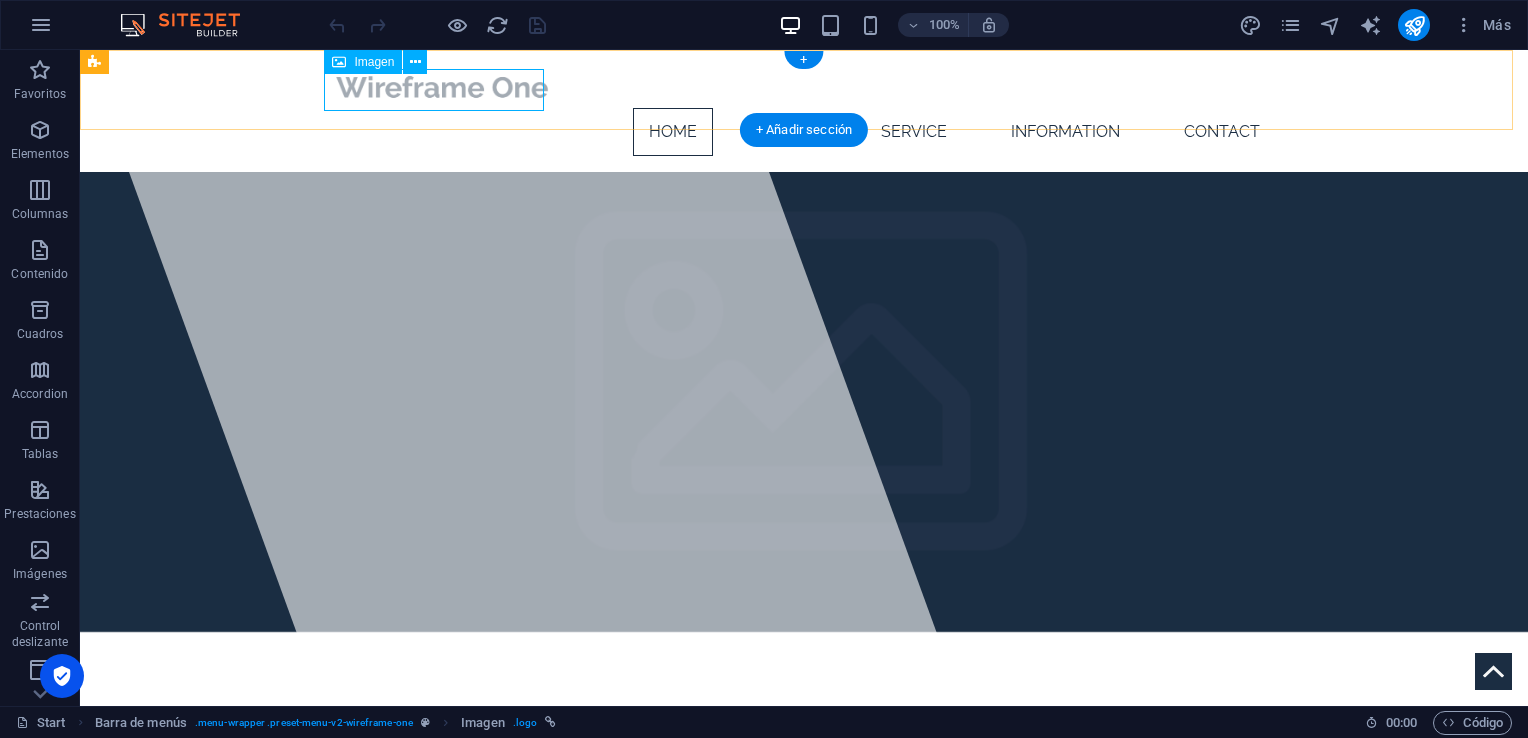 click at bounding box center [804, 87] 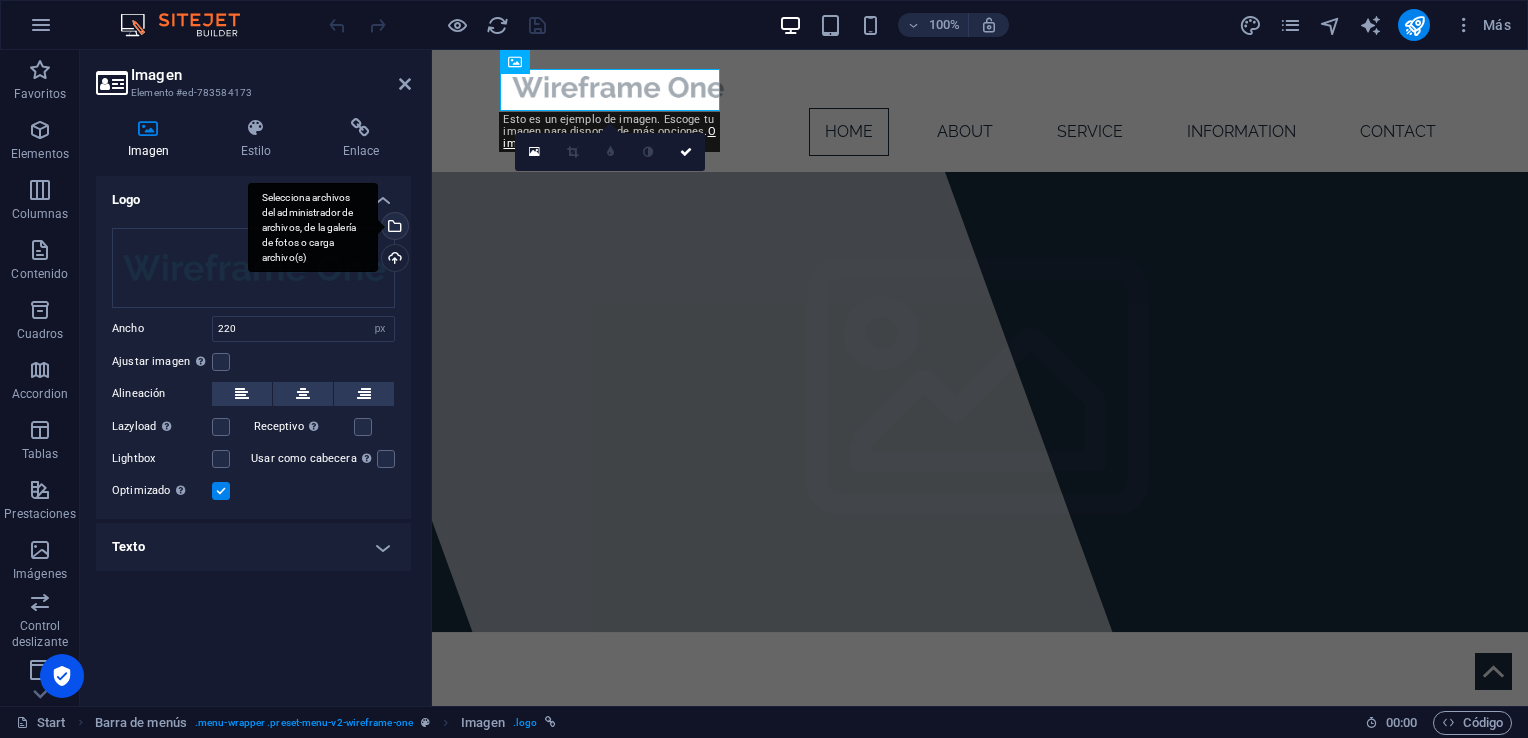 click on "Selecciona archivos del administrador de archivos, de la galería de fotos o carga archivo(s)" at bounding box center (393, 228) 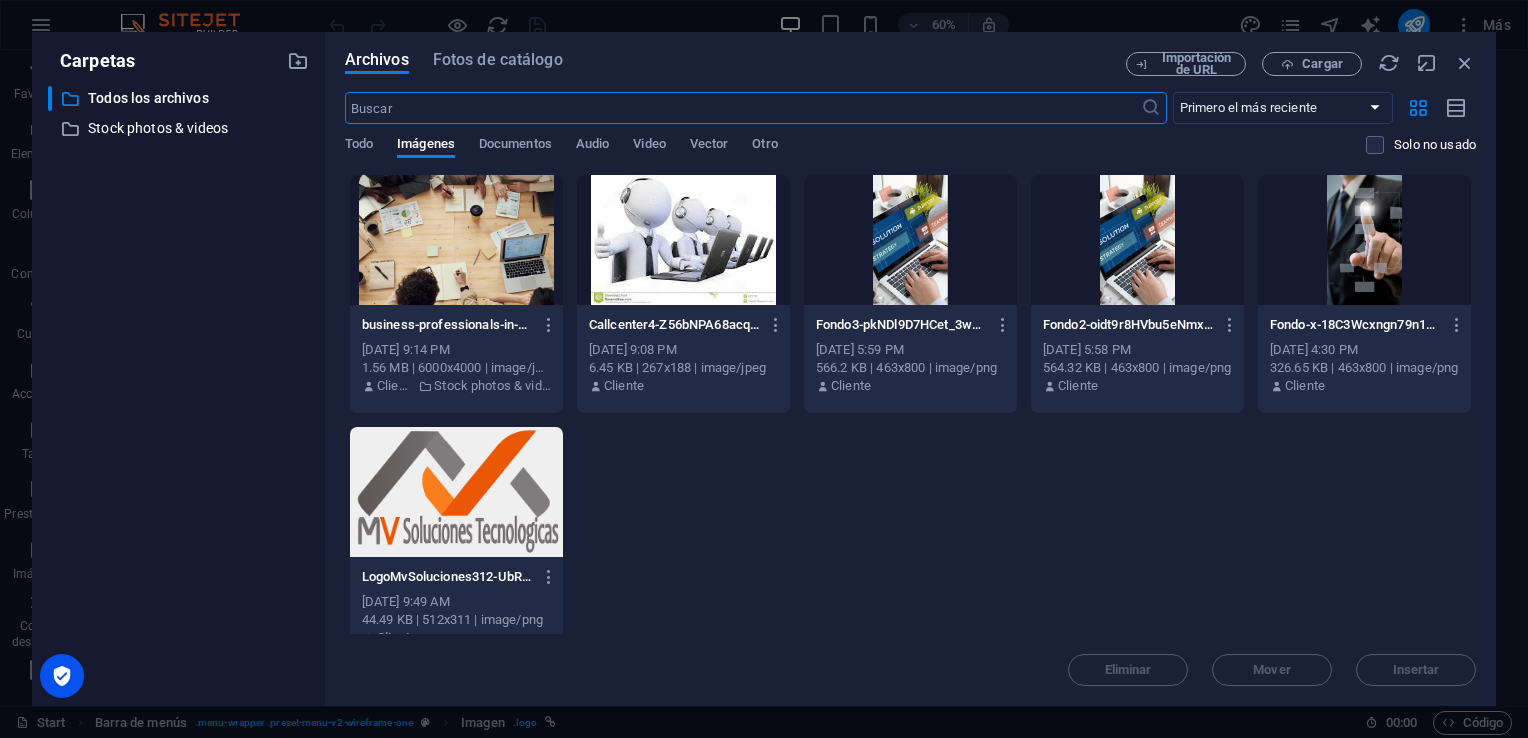 click at bounding box center (456, 492) 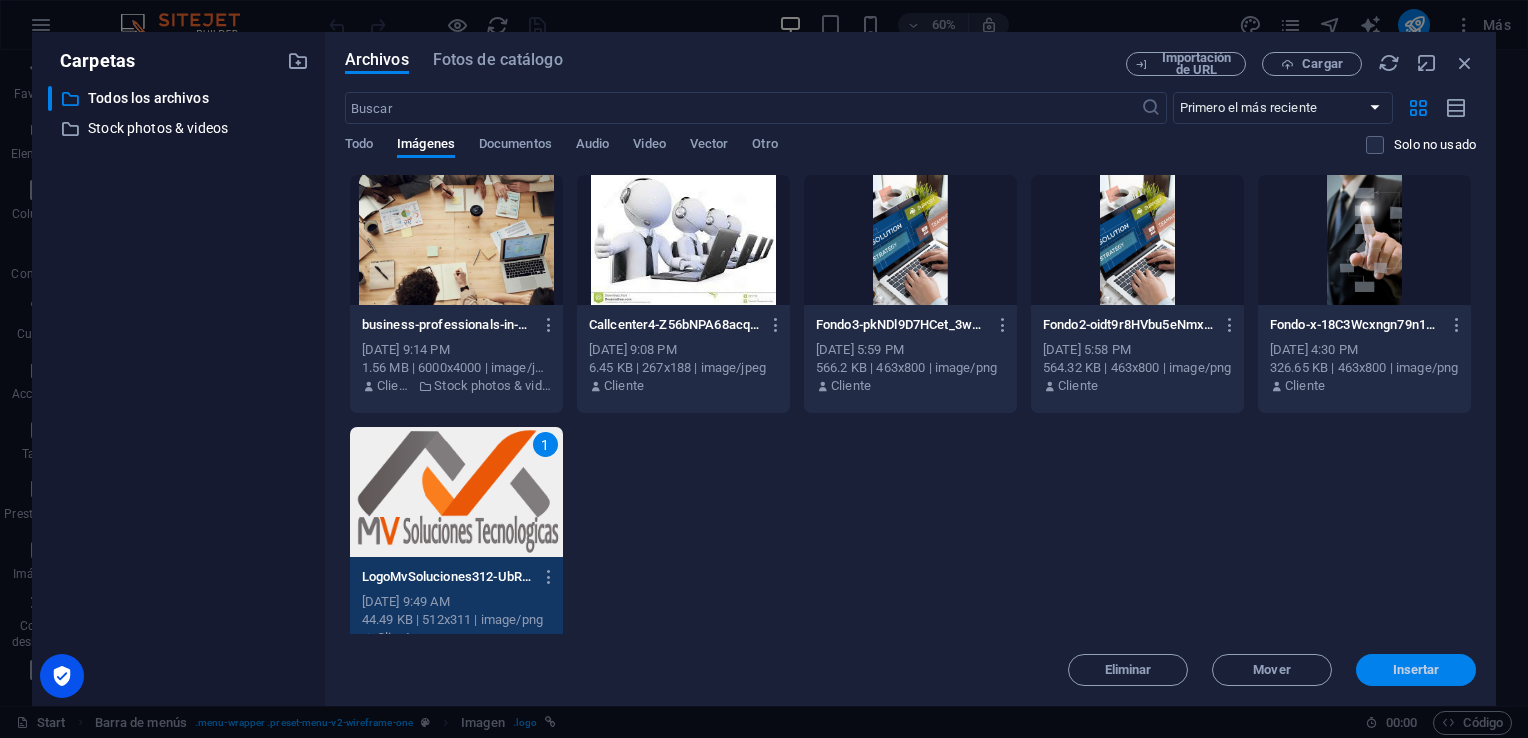 click on "Insertar" at bounding box center (1416, 670) 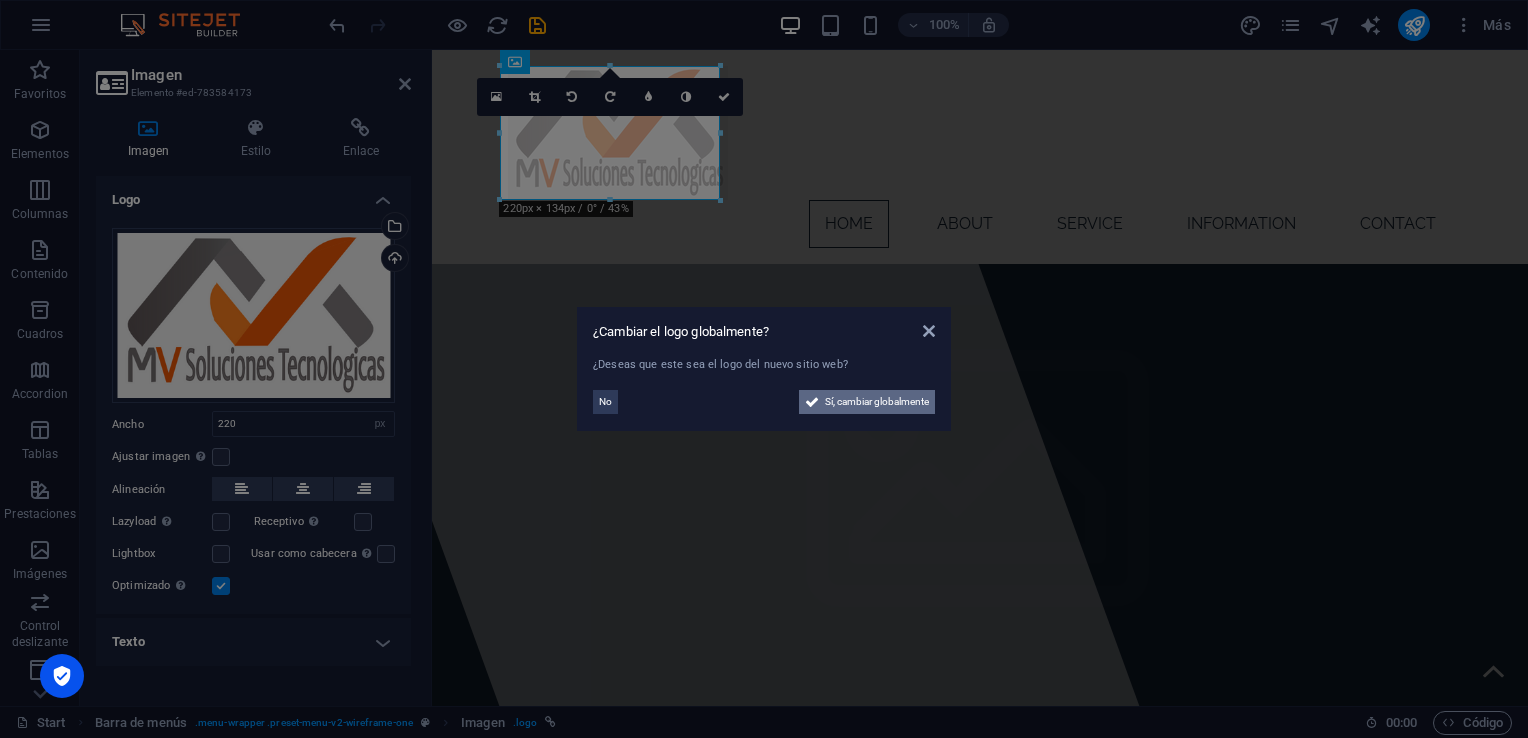 click on "Sí, cambiar globalmente" at bounding box center [877, 402] 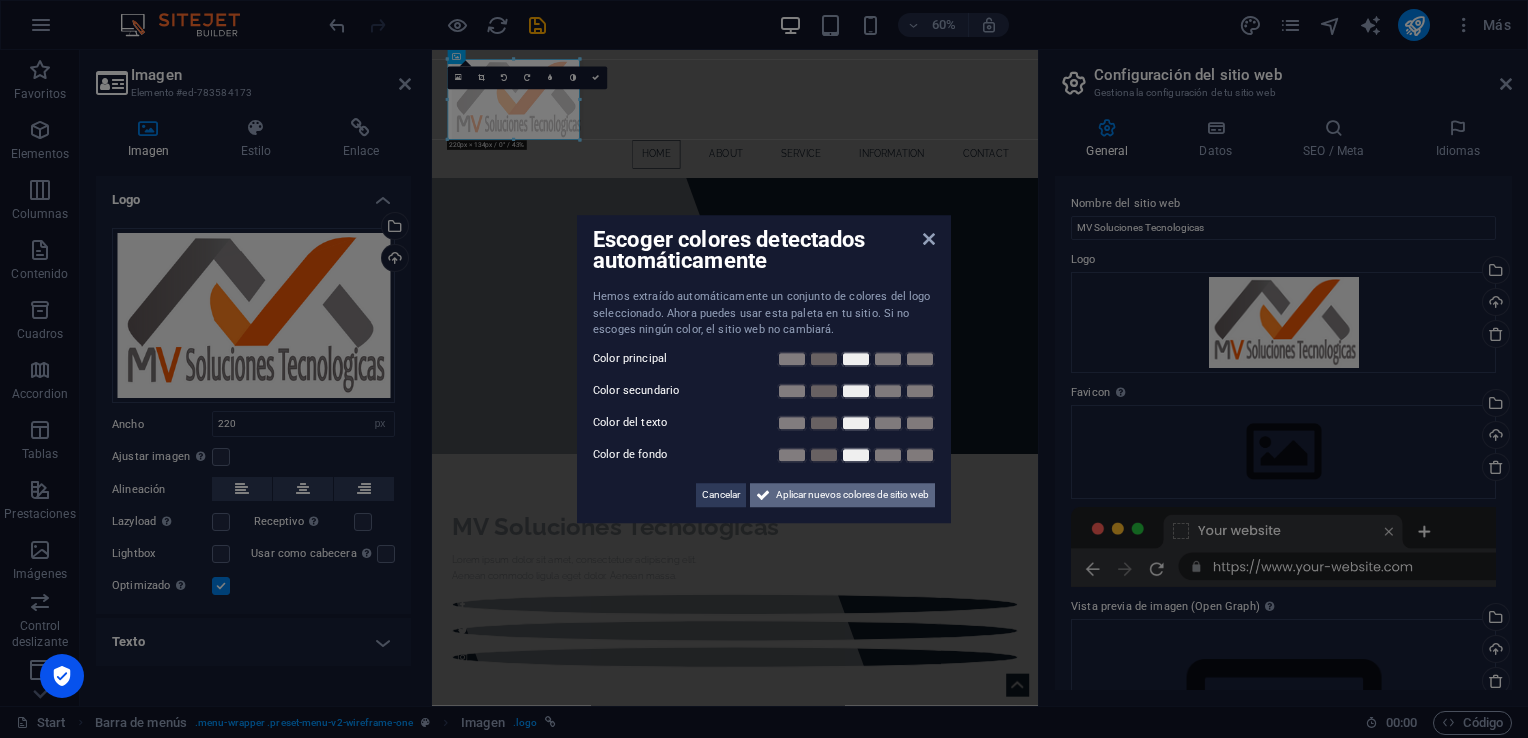 click on "Aplicar nuevos colores de sitio web" at bounding box center (852, 495) 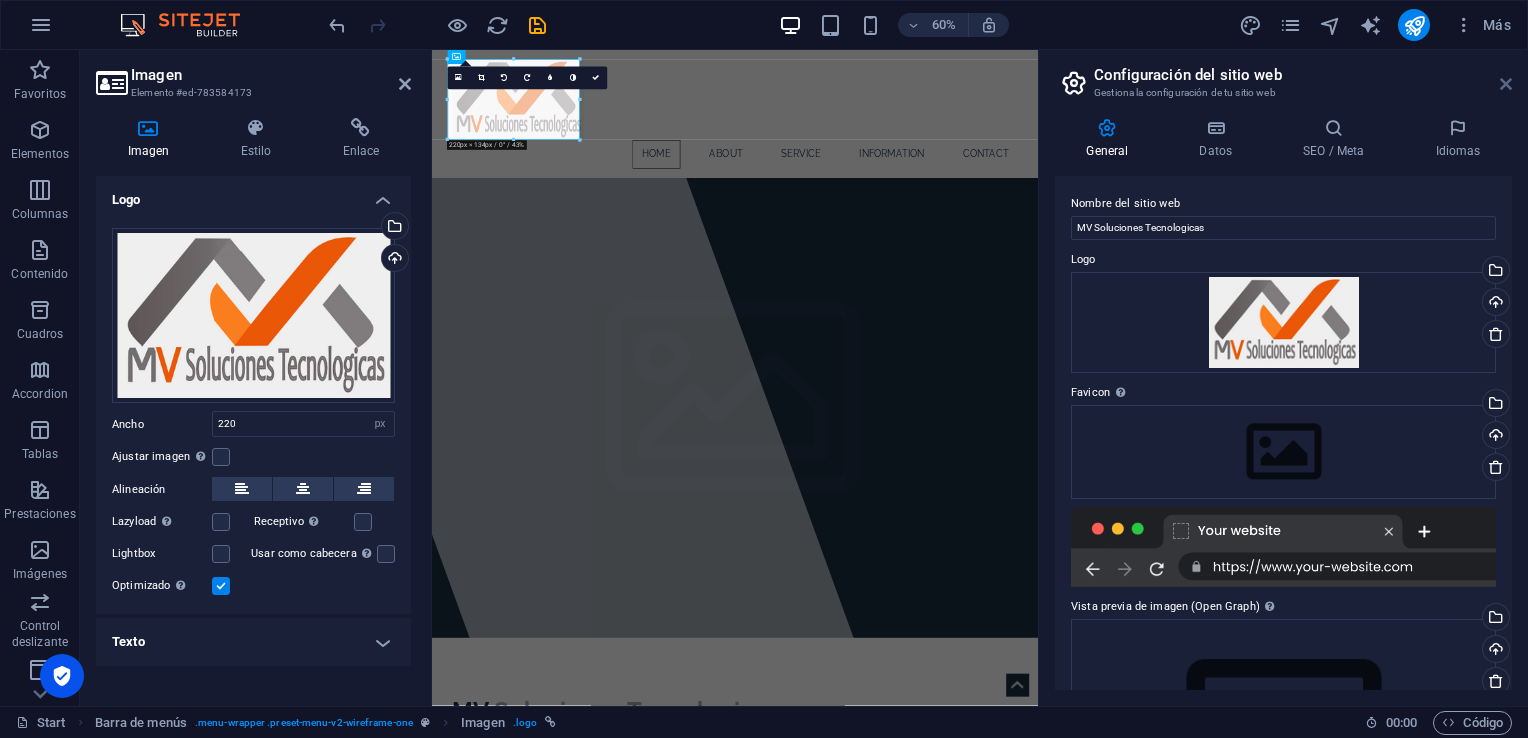 click at bounding box center (1506, 84) 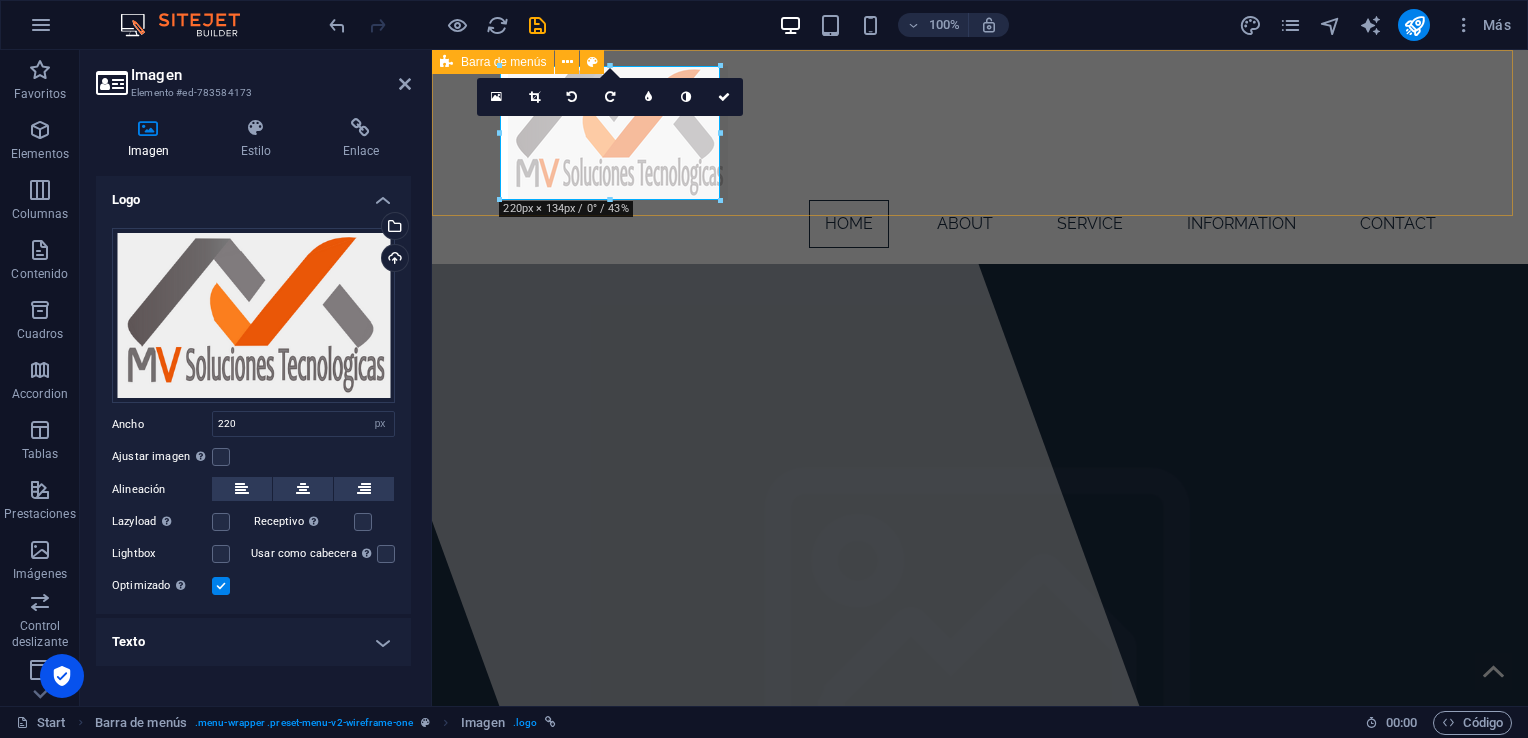 click on "Home About Service Information Contact" at bounding box center [980, 157] 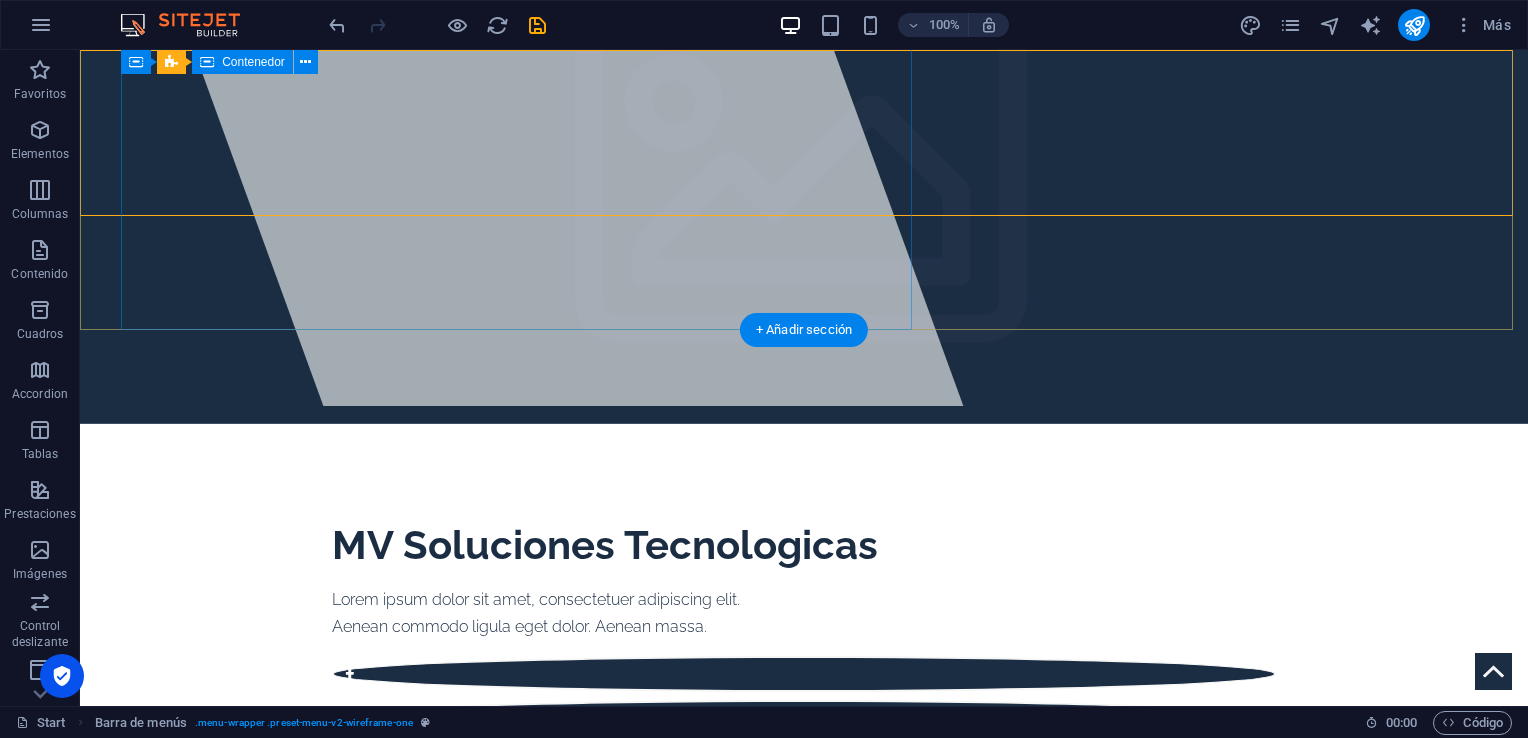 scroll, scrollTop: 0, scrollLeft: 0, axis: both 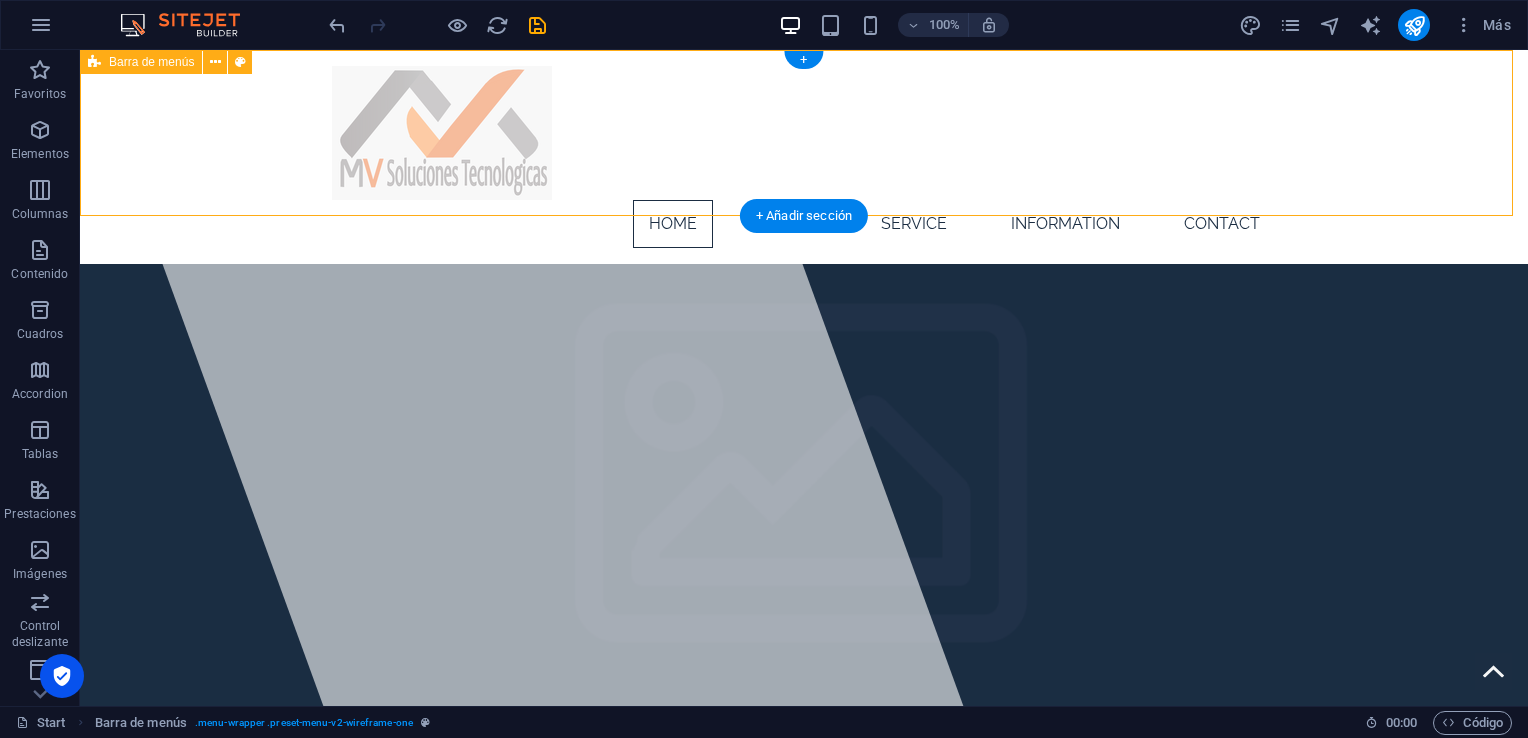 click on "Home About Service Information Contact" at bounding box center [804, 157] 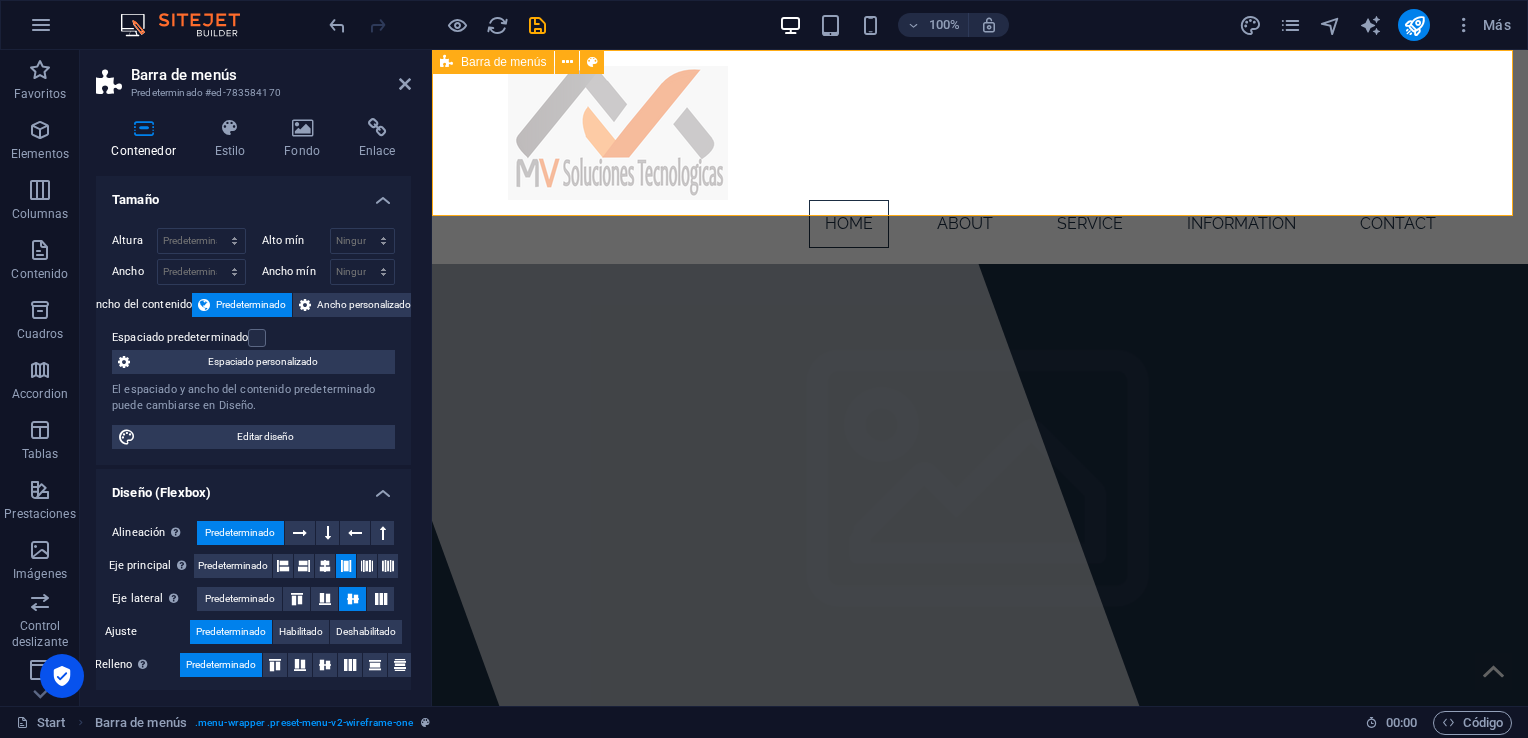 click on "Home About Service Information Contact" at bounding box center [980, 157] 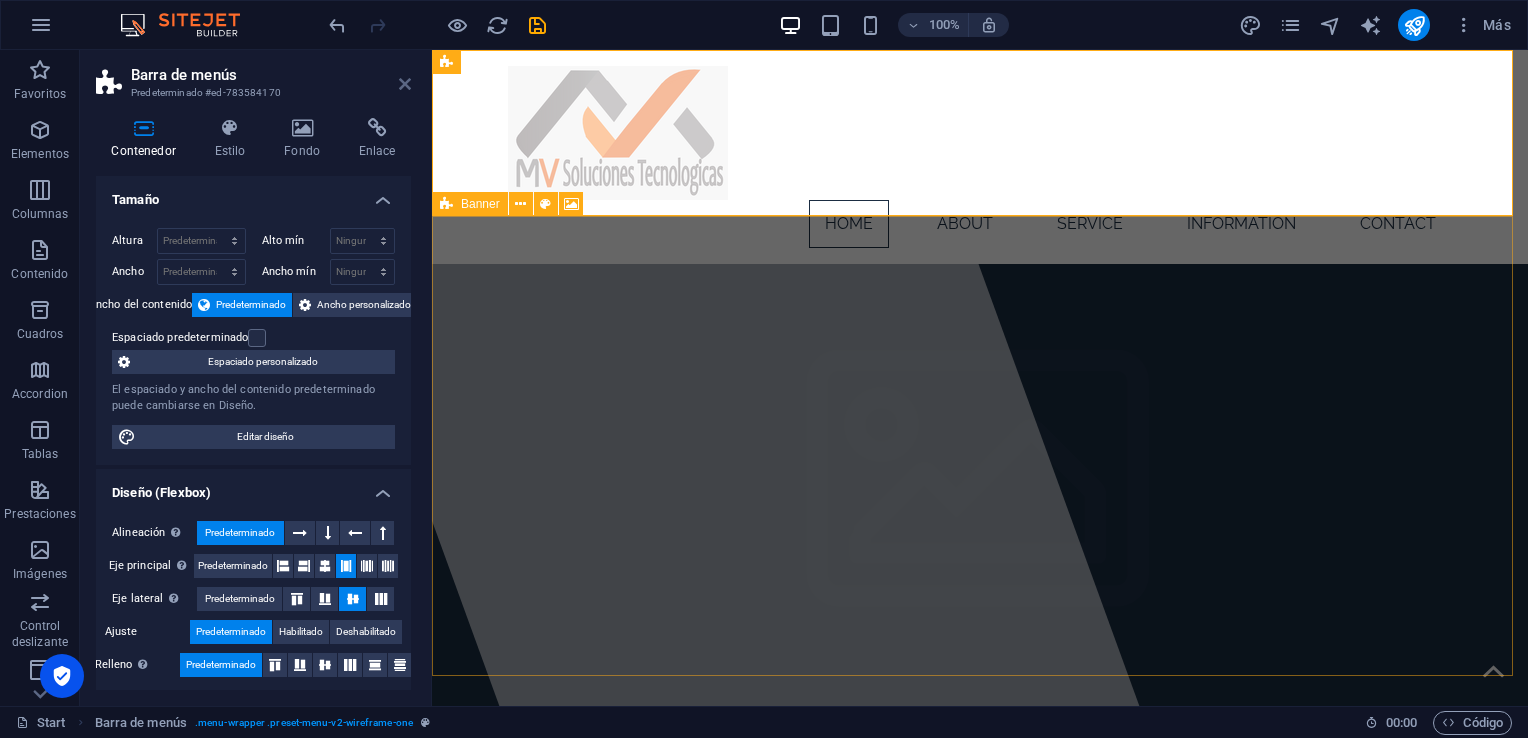 click at bounding box center (405, 84) 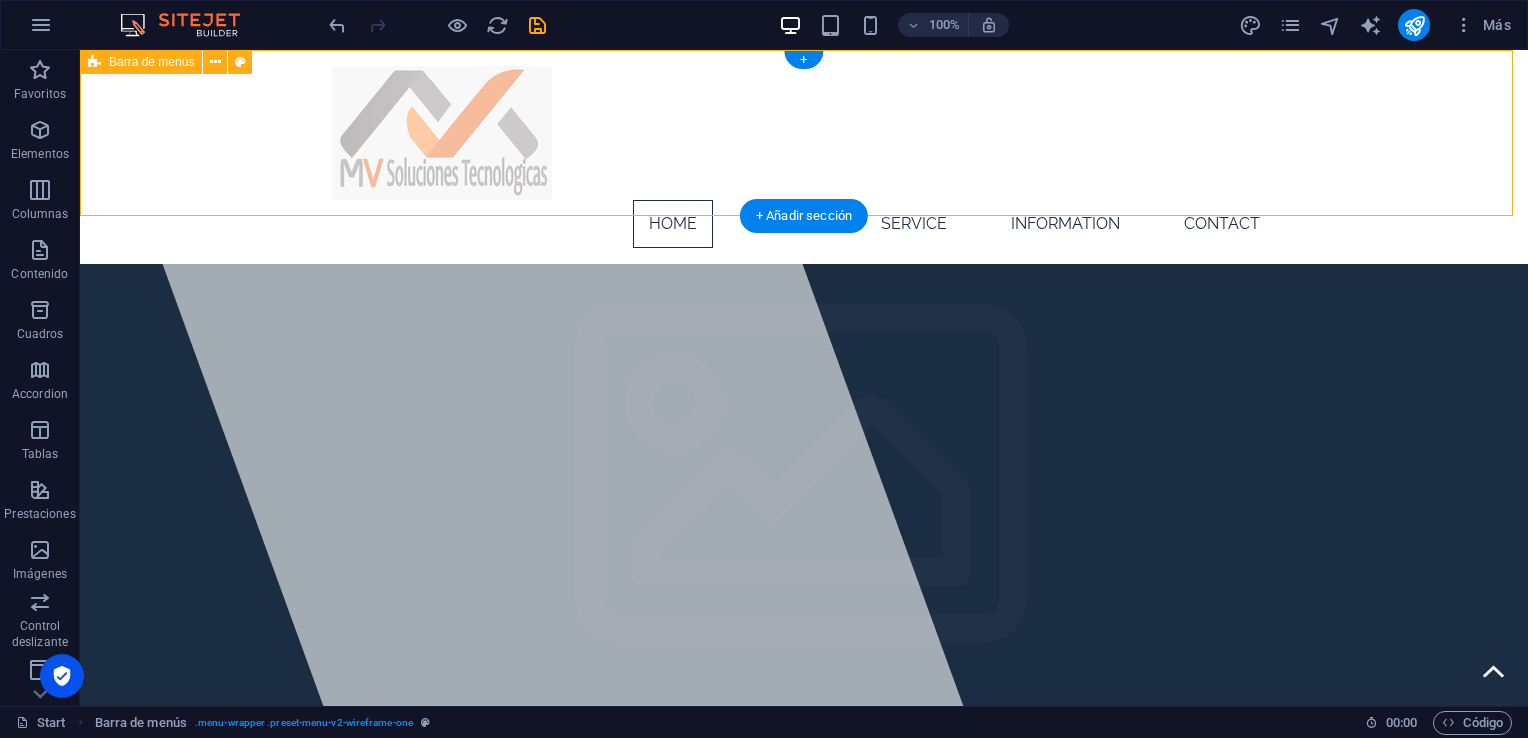 click on "Home About Service Information Contact" at bounding box center [804, 157] 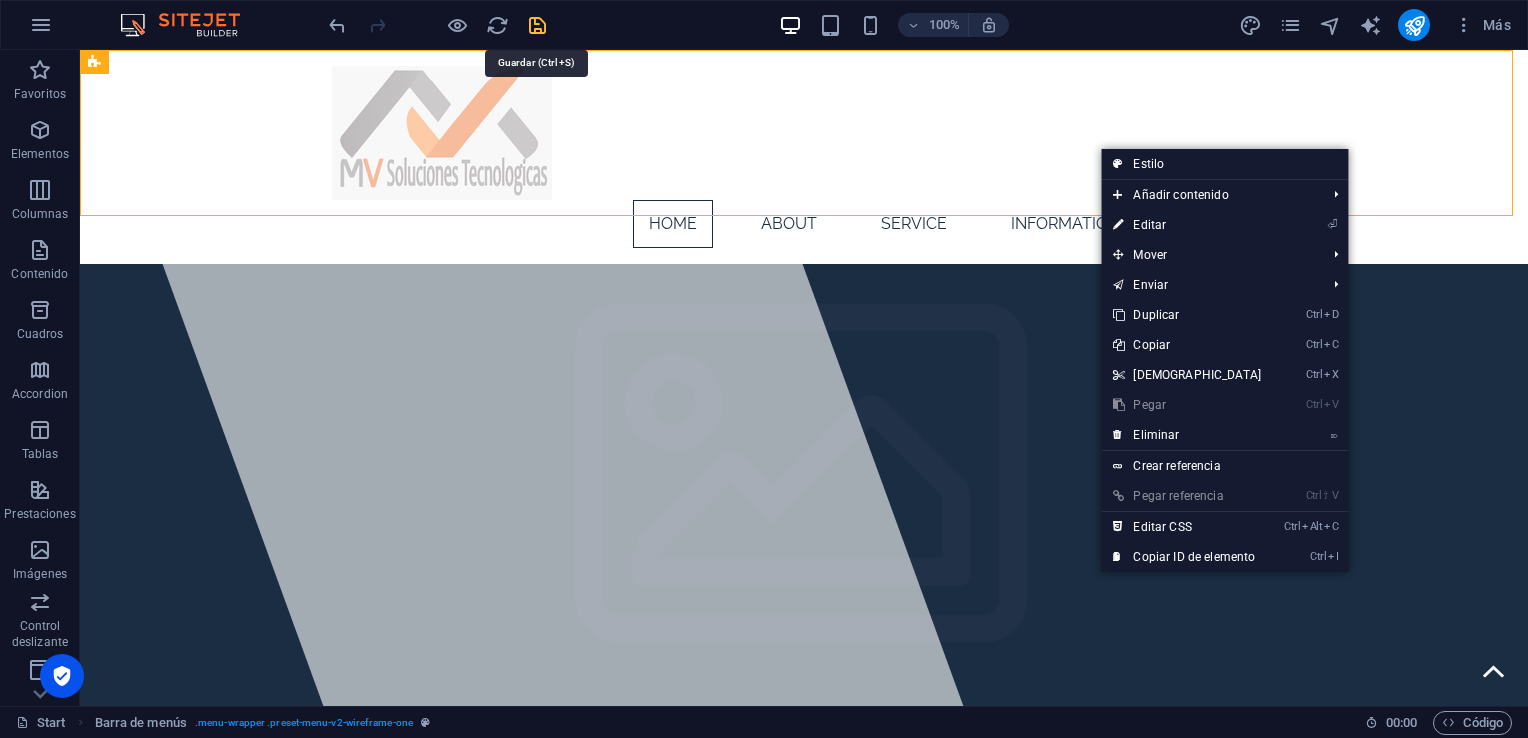 click at bounding box center (537, 25) 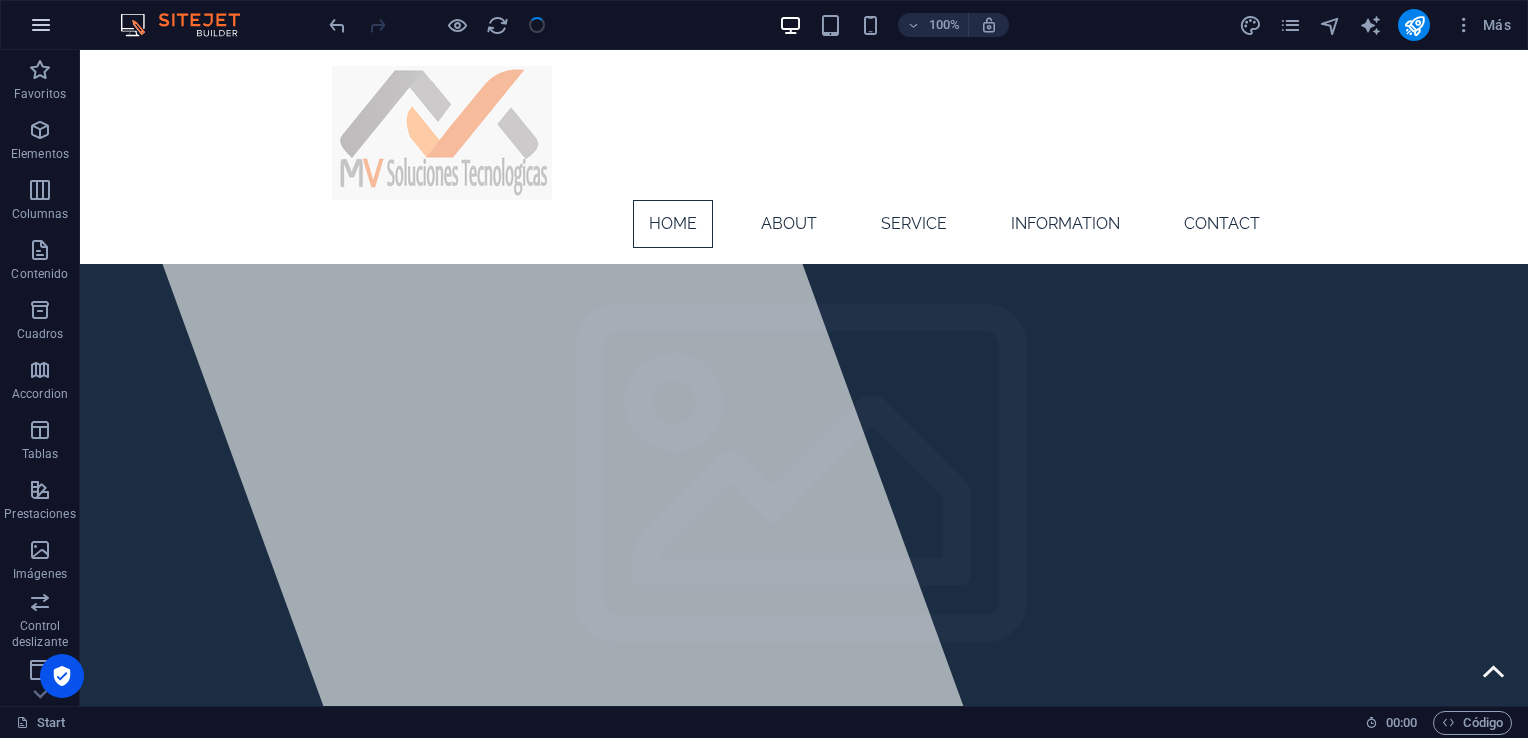 click at bounding box center [41, 25] 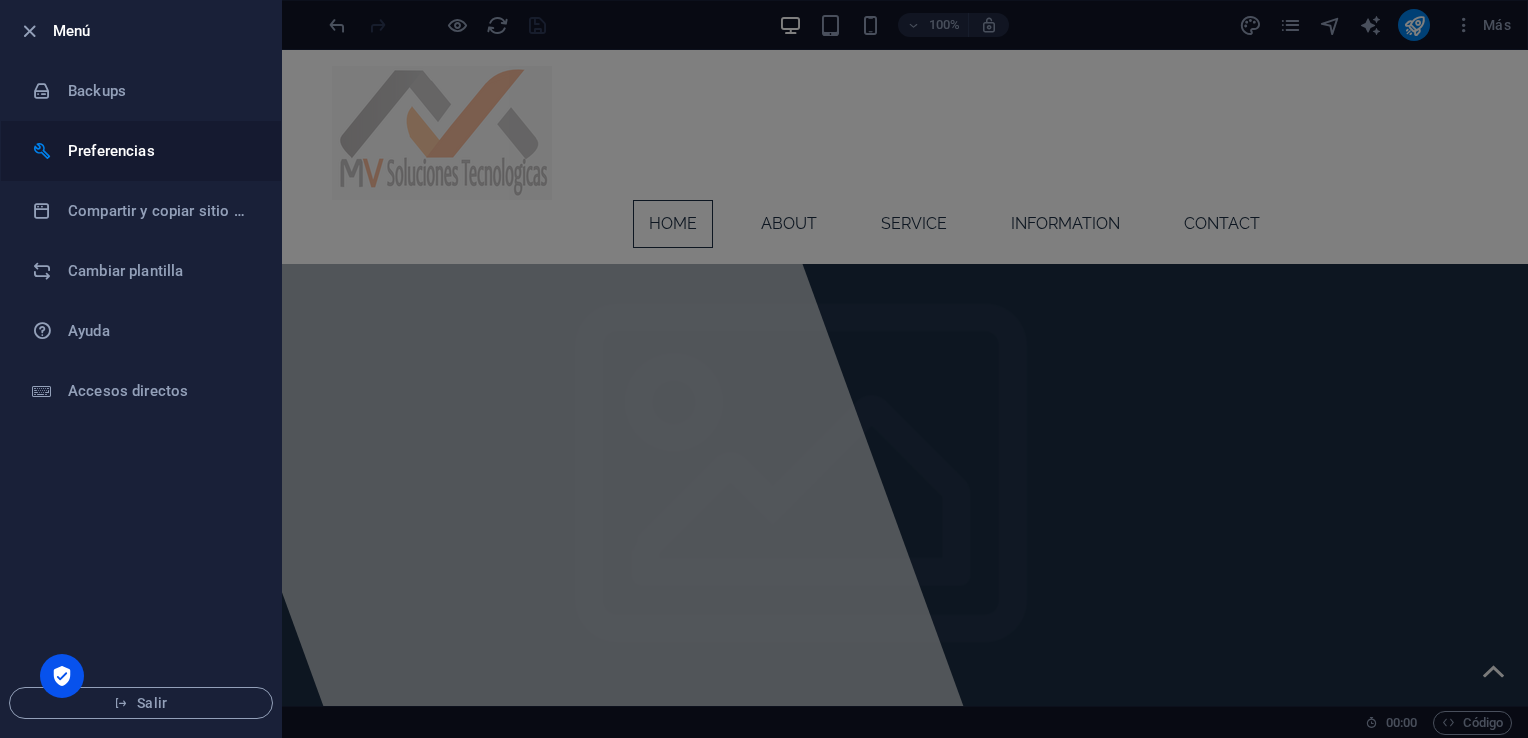 click on "Preferencias" at bounding box center [160, 151] 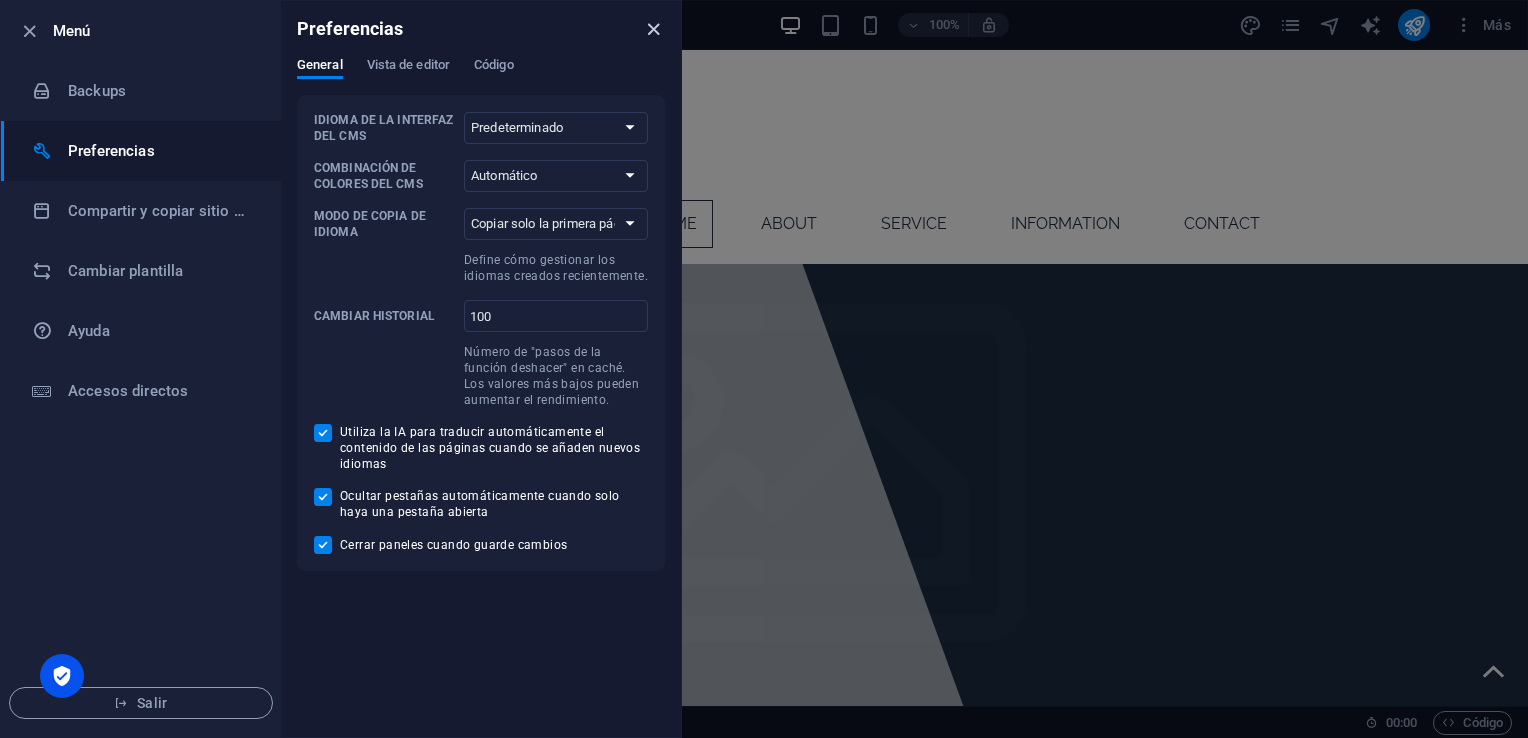 click at bounding box center (653, 29) 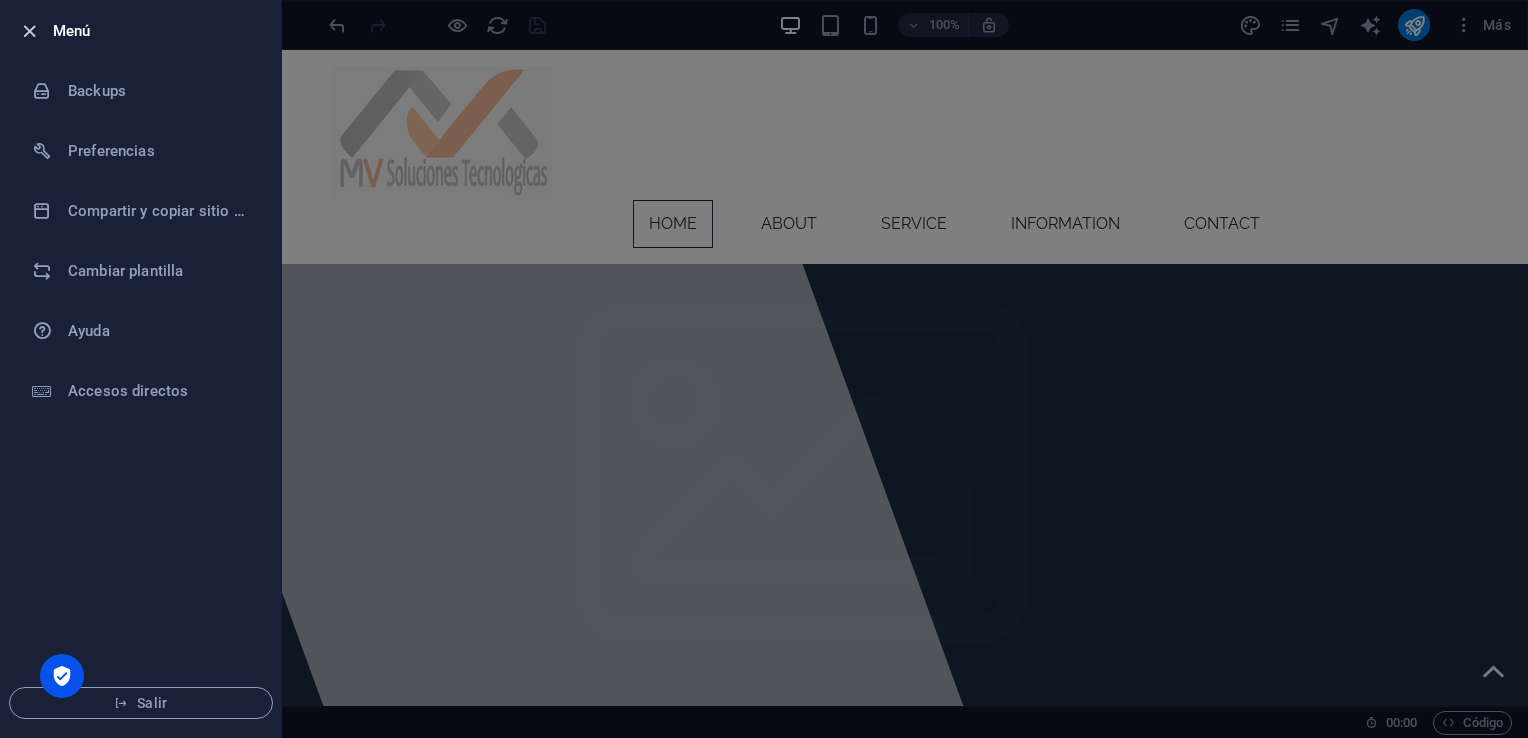 click at bounding box center (29, 31) 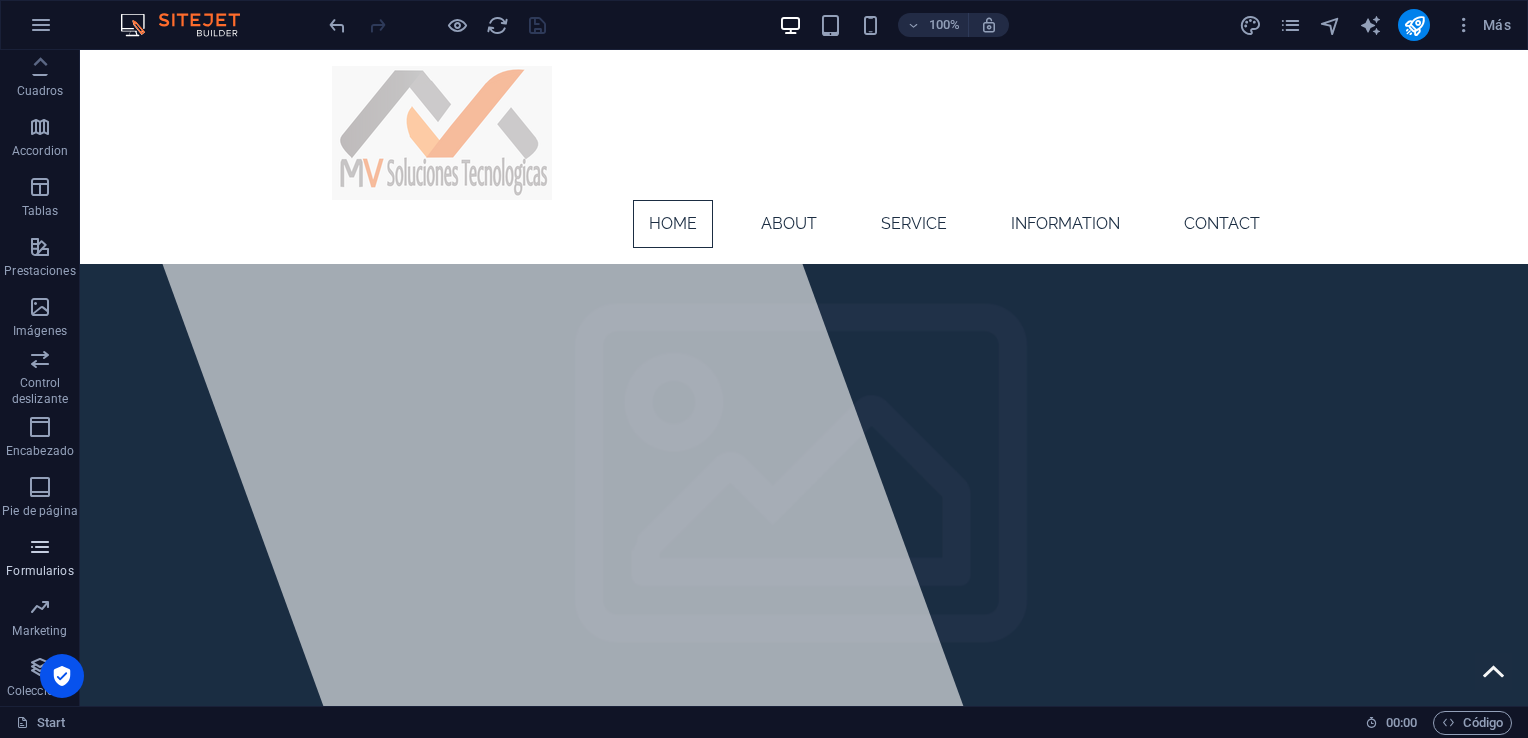 scroll, scrollTop: 0, scrollLeft: 0, axis: both 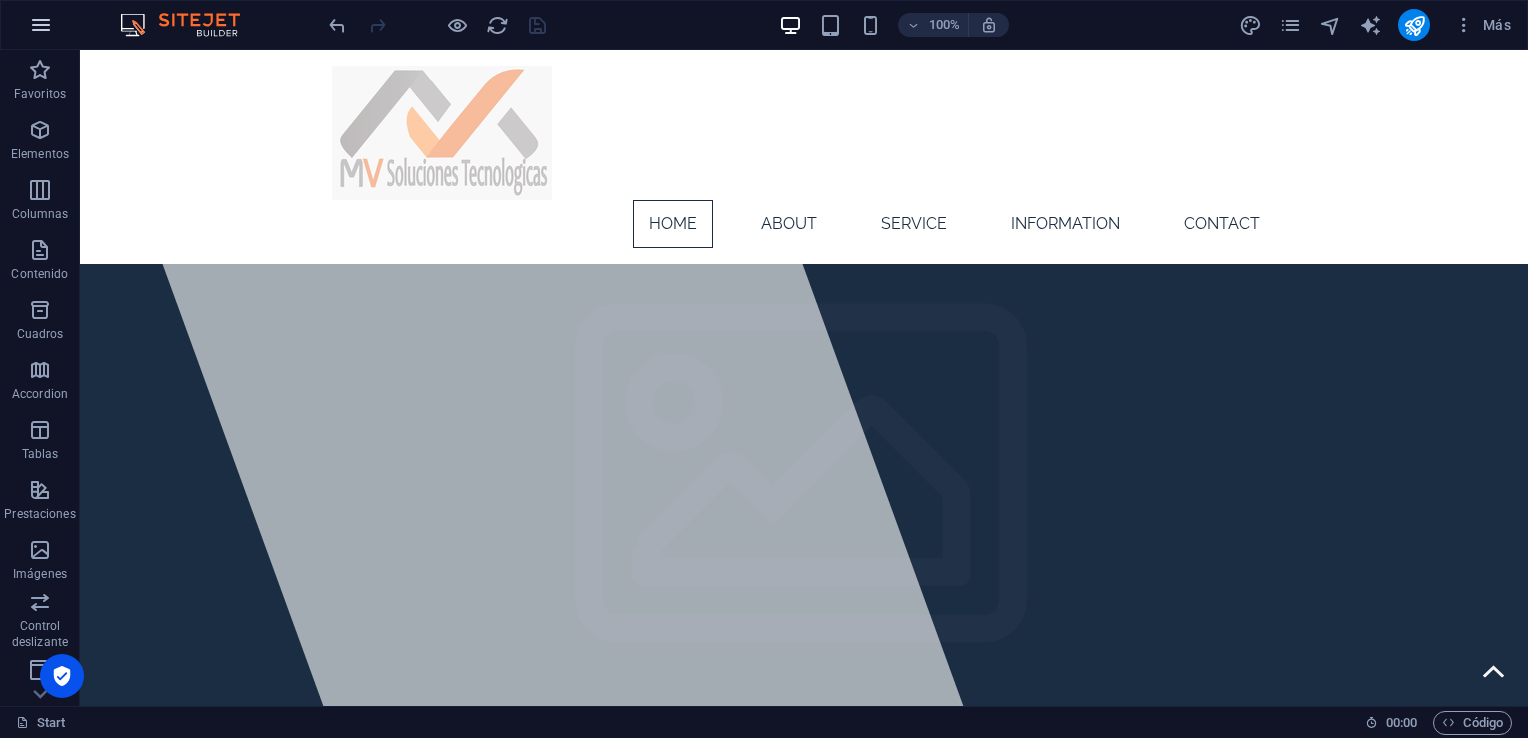 click at bounding box center (41, 25) 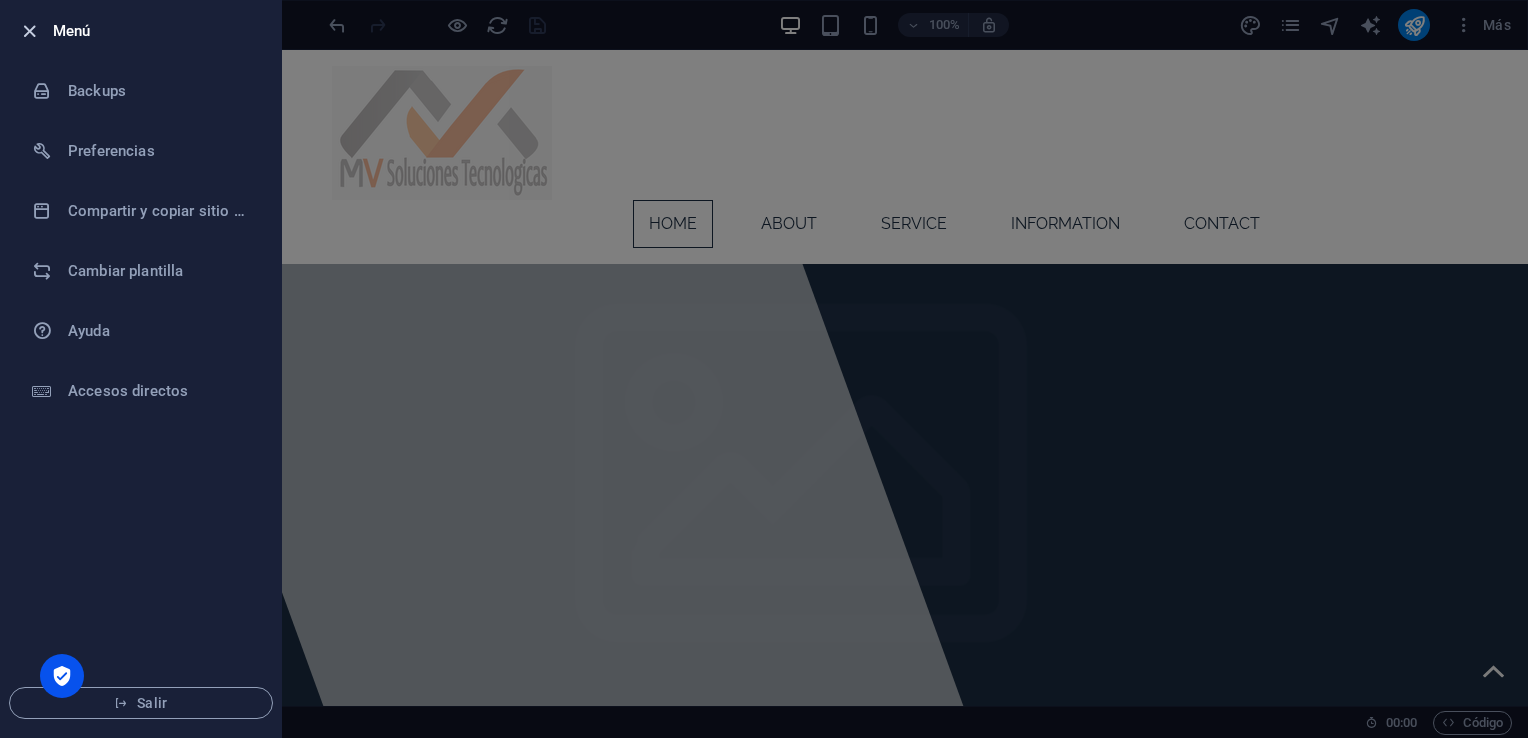 click at bounding box center (29, 31) 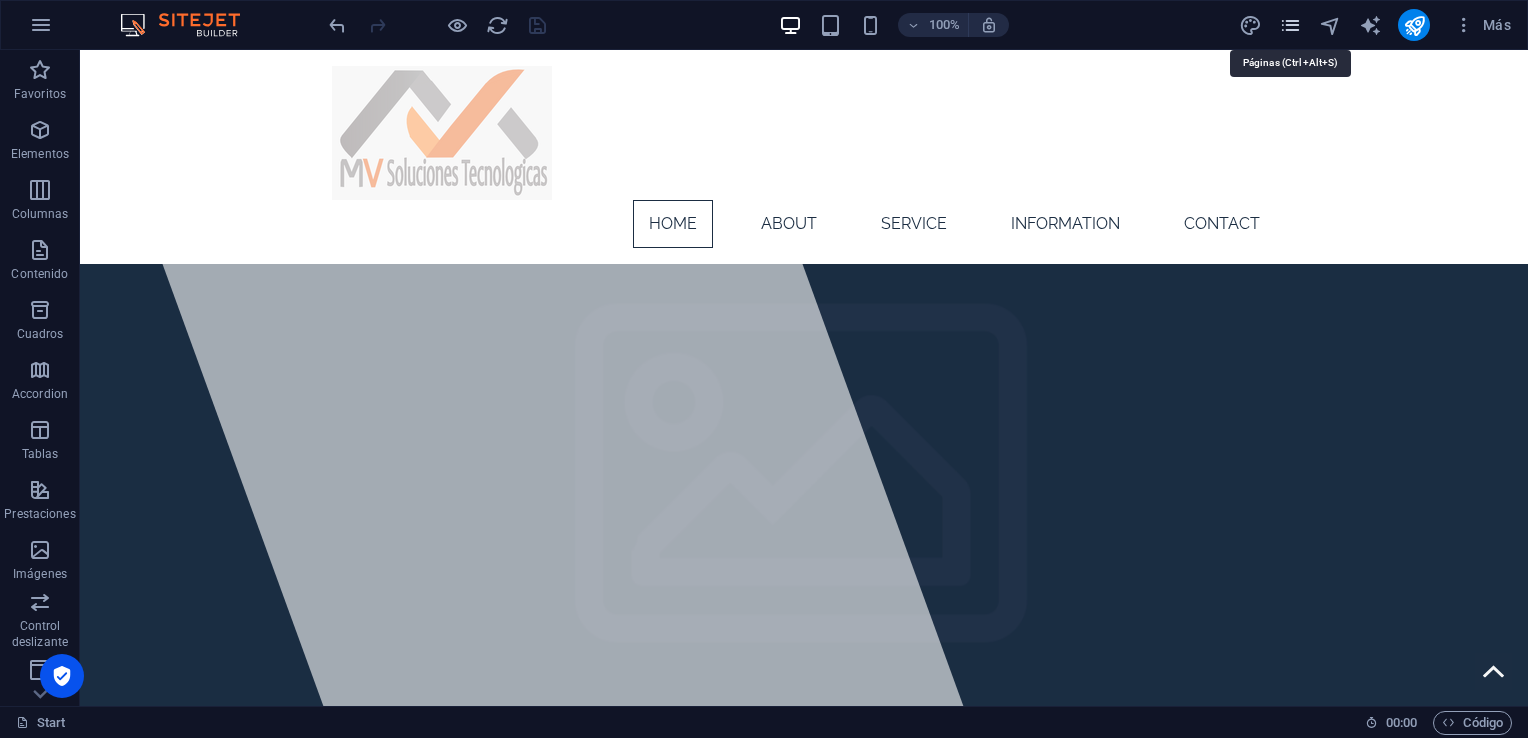 click at bounding box center (1290, 25) 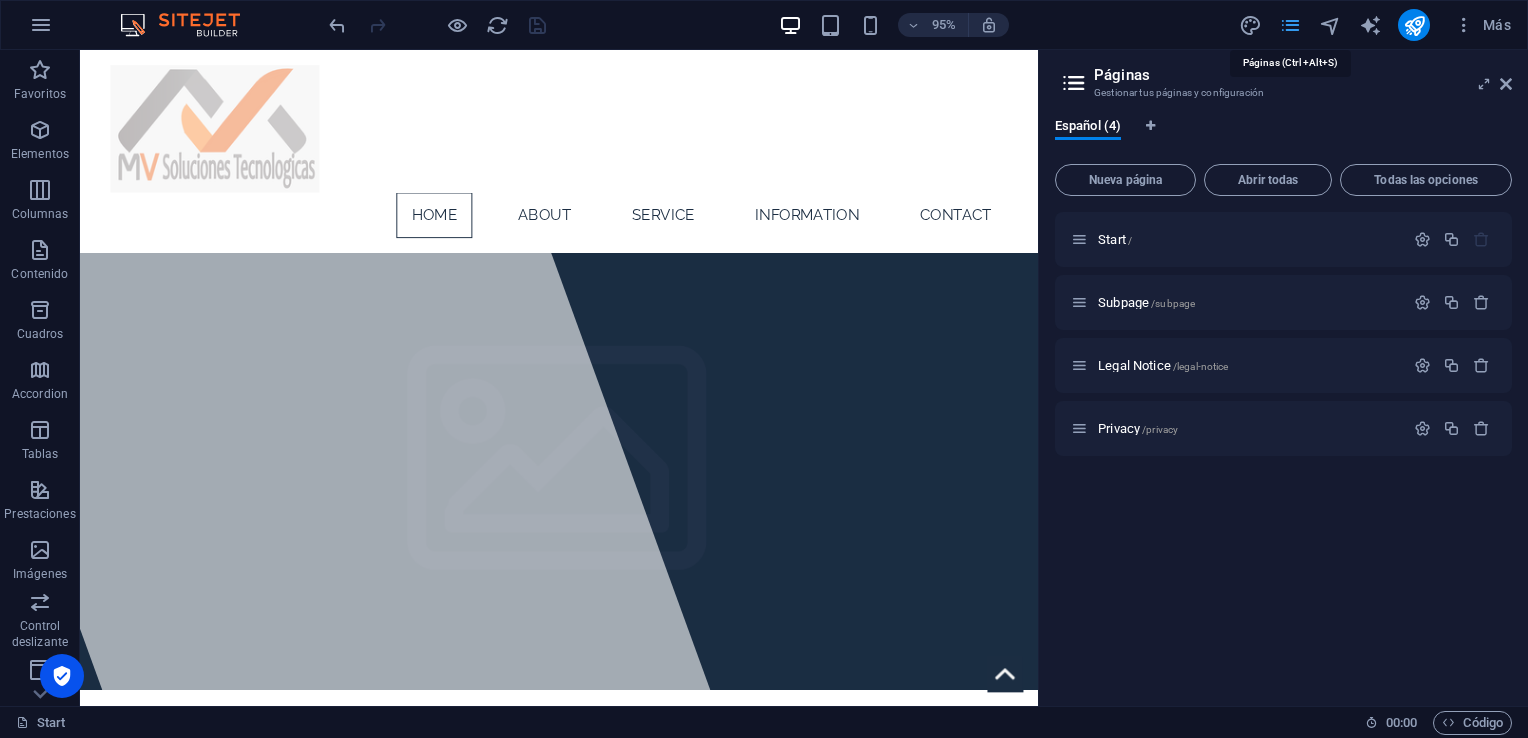click at bounding box center [1290, 25] 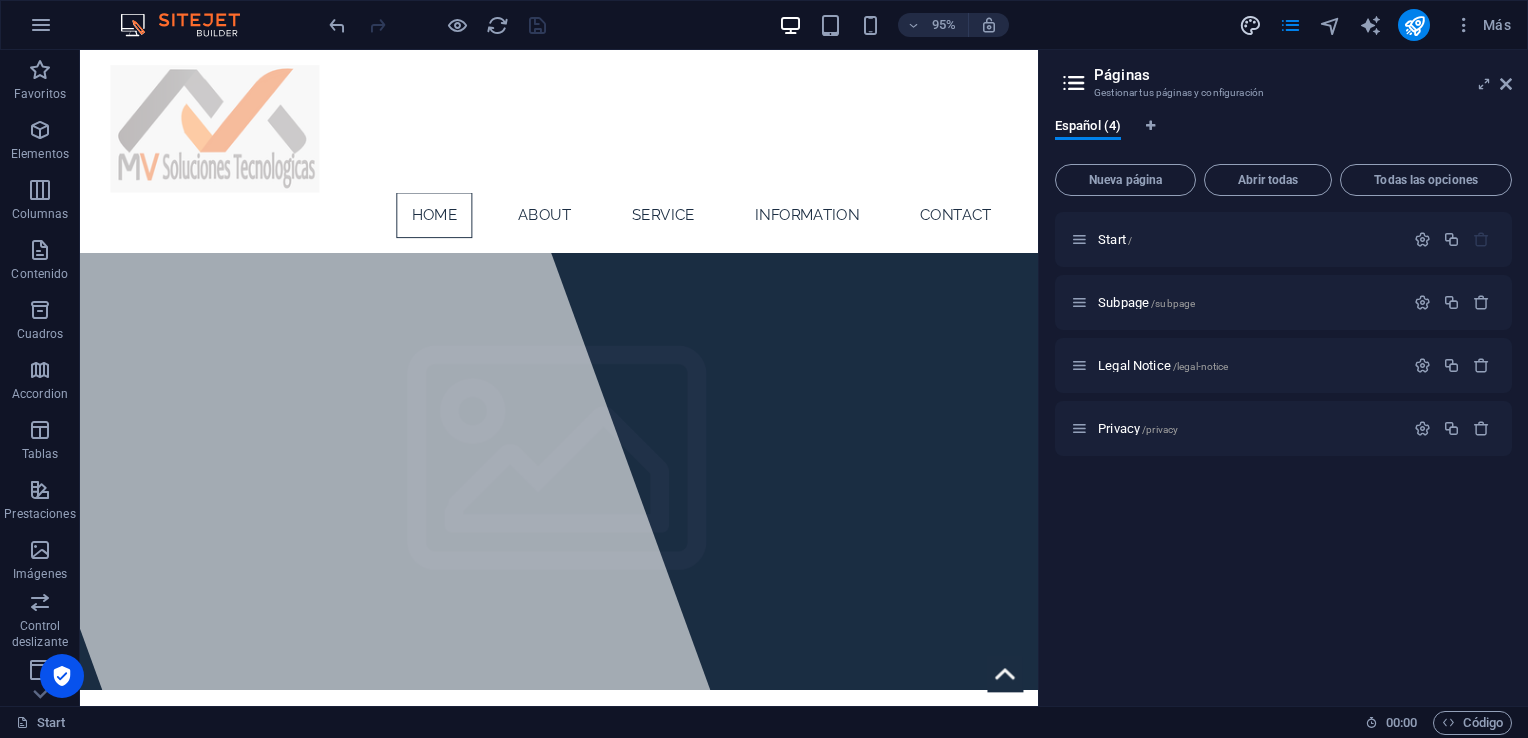 click at bounding box center (1250, 25) 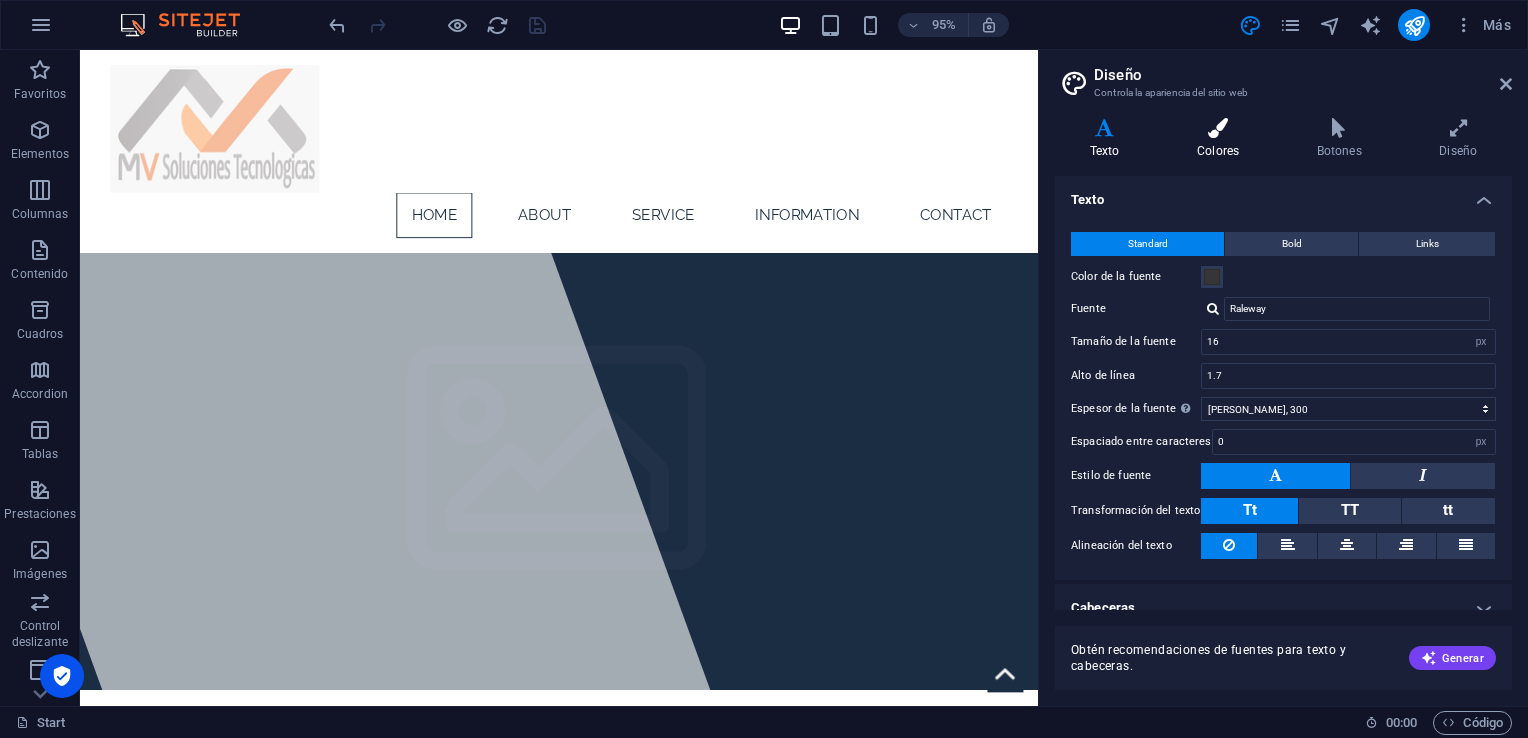click at bounding box center (1218, 128) 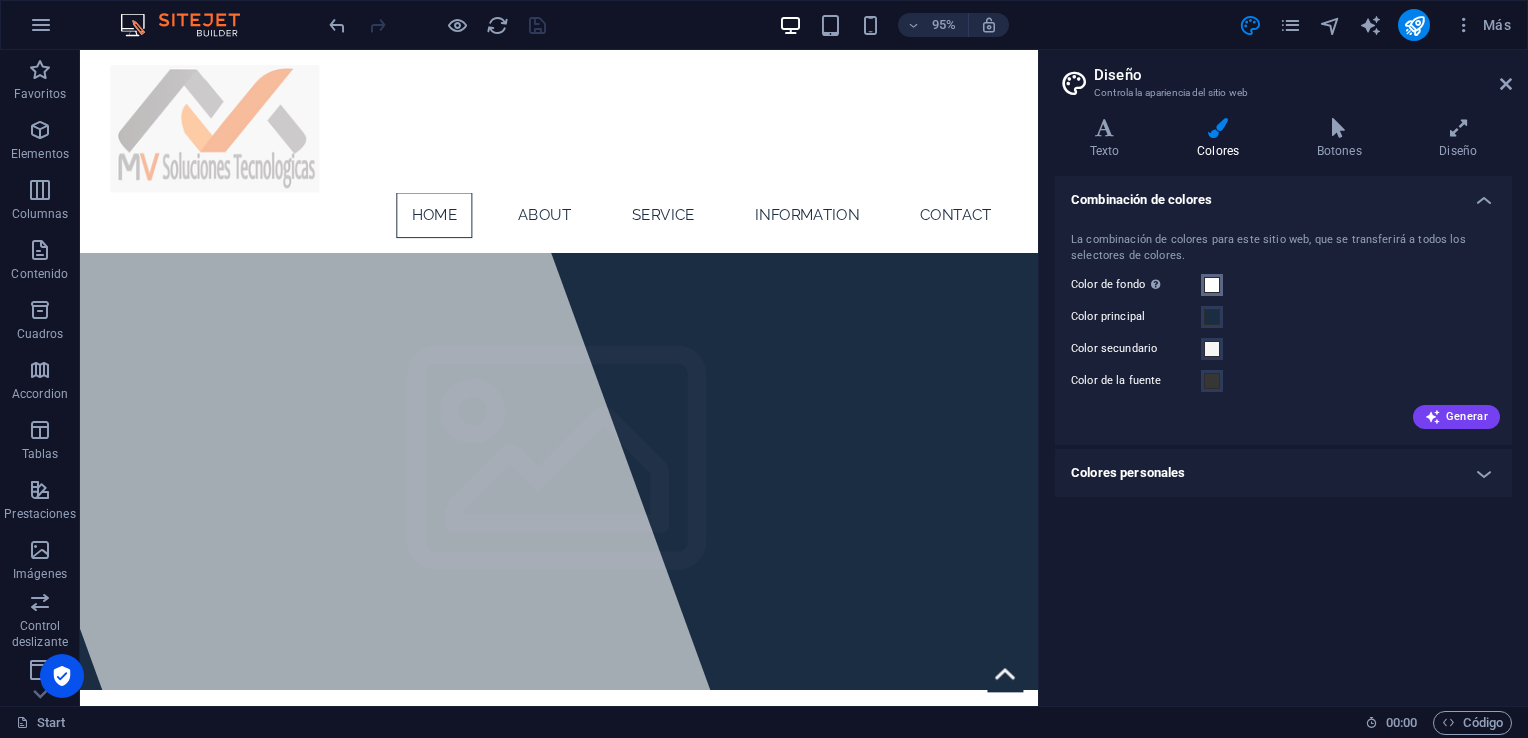 click at bounding box center [1212, 285] 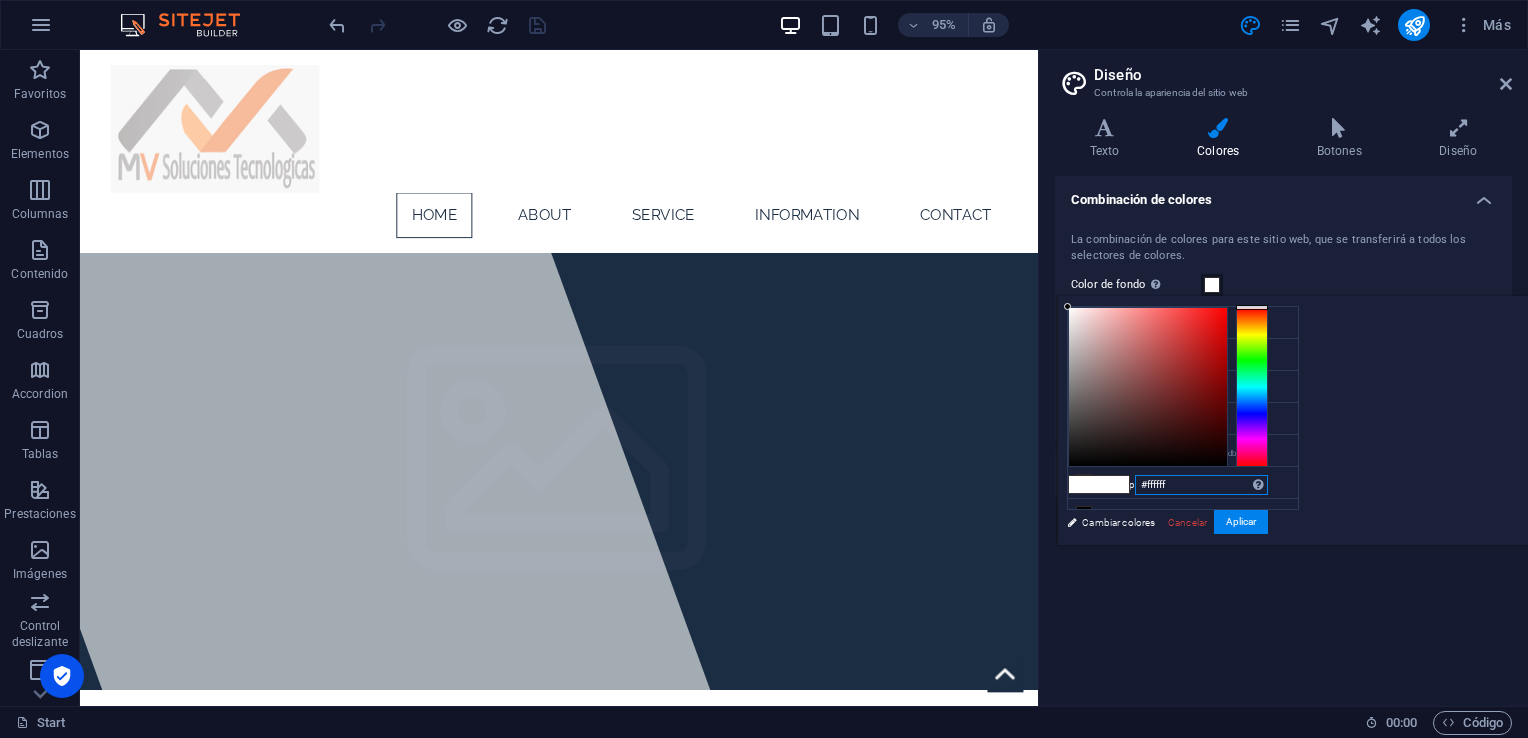 drag, startPoint x: 1443, startPoint y: 485, endPoint x: 1368, endPoint y: 474, distance: 75.802376 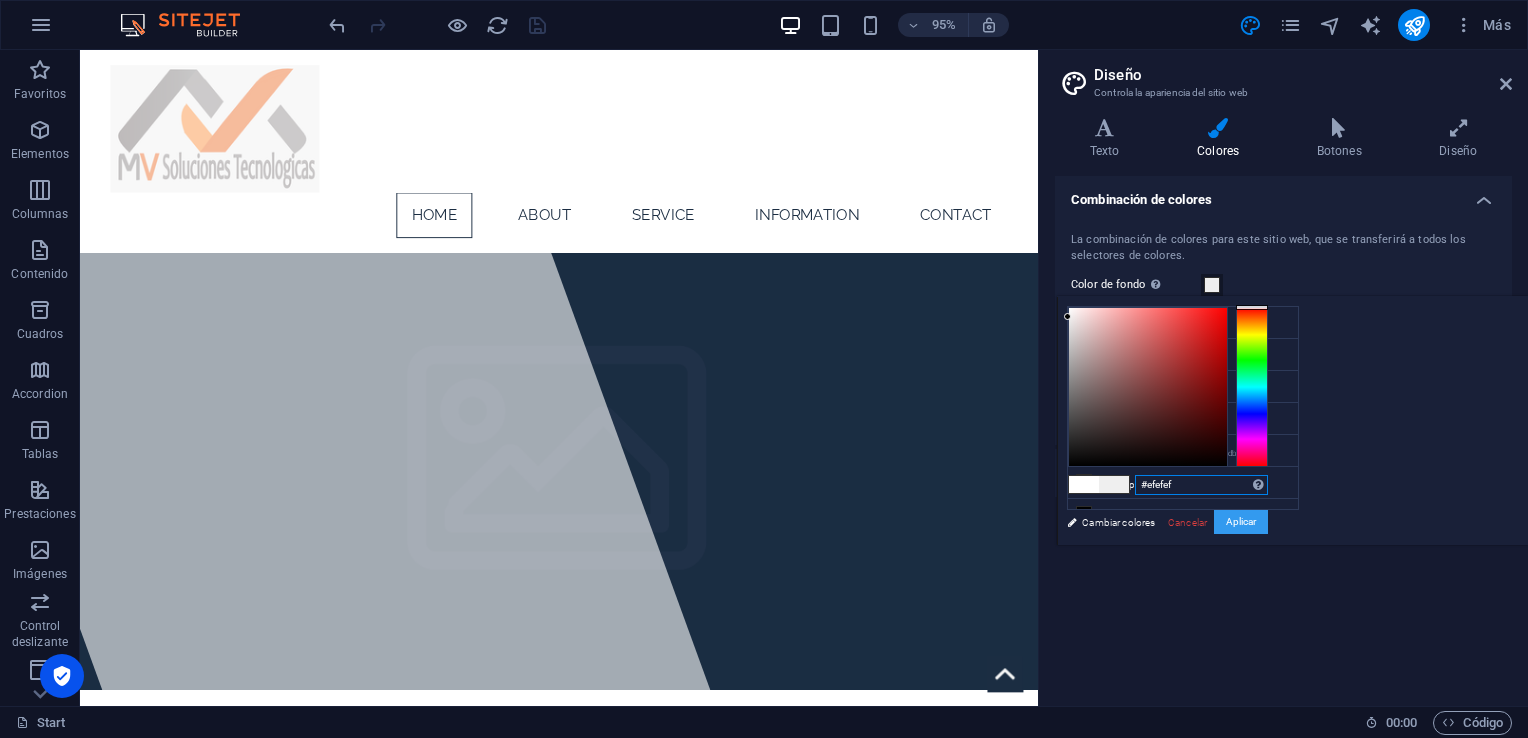 type on "#efefef" 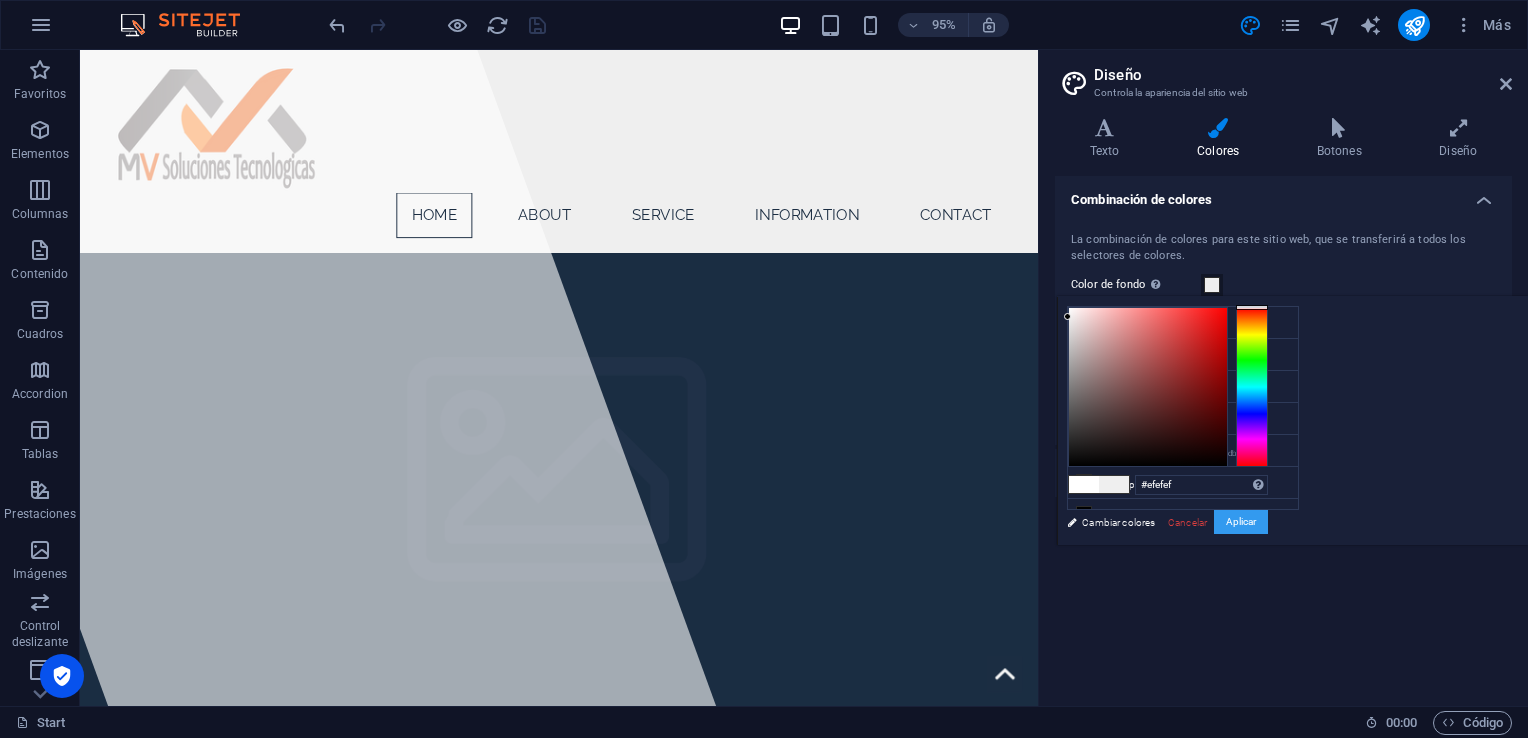 click on "Aplicar" at bounding box center [1241, 522] 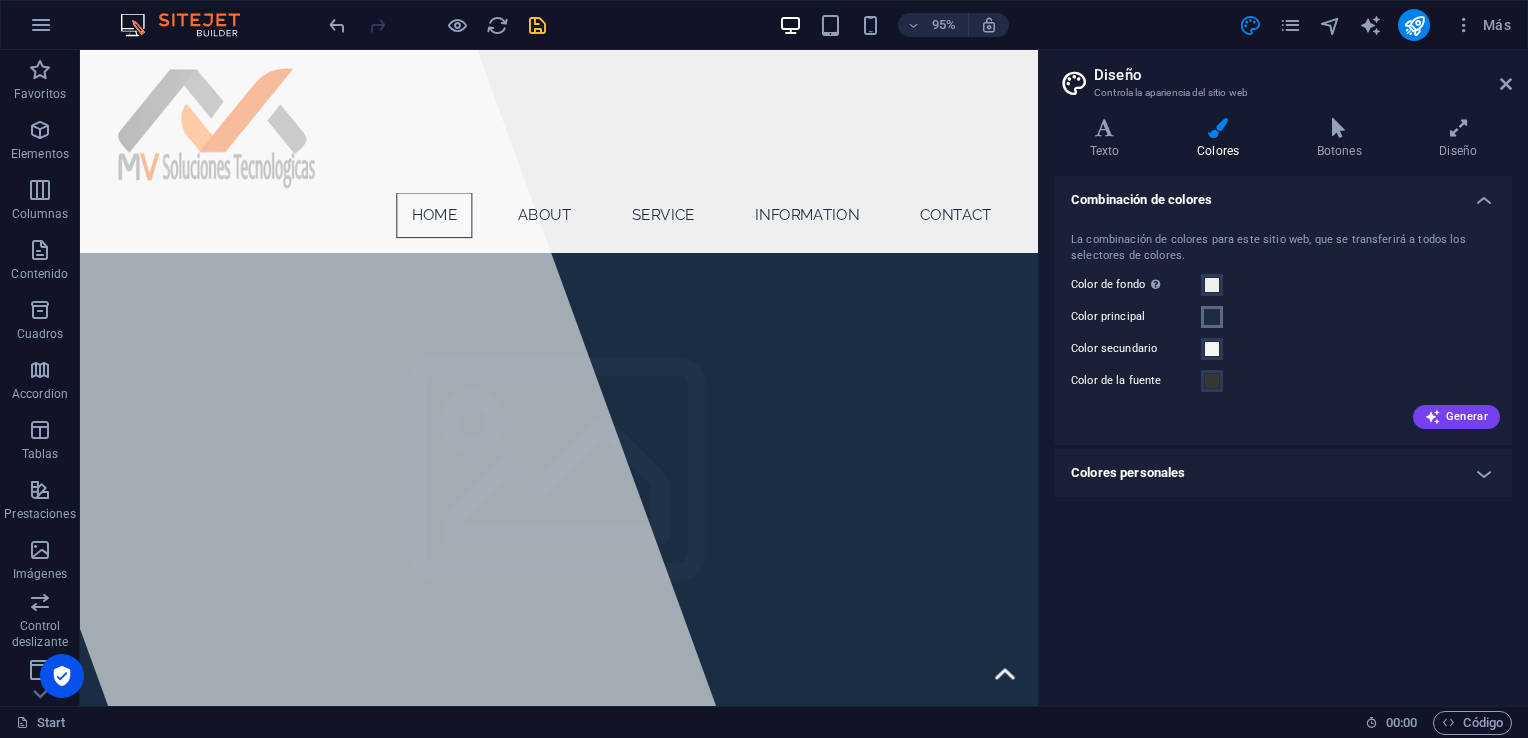 click at bounding box center (1212, 317) 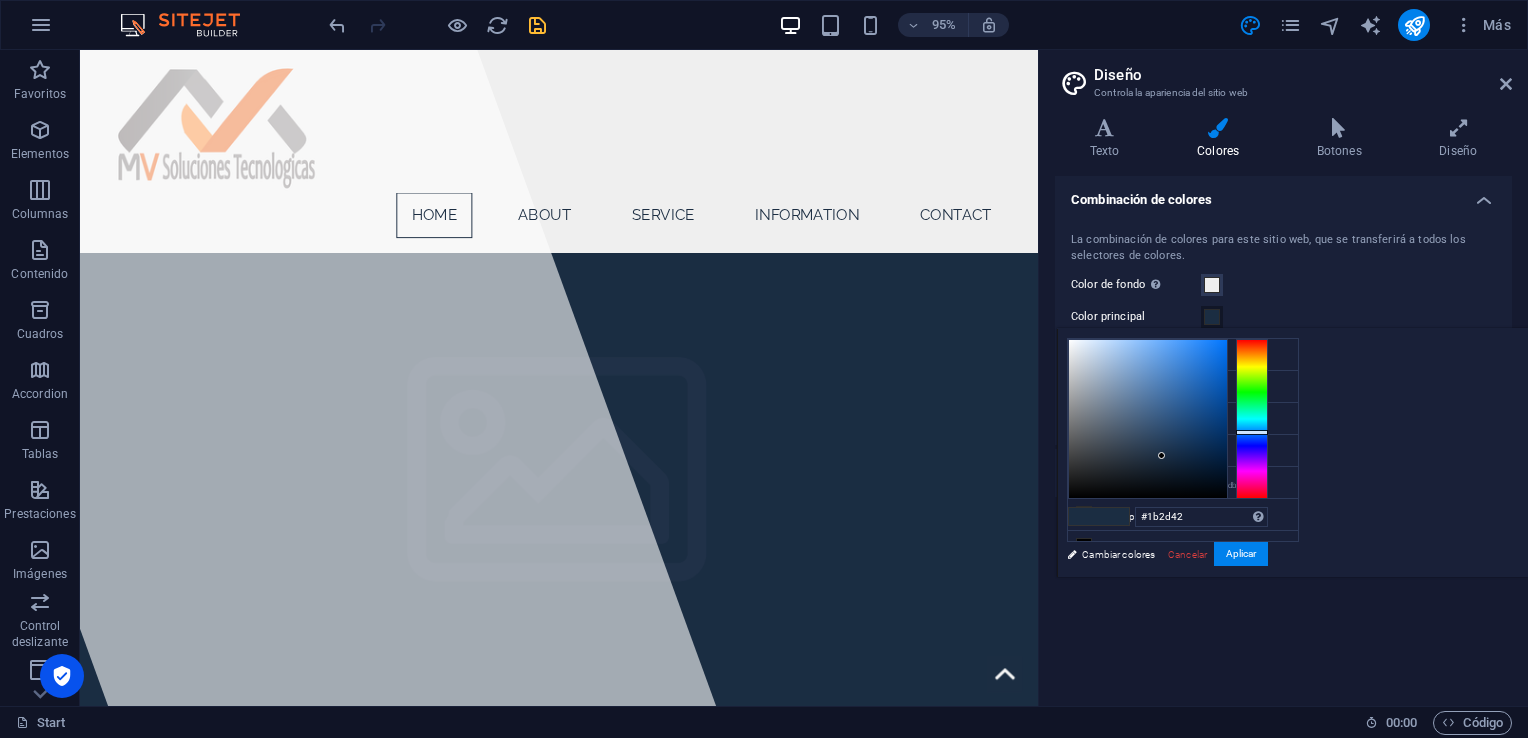 click on "Cancelar" at bounding box center (1187, 554) 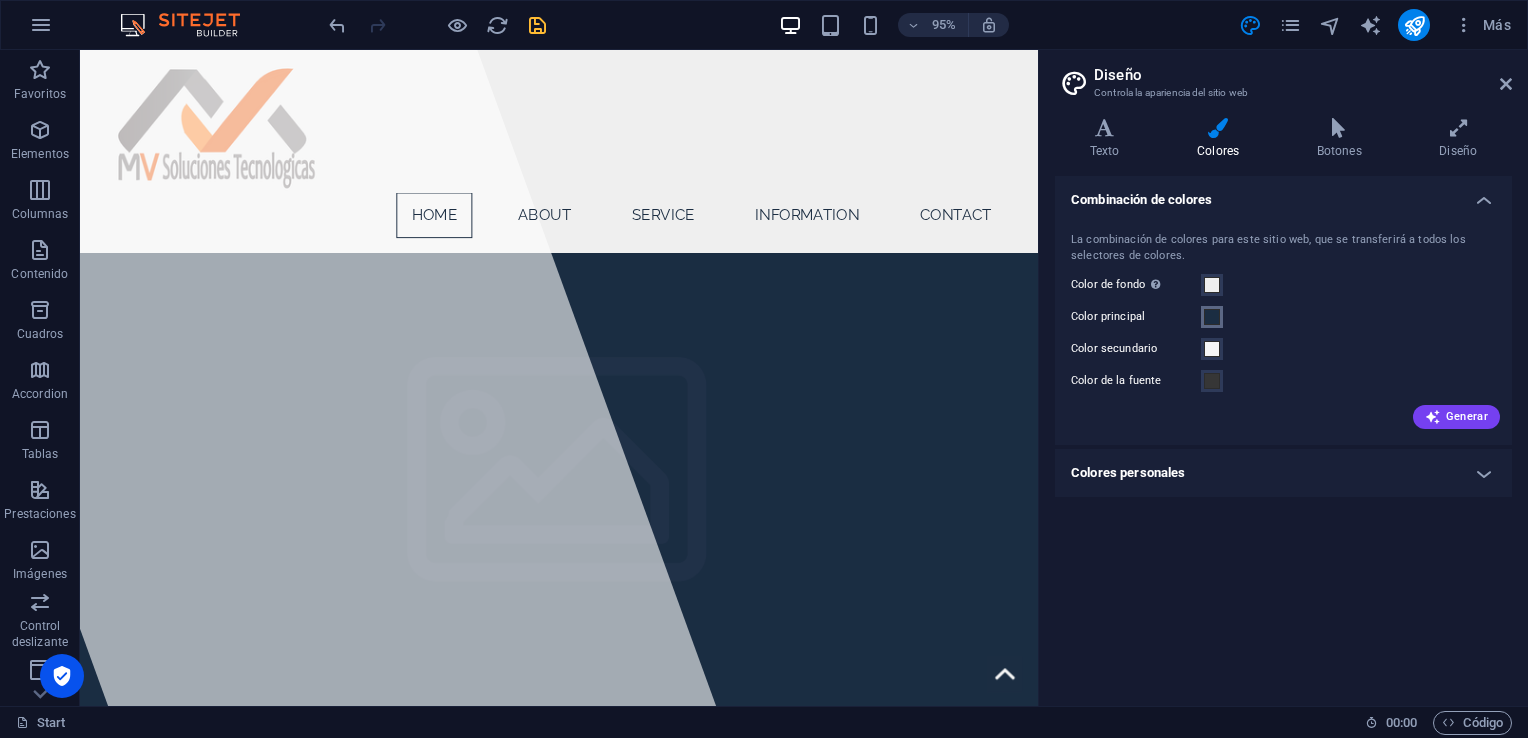 click at bounding box center [1212, 317] 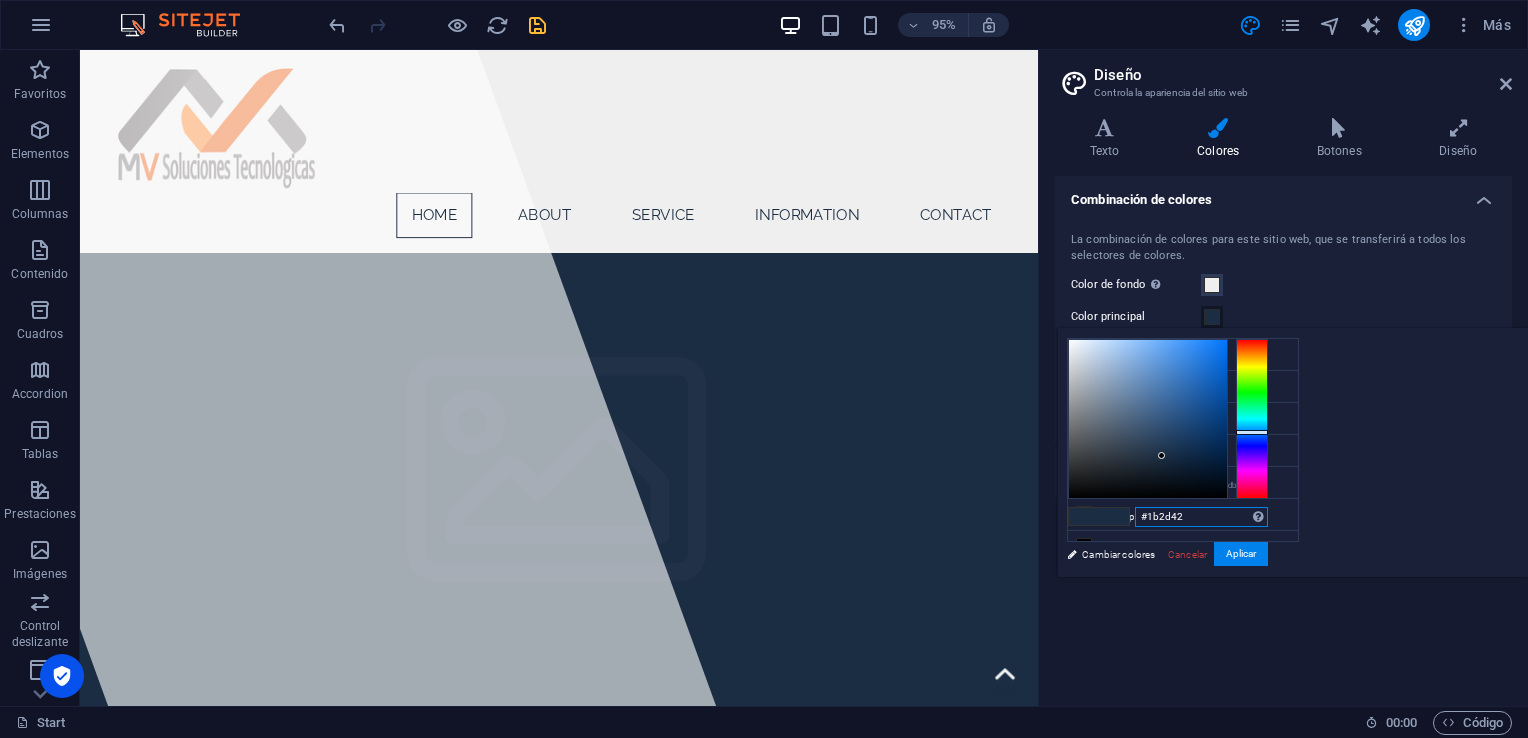 drag, startPoint x: 1448, startPoint y: 523, endPoint x: 1360, endPoint y: 502, distance: 90.47099 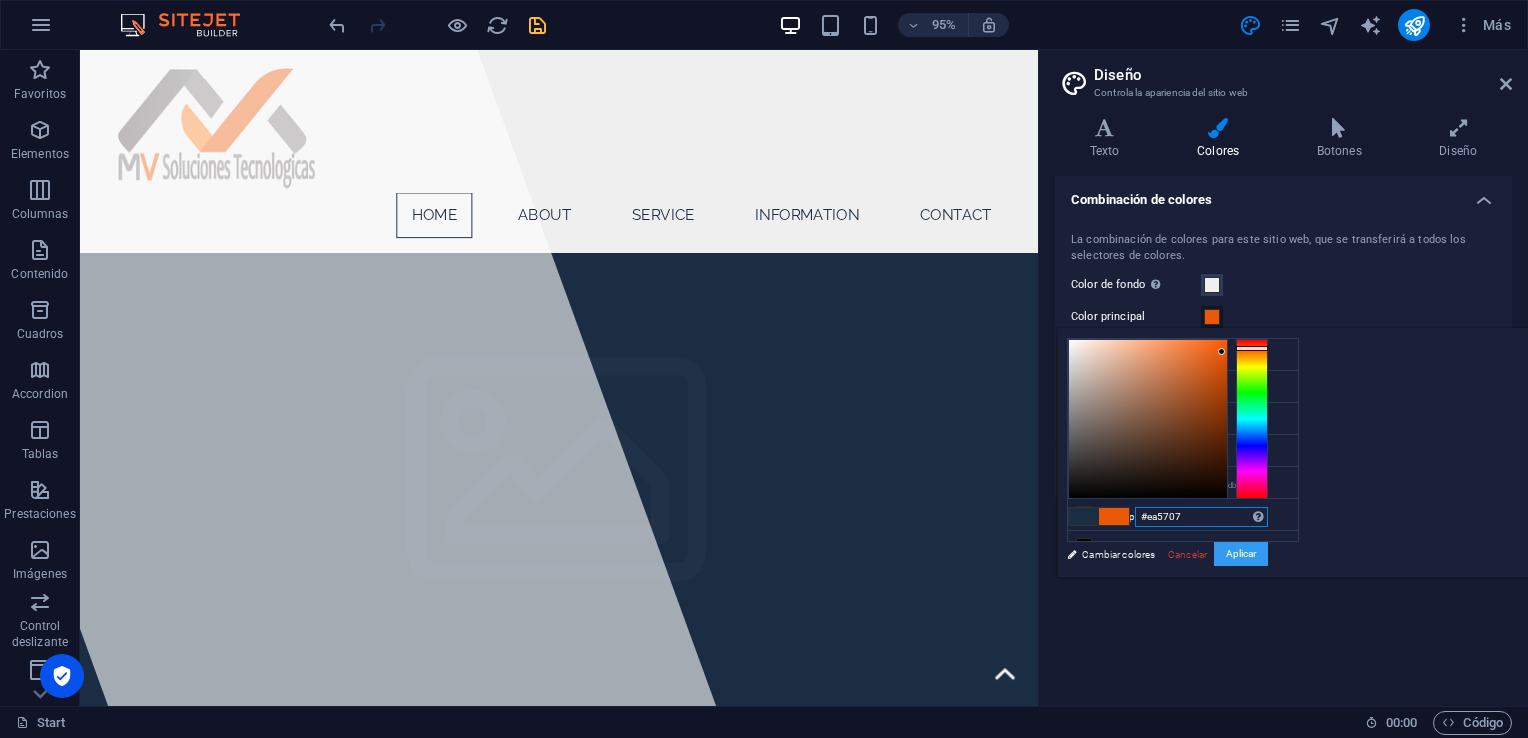 type on "#ea5707" 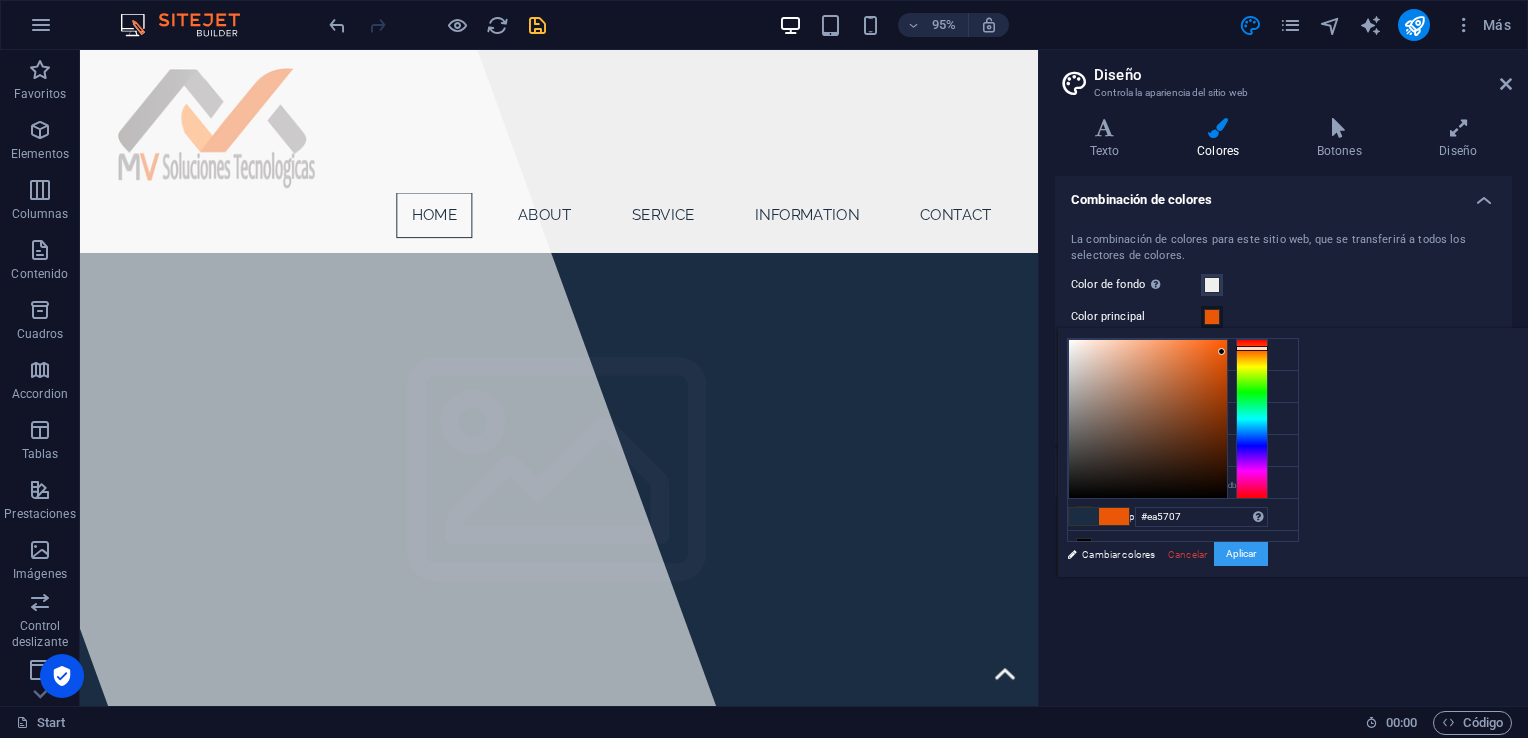 click on "Aplicar" at bounding box center (1241, 554) 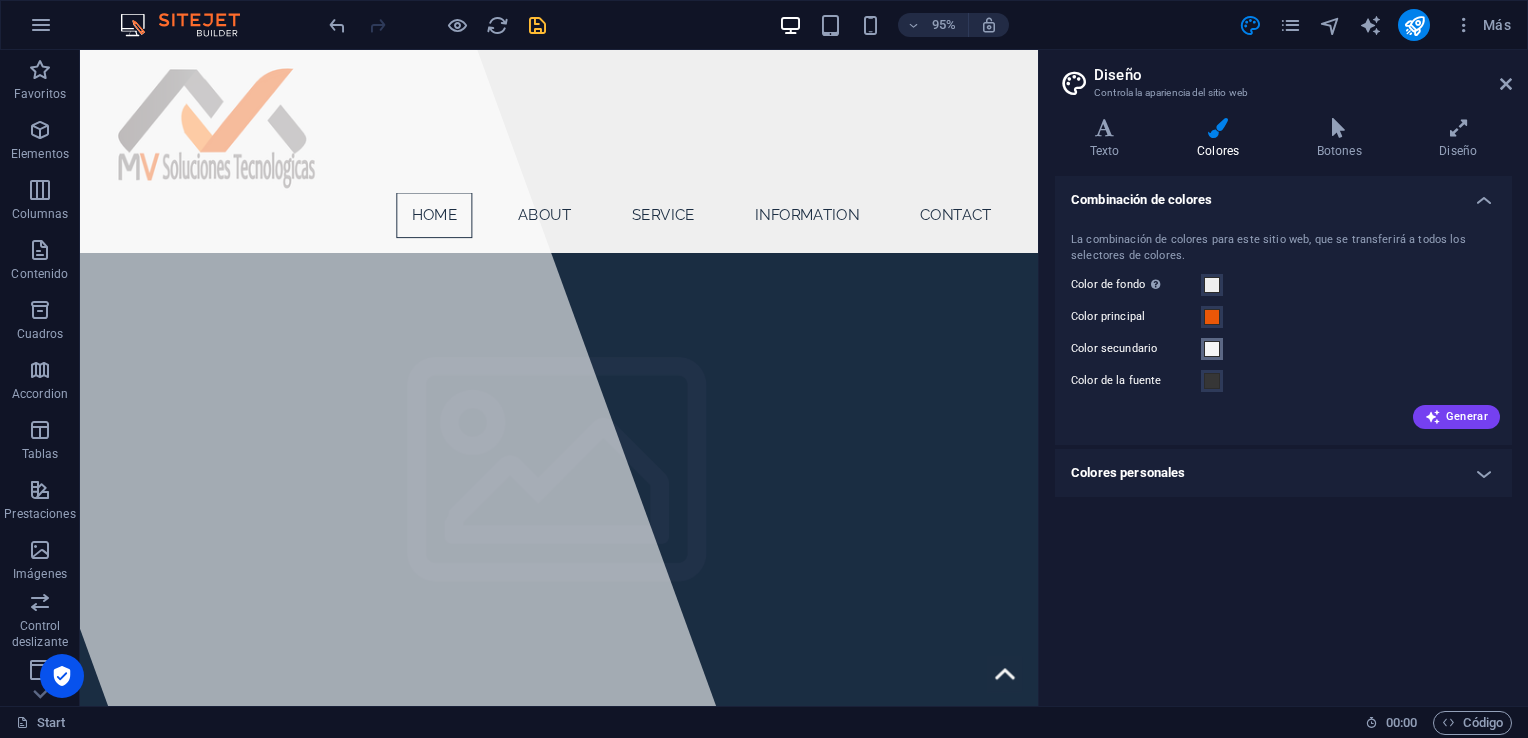 click at bounding box center [1212, 349] 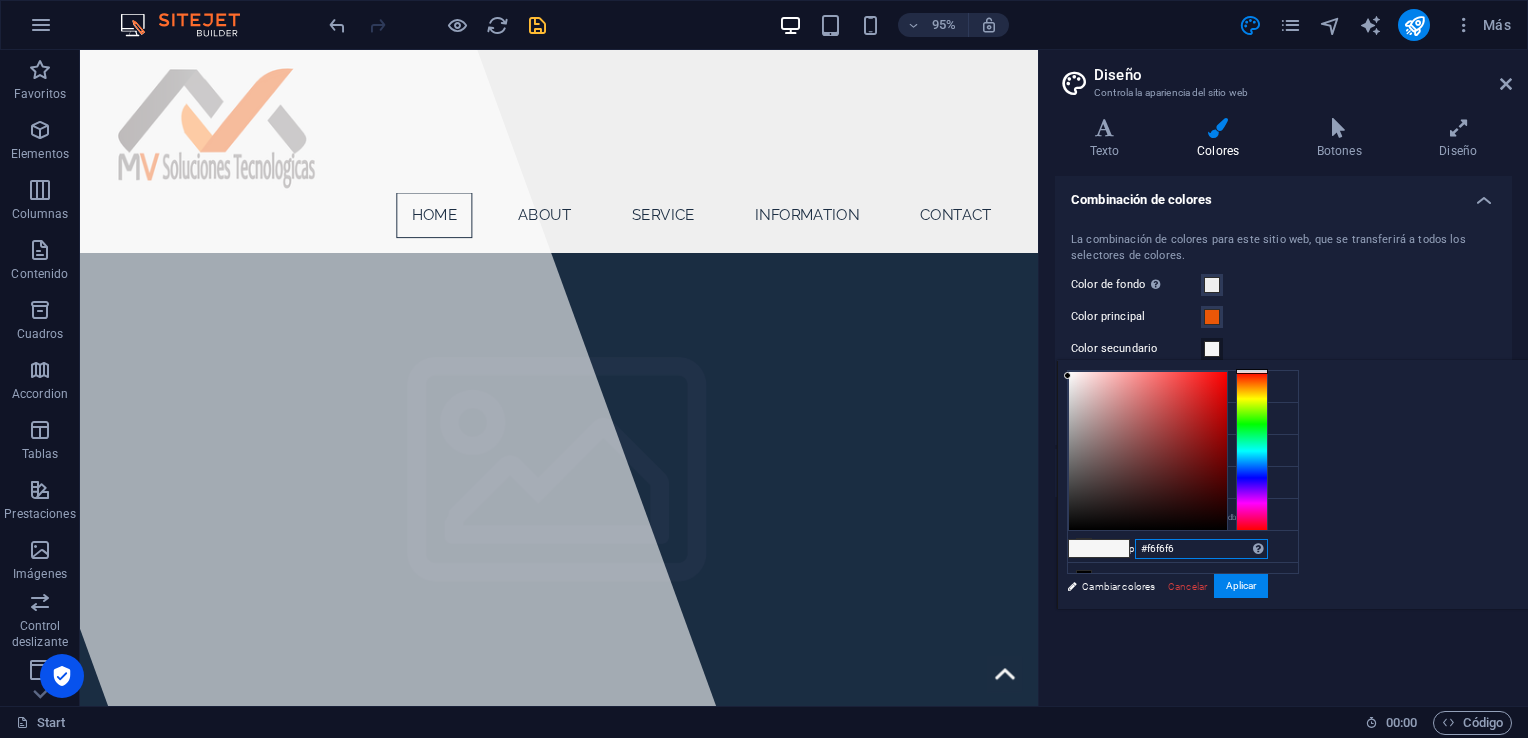drag, startPoint x: 1439, startPoint y: 547, endPoint x: 1352, endPoint y: 538, distance: 87.46428 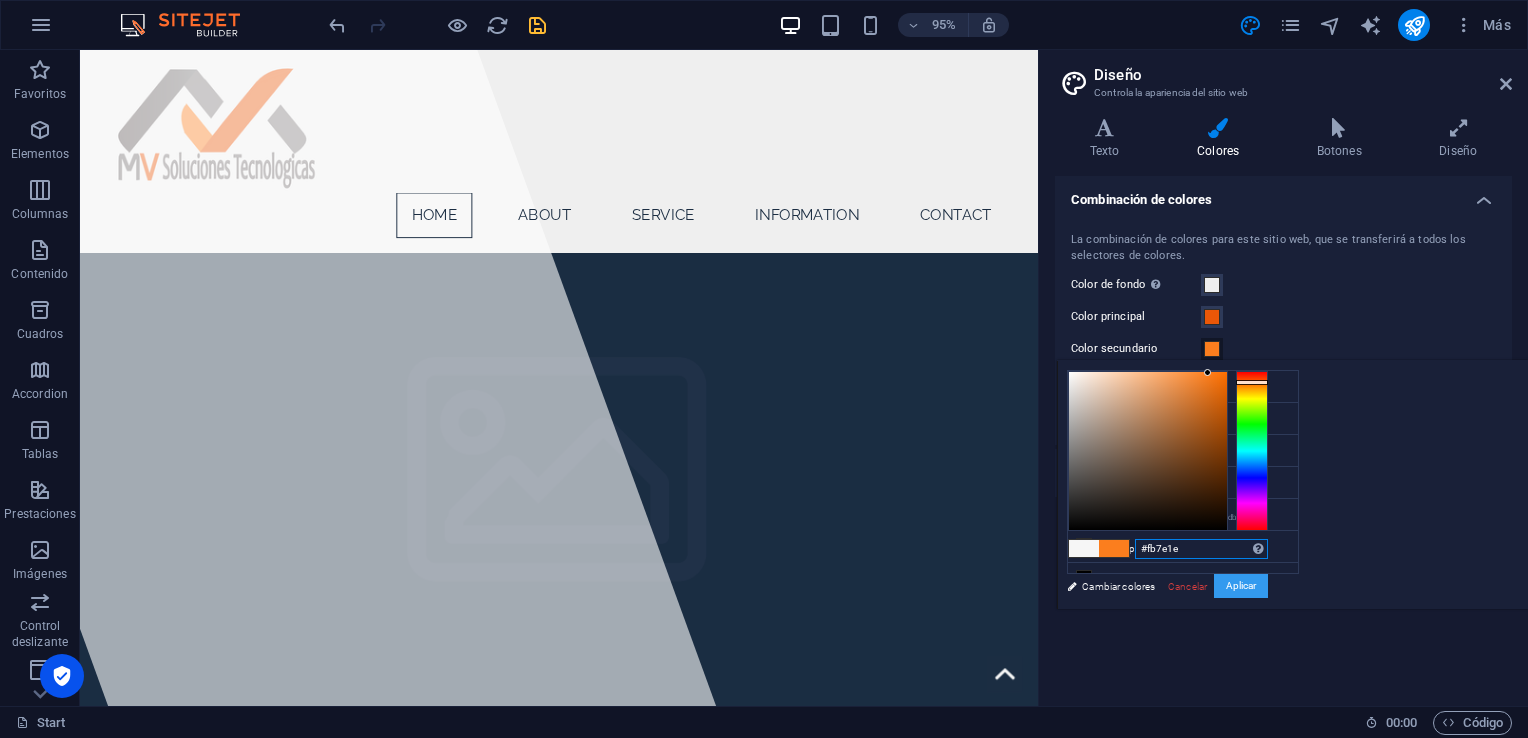 type on "#fb7e1e" 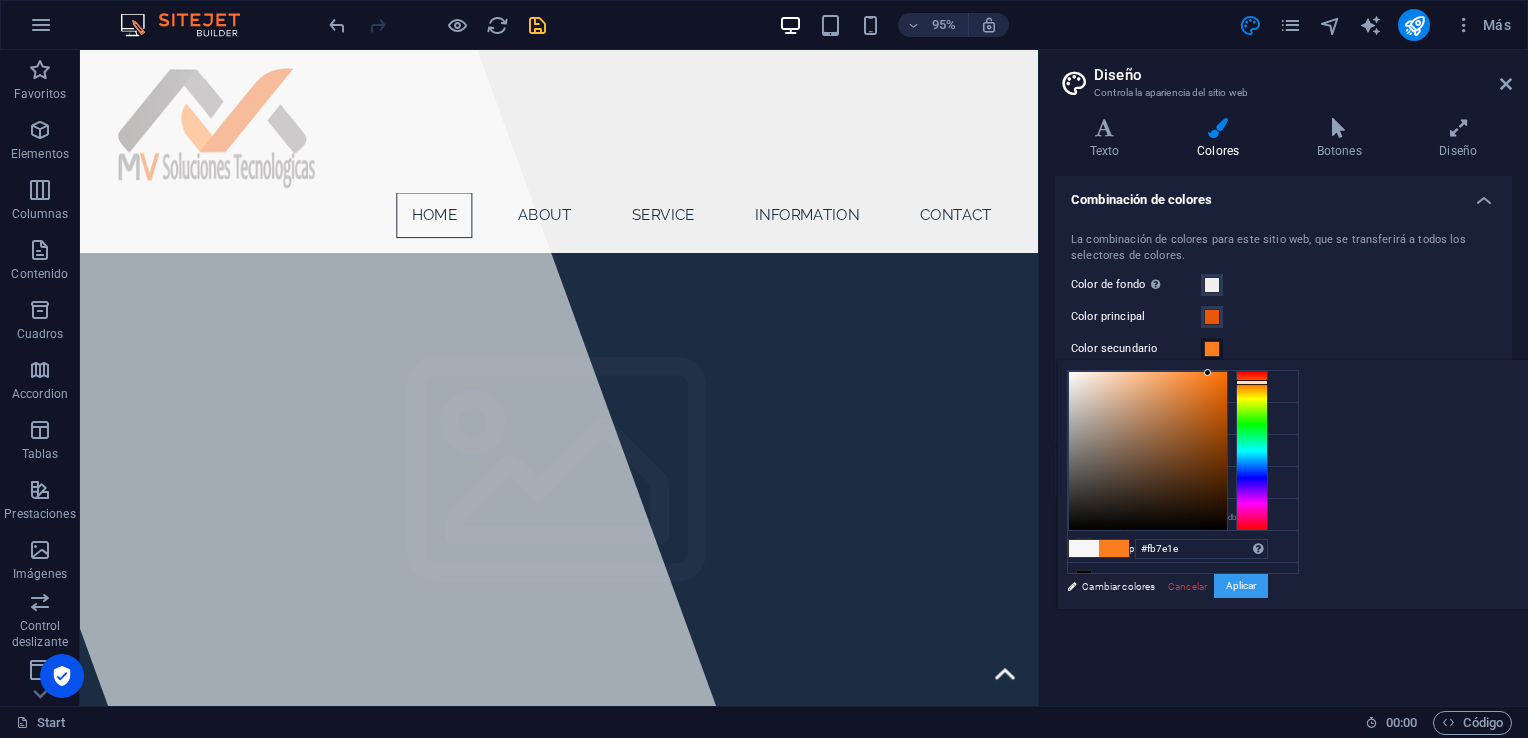 click on "Aplicar" at bounding box center [1241, 586] 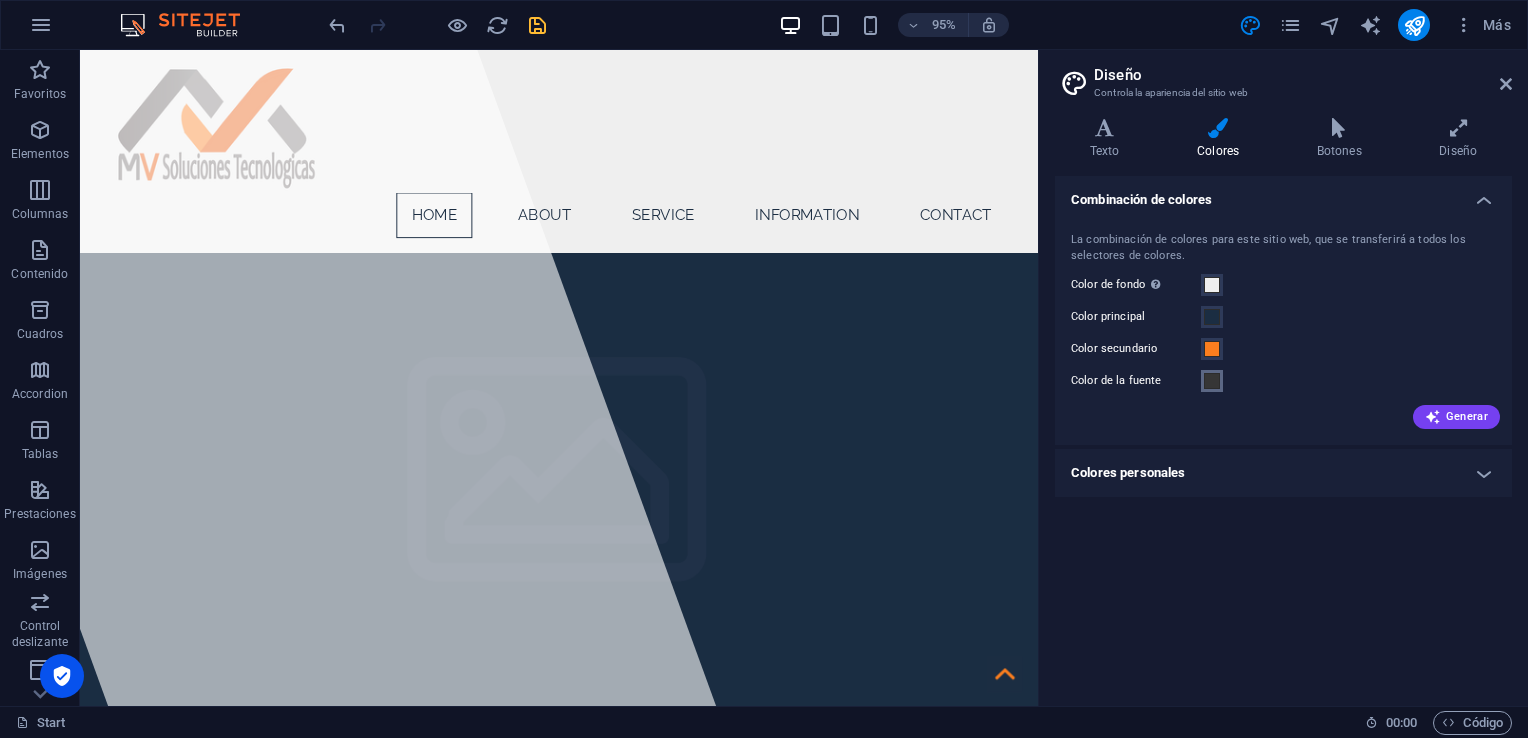 click at bounding box center (1212, 381) 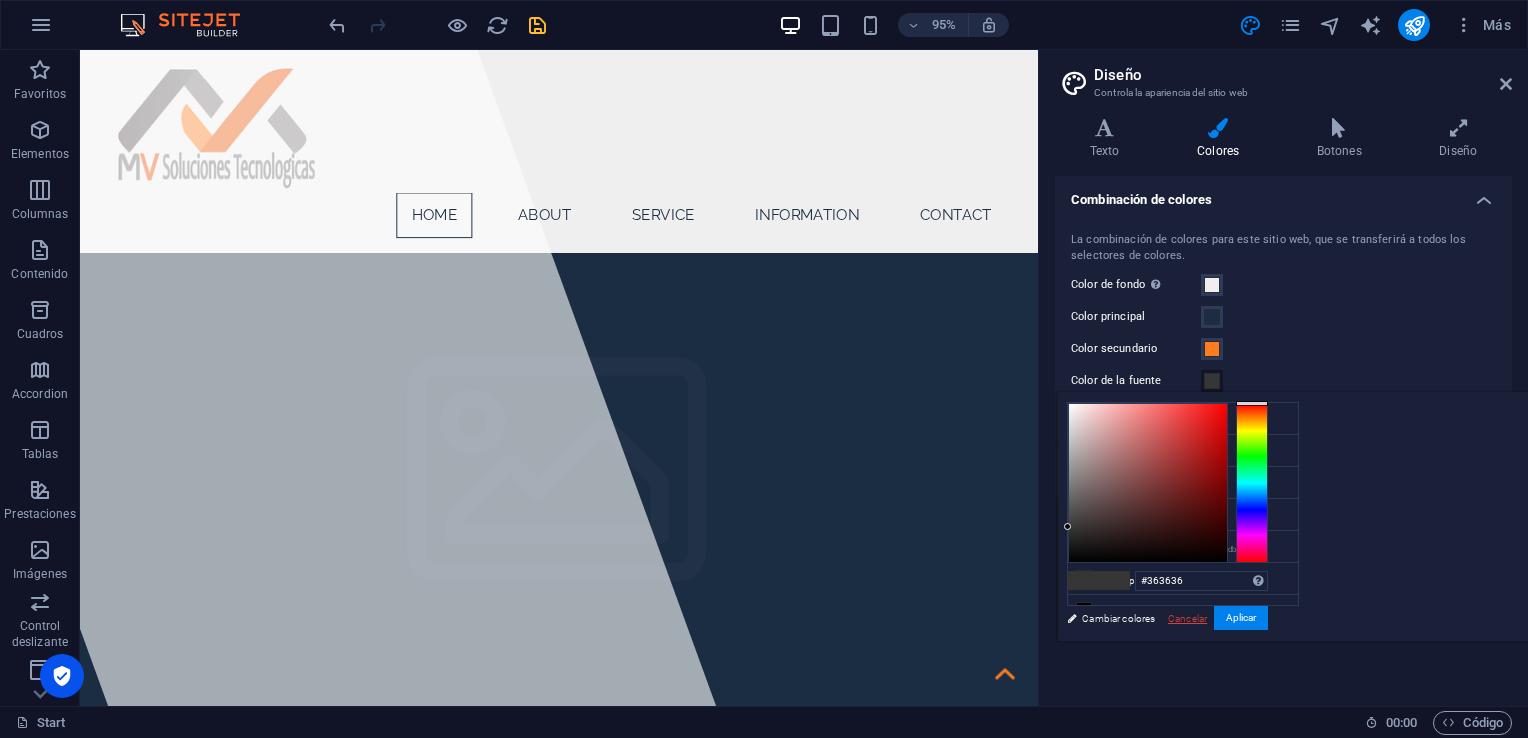 click on "Cancelar" at bounding box center [1187, 618] 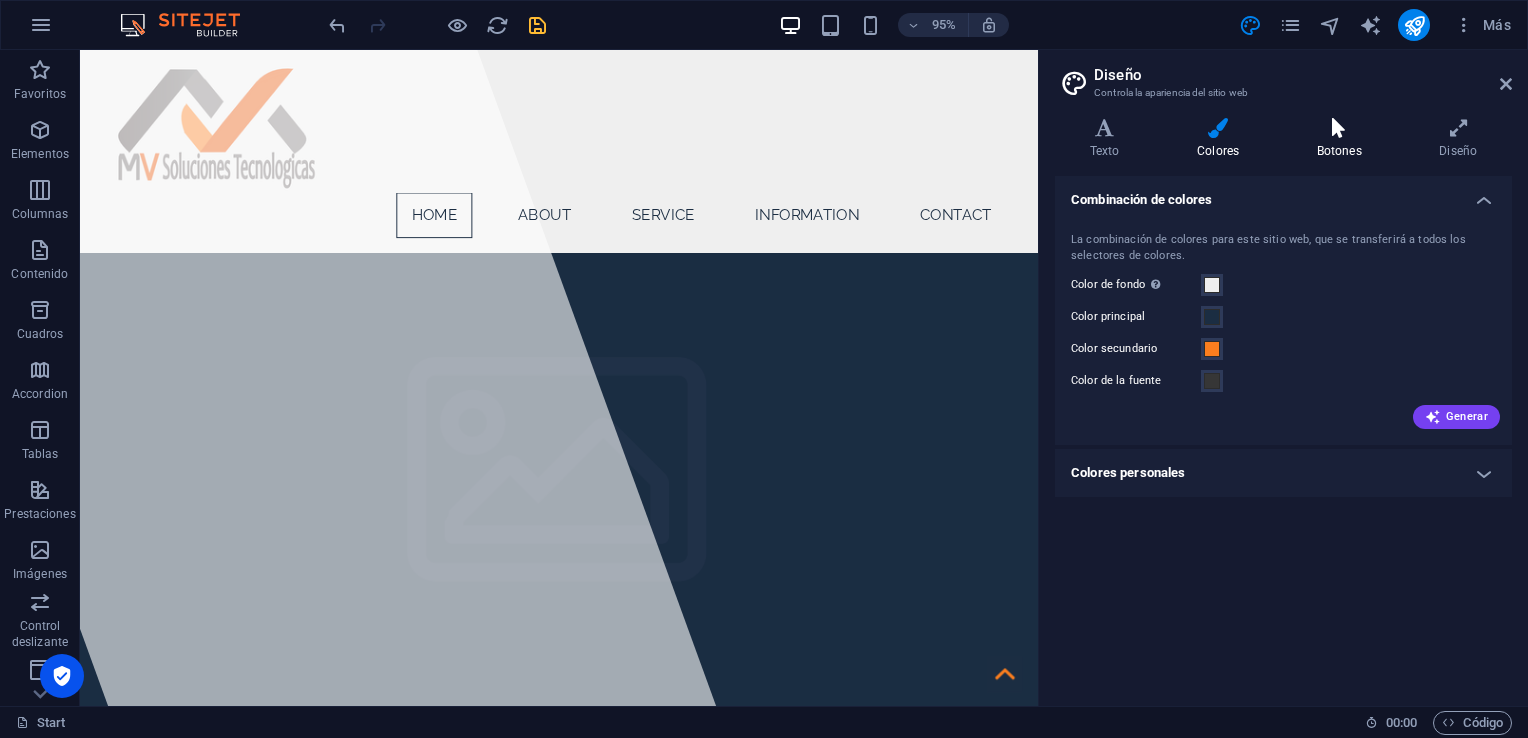 click at bounding box center (1339, 128) 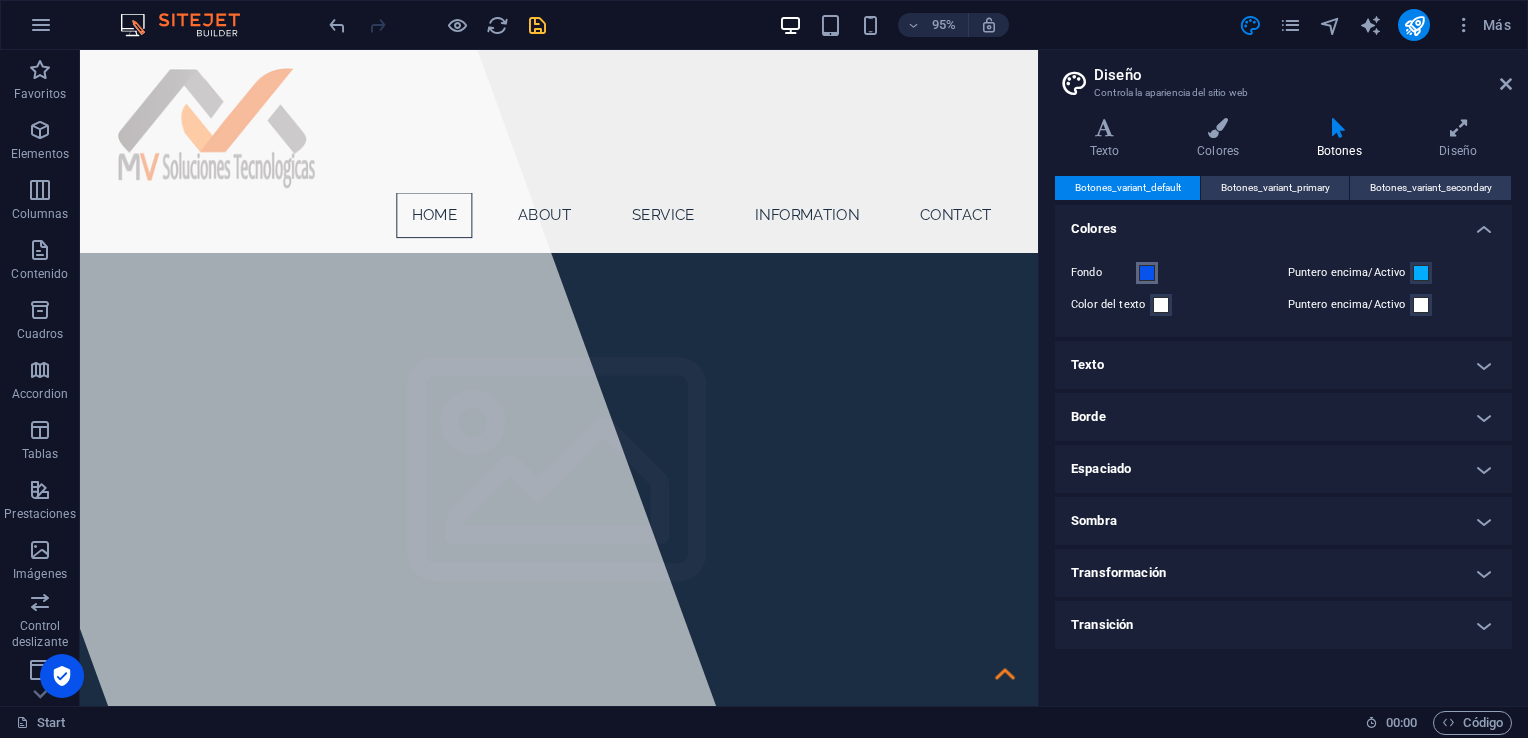 click at bounding box center [1147, 273] 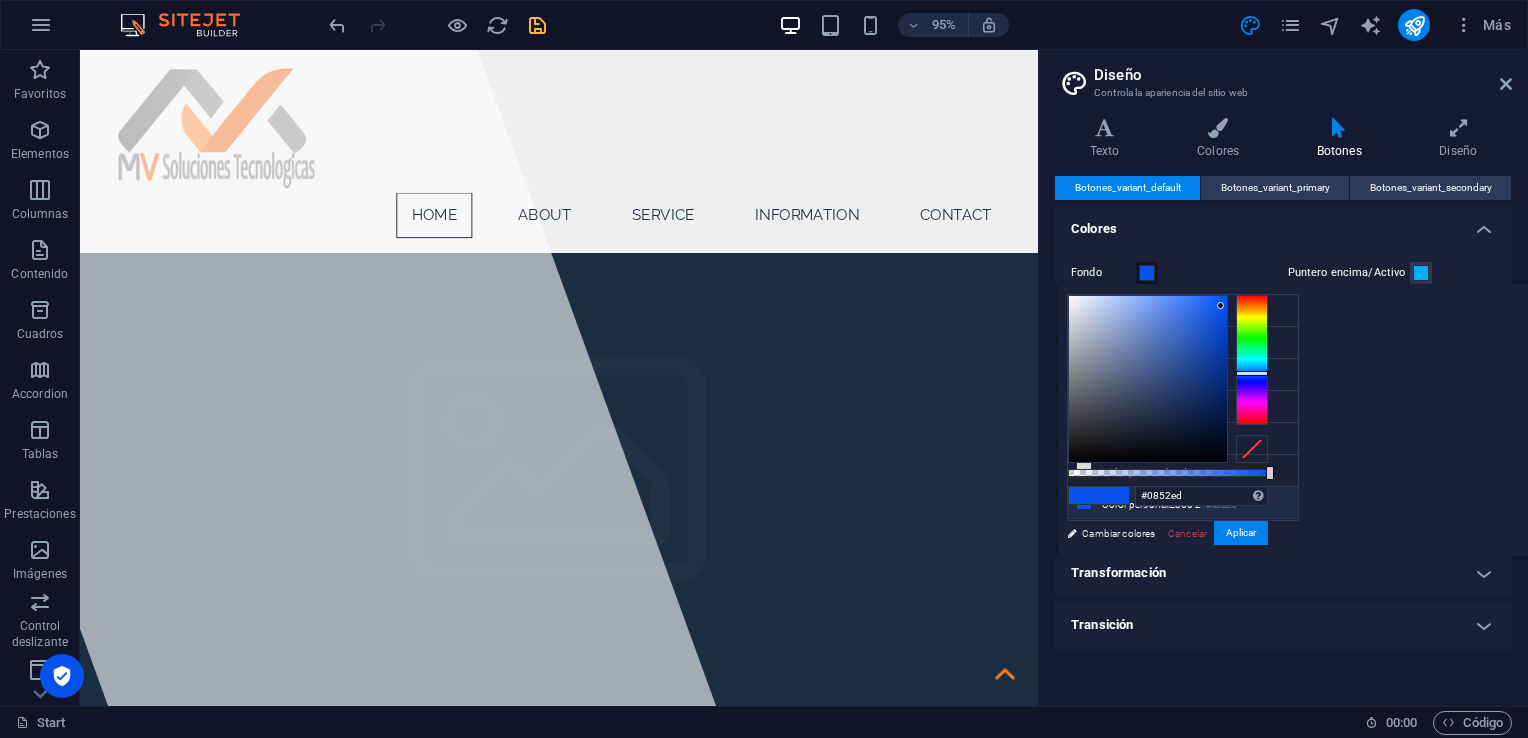 click at bounding box center [1147, 273] 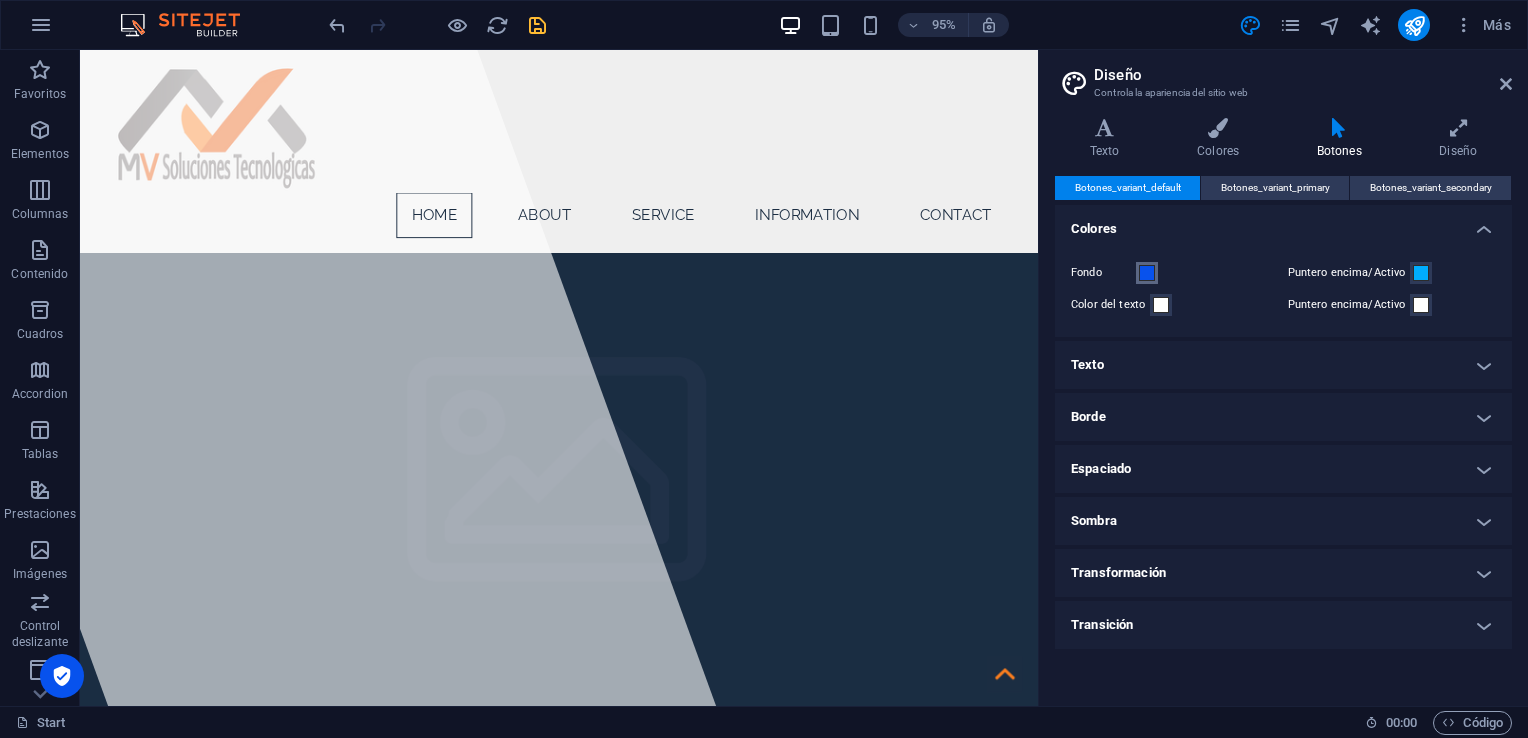 click at bounding box center (1147, 273) 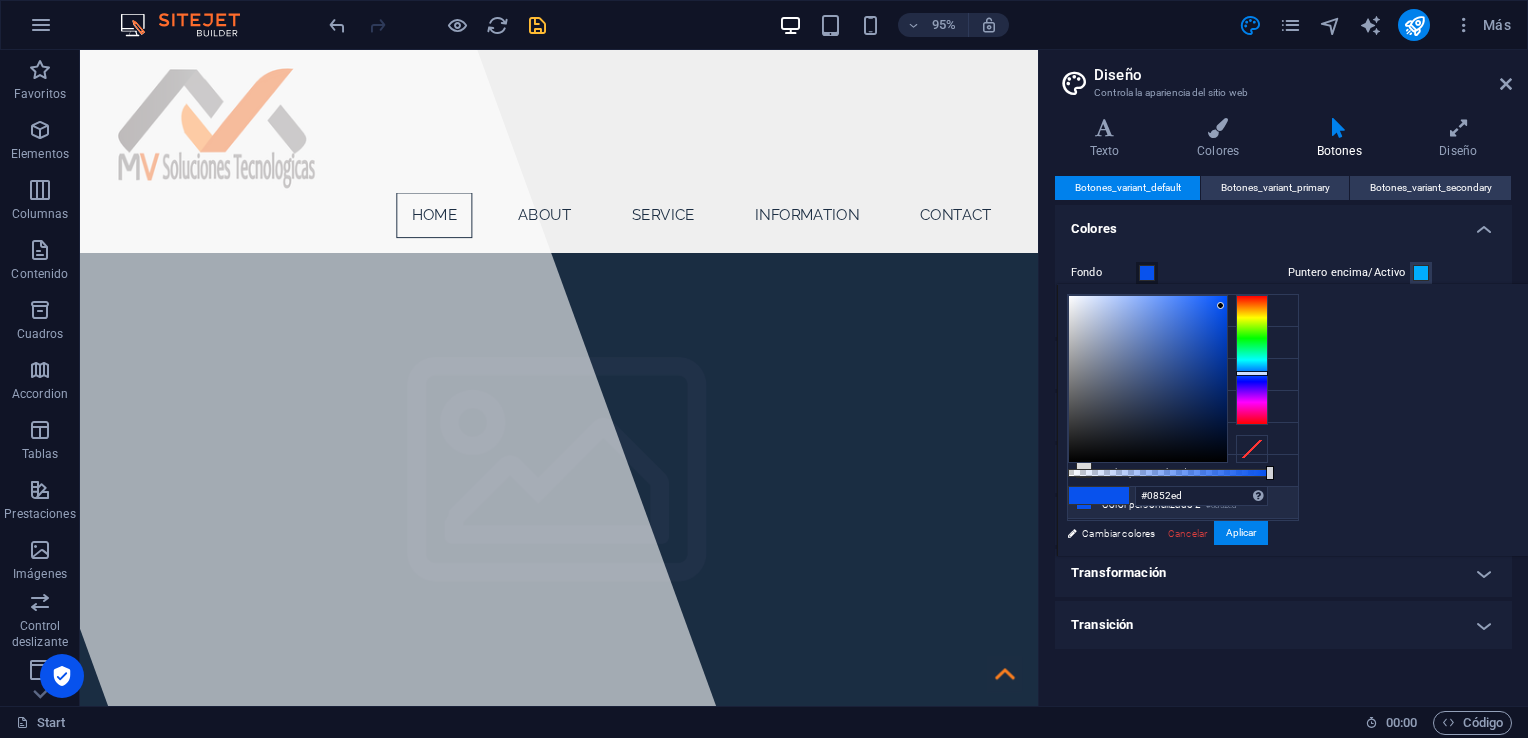 click at bounding box center [1147, 273] 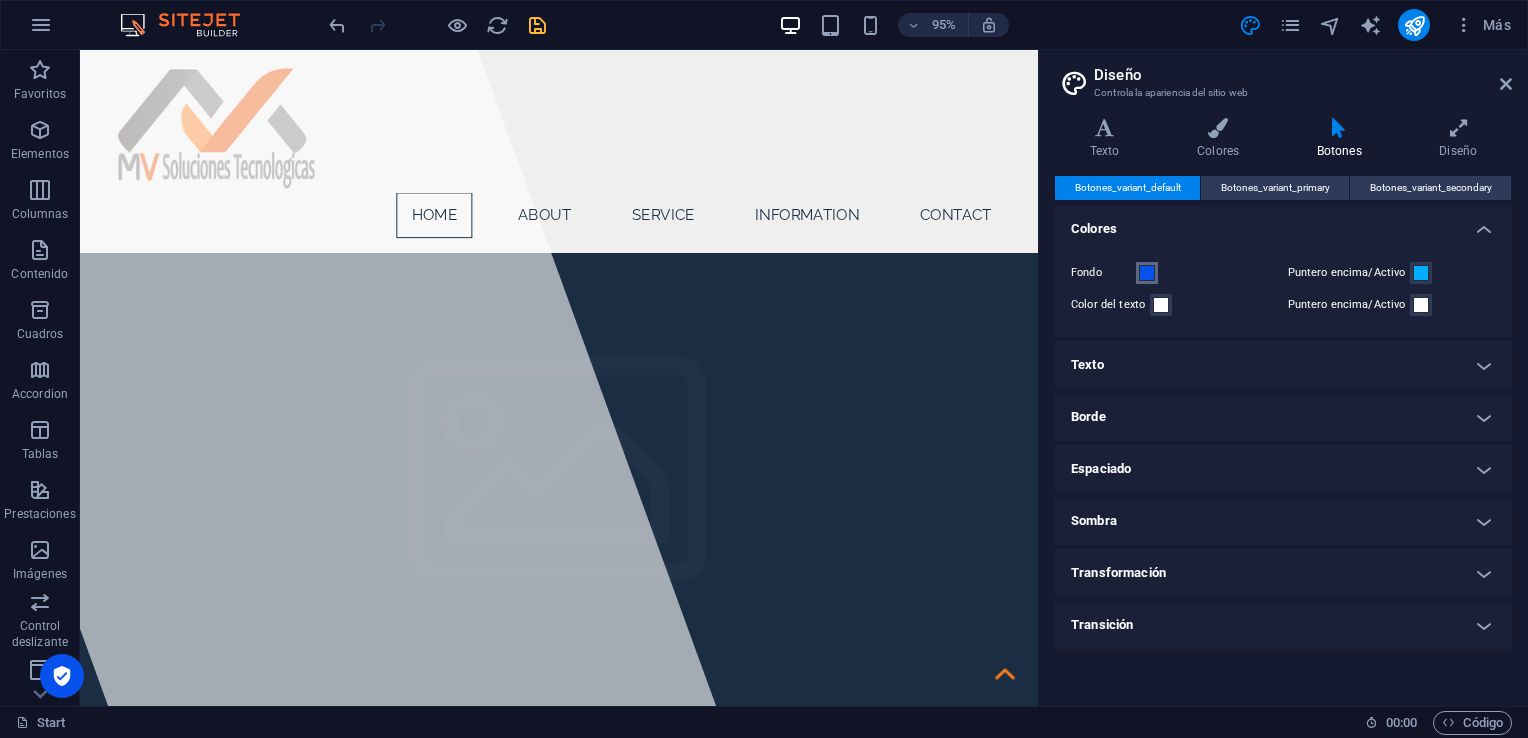 click at bounding box center (1147, 273) 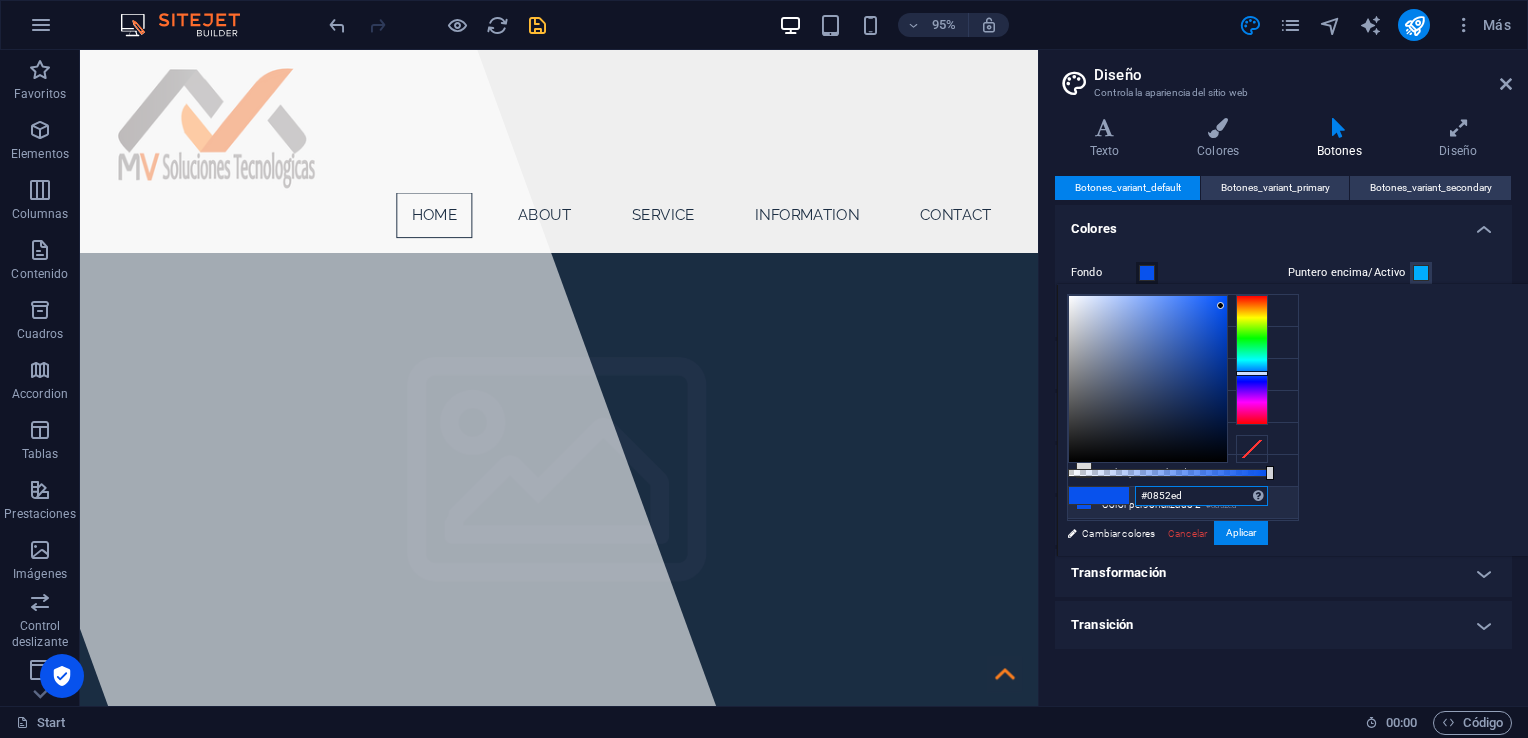 drag, startPoint x: 1203, startPoint y: 496, endPoint x: 1105, endPoint y: 494, distance: 98.02041 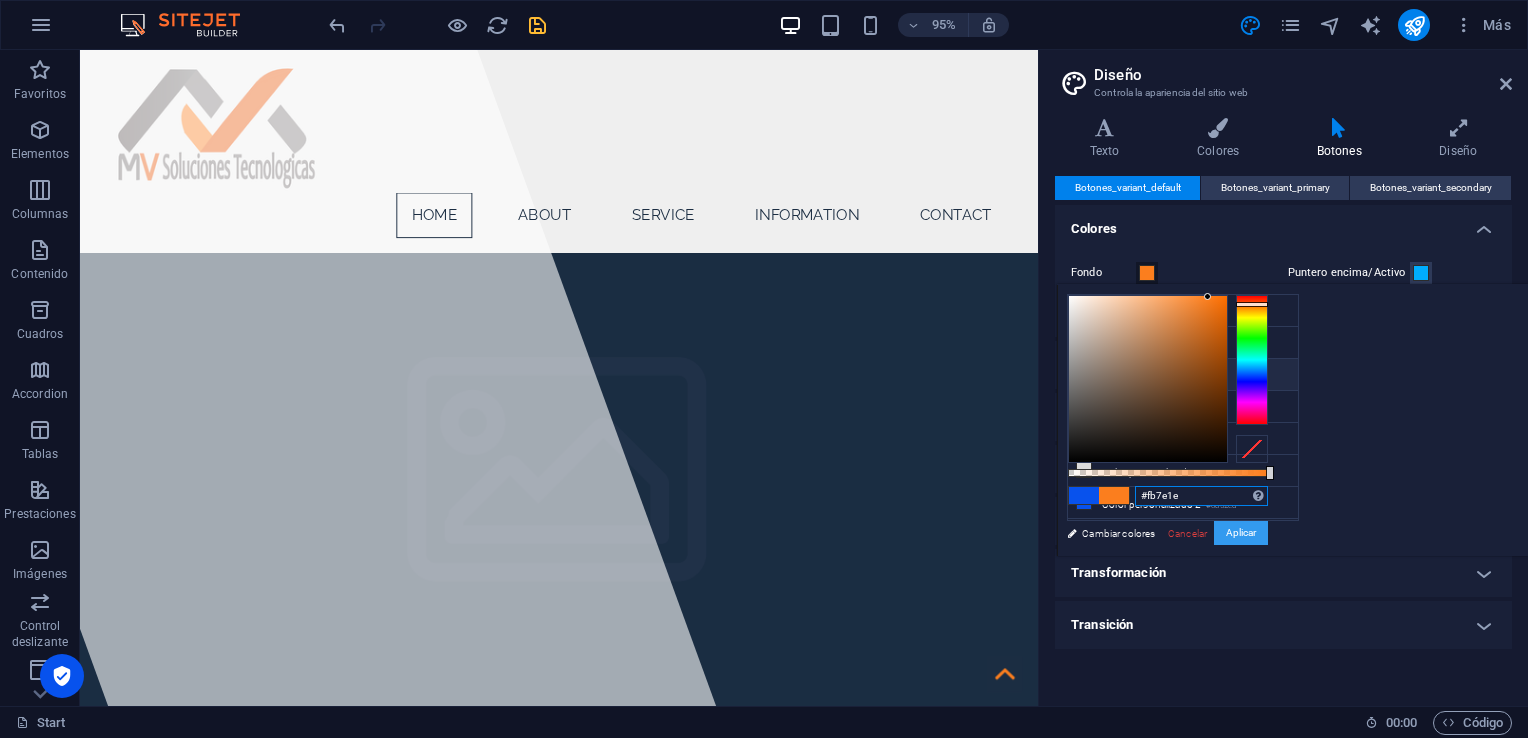 type on "#fb7e1e" 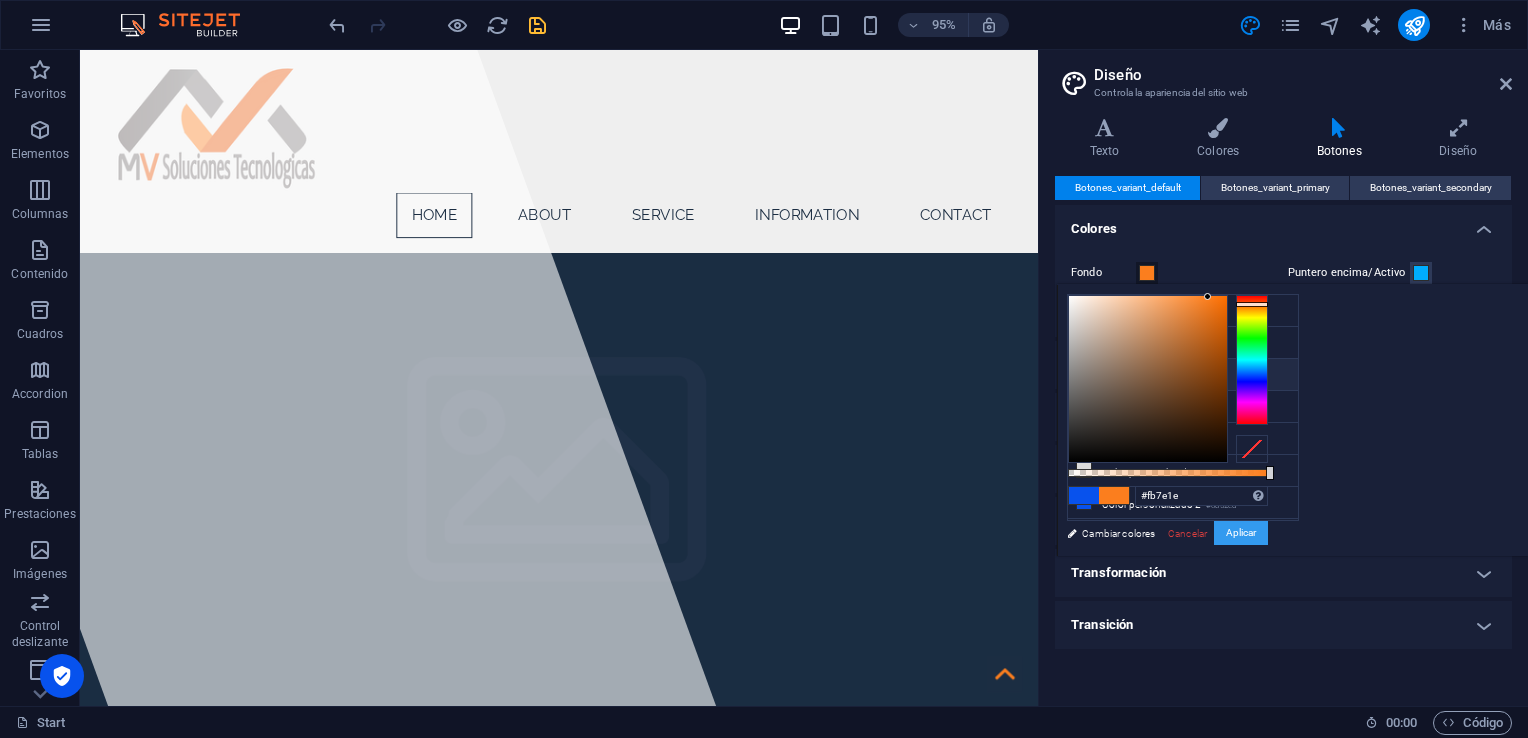 click on "Aplicar" at bounding box center (1241, 533) 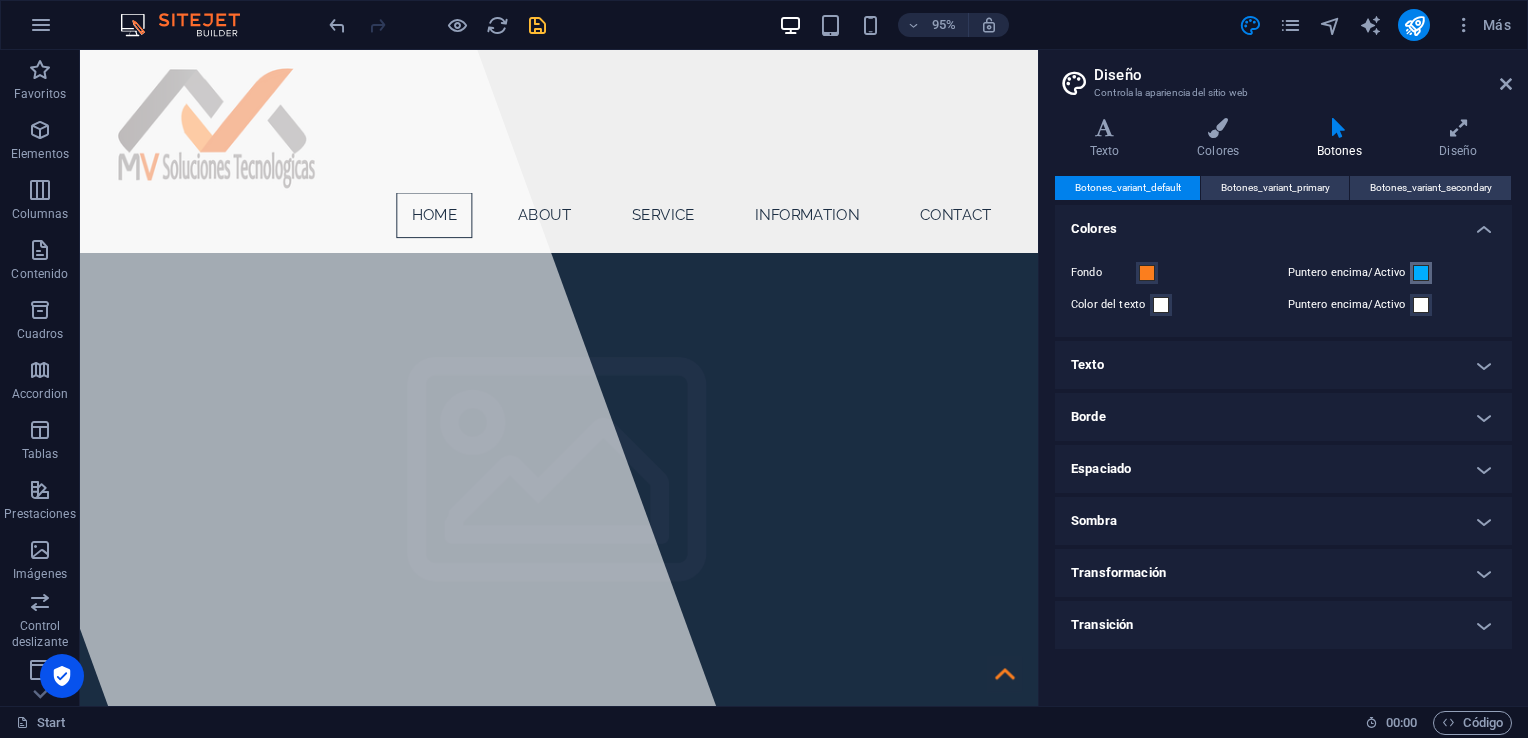 click at bounding box center [1421, 273] 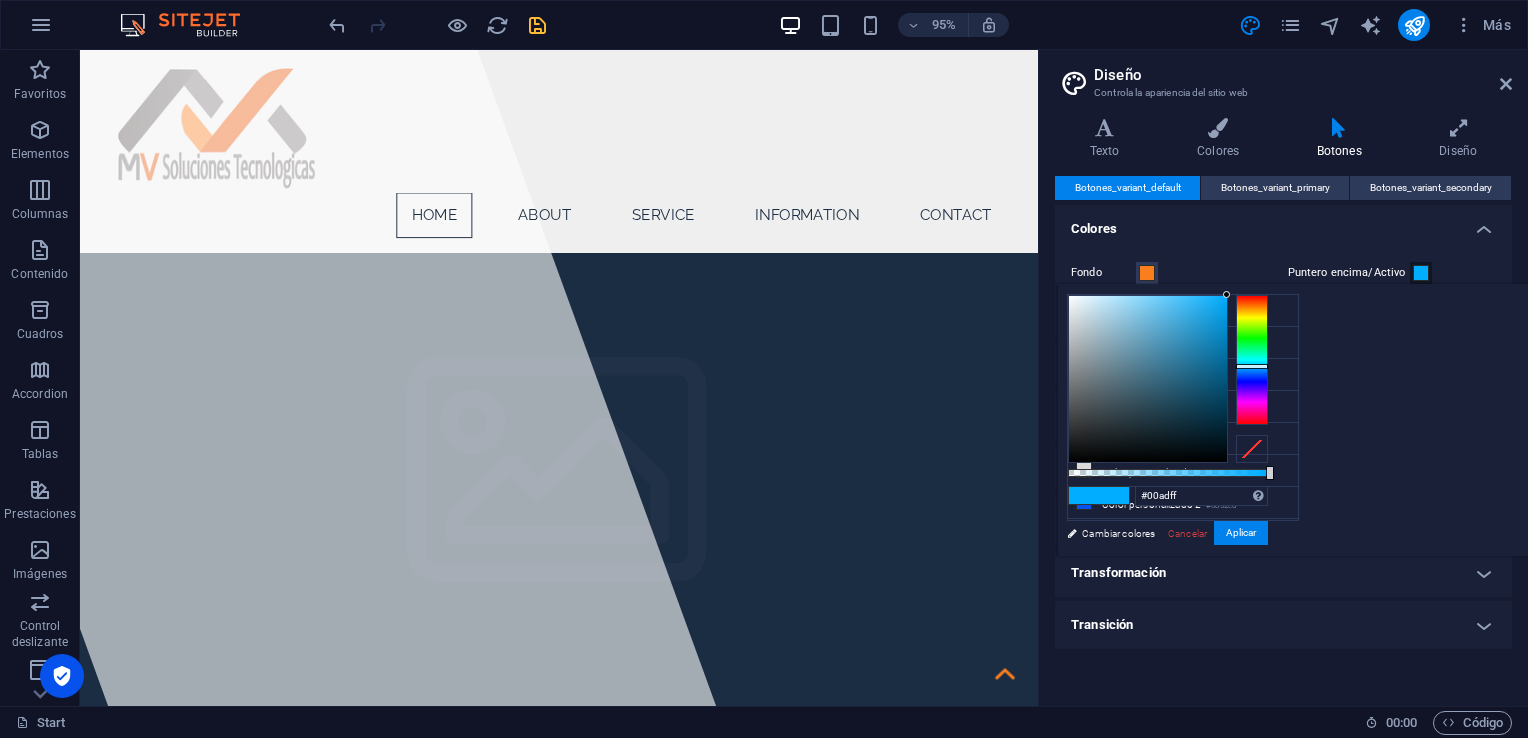 click at bounding box center [1421, 273] 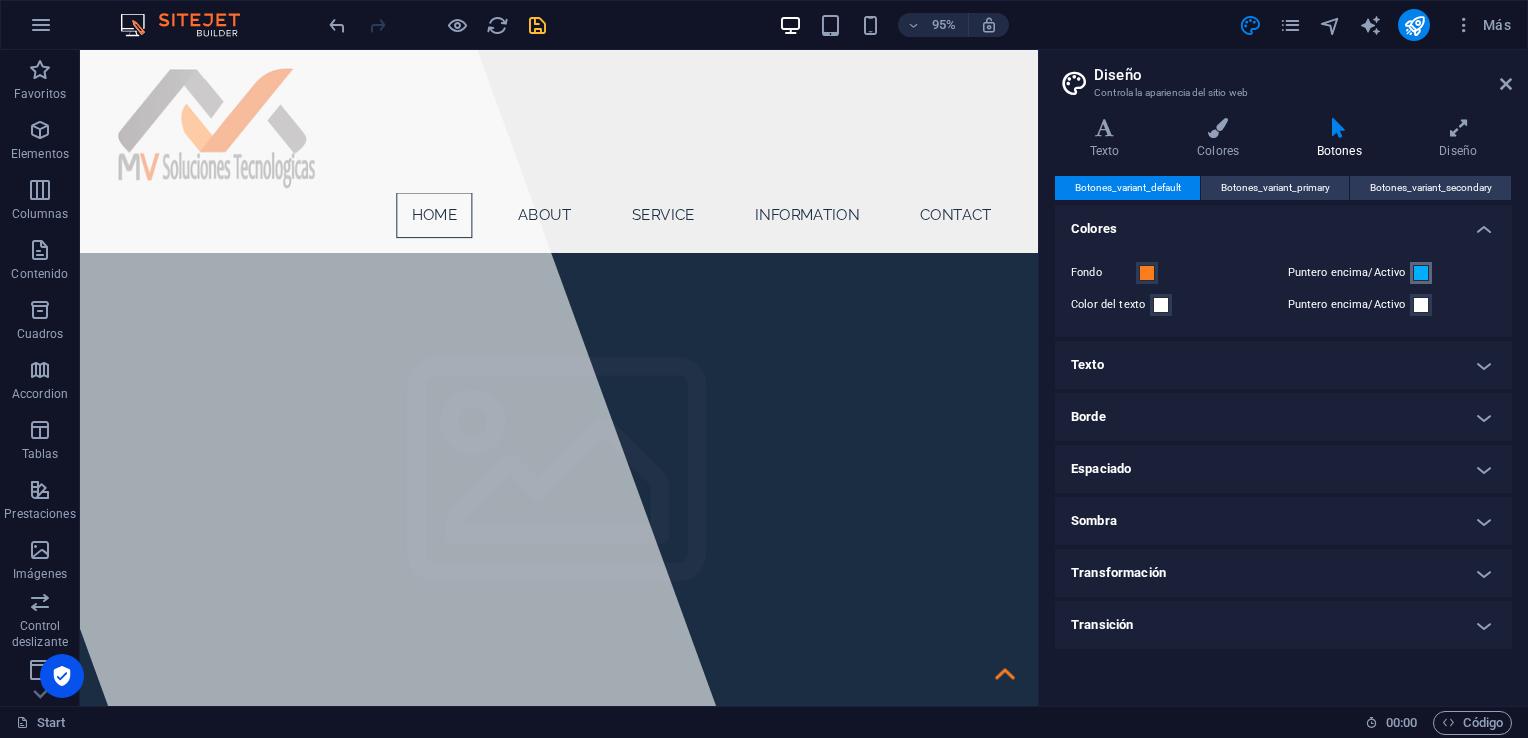 click at bounding box center [1421, 273] 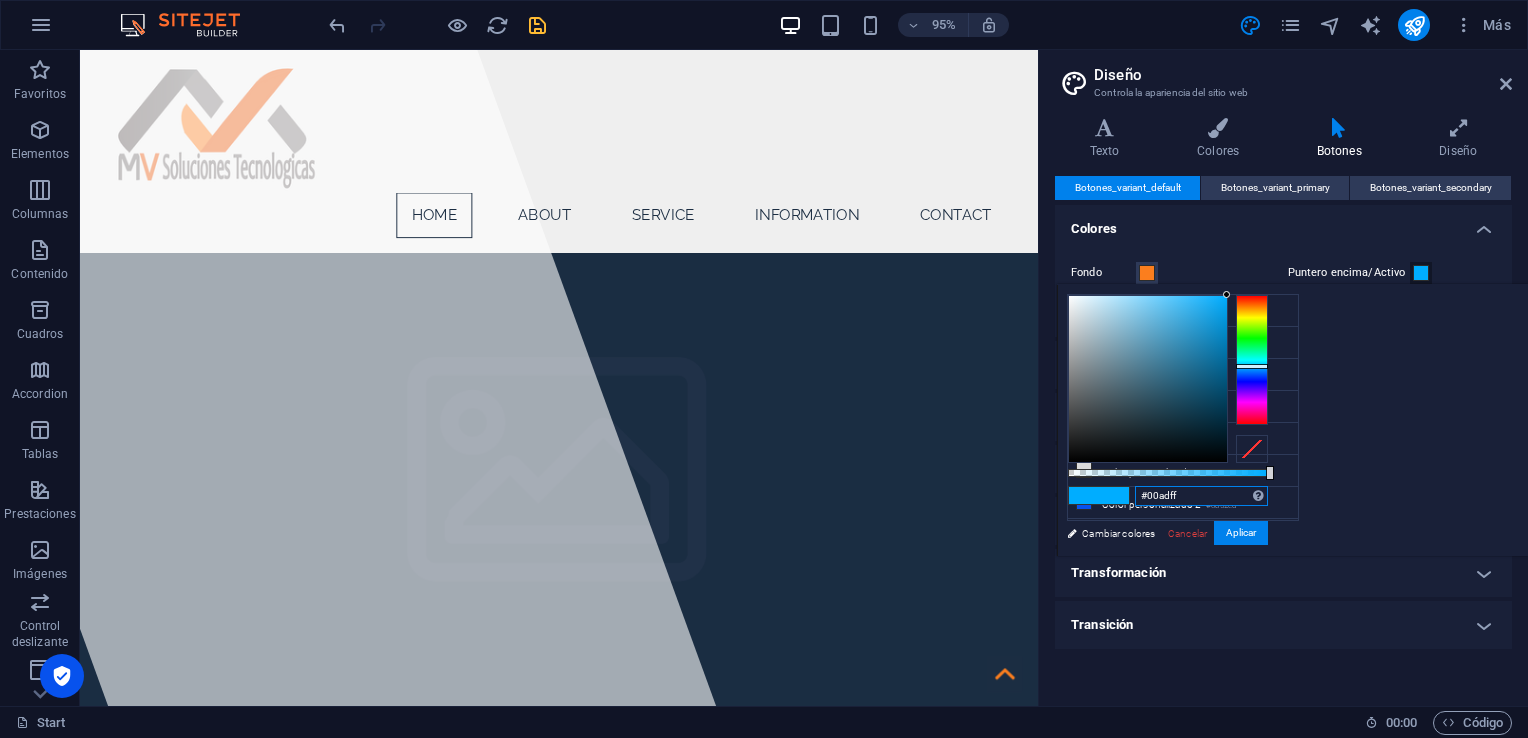 drag, startPoint x: 1444, startPoint y: 503, endPoint x: 1352, endPoint y: 503, distance: 92 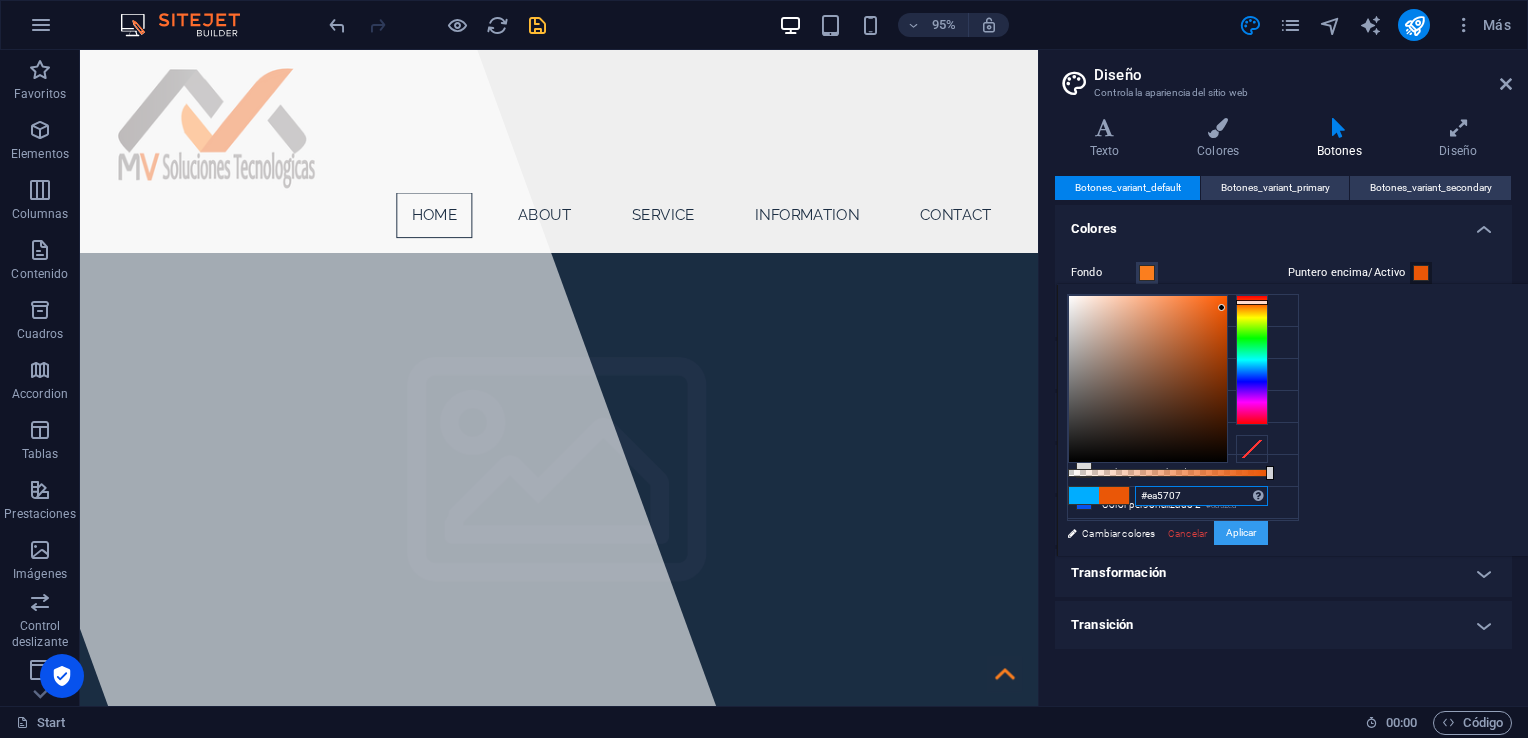 type on "#ea5707" 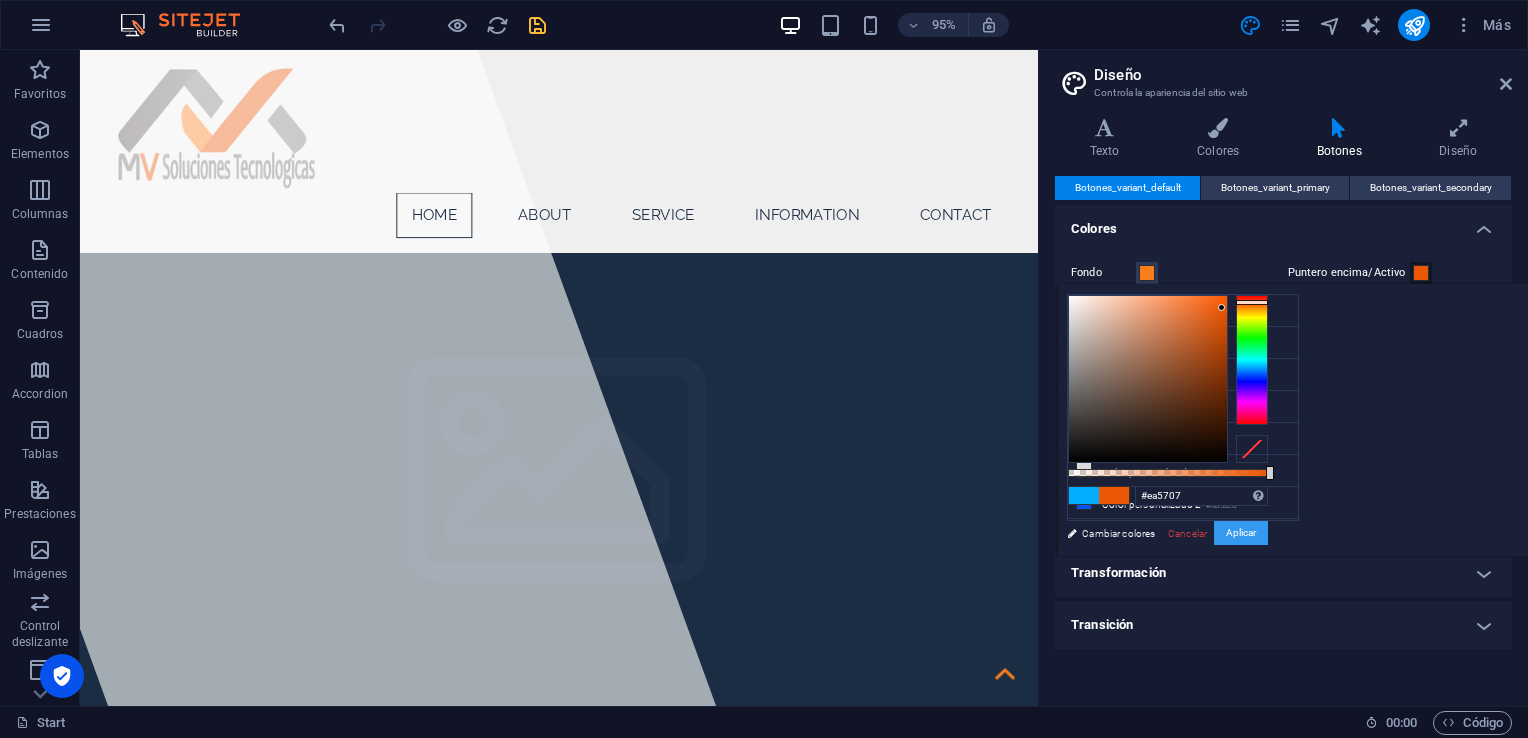 click on "Aplicar" at bounding box center [1241, 533] 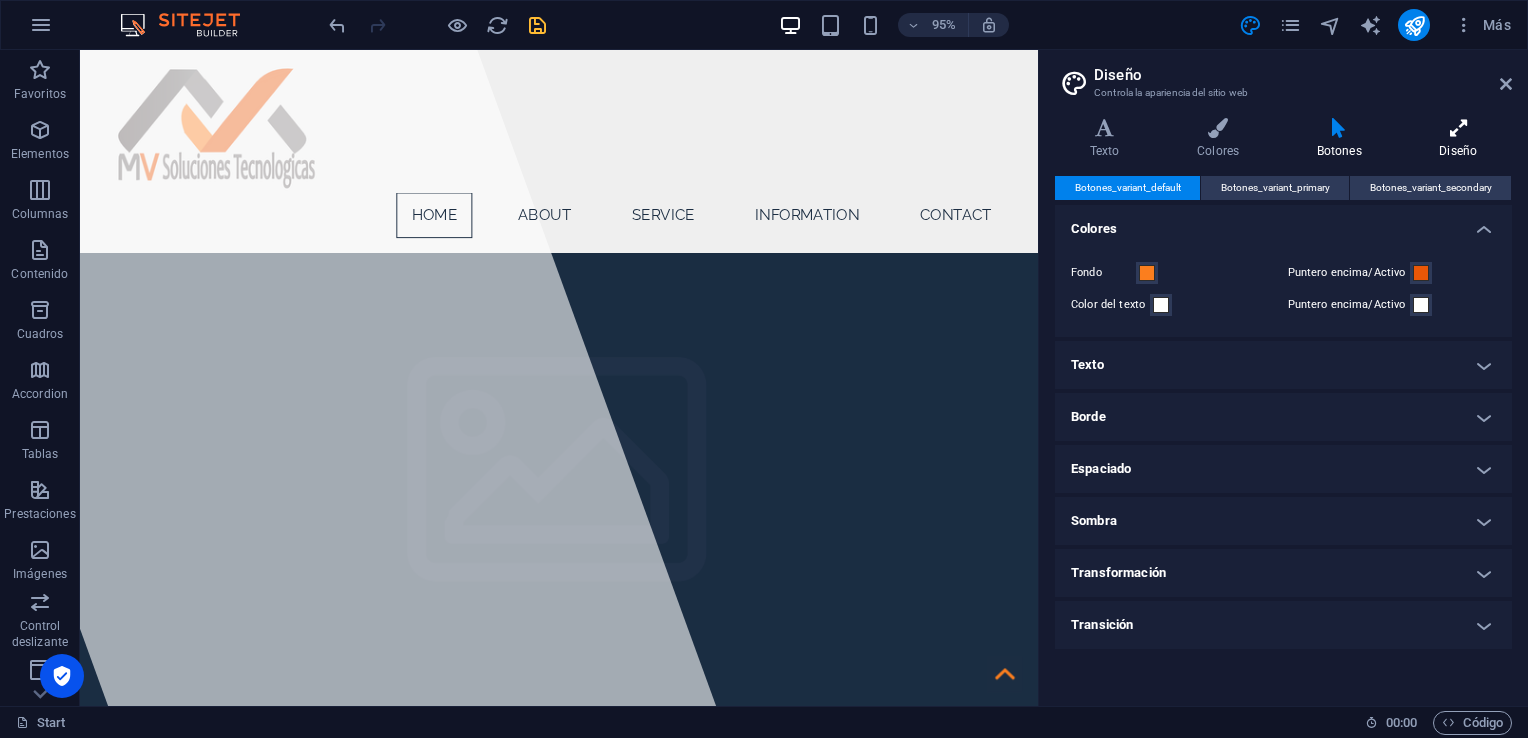 click on "Diseño" at bounding box center (1458, 139) 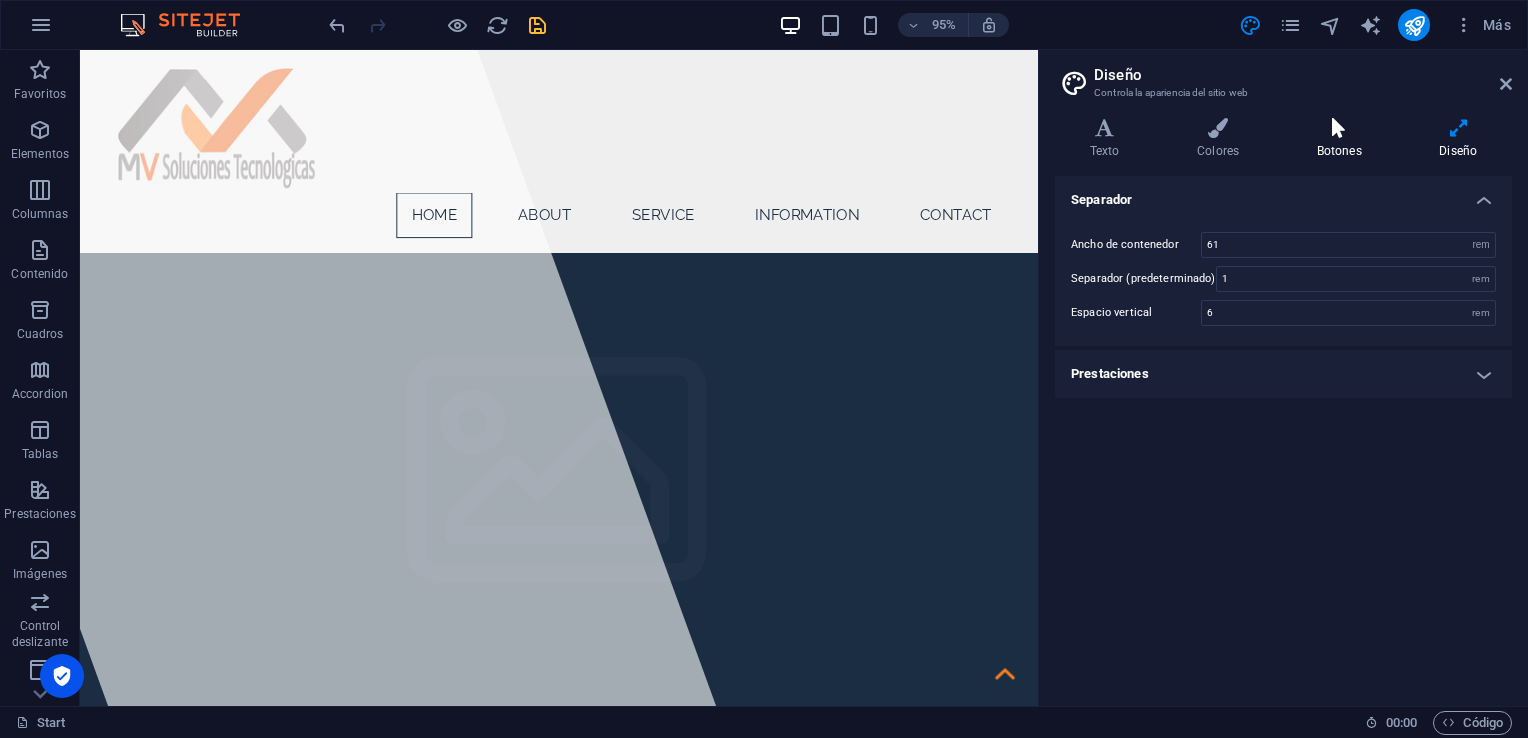 click at bounding box center [1339, 128] 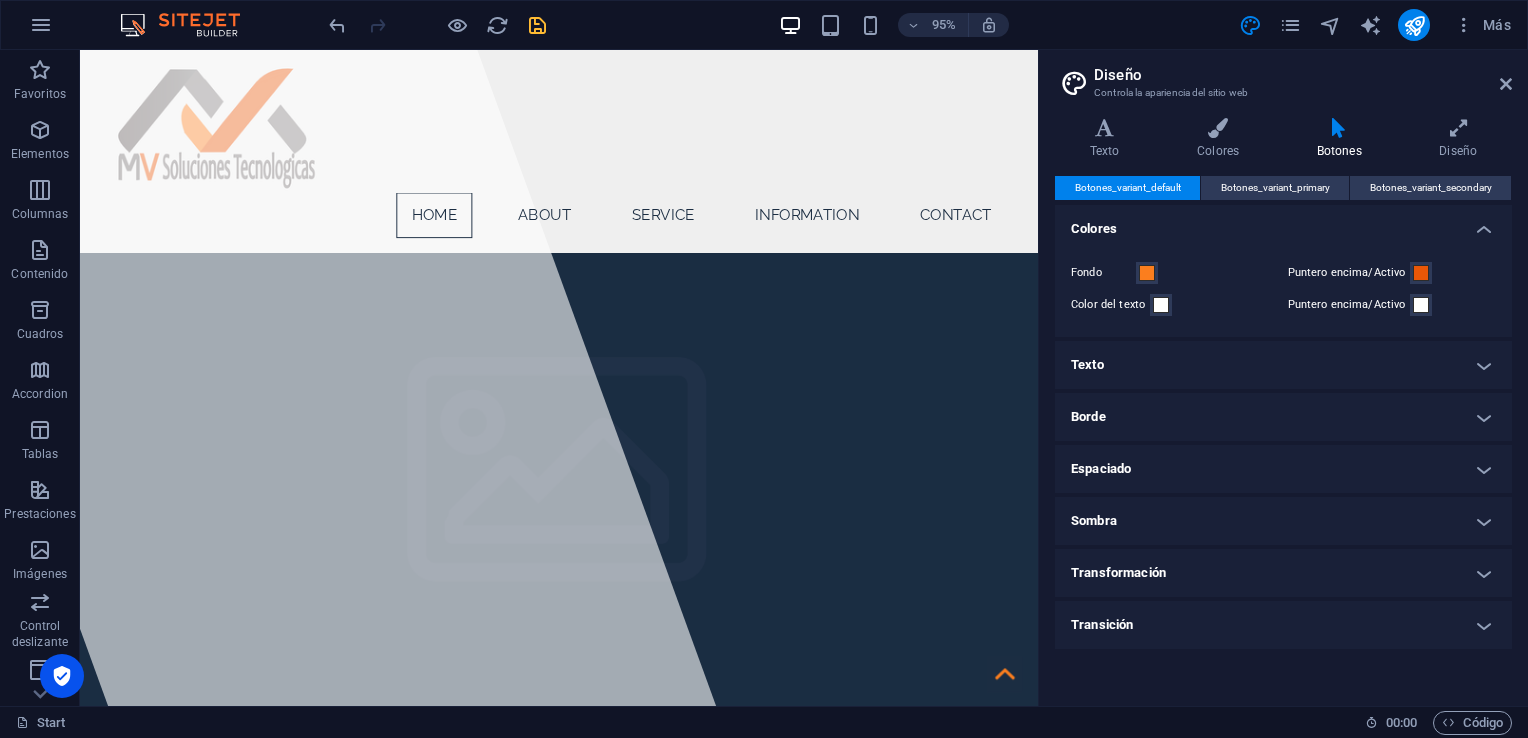 click on "Texto" at bounding box center (1283, 365) 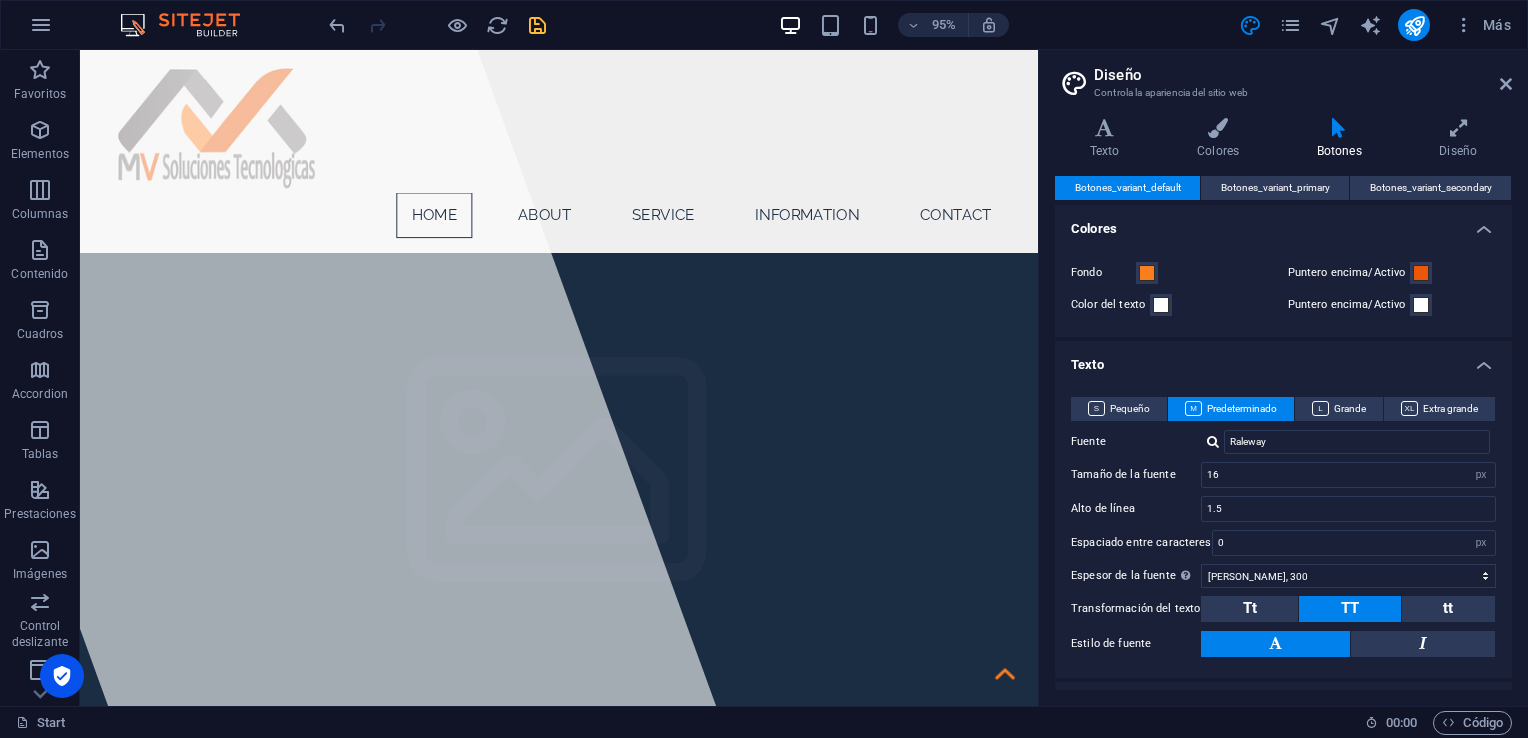 scroll, scrollTop: 0, scrollLeft: 0, axis: both 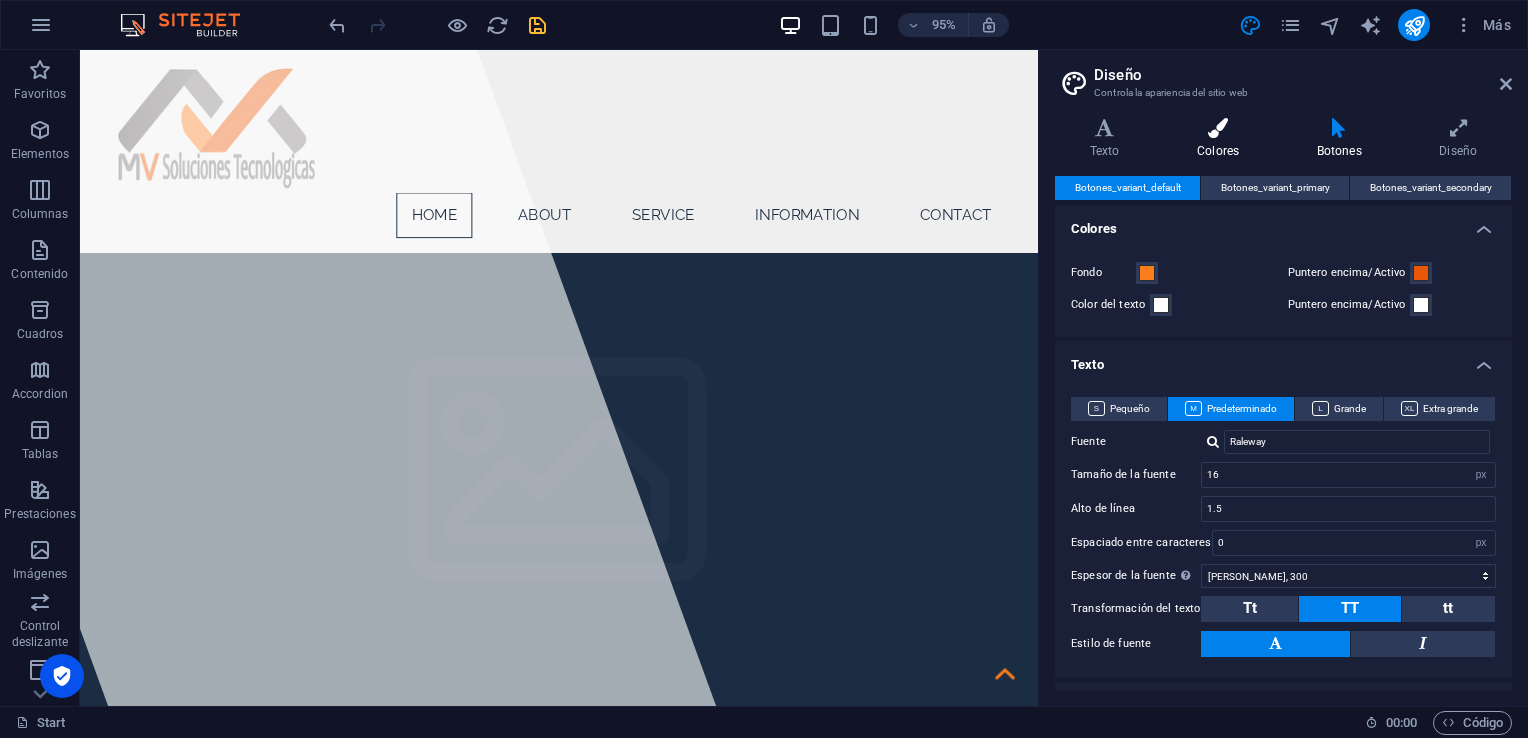 click at bounding box center (1218, 128) 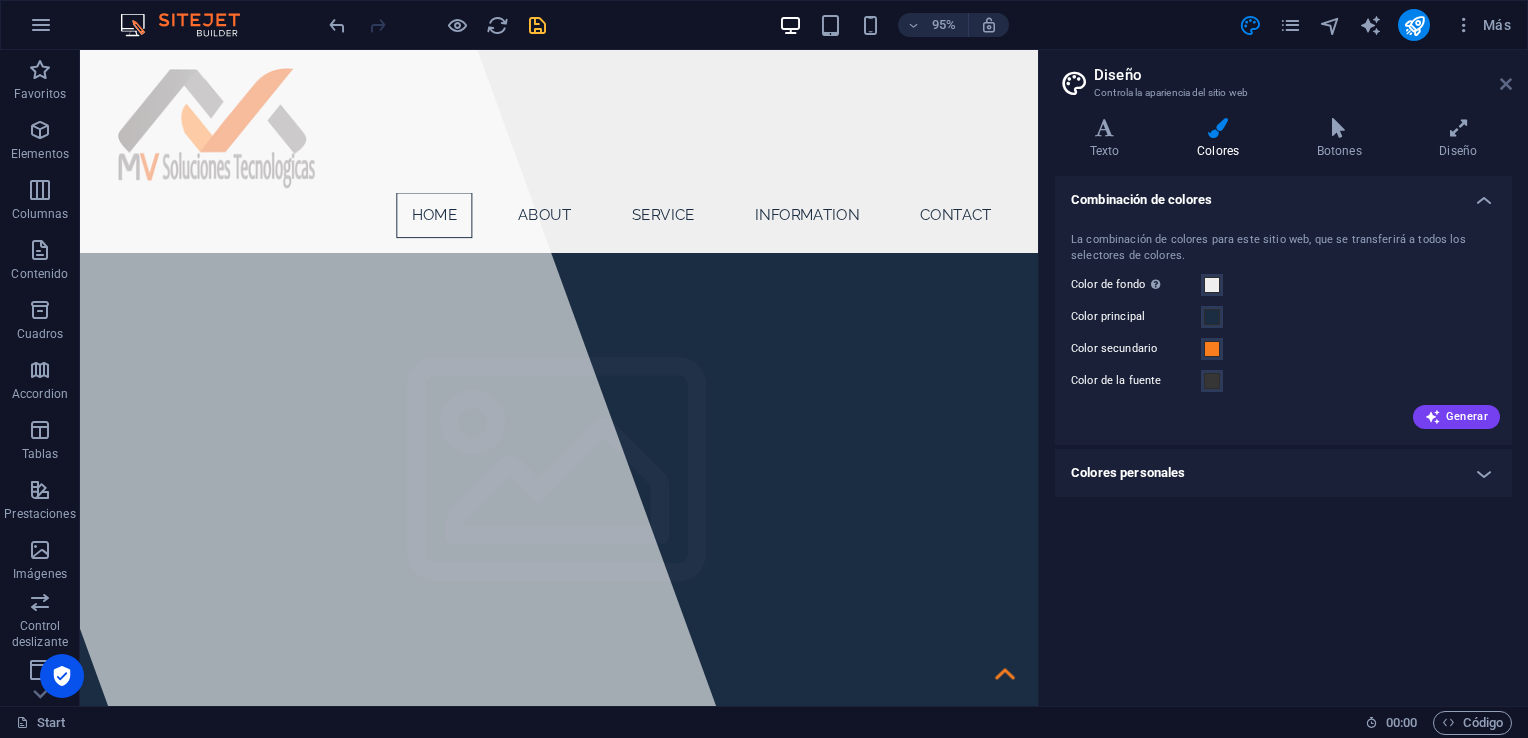 click at bounding box center (1506, 84) 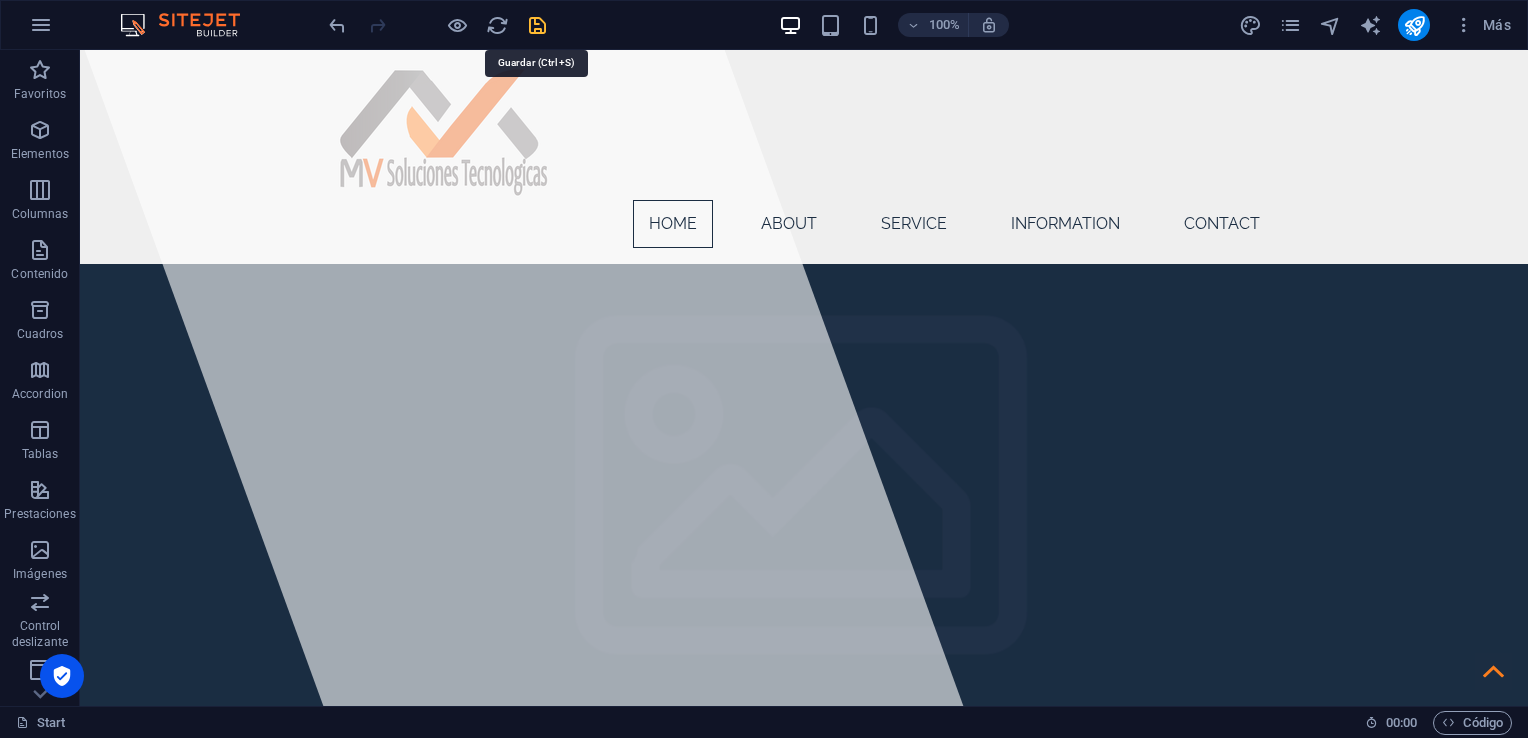 click at bounding box center [537, 25] 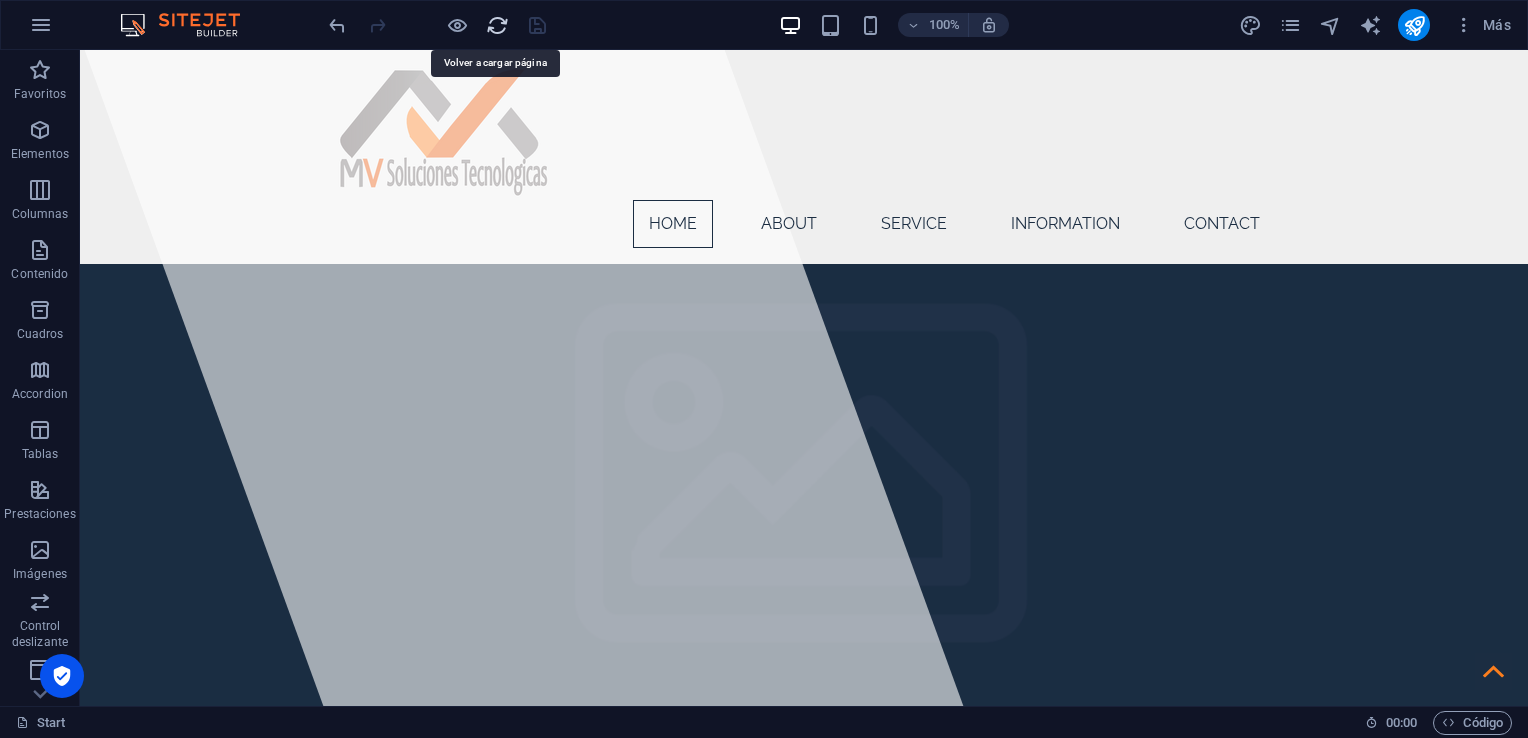 click at bounding box center (497, 25) 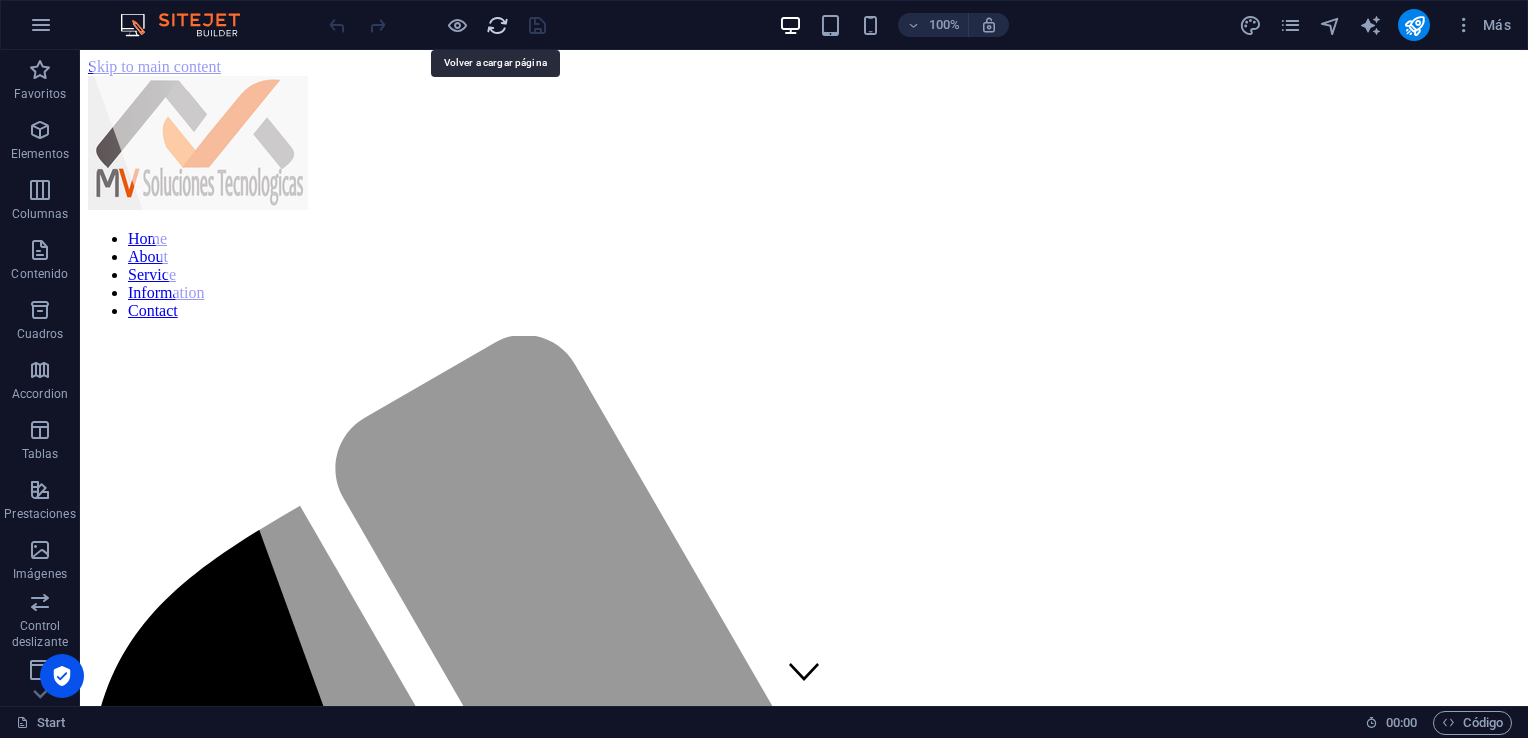 scroll, scrollTop: 0, scrollLeft: 0, axis: both 